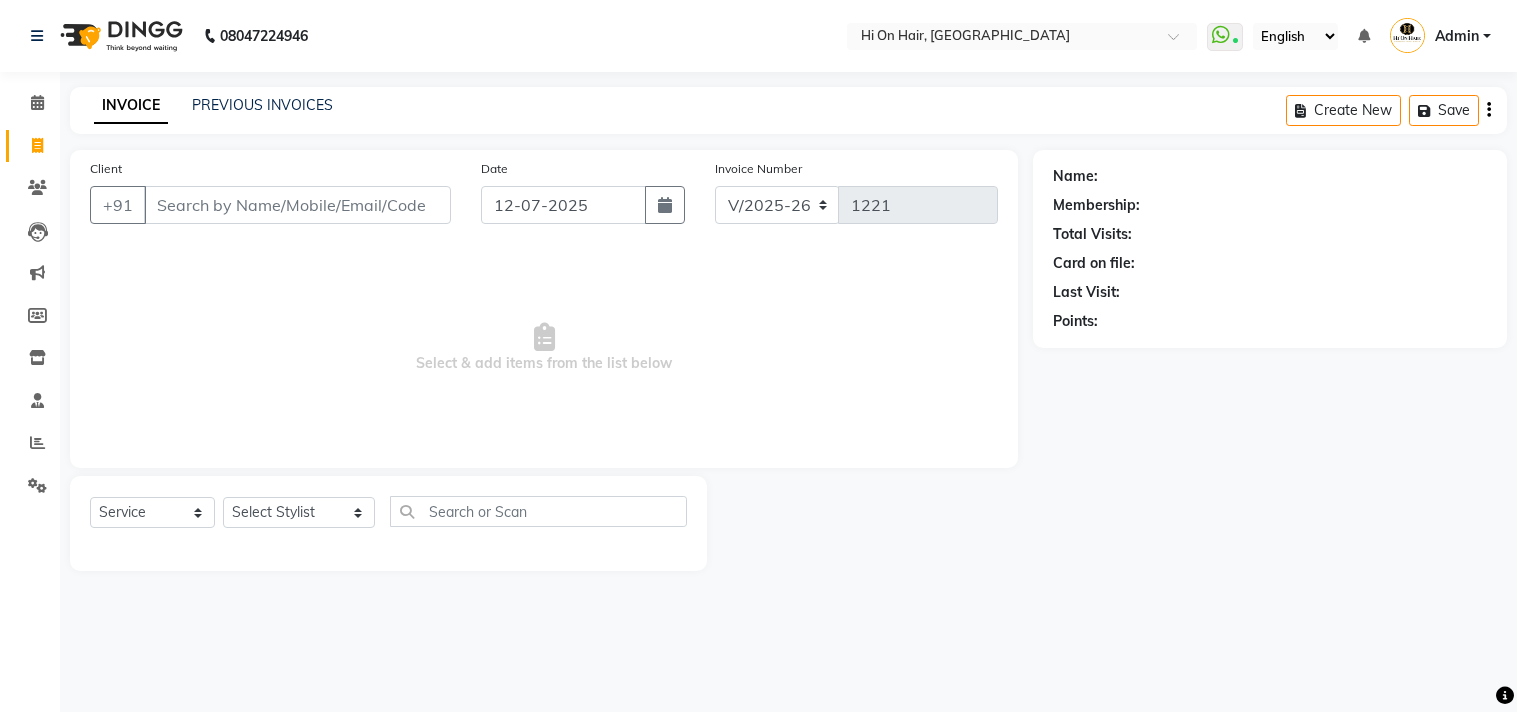 select on "535" 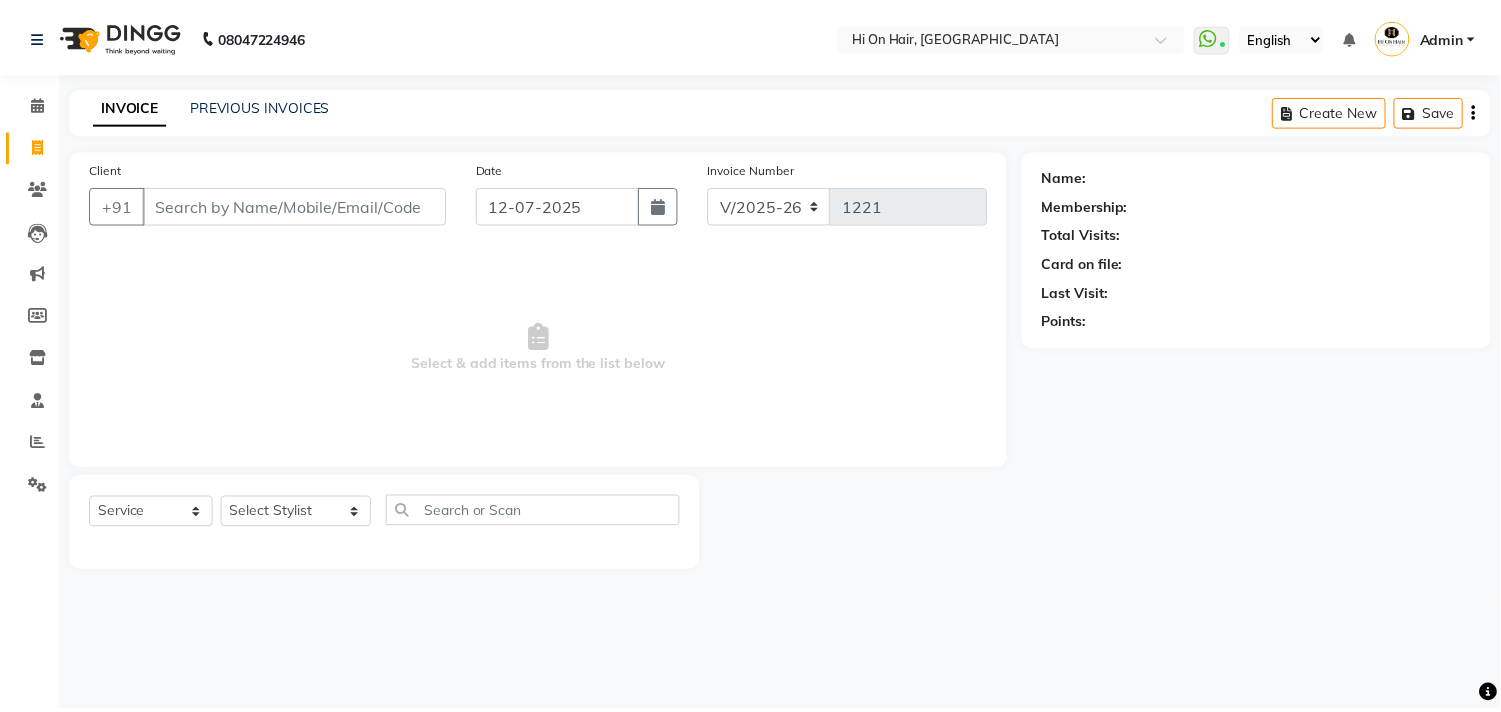 scroll, scrollTop: 0, scrollLeft: 0, axis: both 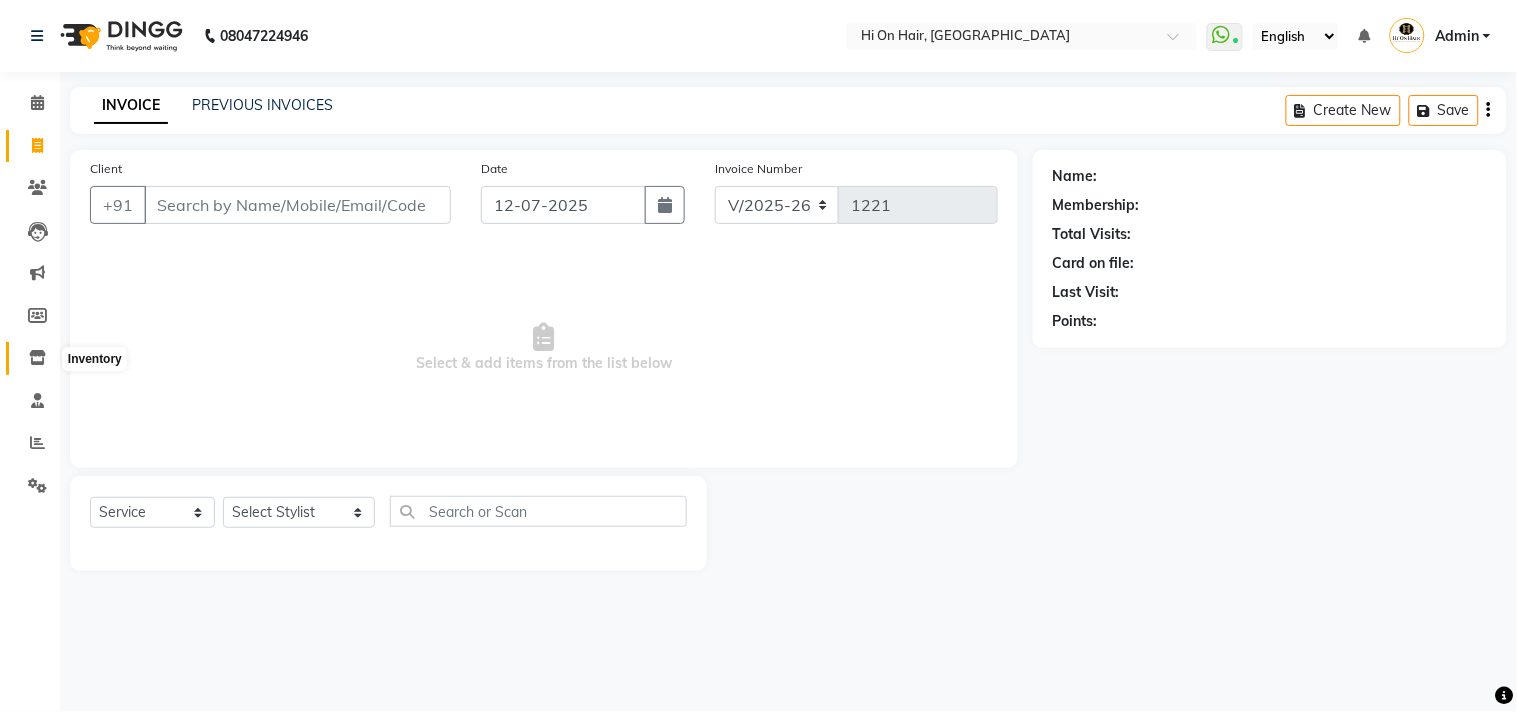 click 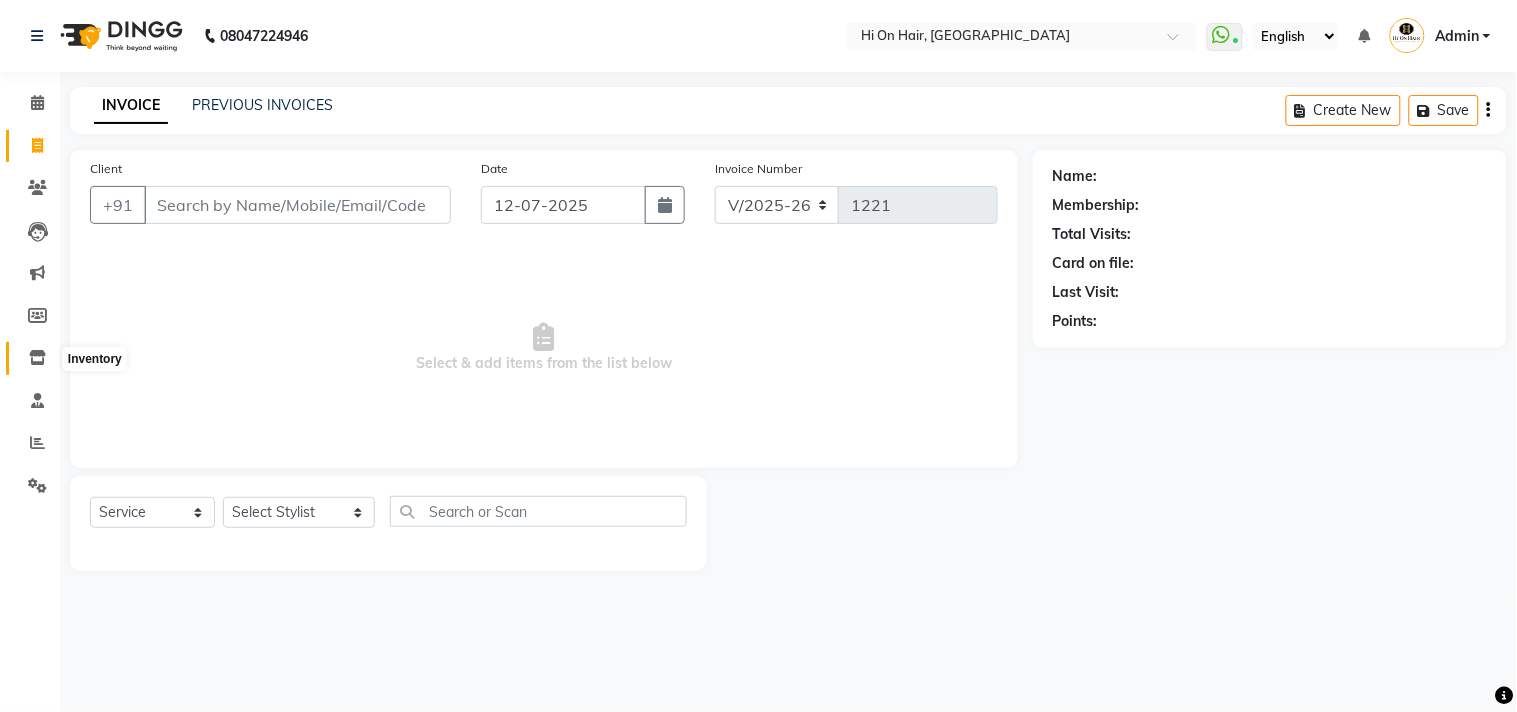 select 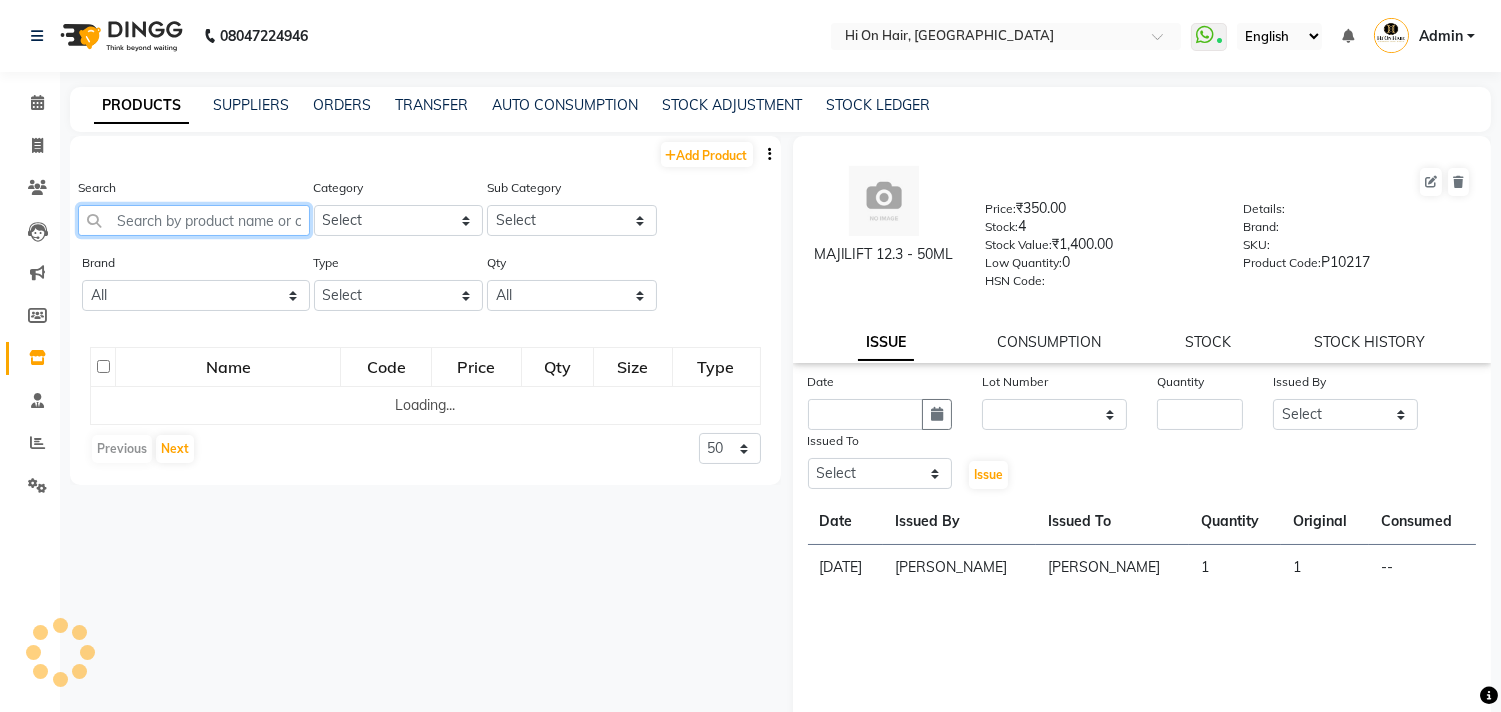 click 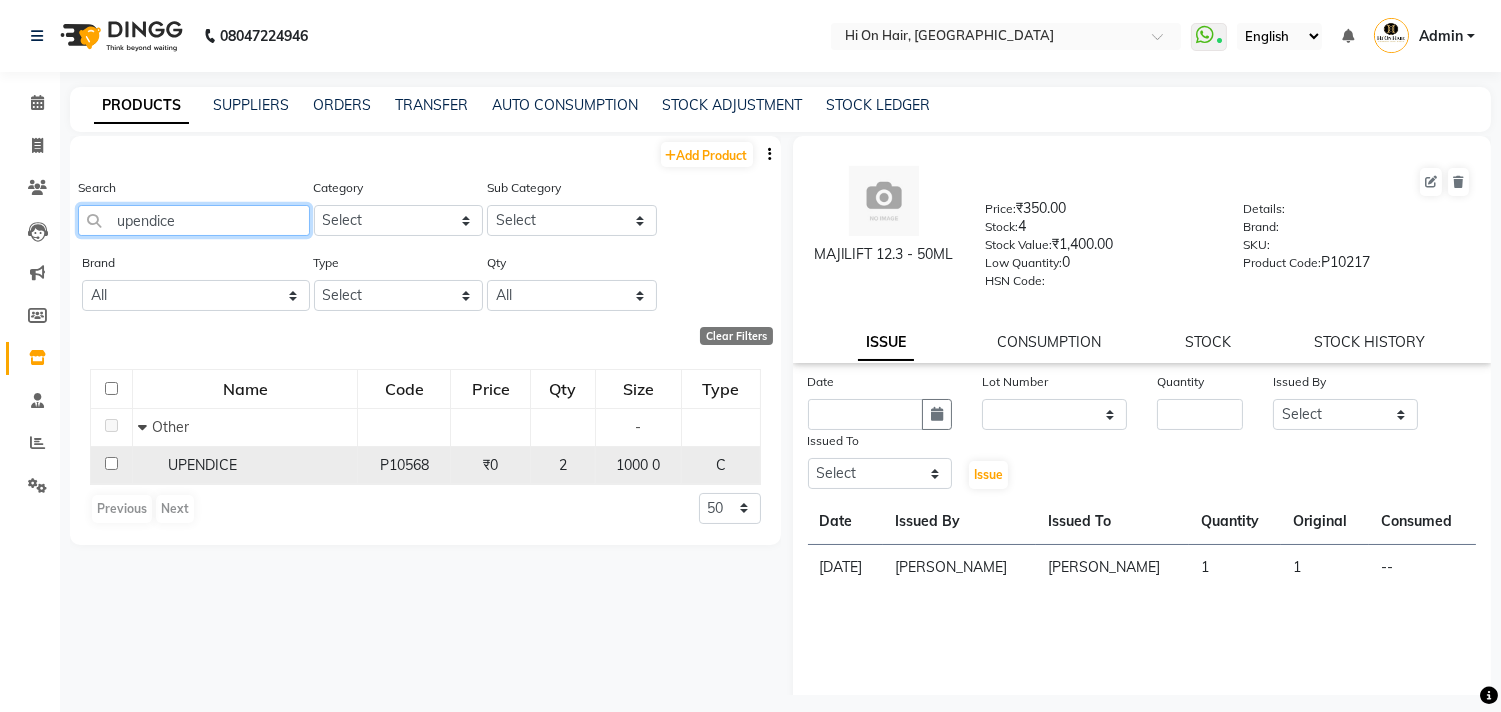 type on "upendice" 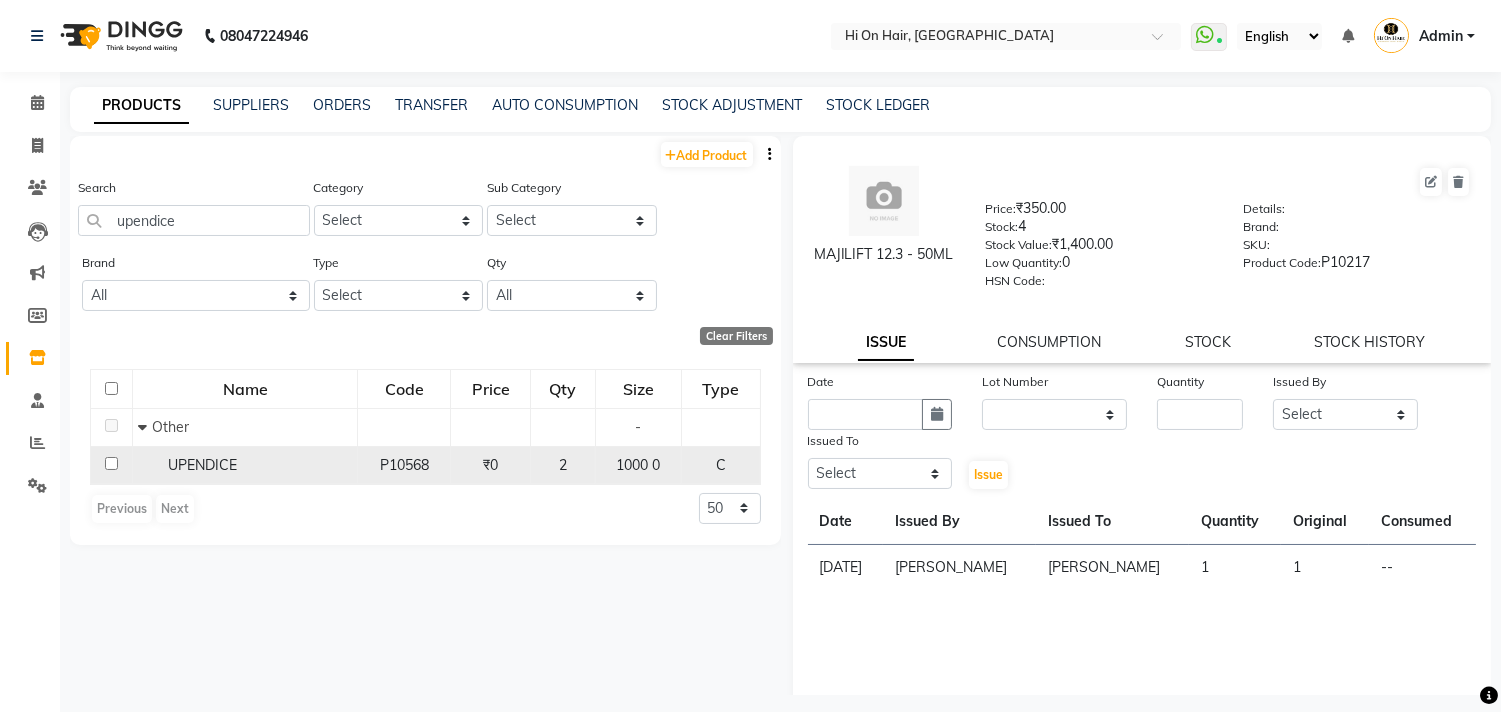 click on "2" 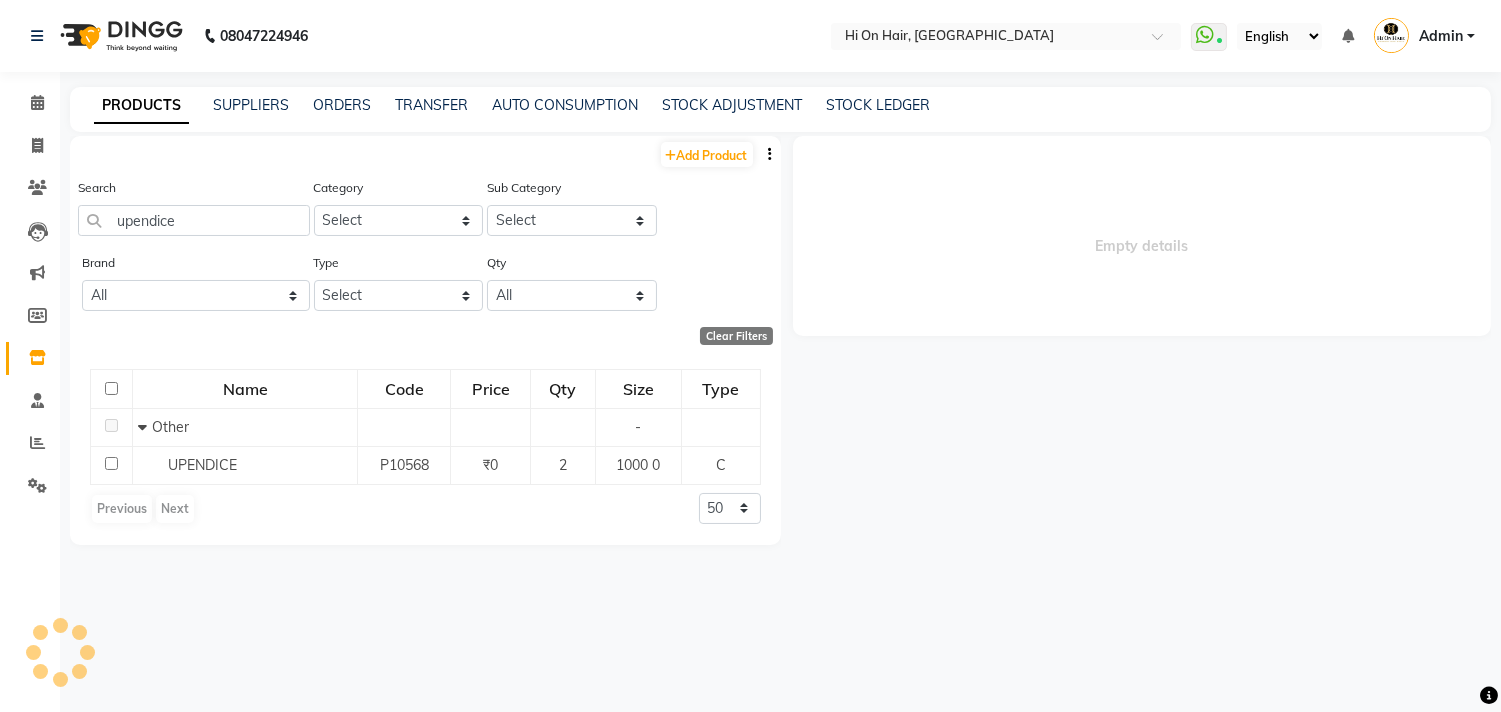 select 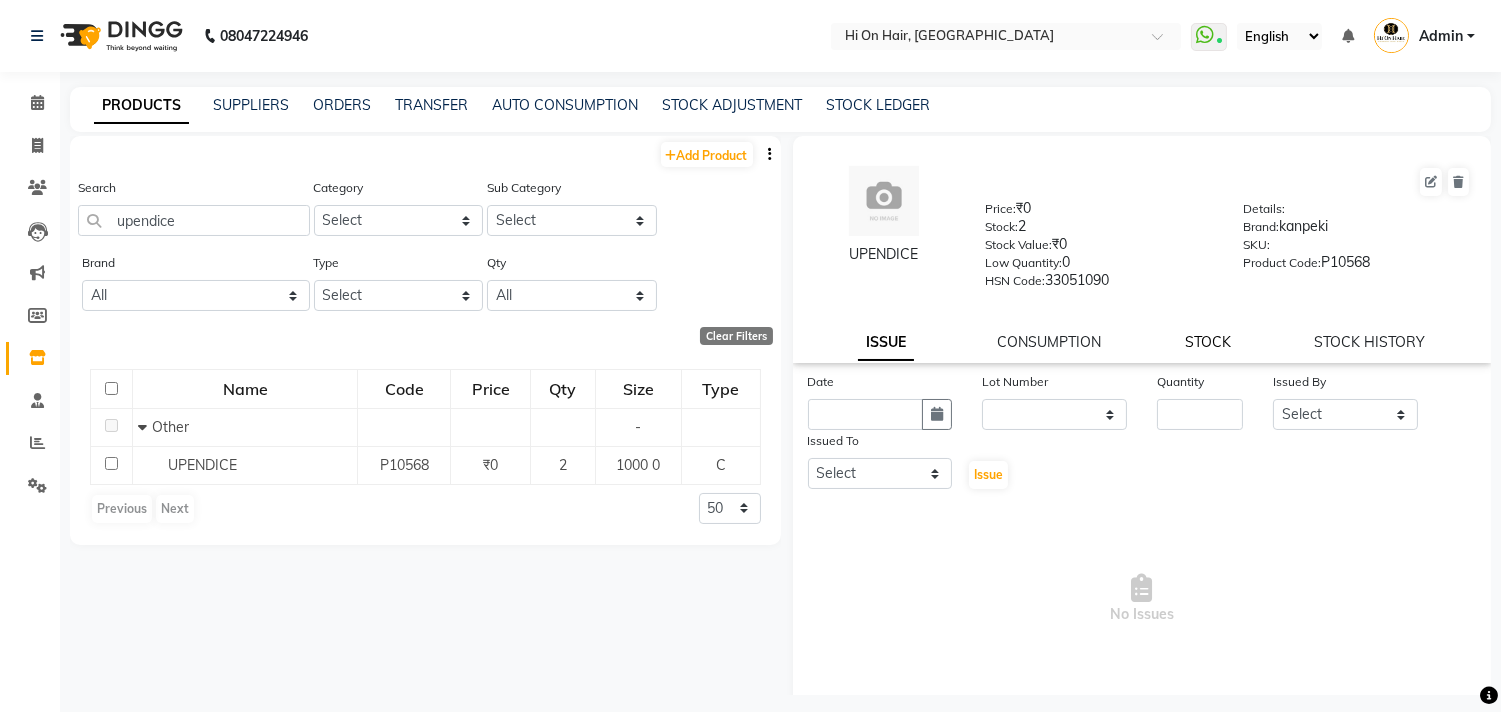 click on "STOCK" 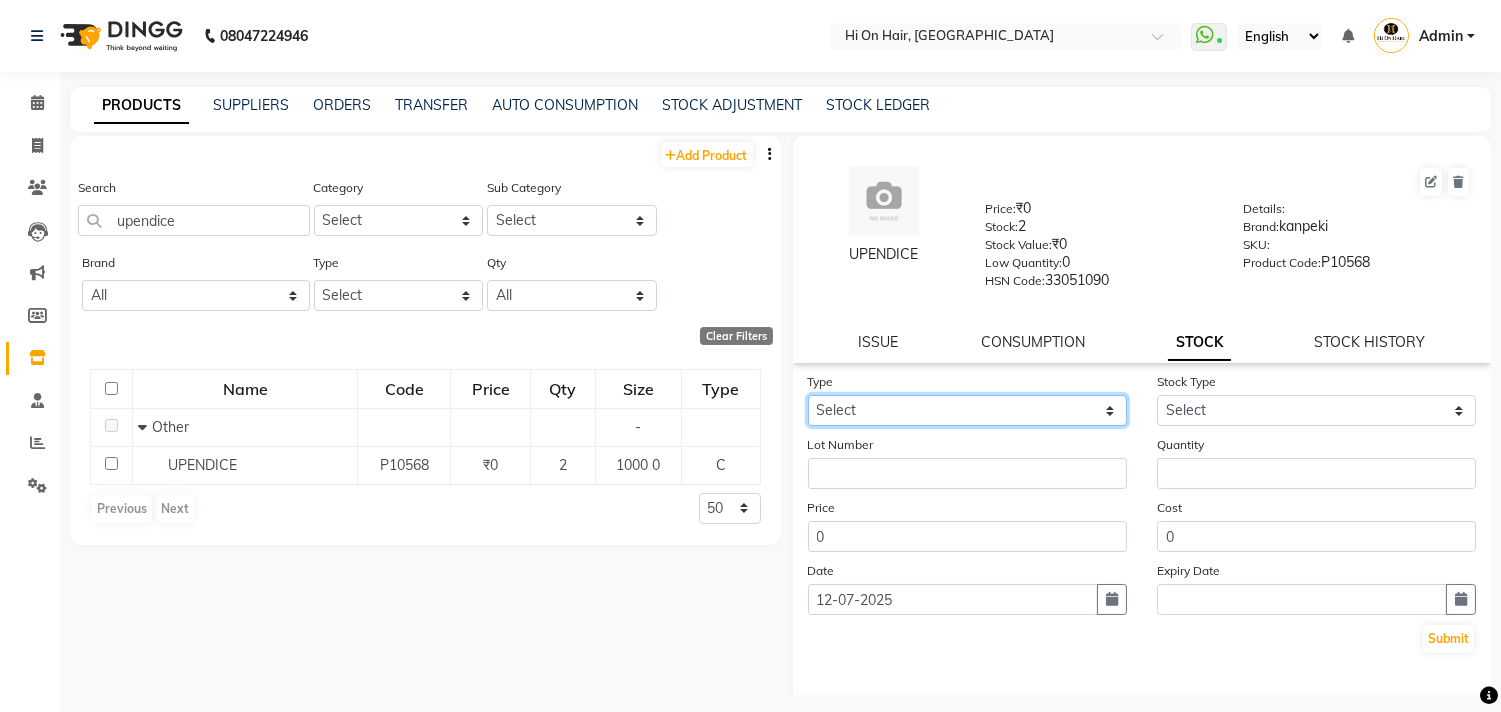 click on "Select In Out" 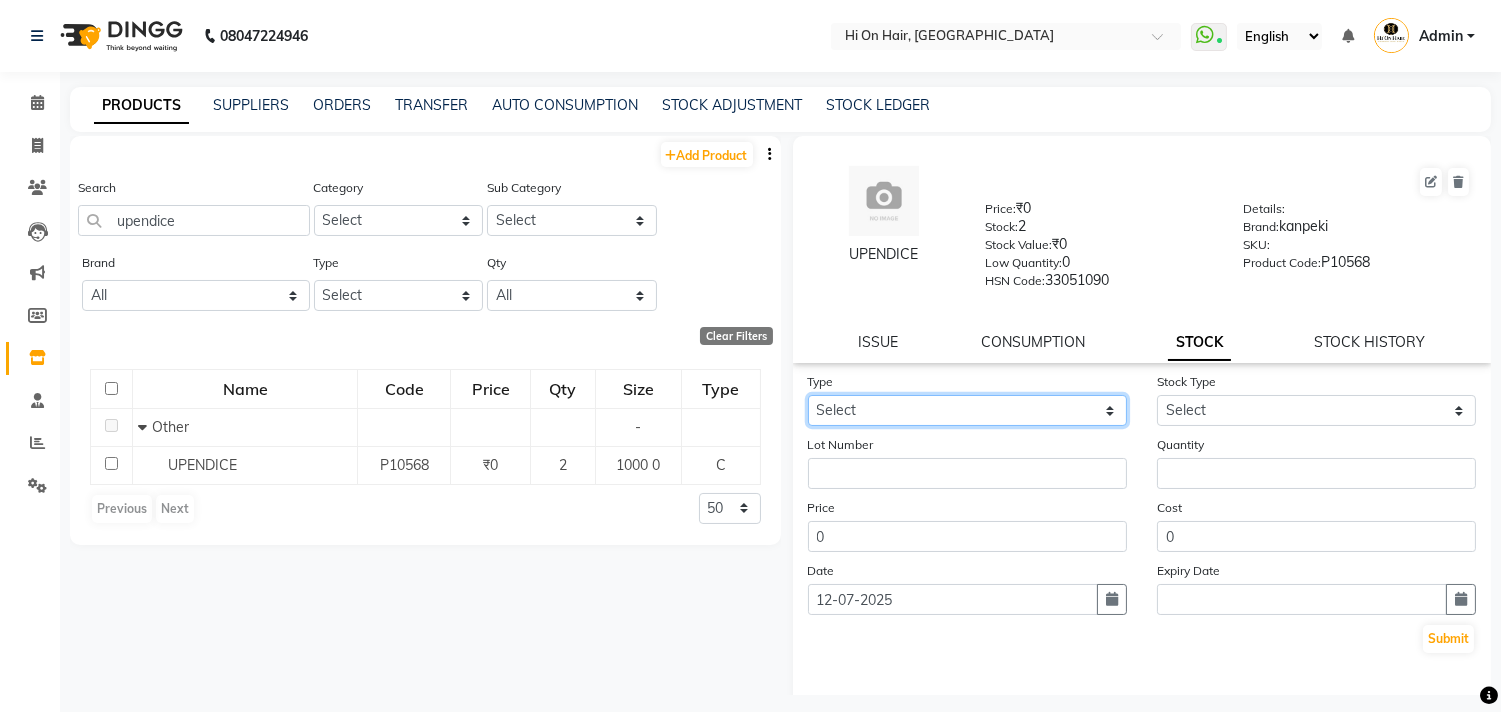 select on "out" 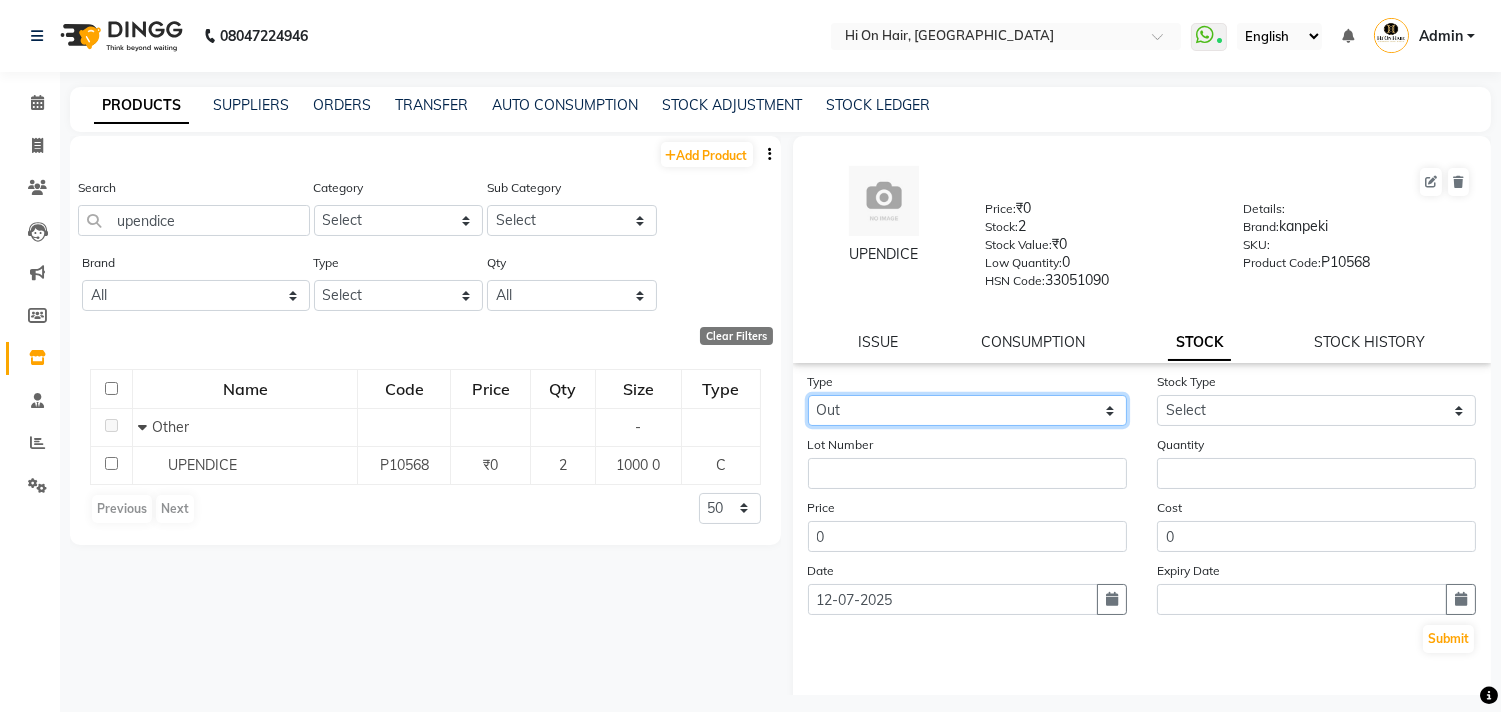 click on "Select In Out" 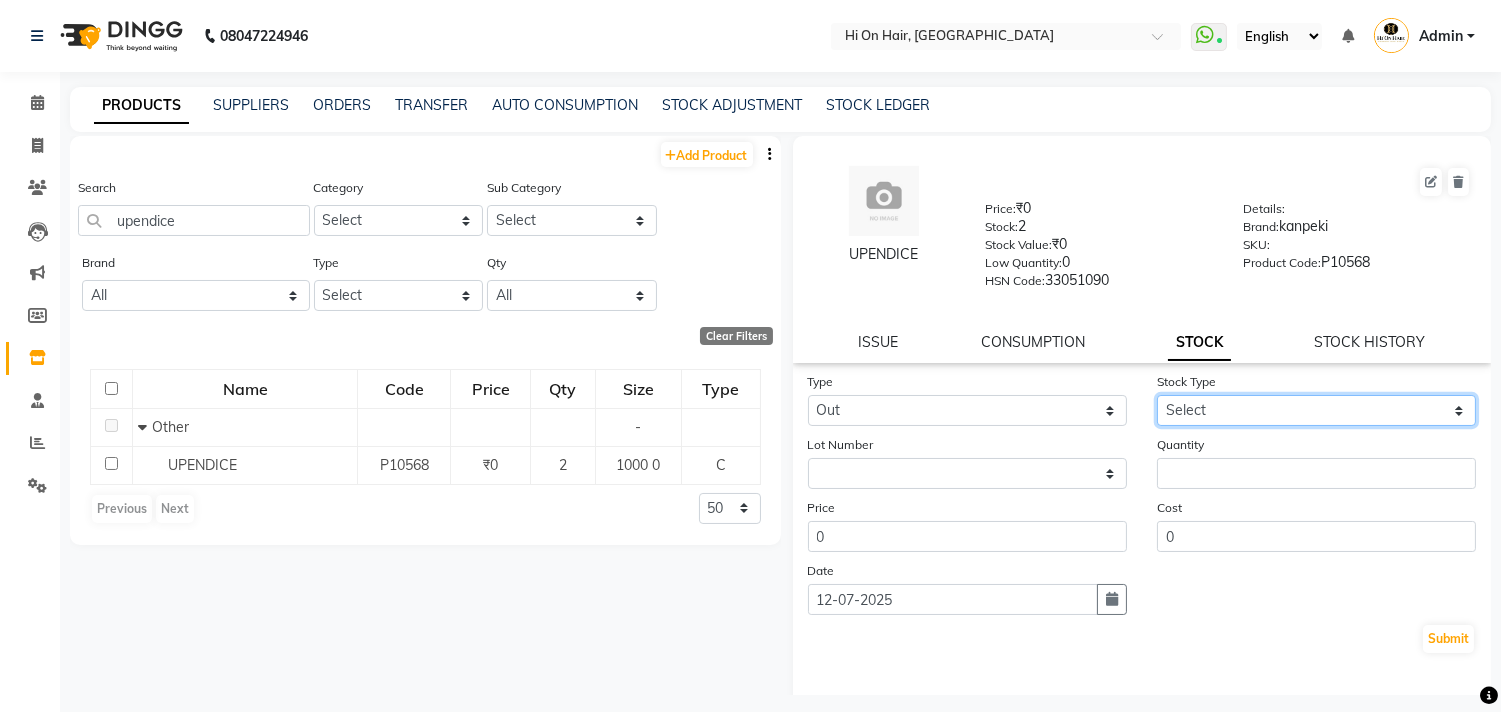 click on "Select Internal Use Damaged Expired Adjustment Return Other" 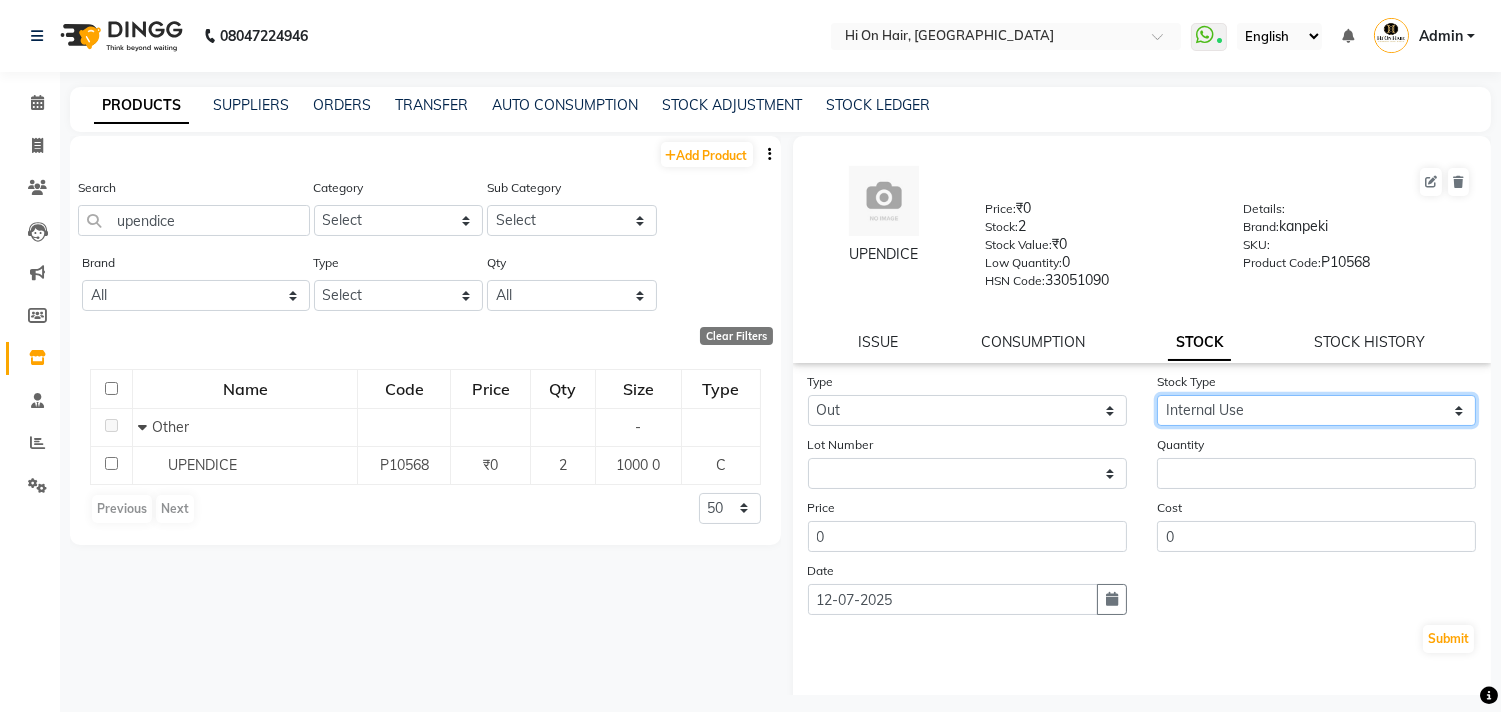 click on "Select Internal Use Damaged Expired Adjustment Return Other" 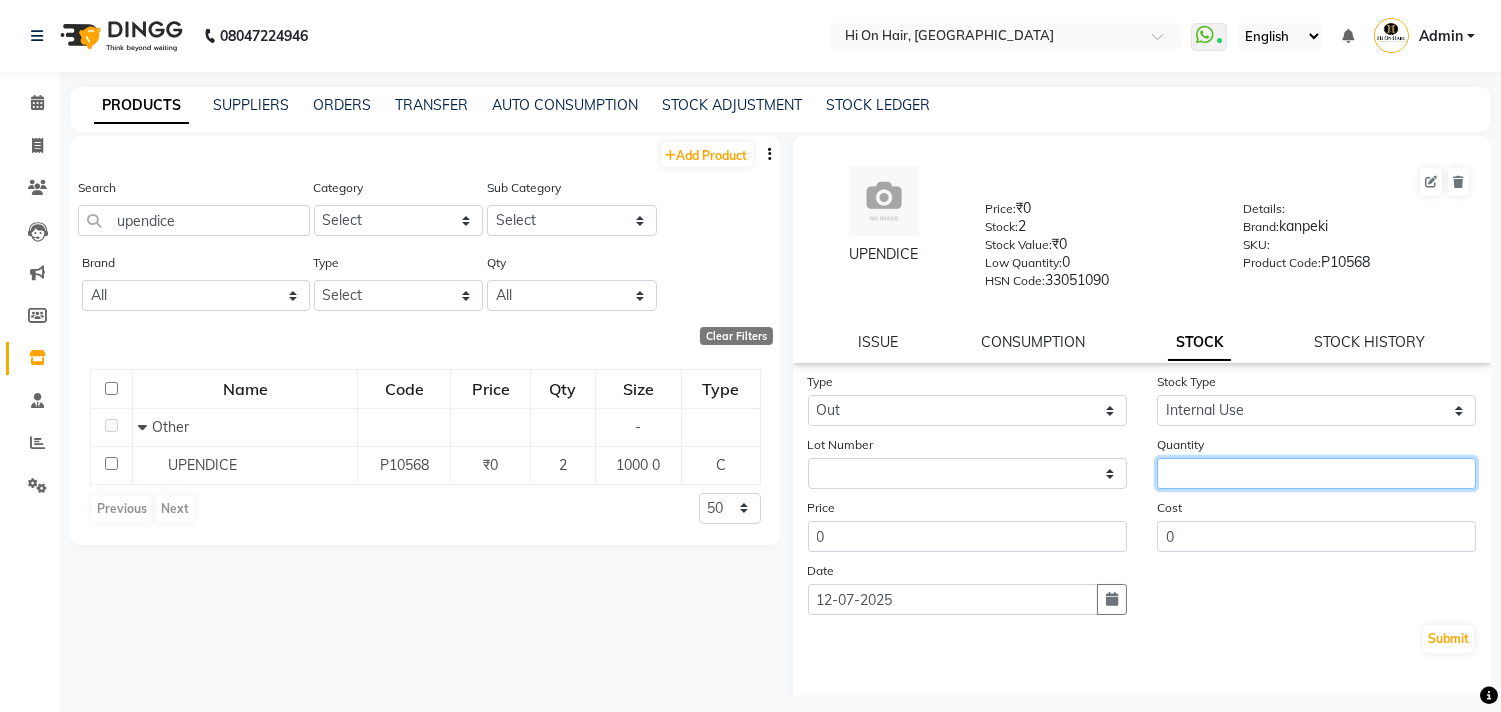 click 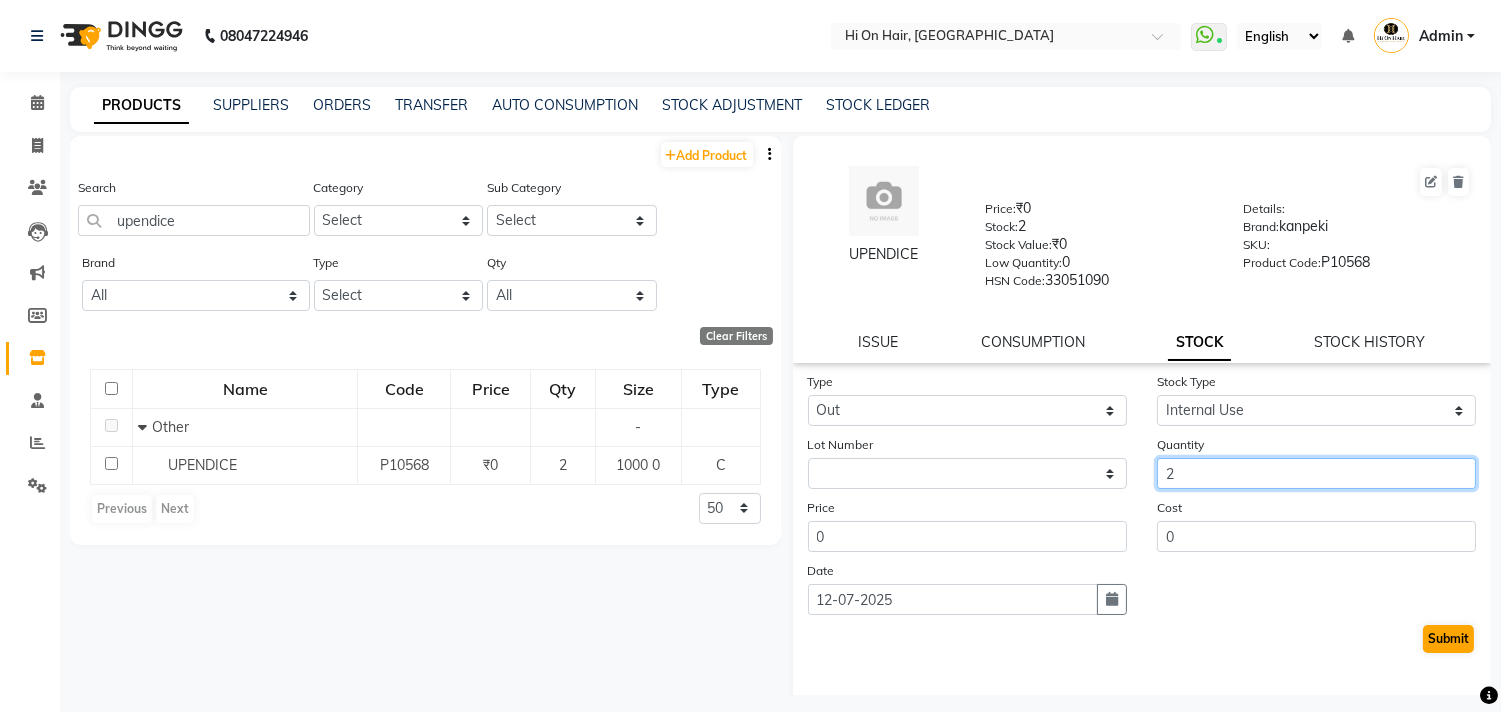 type on "2" 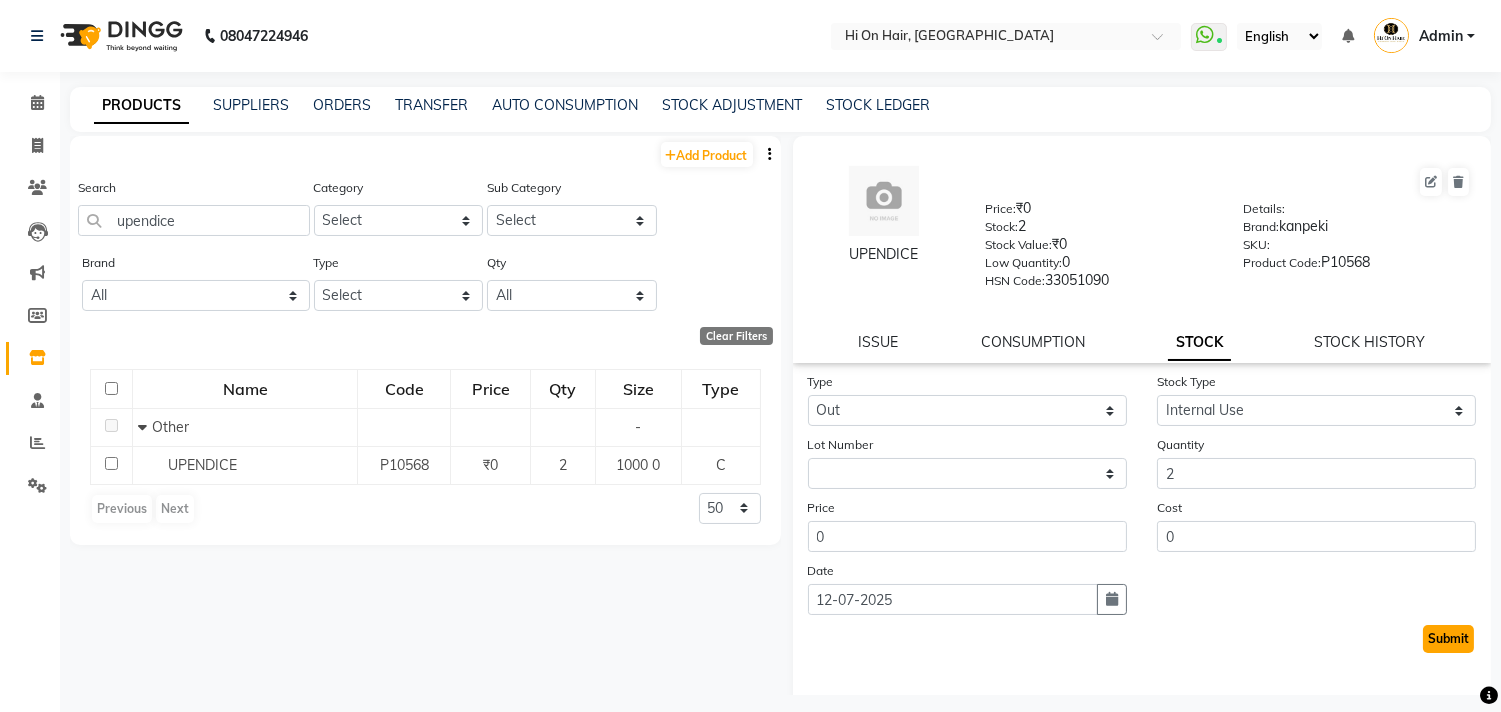 click on "Submit" 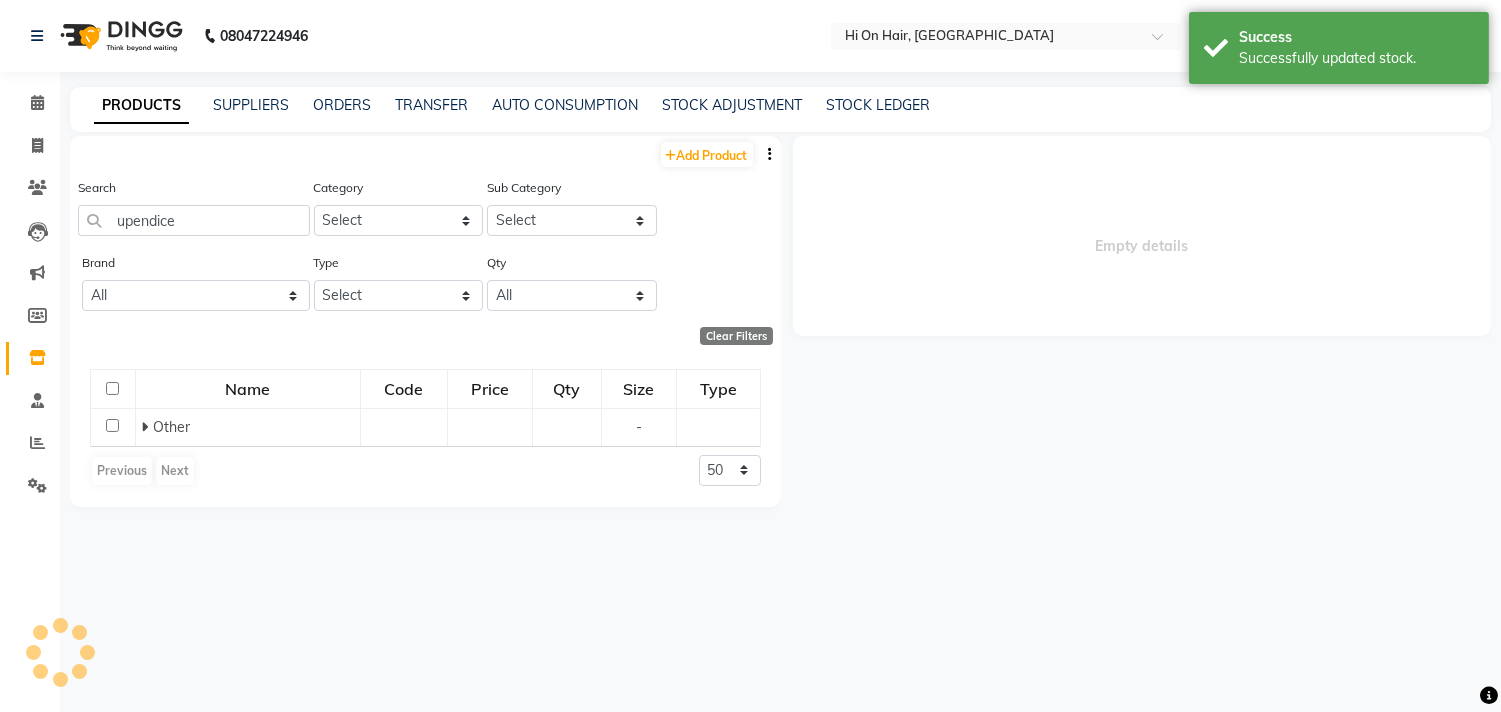 select 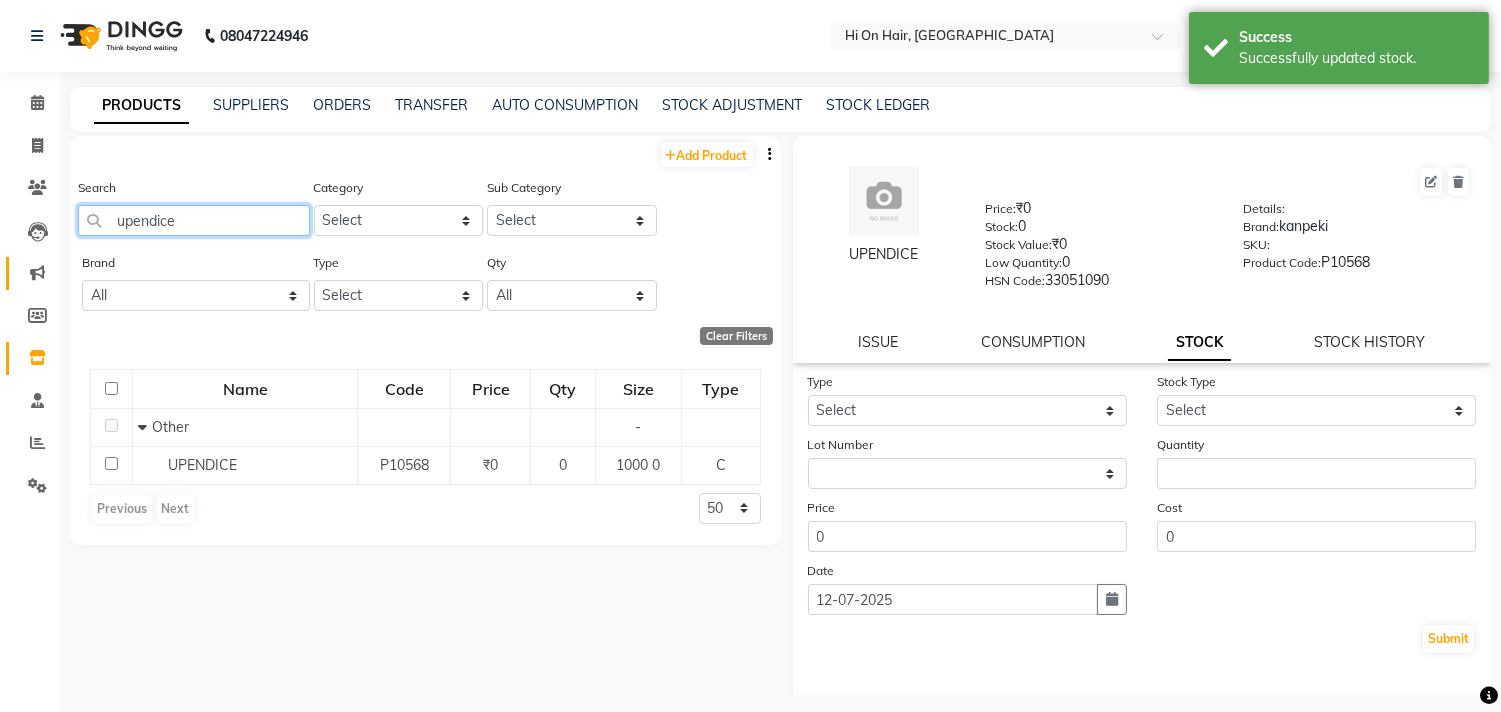 drag, startPoint x: 221, startPoint y: 220, endPoint x: 41, endPoint y: 271, distance: 187.08554 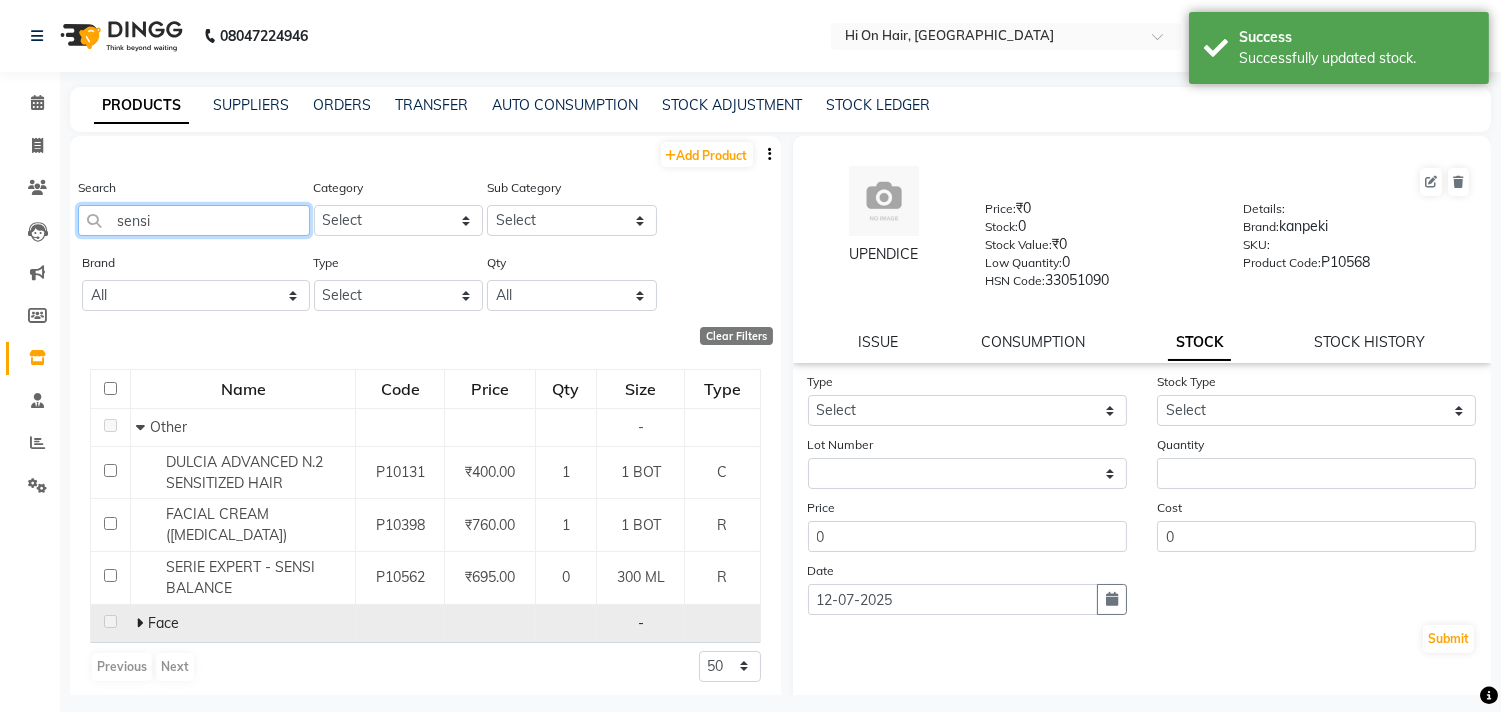 type on "sensi" 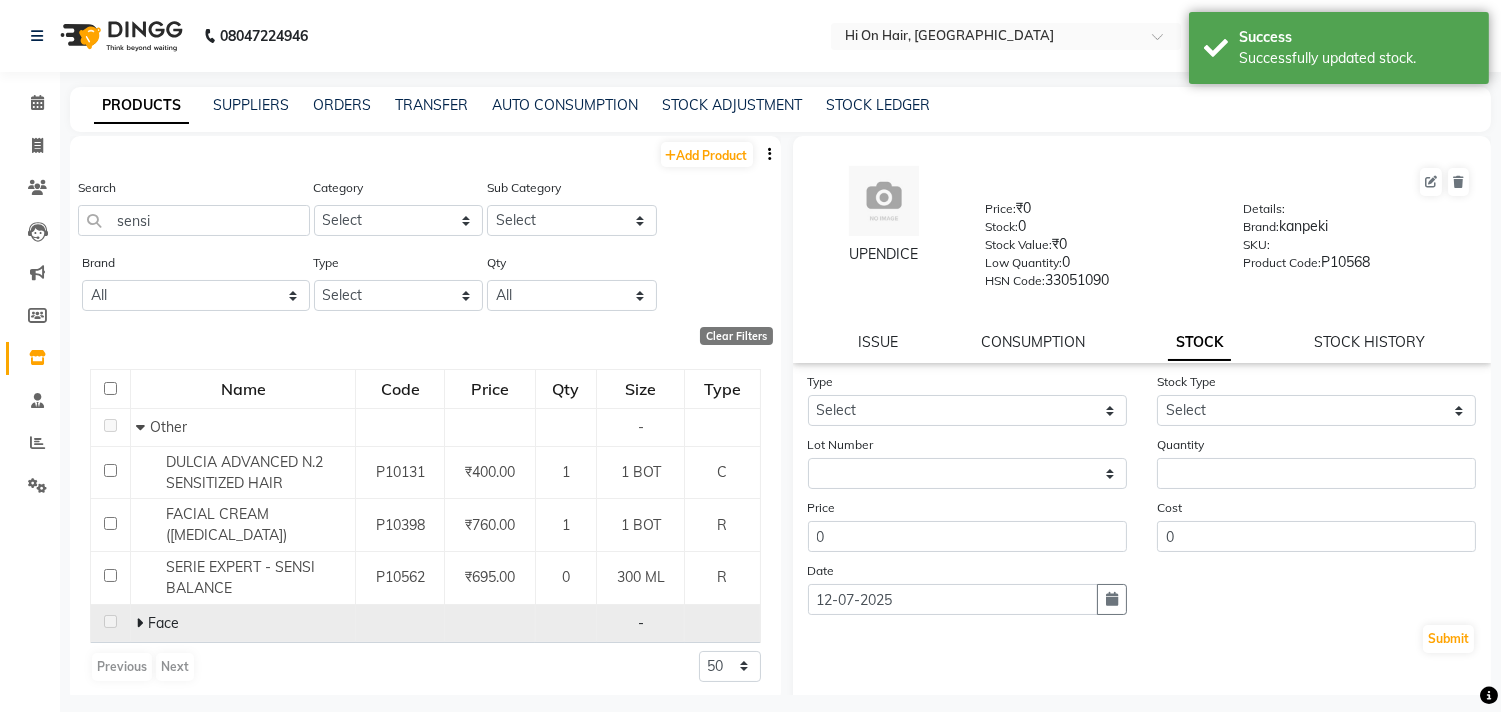 click 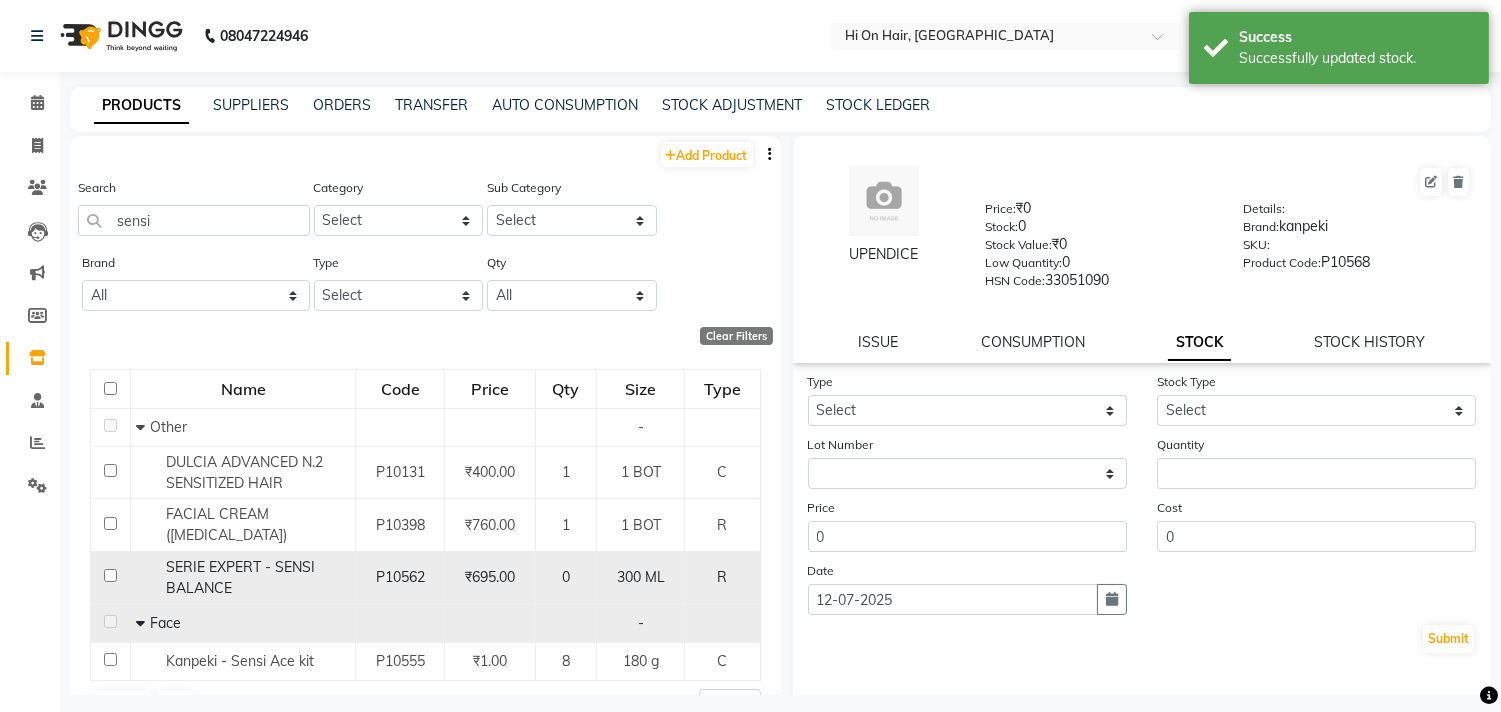 scroll, scrollTop: 46, scrollLeft: 0, axis: vertical 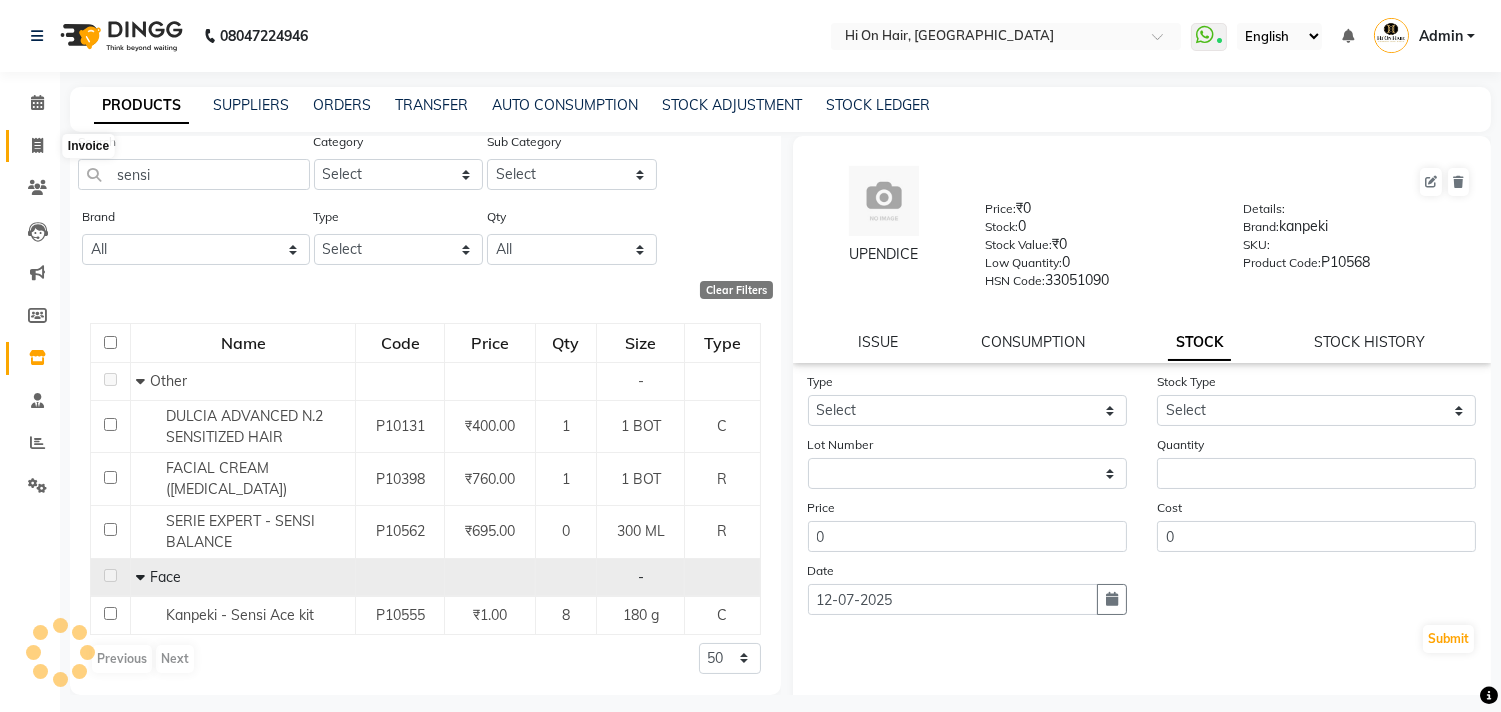 click 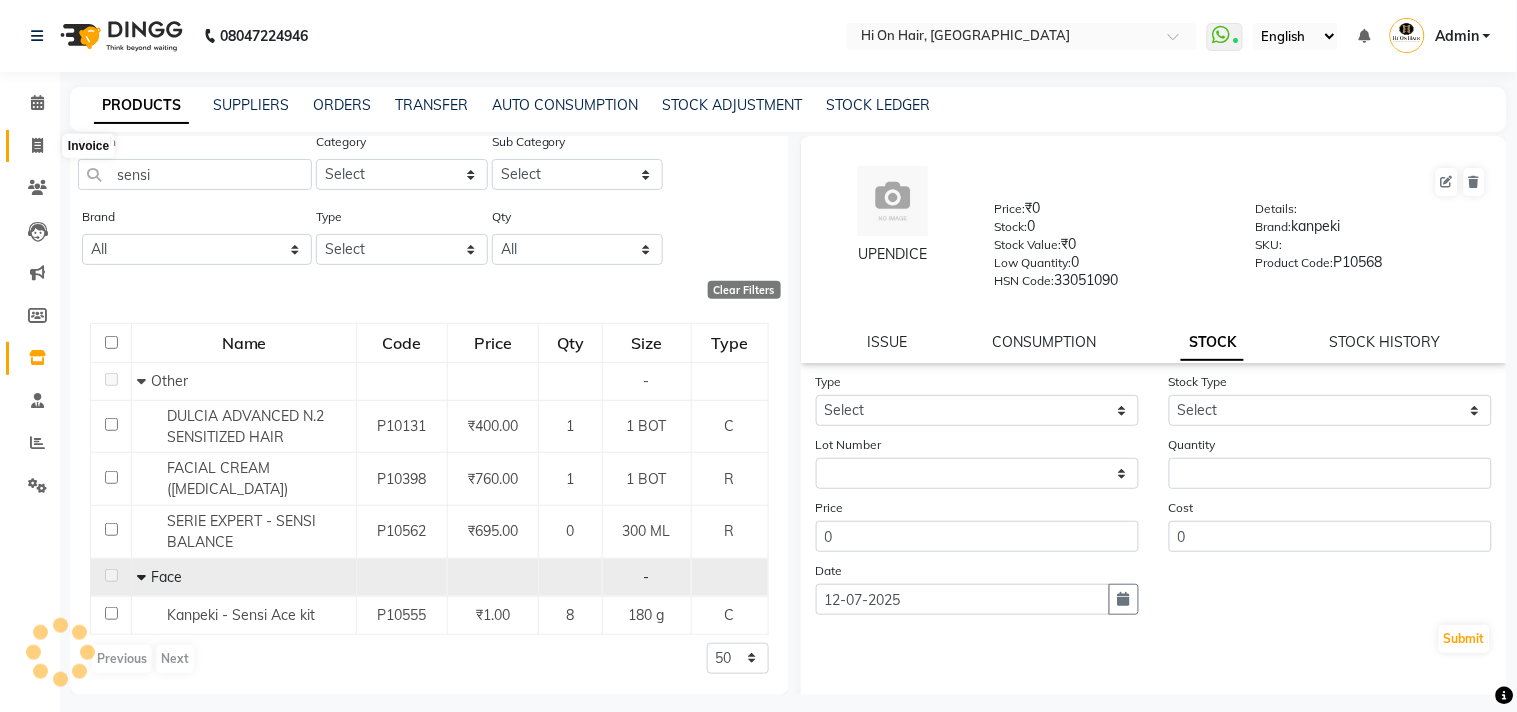 select on "535" 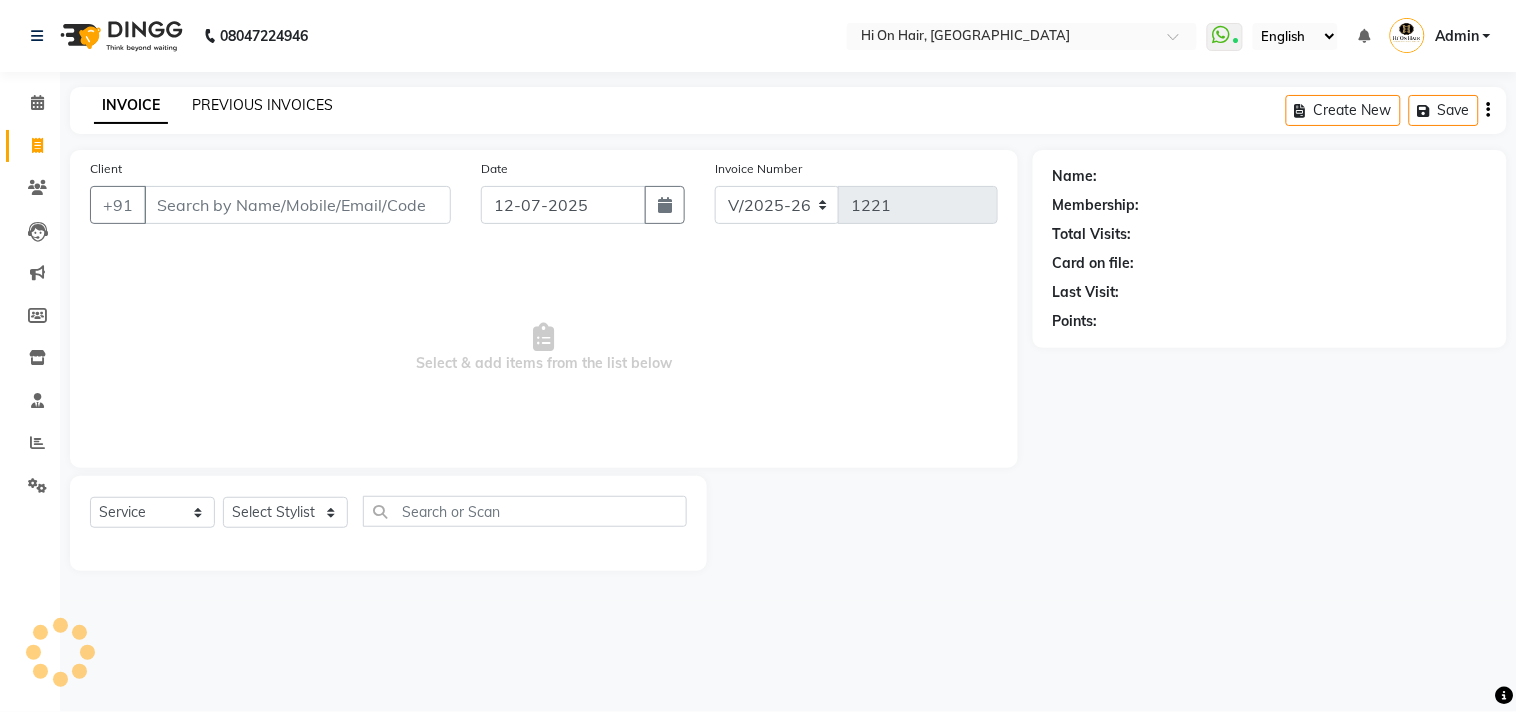 click on "PREVIOUS INVOICES" 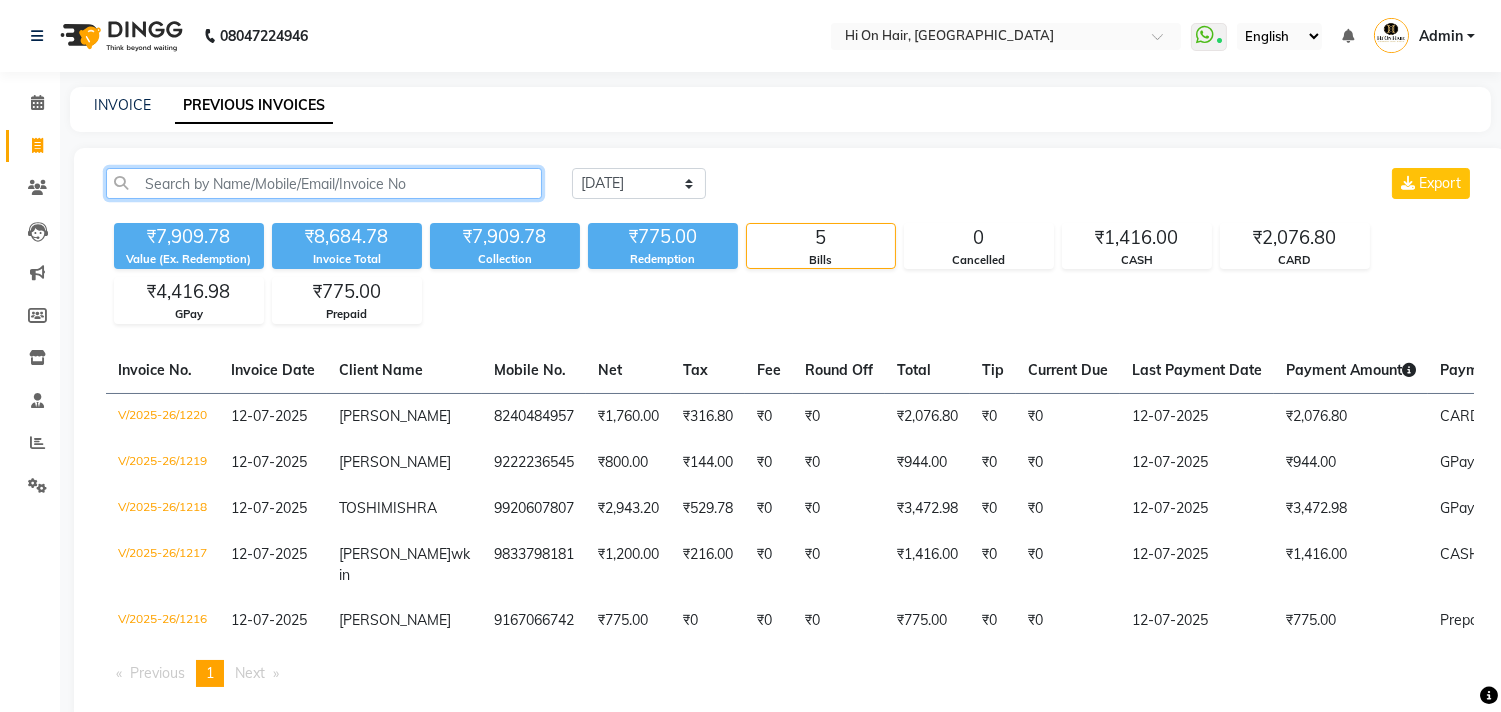 click 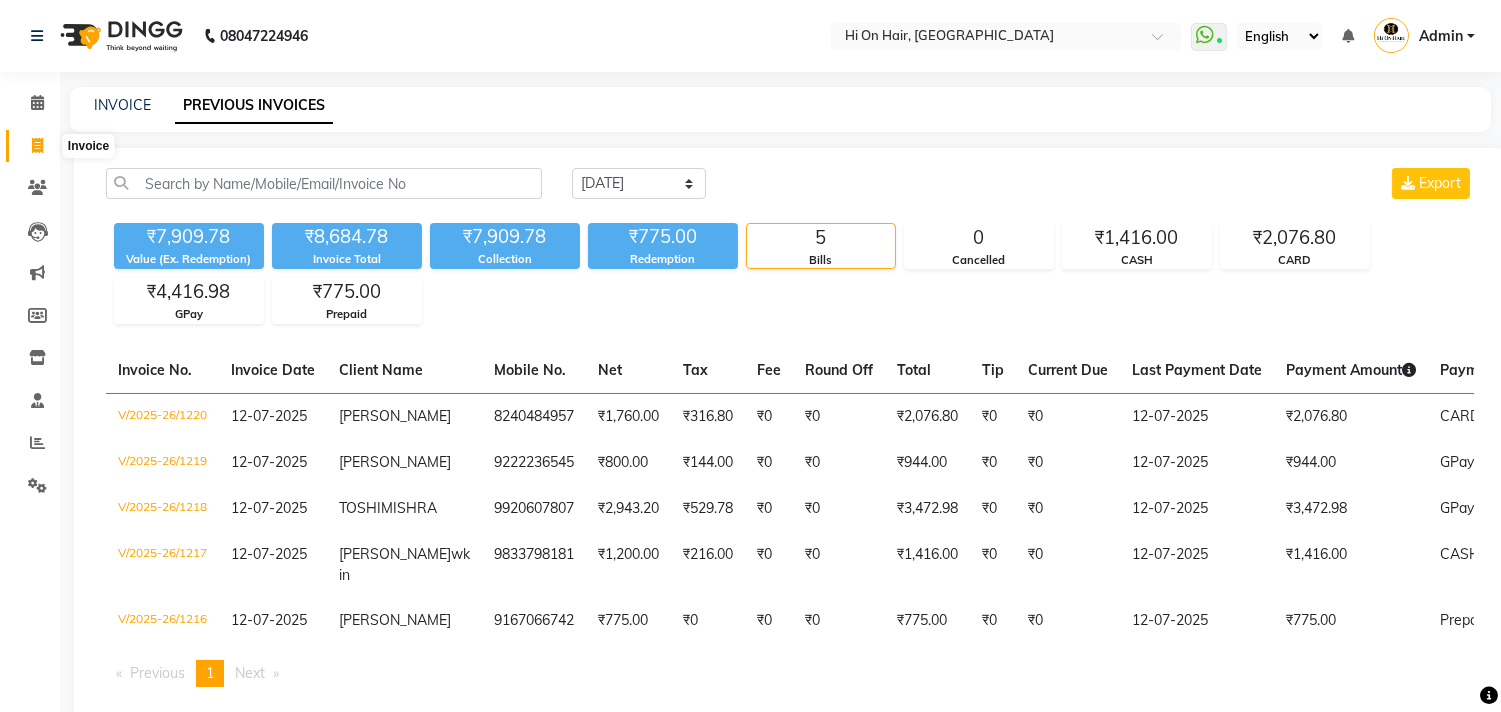 click 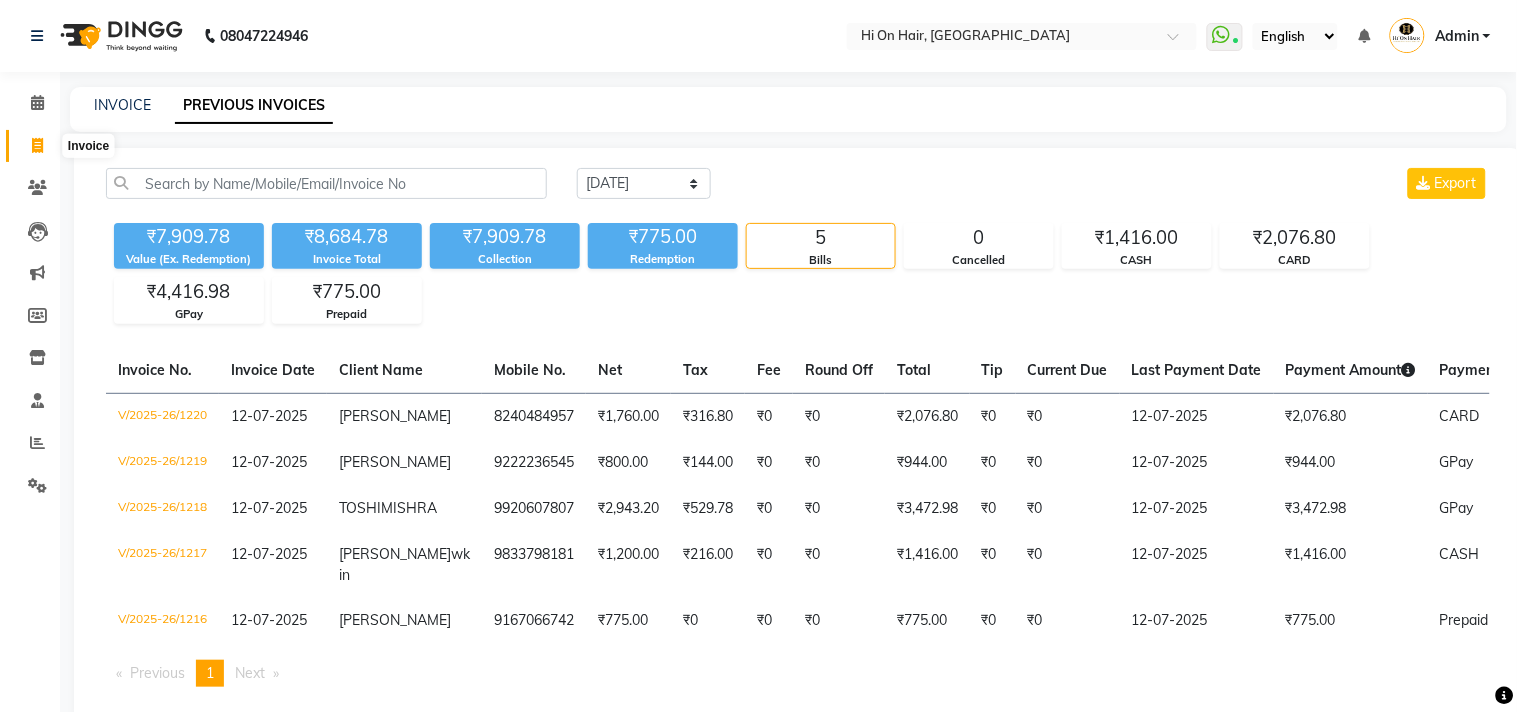 select on "535" 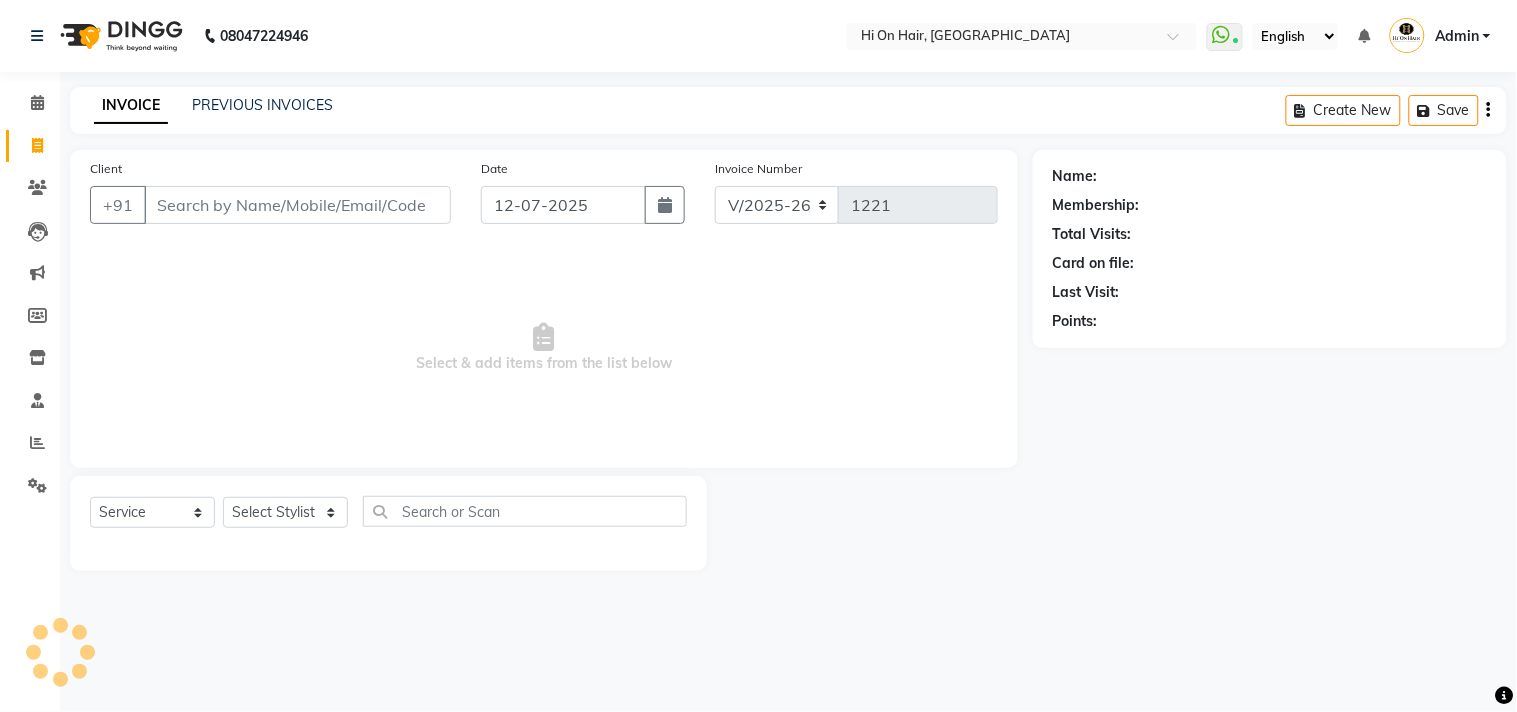 click on "Client" at bounding box center (297, 205) 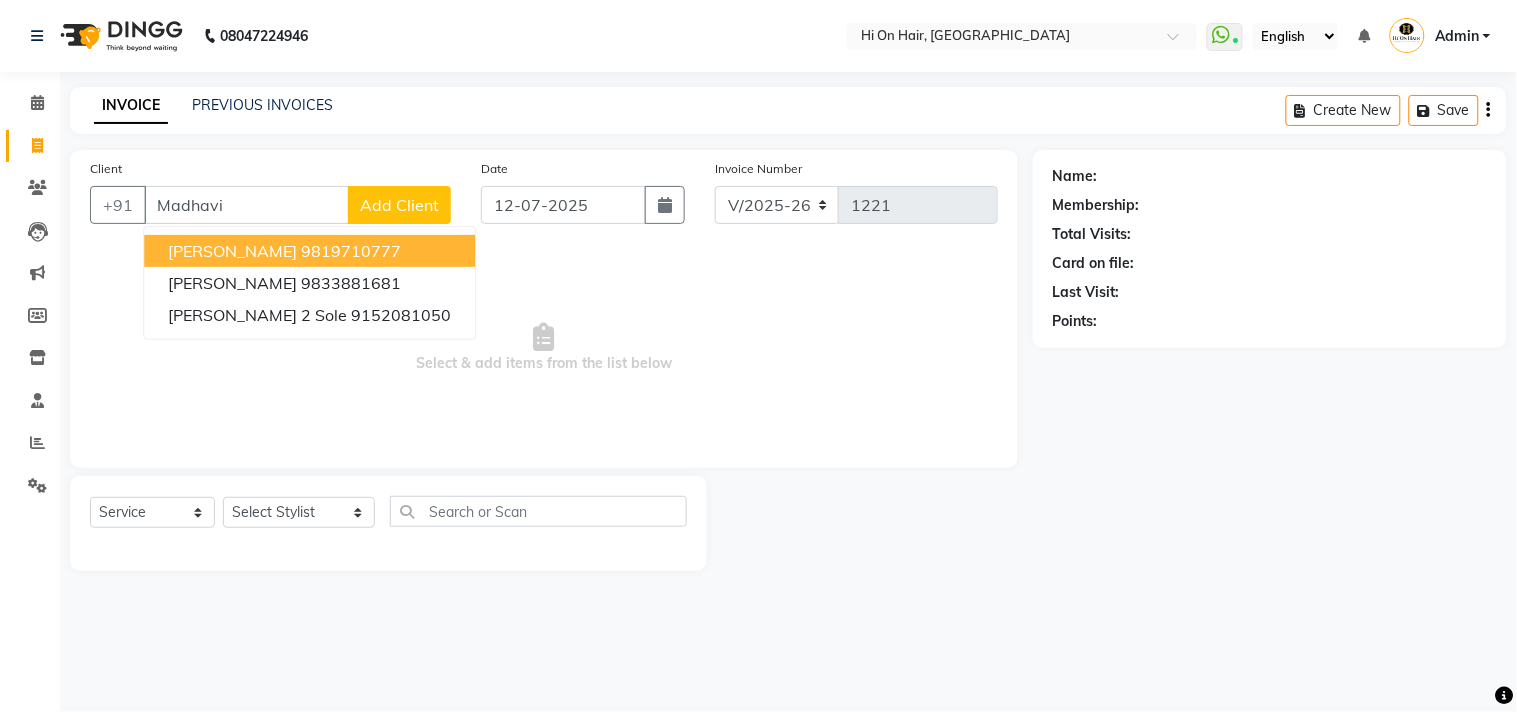 click on "Madhavi Rehan" at bounding box center (232, 251) 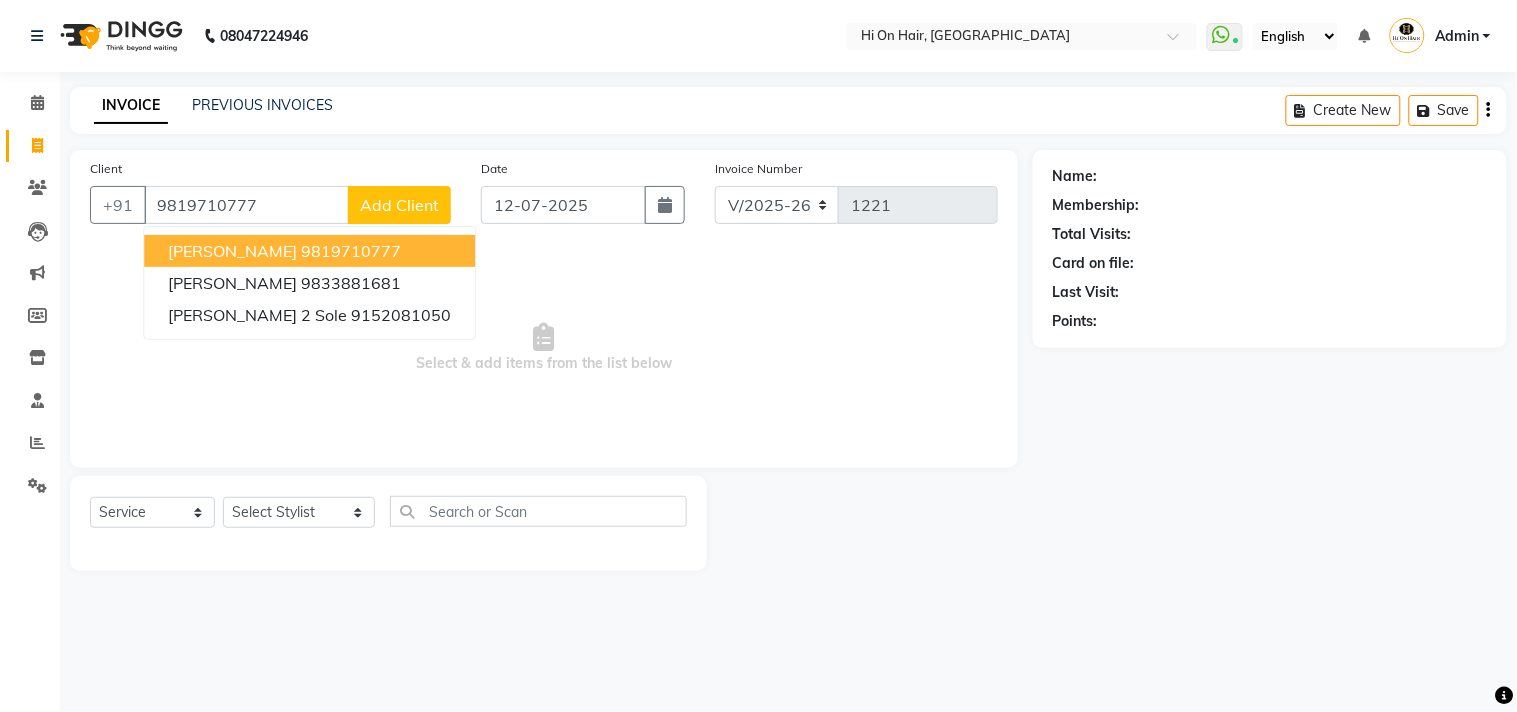 type on "9819710777" 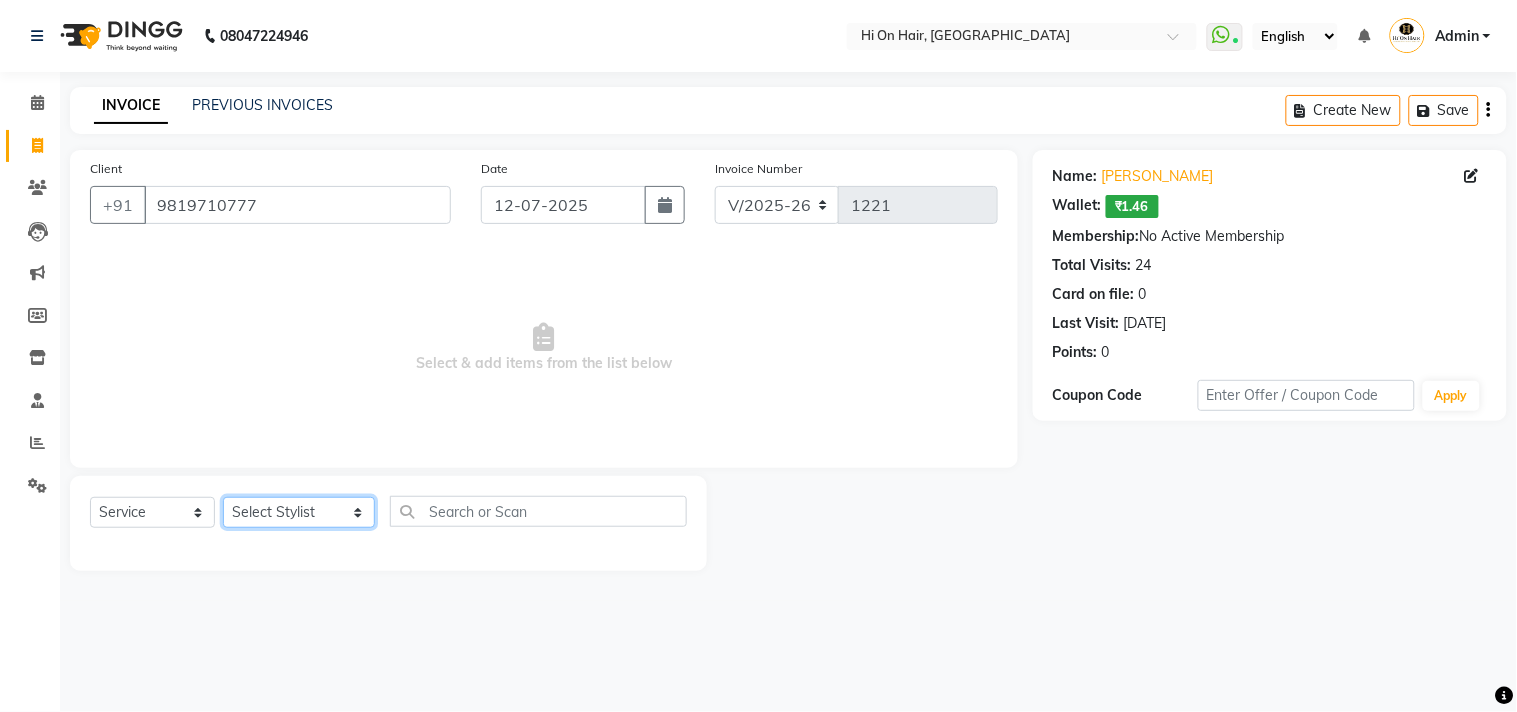 click on "Select Stylist [PERSON_NAME] [PERSON_NAME] Hi On Hair MAKYOPHI [PERSON_NAME] [PERSON_NAME] Raani [PERSON_NAME] [PERSON_NAME] [PERSON_NAME] [PERSON_NAME] SOSEM [PERSON_NAME]" 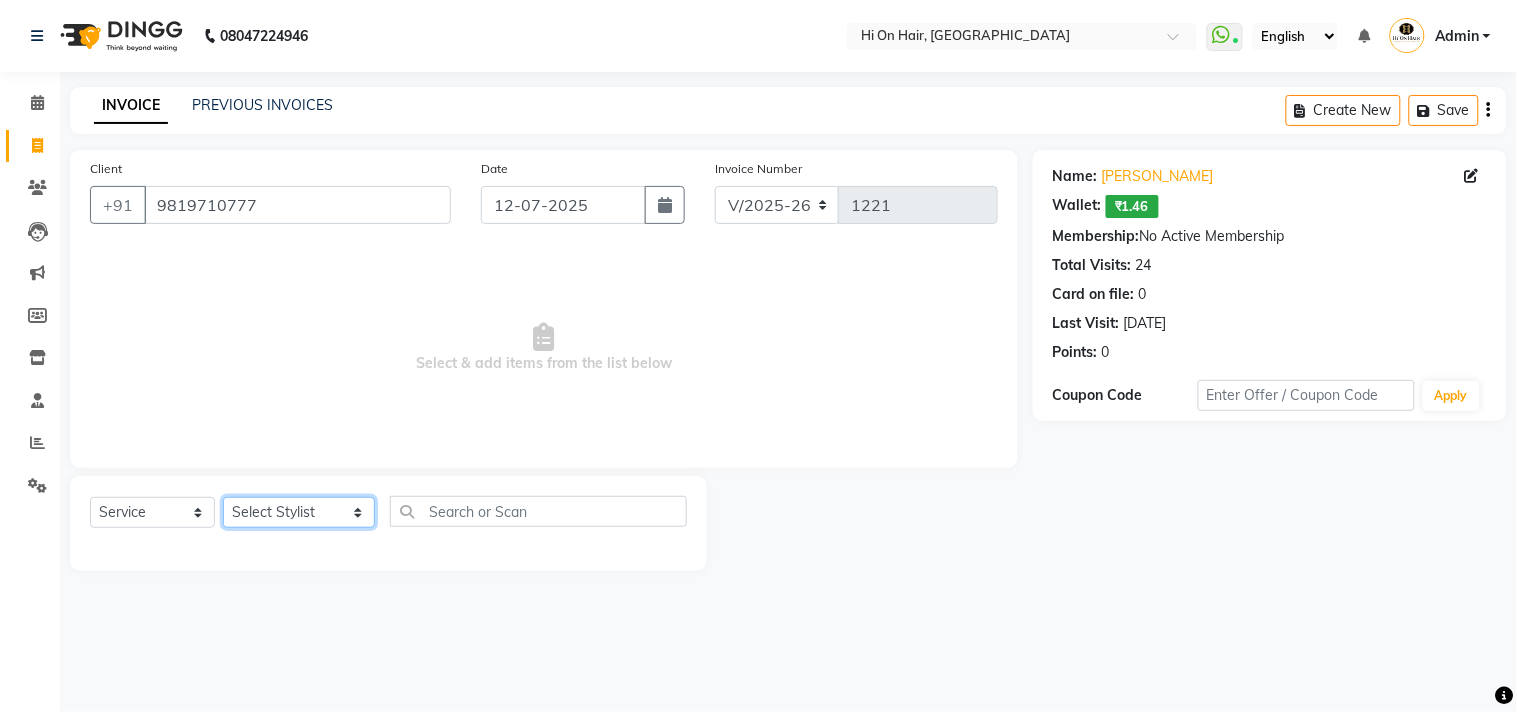 select on "29610" 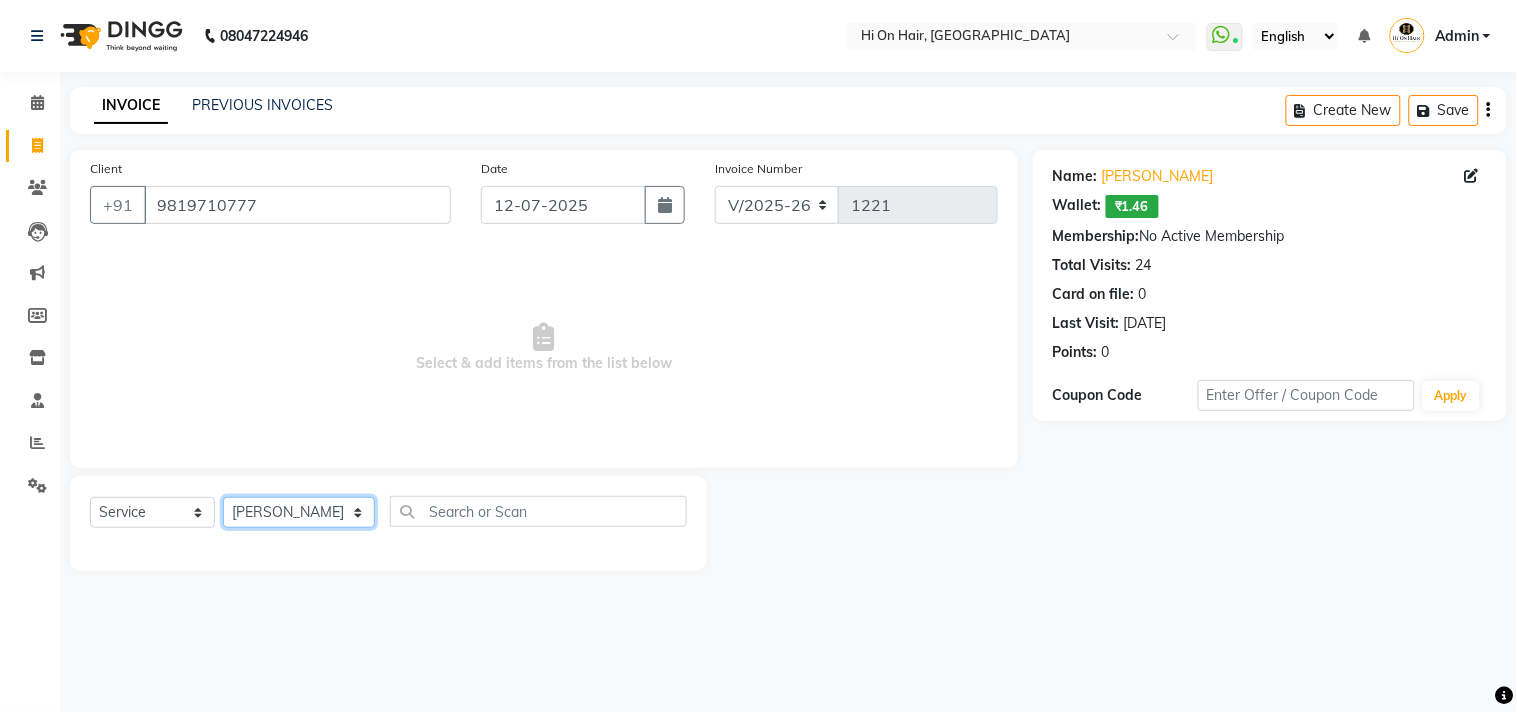 click on "Select Stylist [PERSON_NAME] [PERSON_NAME] Hi On Hair MAKYOPHI [PERSON_NAME] [PERSON_NAME] Raani [PERSON_NAME] [PERSON_NAME] [PERSON_NAME] [PERSON_NAME] SOSEM [PERSON_NAME]" 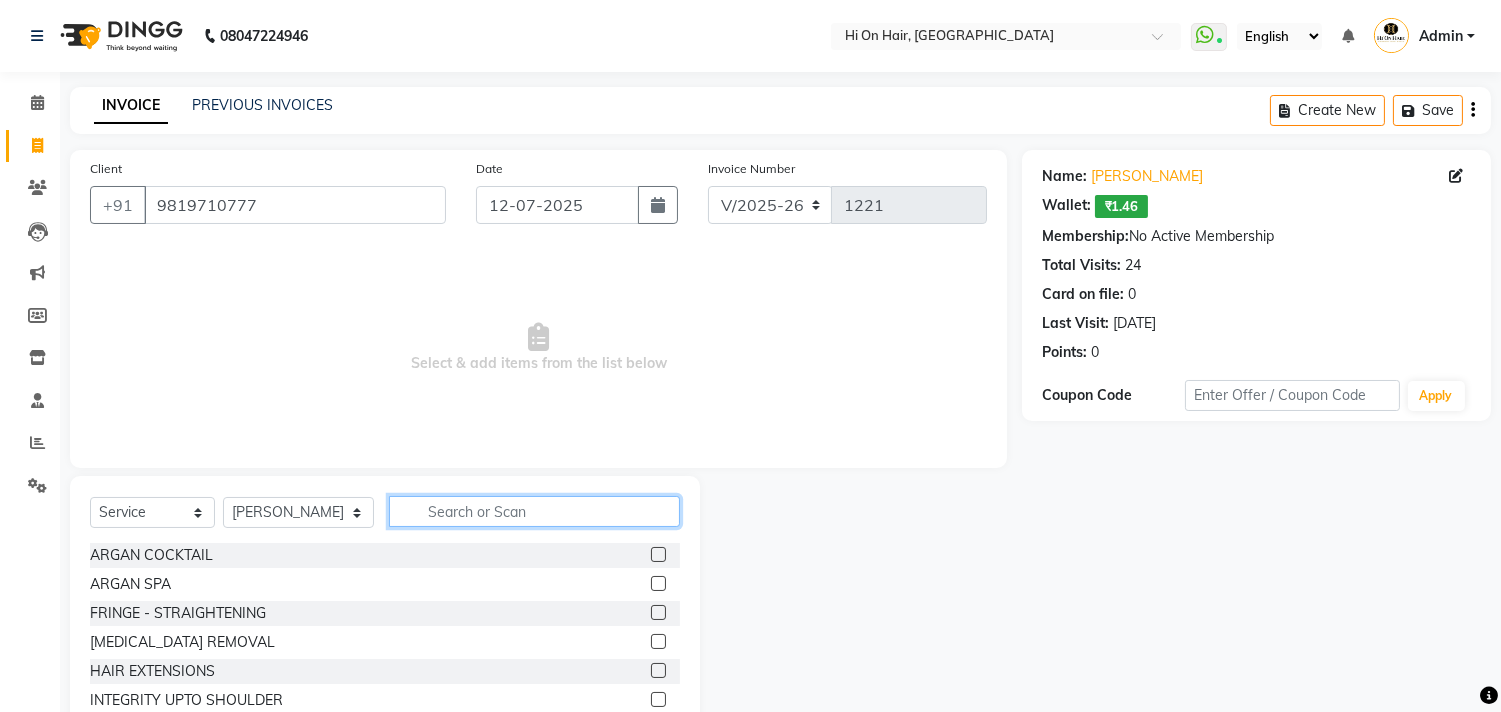 click 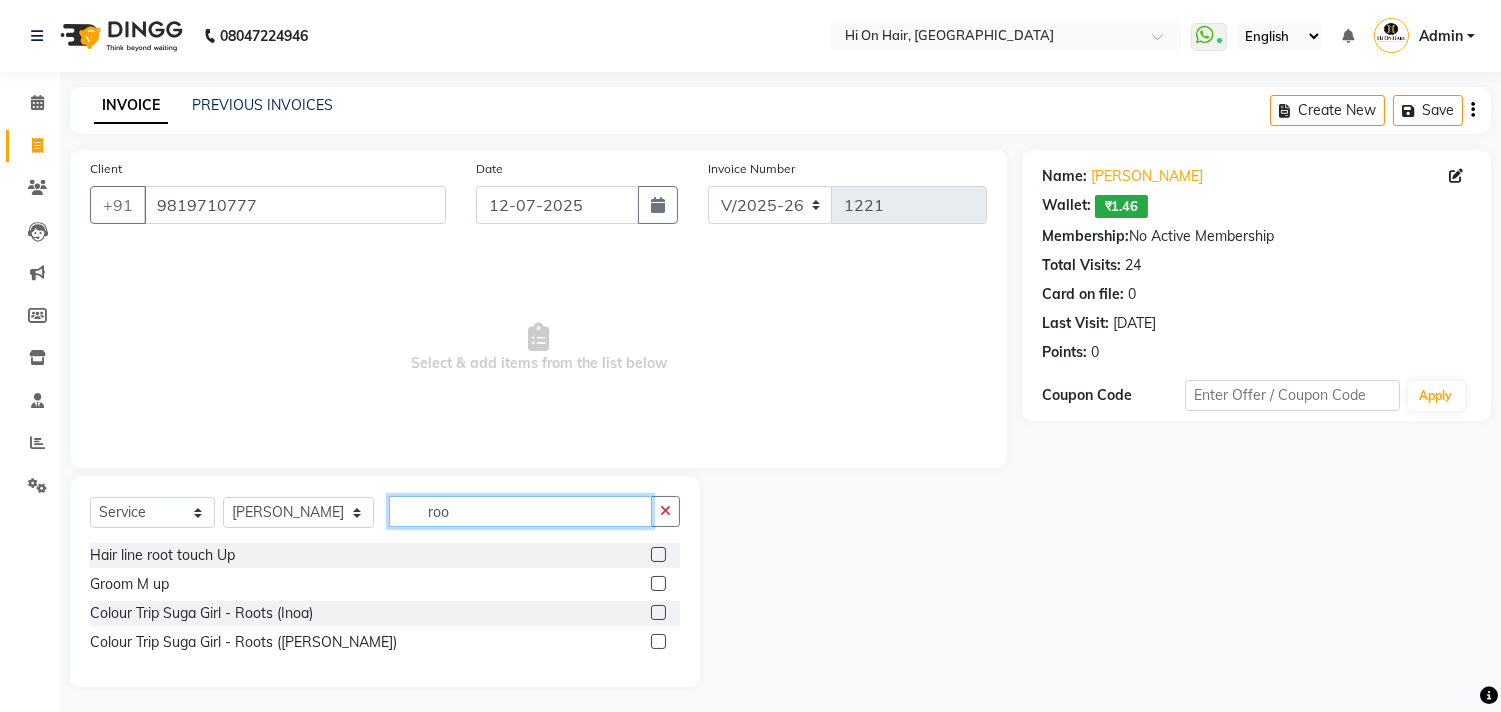 type on "roo" 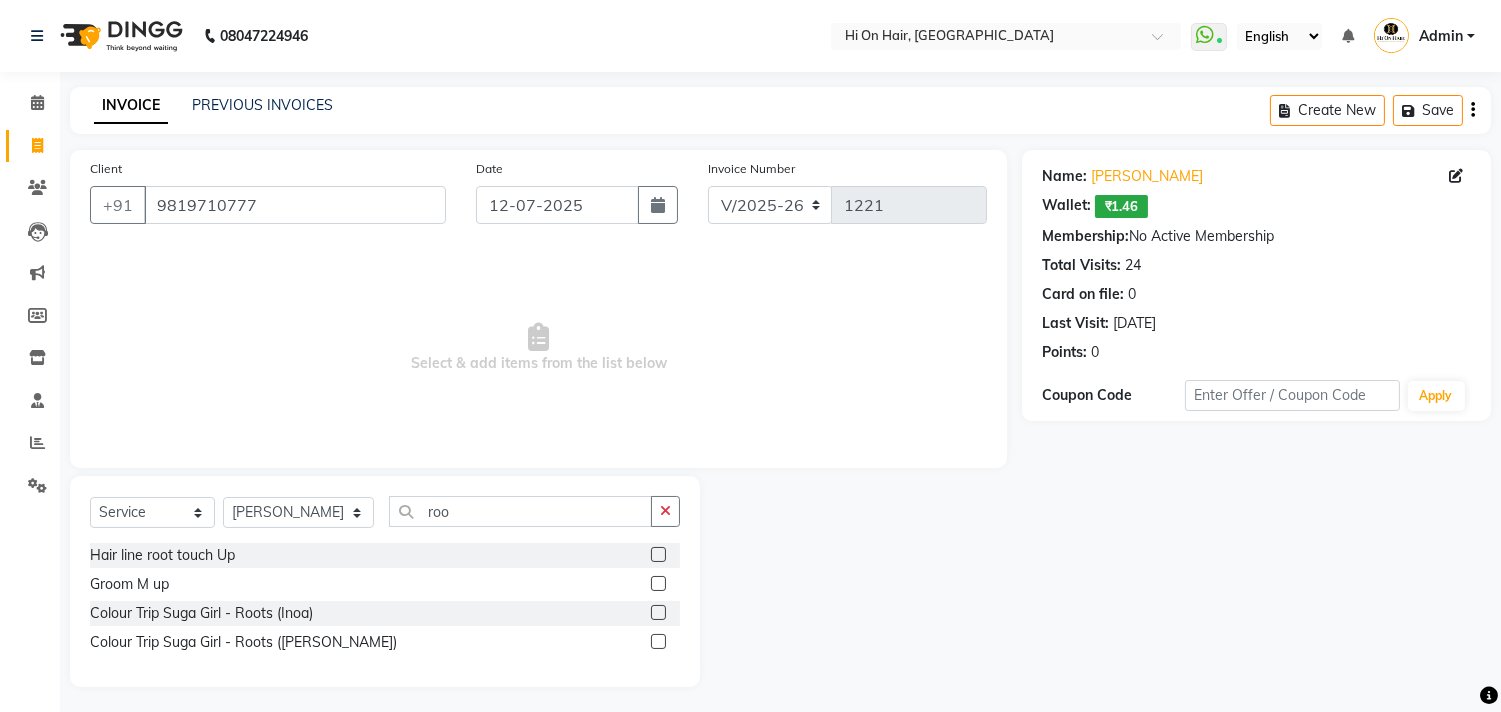 click 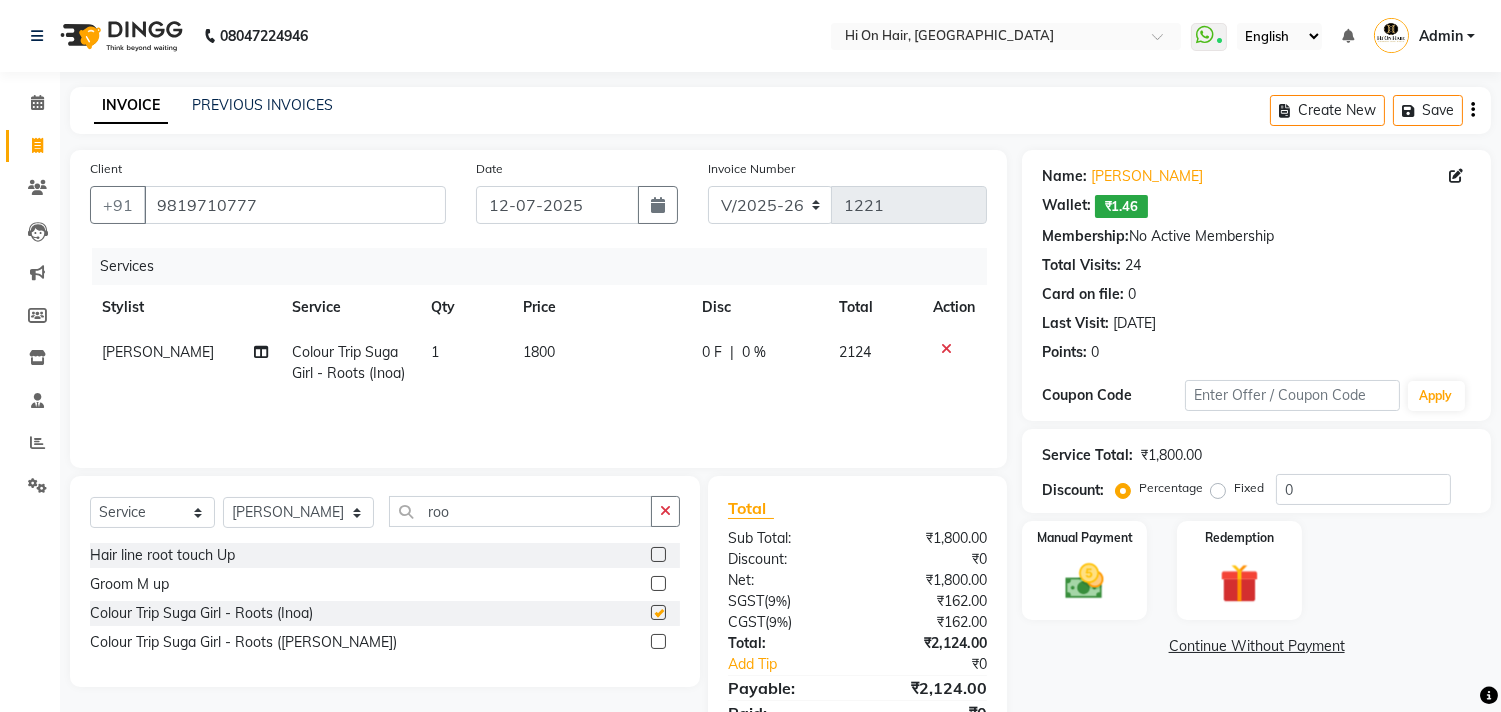 checkbox on "false" 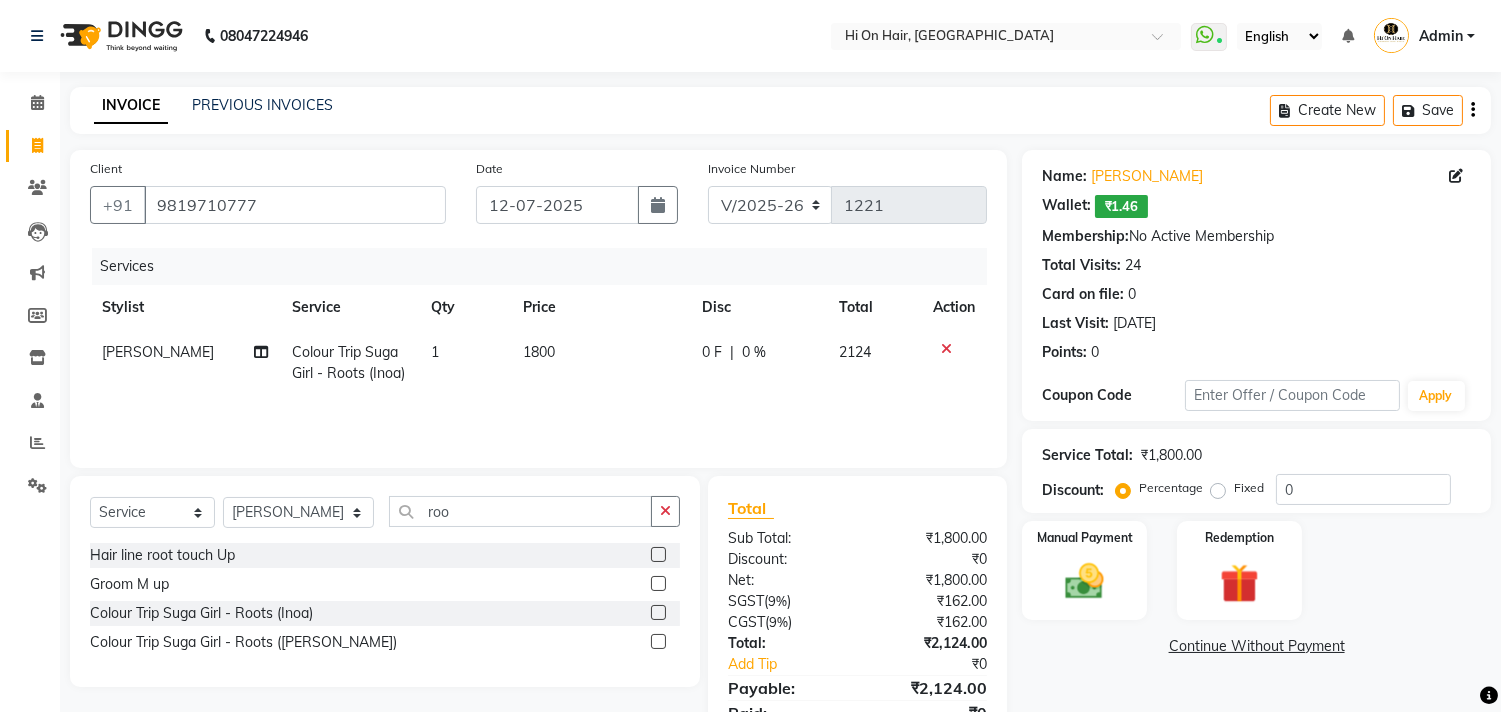 click 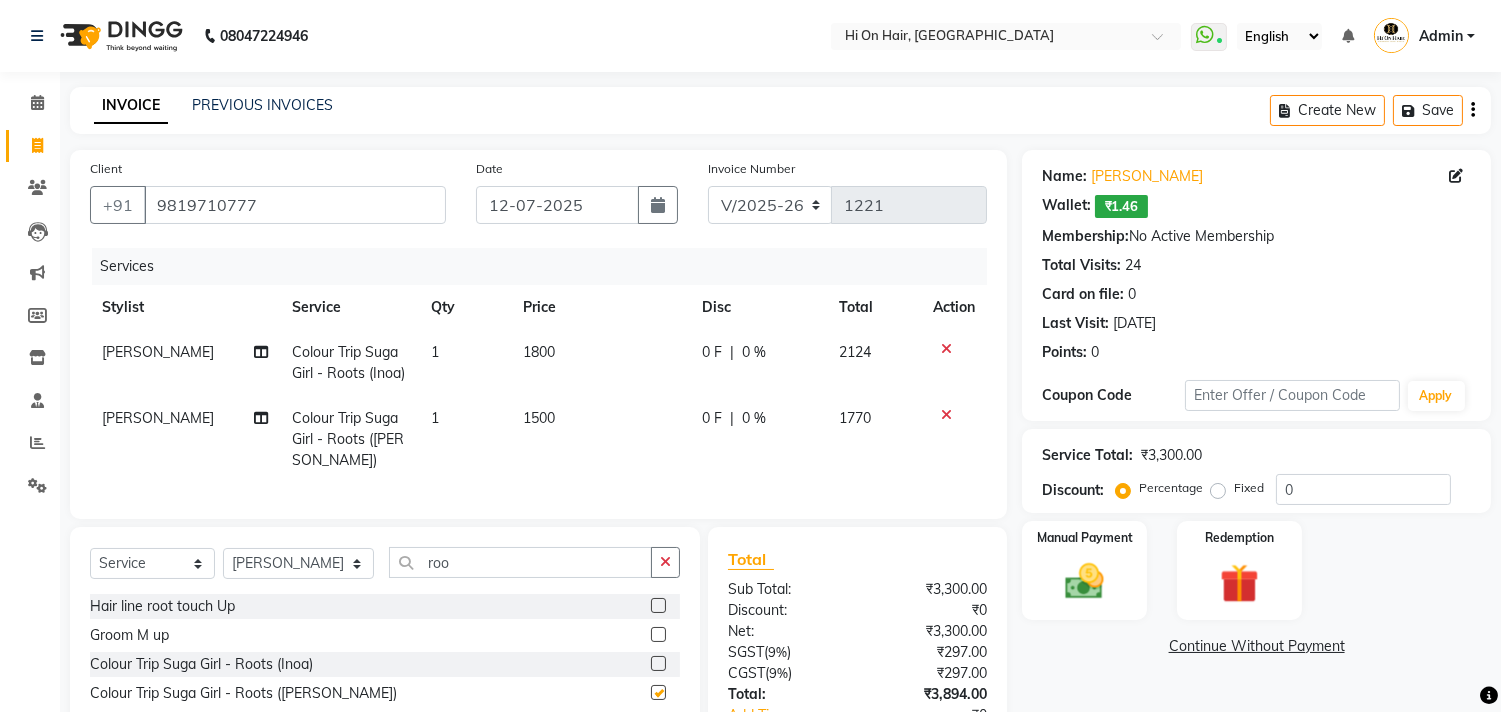 checkbox on "false" 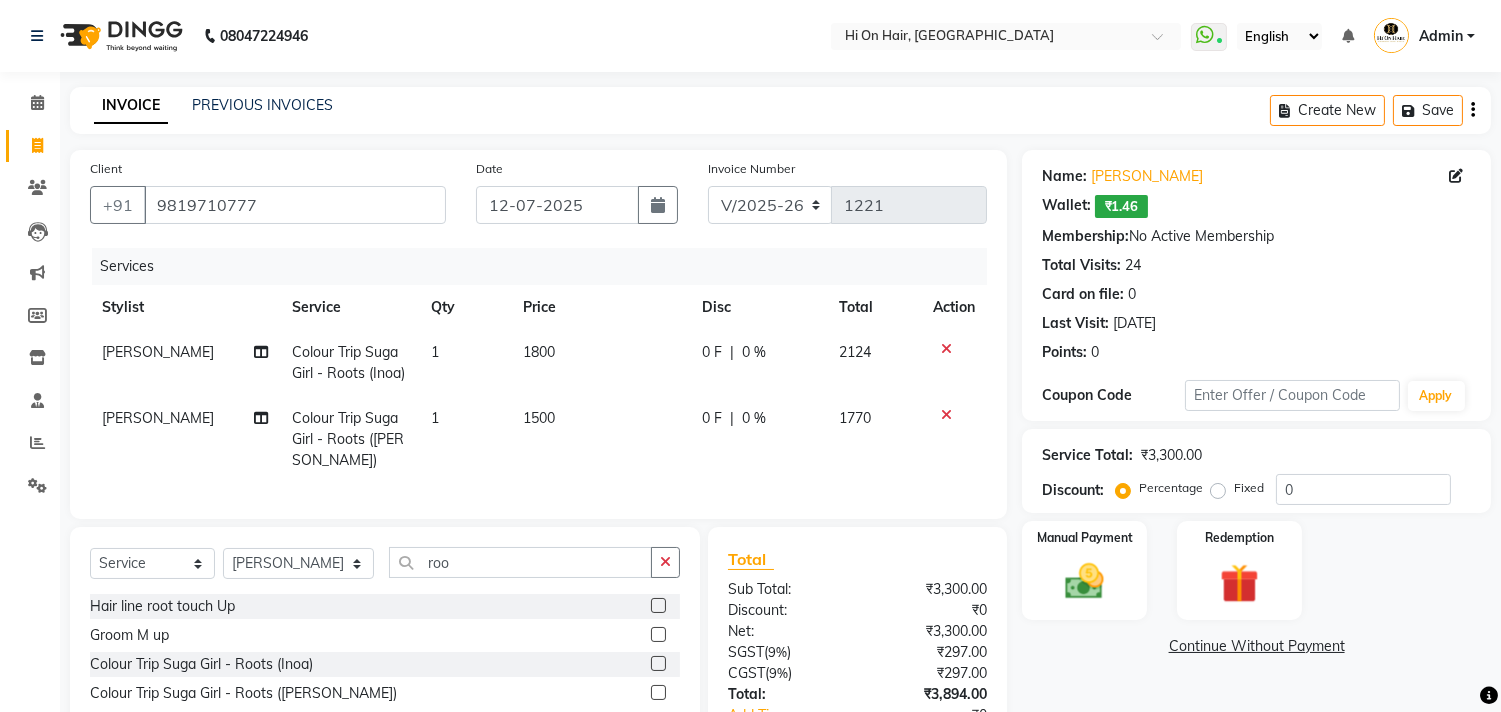 click 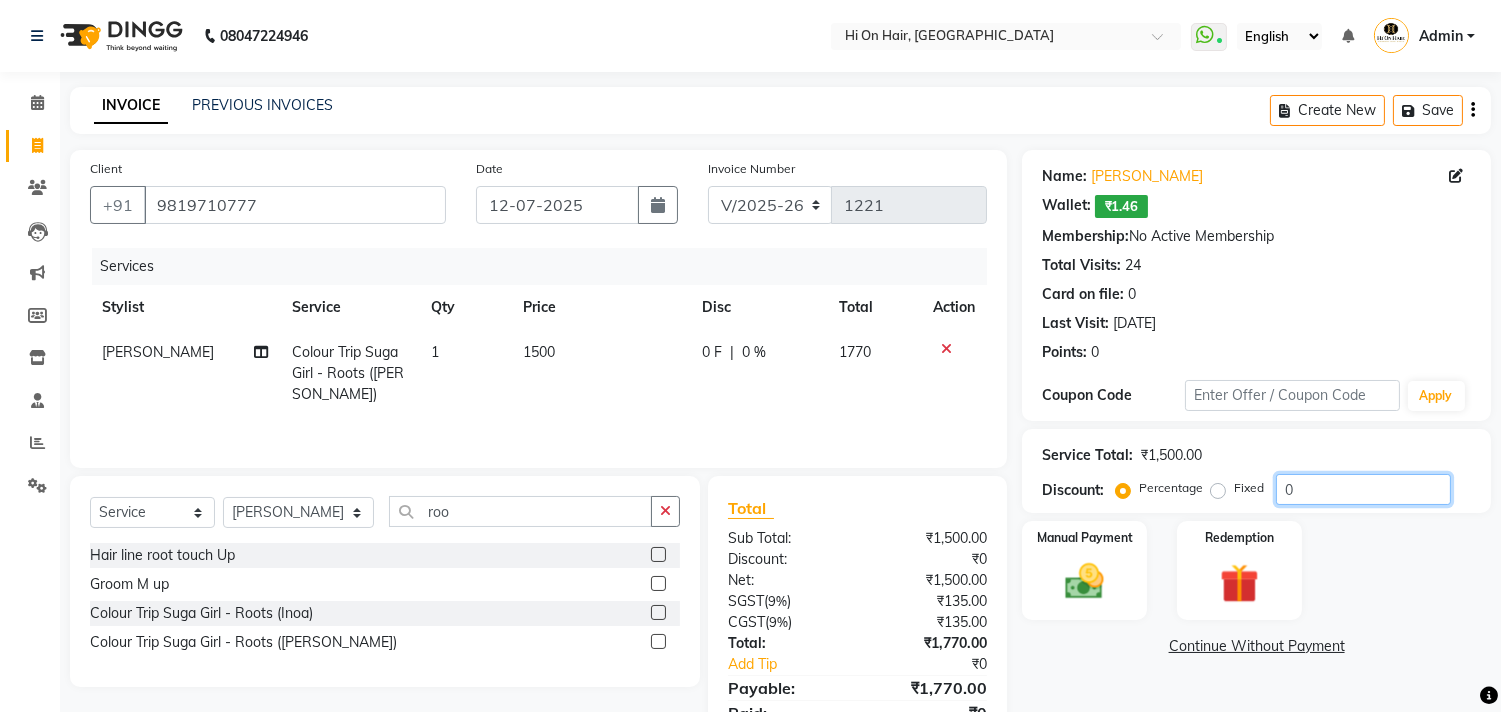 click on "0" 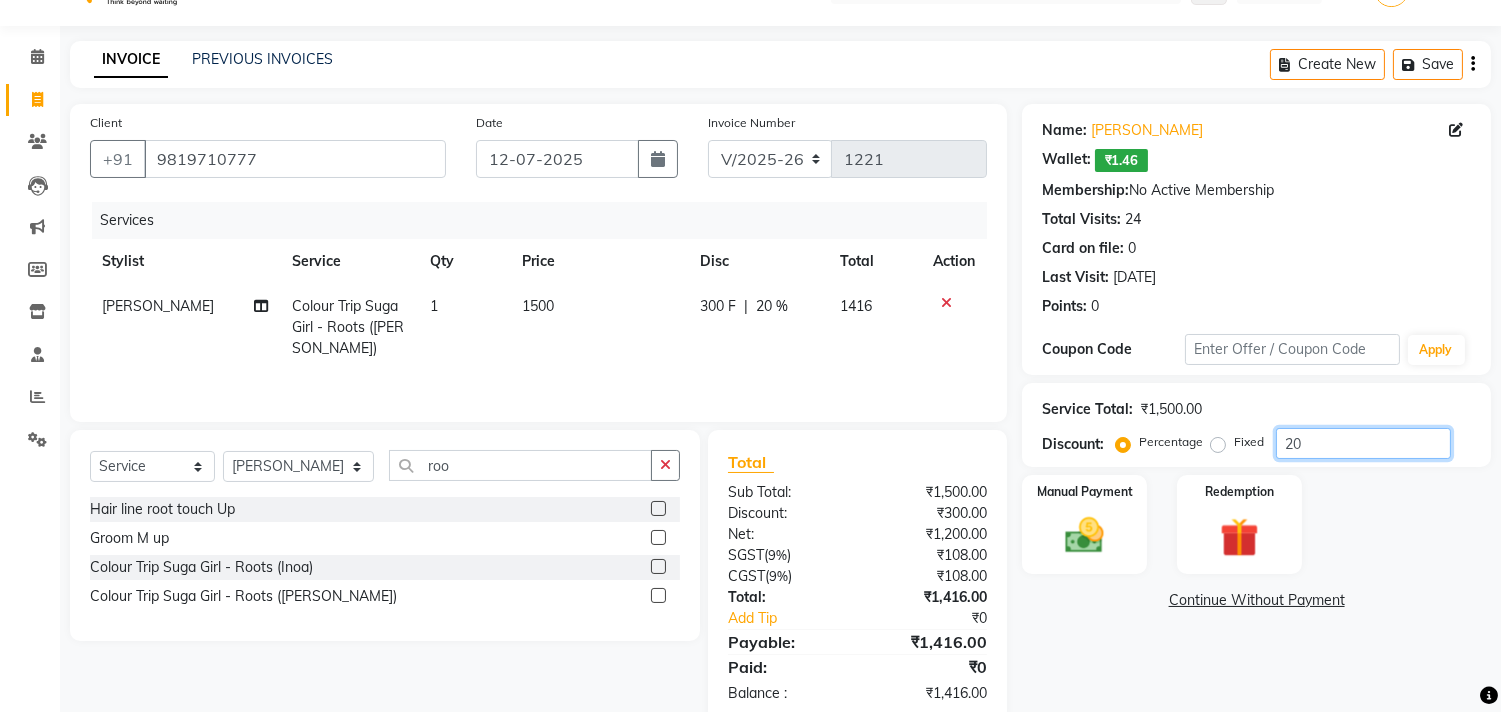 scroll, scrollTop: 90, scrollLeft: 0, axis: vertical 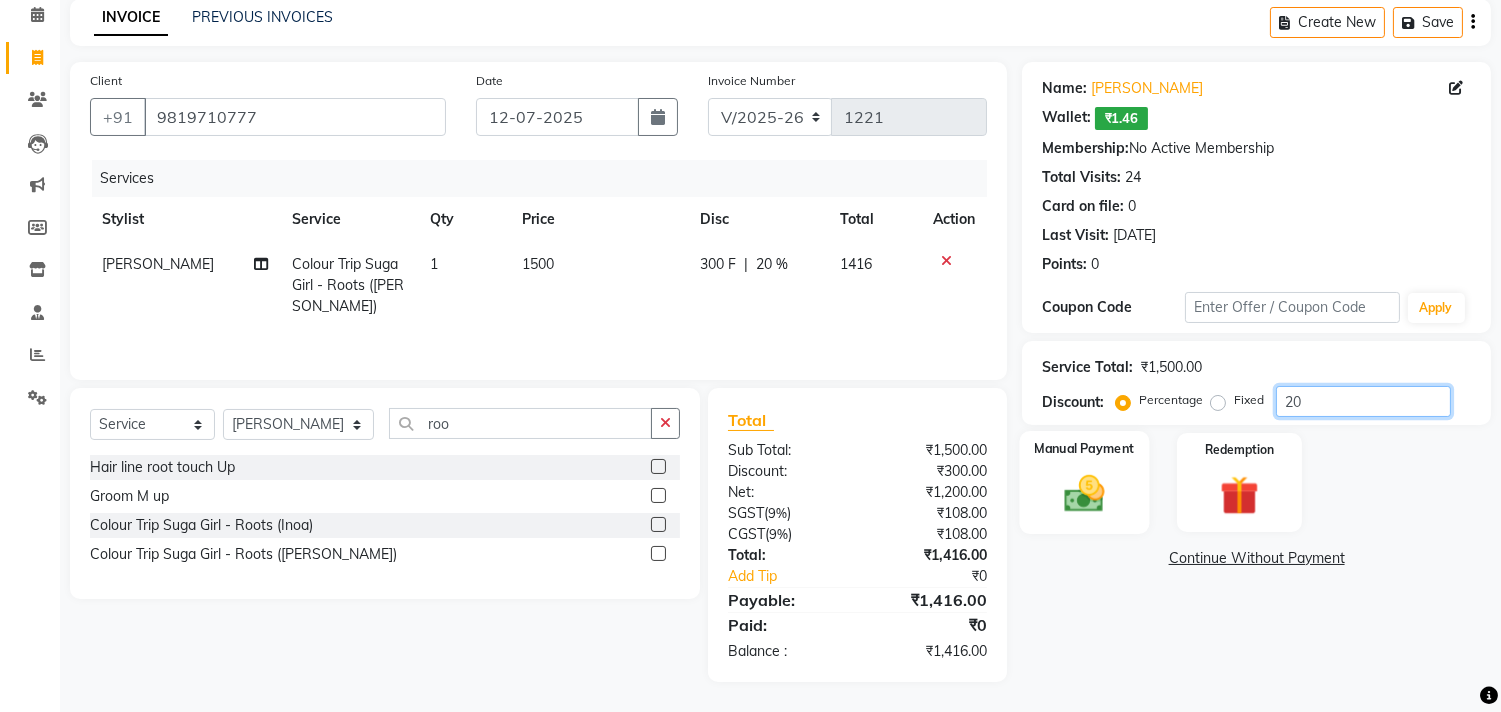 type on "20" 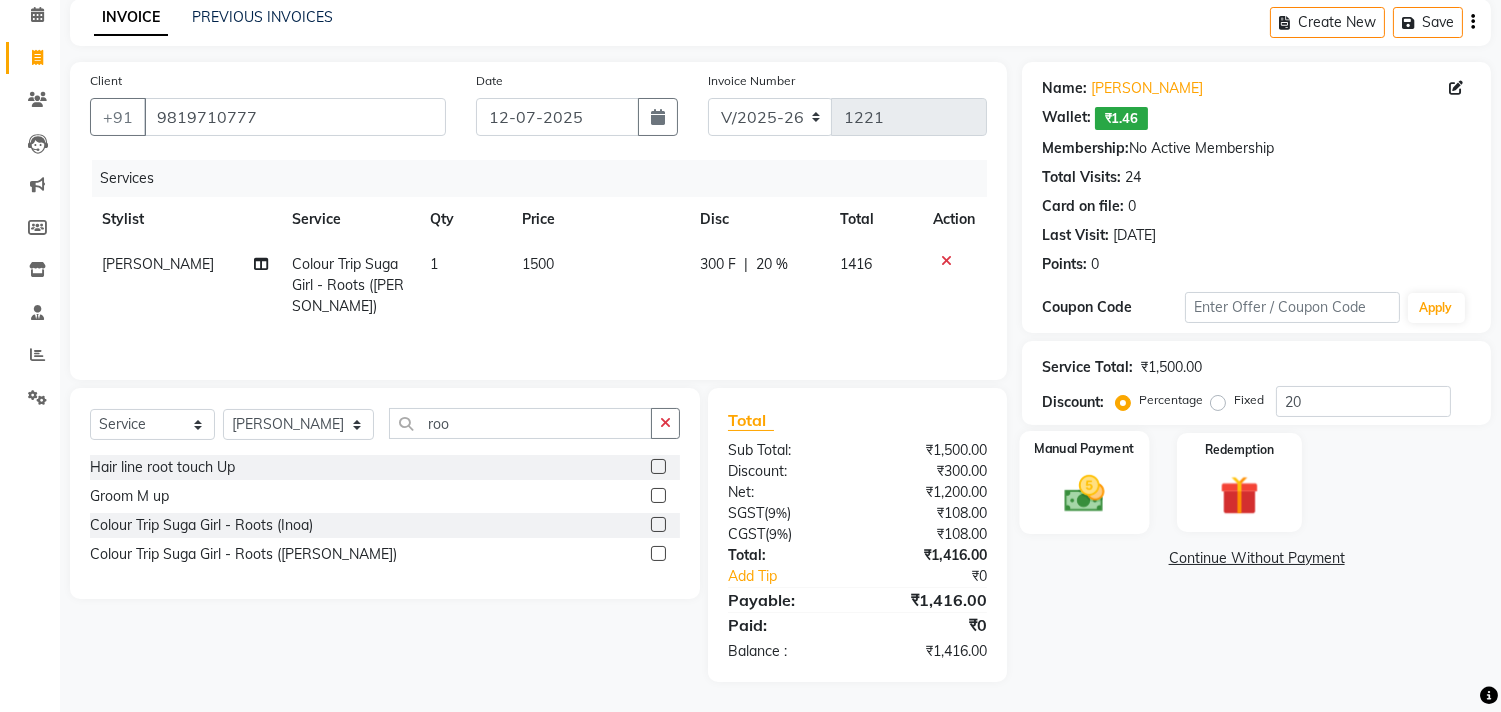 click 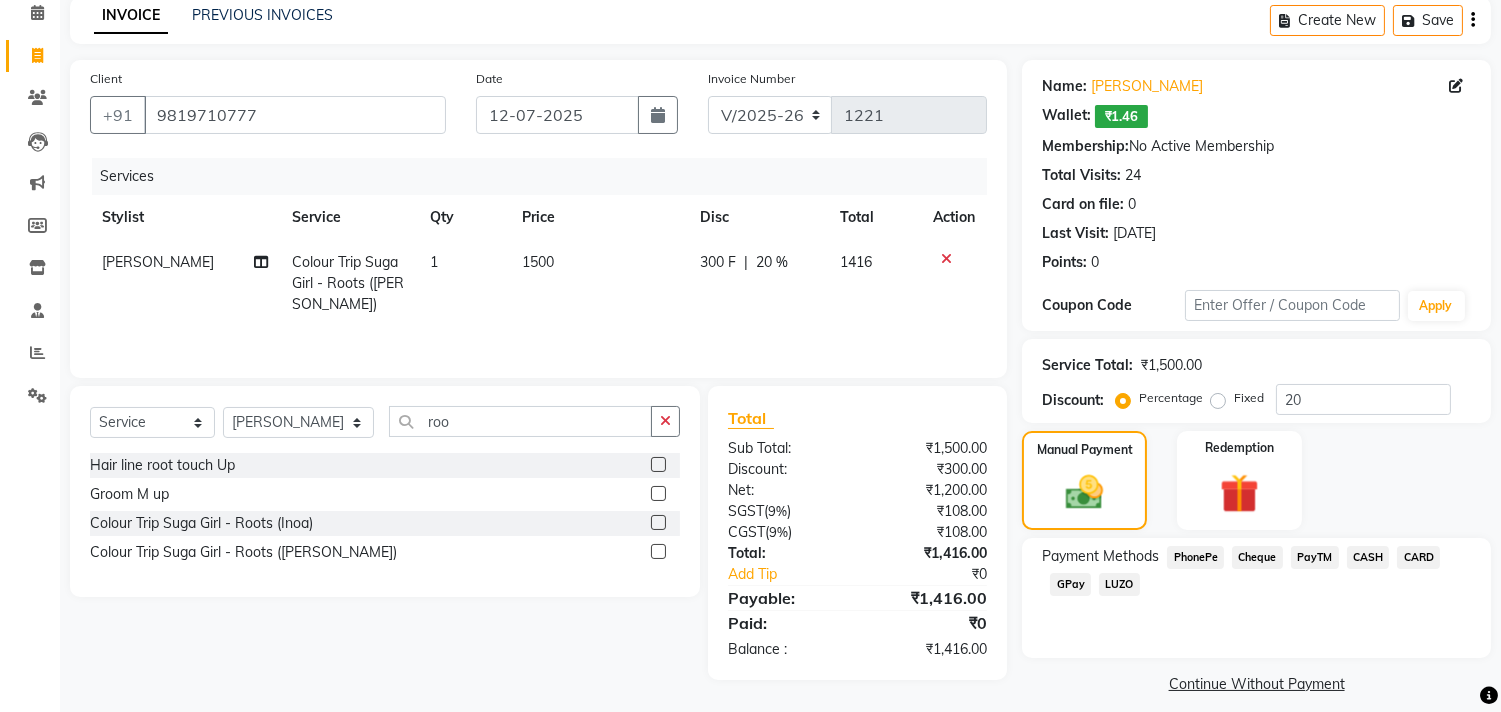 click on "GPay" 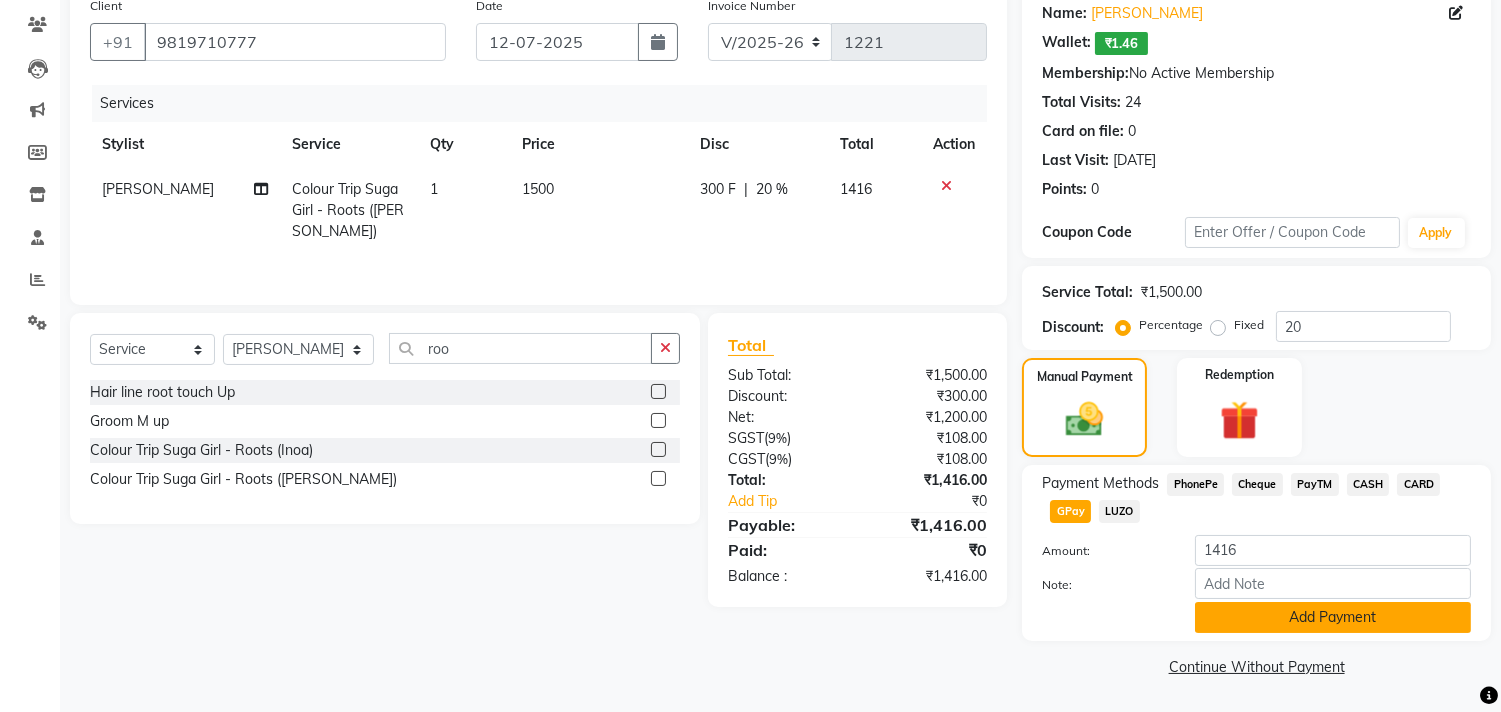 click on "Add Payment" 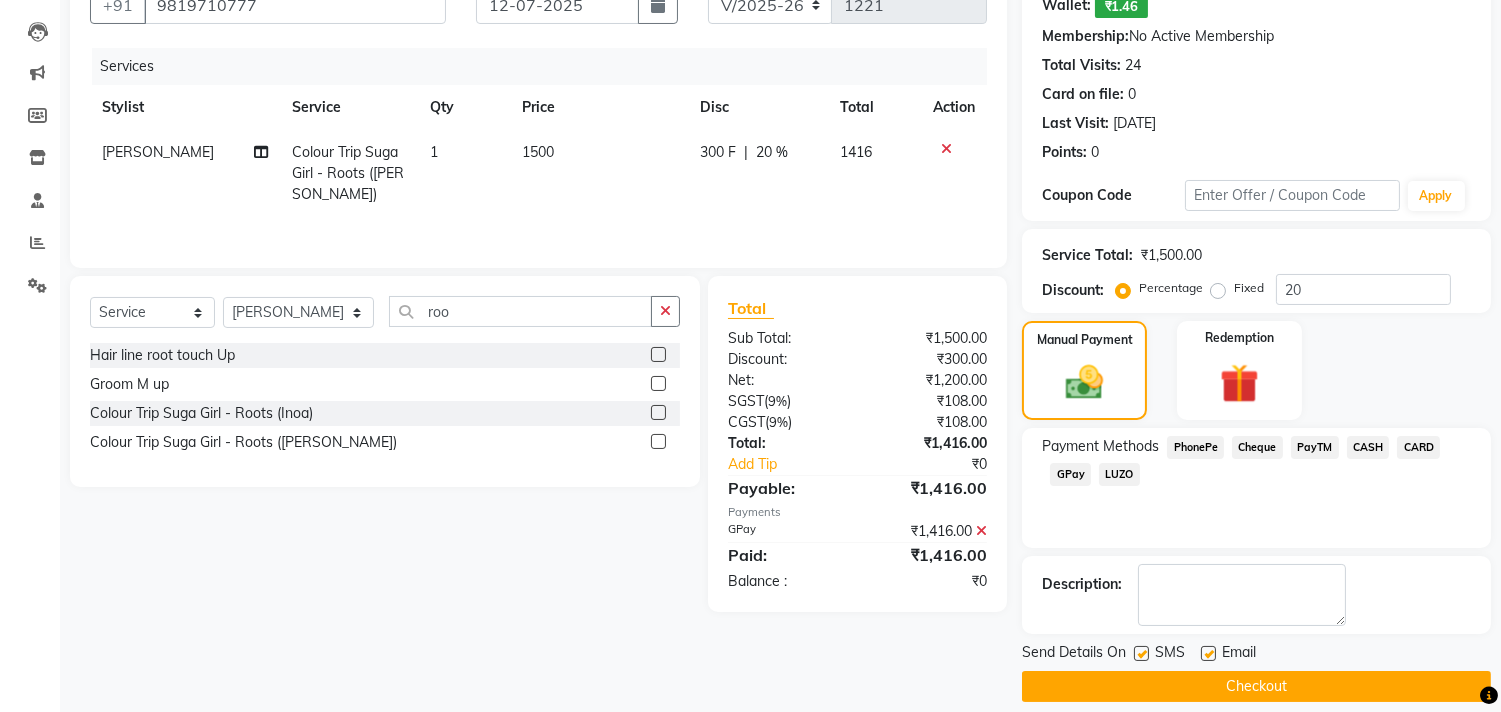 scroll, scrollTop: 218, scrollLeft: 0, axis: vertical 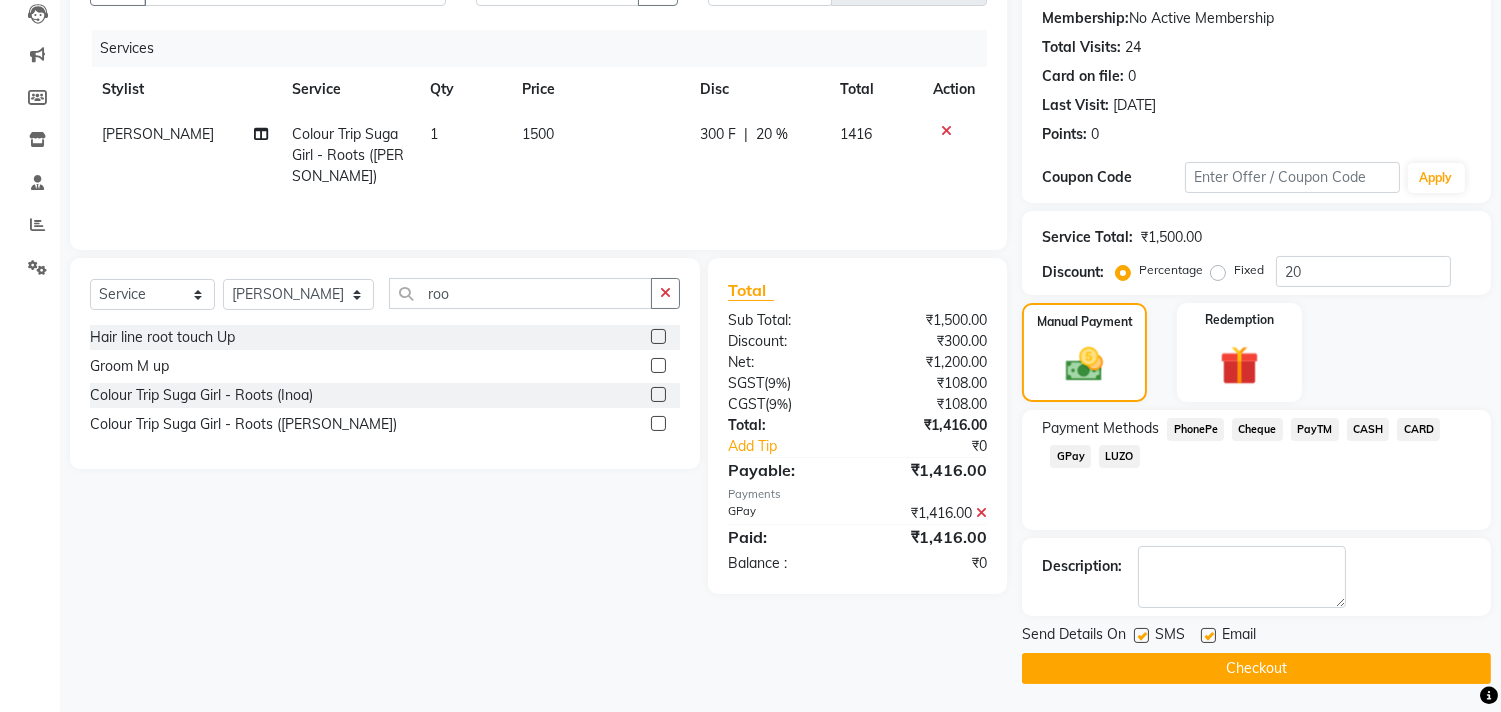 click 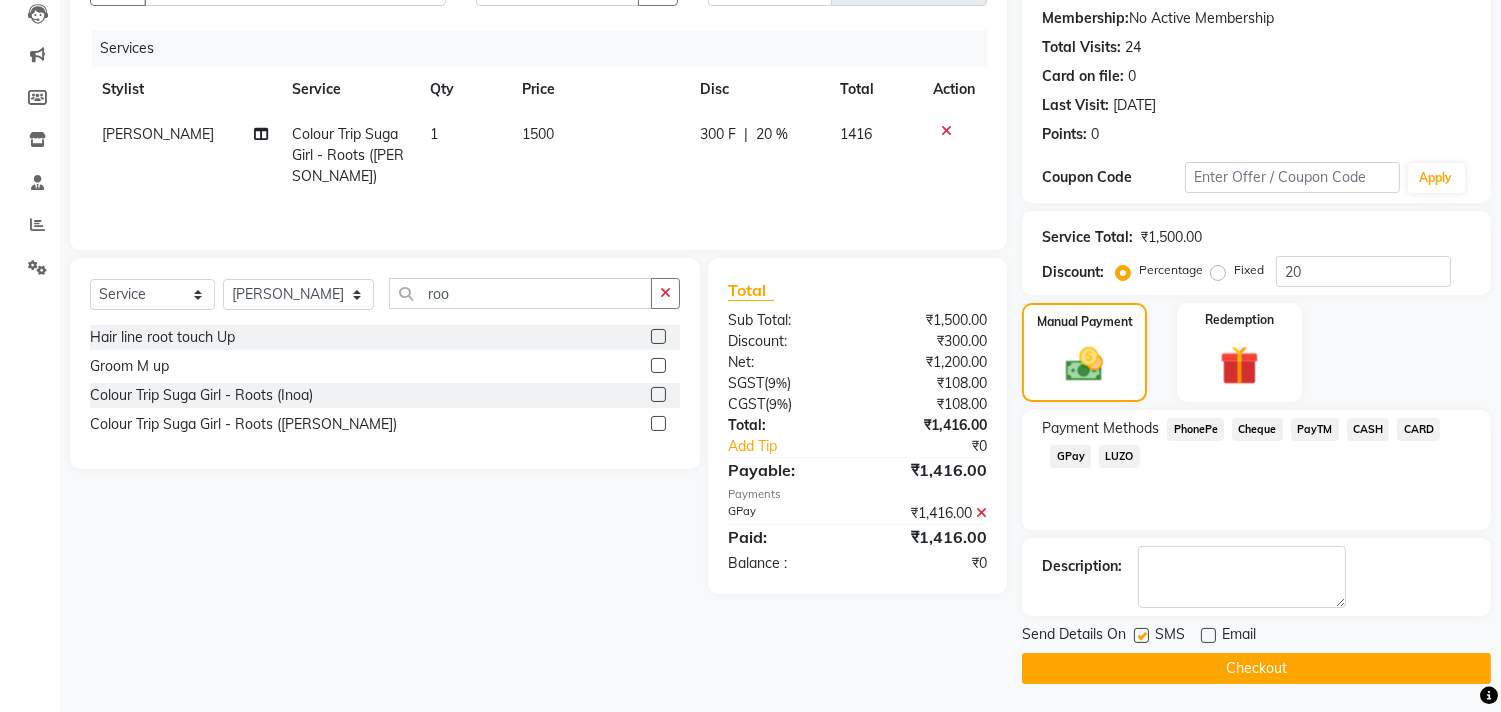 click on "Checkout" 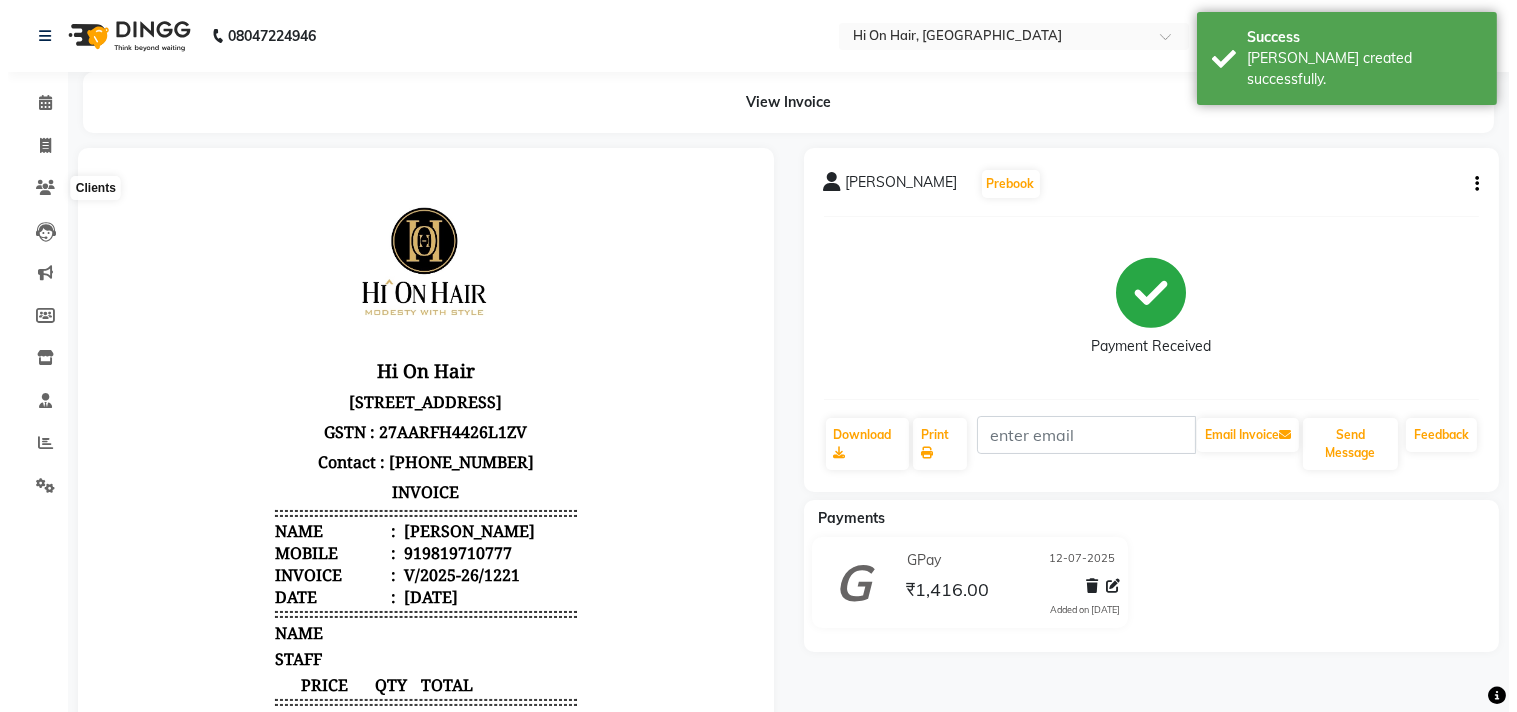 scroll, scrollTop: 0, scrollLeft: 0, axis: both 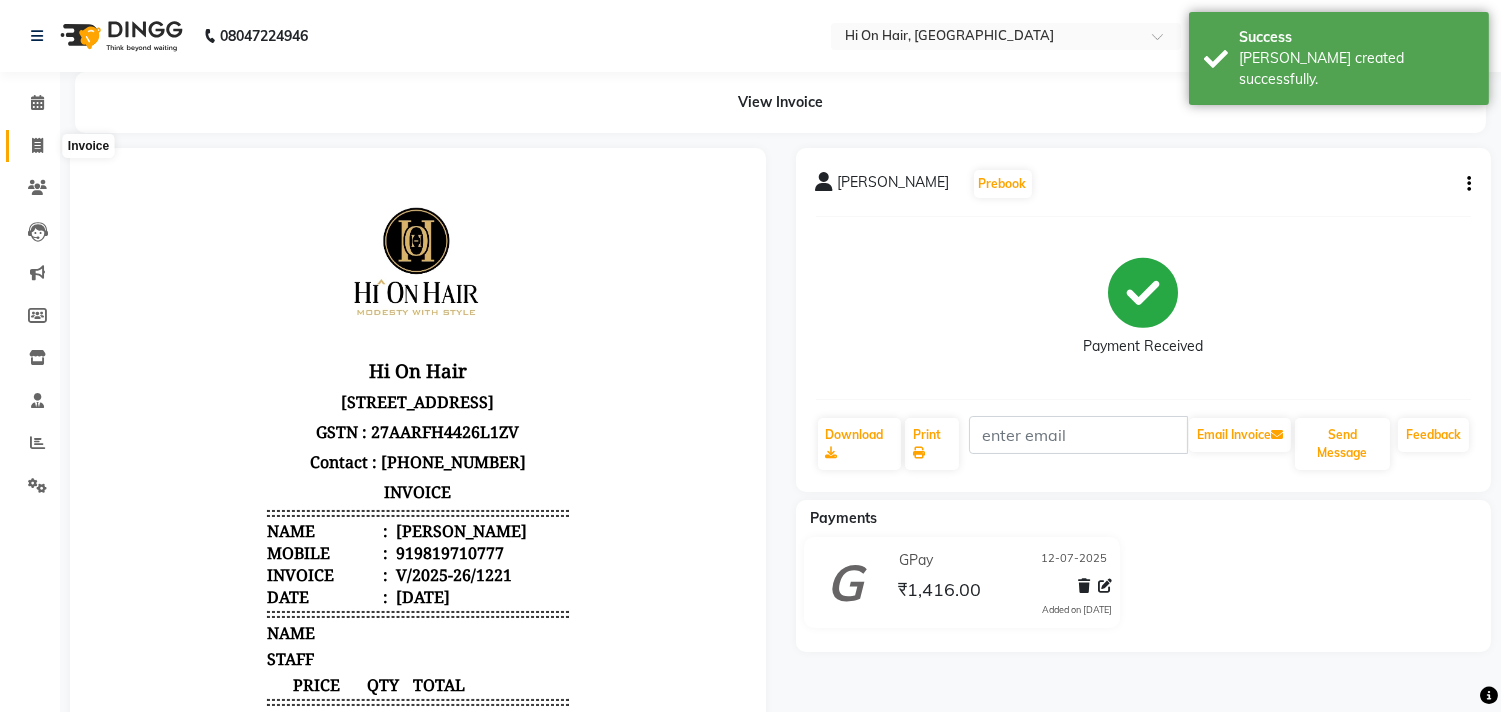 click 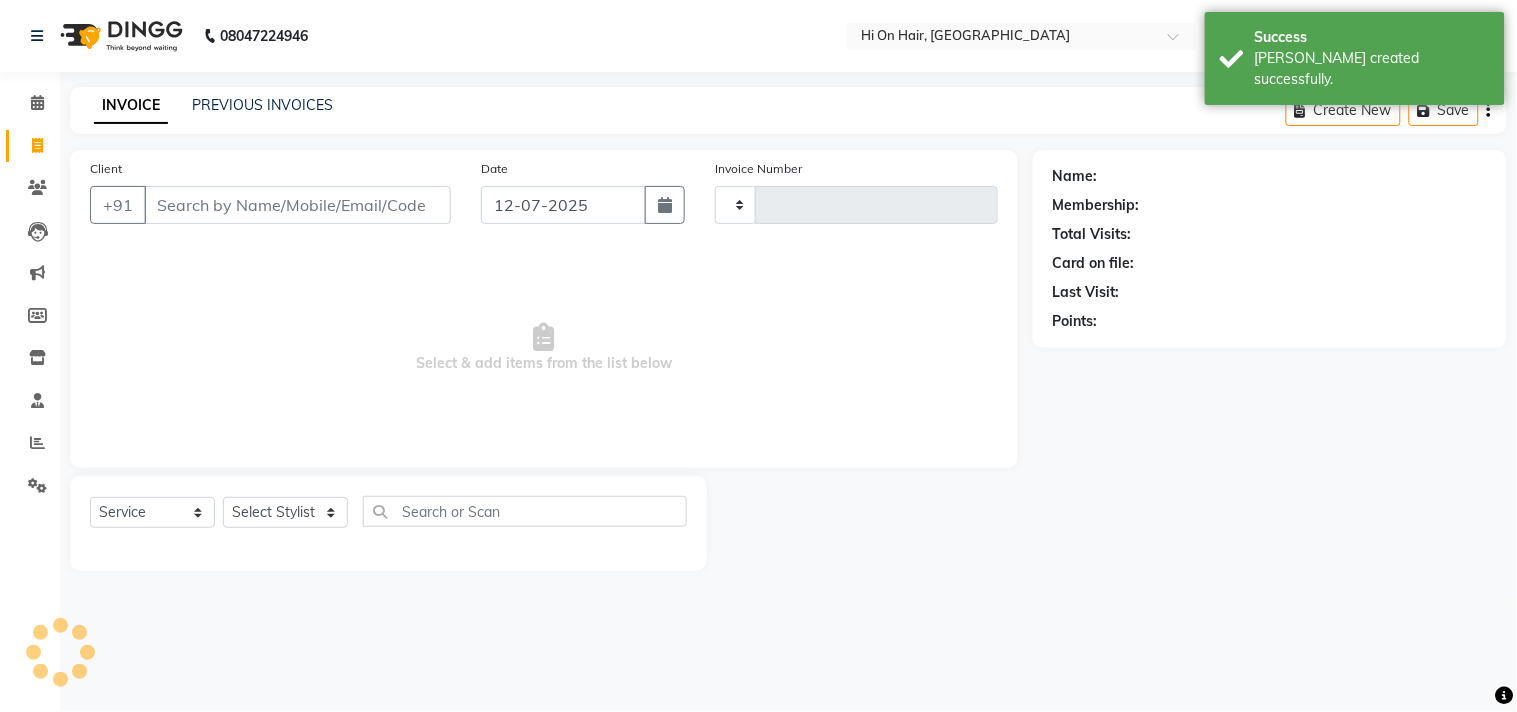 type on "1222" 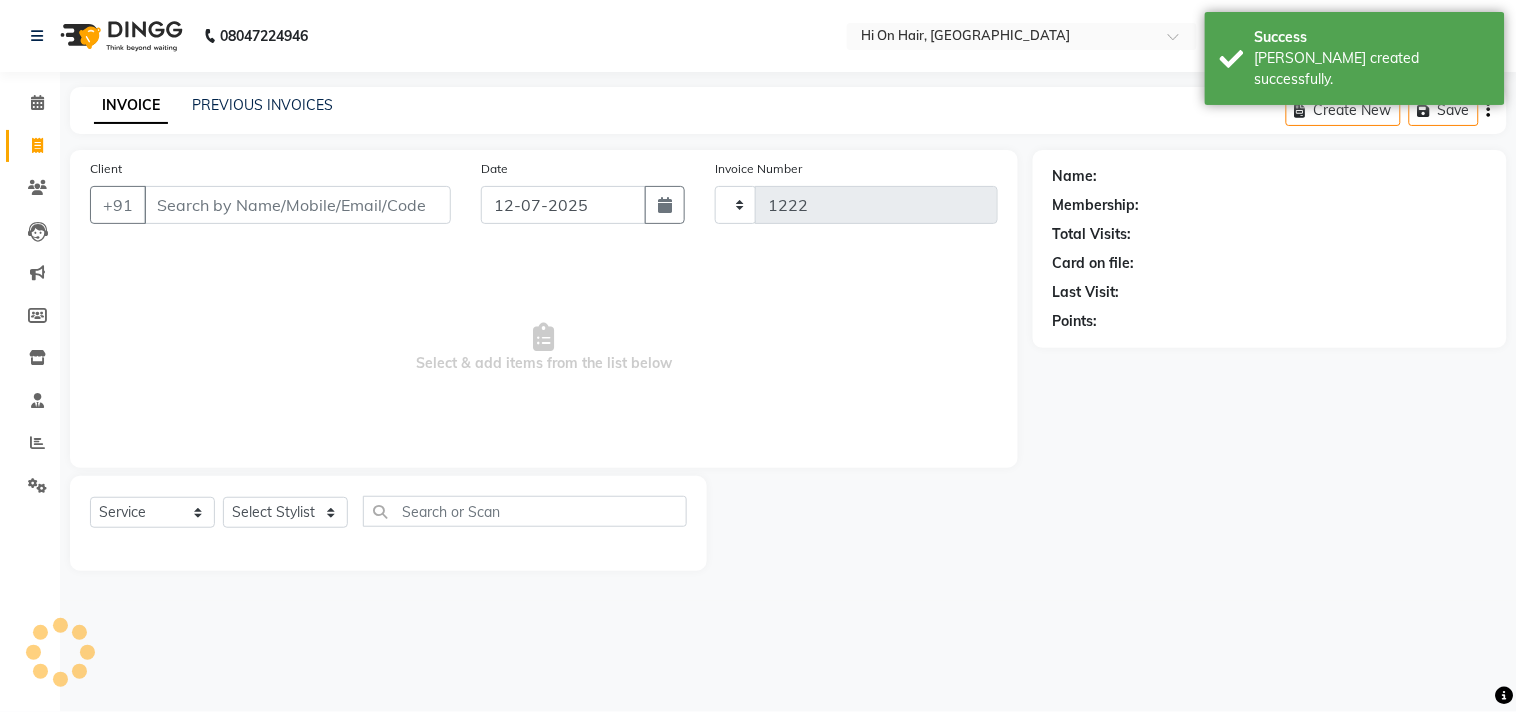 select on "535" 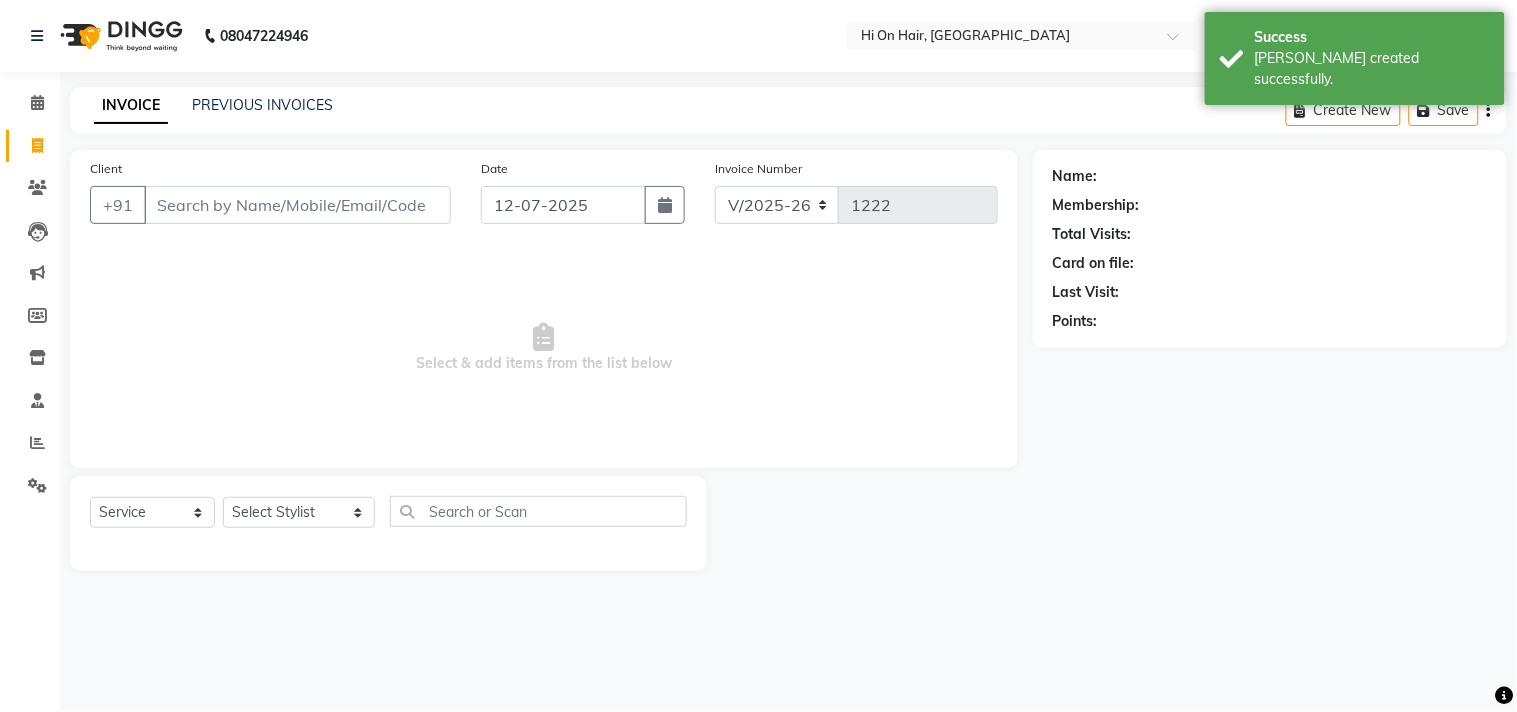 click on "Client" at bounding box center (297, 205) 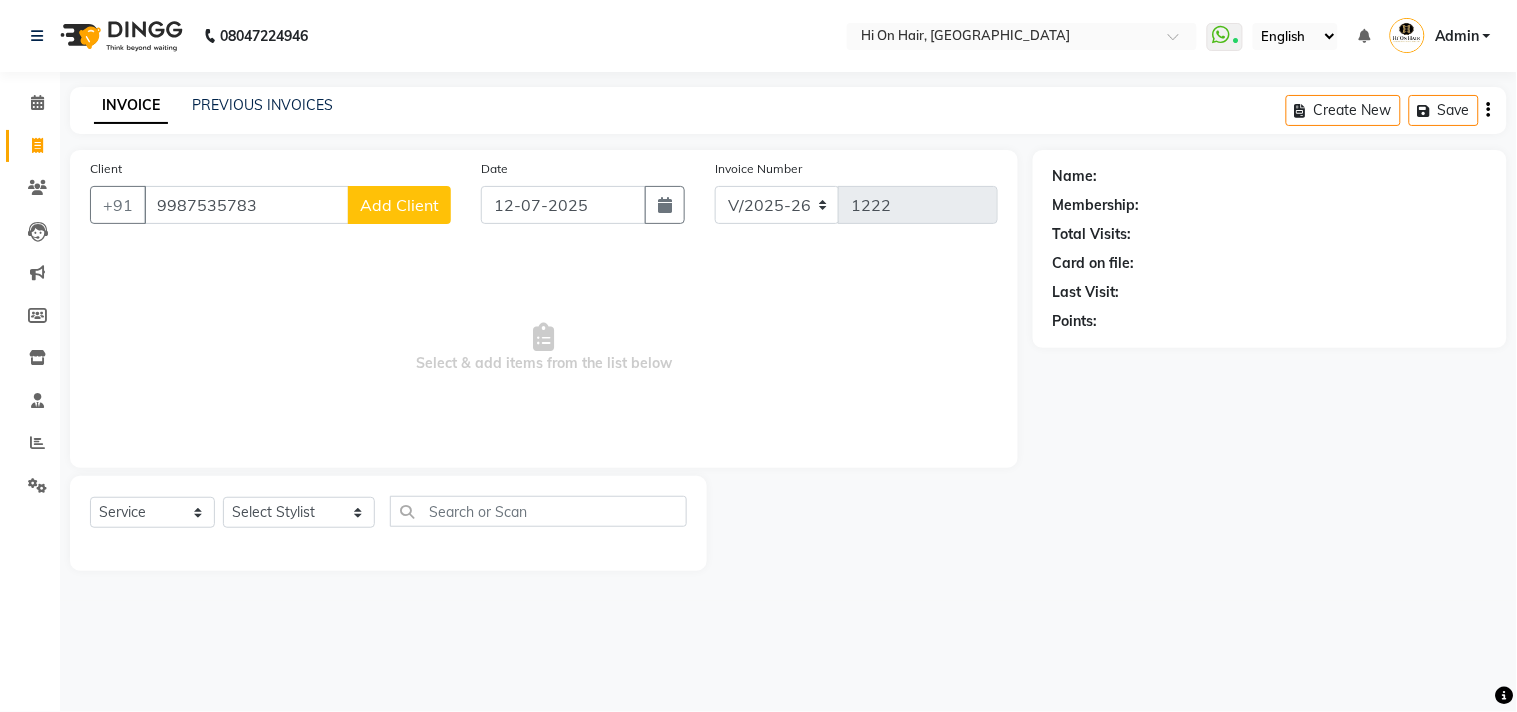 type on "9987535783" 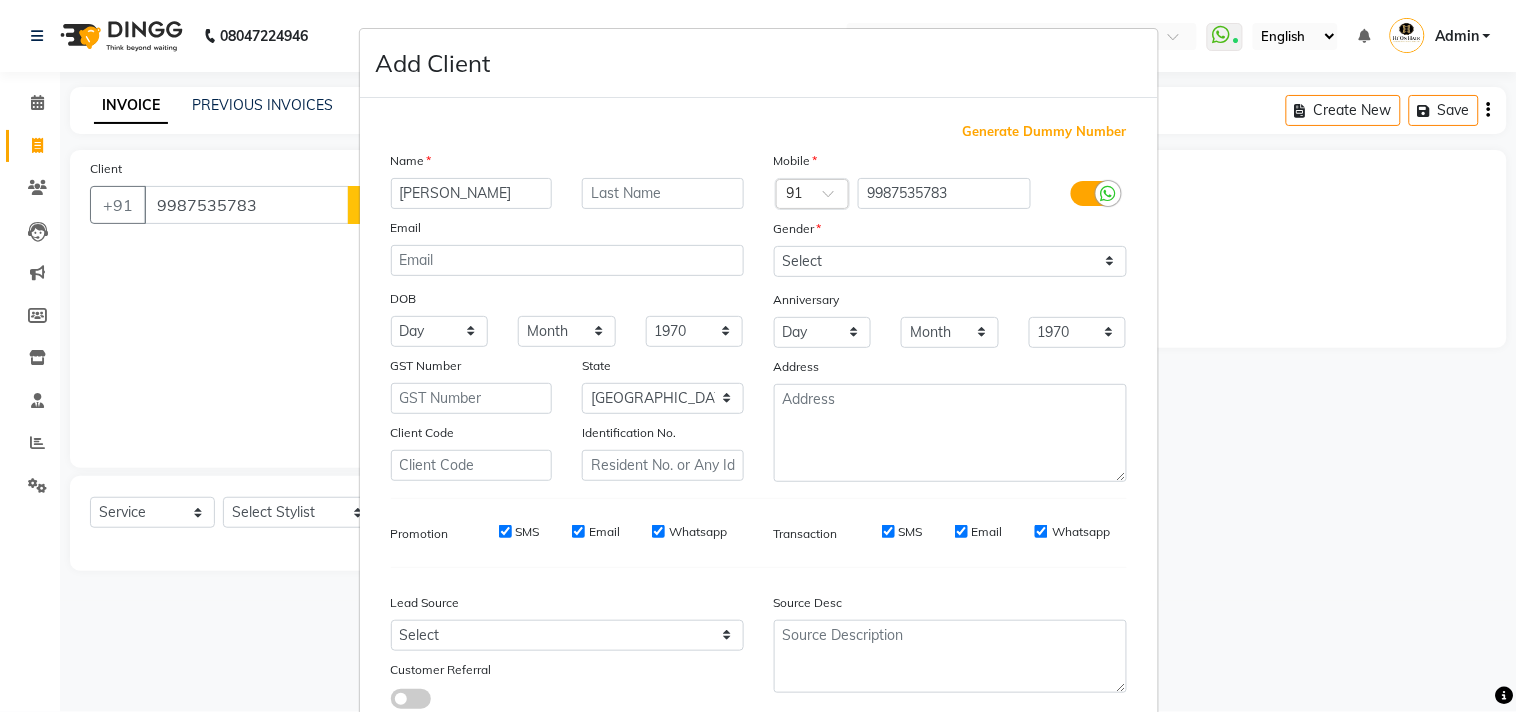 type on "Shankesh wk" 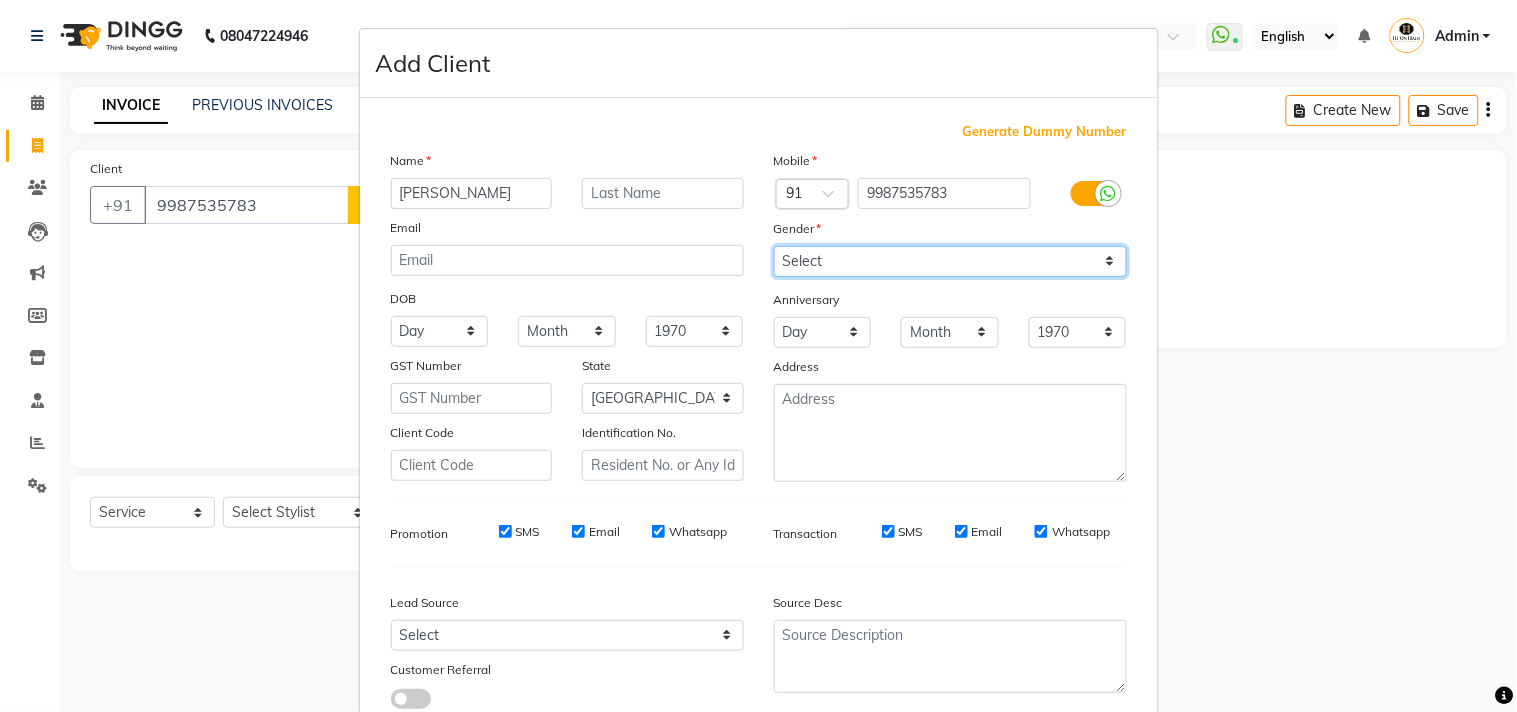 click on "Select Male Female Other Prefer Not To Say" at bounding box center [950, 261] 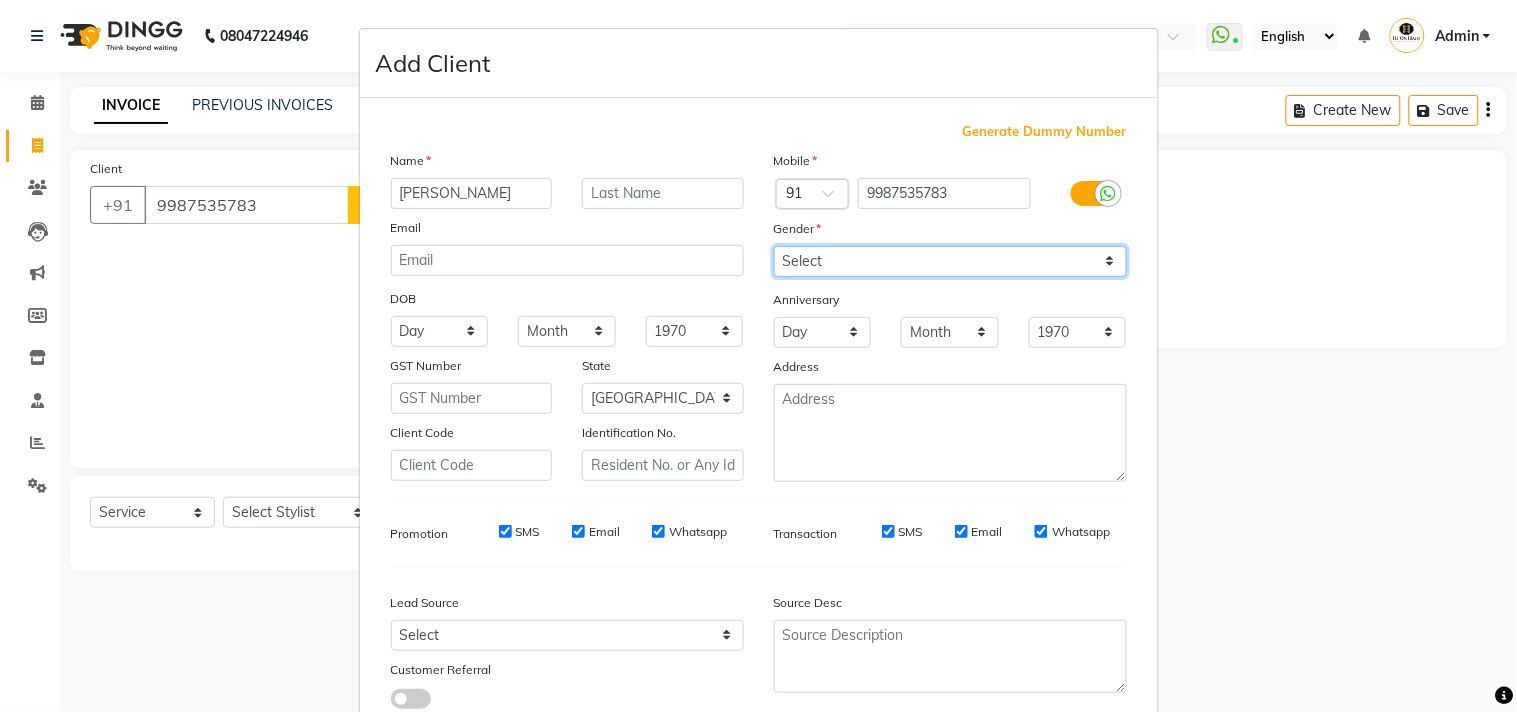 select on "male" 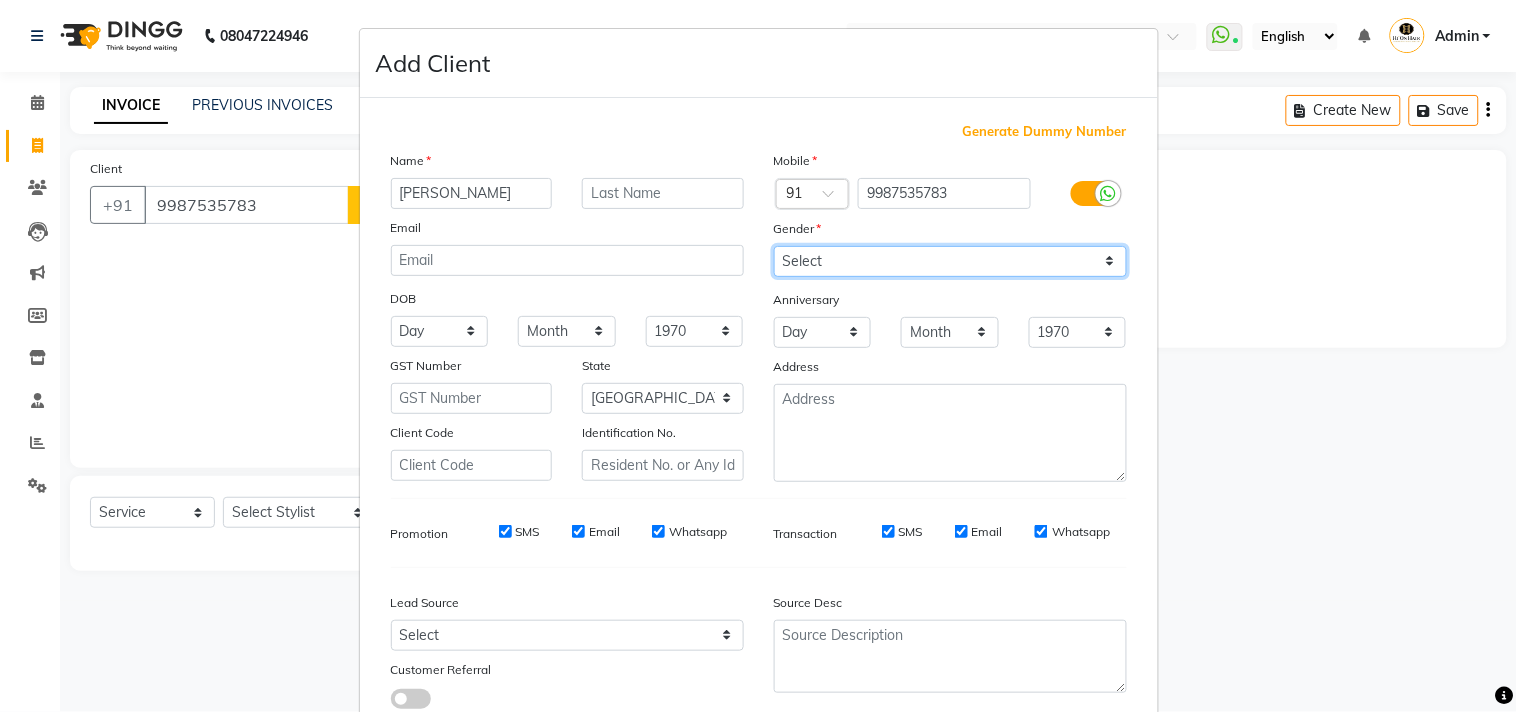 click on "Select Male Female Other Prefer Not To Say" at bounding box center (950, 261) 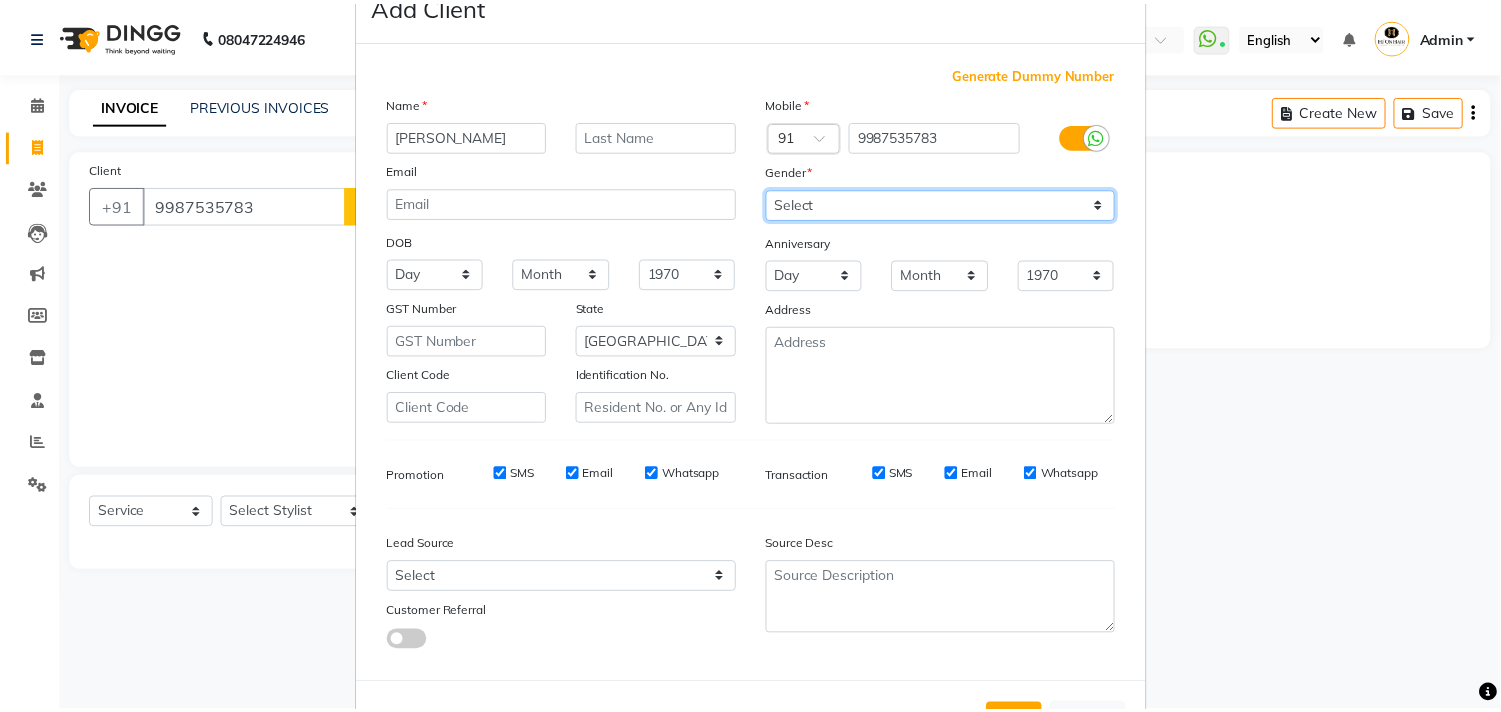 scroll, scrollTop: 138, scrollLeft: 0, axis: vertical 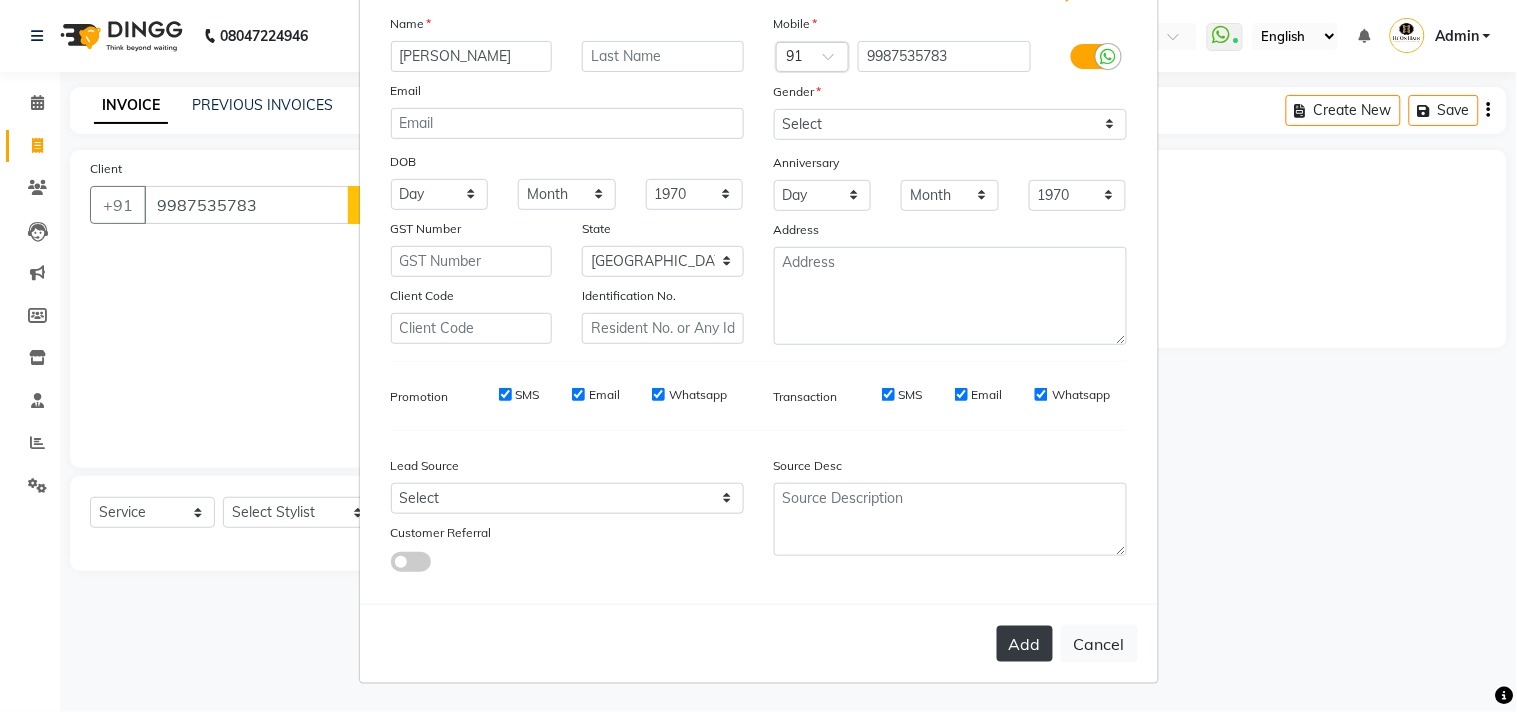 click on "Add" at bounding box center [1025, 644] 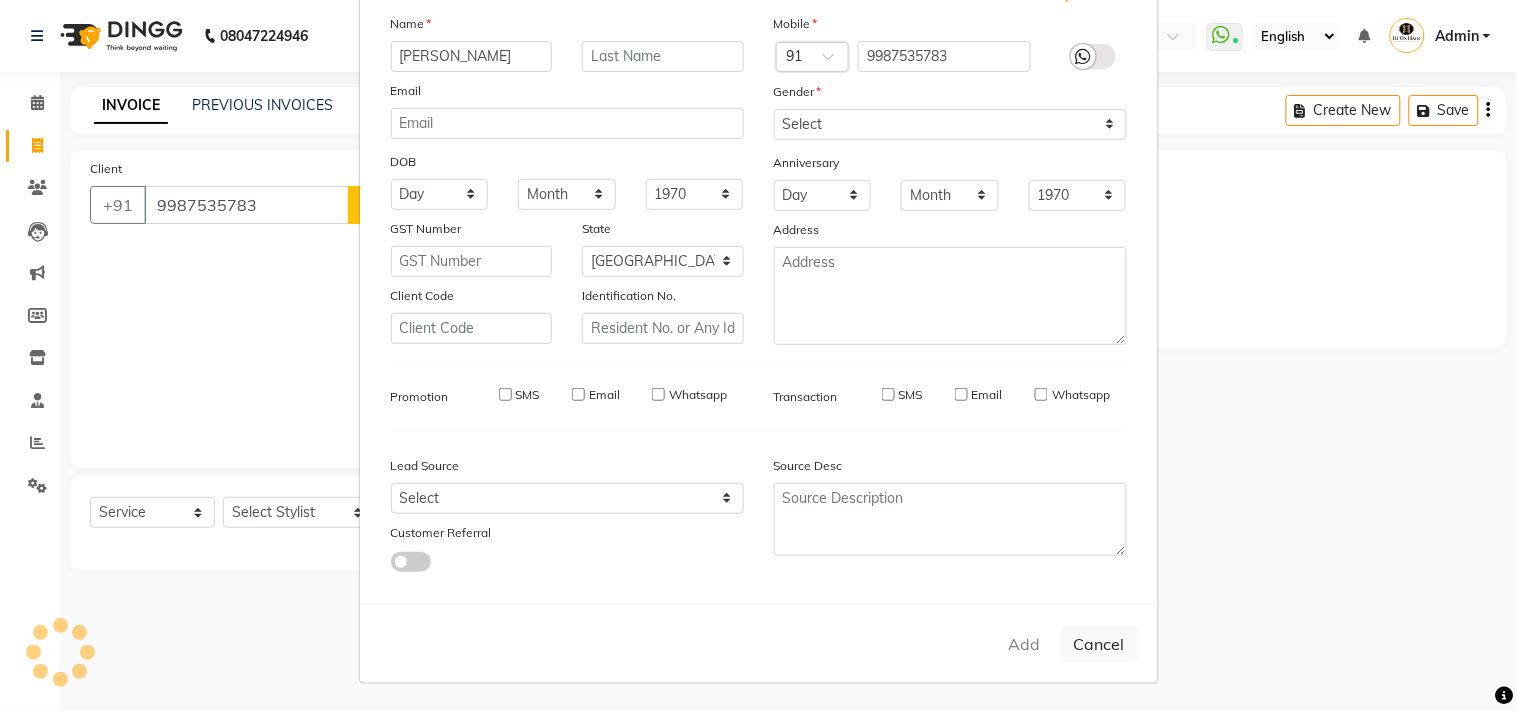 type 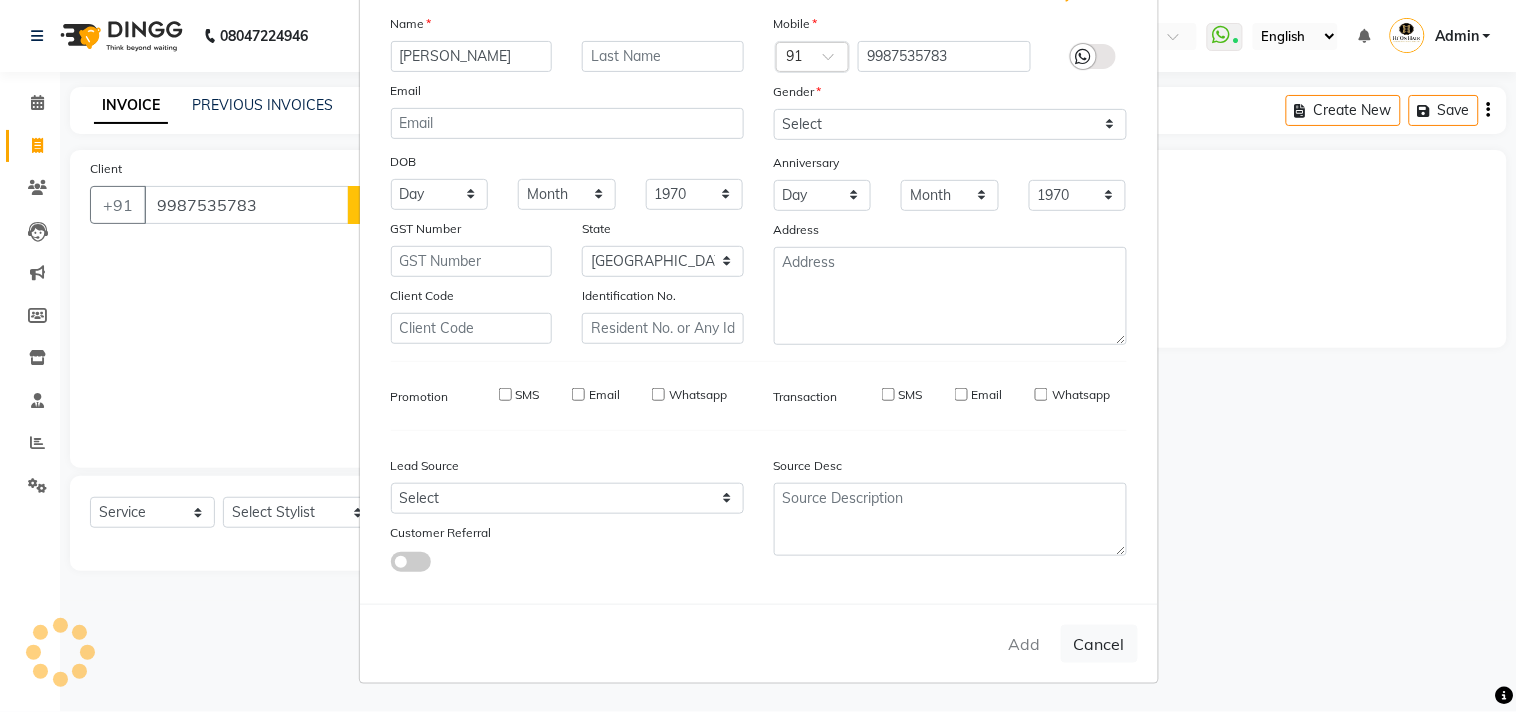 checkbox on "false" 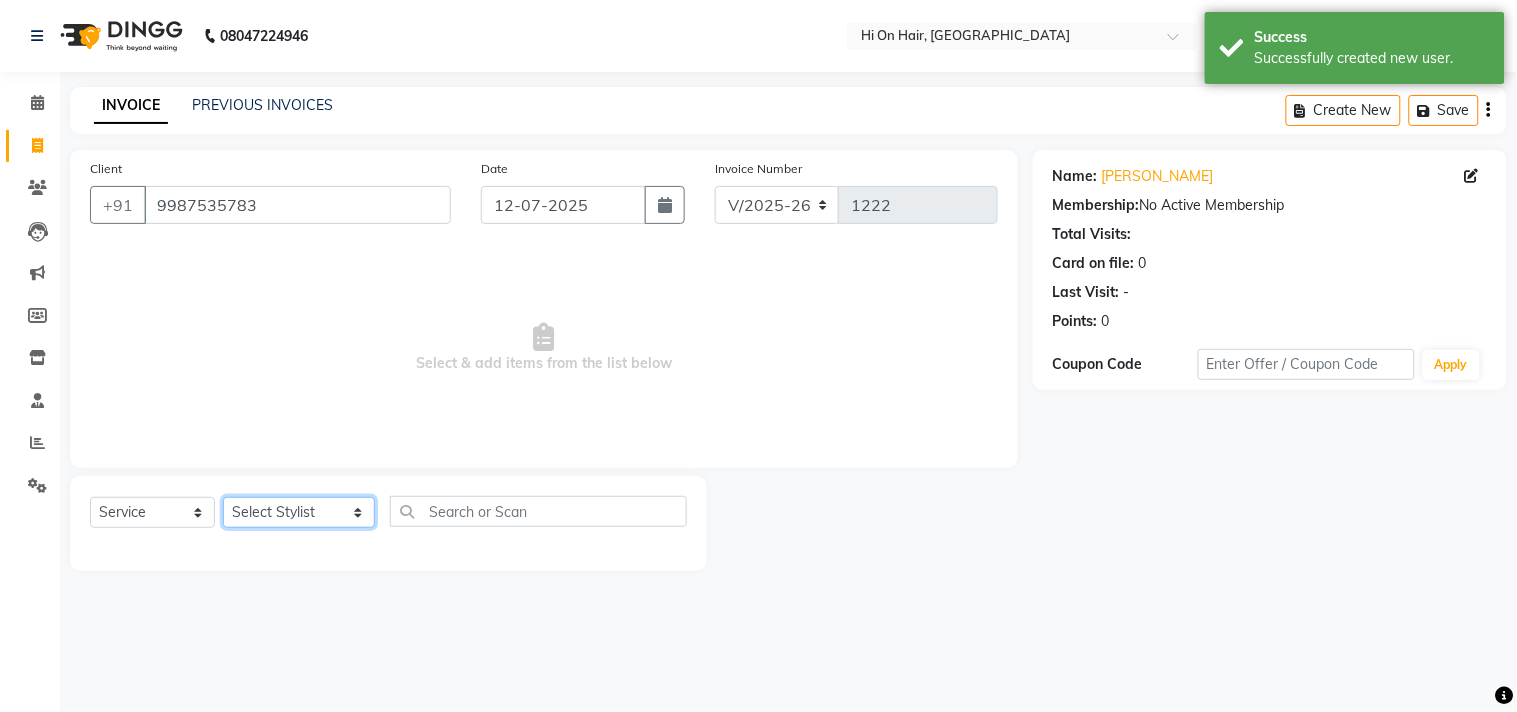 click on "Select Stylist Alim Kaldane Anwar Laskar Hi On Hair MAKYOPHI Pankaj Thakur Poonam Nalawade Raani Rasika  Shelar Rehan Salmani Saba Shaikh Sana Shaikh SOSEM Zeeshan Salmani" 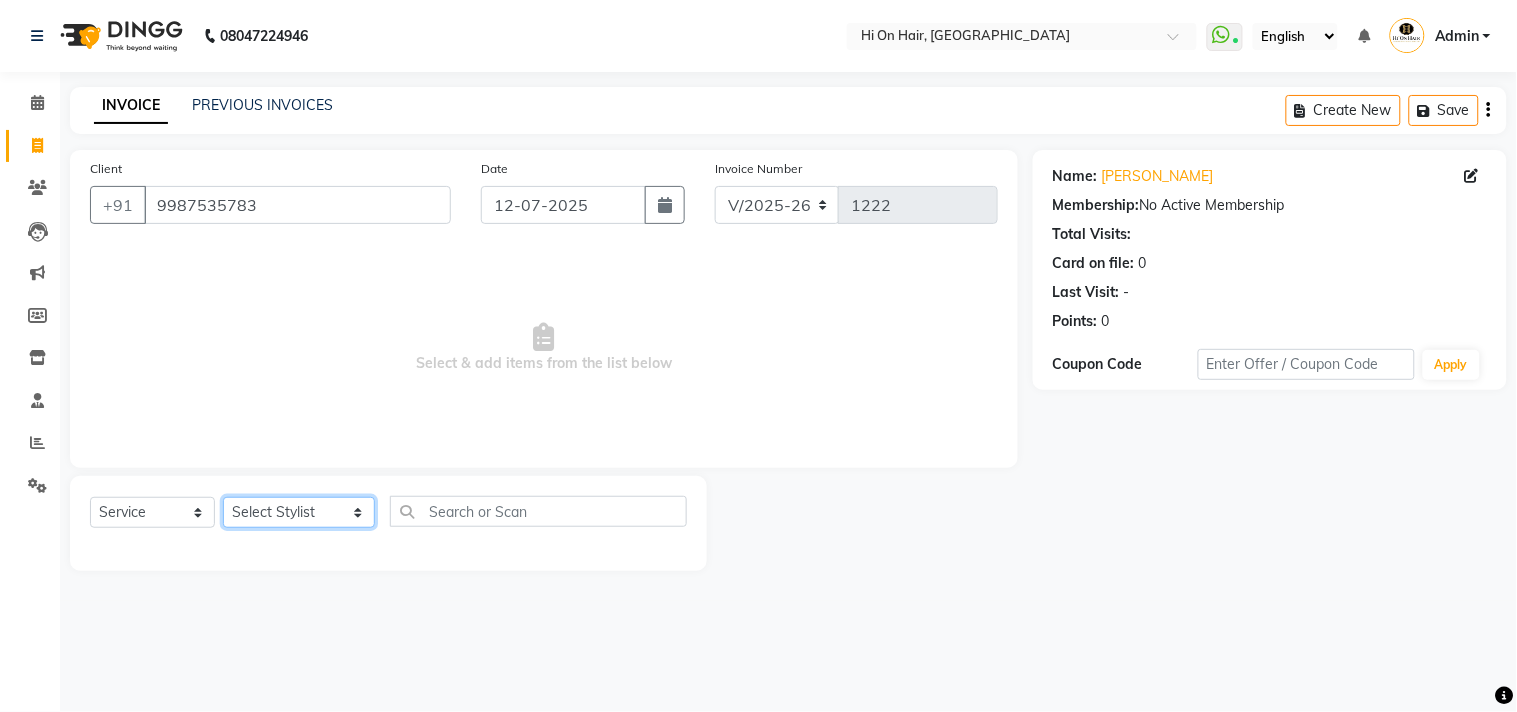select on "48732" 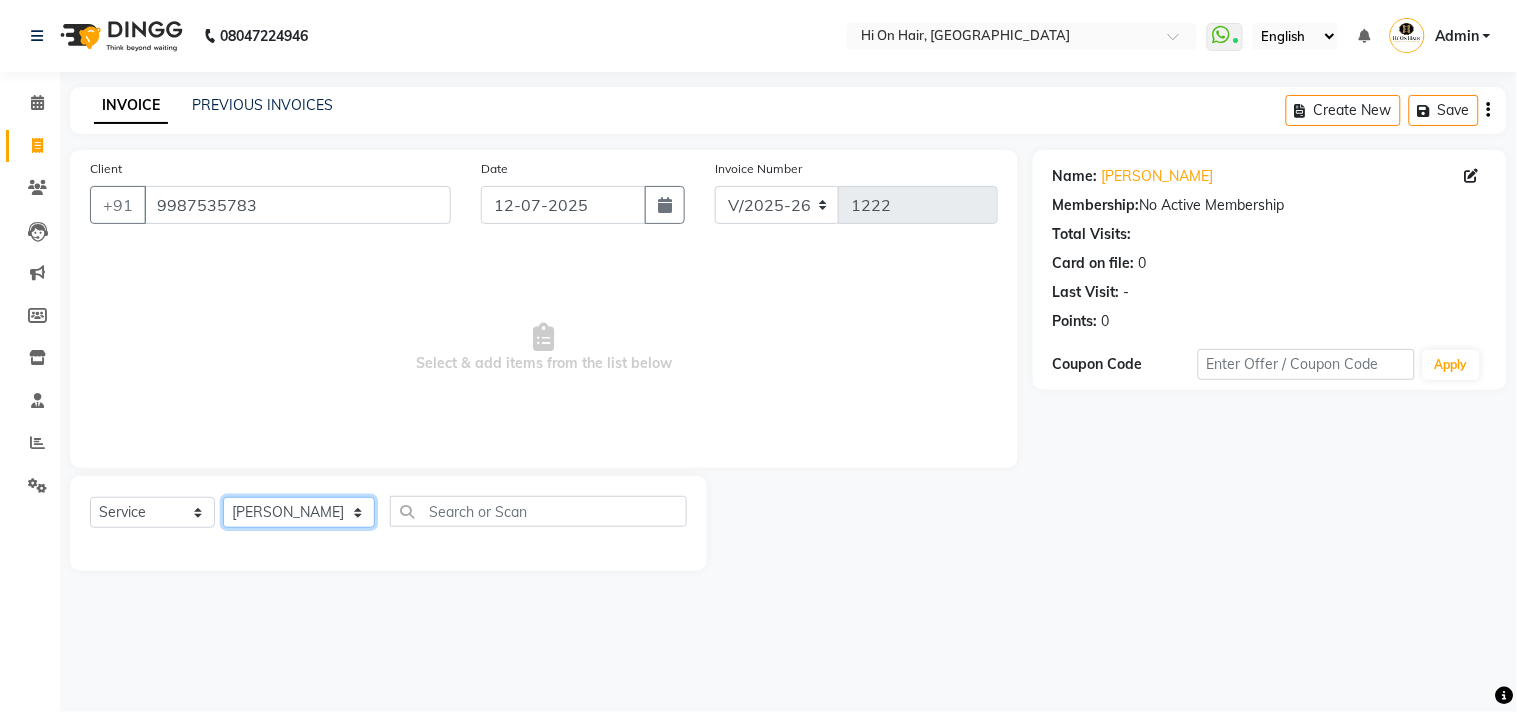 click on "Select Stylist Alim Kaldane Anwar Laskar Hi On Hair MAKYOPHI Pankaj Thakur Poonam Nalawade Raani Rasika  Shelar Rehan Salmani Saba Shaikh Sana Shaikh SOSEM Zeeshan Salmani" 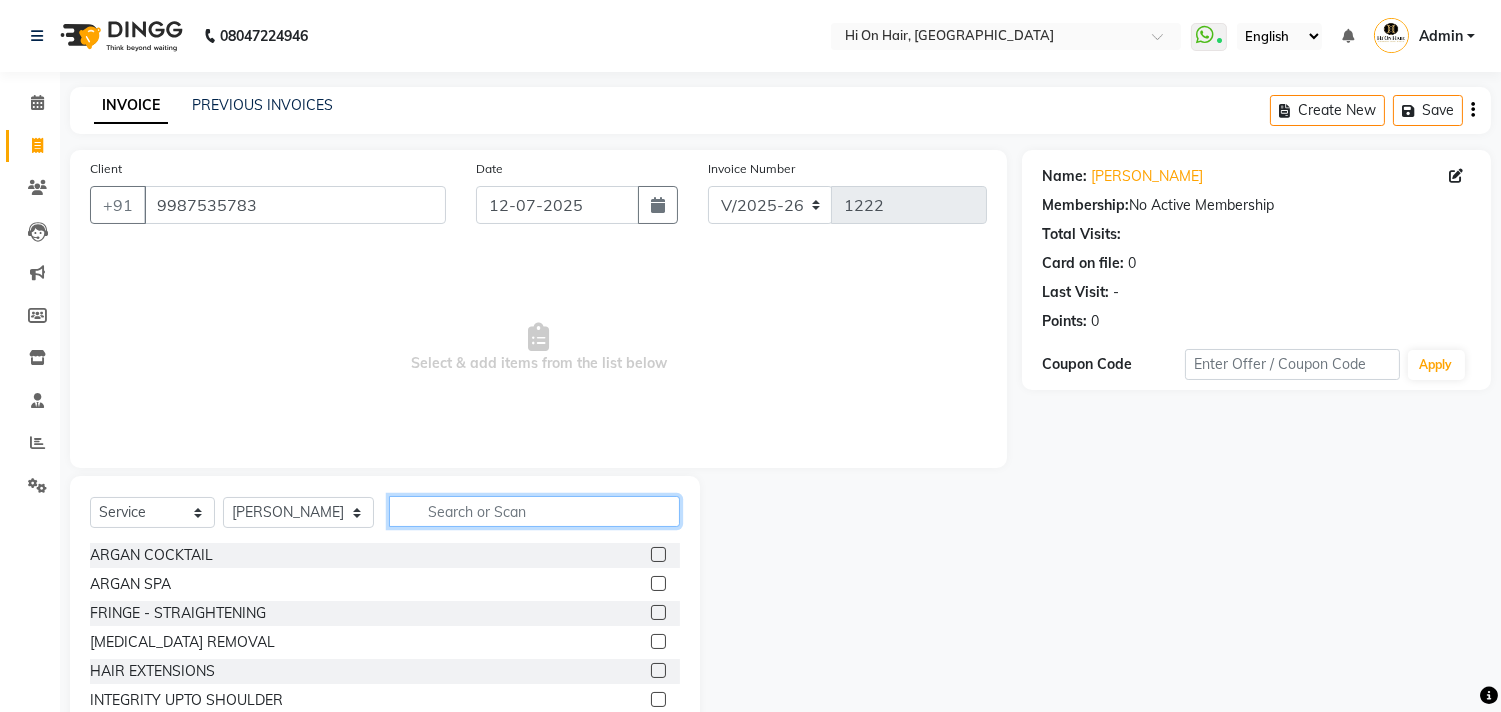 click 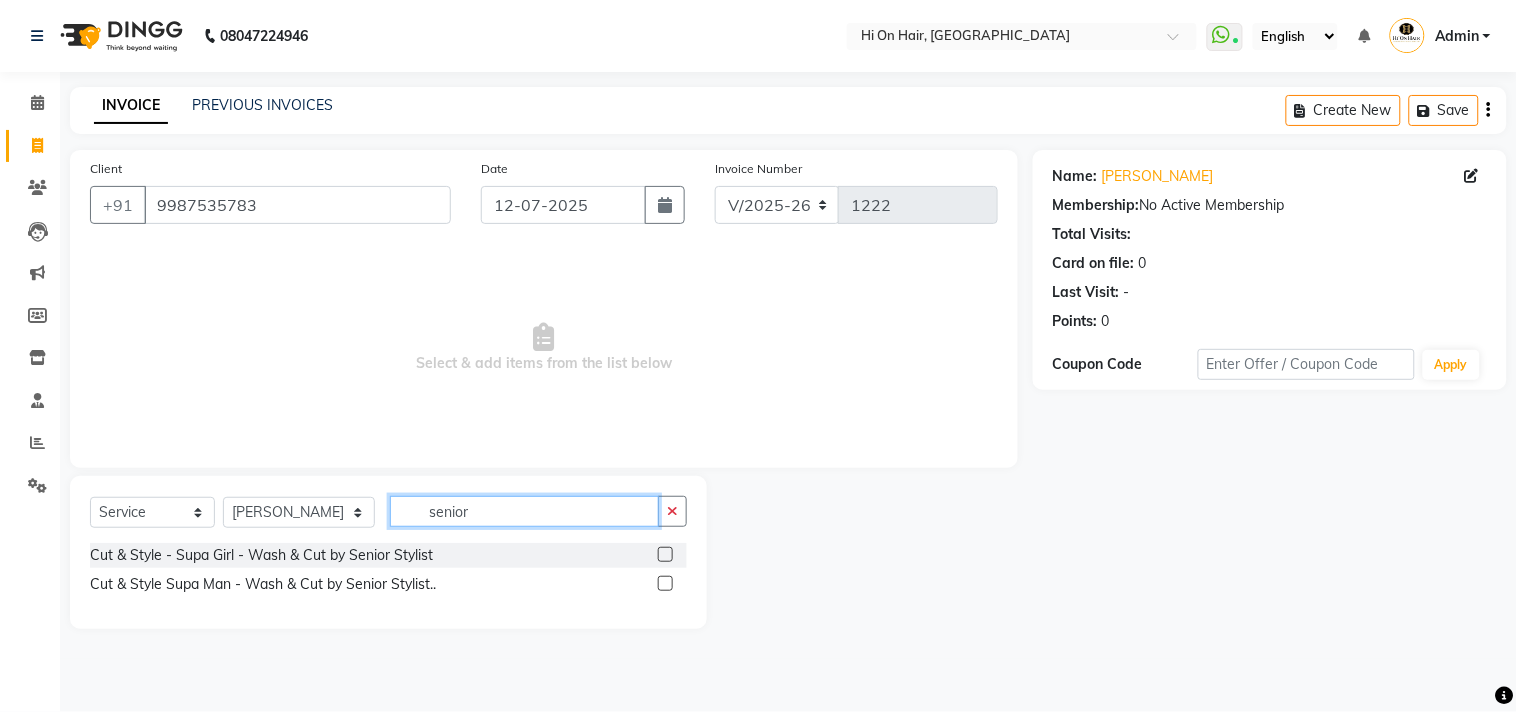 type on "senior" 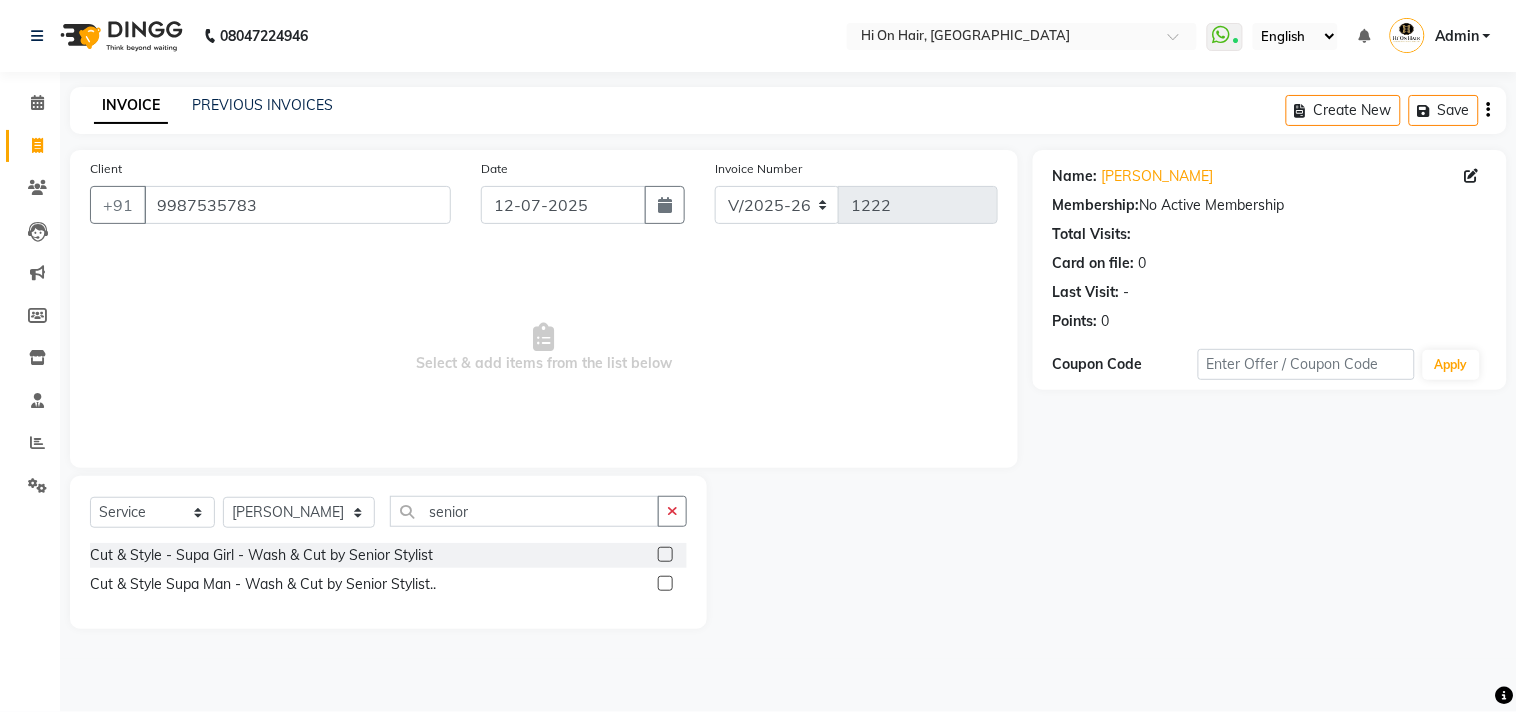 click 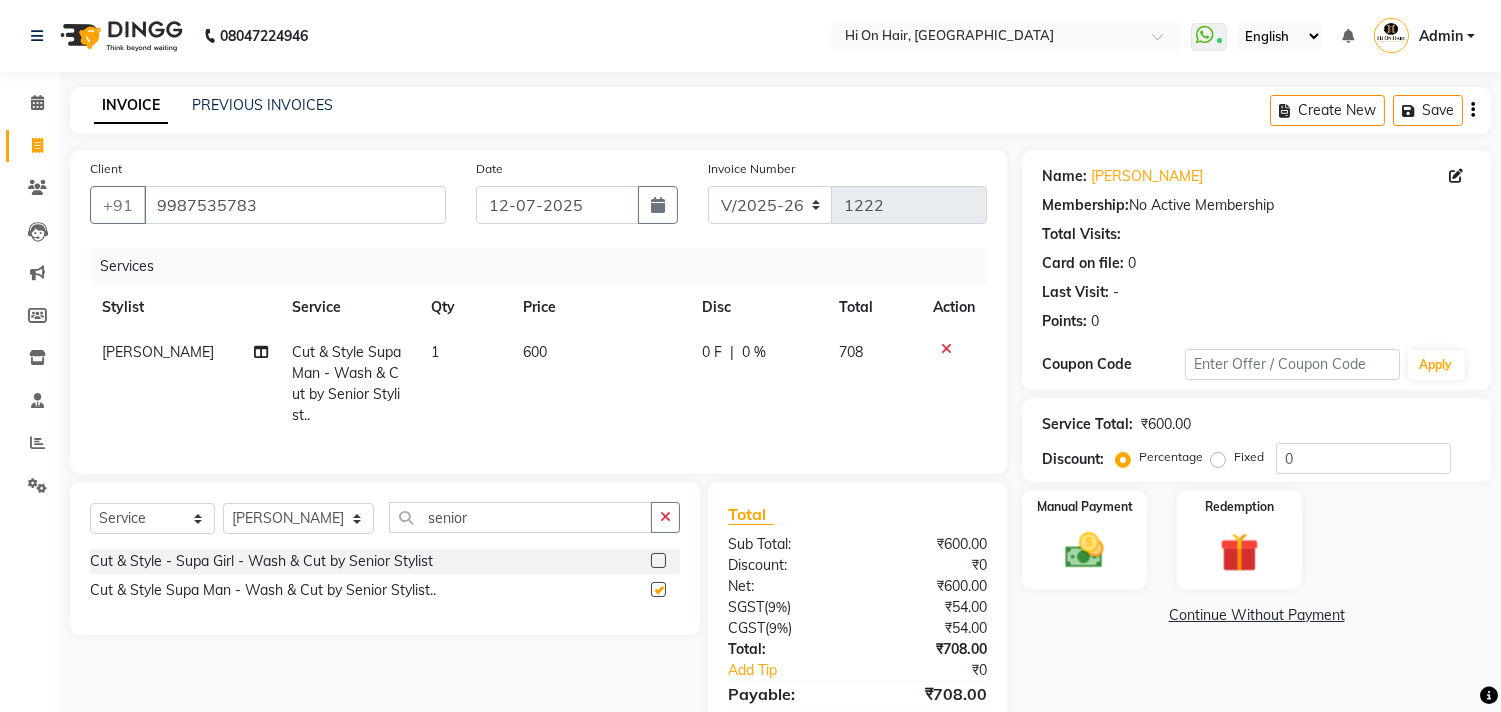 checkbox on "false" 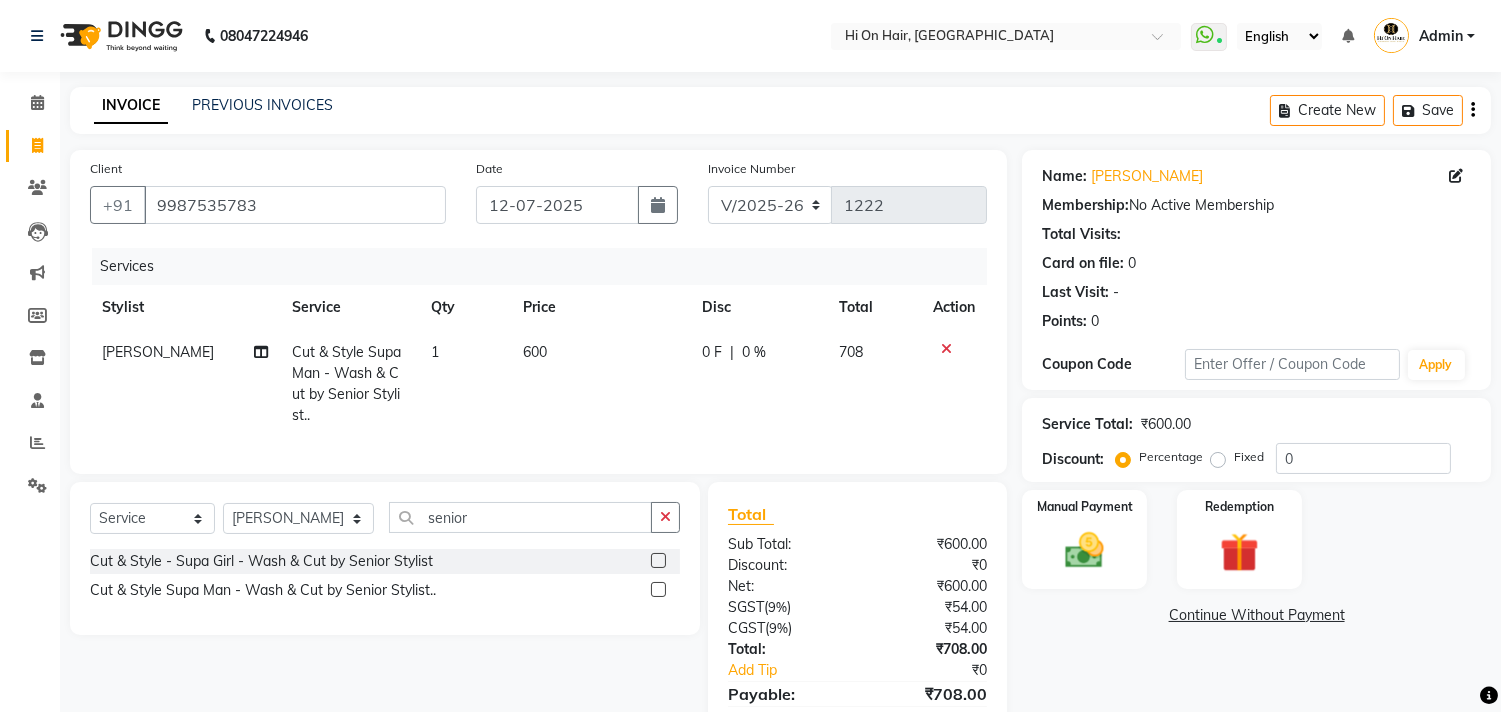 click on "Service Total:  ₹600.00  Discount:  Percentage   Fixed  0" 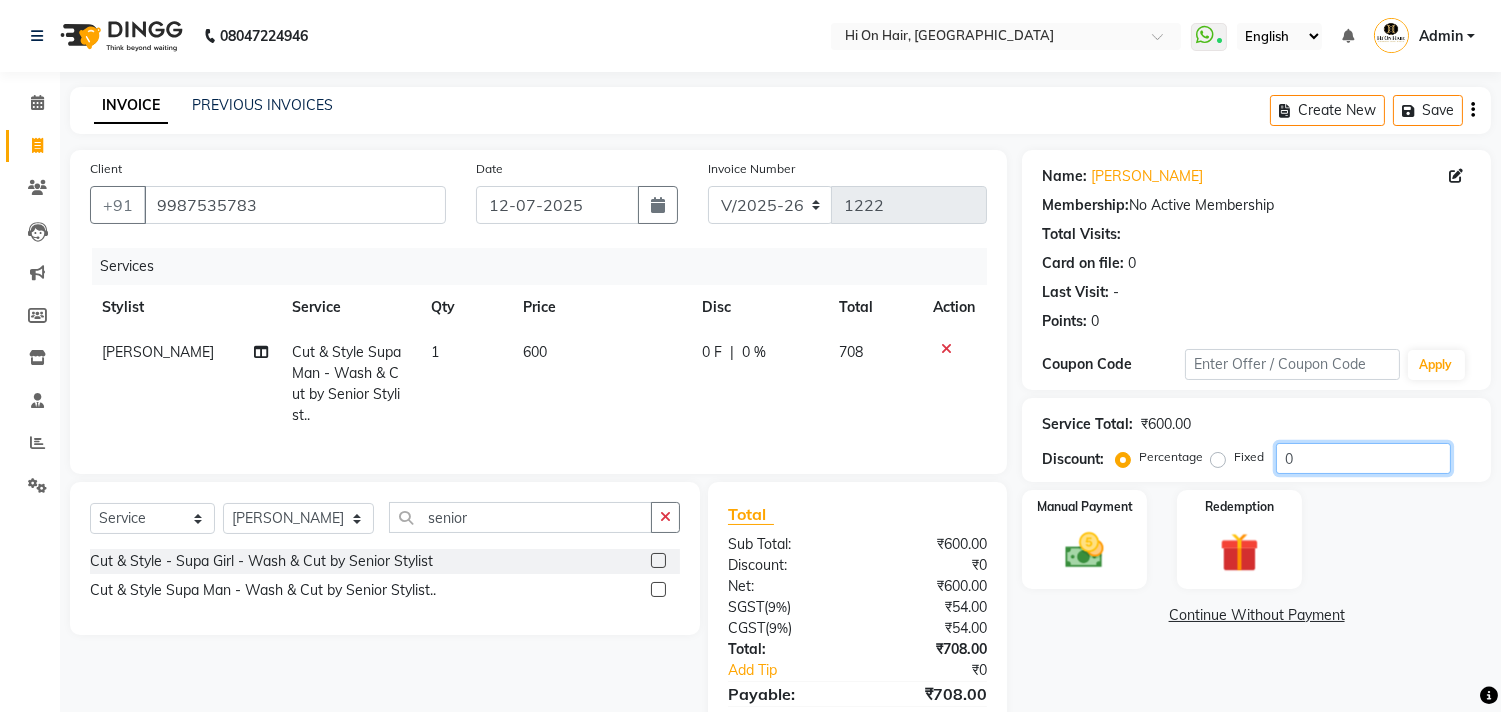 click on "0" 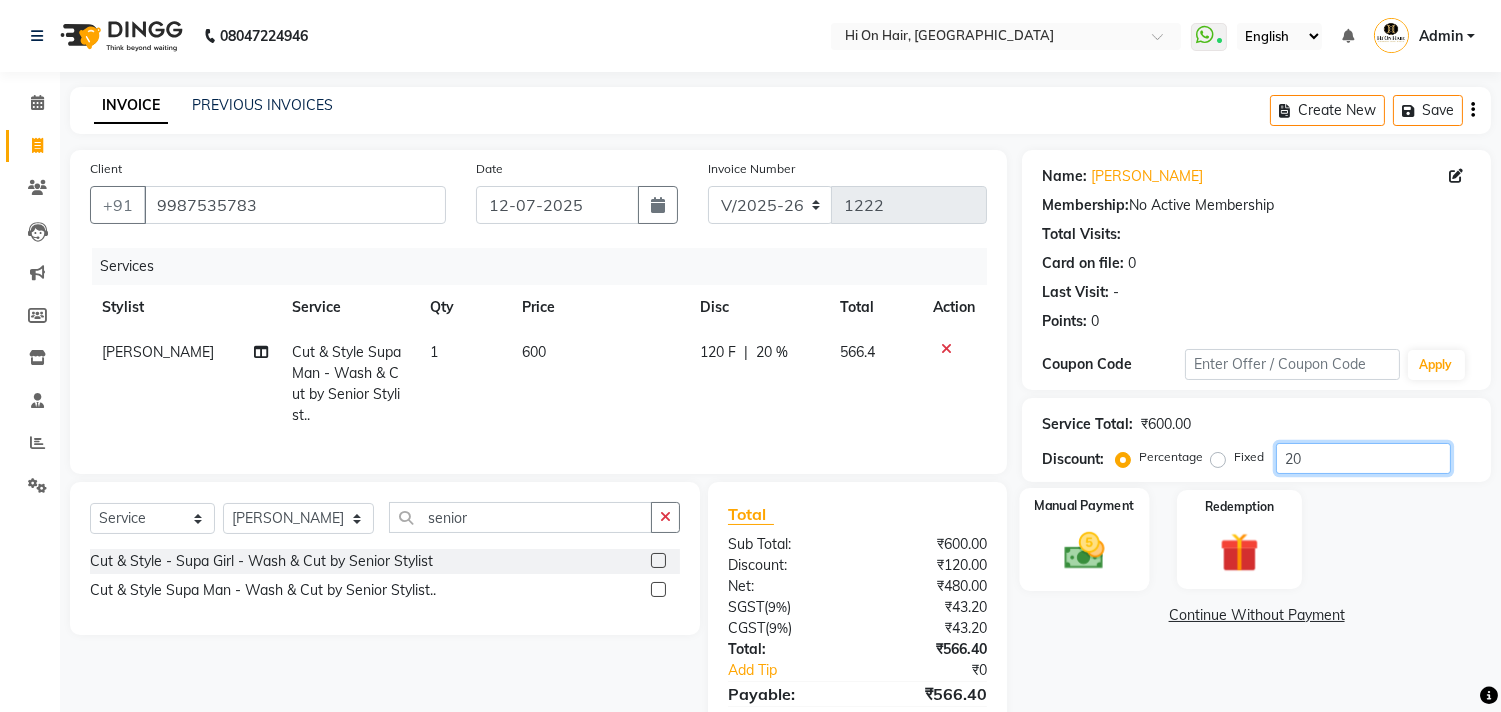 type on "20" 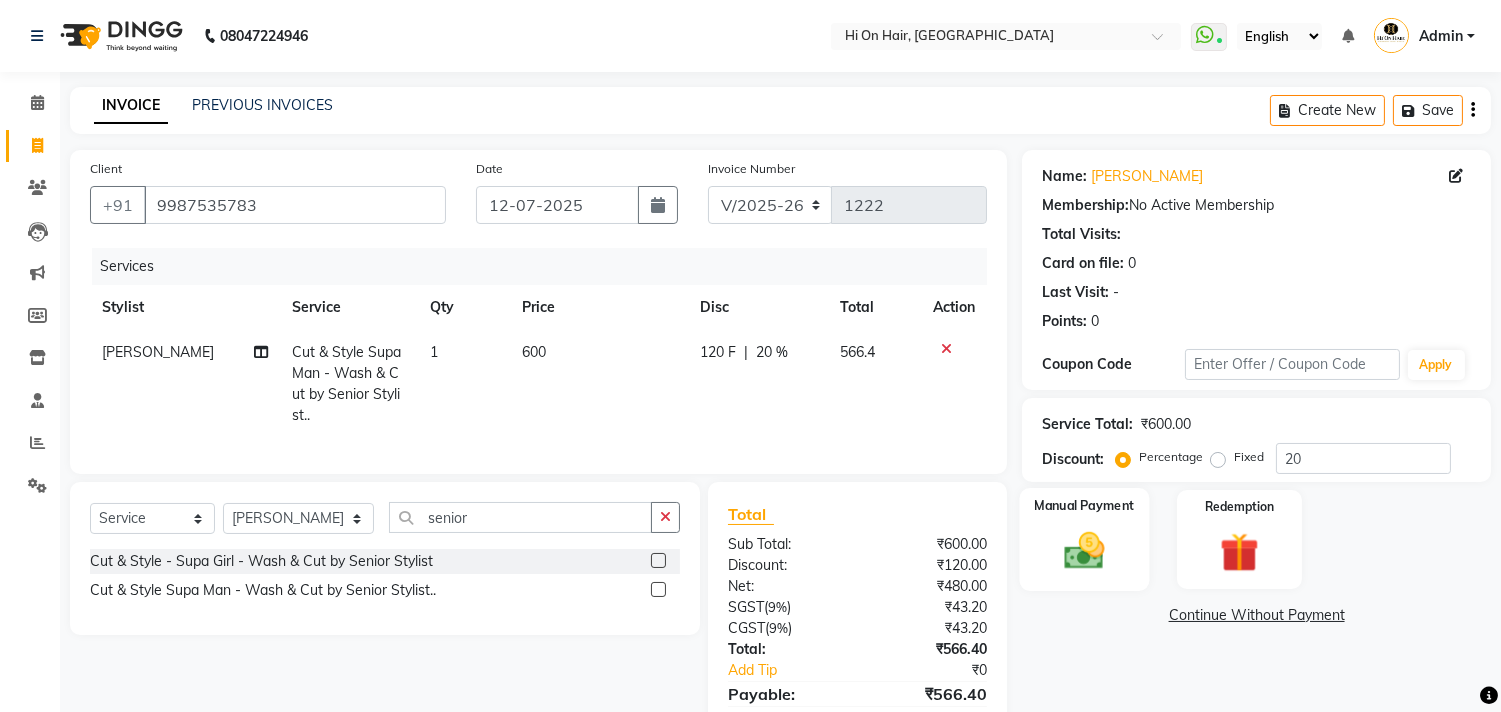click on "Manual Payment" 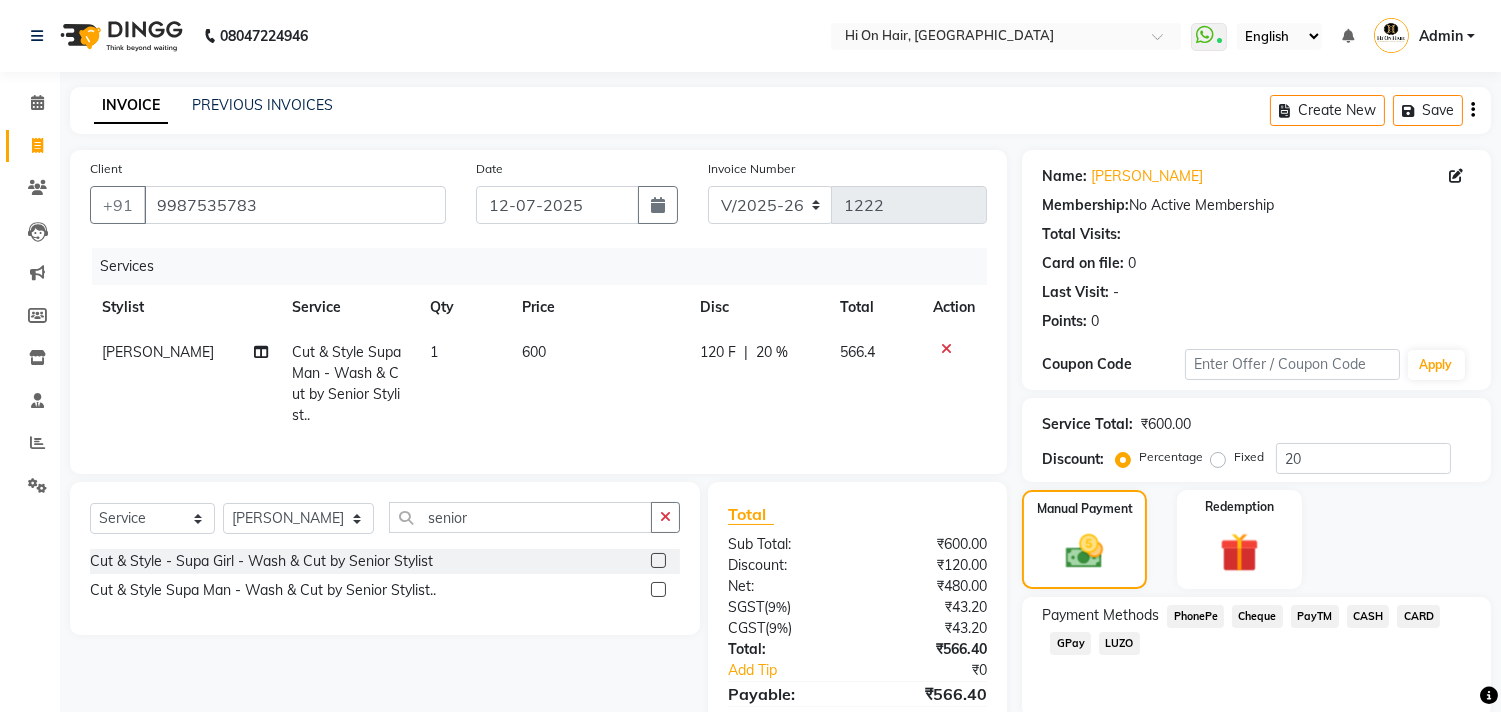click on "GPay" 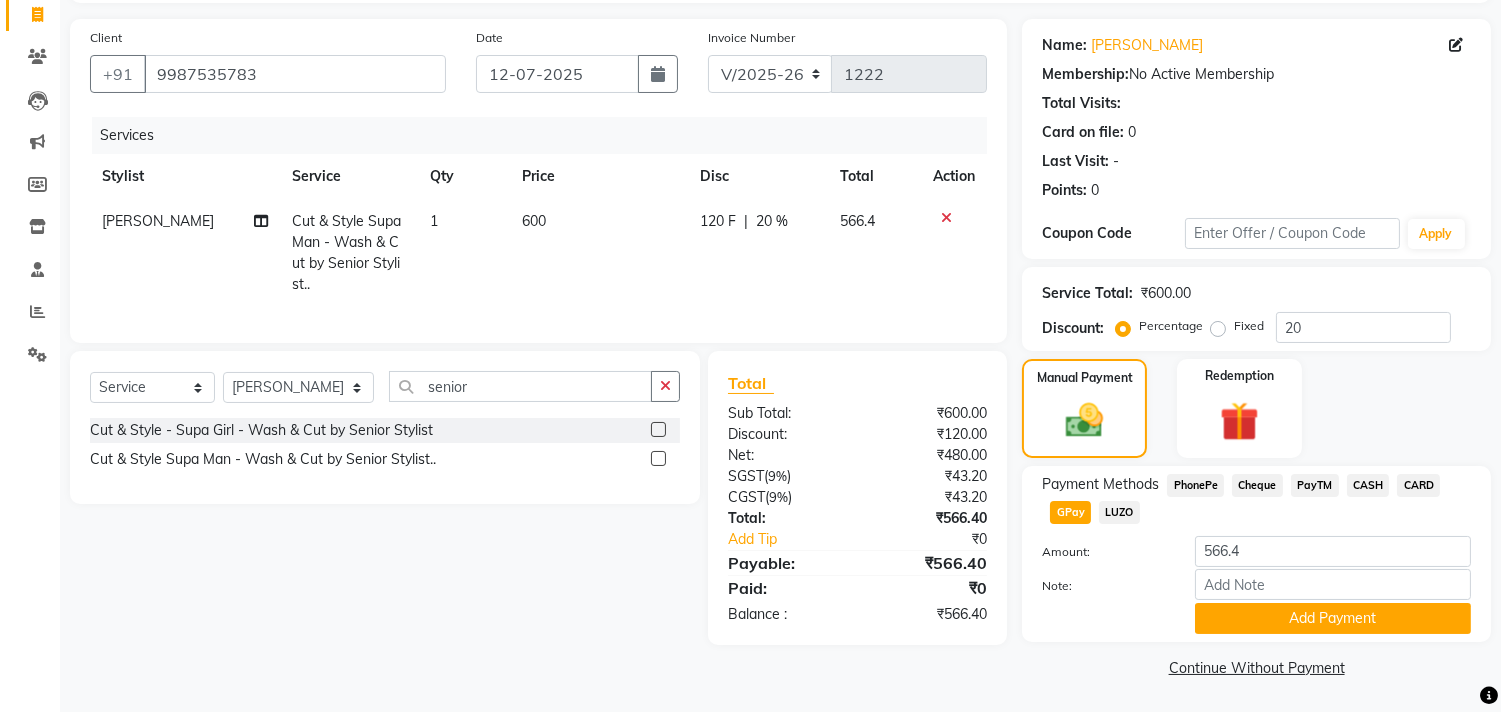scroll, scrollTop: 132, scrollLeft: 0, axis: vertical 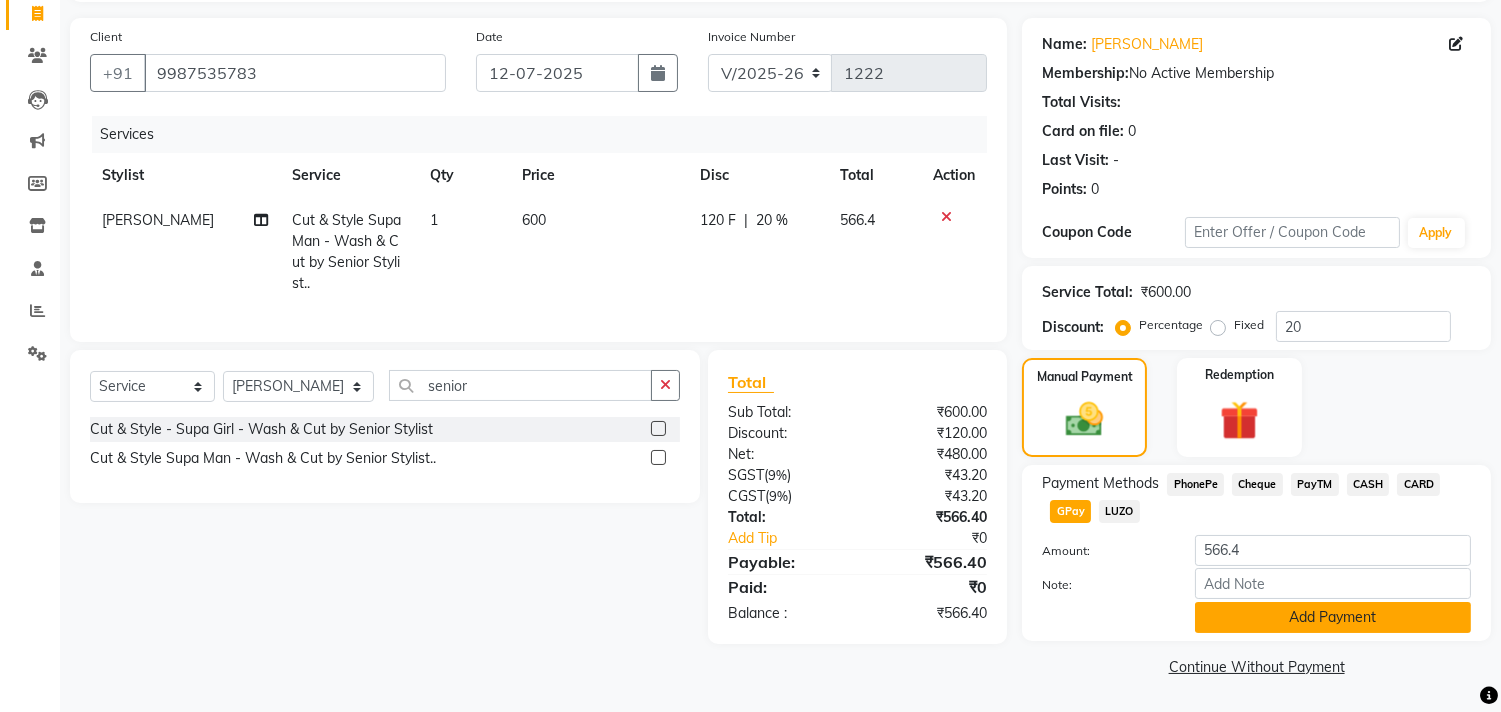 click on "Add Payment" 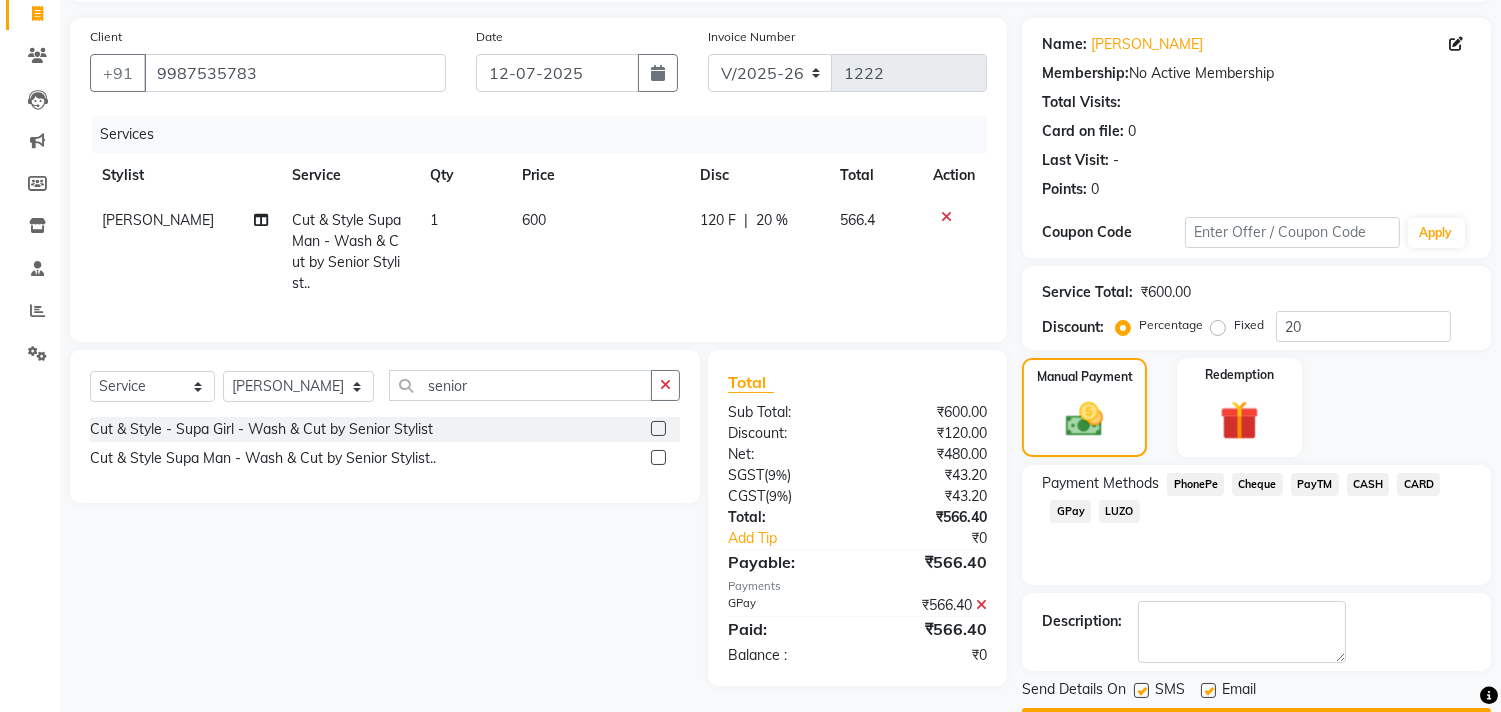 scroll, scrollTop: 187, scrollLeft: 0, axis: vertical 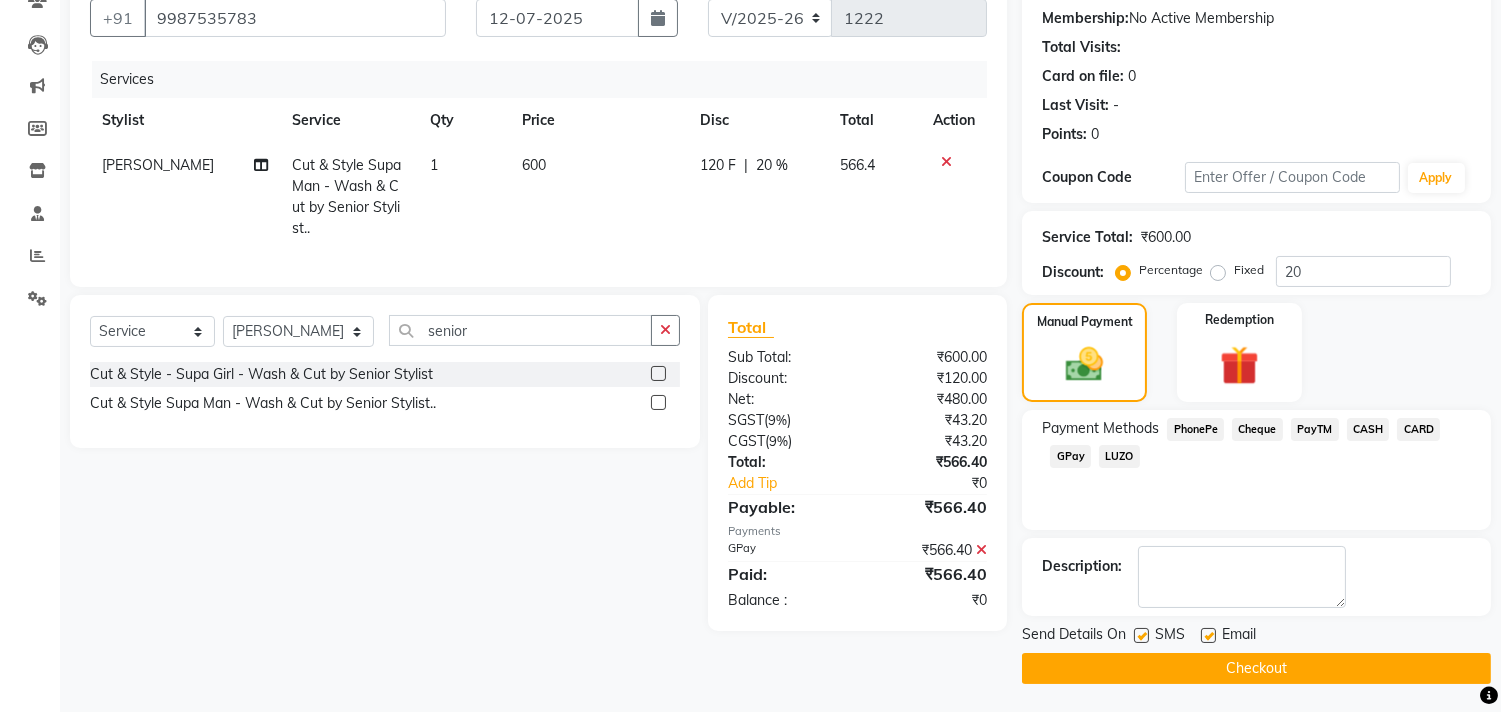 click 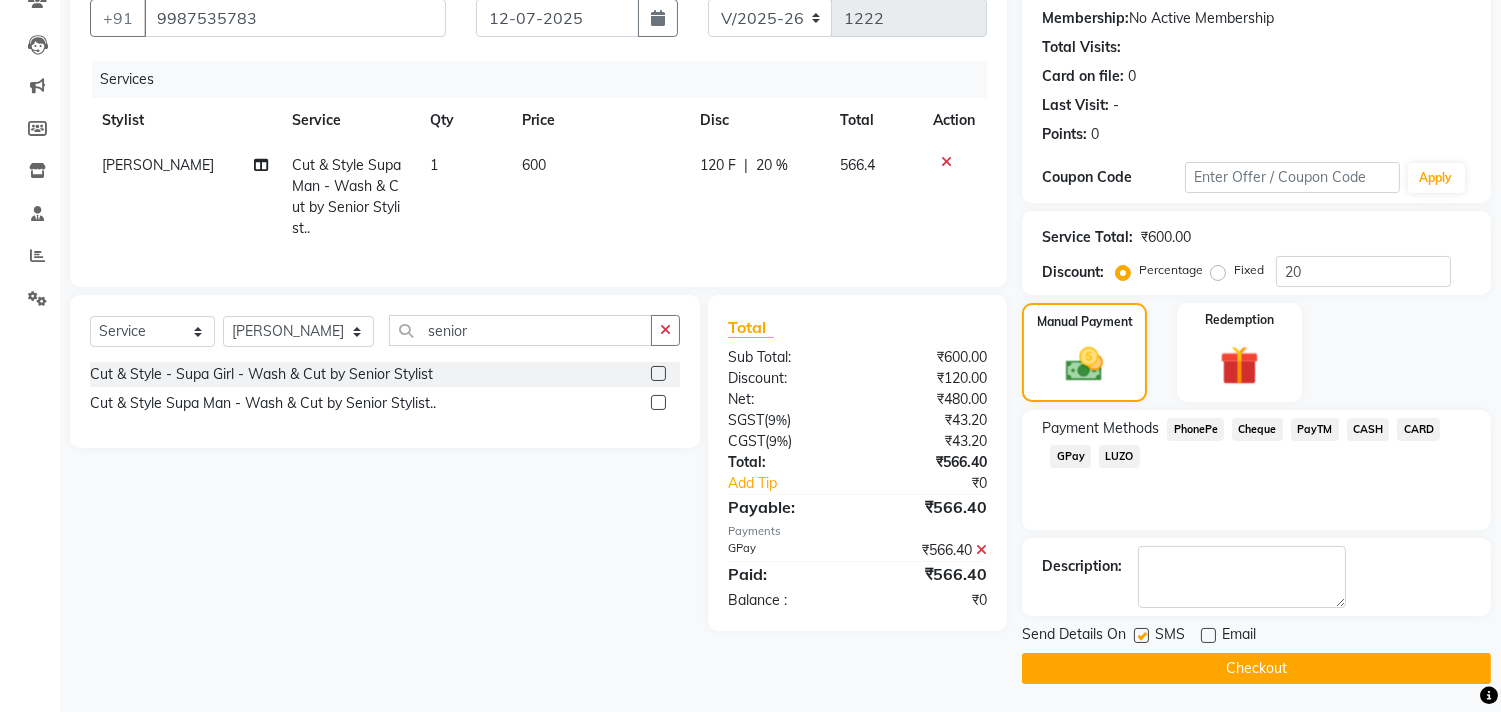 click on "Checkout" 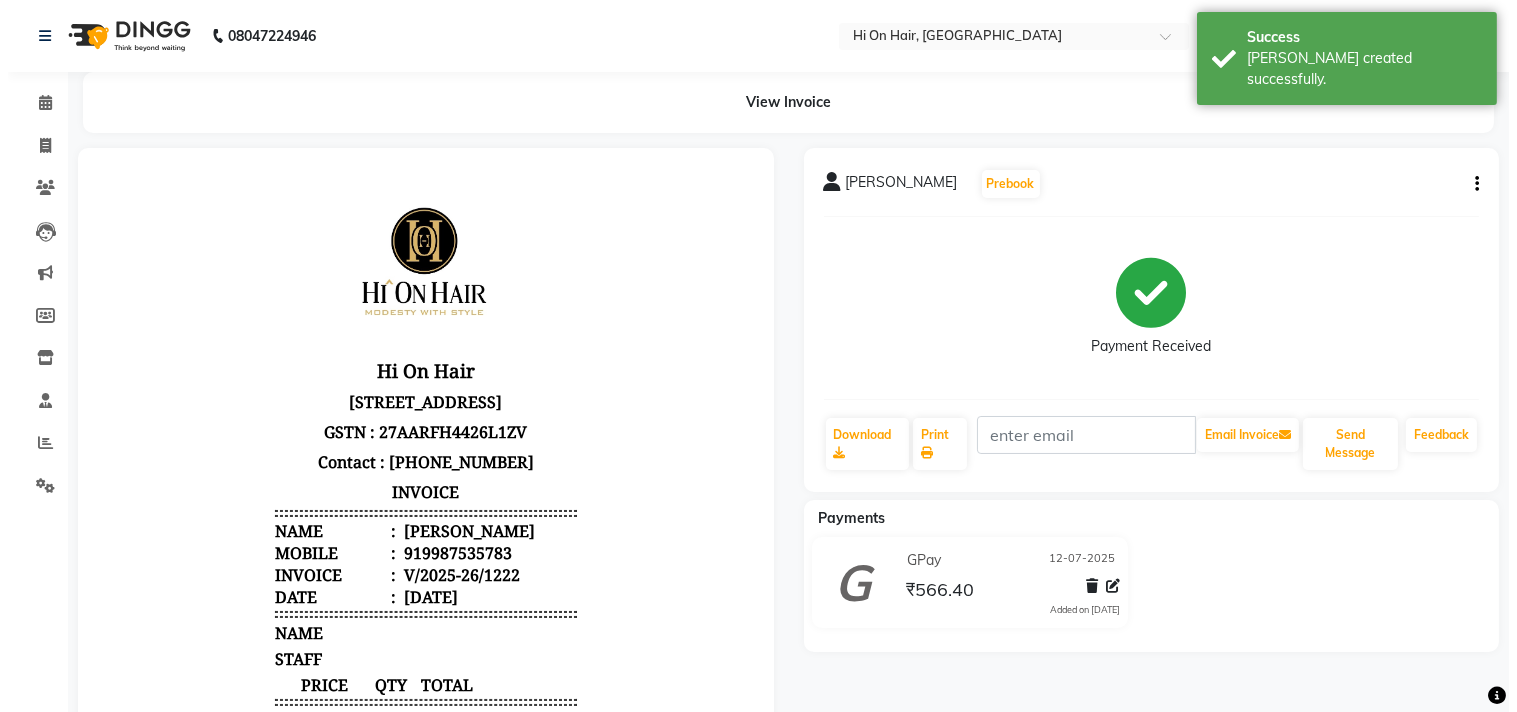 scroll, scrollTop: 0, scrollLeft: 0, axis: both 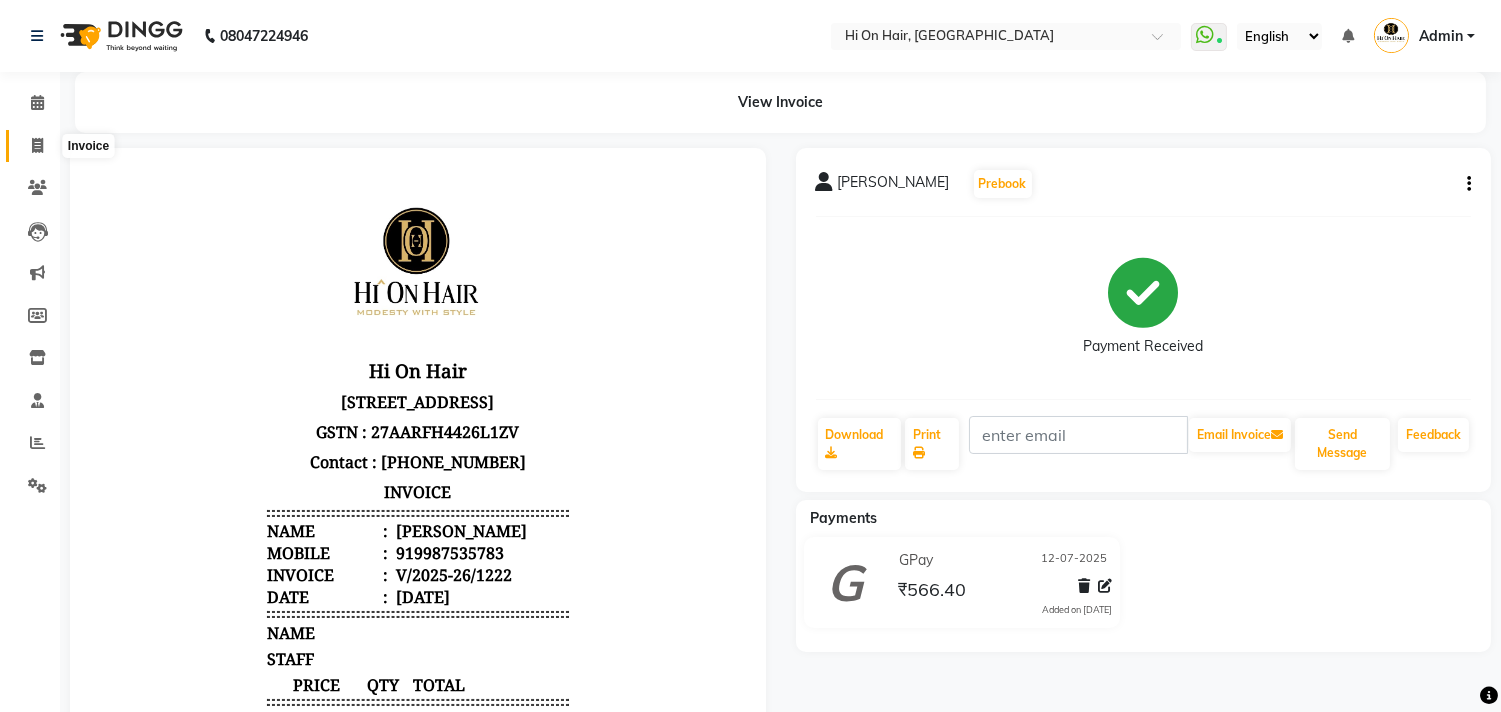 click 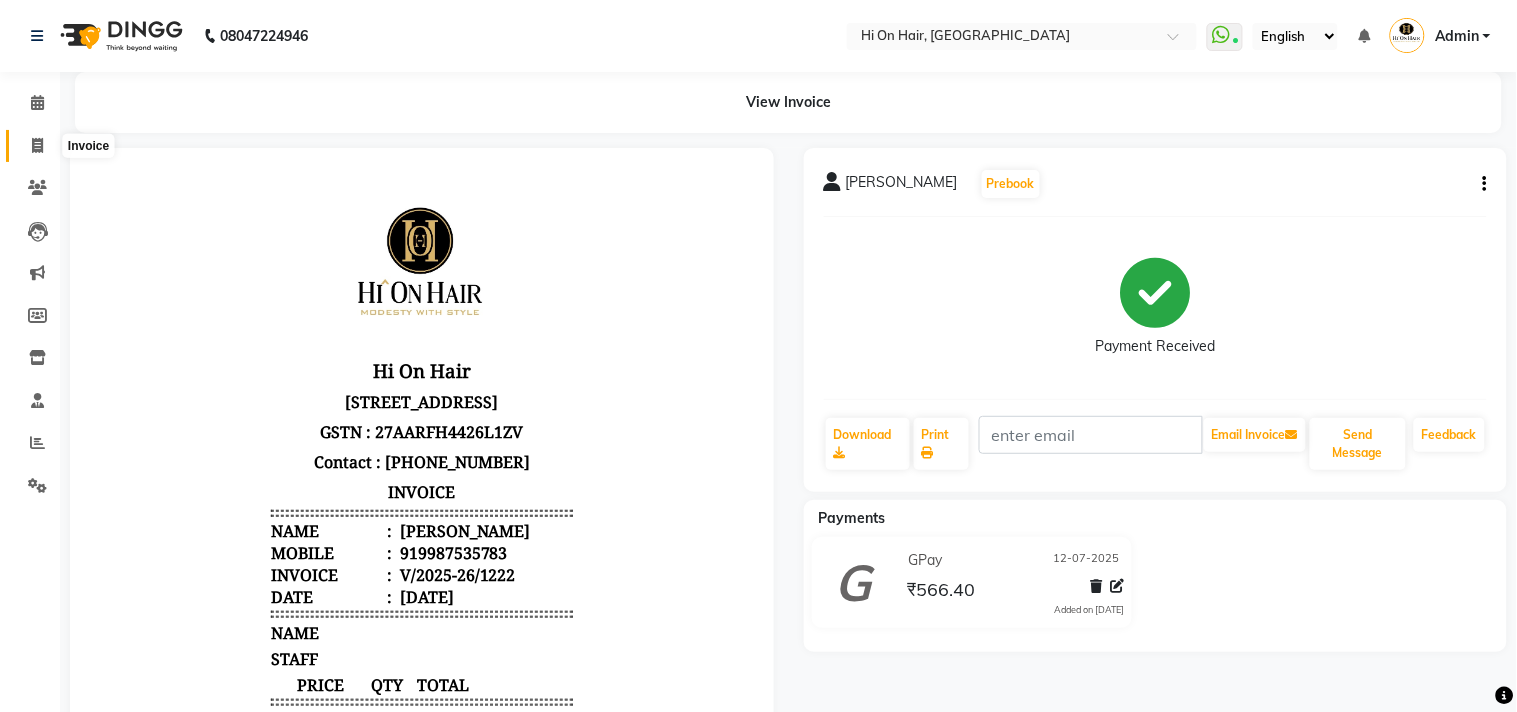 select on "535" 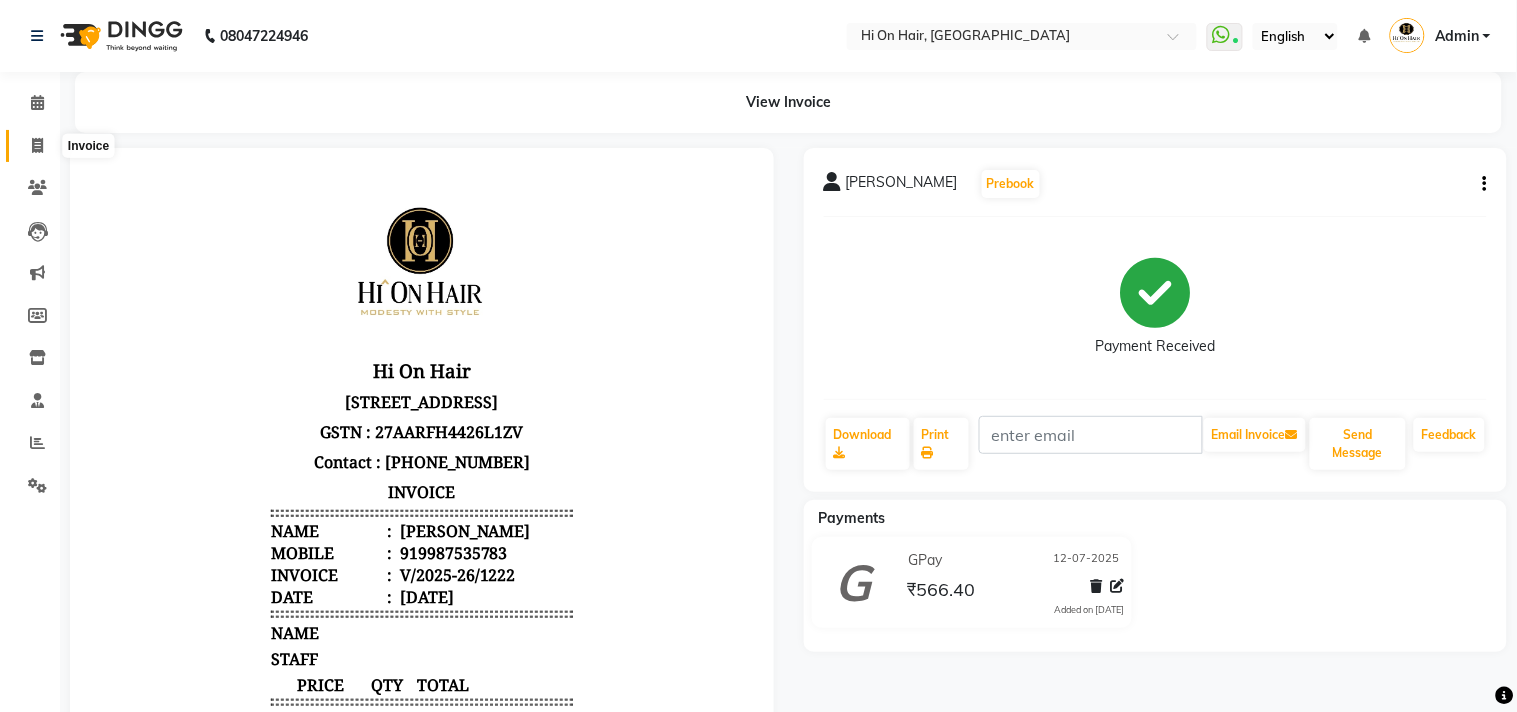 select on "service" 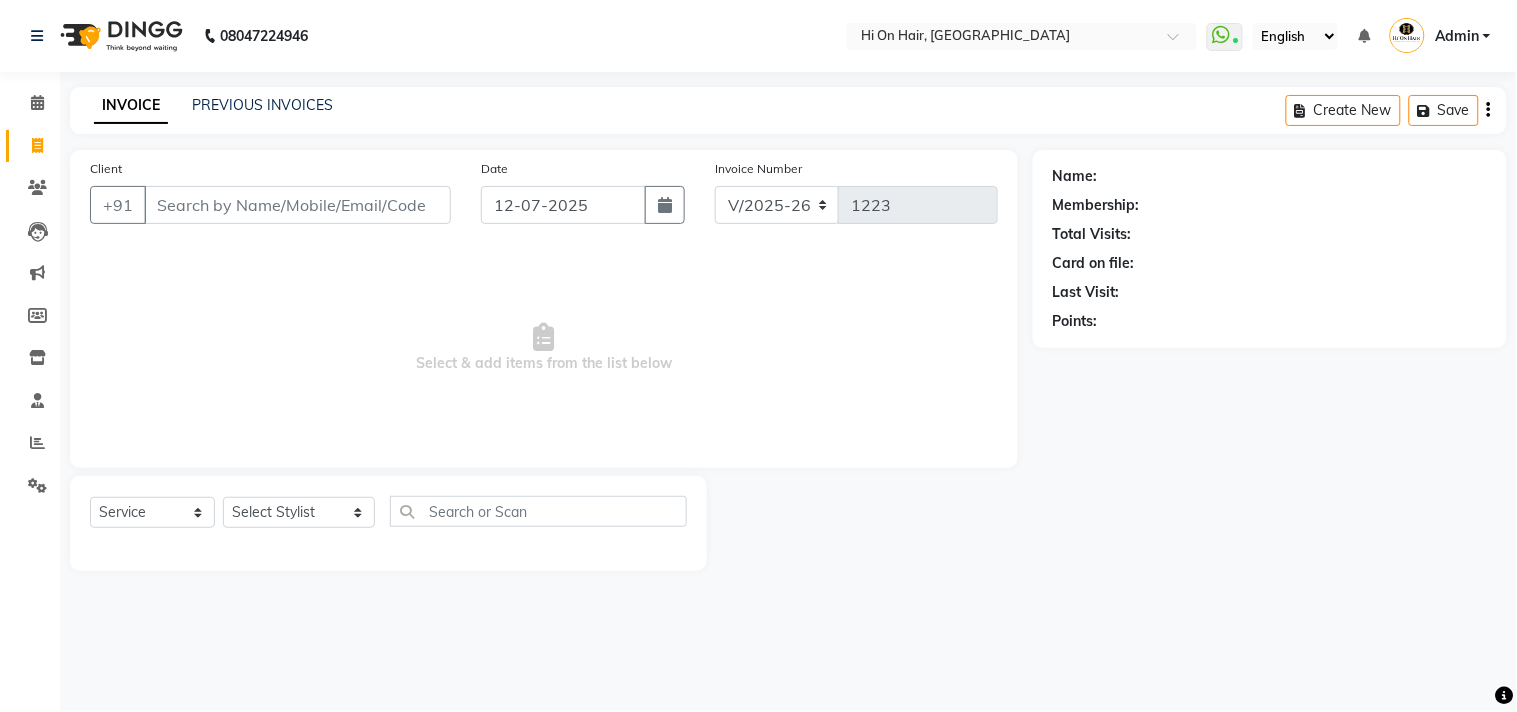 click on "Client" at bounding box center (297, 205) 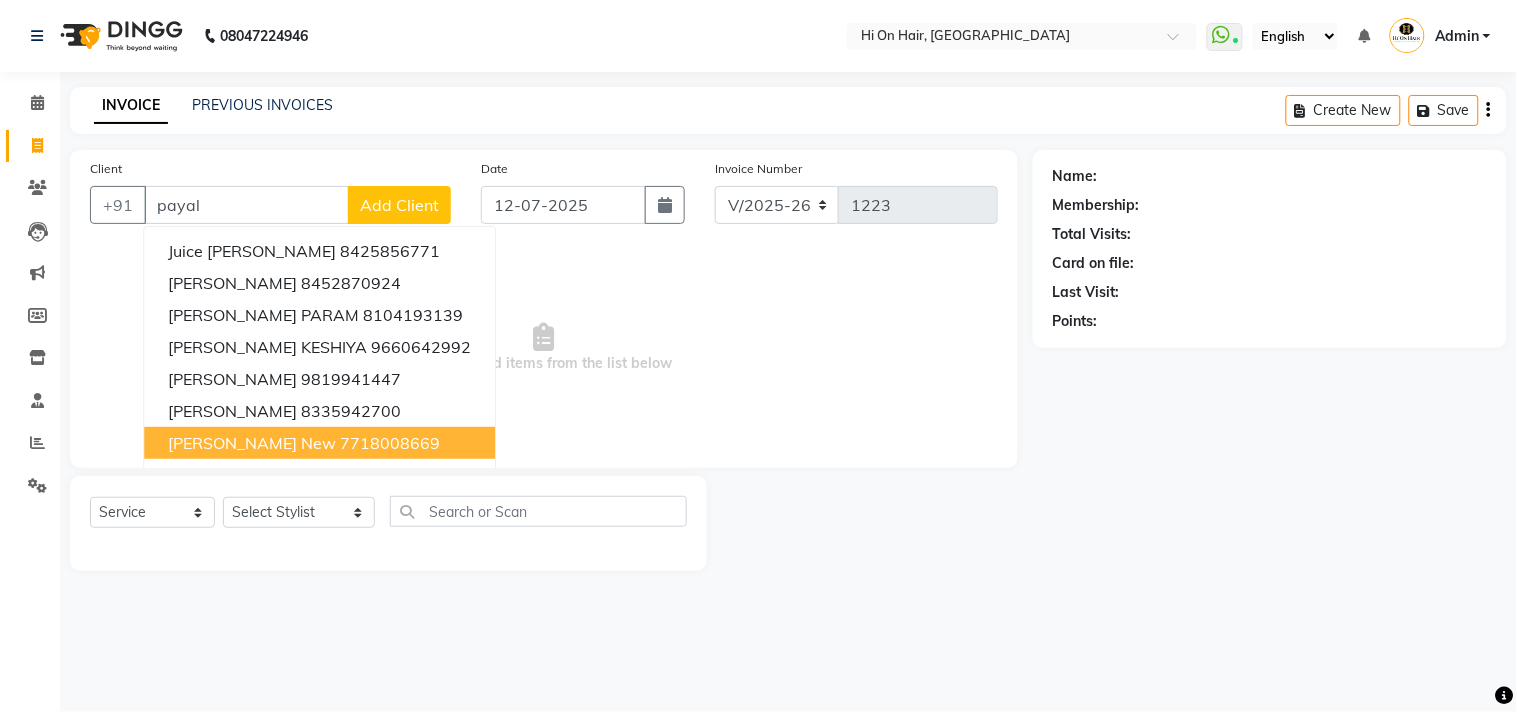 click on "payal new" at bounding box center (252, 443) 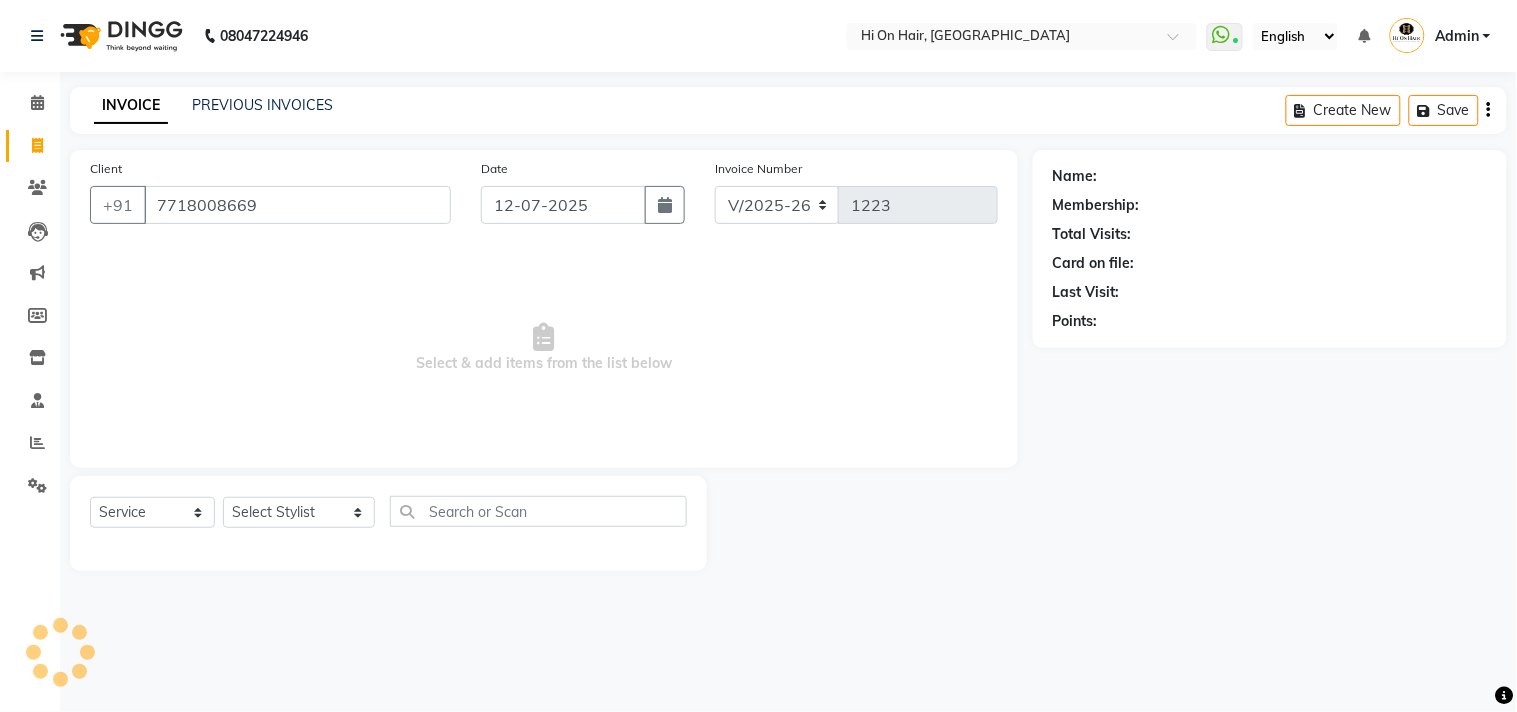 type on "7718008669" 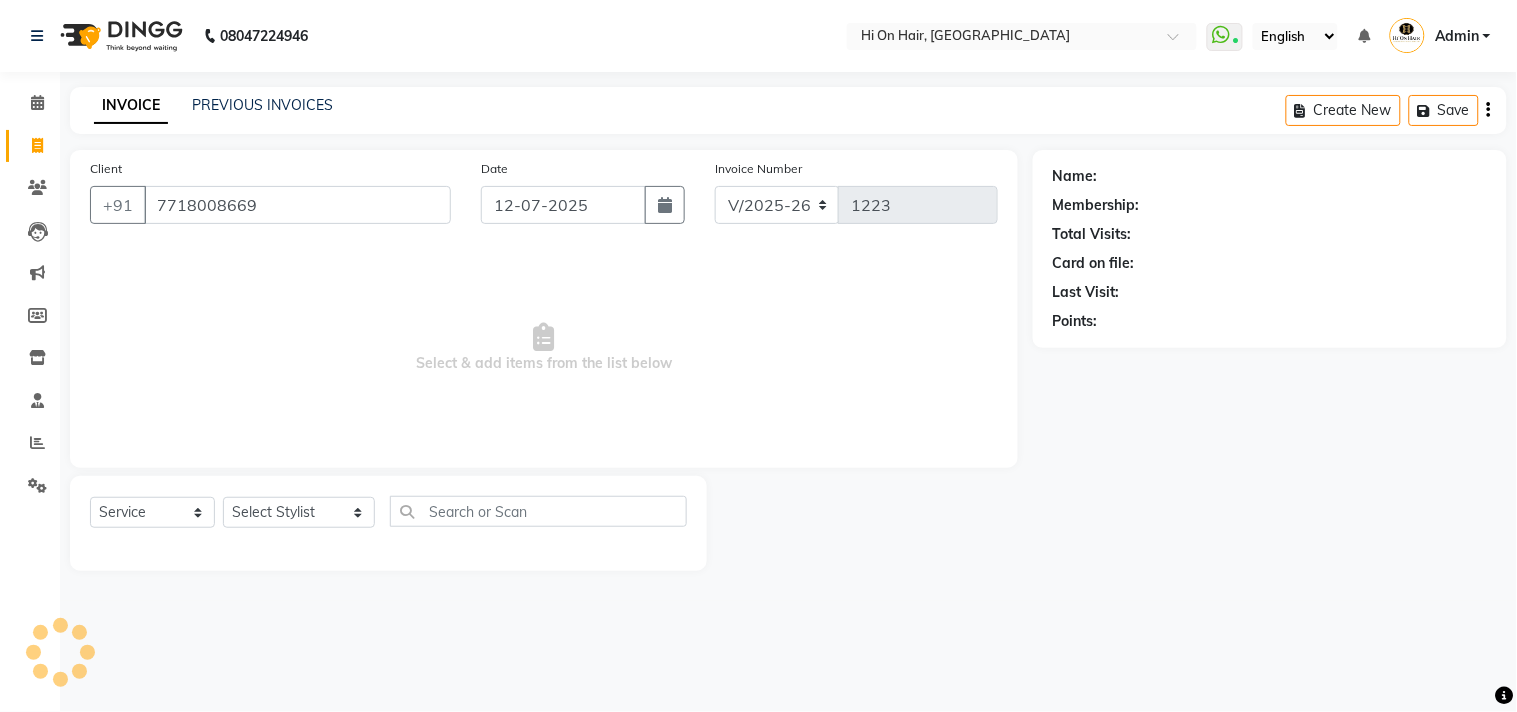 select on "1: Object" 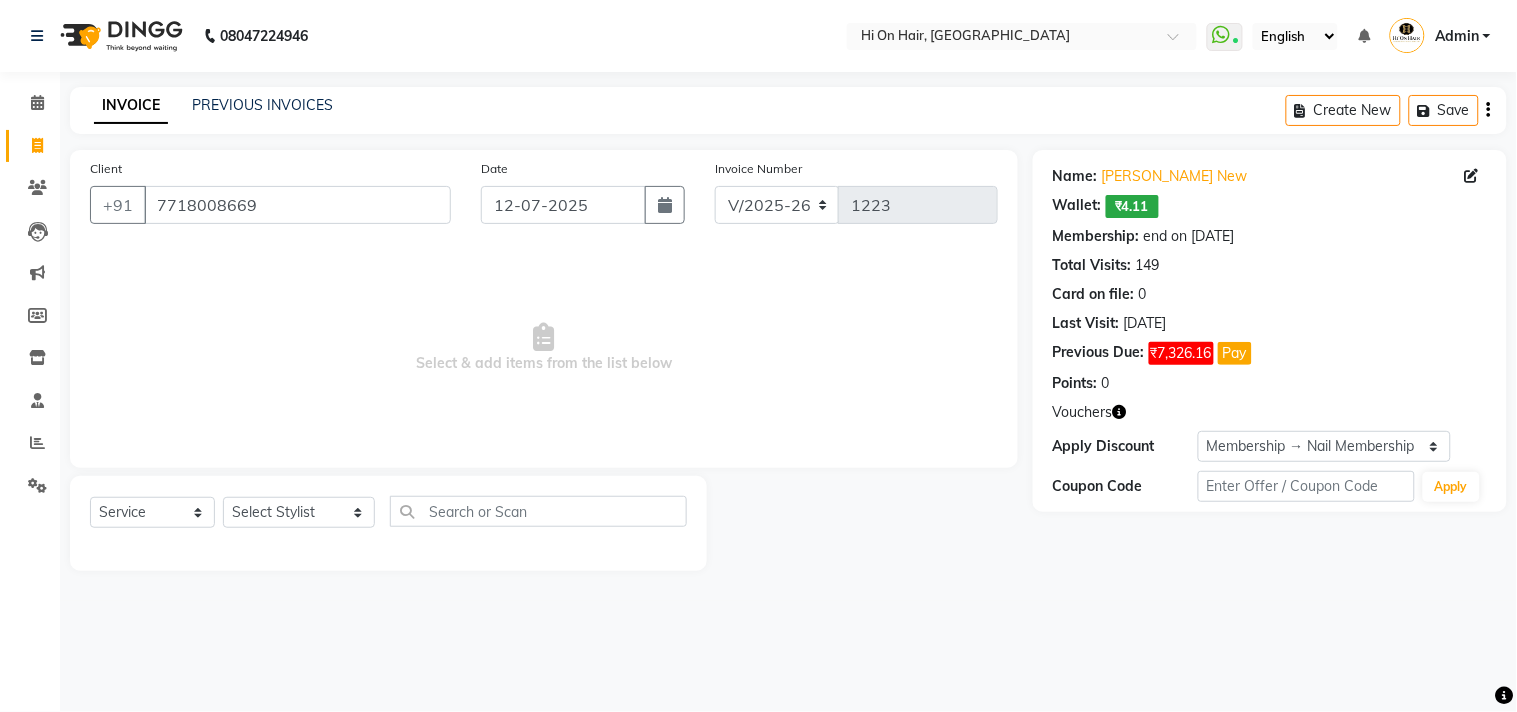 click on "08047224946 Select Location × Hi On Hair, Palm Beach Galleria  WhatsApp Status  ✕ Status:  Connected Most Recent Message: 11-07-2025     10:01 PM Recent Service Activity: 12-07-2025     11:27 AM English ENGLISH Español العربية मराठी हिंदी ગુજરાતી தமிழ் 中文 Notifications nothing to show Admin Manage Profile Change Password Sign out  Version:3.15.4  ☀ Hi On Hair, Palm Beach Galleria  Calendar  Invoice  Clients  Leads   Marketing  Members  Inventory  Staff  Reports  Settings Completed InProgress Upcoming Dropped Tentative Check-In Confirm Bookings Generate Report Segments Page Builder INVOICE PREVIOUS INVOICES Create New   Save  Client +91 7718008669 Date 12-07-2025 Invoice Number V/2025 V/2025-26 1223  Select & add items from the list below  Select  Service  Product  Membership  Package Voucher Prepaid Gift Card  Select Stylist Alim Kaldane Anwar Laskar Hi On Hair MAKYOPHI Pankaj Thakur Poonam Nalawade Raani Rasika  Shelar Rehan Salmani SOSEM" at bounding box center (758, 356) 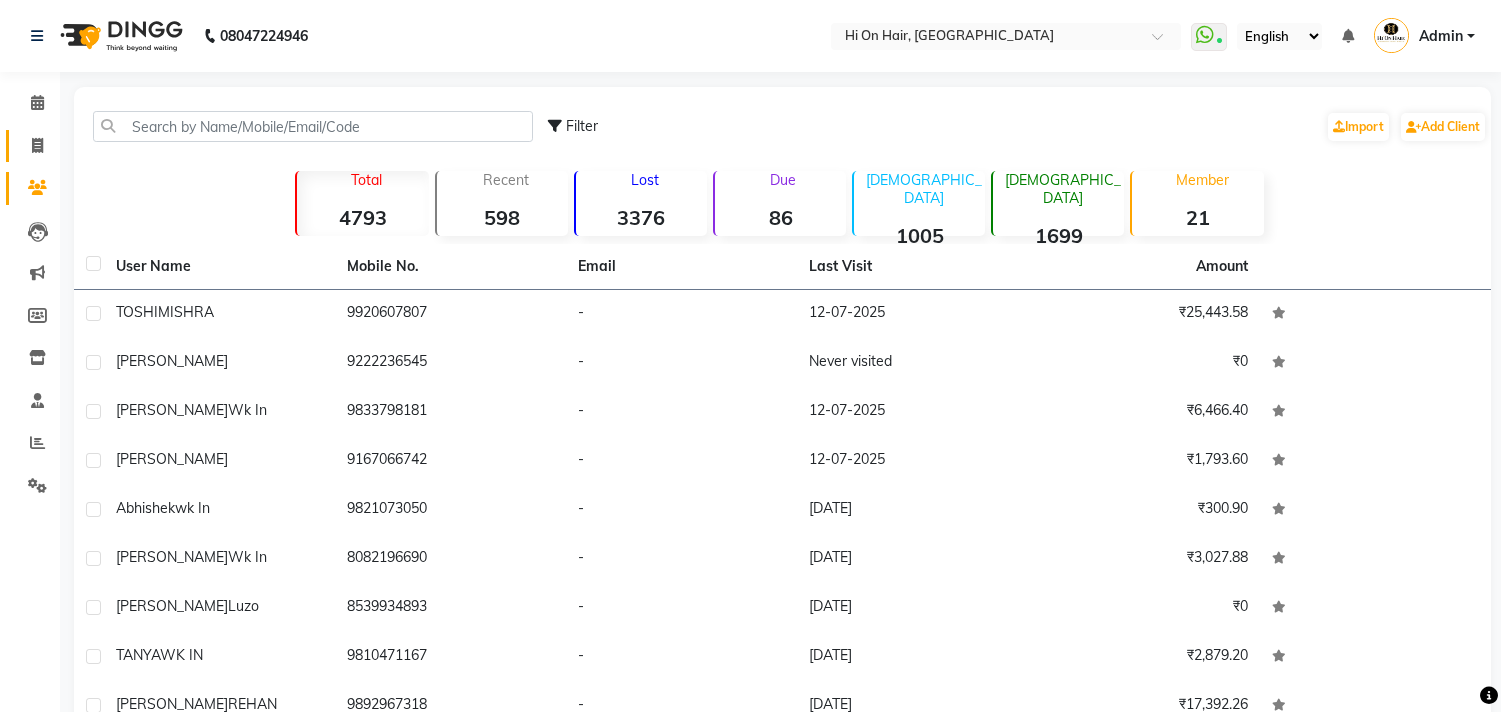 scroll, scrollTop: 0, scrollLeft: 0, axis: both 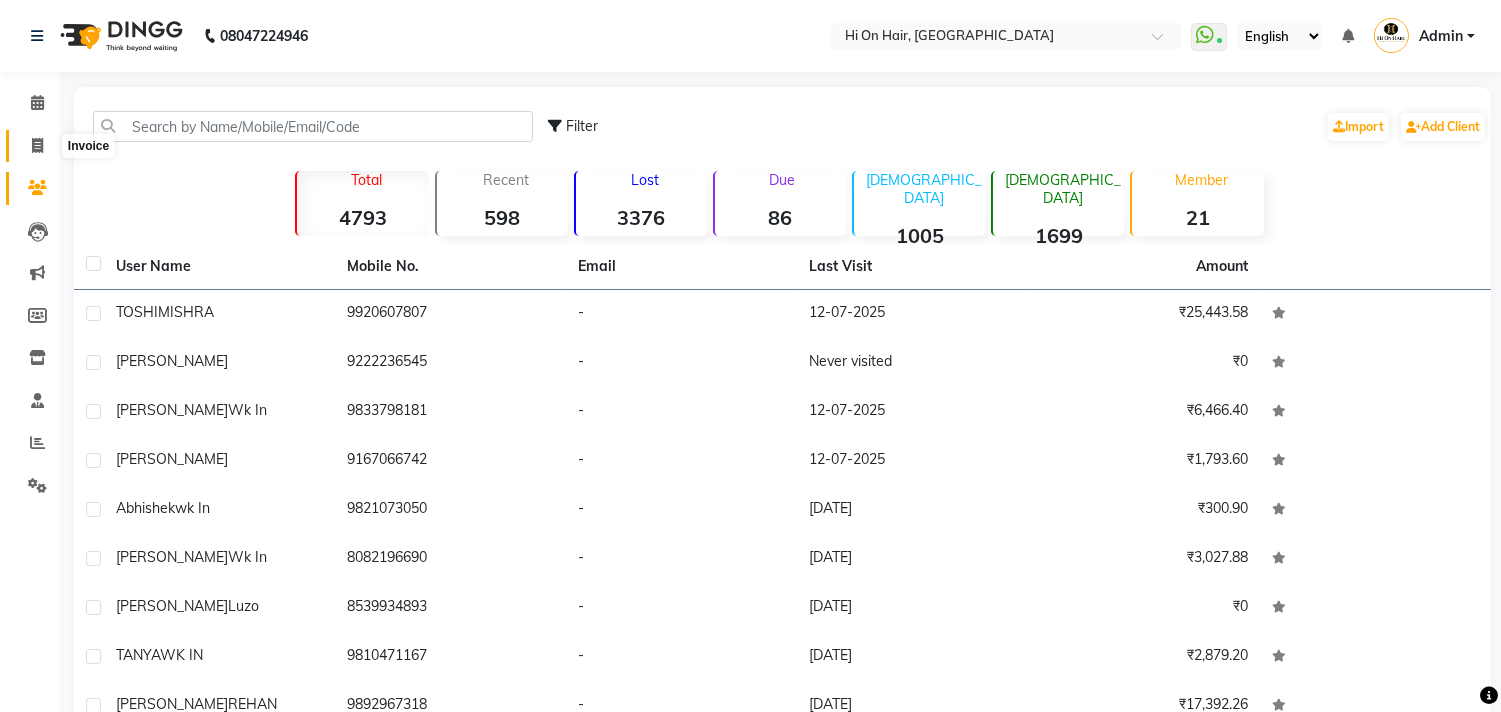 click 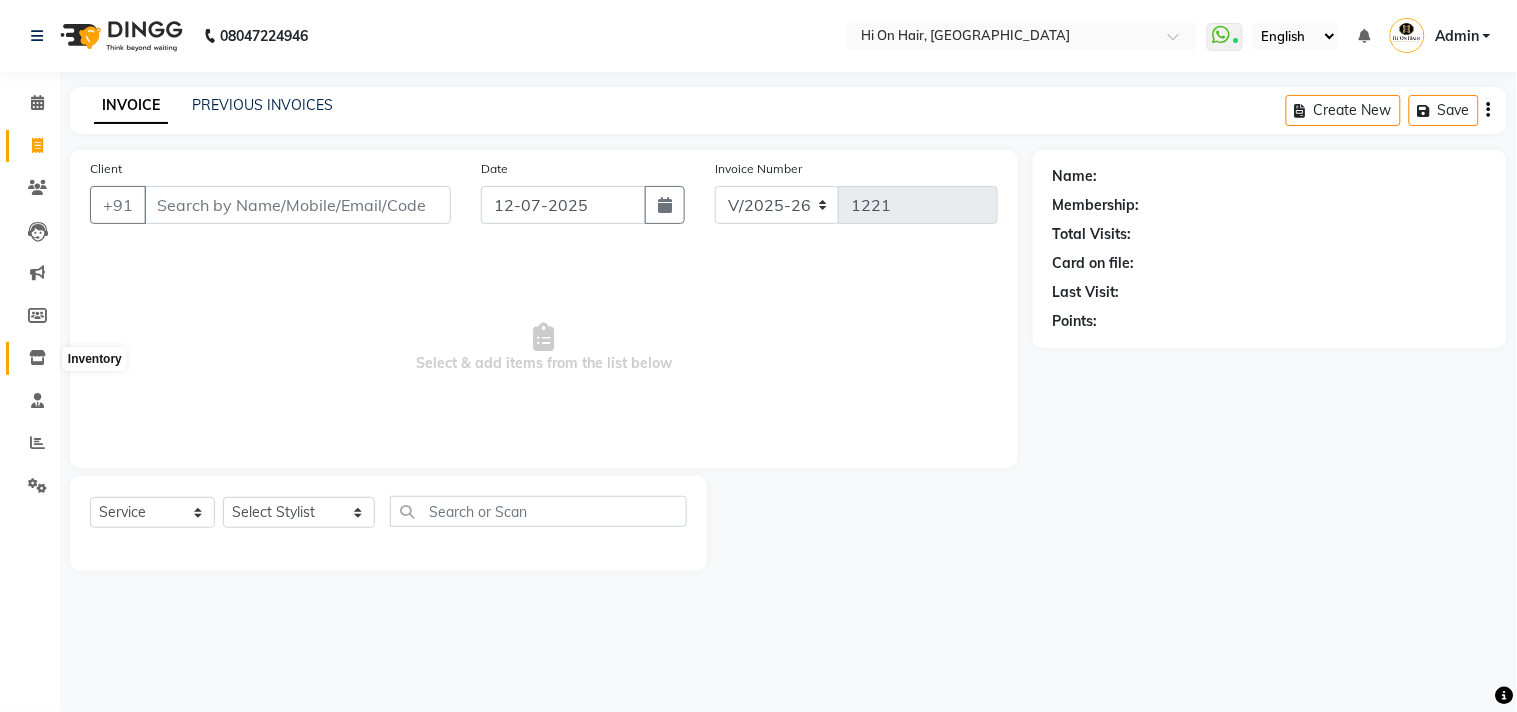click 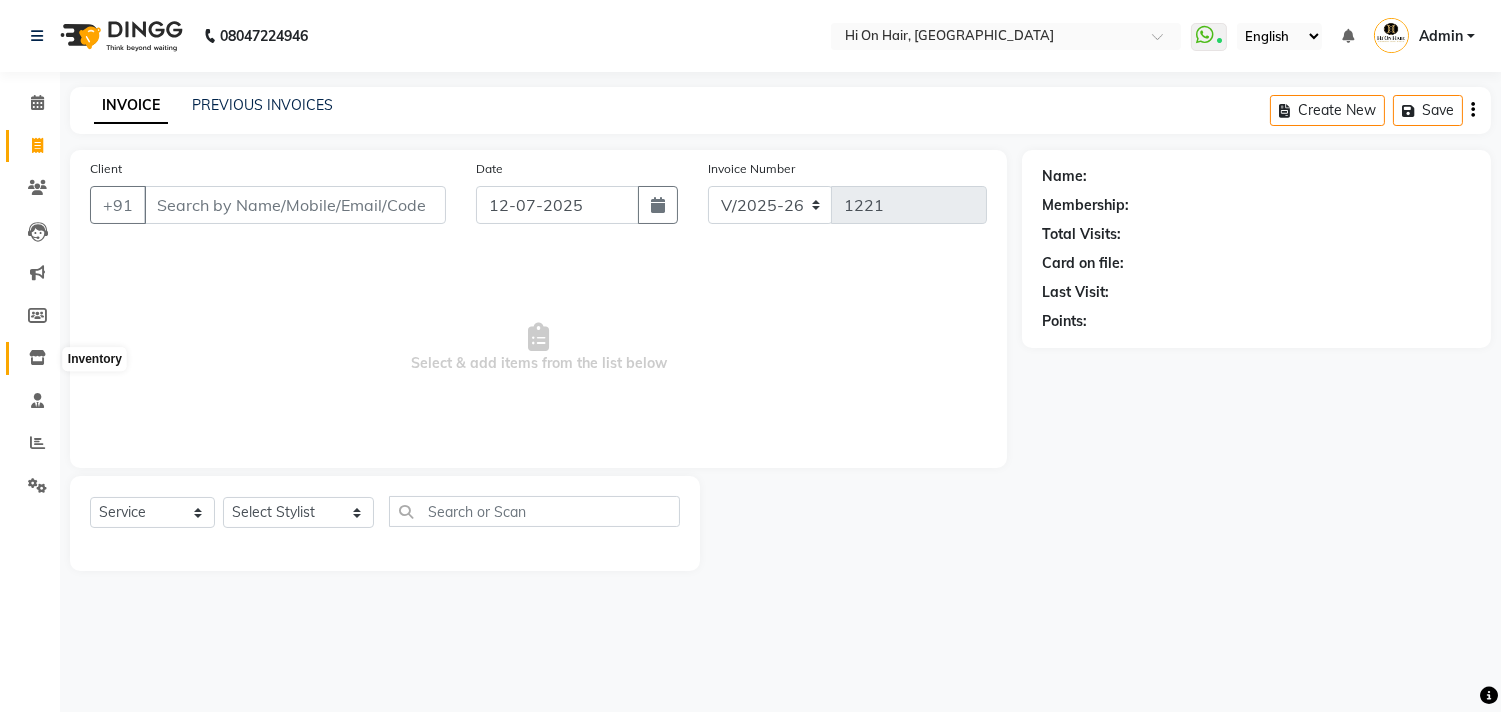 select 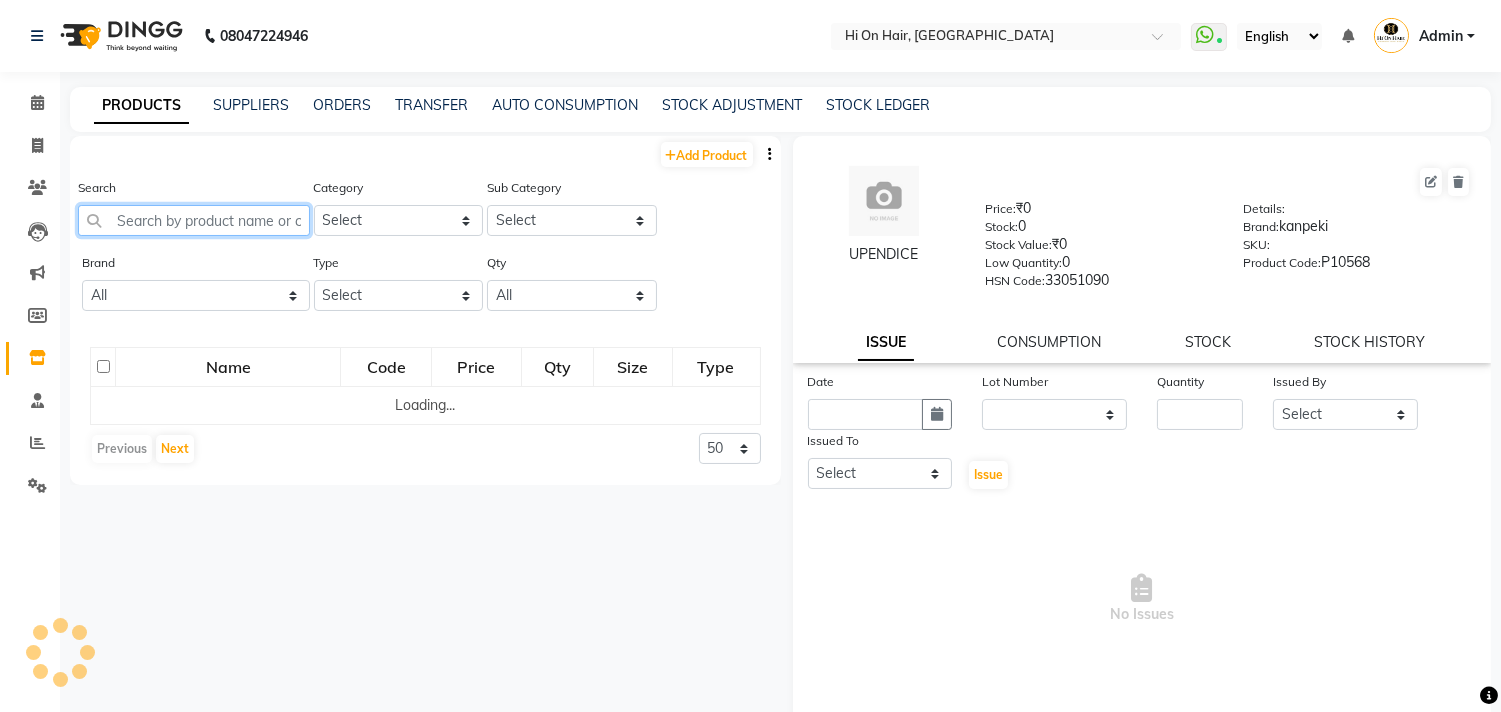 click 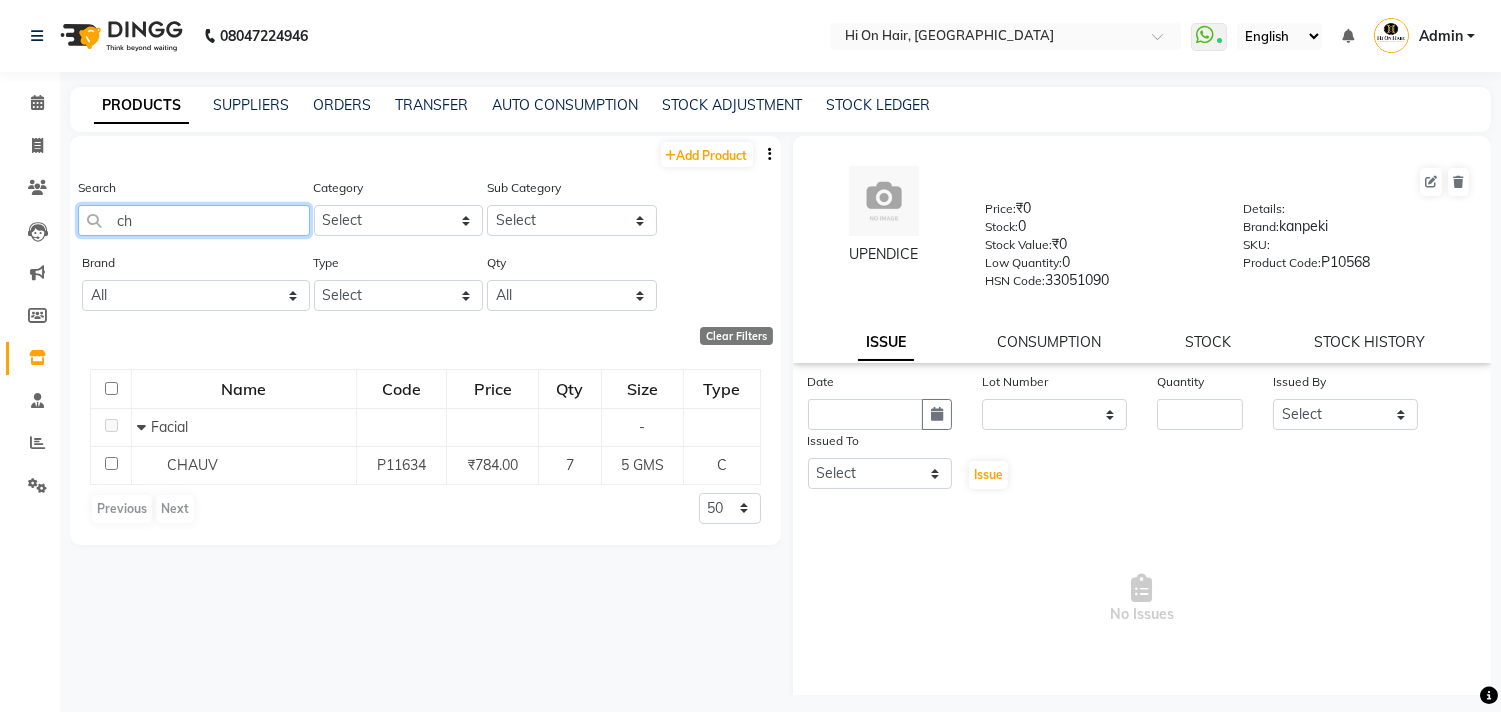 type on "c" 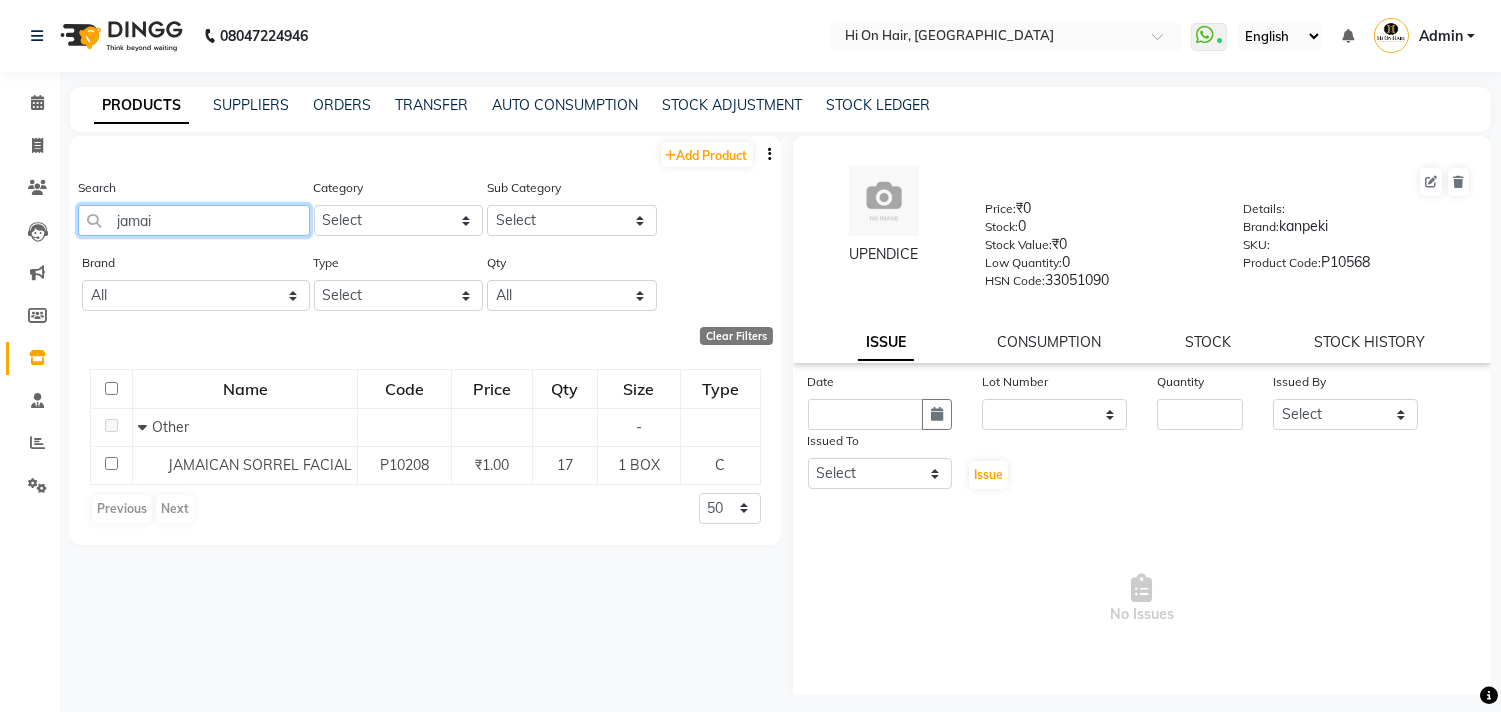 type on "jamai" 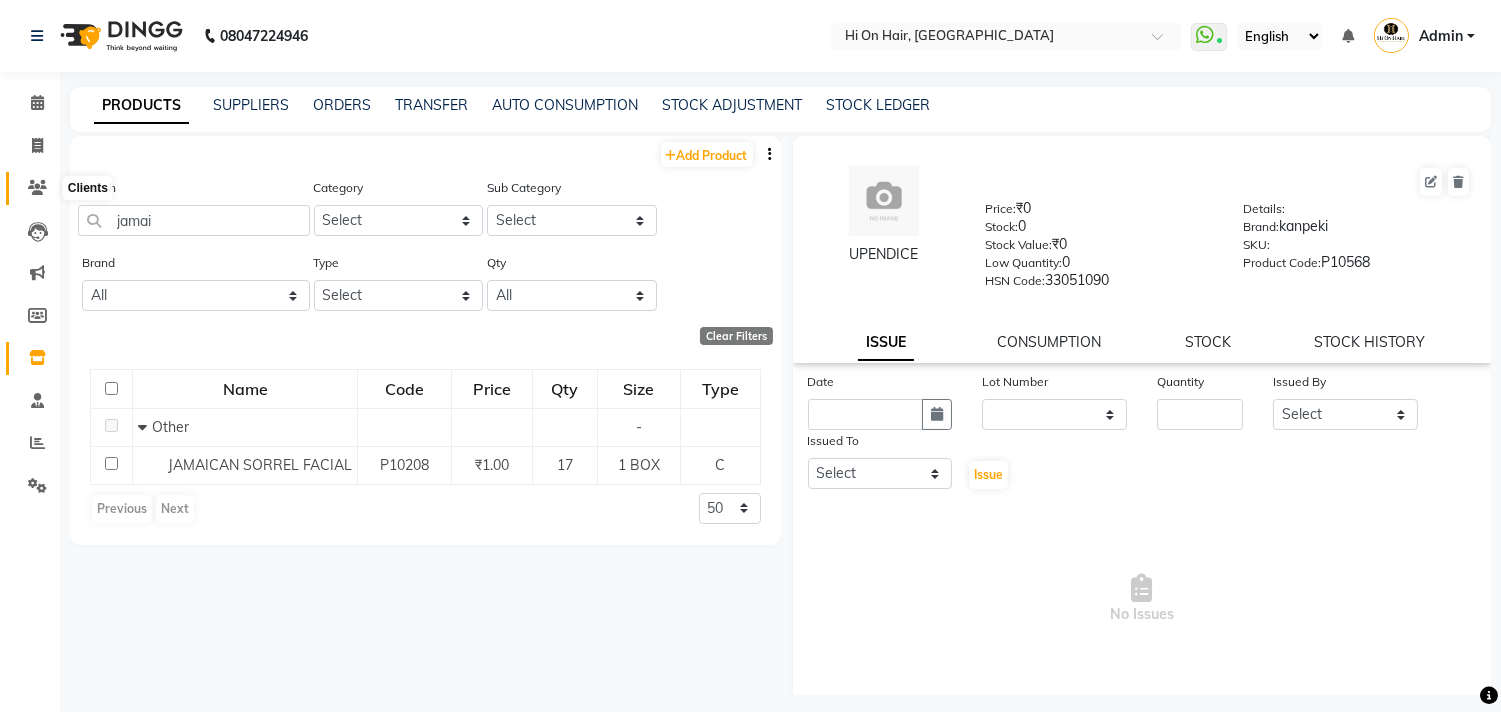 click 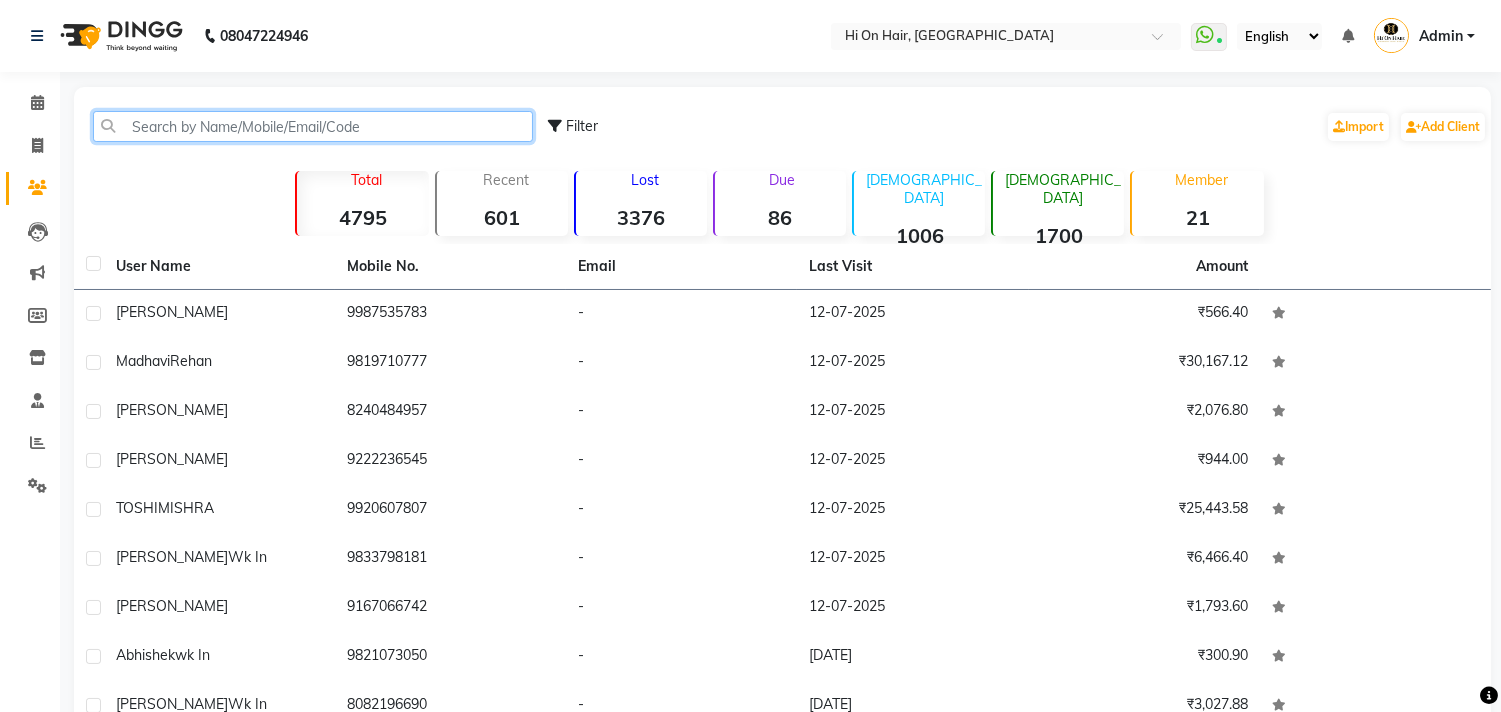 click 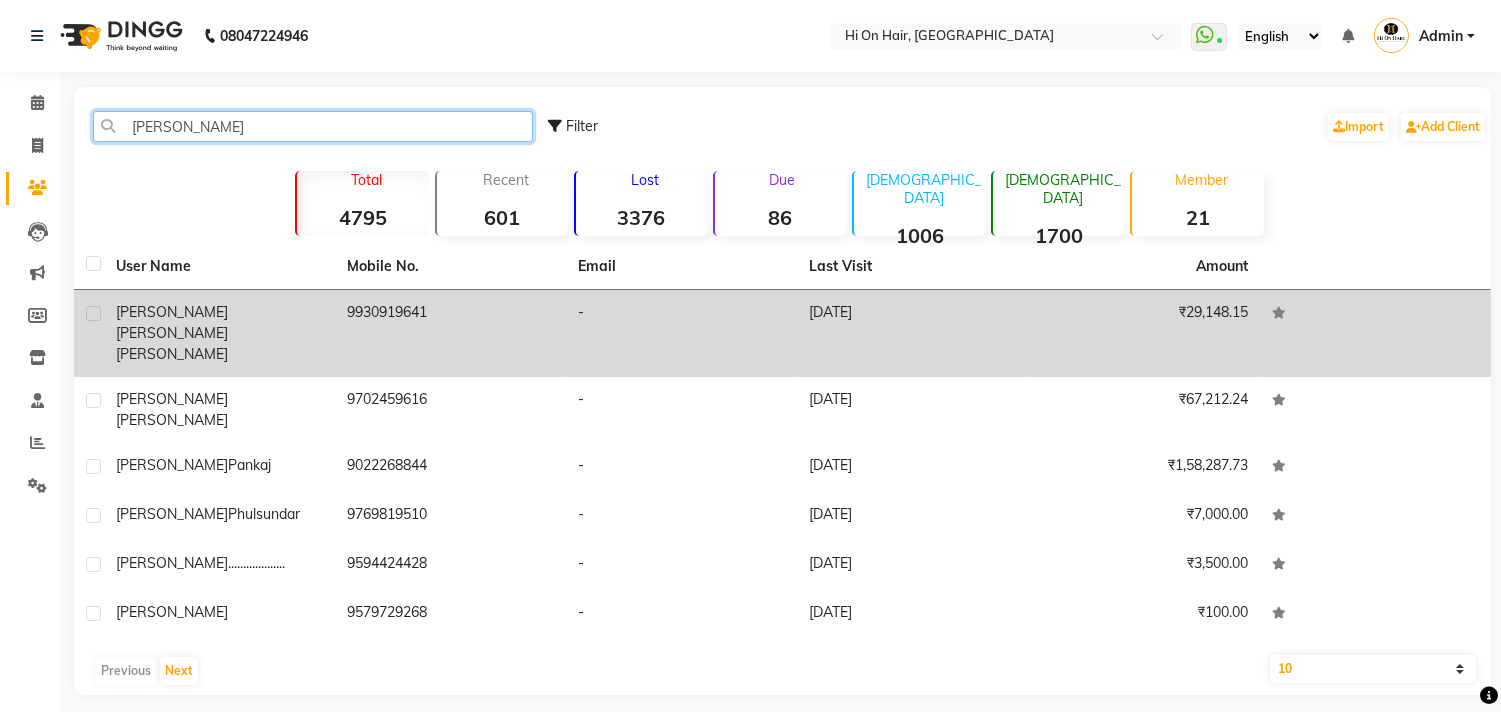 type on "[PERSON_NAME]" 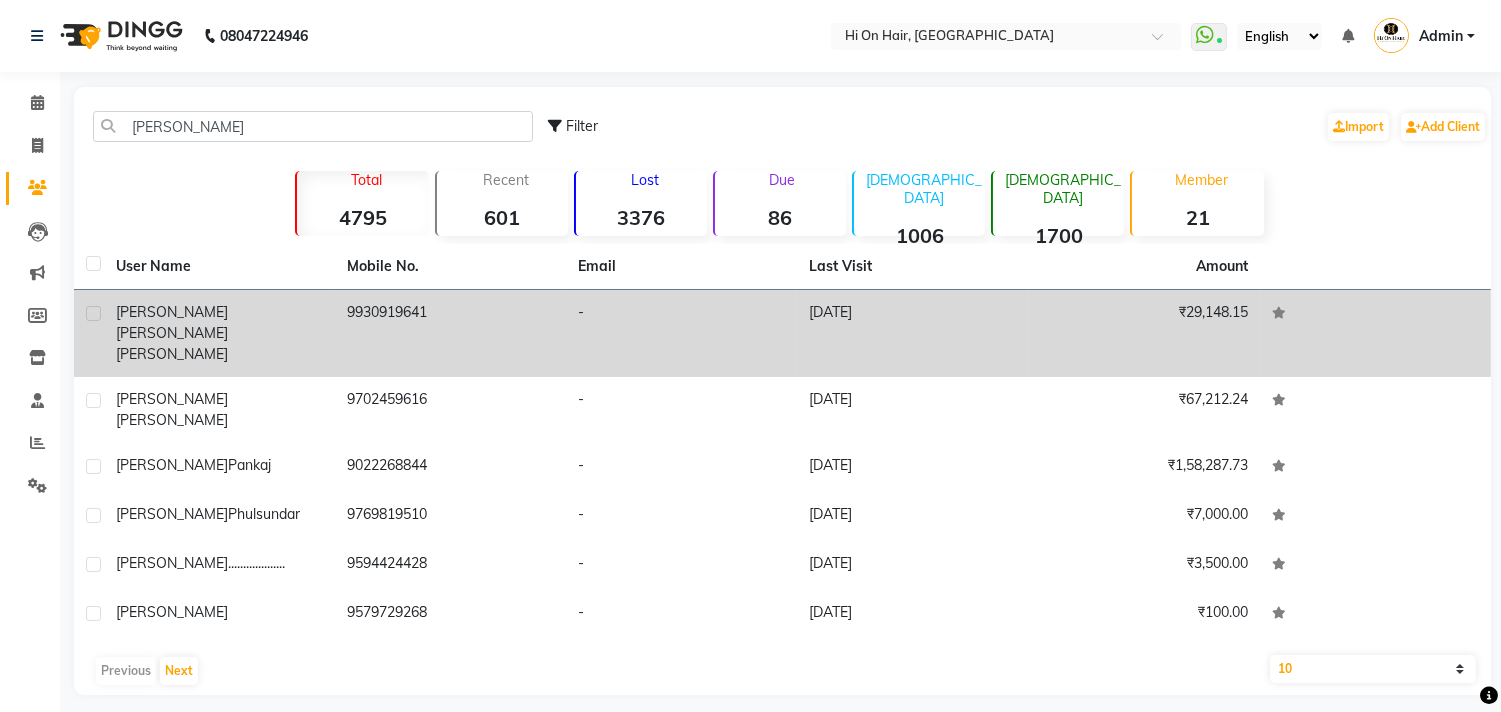 click on "[PERSON_NAME]  [PERSON_NAME] [PERSON_NAME]" 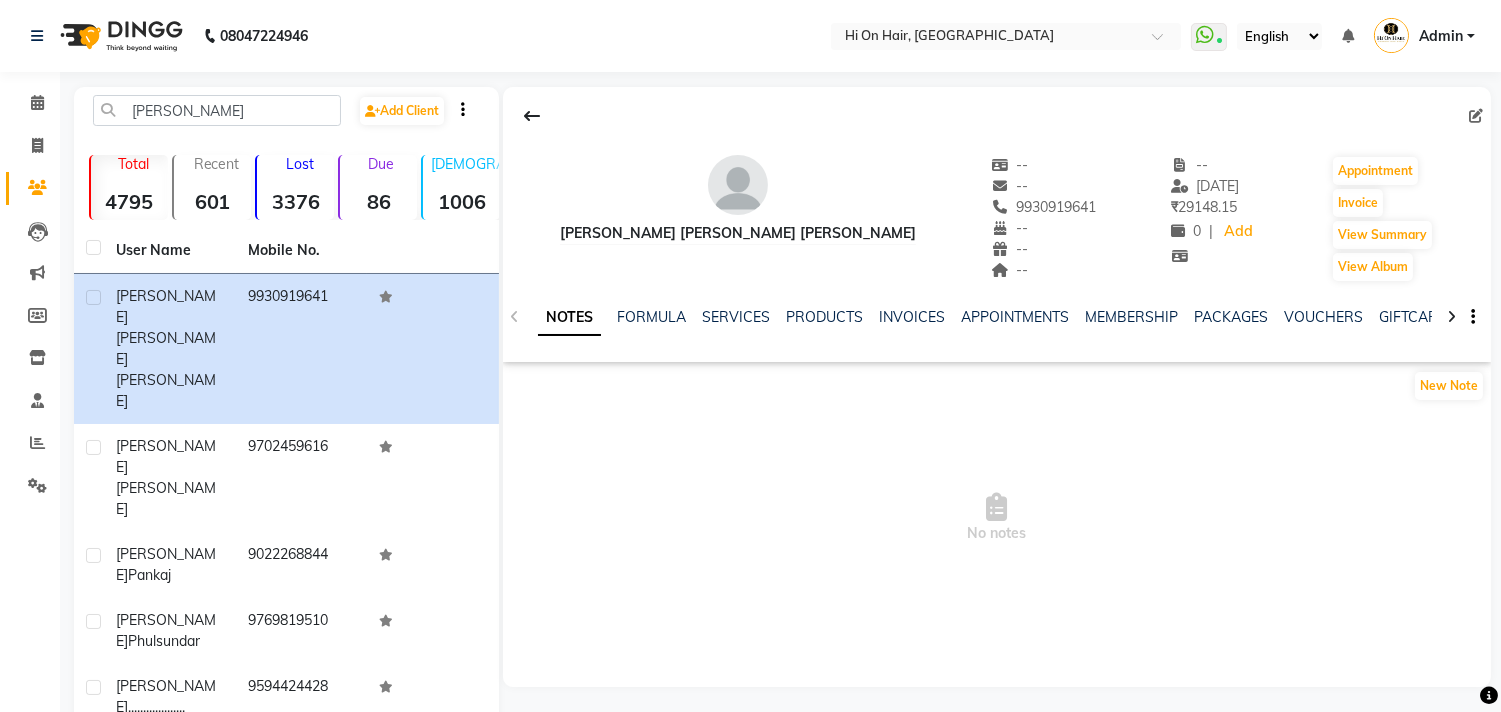 click on "NOTES FORMULA SERVICES PRODUCTS INVOICES APPOINTMENTS MEMBERSHIP PACKAGES VOUCHERS GIFTCARDS POINTS FORMS FAMILY CARDS WALLET" 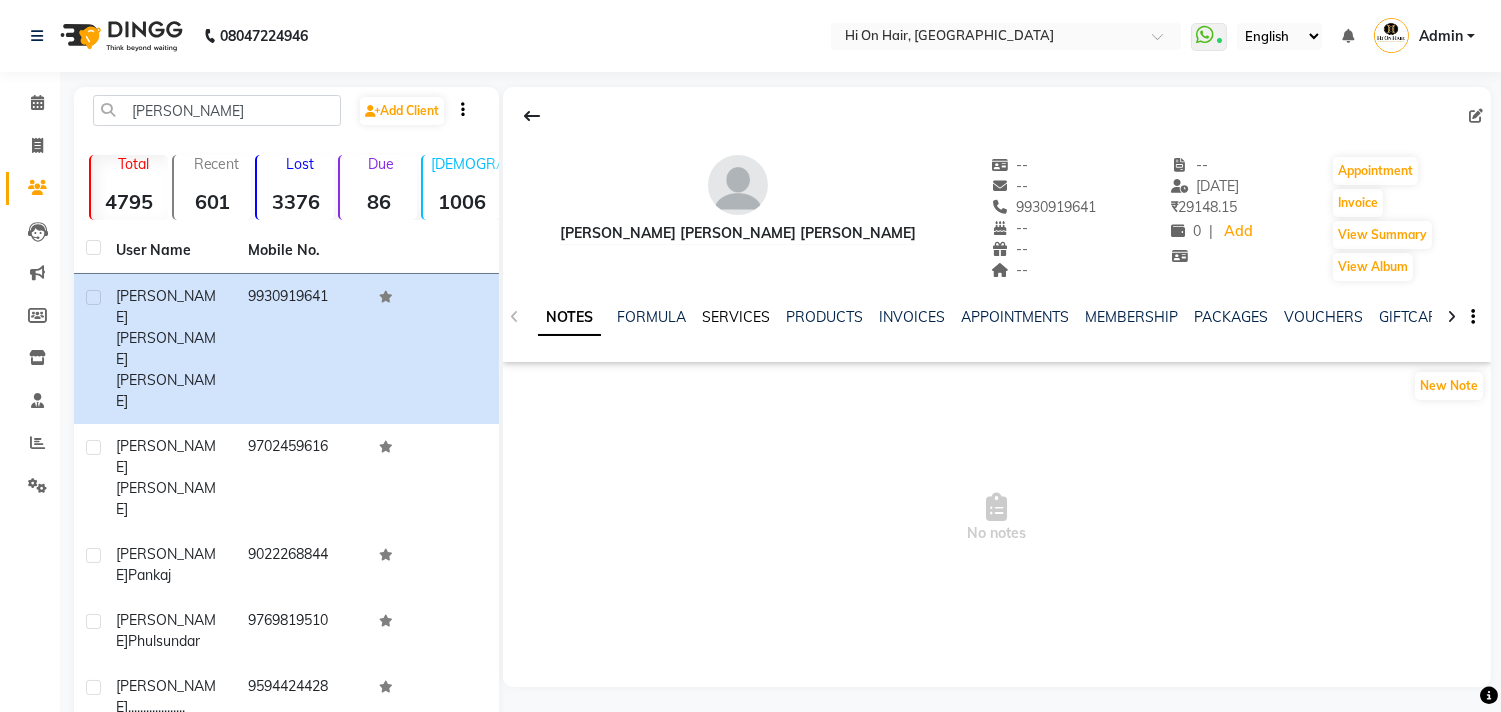 click on "SERVICES" 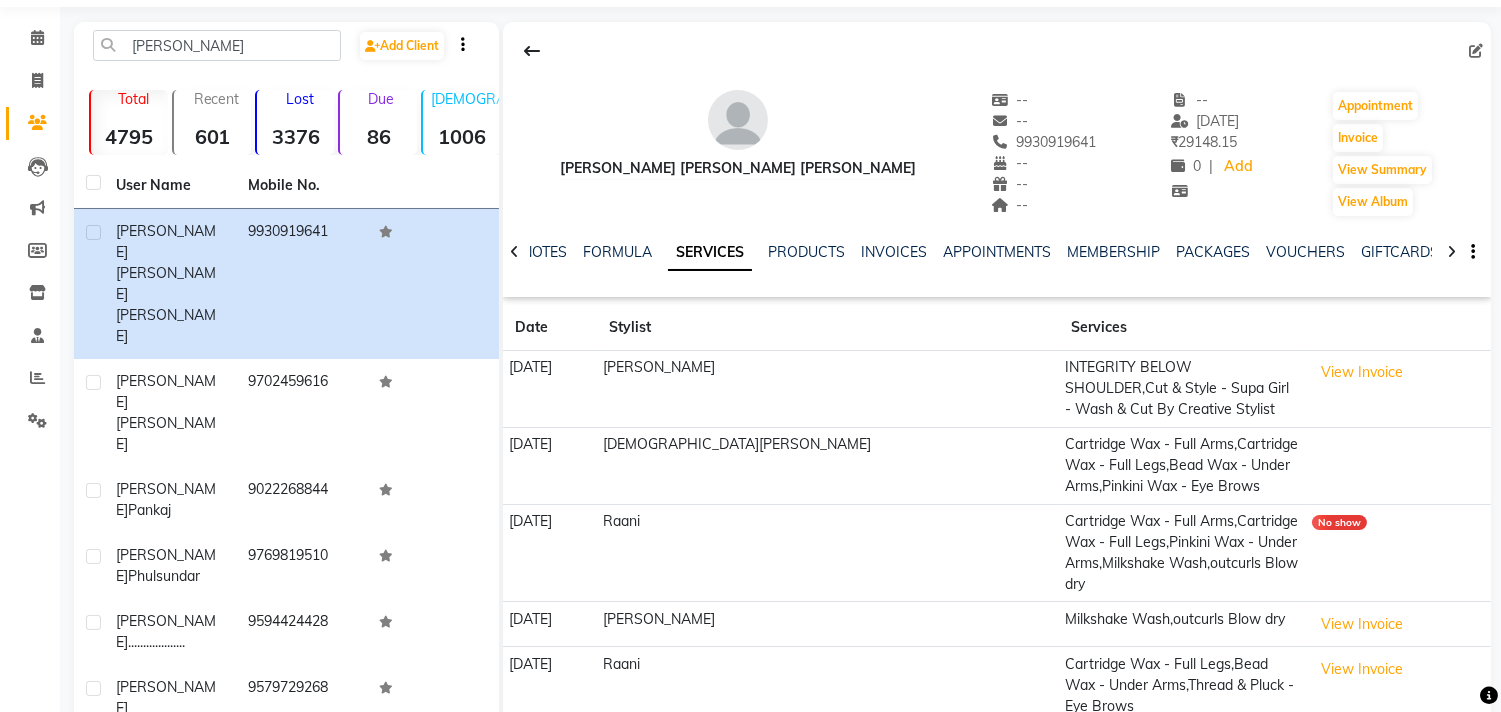 scroll, scrollTop: 100, scrollLeft: 0, axis: vertical 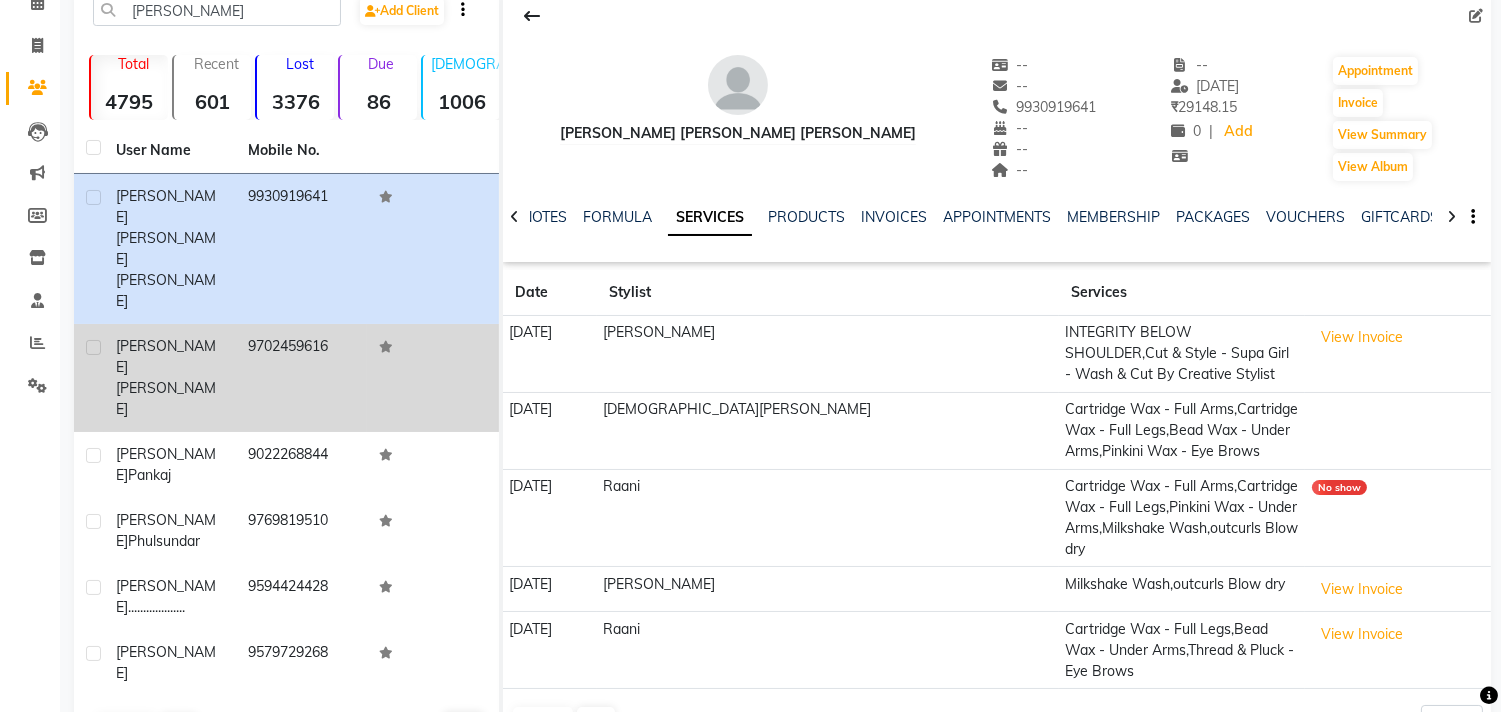 click on "[PERSON_NAME]" 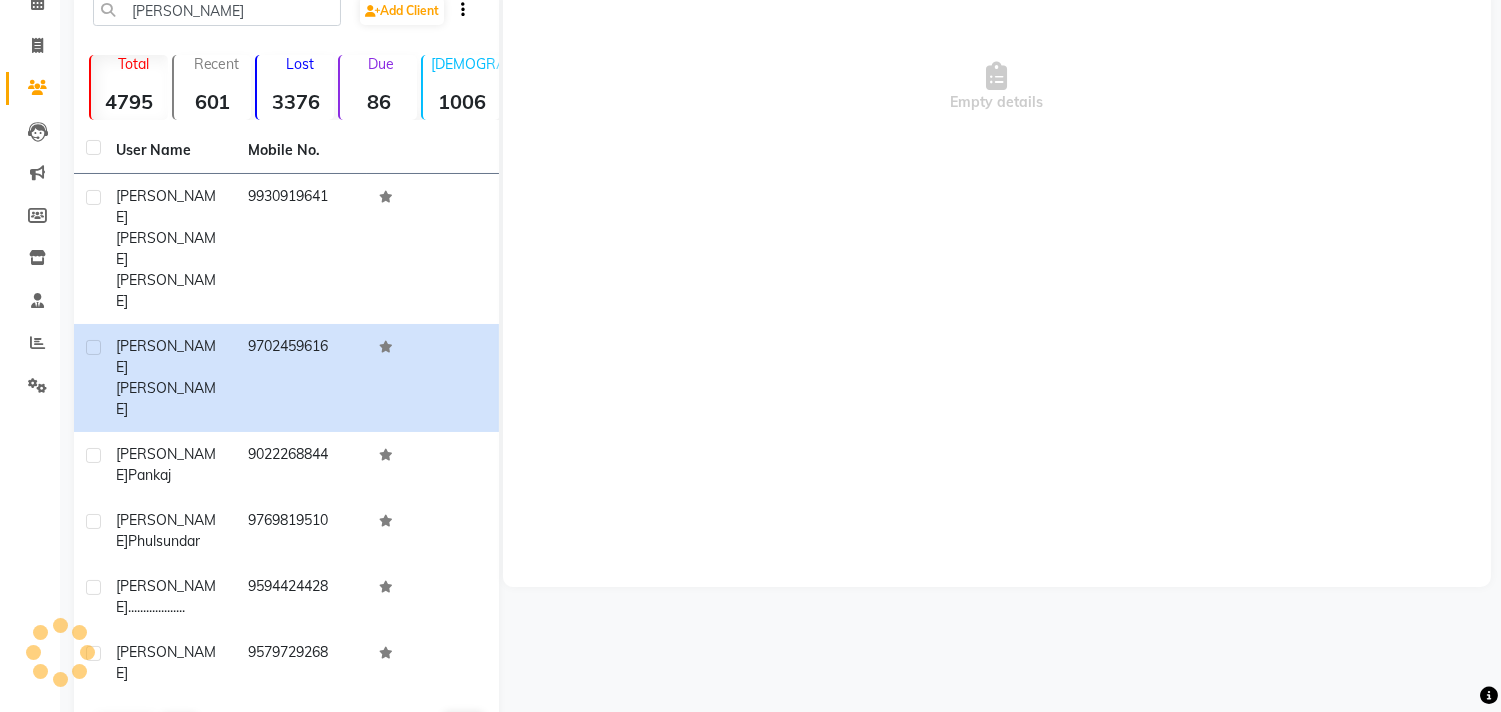 scroll, scrollTop: 10, scrollLeft: 0, axis: vertical 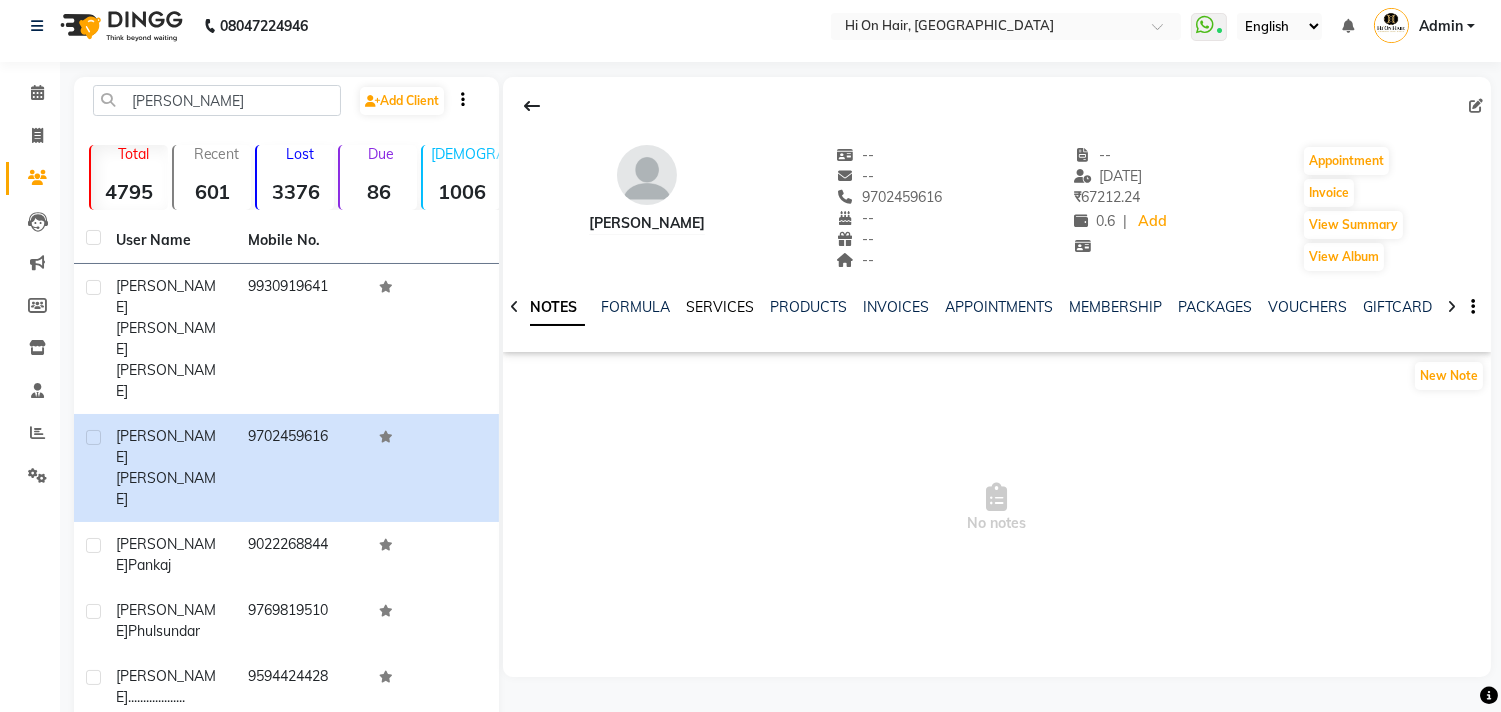click on "SERVICES" 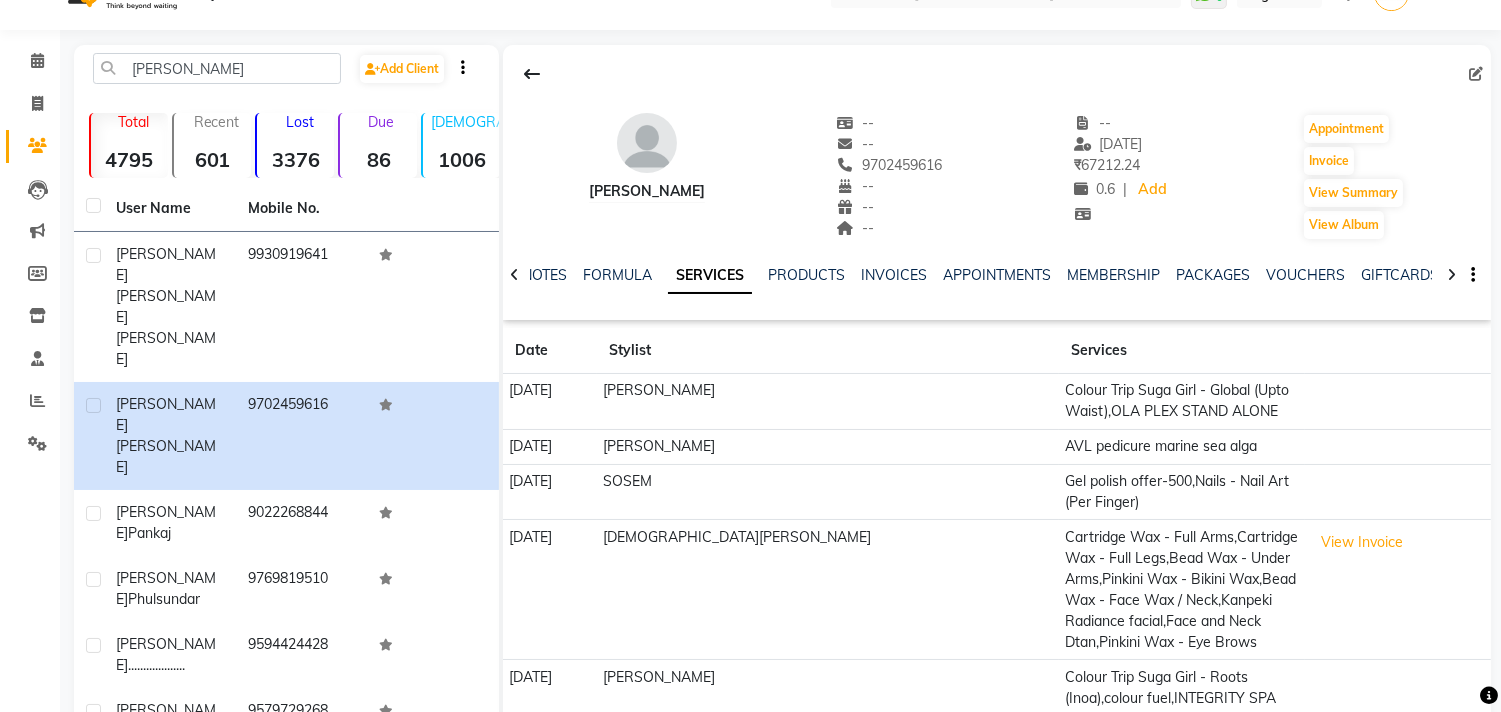 scroll, scrollTop: 0, scrollLeft: 0, axis: both 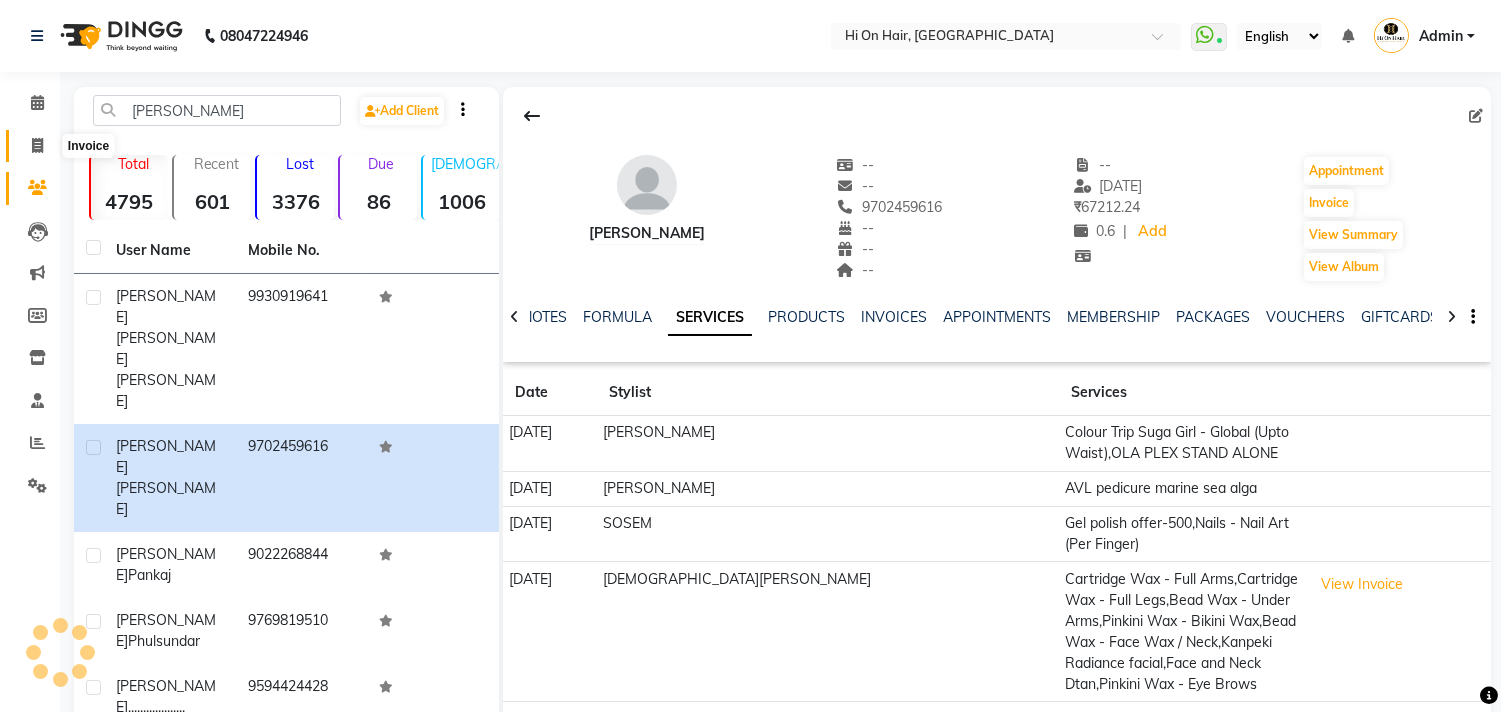 click 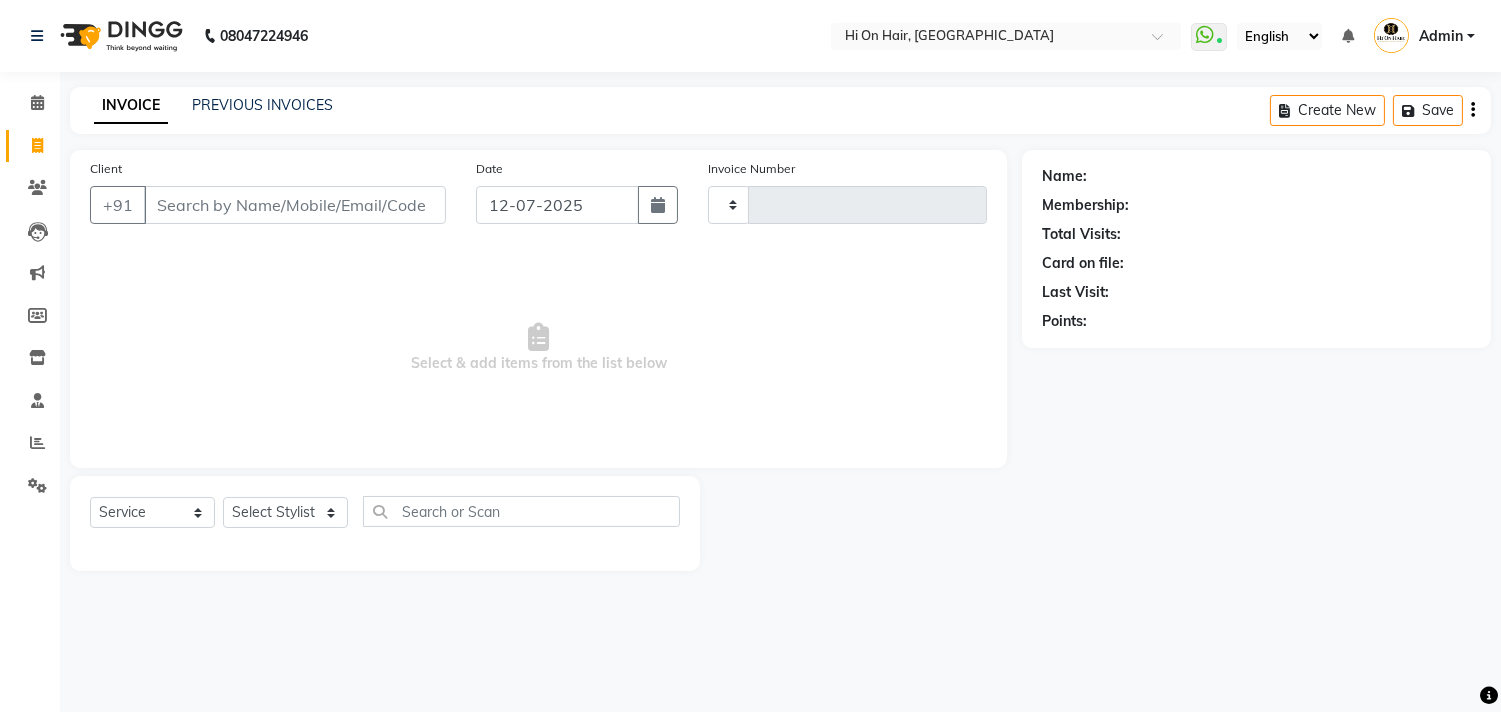 type on "1223" 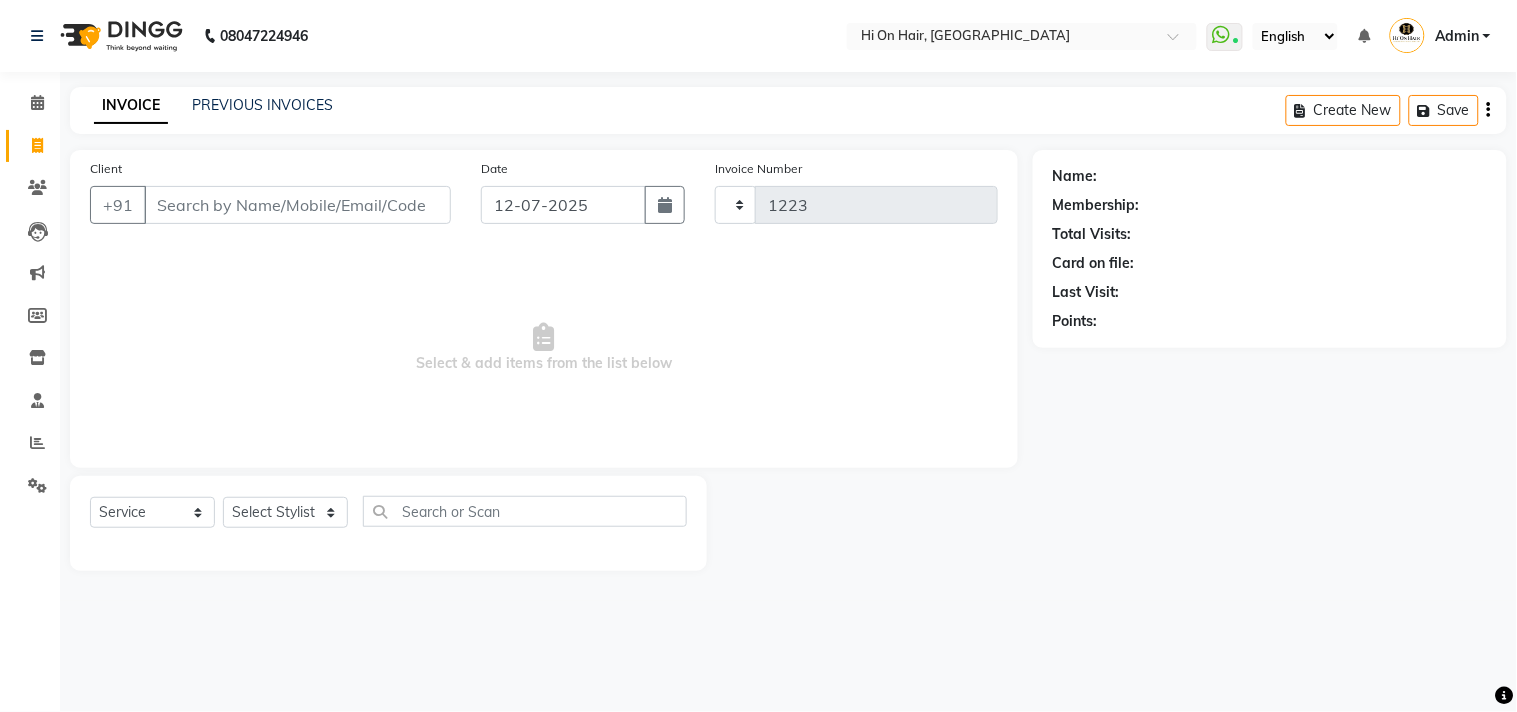 select on "535" 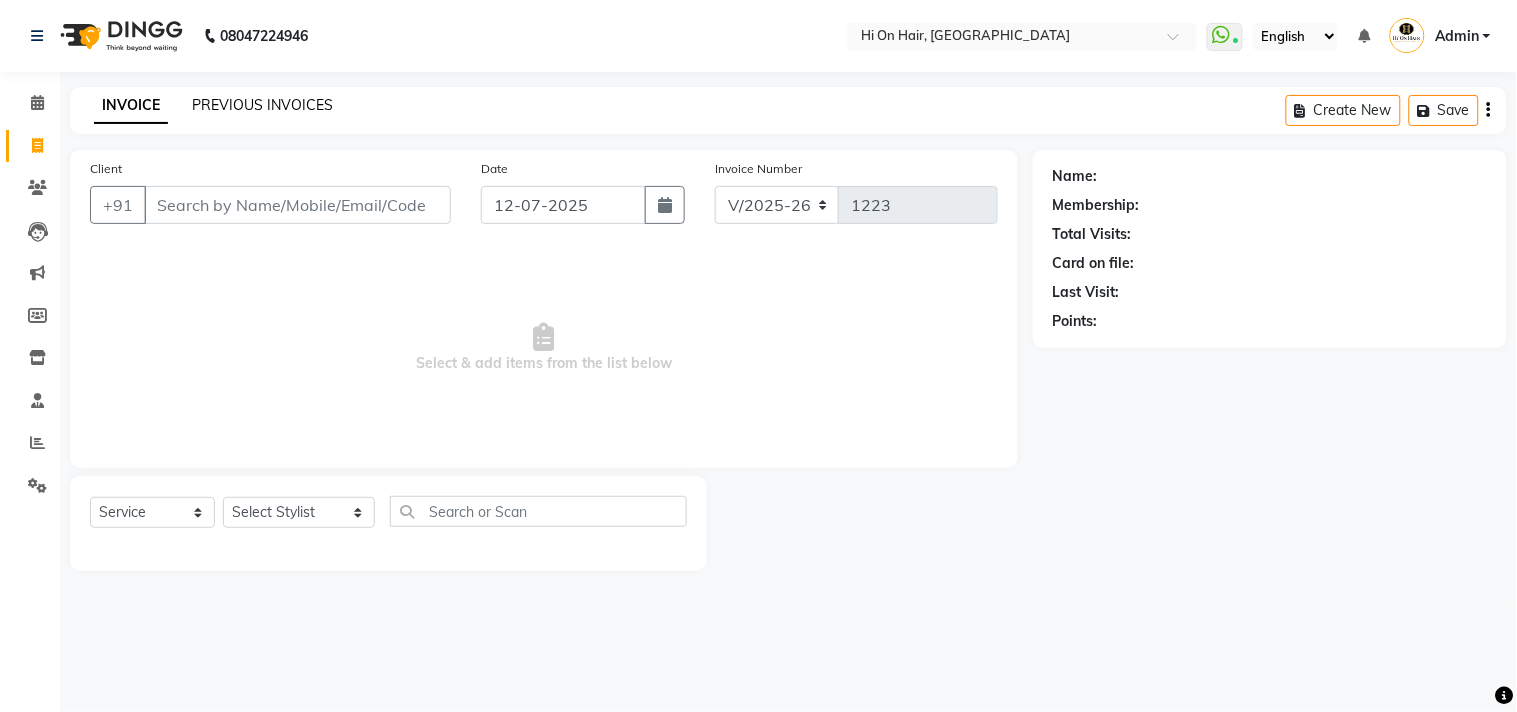 click on "PREVIOUS INVOICES" 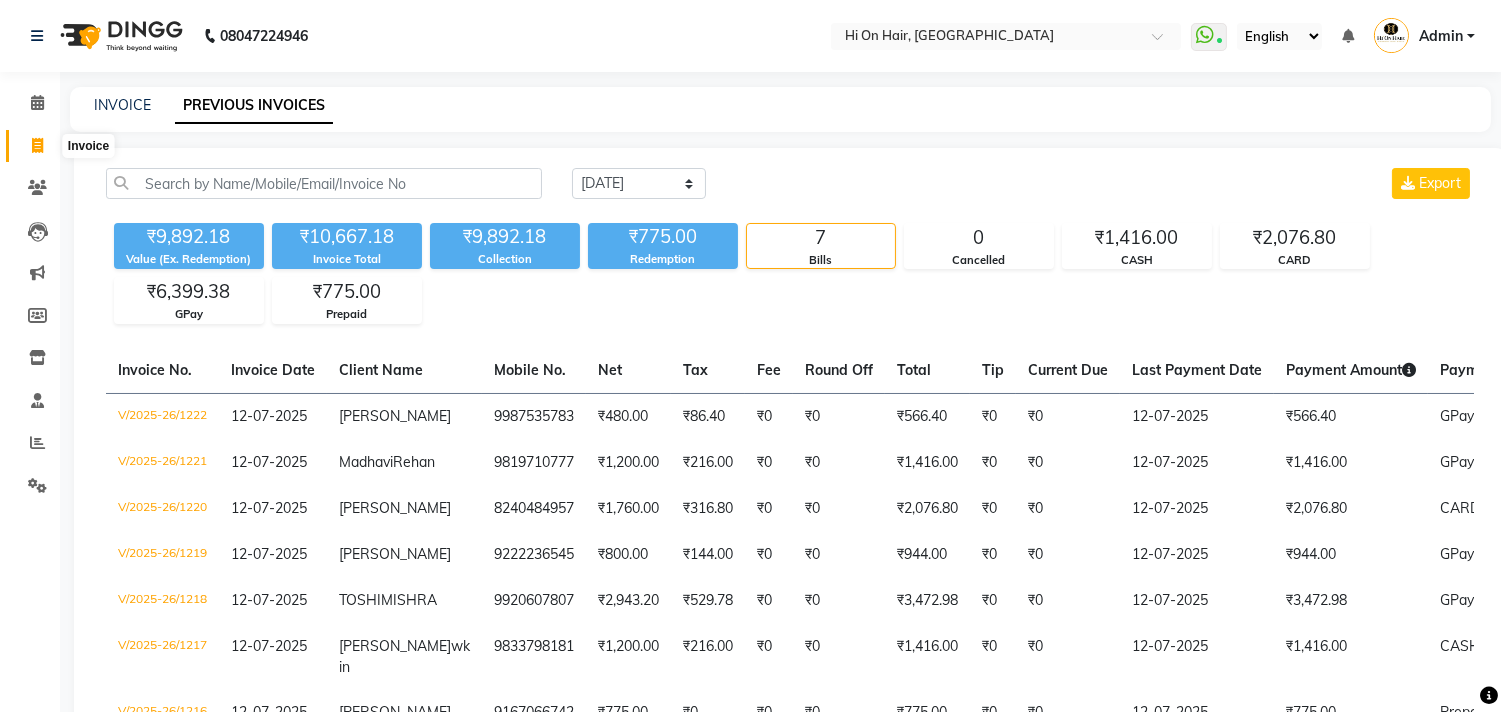 click 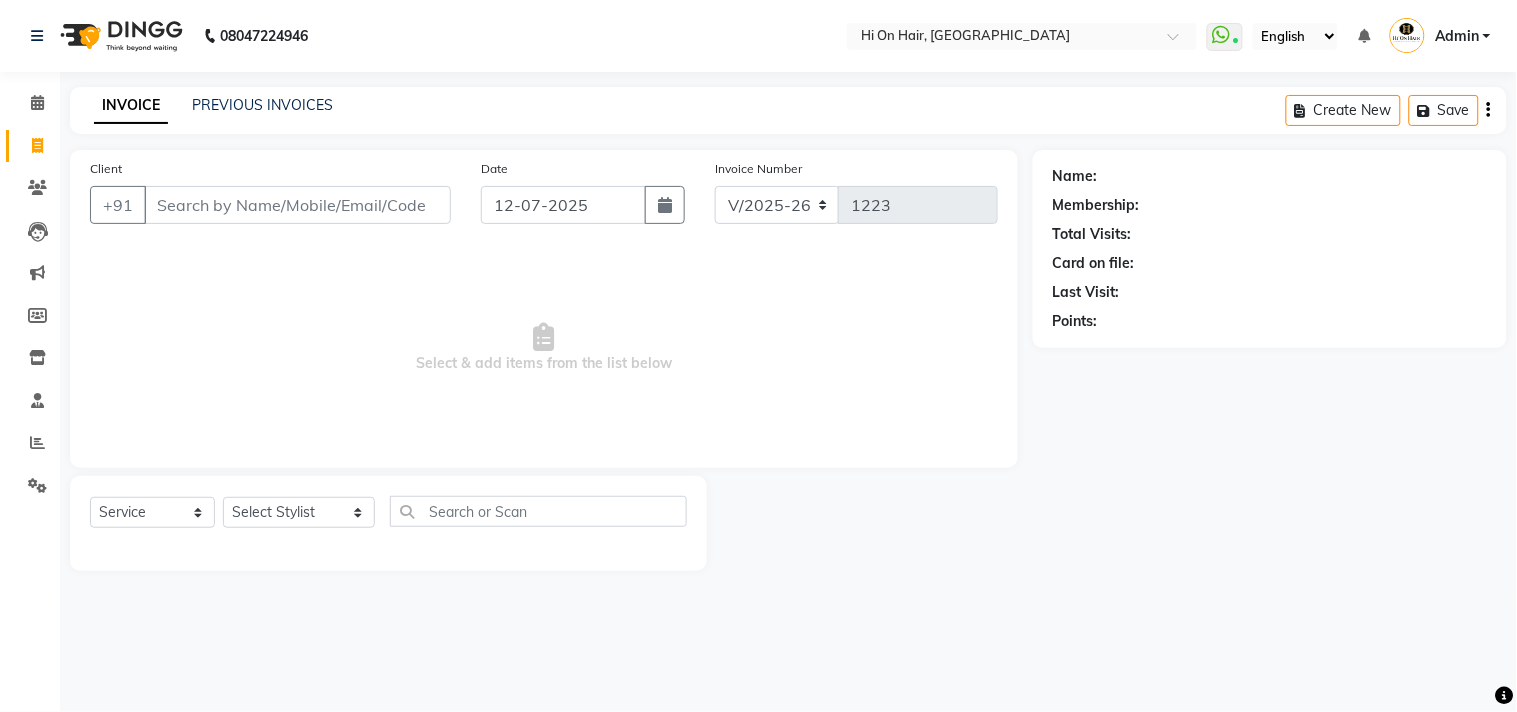 click on "Client" at bounding box center (297, 205) 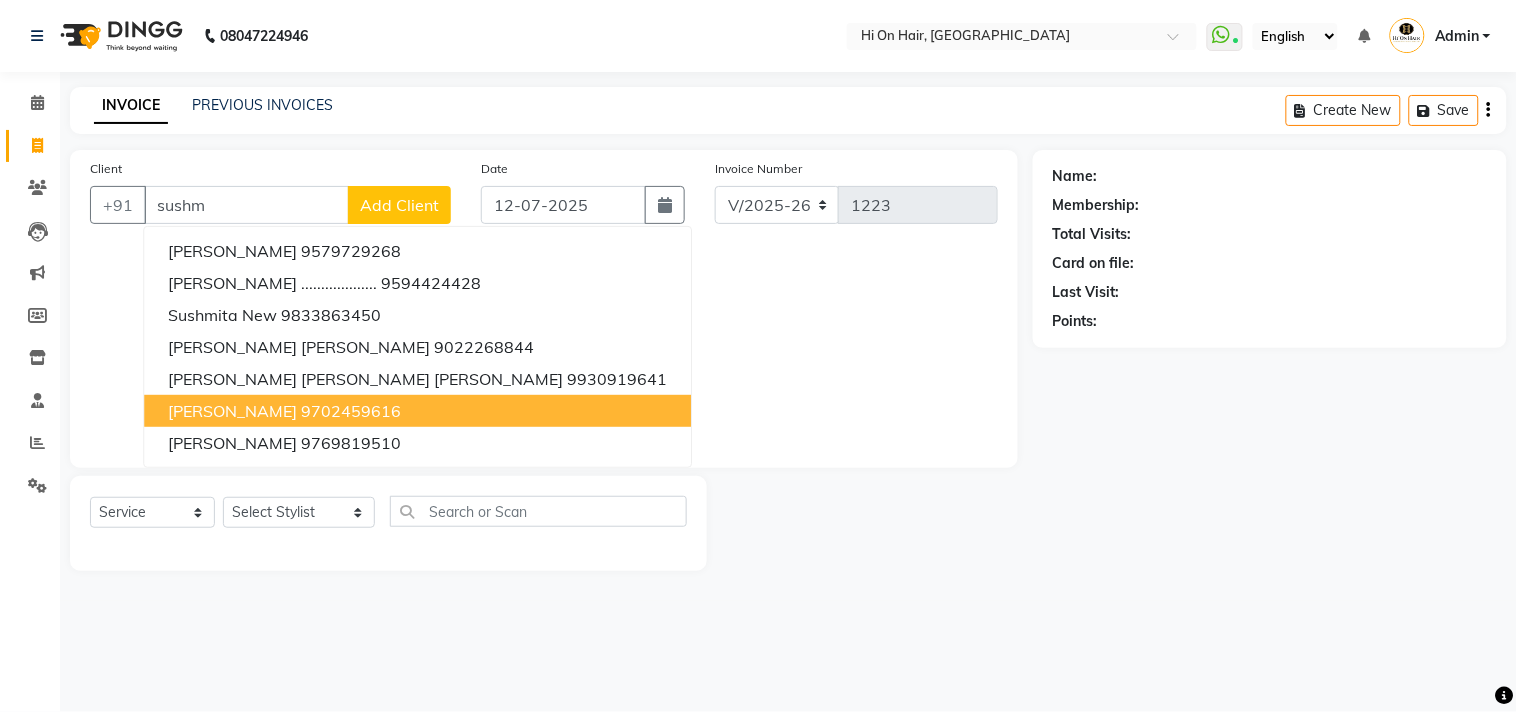 click on "[PERSON_NAME]  9702459616" at bounding box center (417, 411) 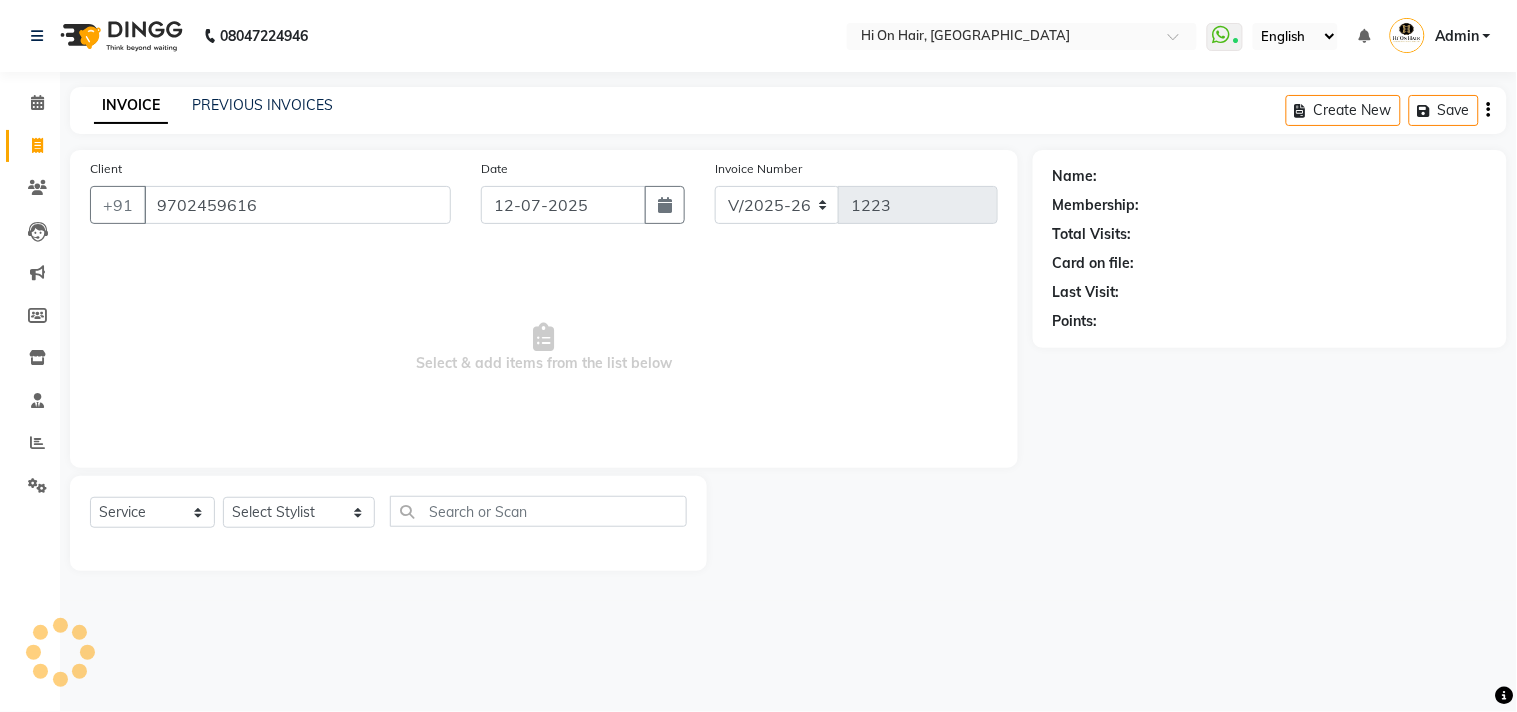 type on "9702459616" 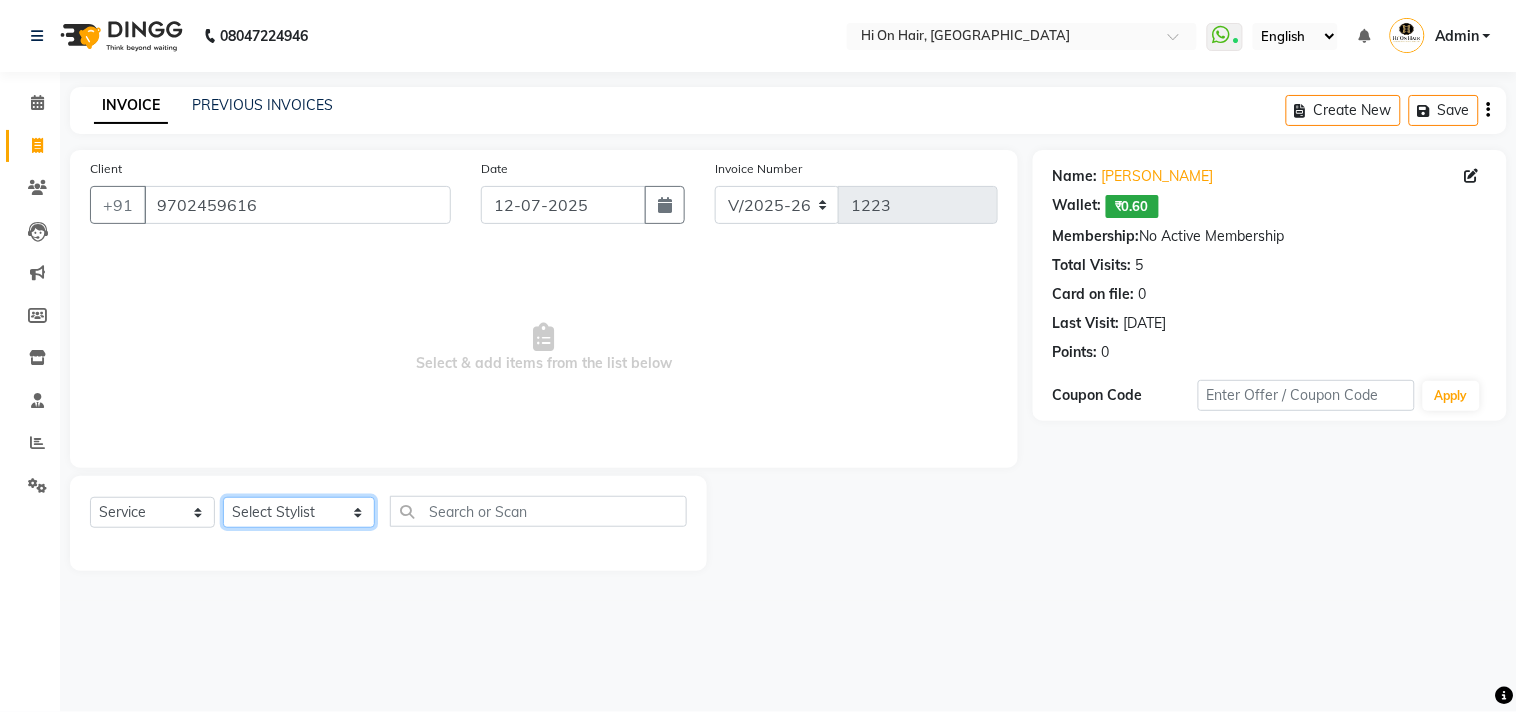 click on "Select Stylist [PERSON_NAME] [PERSON_NAME] Hi On Hair MAKYOPHI [PERSON_NAME] [PERSON_NAME] Raani [PERSON_NAME] [PERSON_NAME] [PERSON_NAME] [PERSON_NAME] SOSEM [PERSON_NAME]" 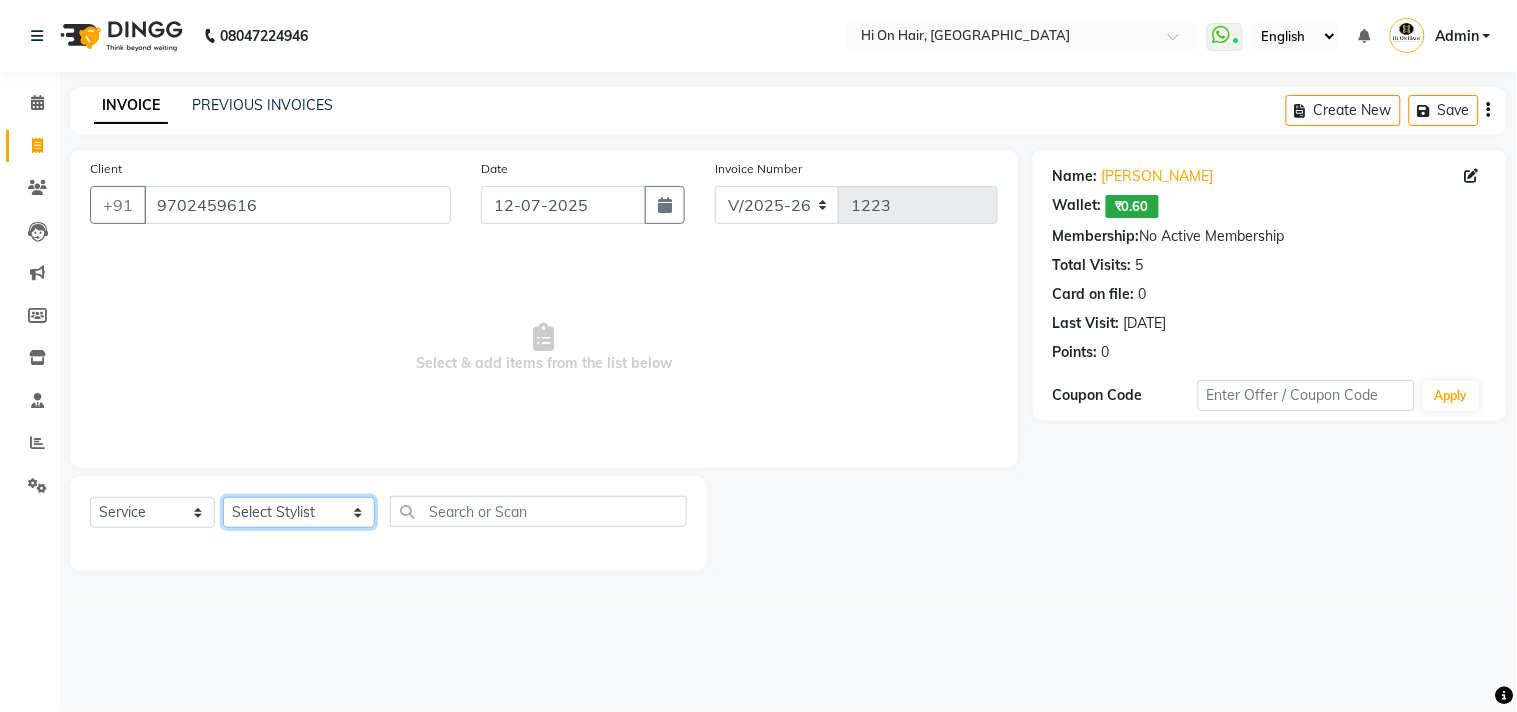 select on "20990" 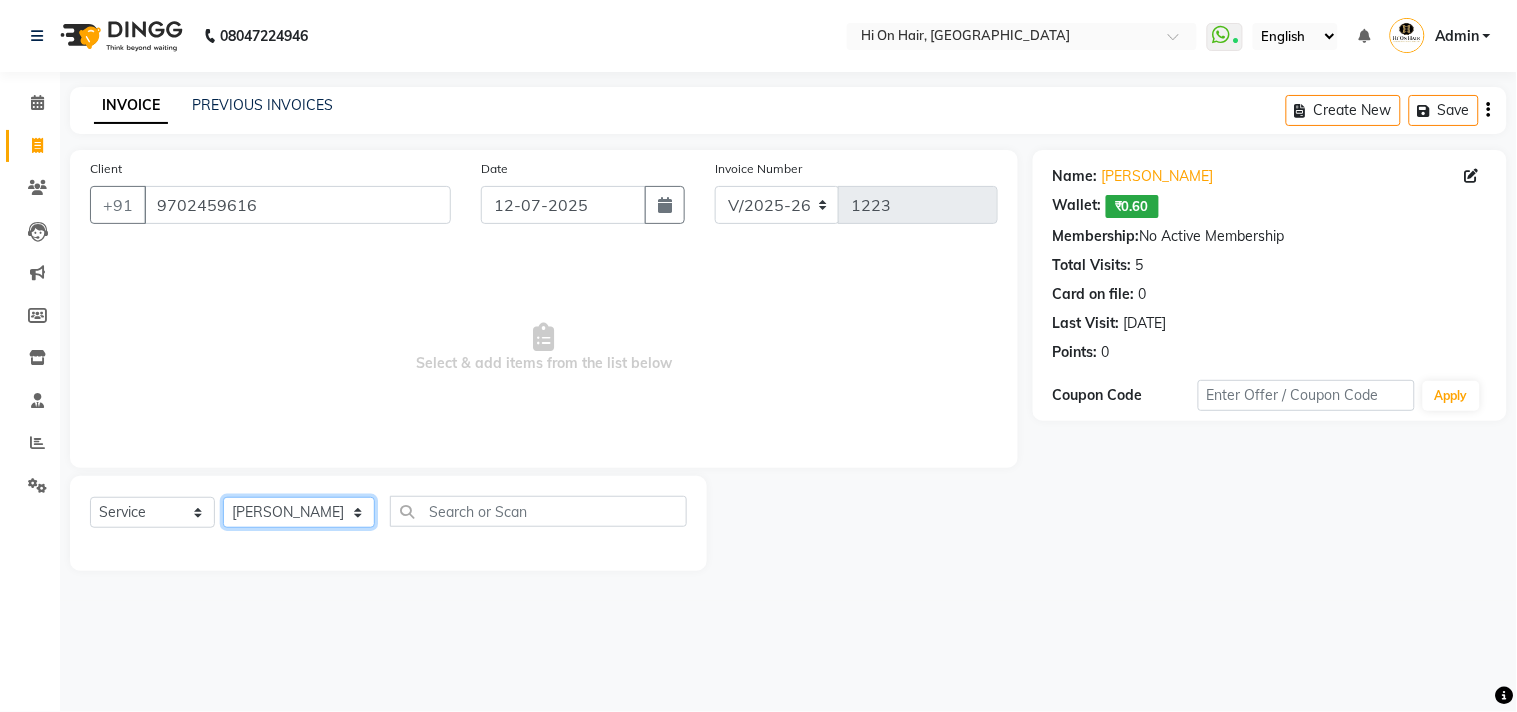 click on "Select Stylist [PERSON_NAME] [PERSON_NAME] Hi On Hair MAKYOPHI [PERSON_NAME] [PERSON_NAME] Raani [PERSON_NAME] [PERSON_NAME] [PERSON_NAME] [PERSON_NAME] SOSEM [PERSON_NAME]" 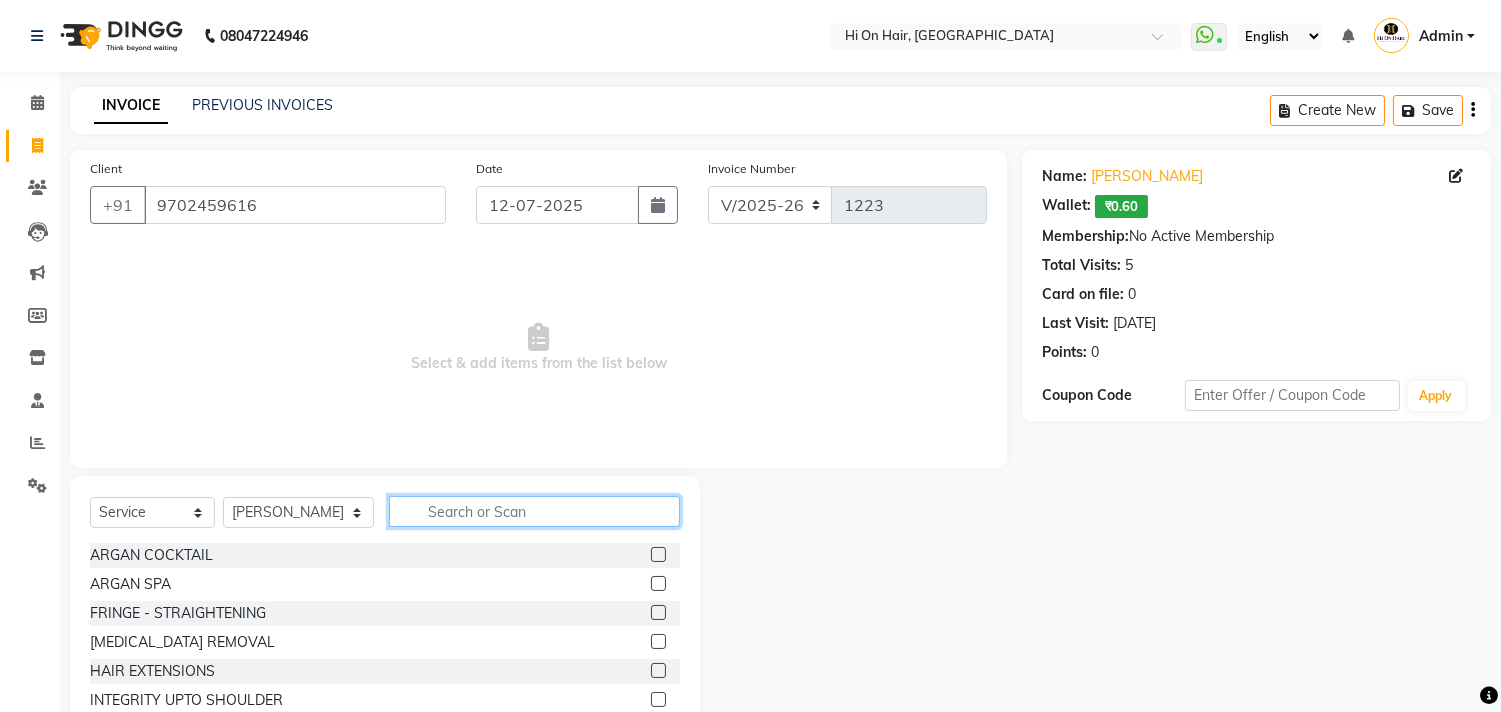 click 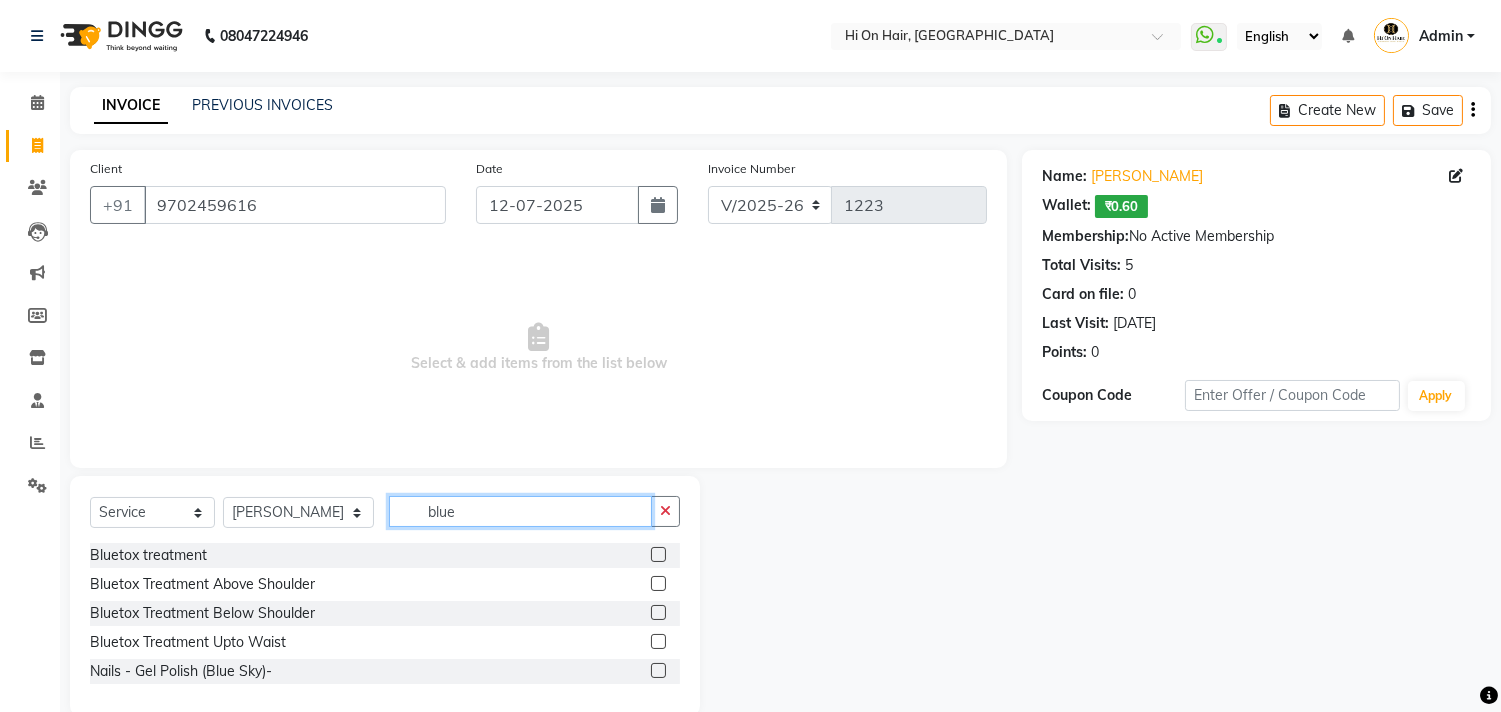 type on "blue" 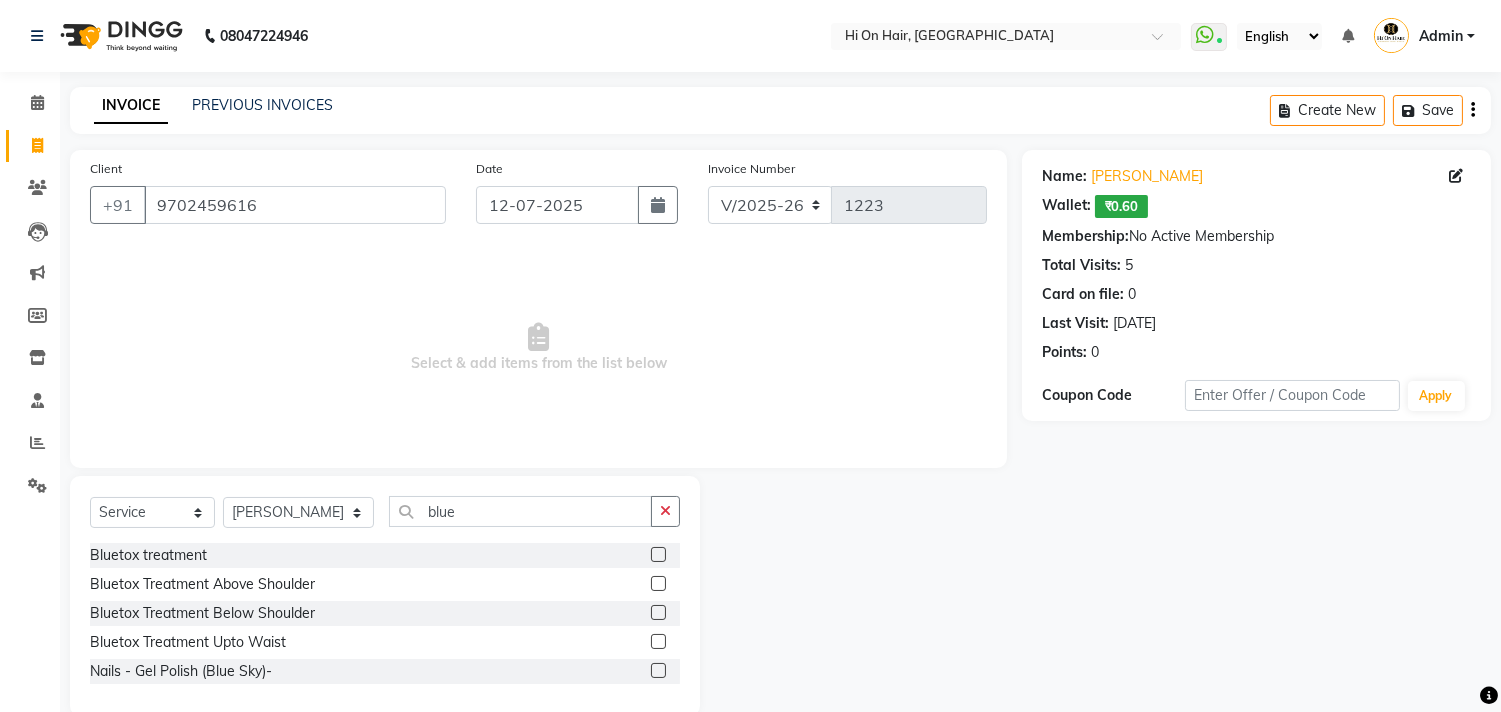 click 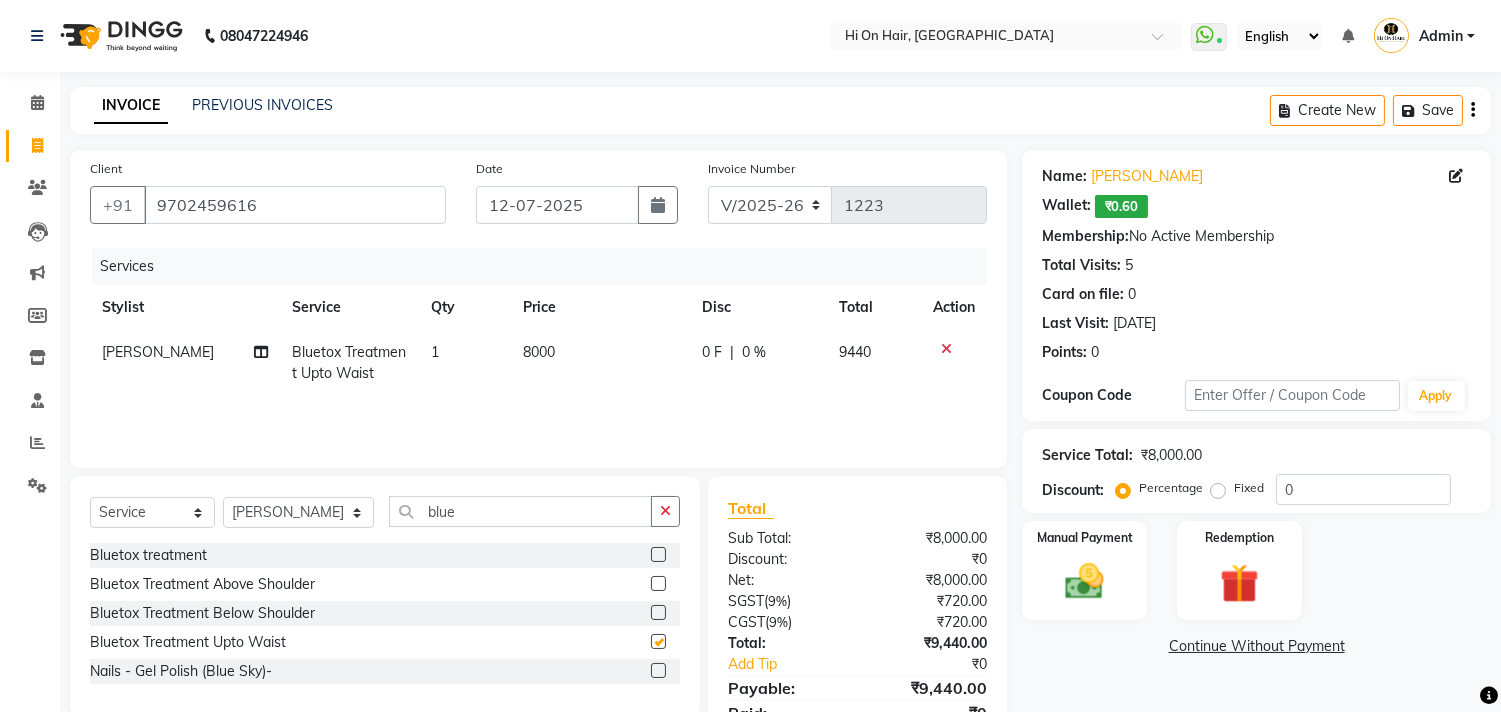 checkbox on "false" 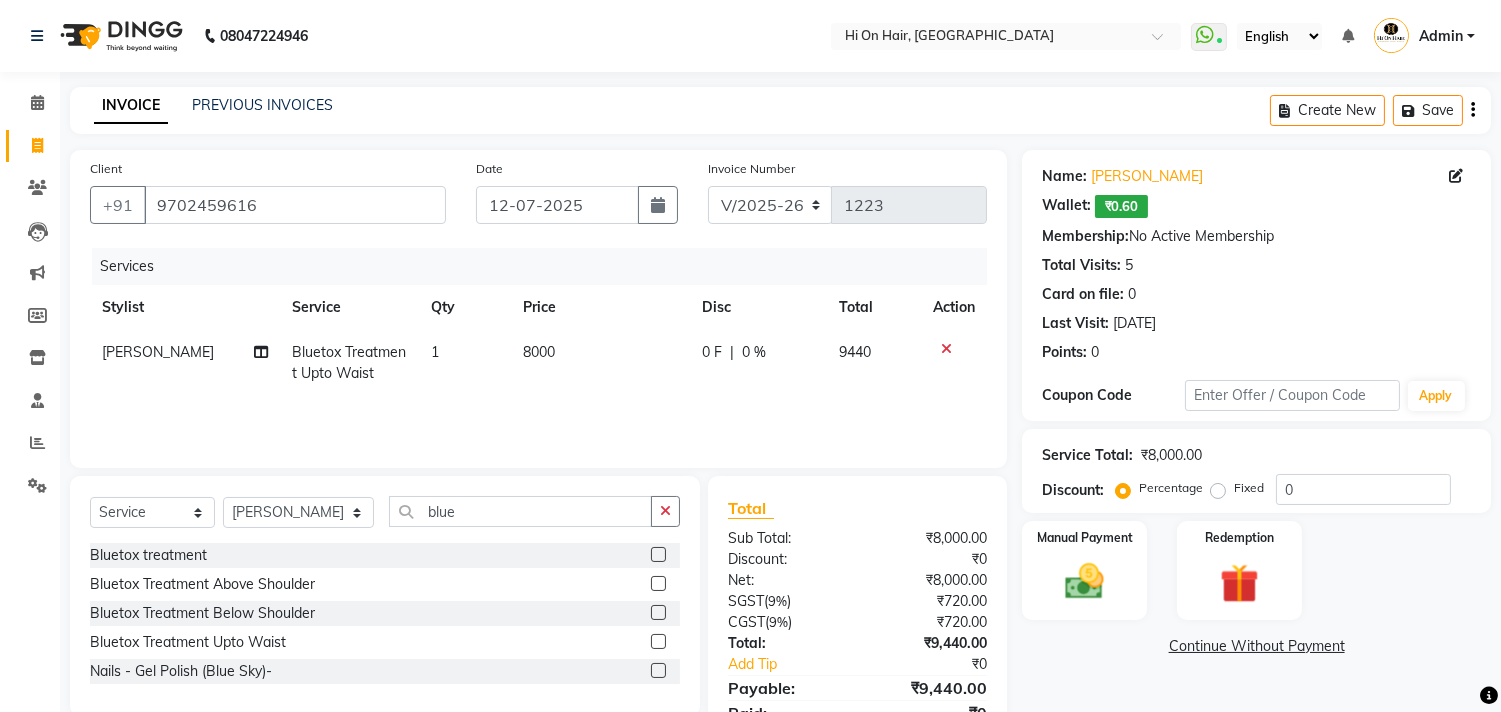 click on "Services Stylist Service Qty Price Disc Total Action [PERSON_NAME] Bluetox Treatment Upto Waist 1 8000 0 F | 0 % 9440" 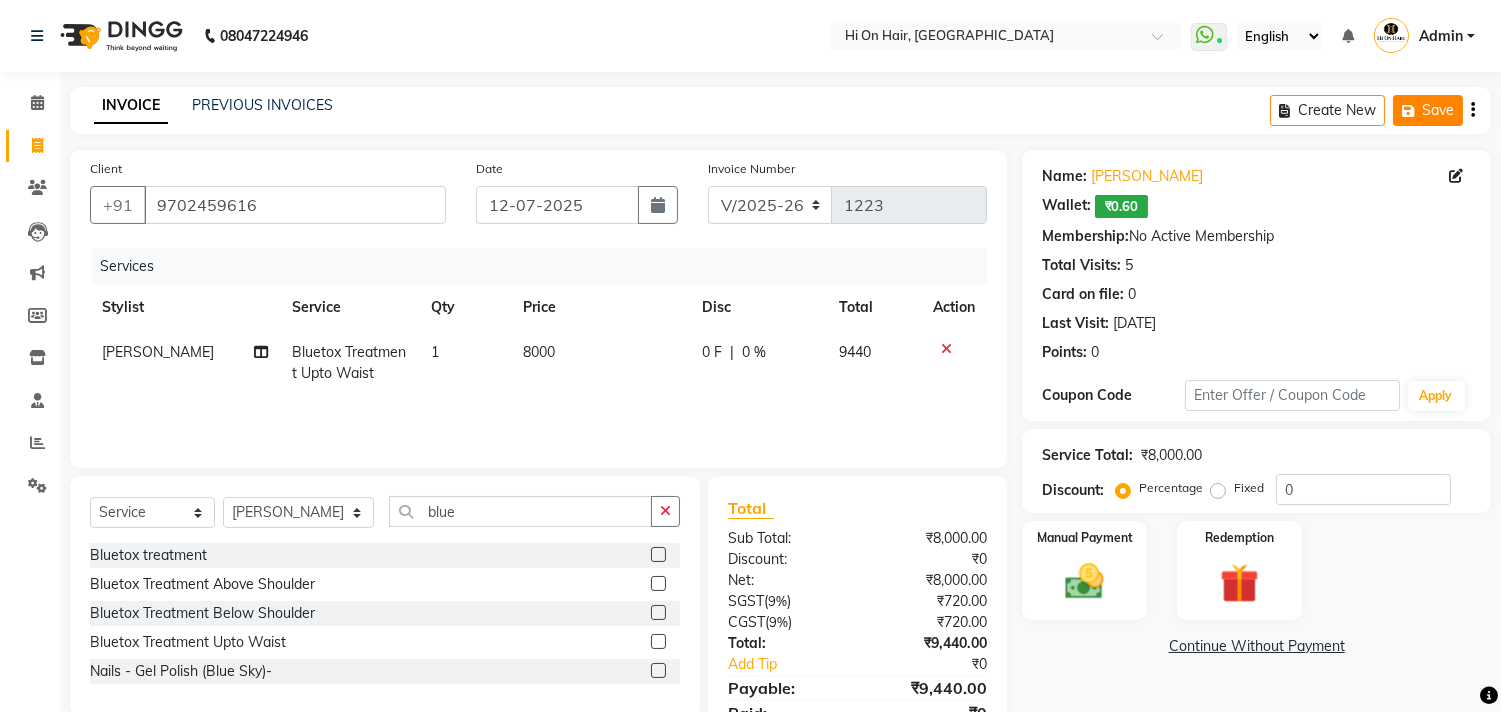 click on "Save" 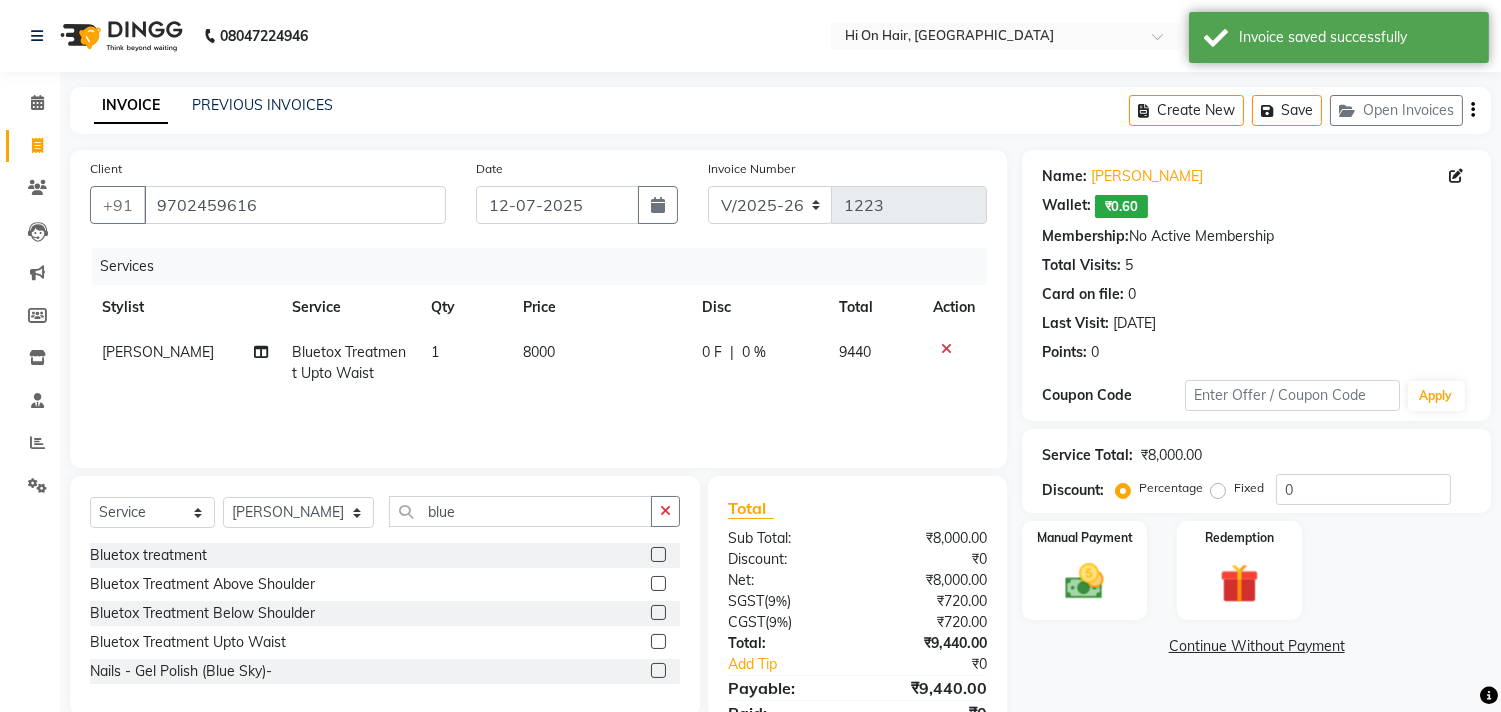 click on "Create New   Save   Open Invoices" 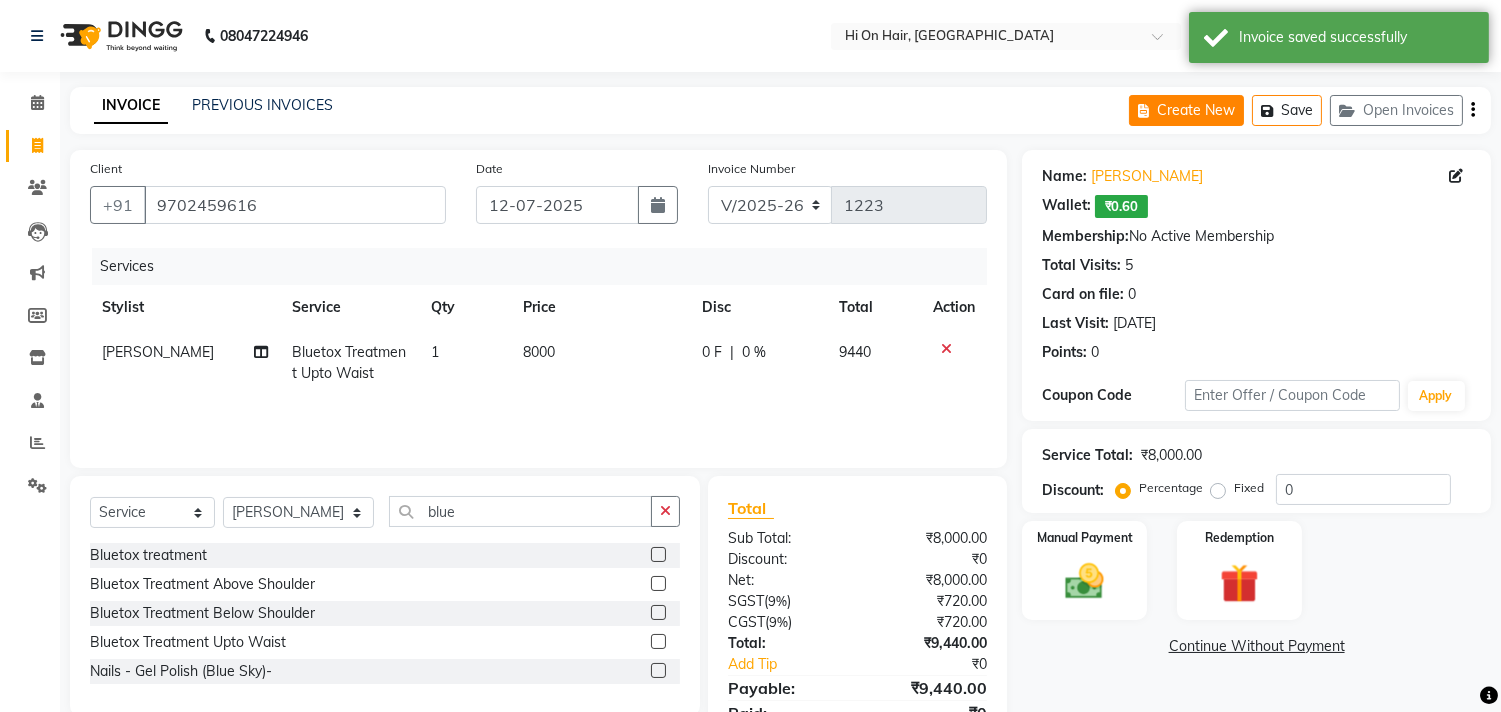 click on "Create New" 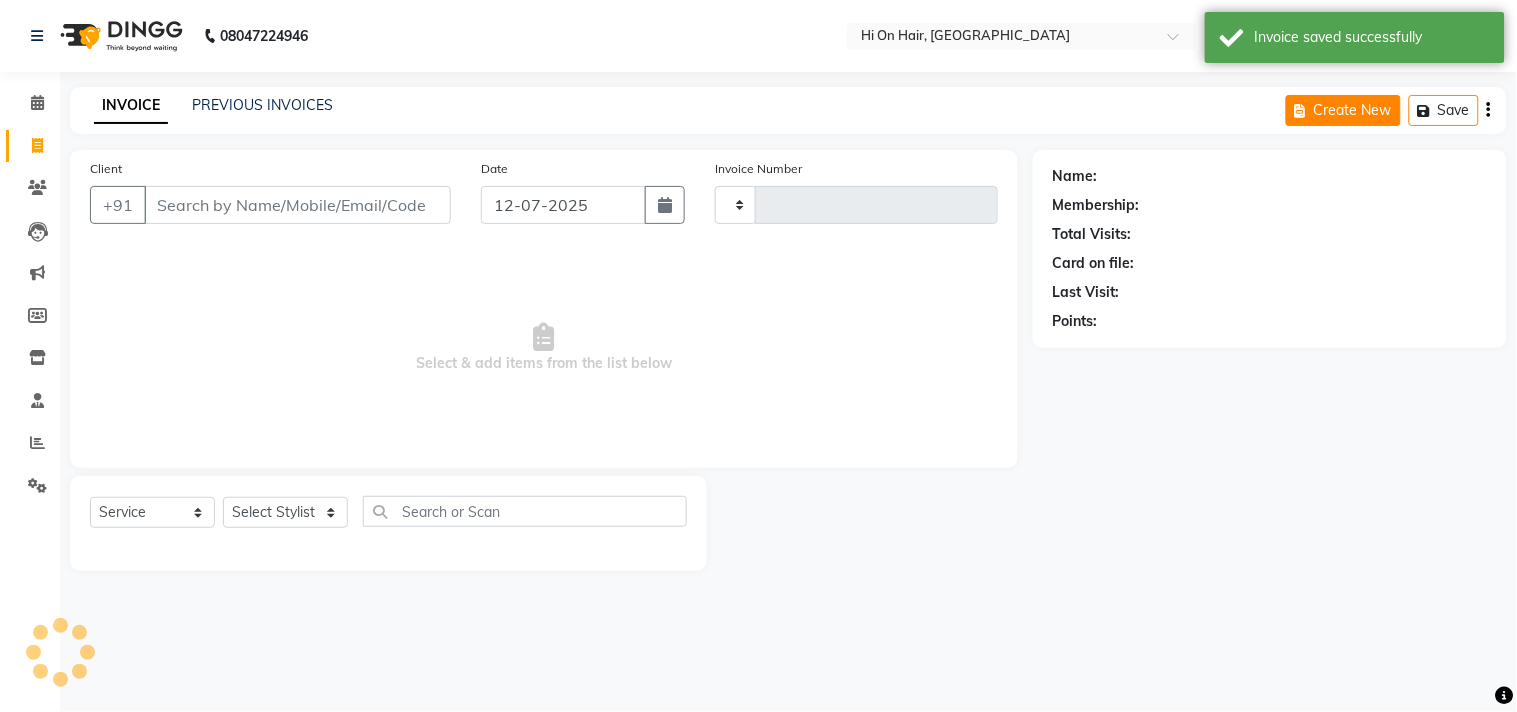 type on "1223" 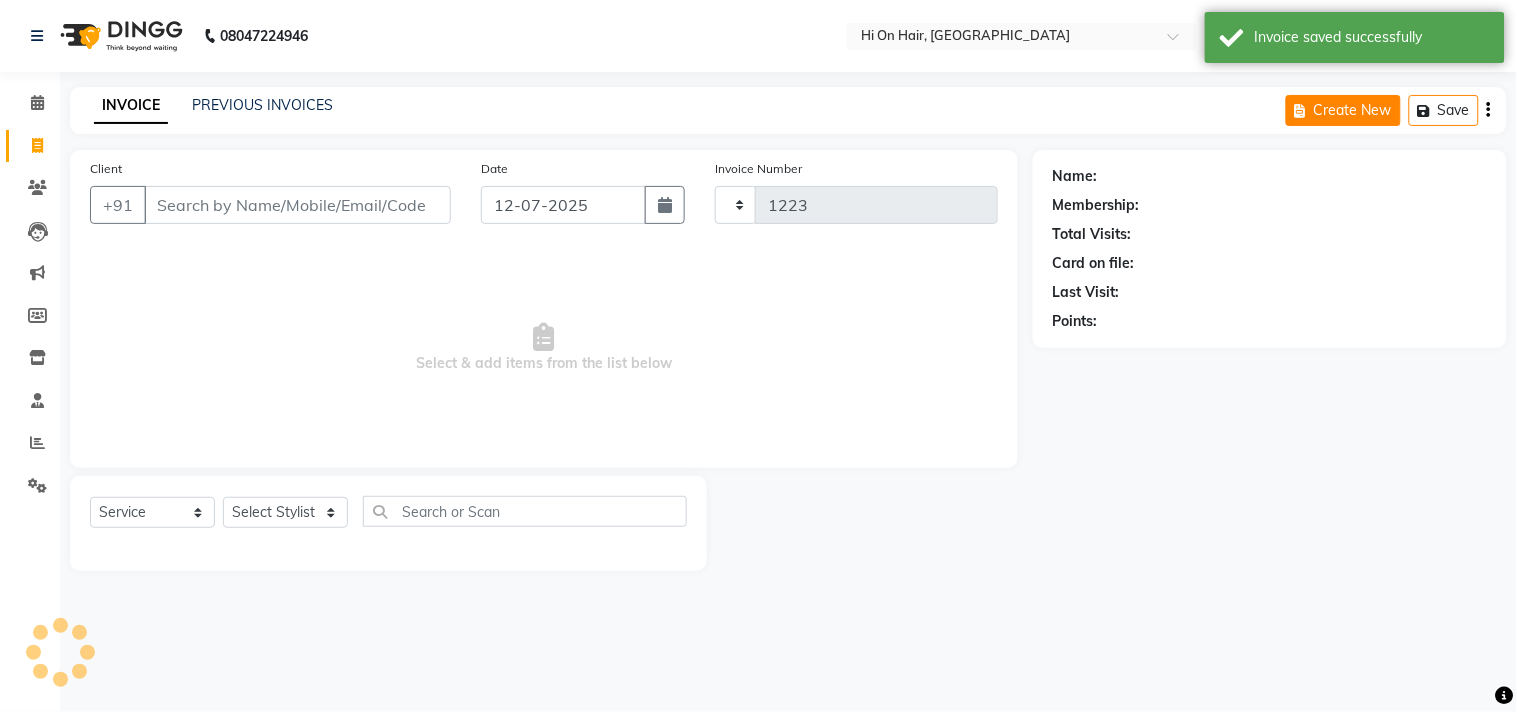 select on "535" 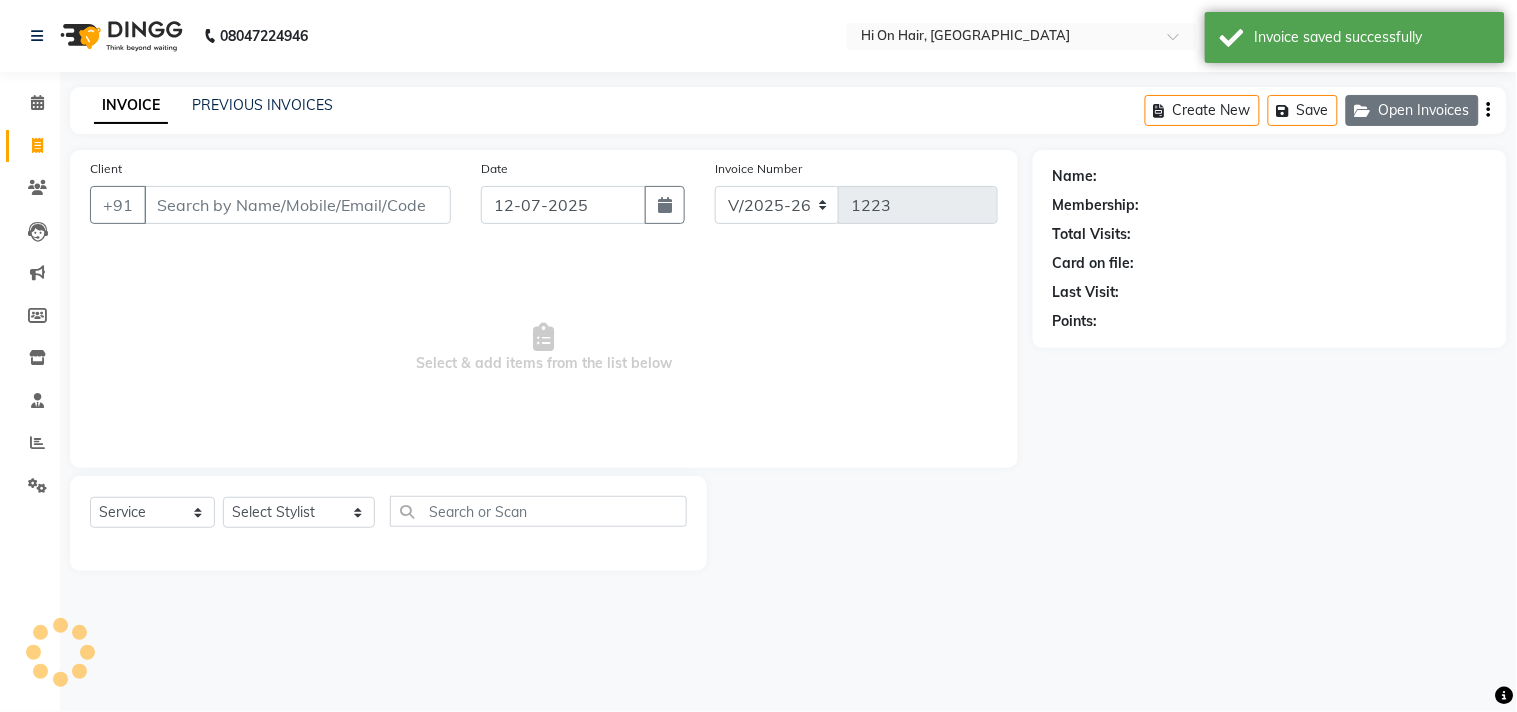 click on "Open Invoices" 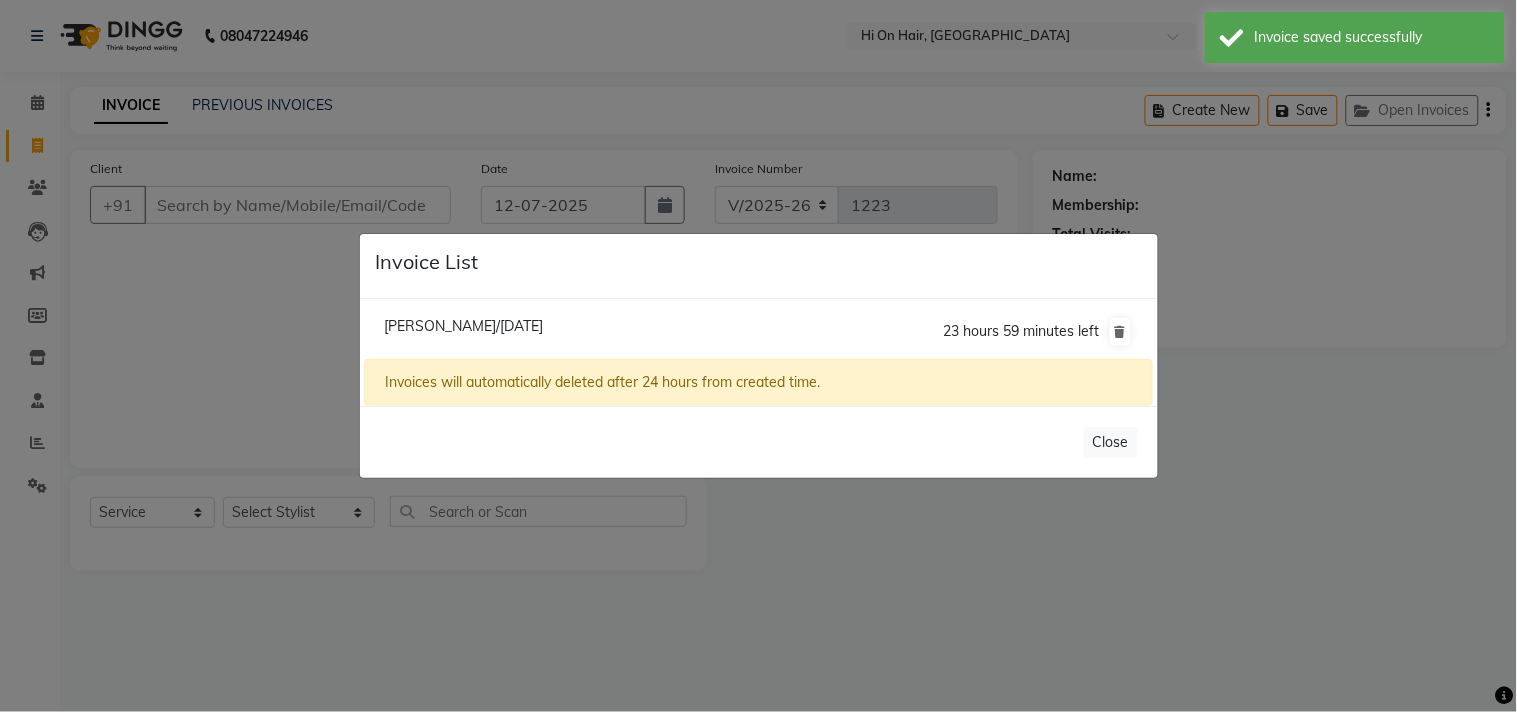 drag, startPoint x: 290, startPoint y: 356, endPoint x: 296, endPoint y: 347, distance: 10.816654 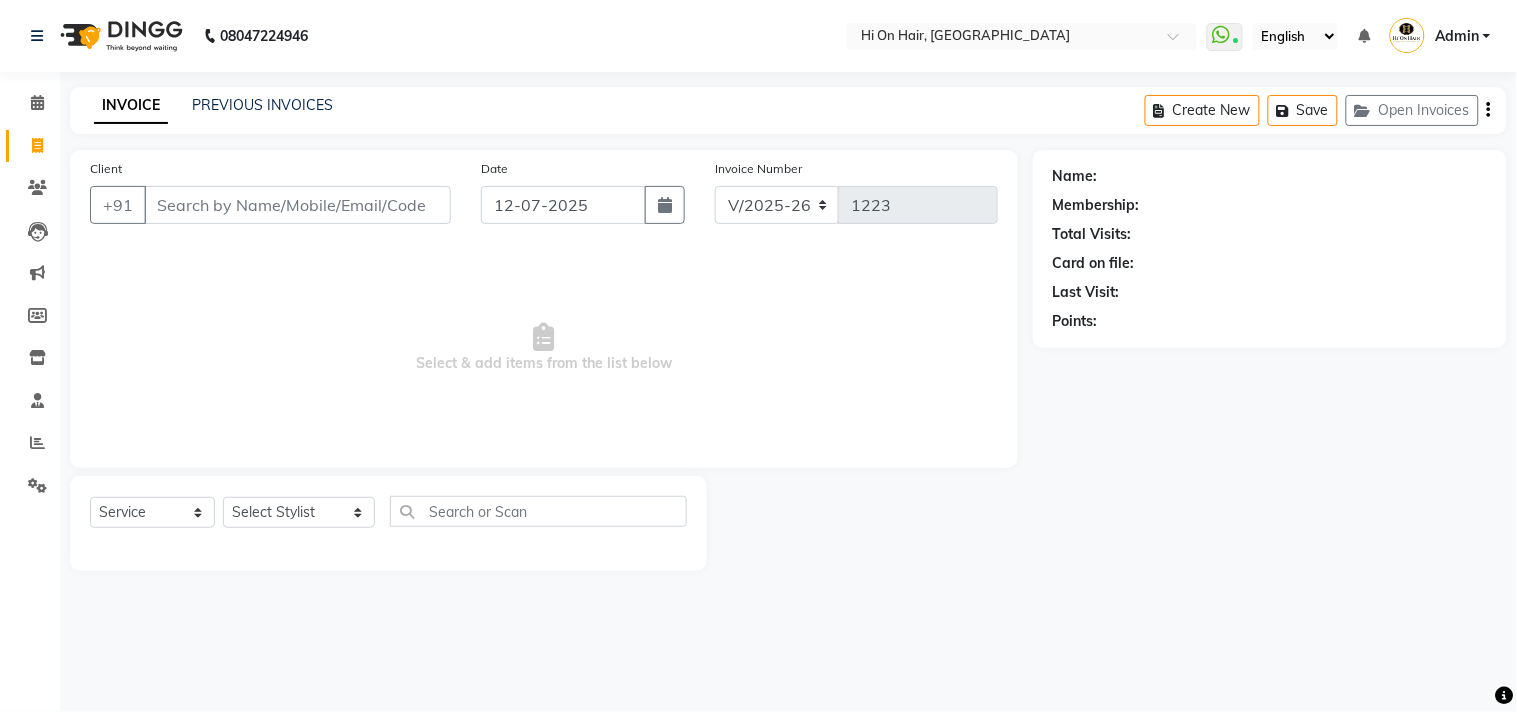 click on "Select & add items from the list below" at bounding box center [544, 348] 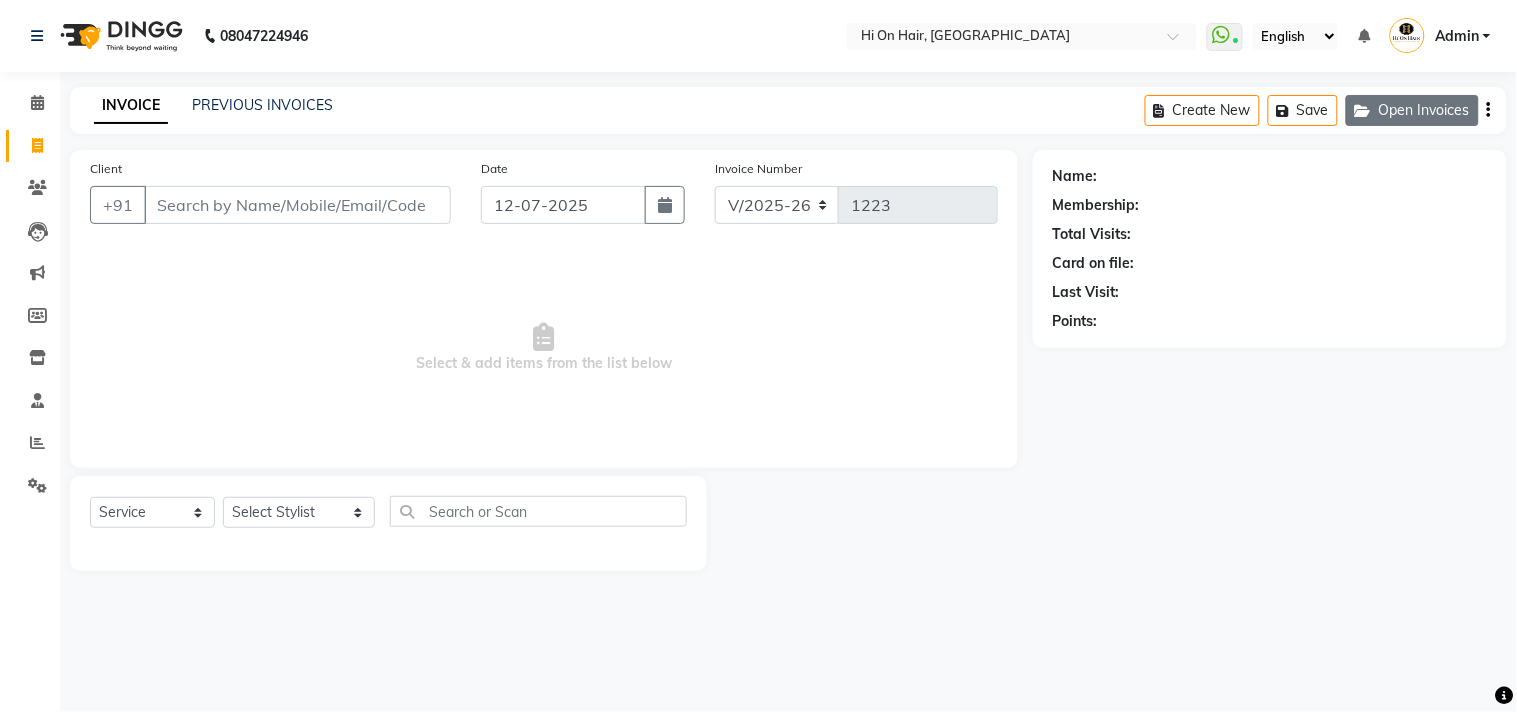 click on "Open Invoices" 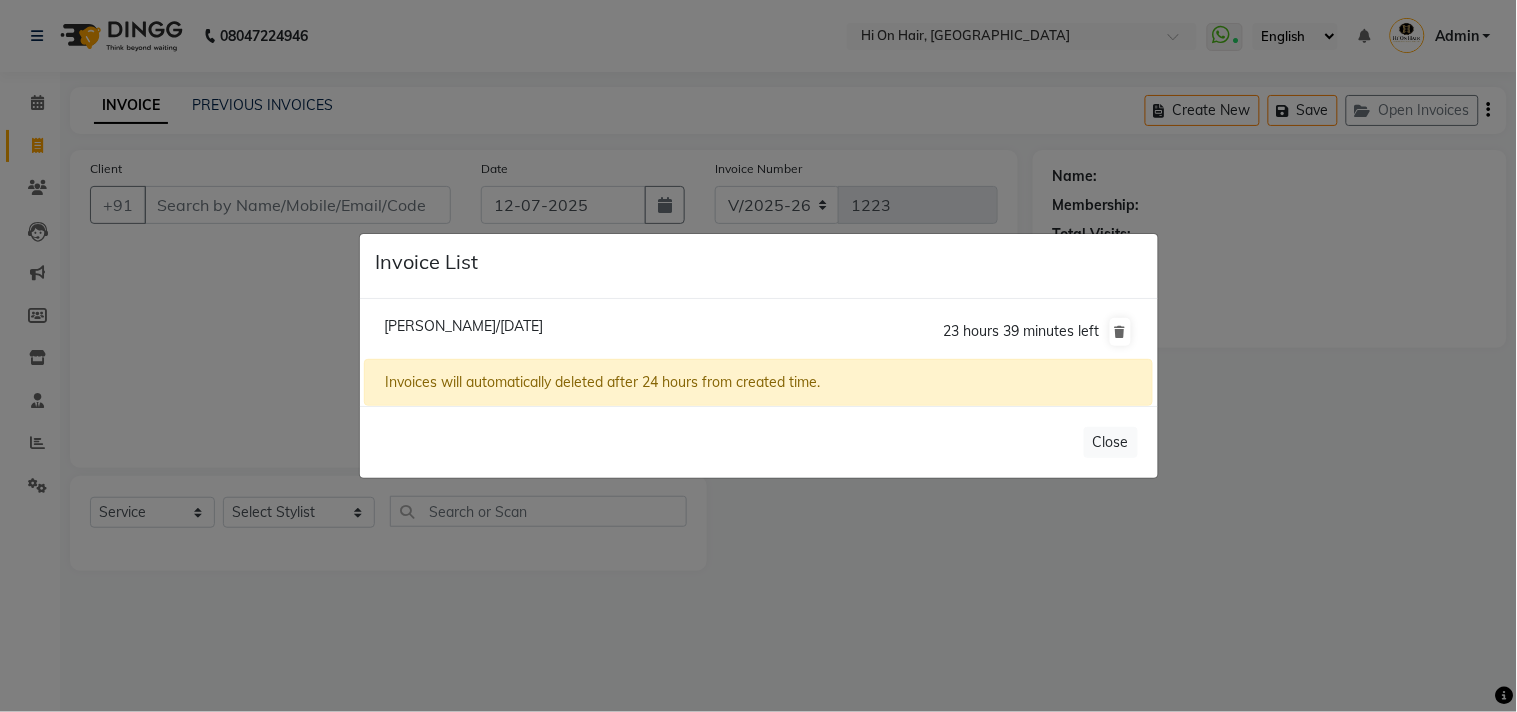 click on "[PERSON_NAME]/[DATE]" 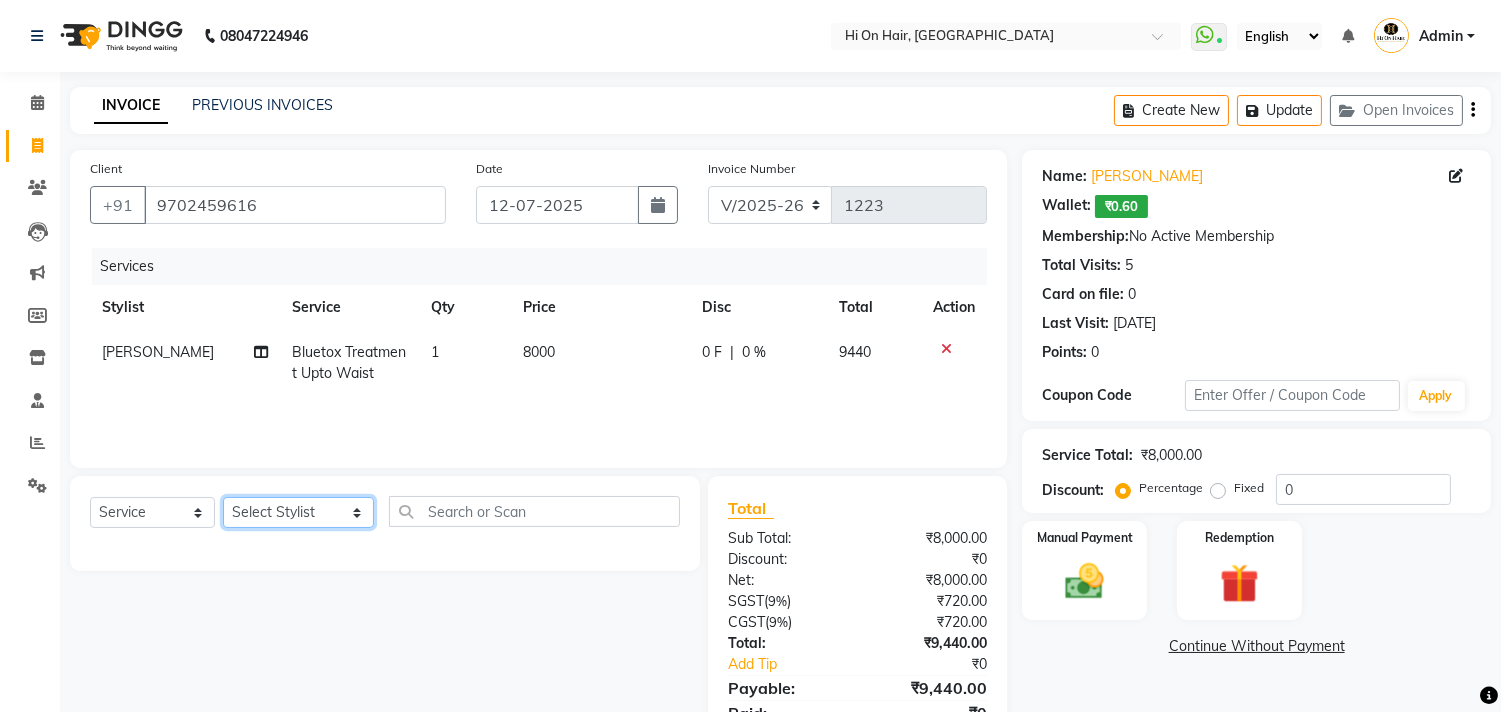 click on "Select Stylist [PERSON_NAME] [PERSON_NAME] Hi On Hair MAKYOPHI [PERSON_NAME] [PERSON_NAME] Raani [PERSON_NAME] [PERSON_NAME] [PERSON_NAME] [PERSON_NAME] SOSEM [PERSON_NAME]" 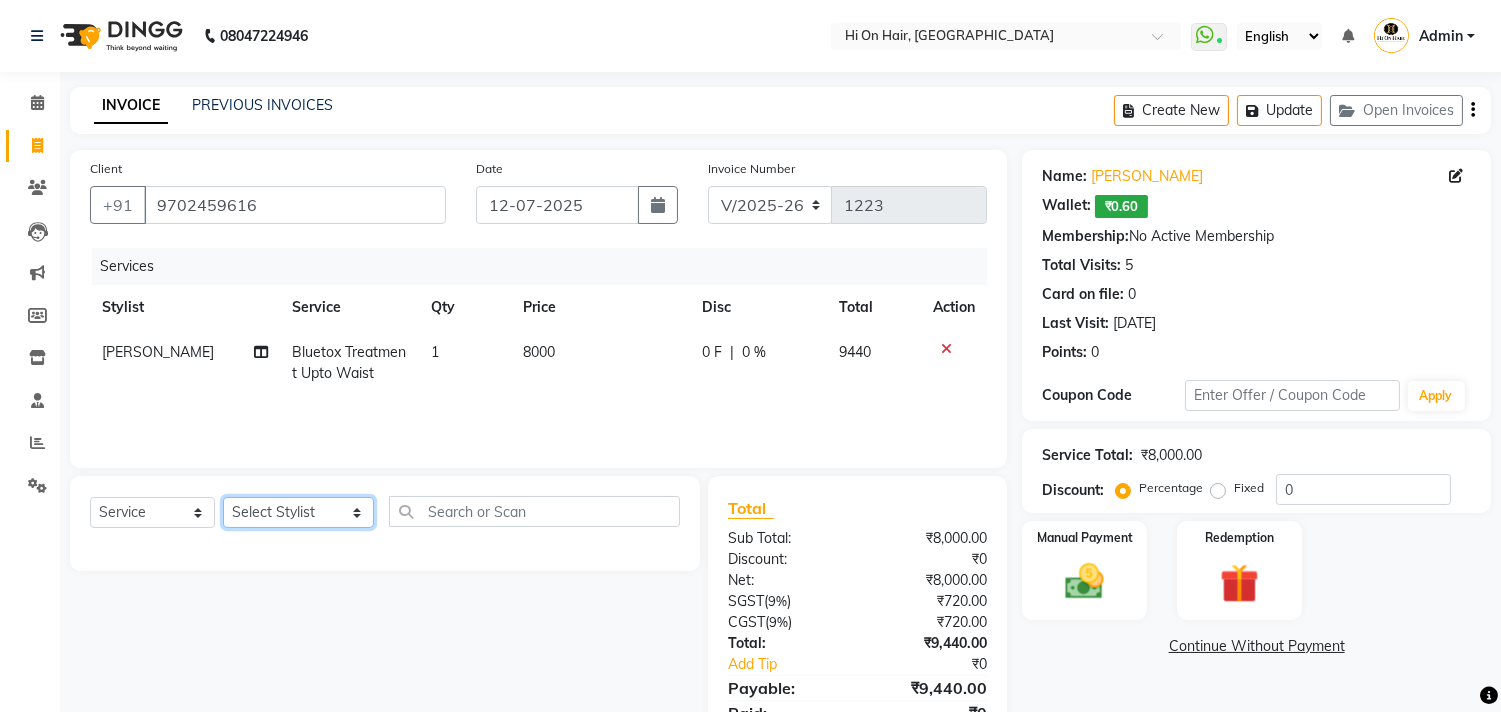 select on "30126" 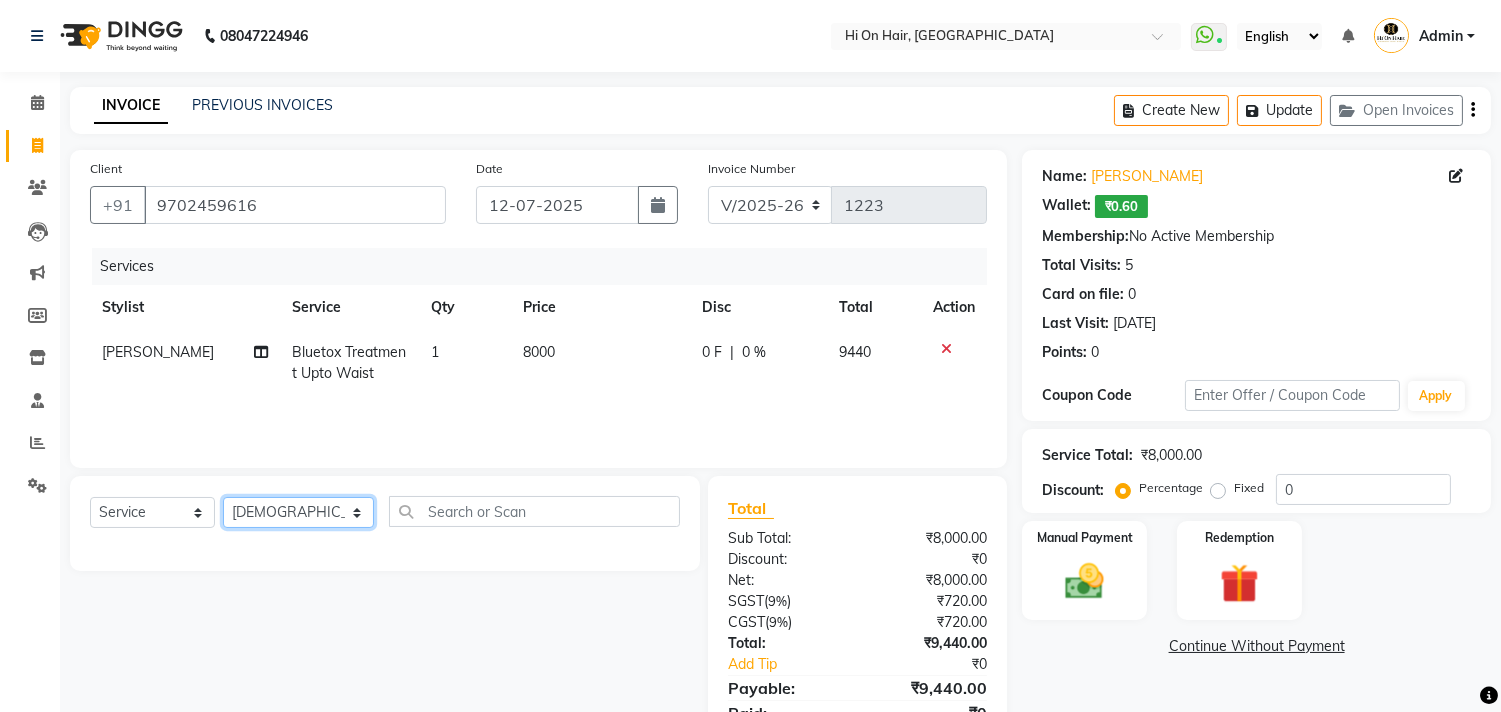 click on "Select Stylist Alim Kaldane Anwar Laskar Hi On Hair MAKYOPHI Pankaj Thakur Poonam Nalawade Raani Rasika  Shelar Rehan Salmani Saba Shaikh Sana Shaikh SOSEM Zeeshan Salmani" 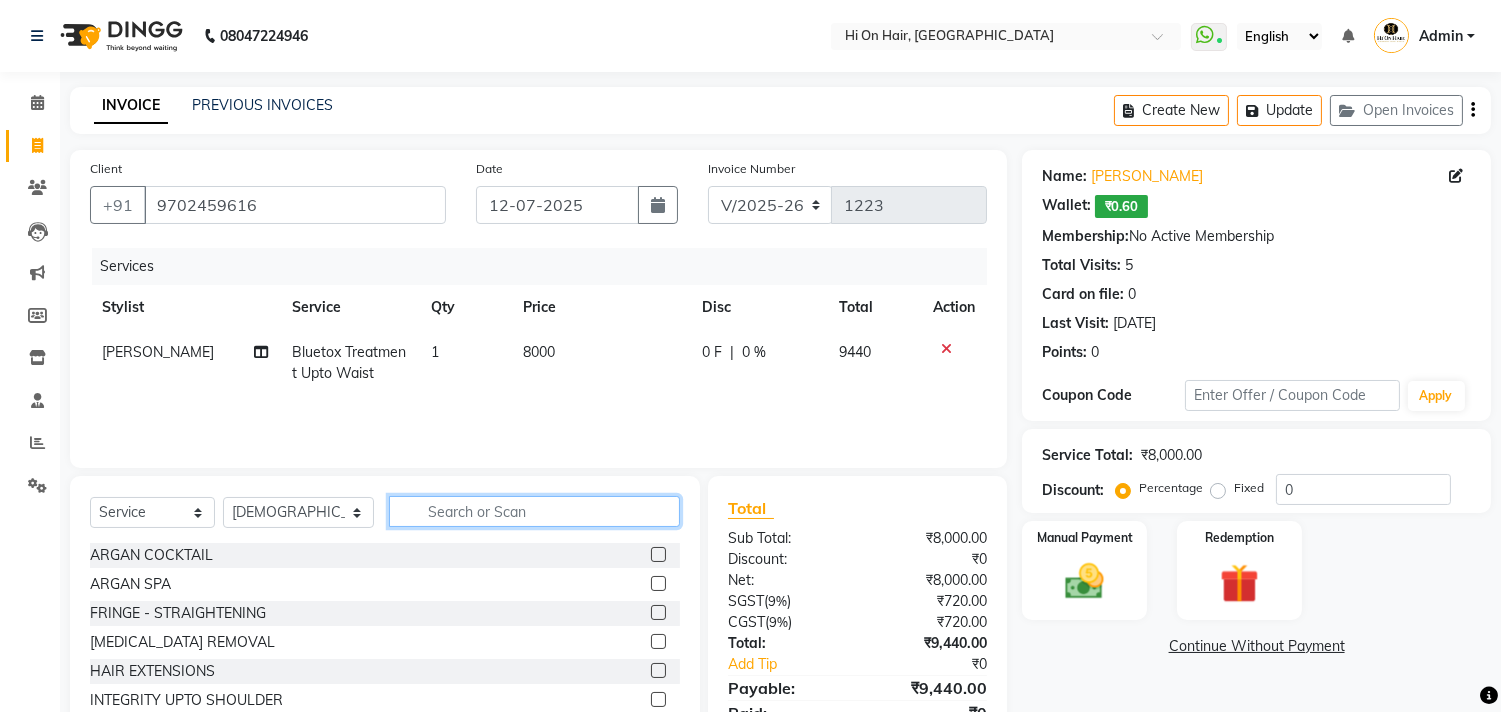 click 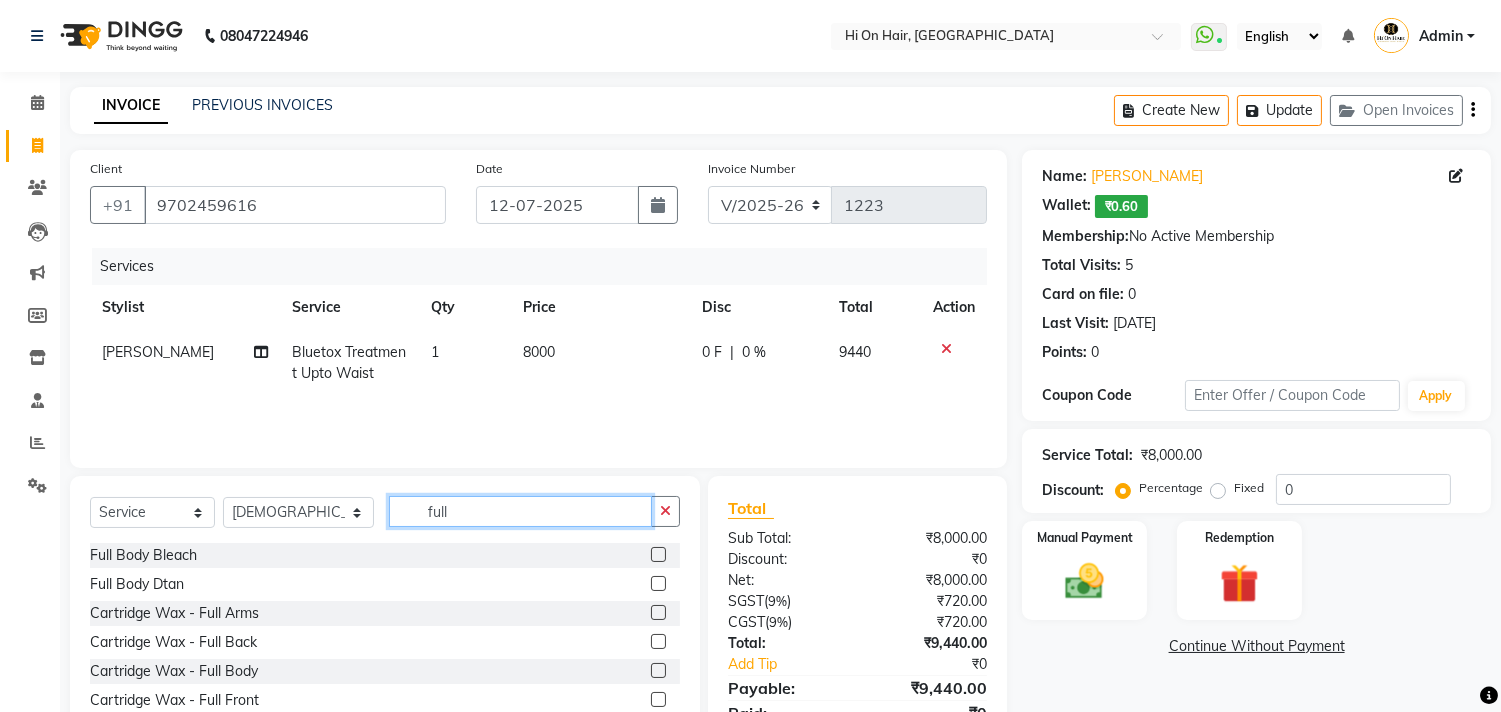 type on "full" 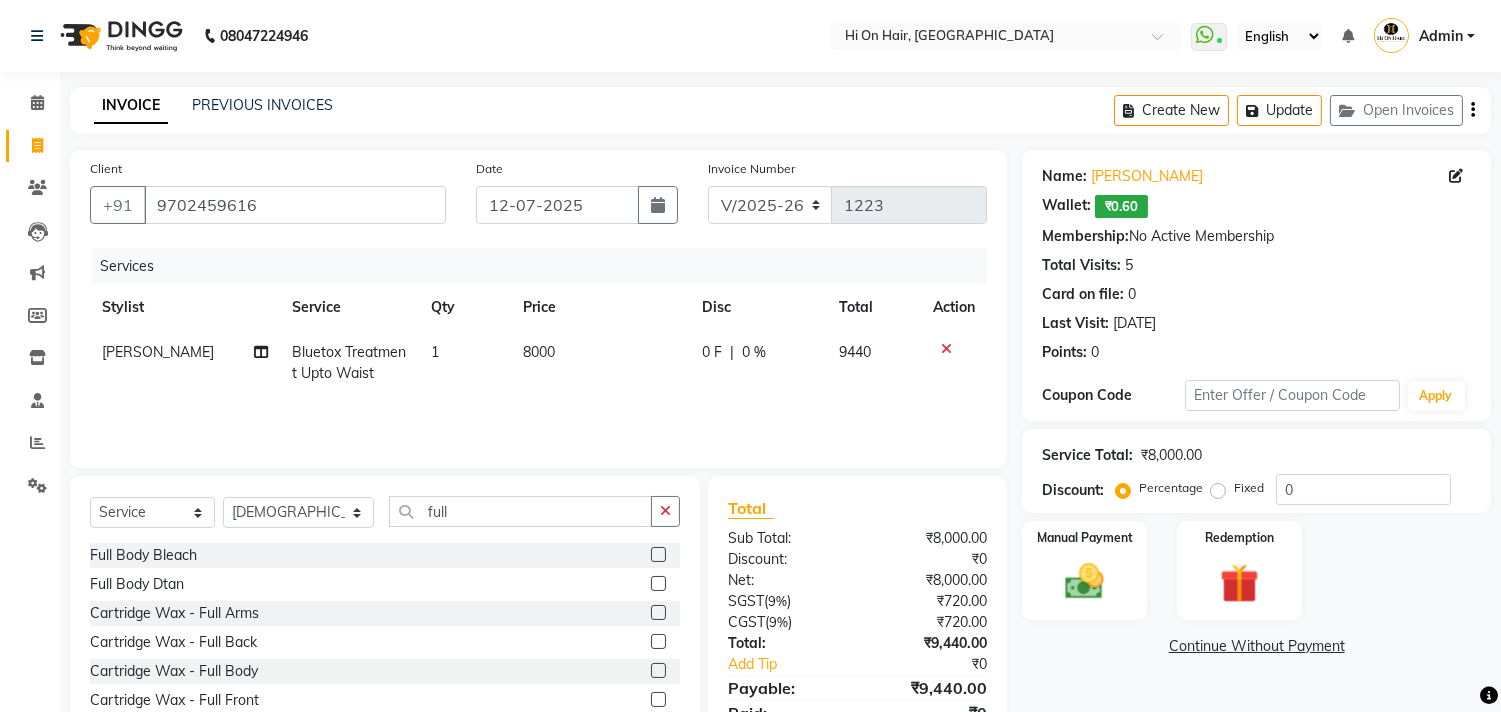 click 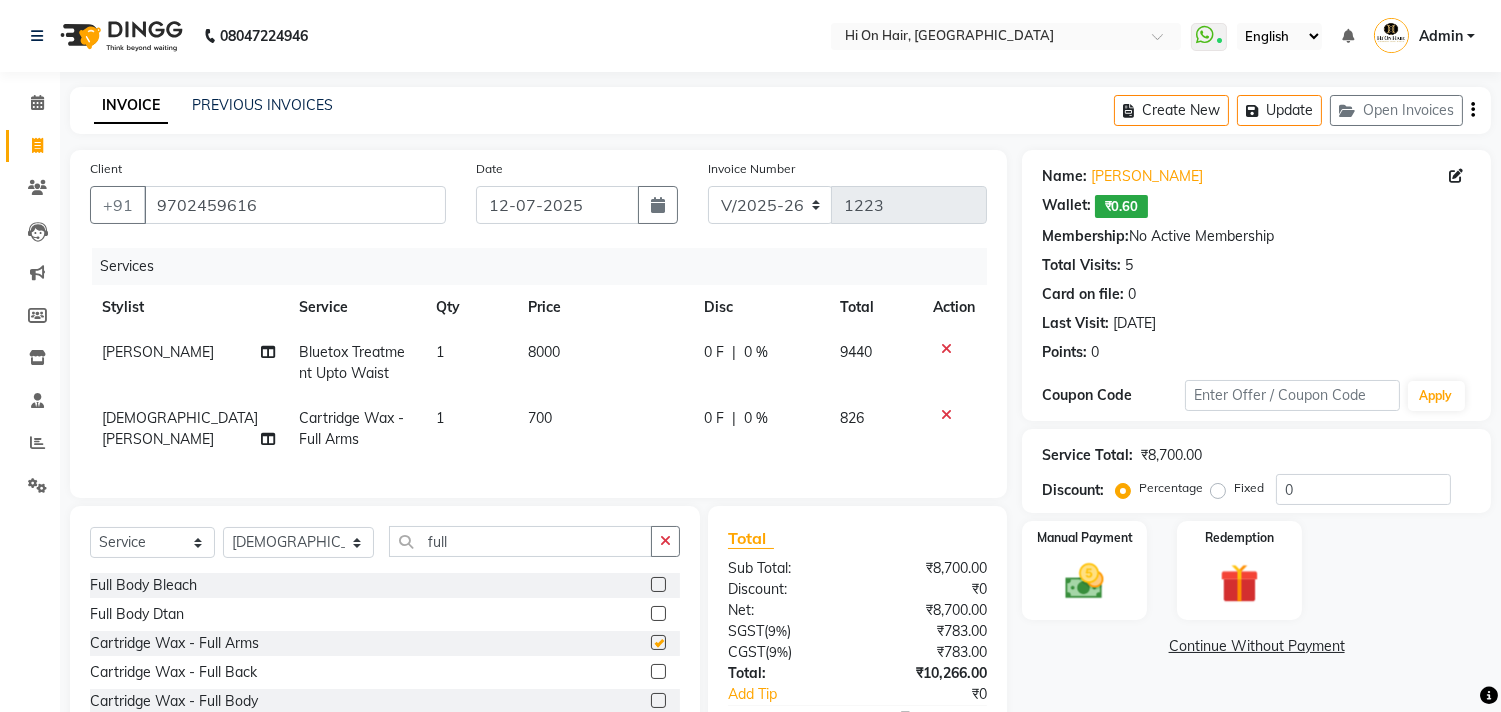 checkbox on "false" 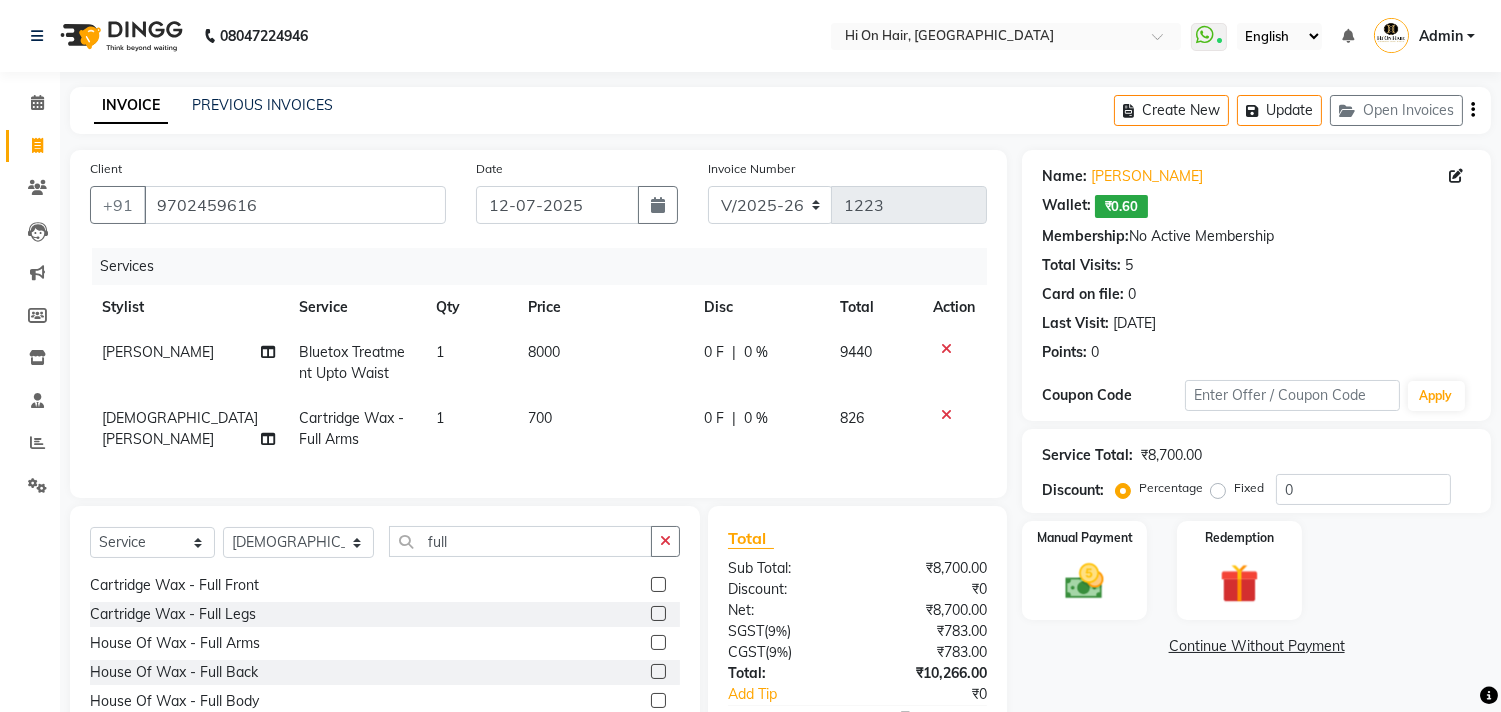 scroll, scrollTop: 147, scrollLeft: 0, axis: vertical 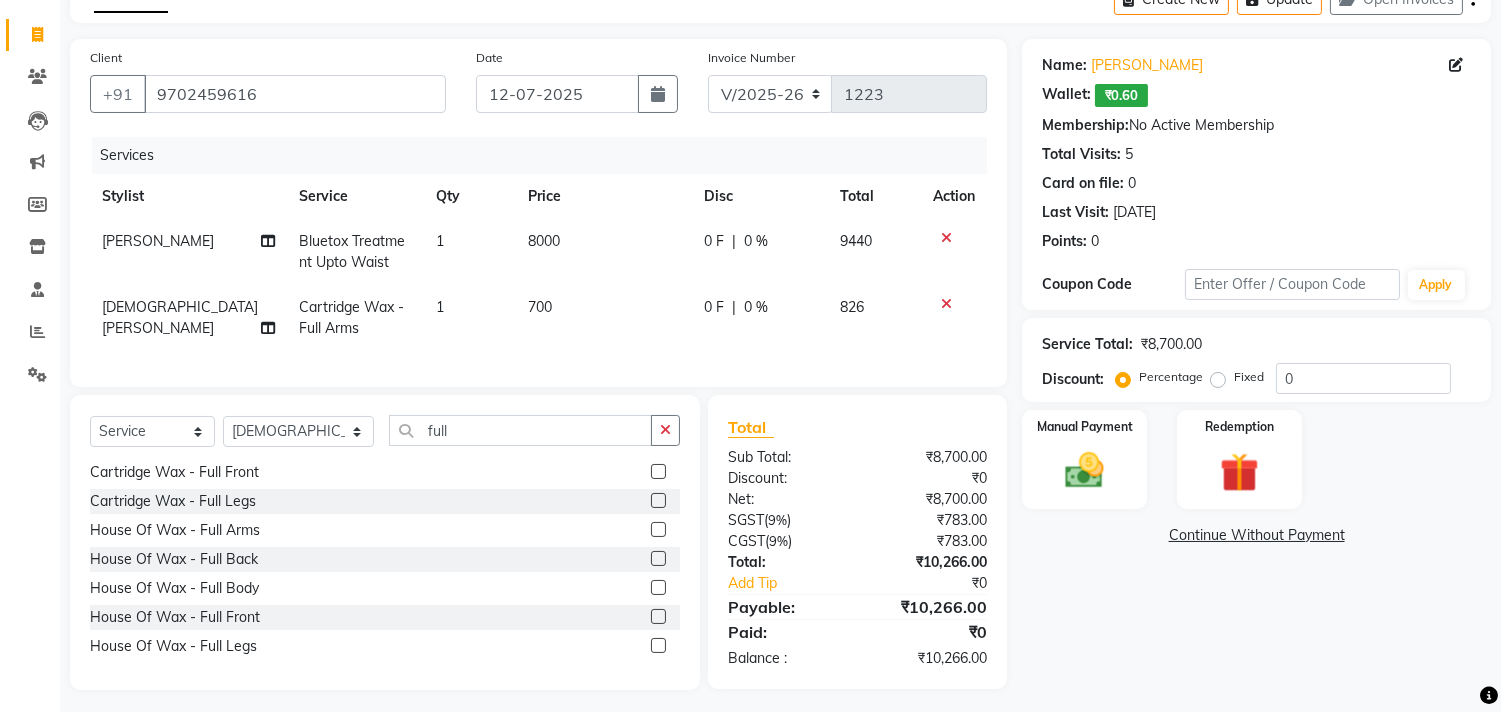 click 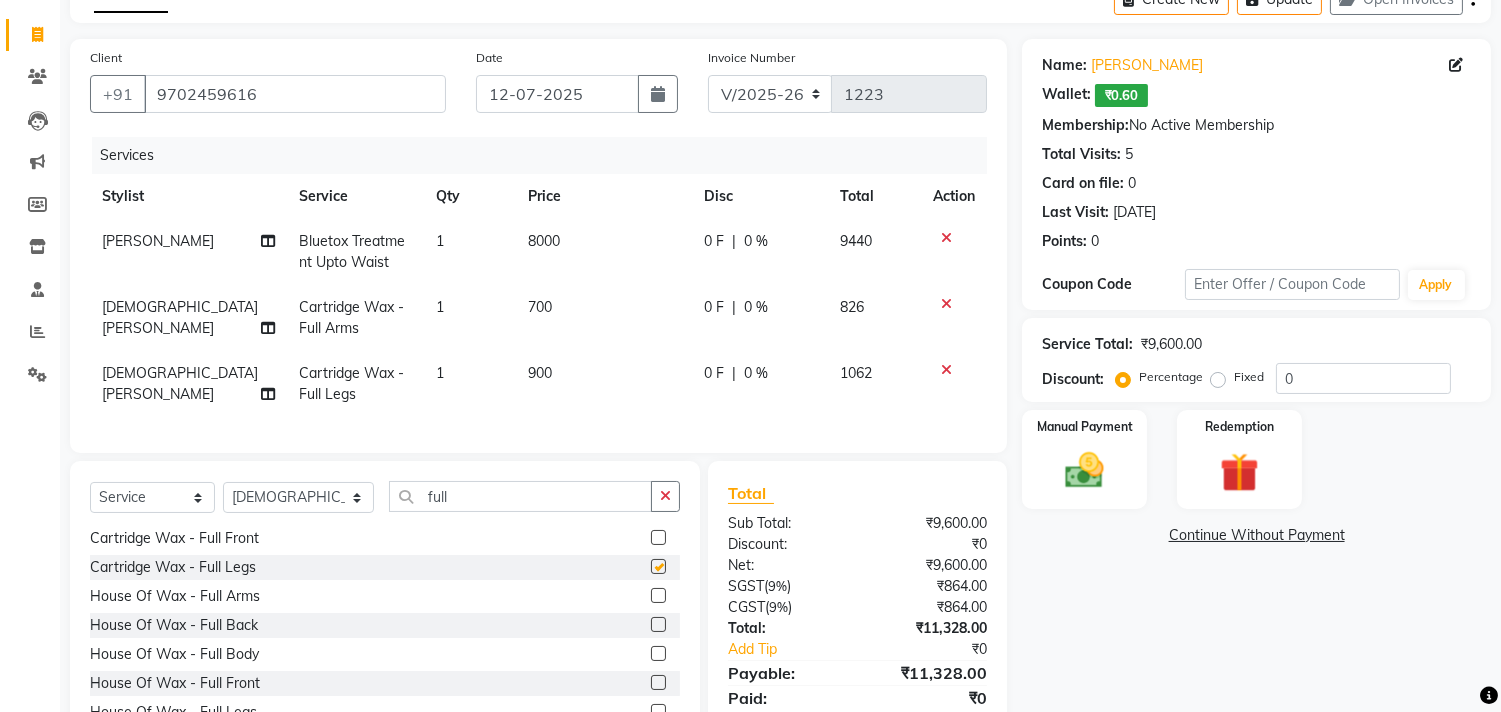 checkbox on "false" 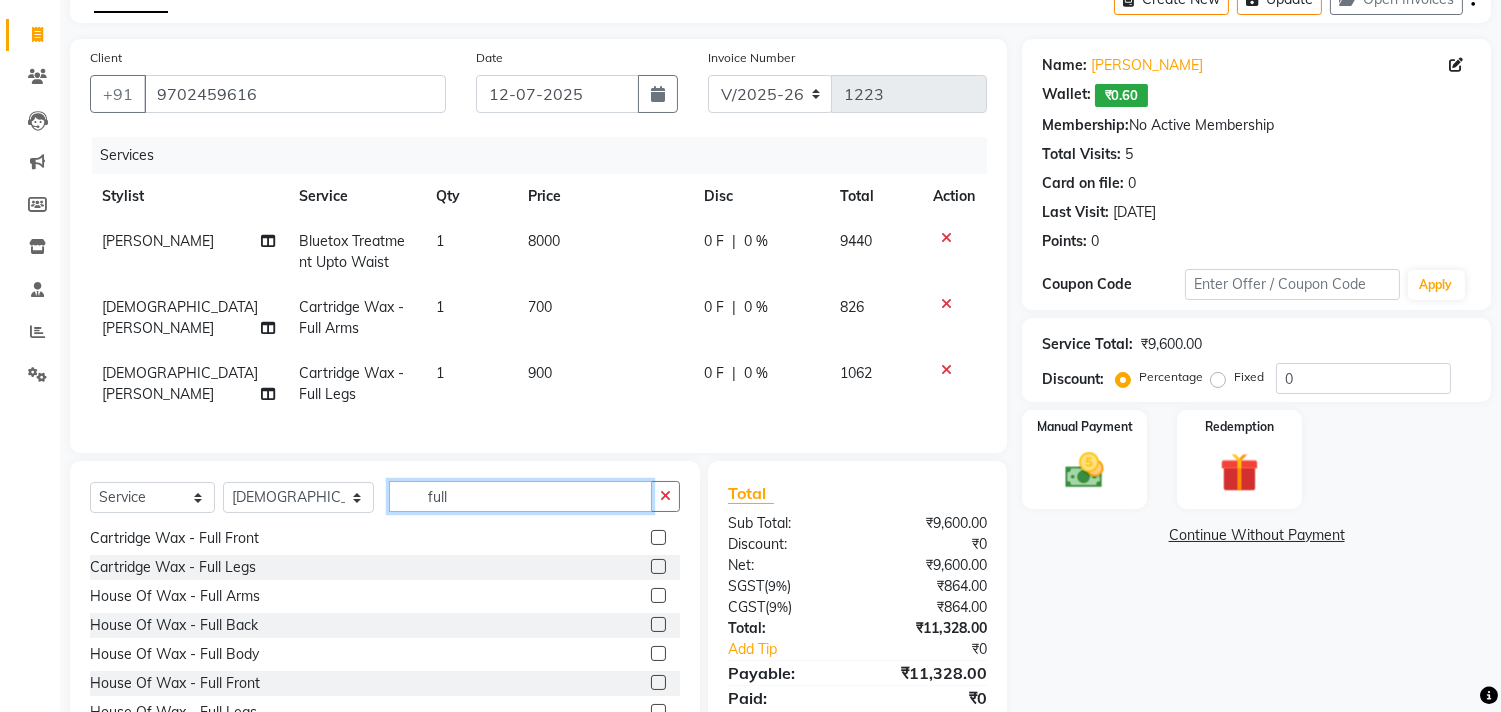click on "full" 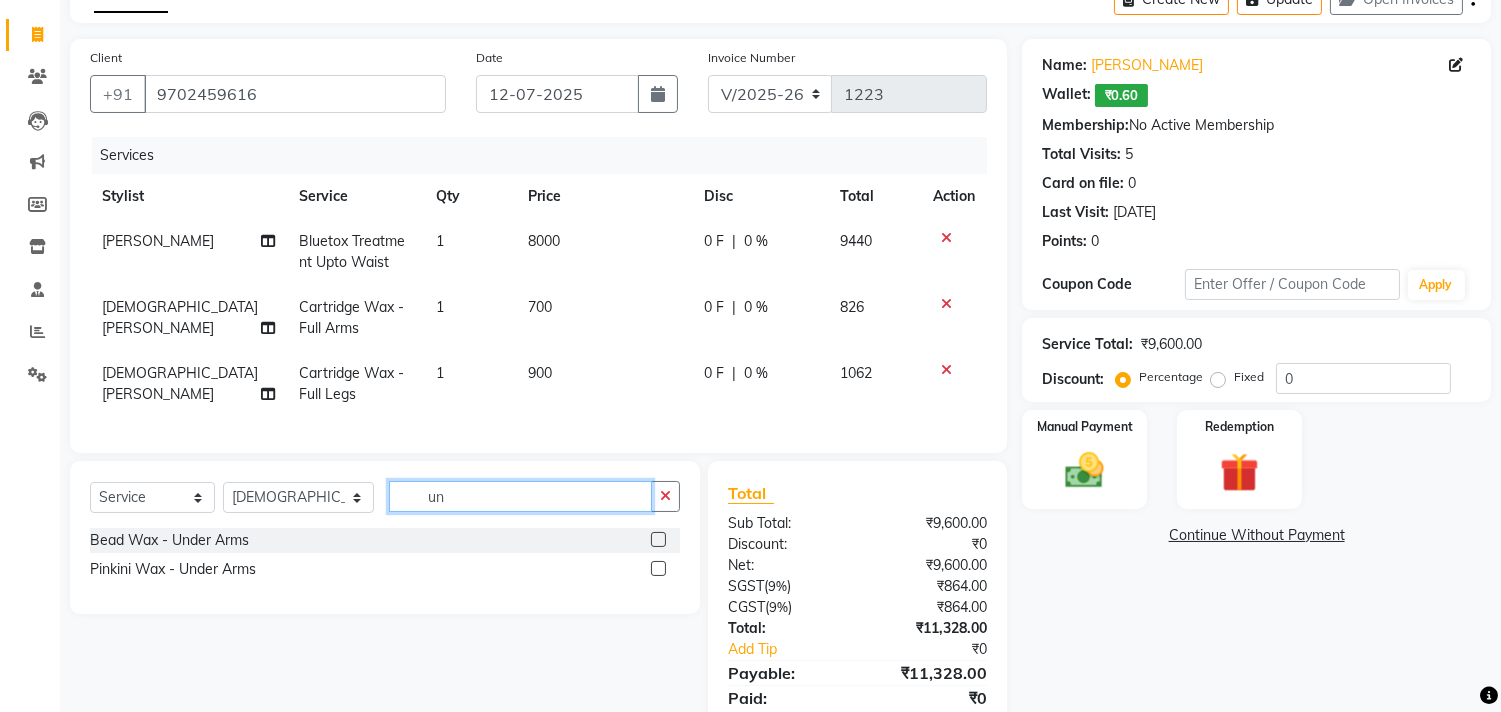 scroll, scrollTop: 0, scrollLeft: 0, axis: both 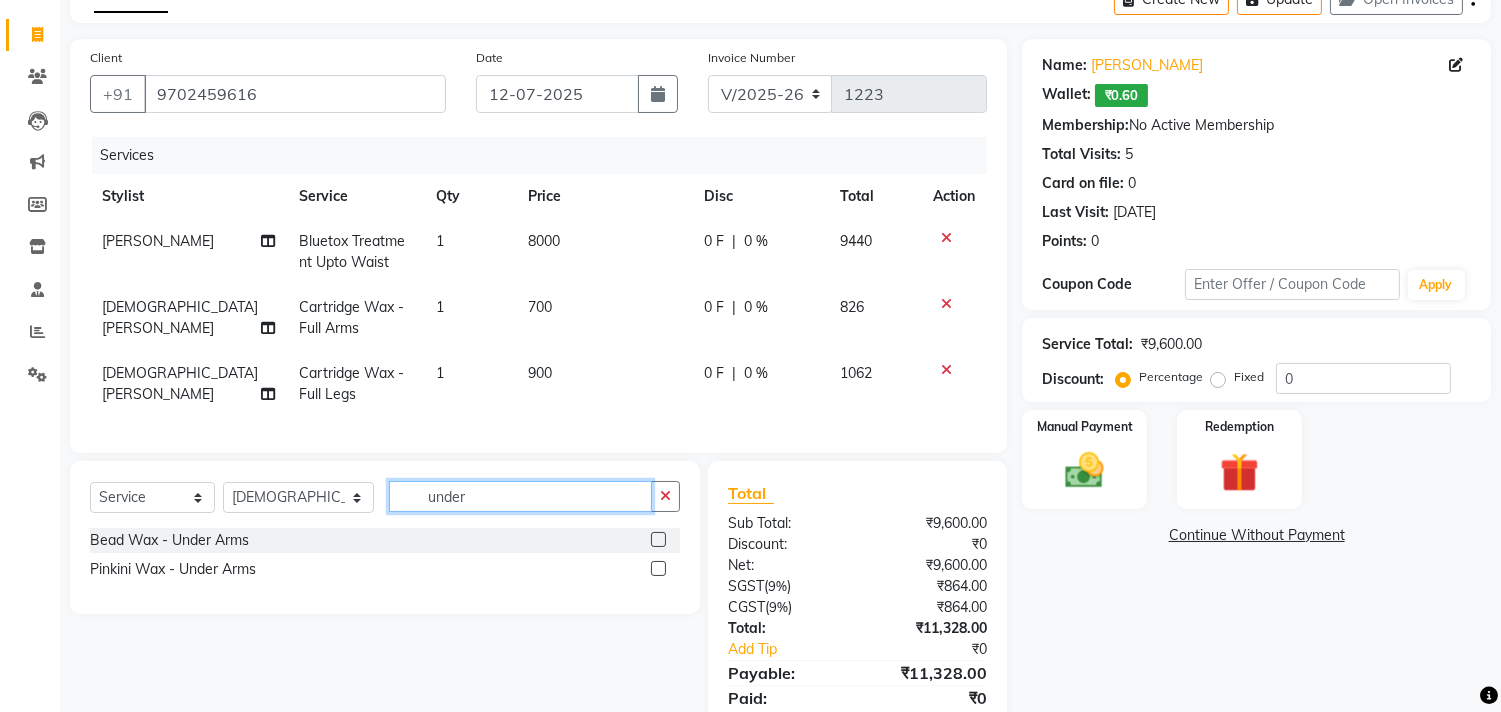 type on "under" 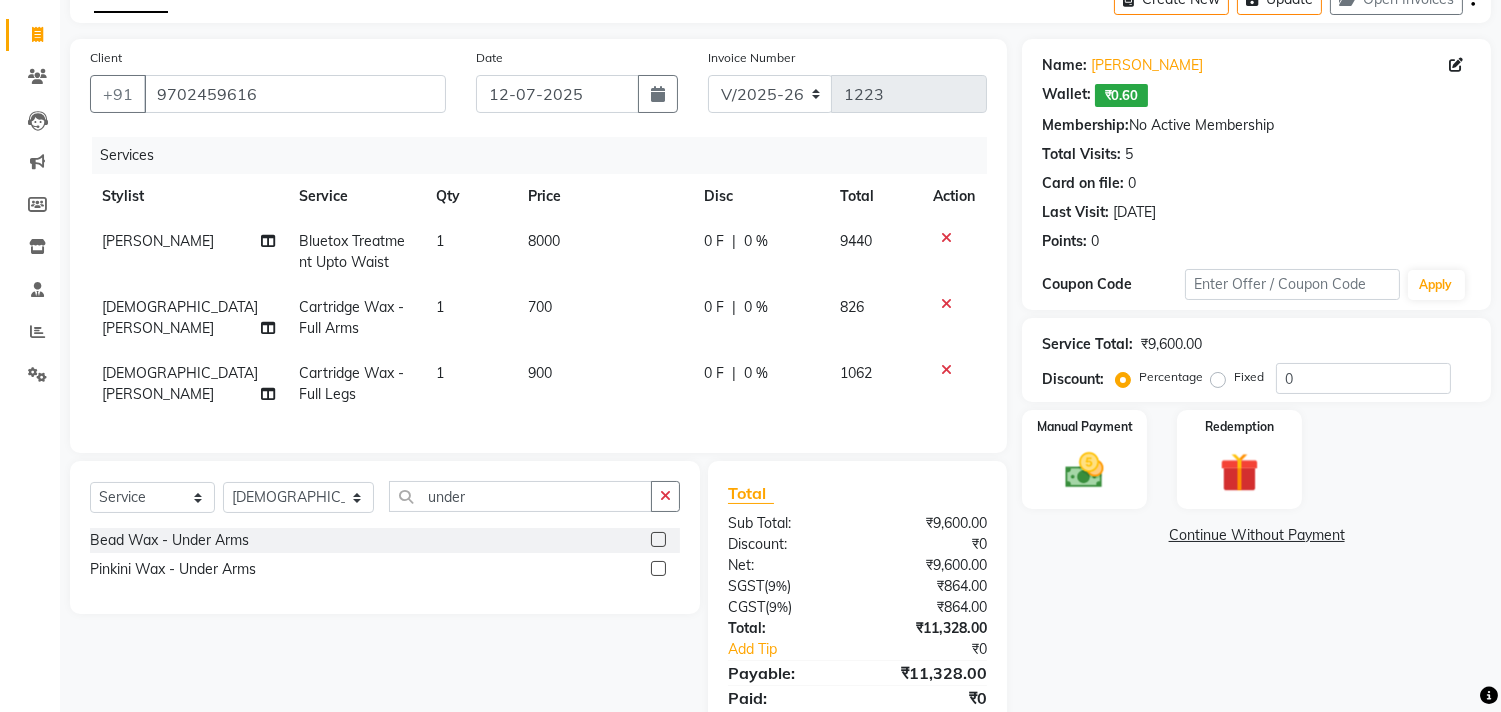 click 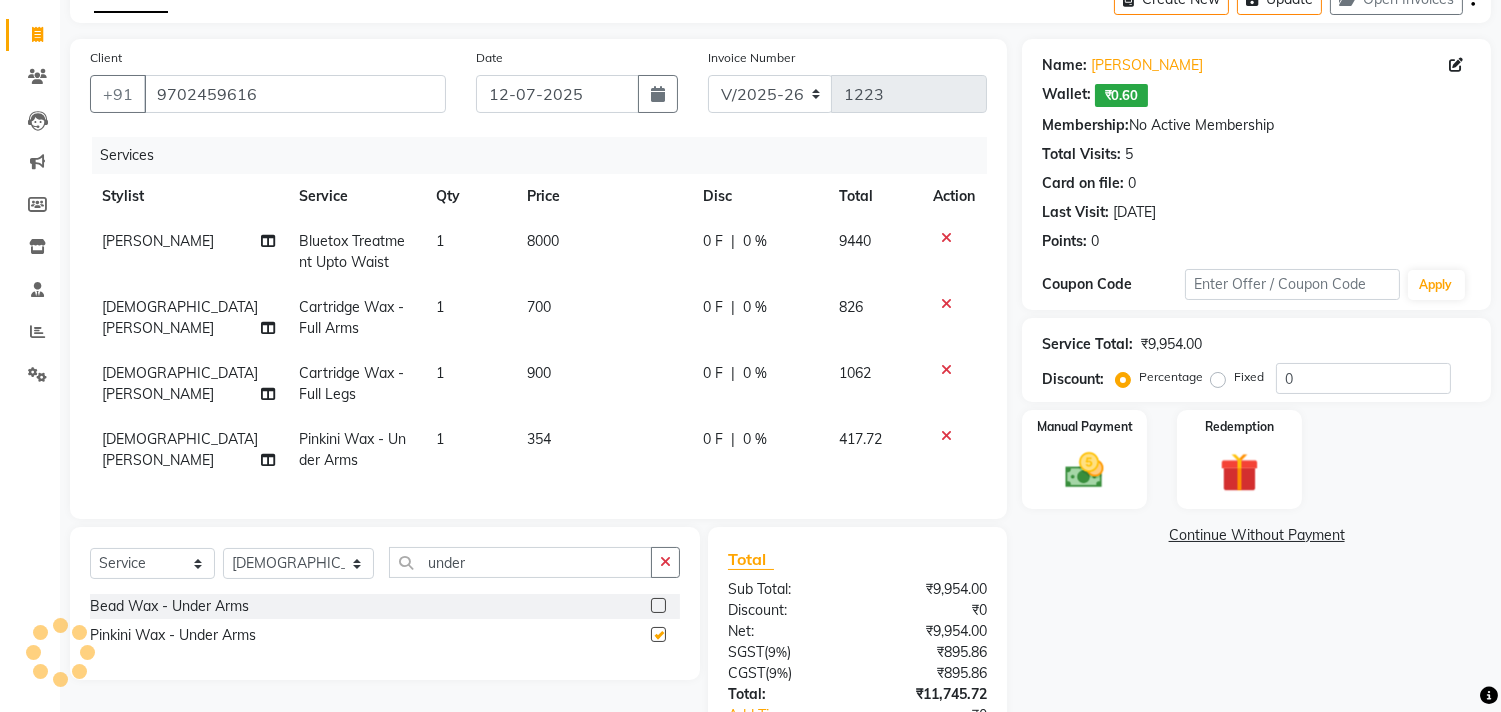 checkbox on "false" 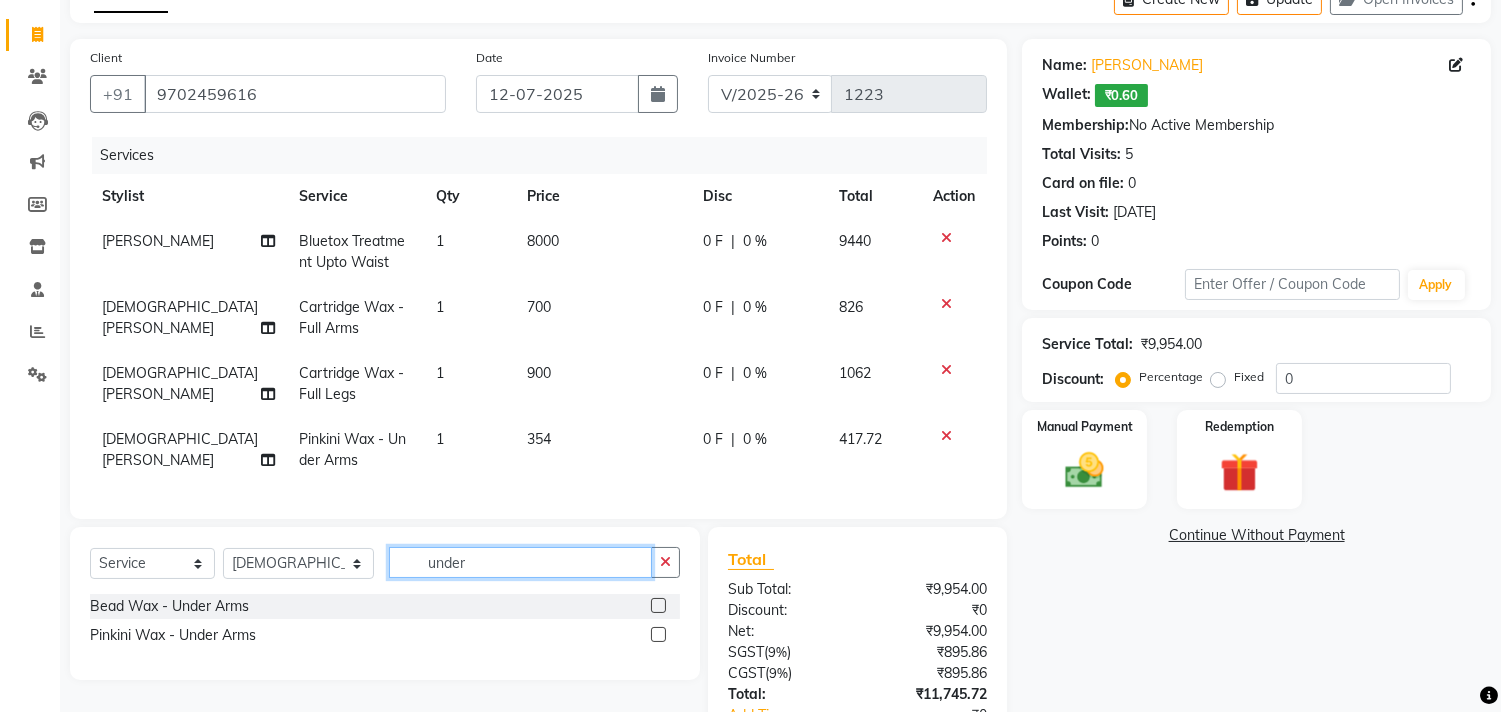 click on "under" 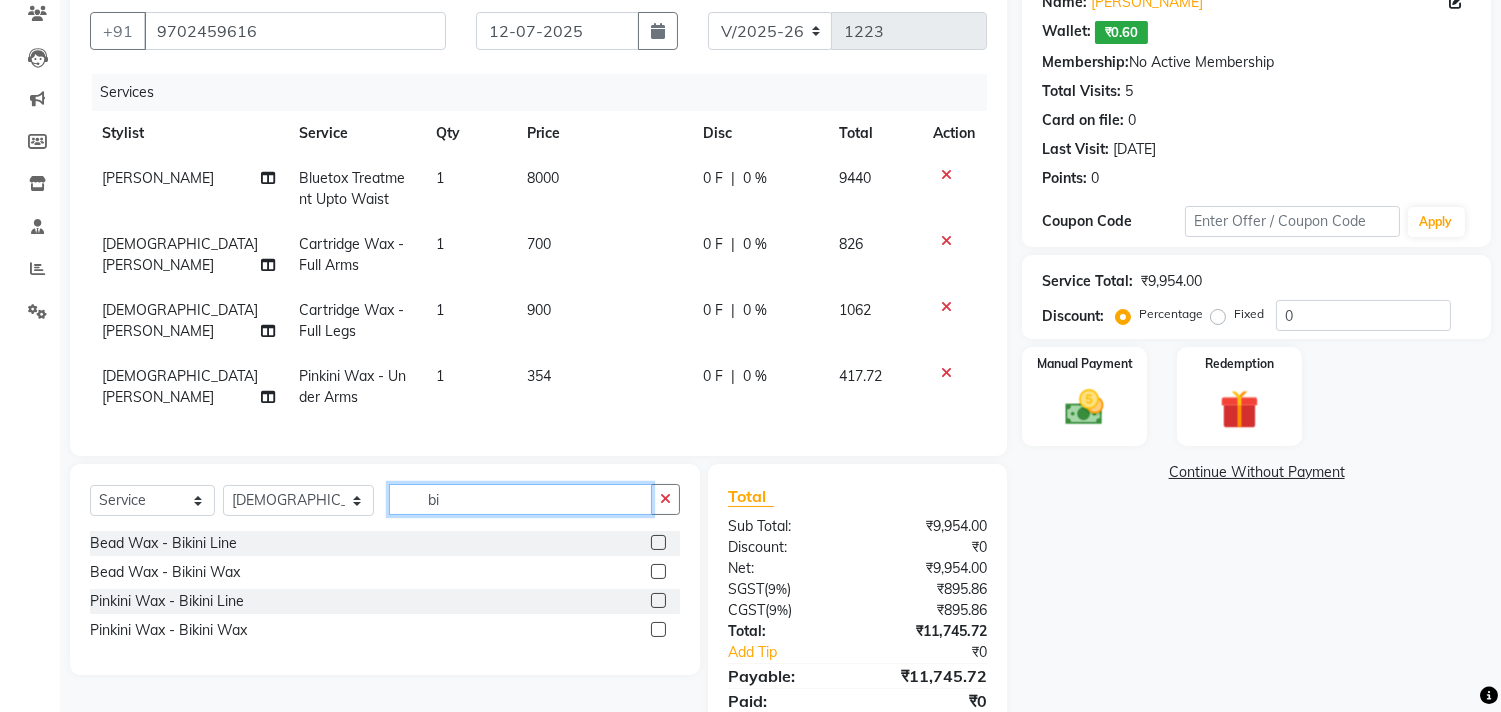 scroll, scrollTop: 222, scrollLeft: 0, axis: vertical 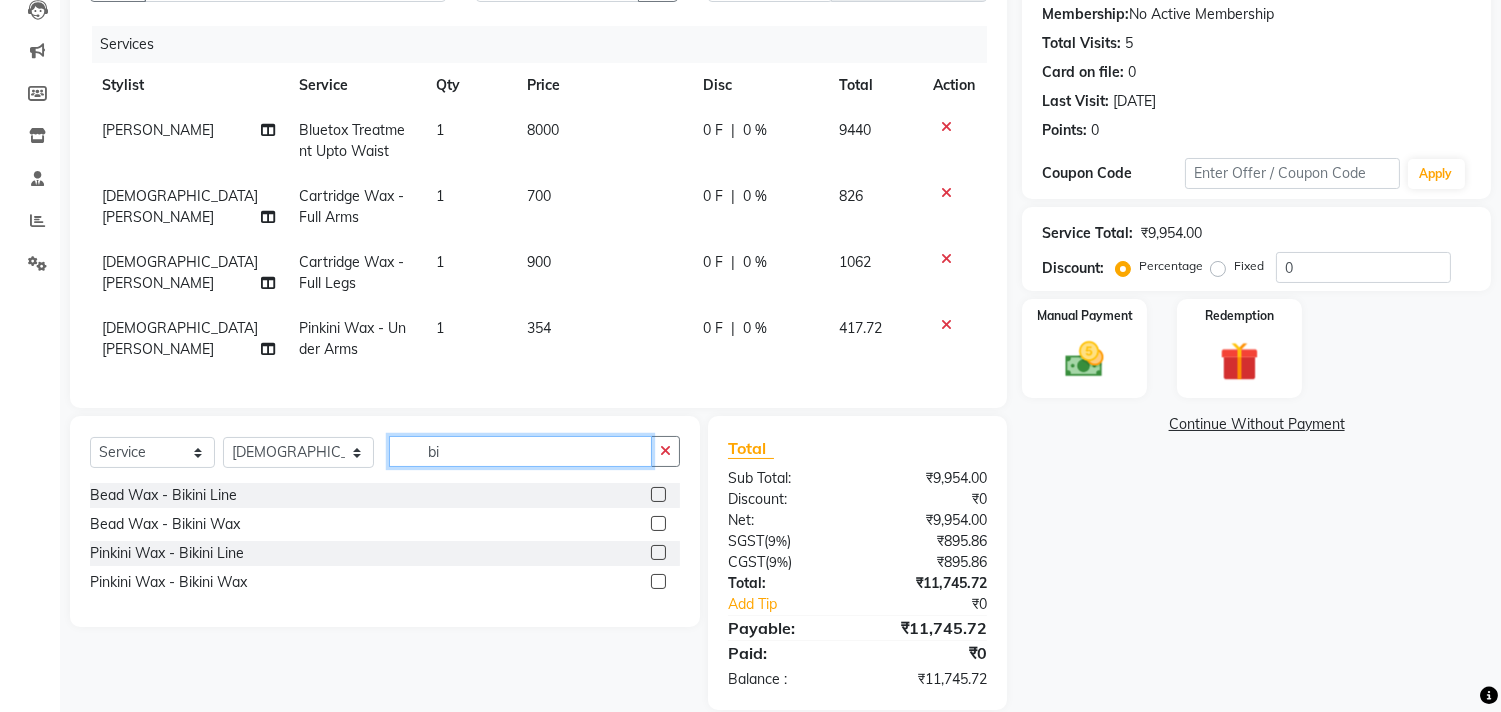 type on "bi" 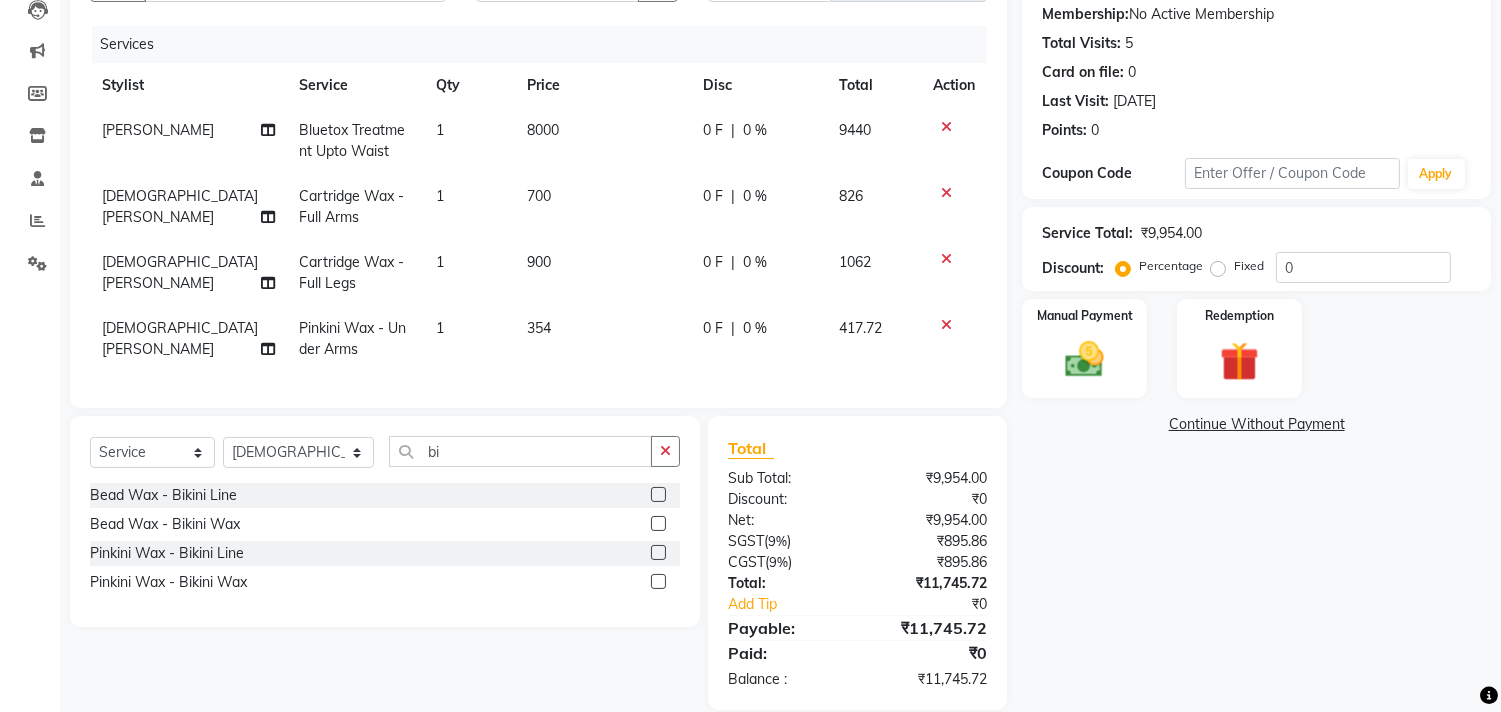 click 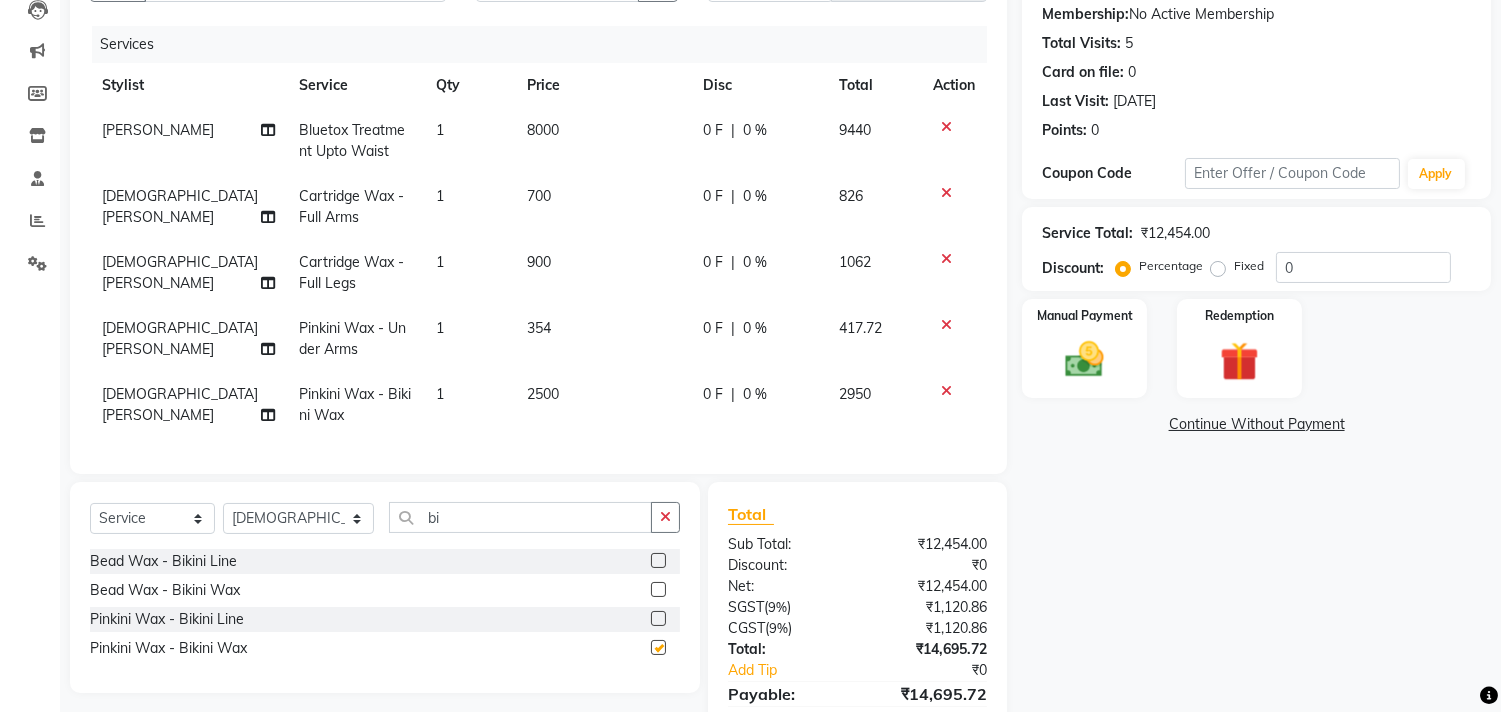 checkbox on "false" 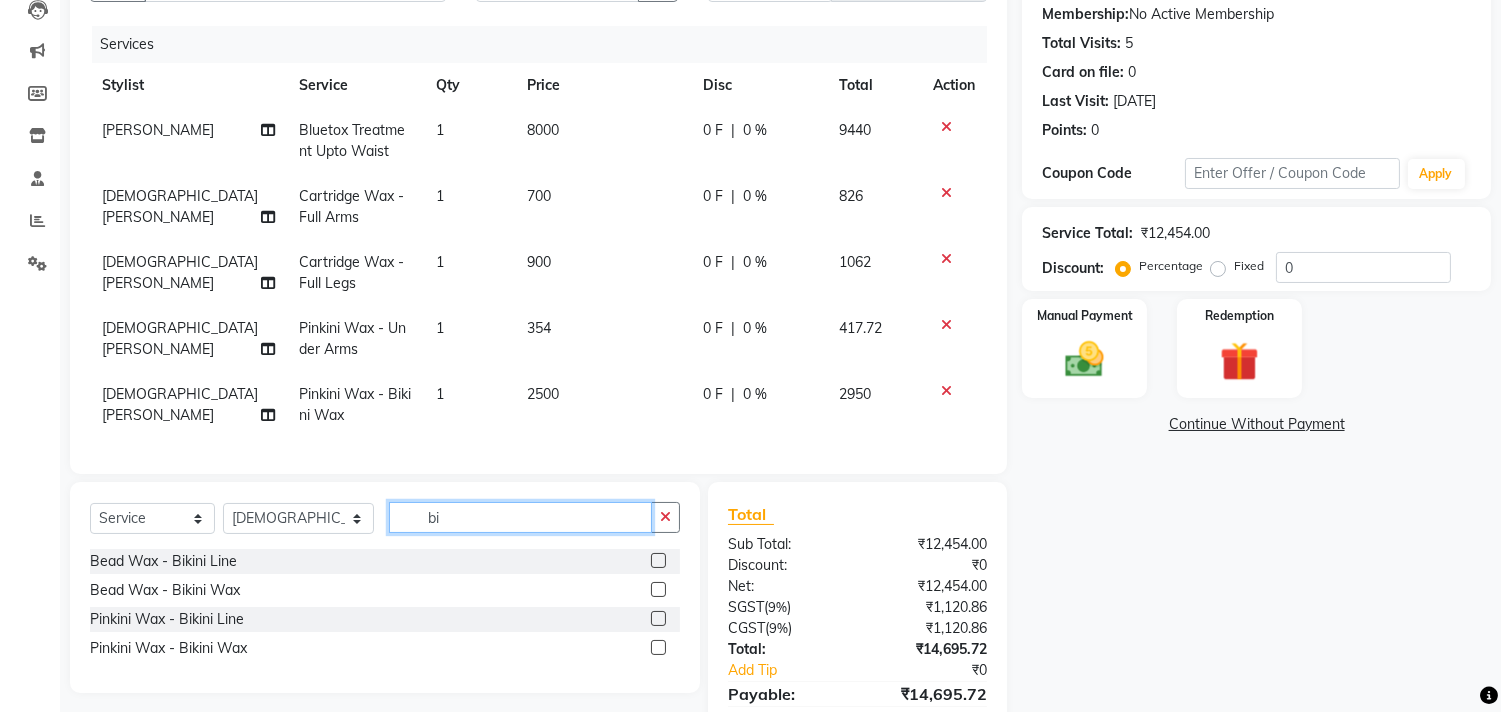 click on "bi" 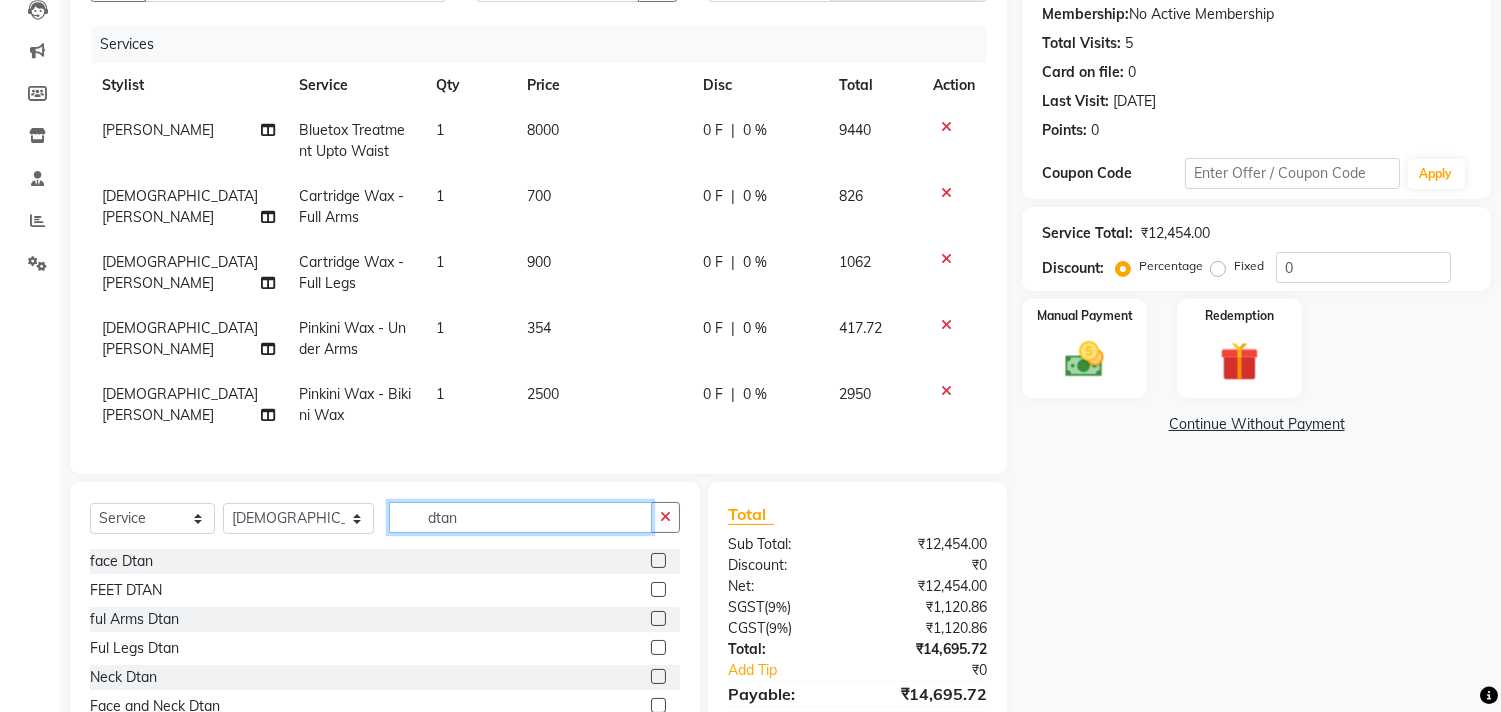 type on "dtan" 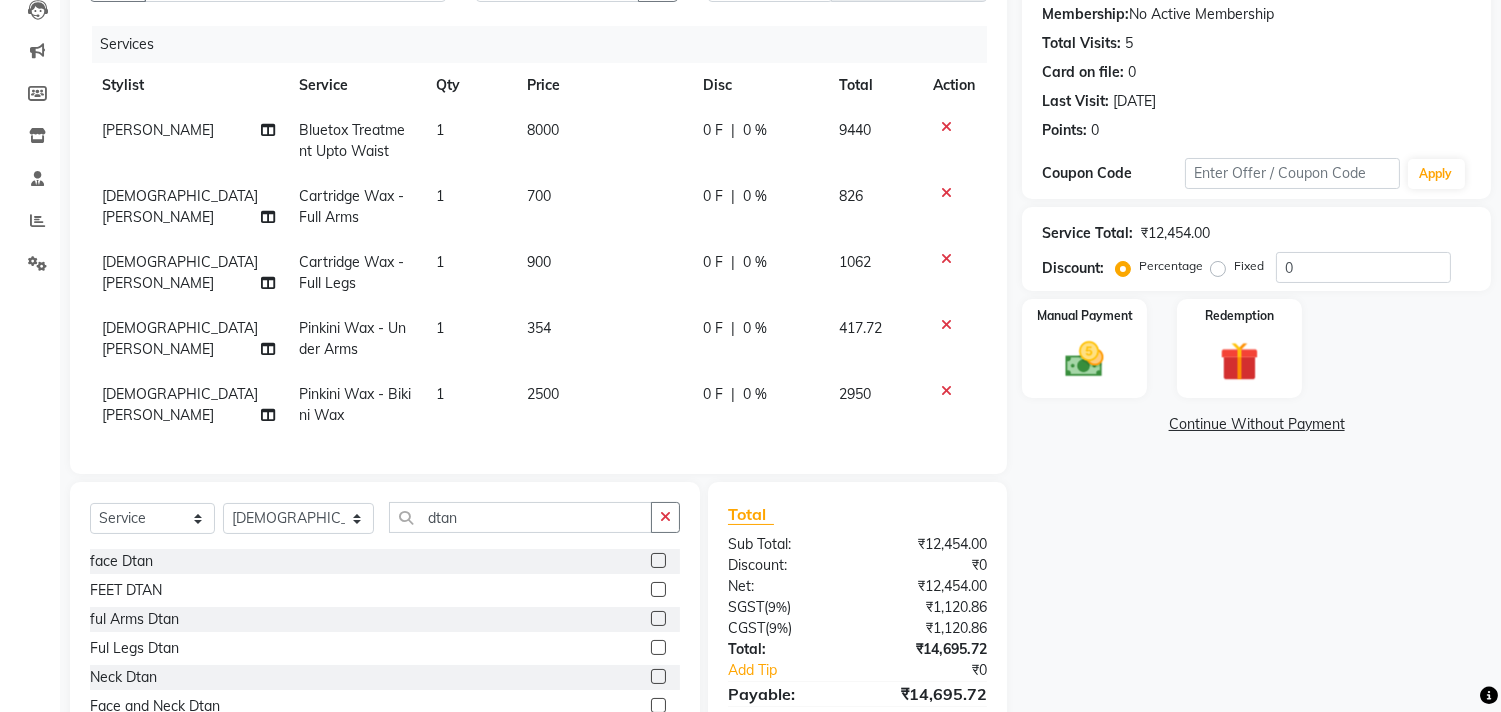 click 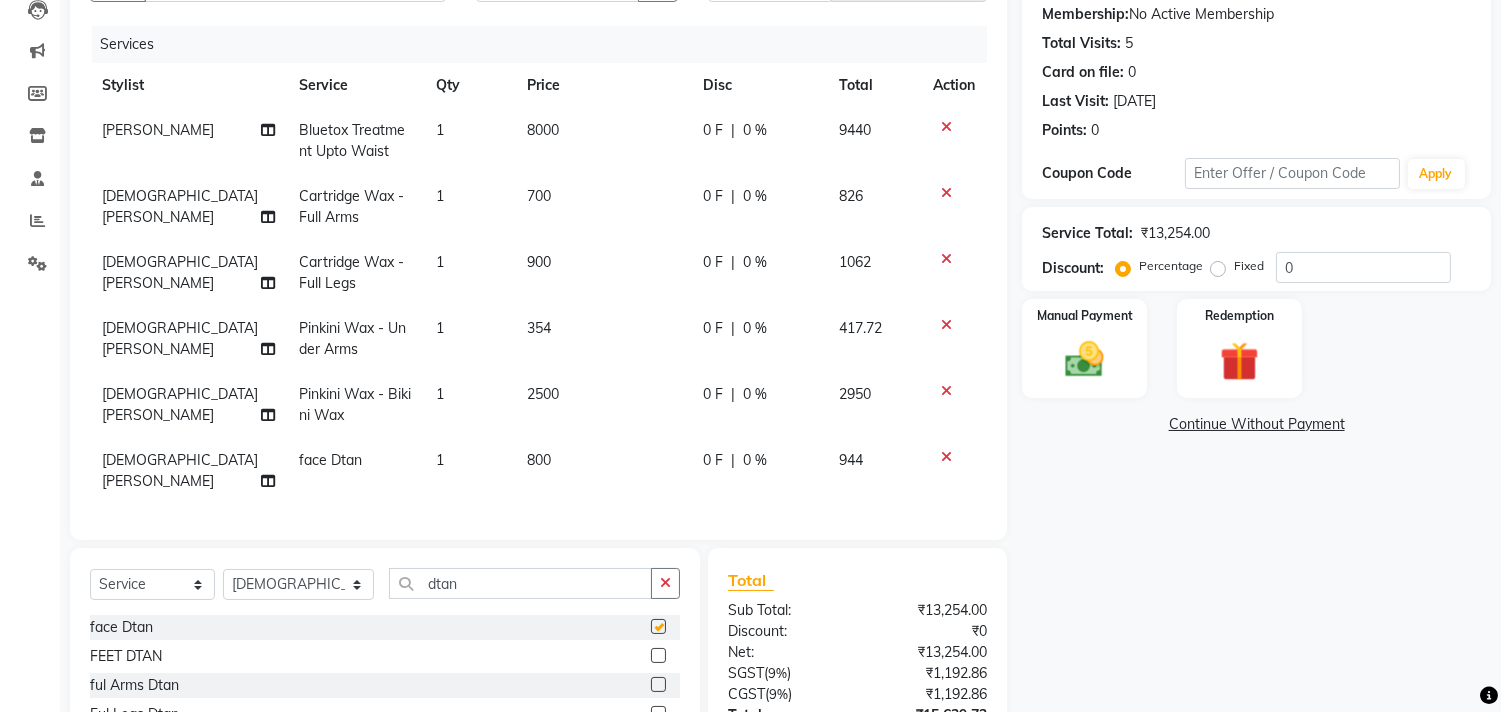 checkbox on "false" 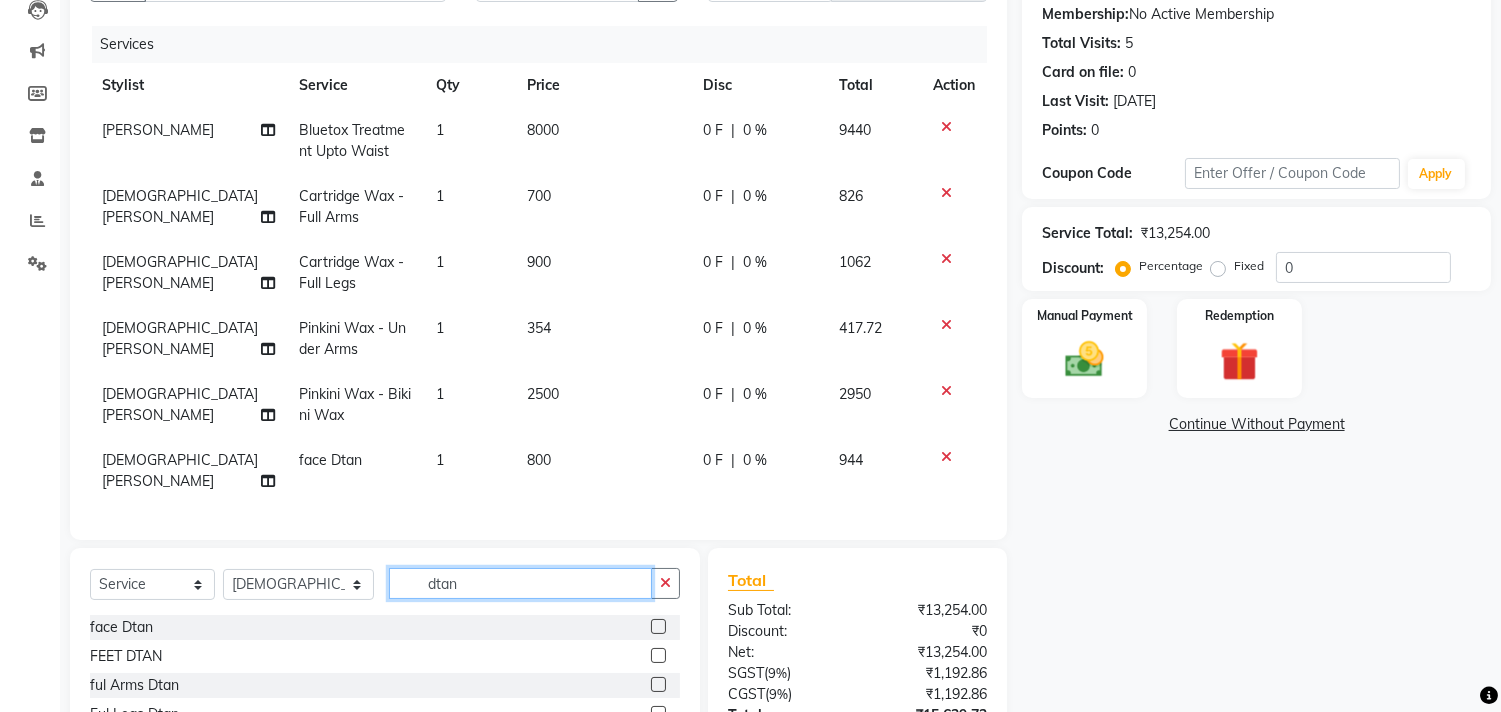 click on "dtan" 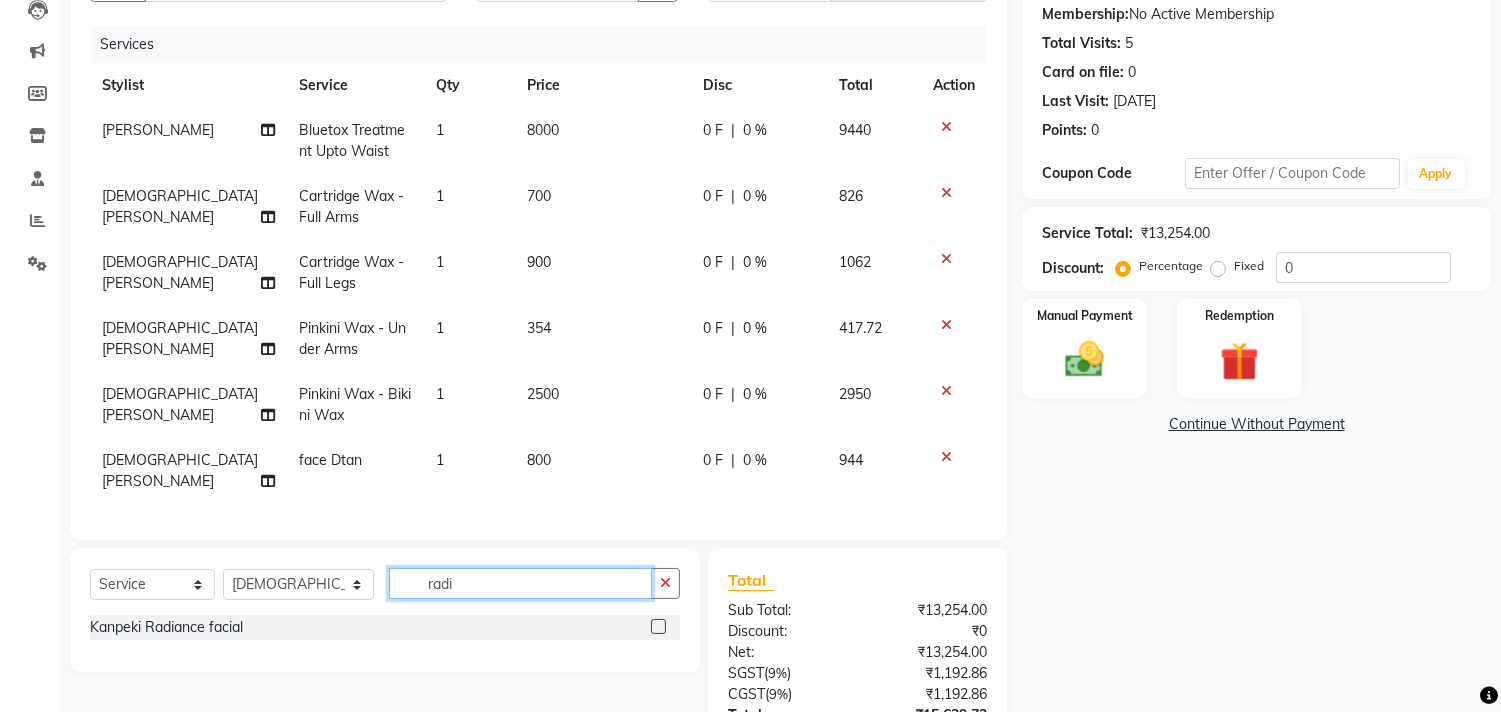 type on "radi" 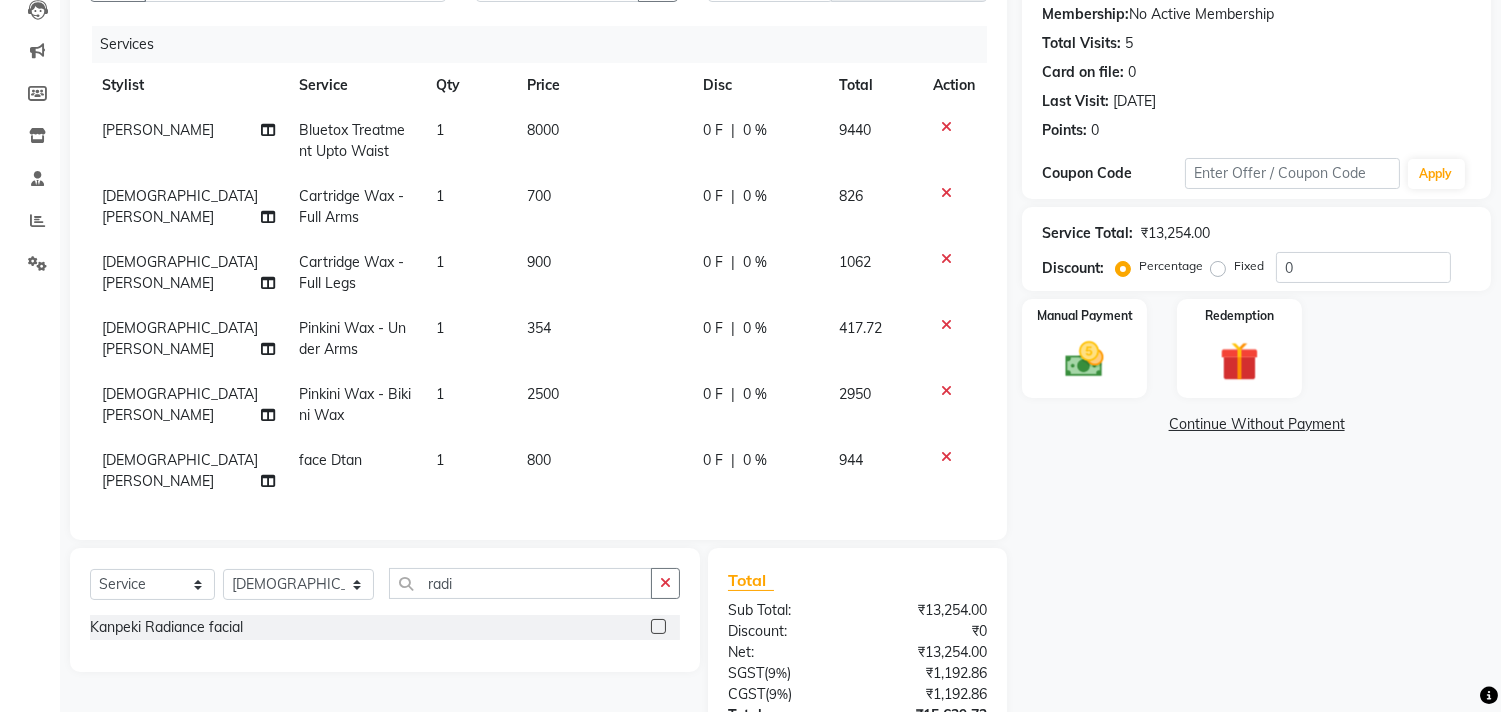 click 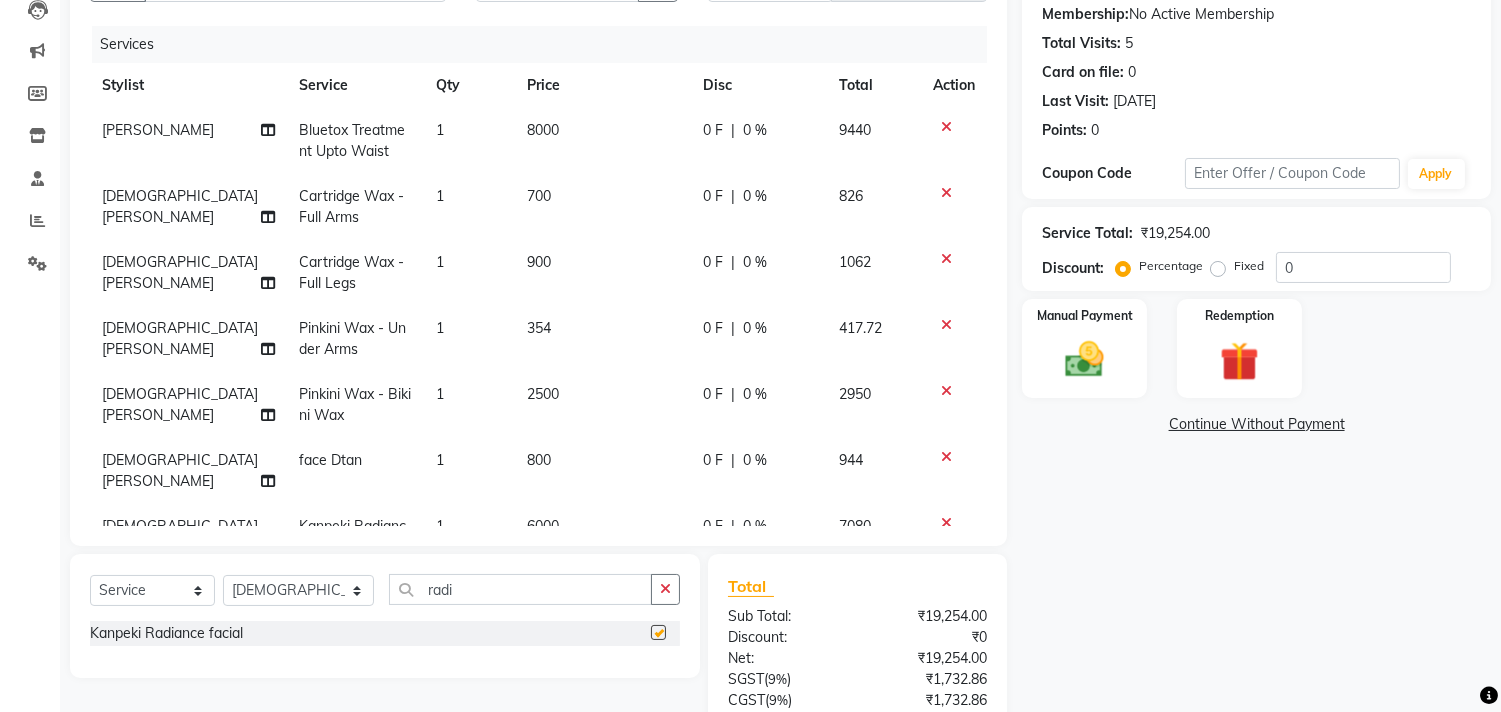 checkbox on "false" 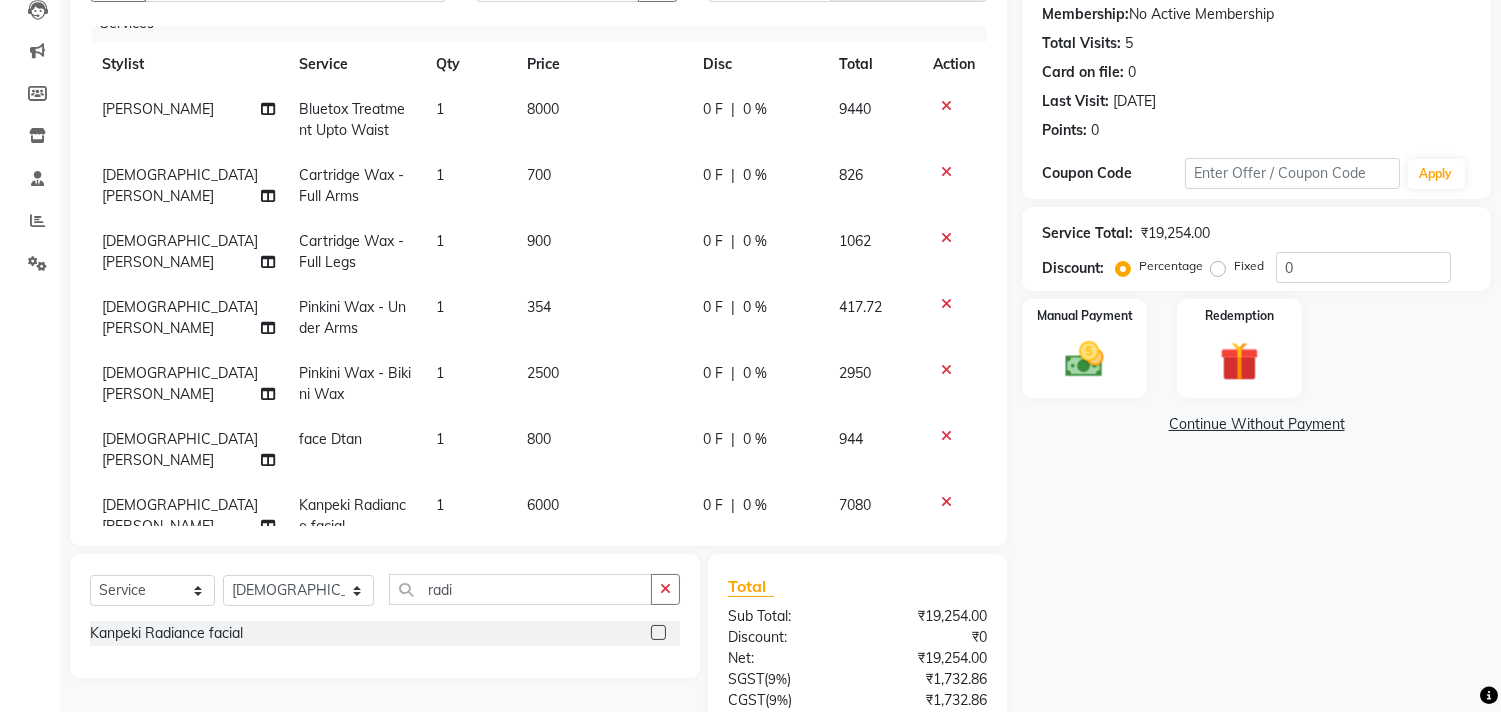 scroll, scrollTop: 55, scrollLeft: 0, axis: vertical 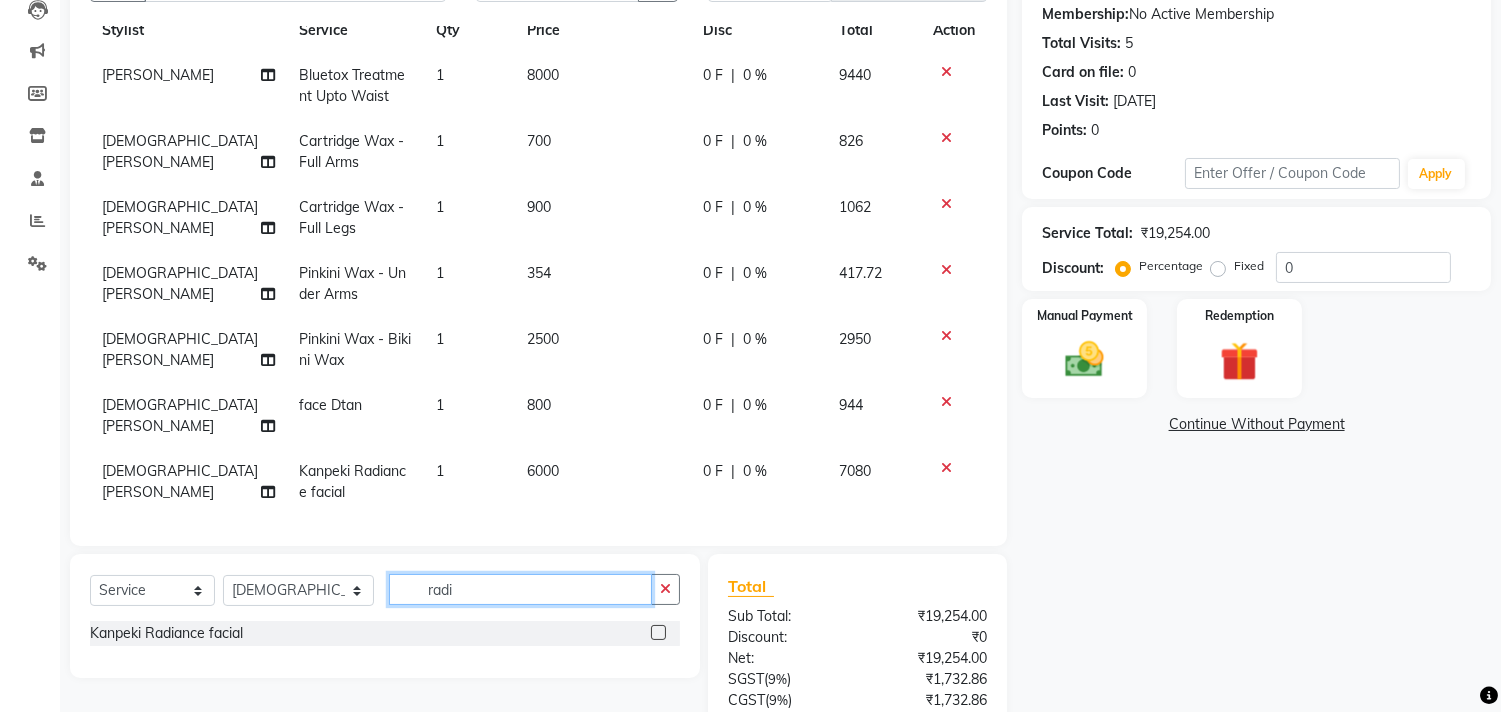click on "radi" 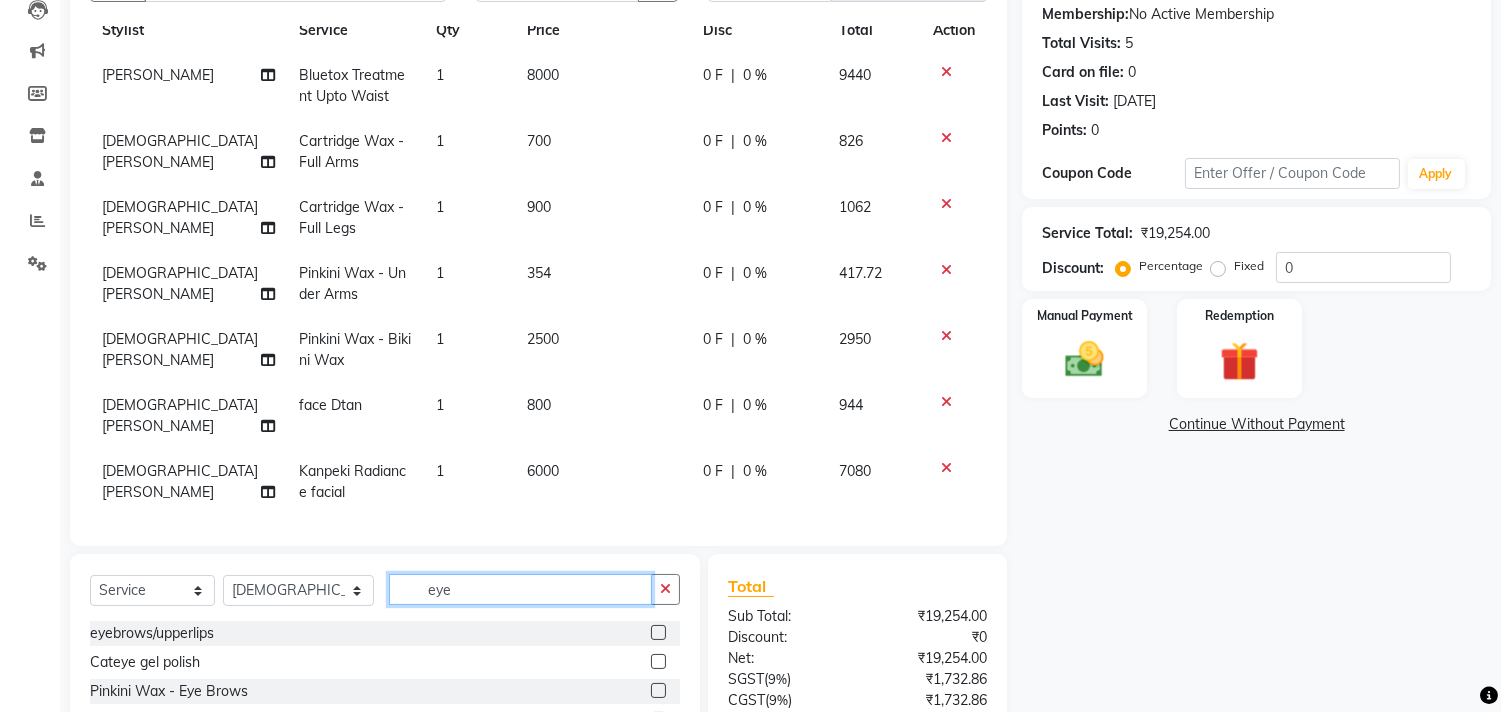 type on "eye" 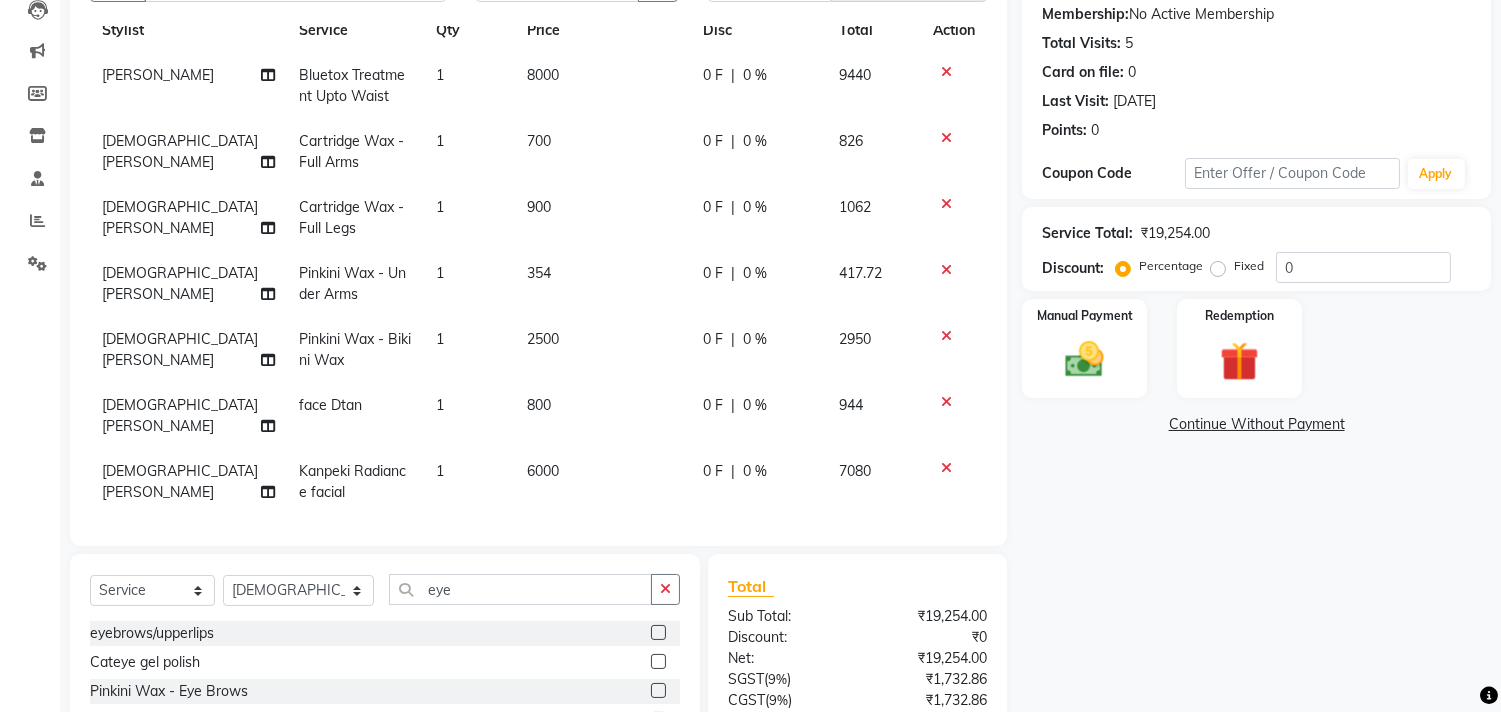 click 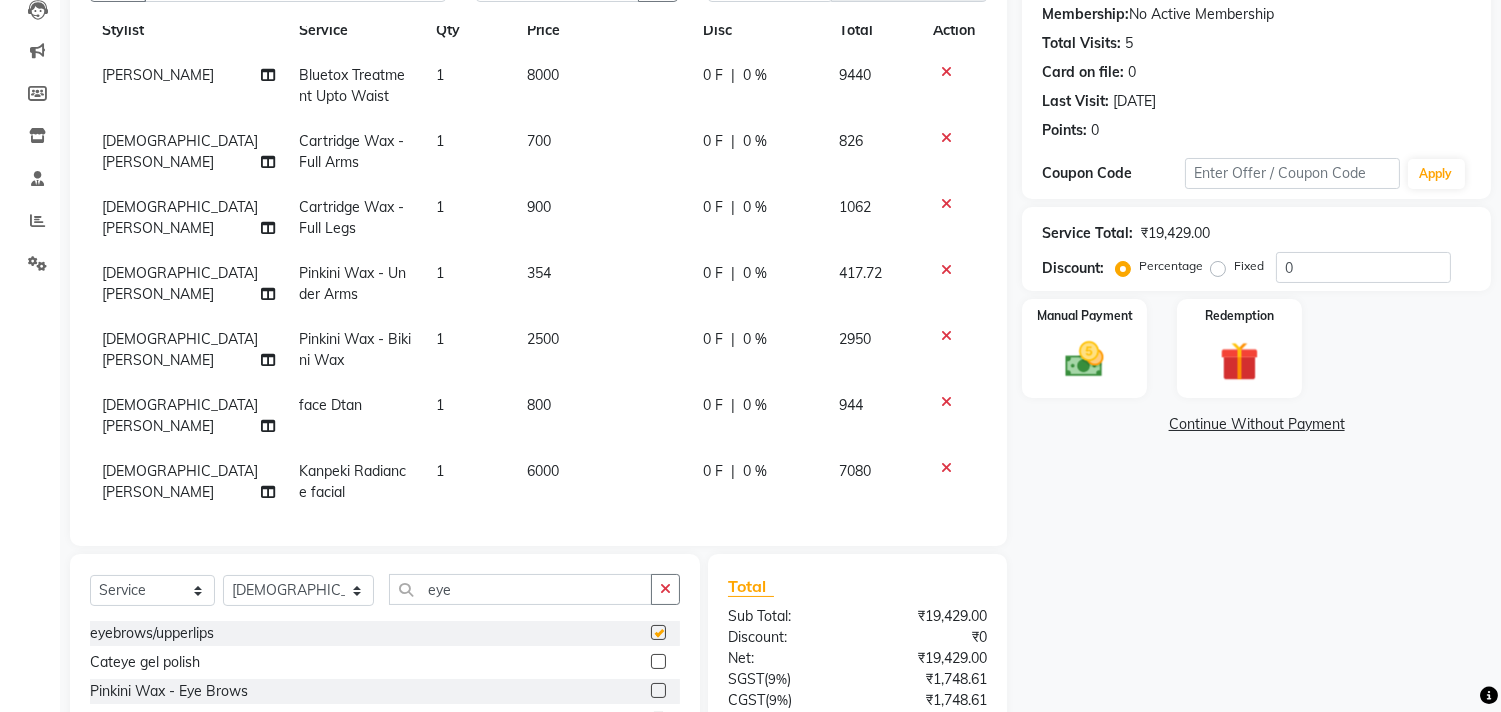 checkbox on "false" 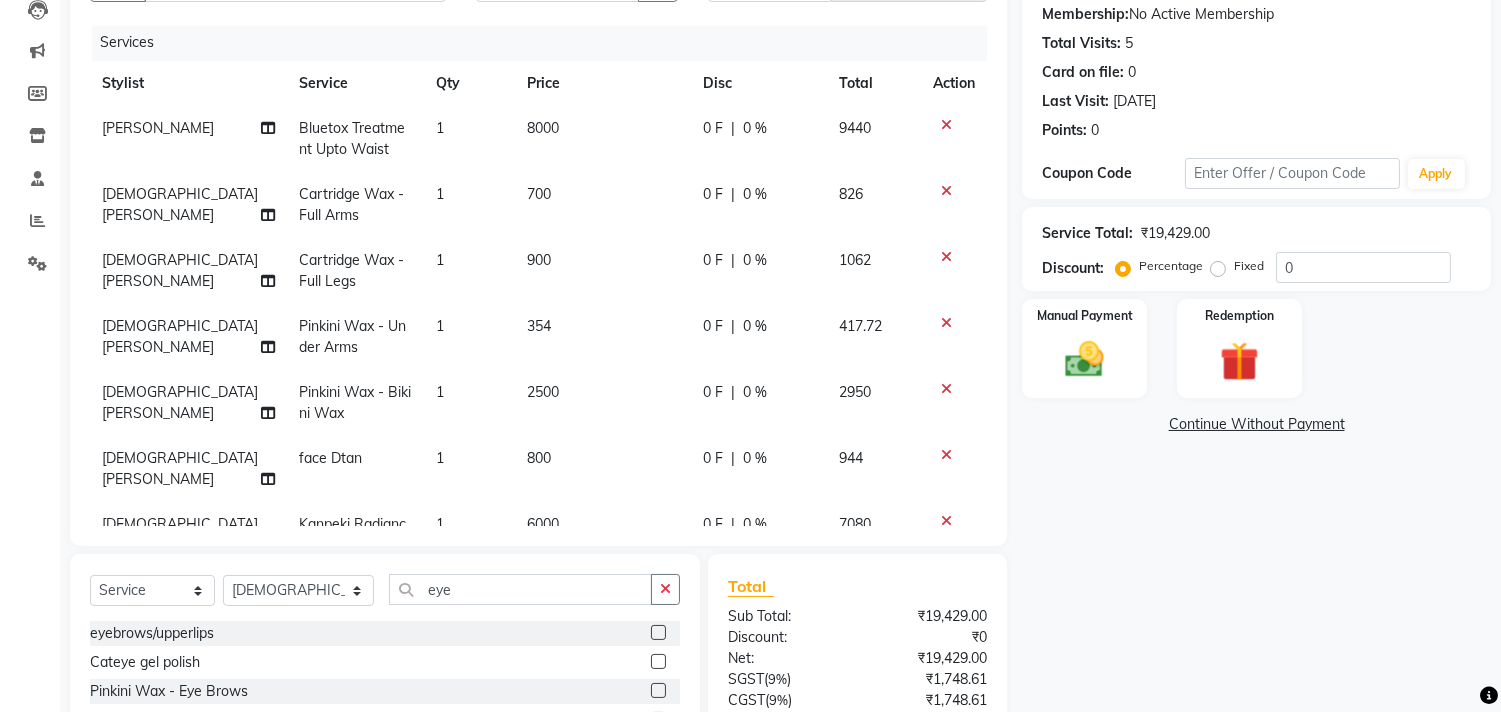 scroll, scrollTop: 0, scrollLeft: 0, axis: both 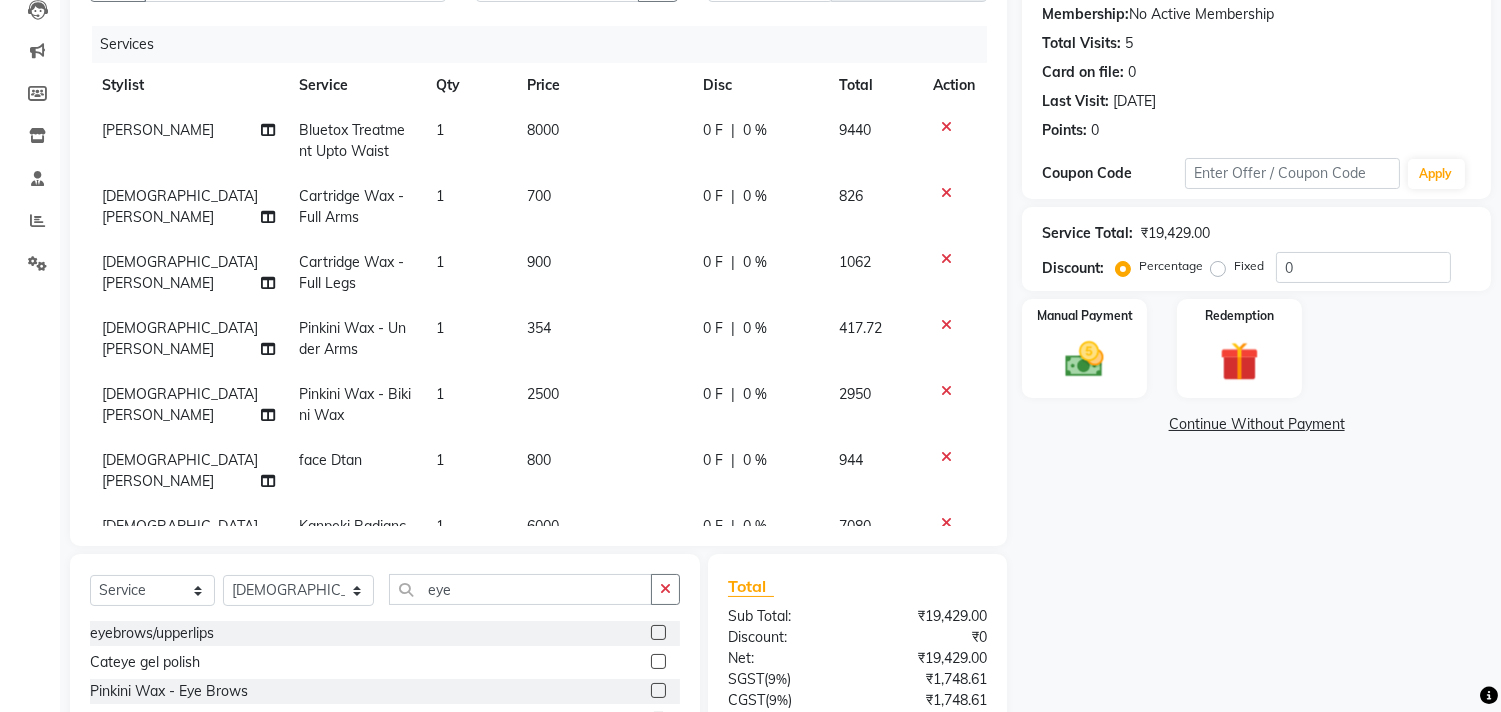 click on "0 F | 0 %" 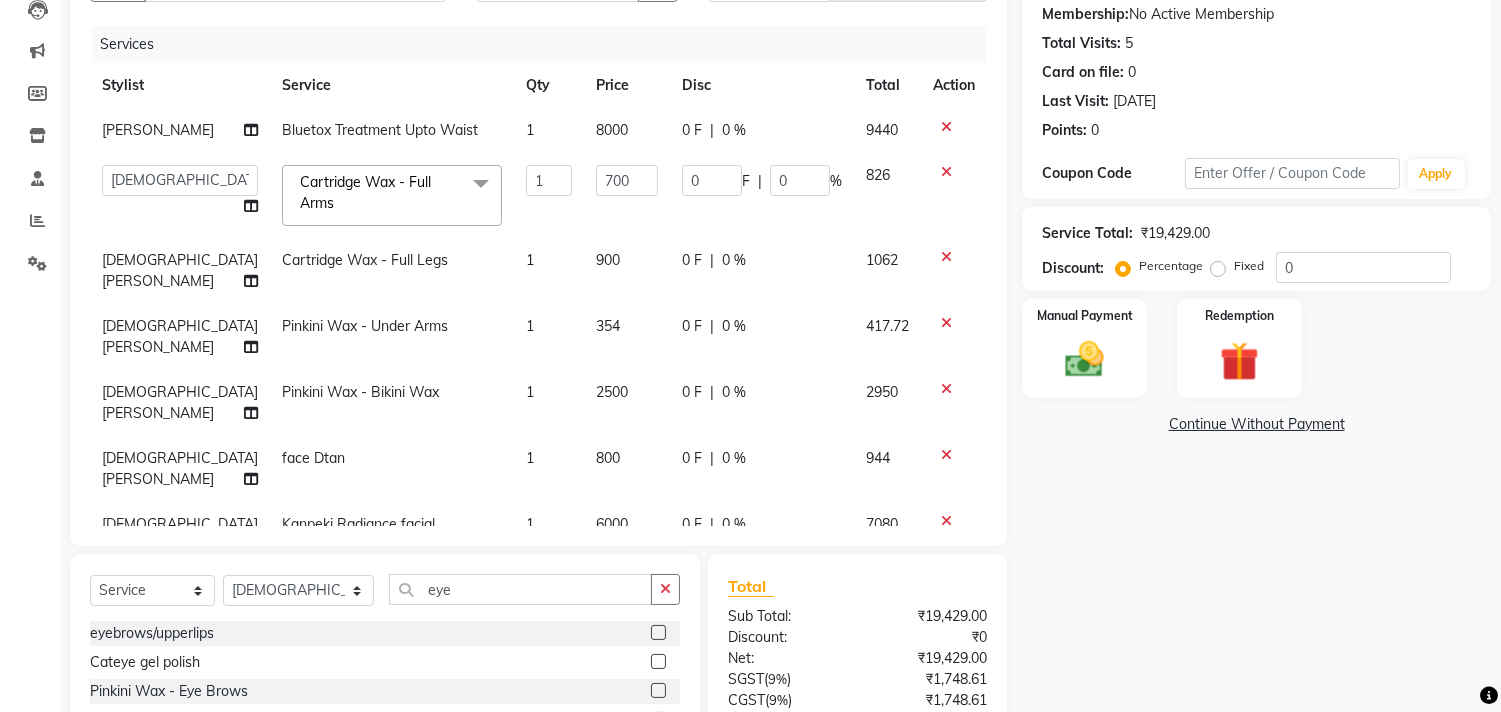 click 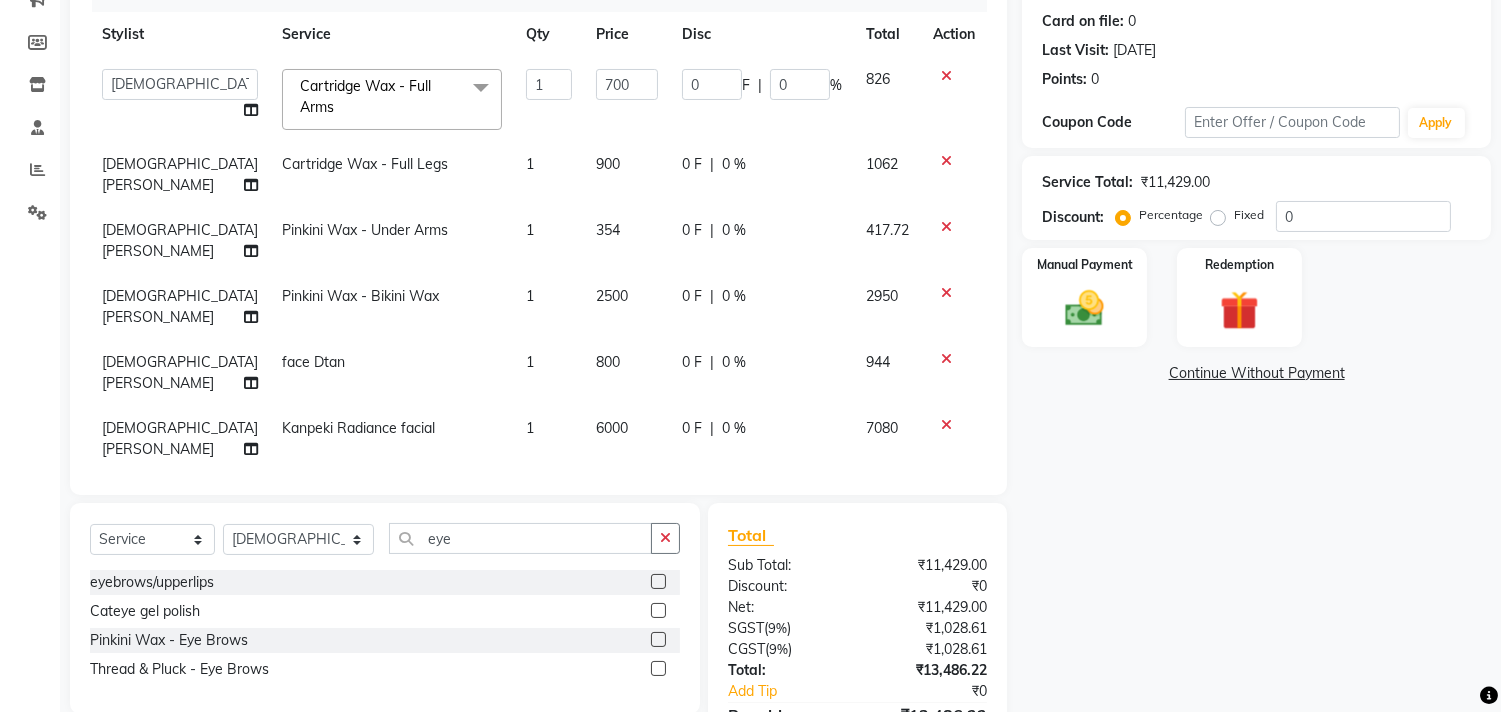 scroll, scrollTop: 165, scrollLeft: 0, axis: vertical 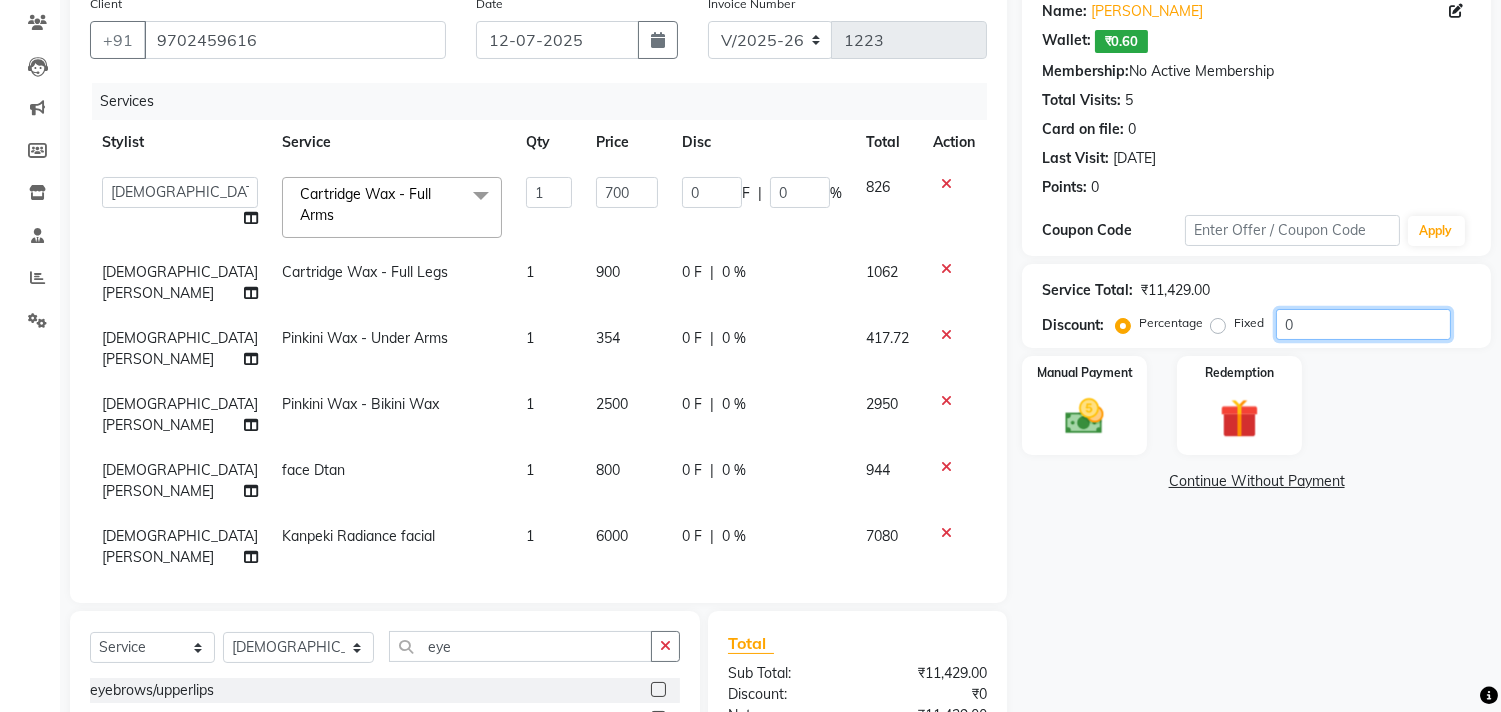 click on "0" 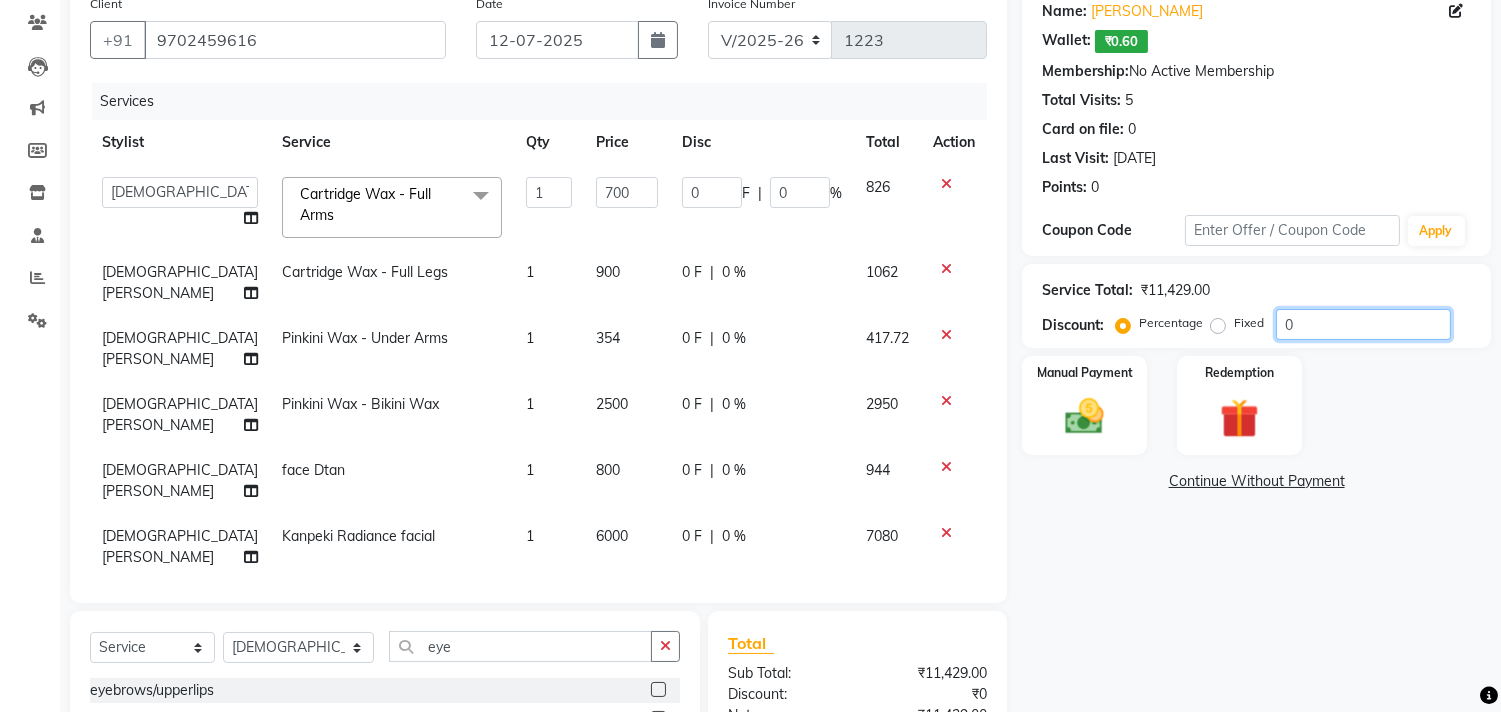 type on "40" 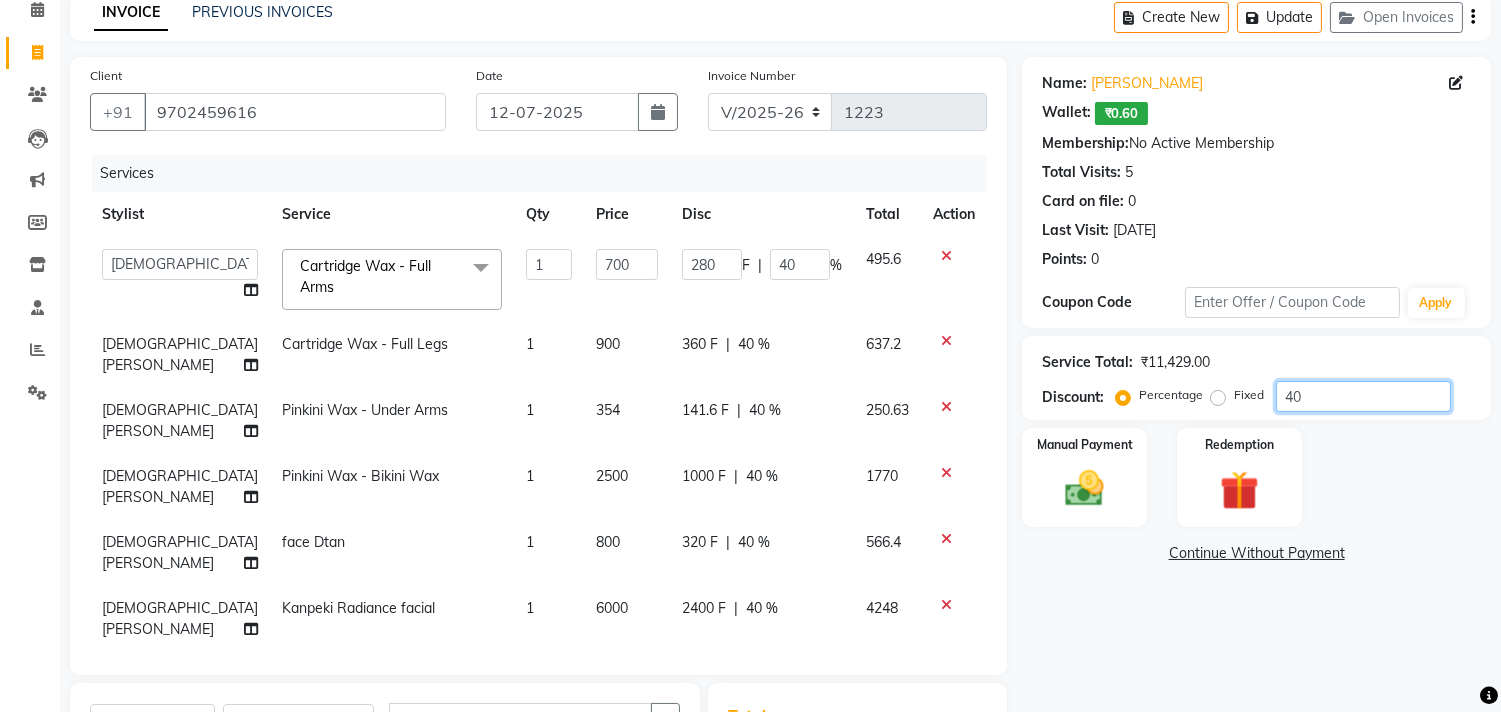 scroll, scrollTop: 54, scrollLeft: 0, axis: vertical 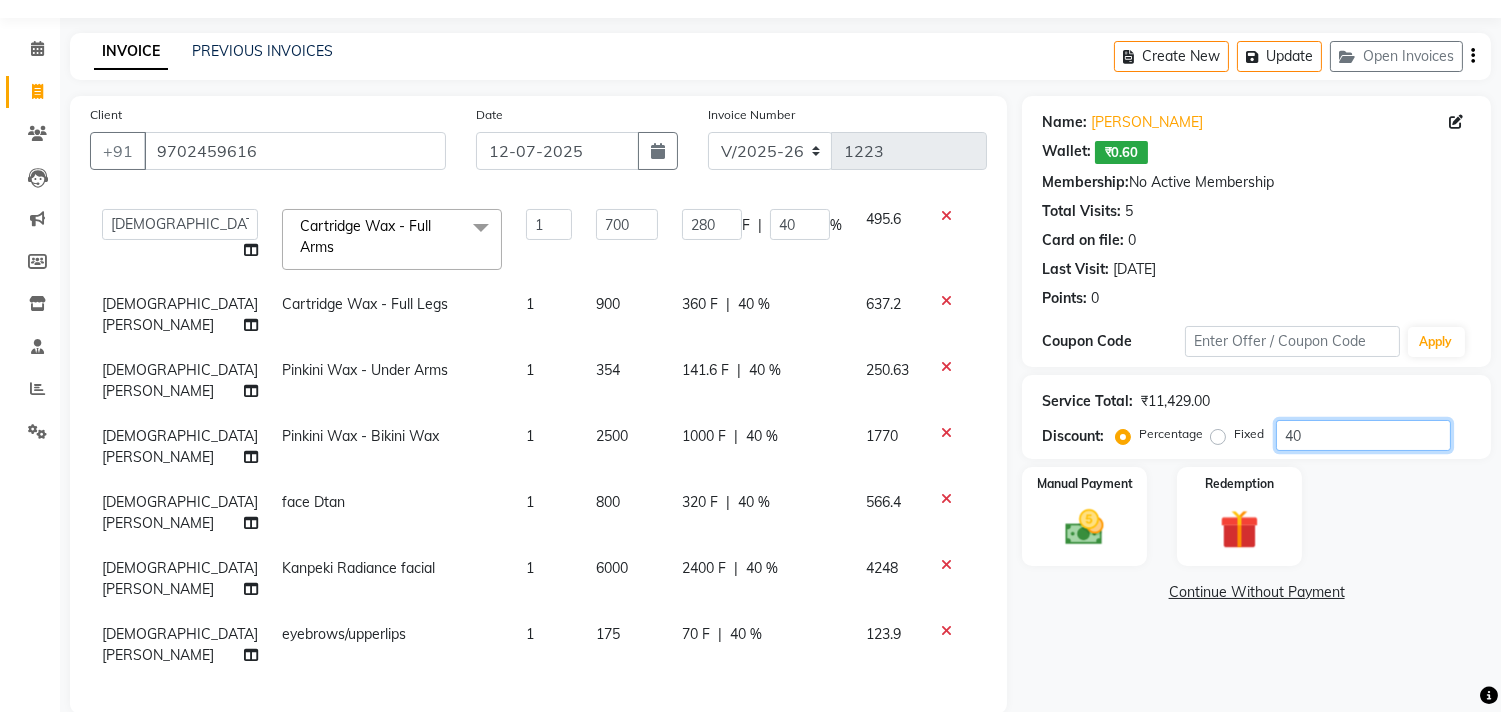 type on "40" 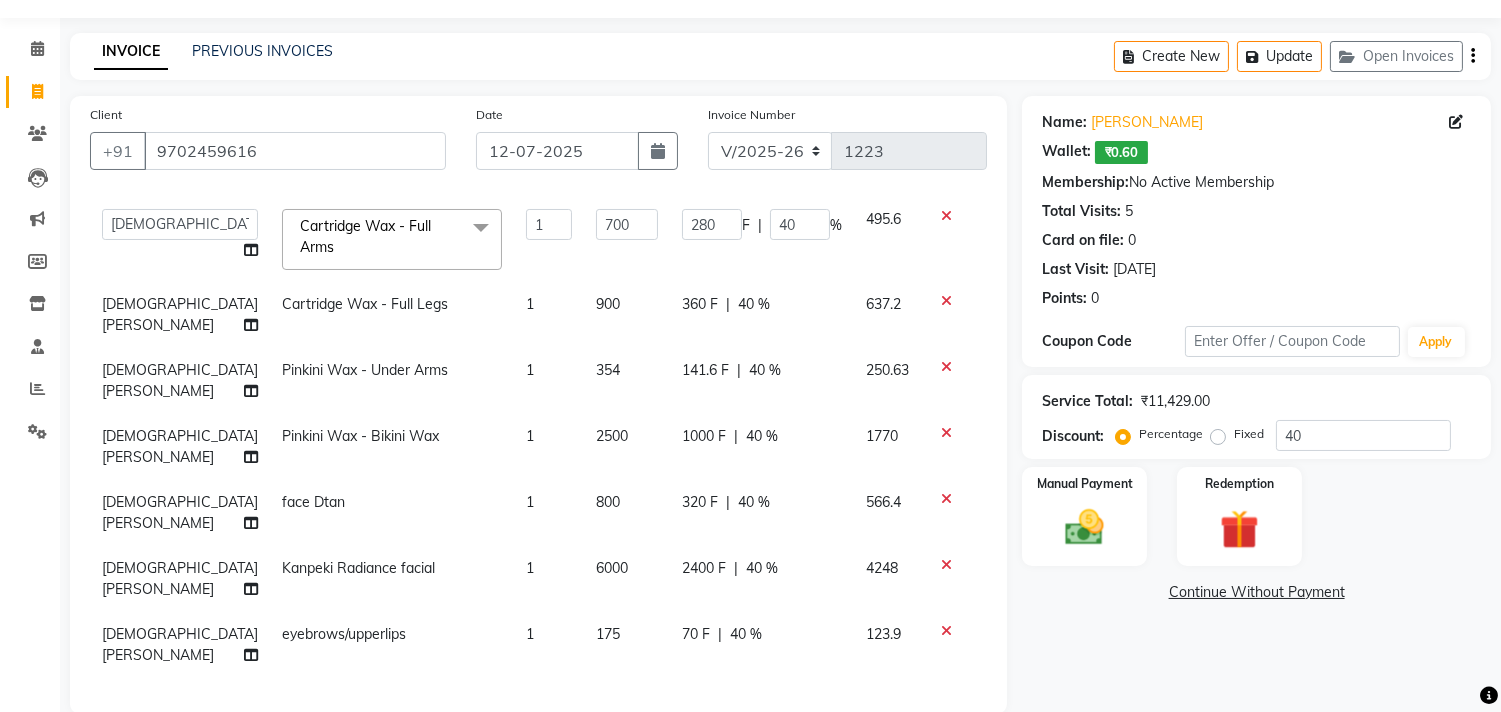 click on "face Dtan" 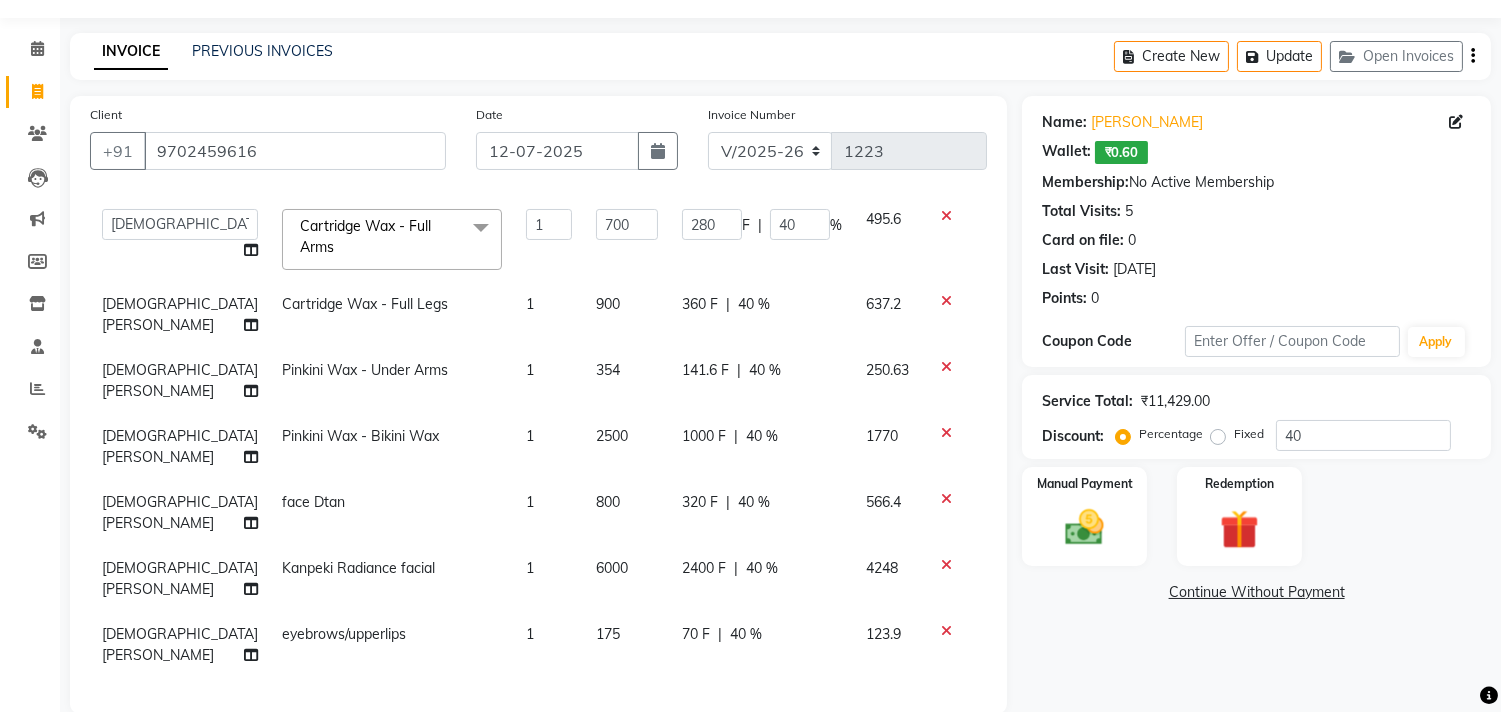 select on "30126" 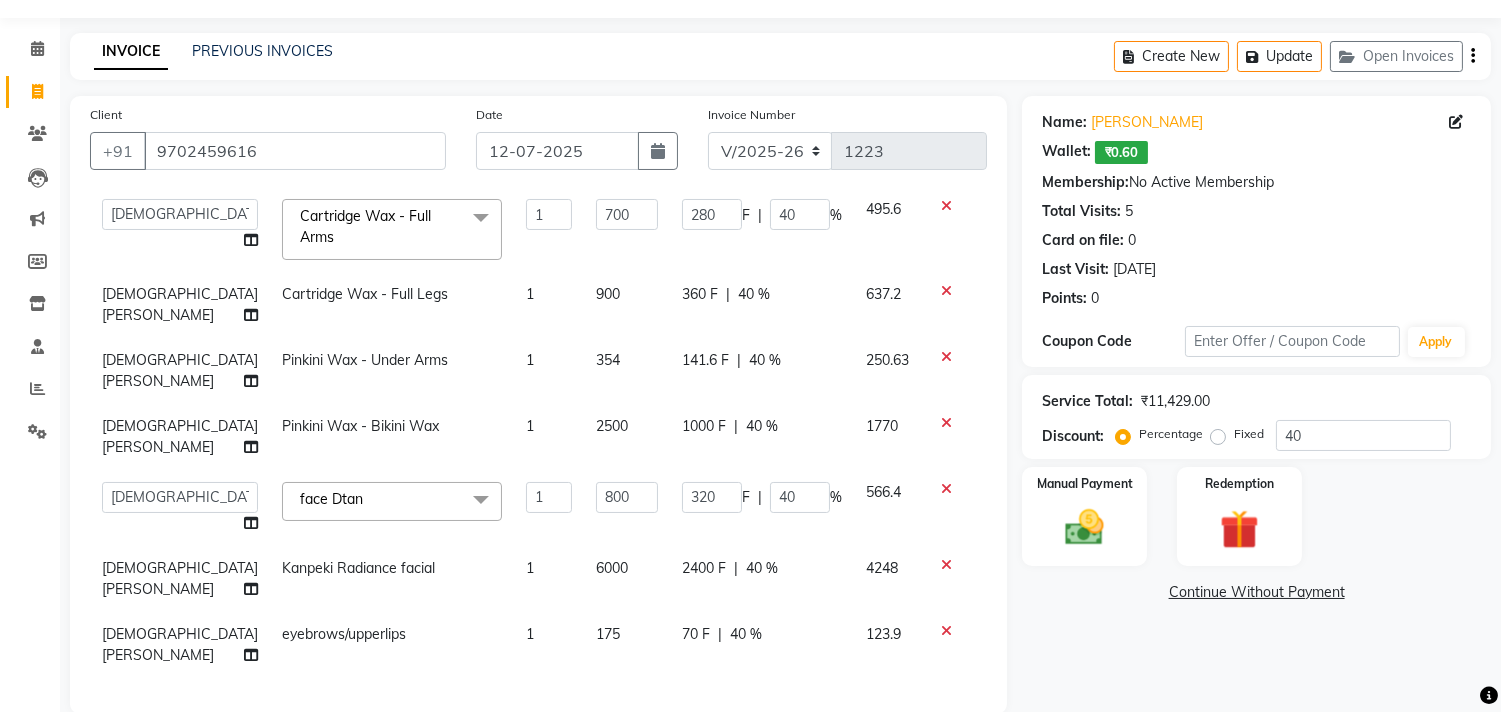 click on "1000 F | 40 %" 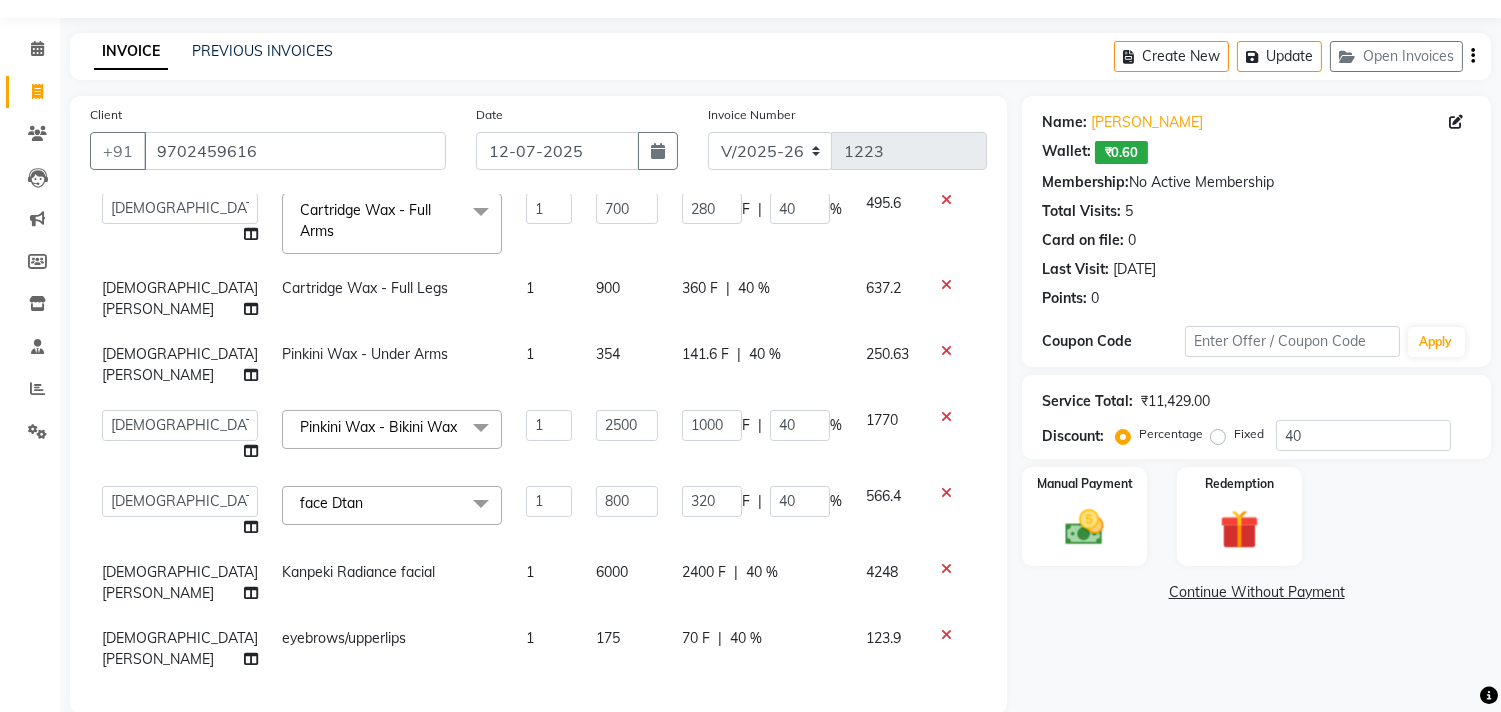 click on "141.6 F | 40 %" 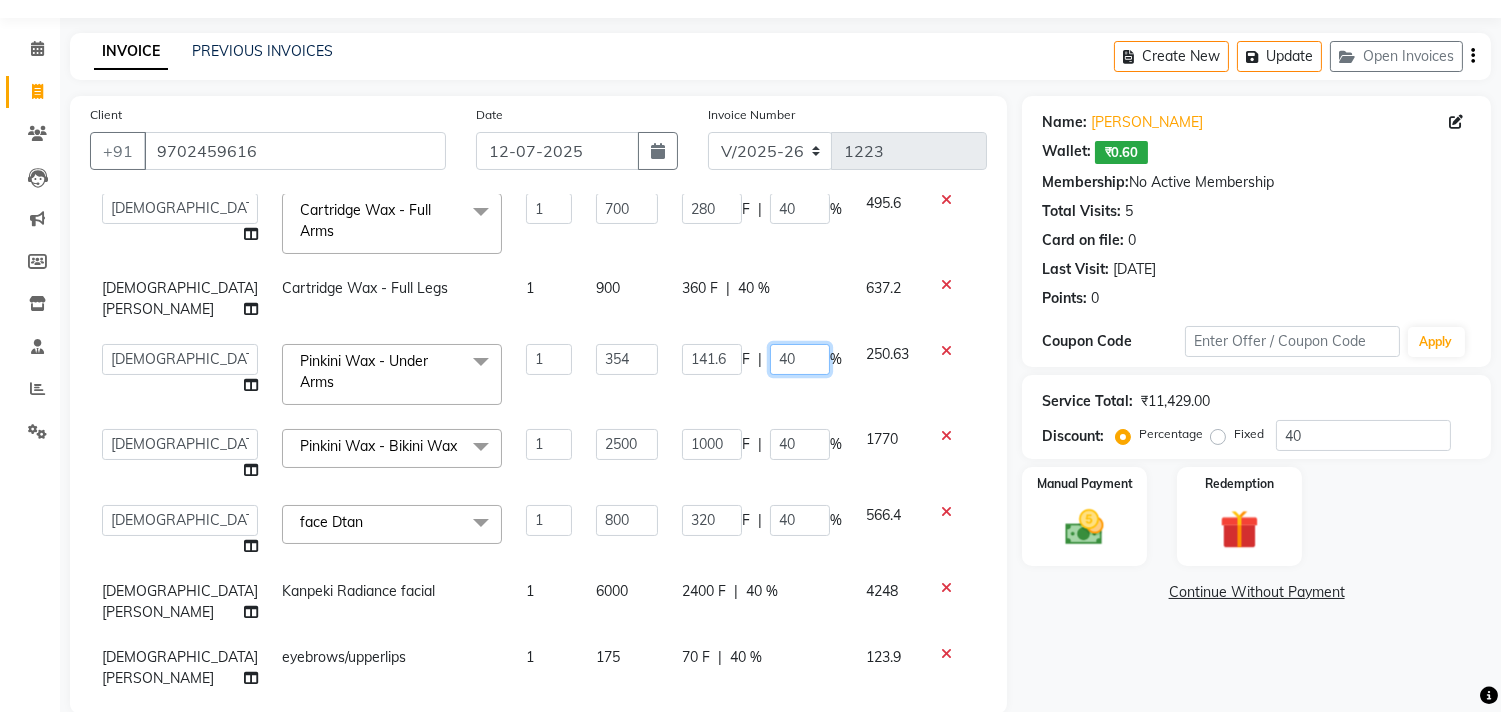 click on "40" 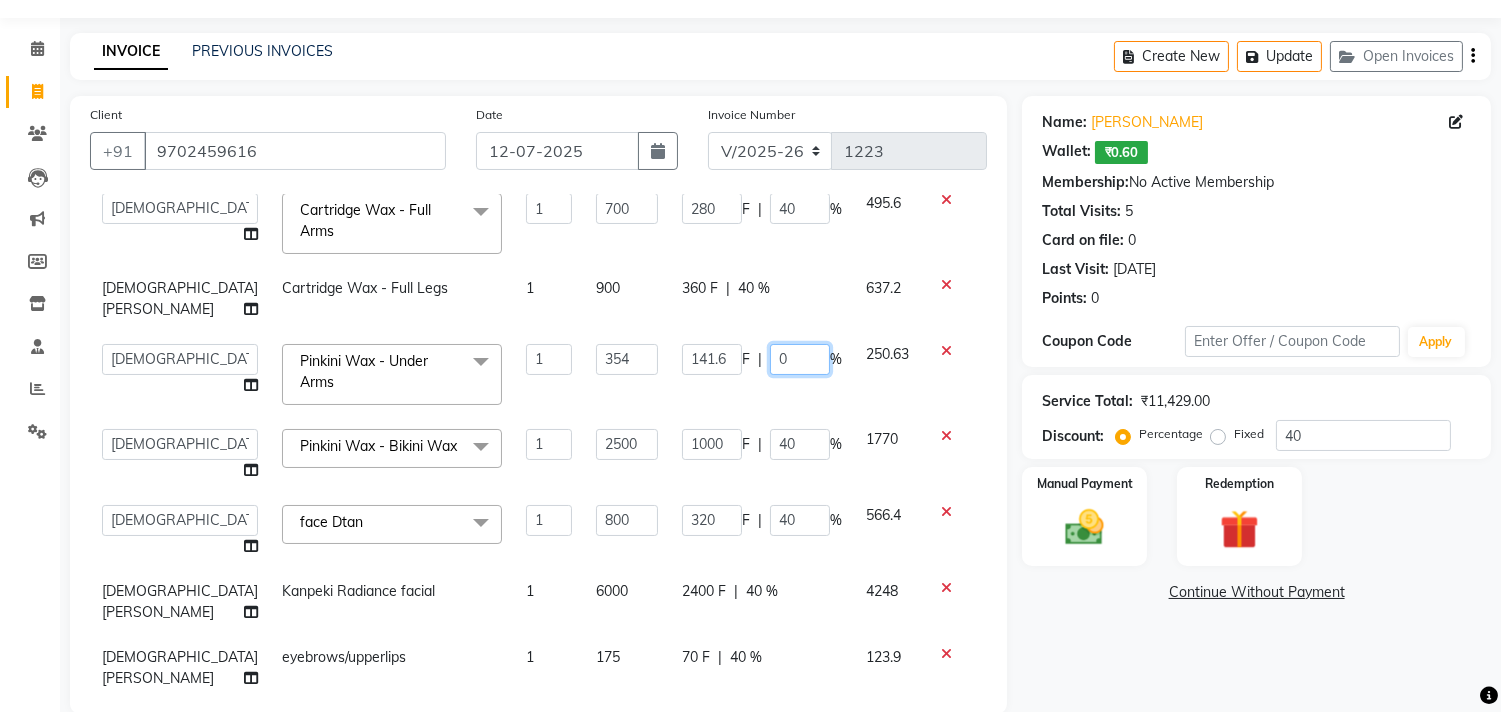 type on "20" 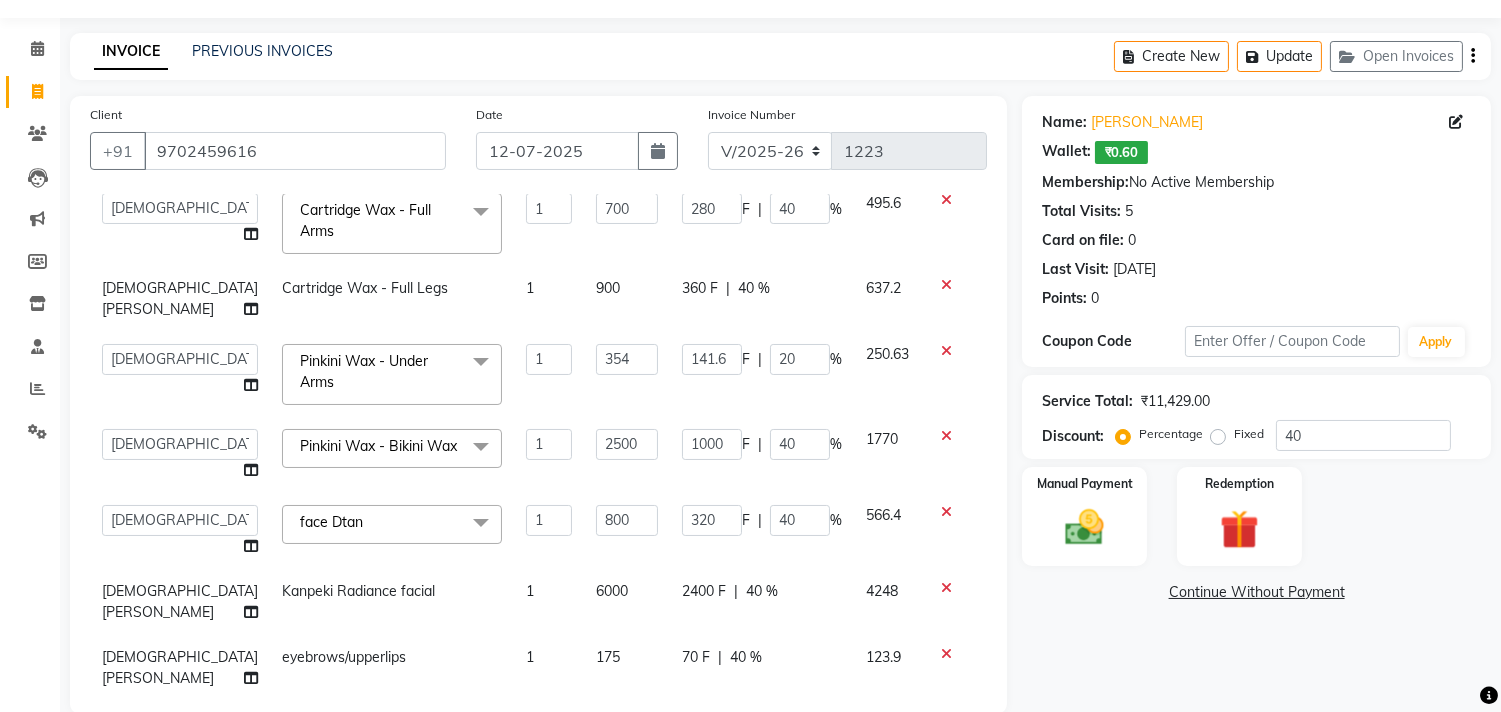 click on "1000 F | 40 %" 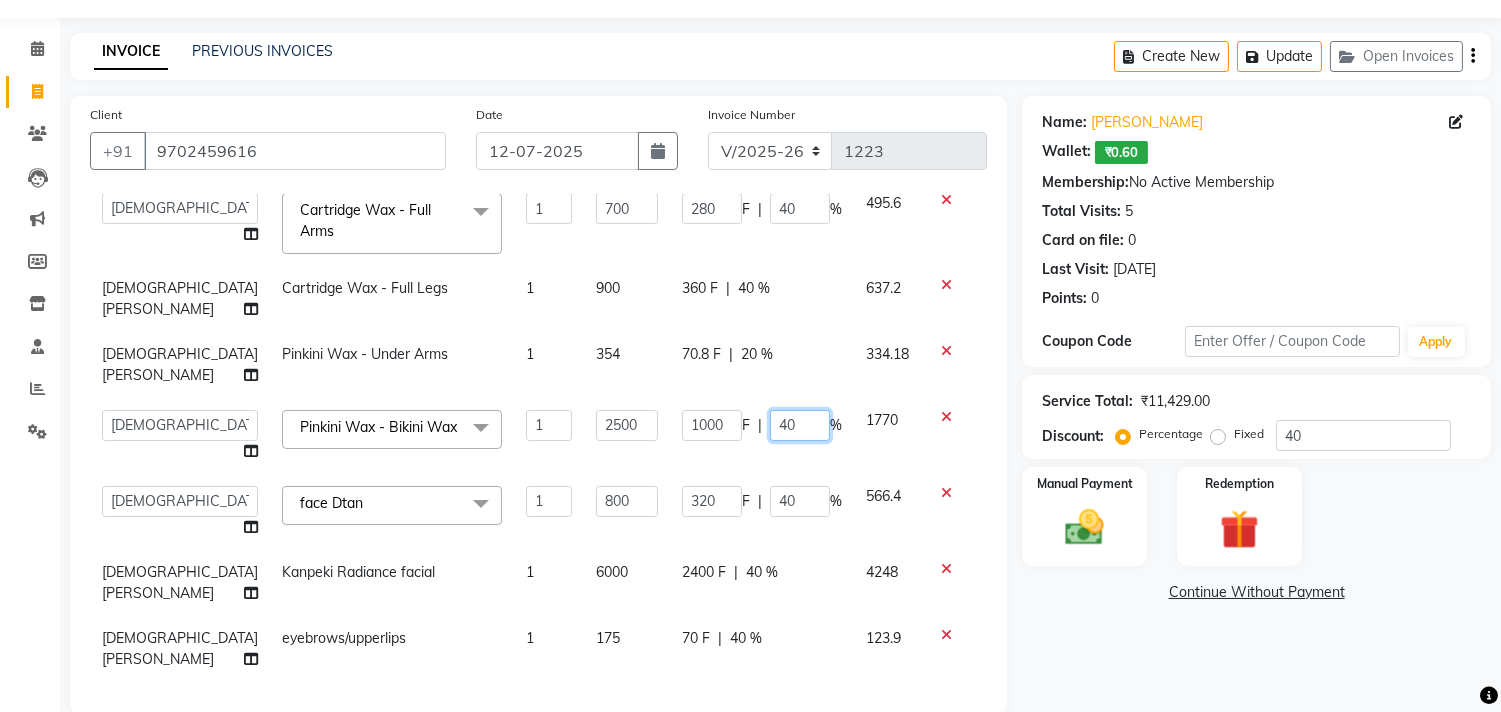 click on "40" 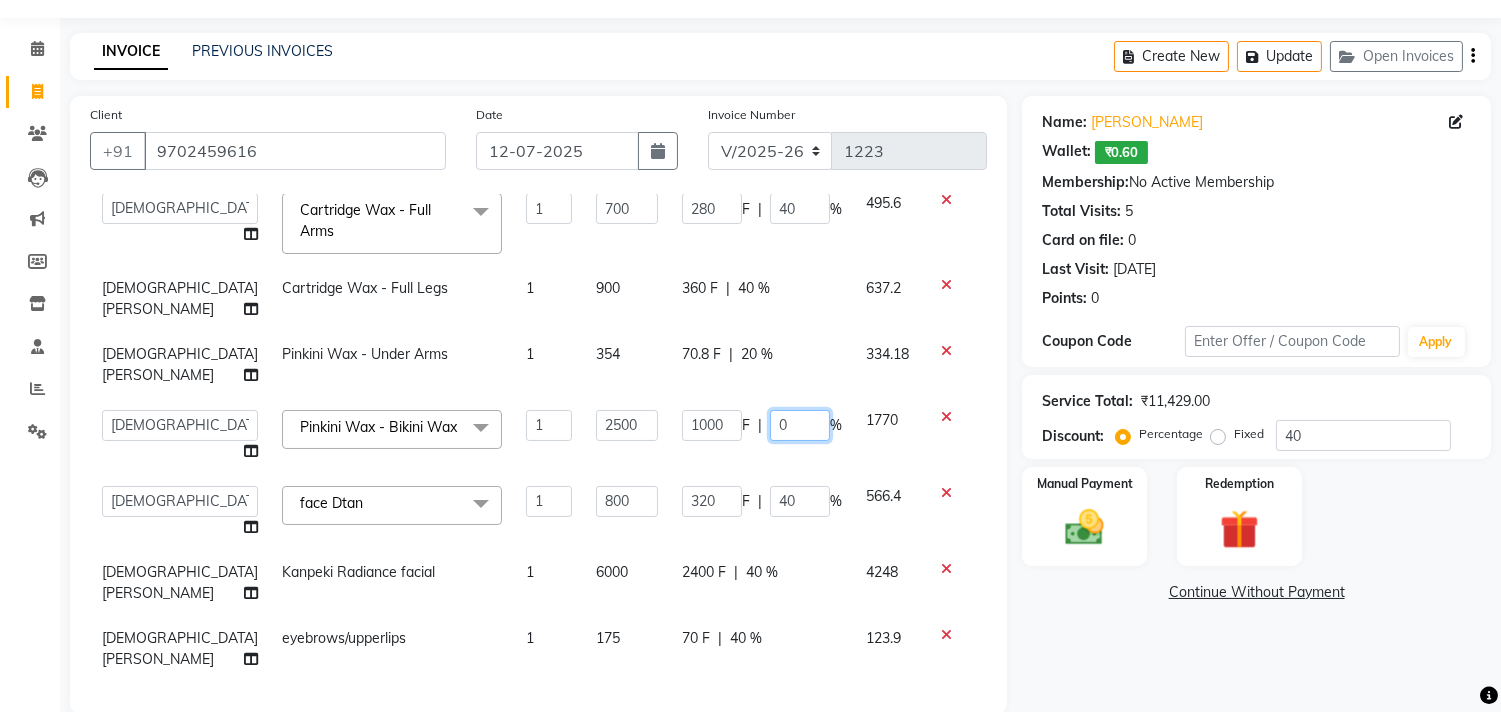 type on "30" 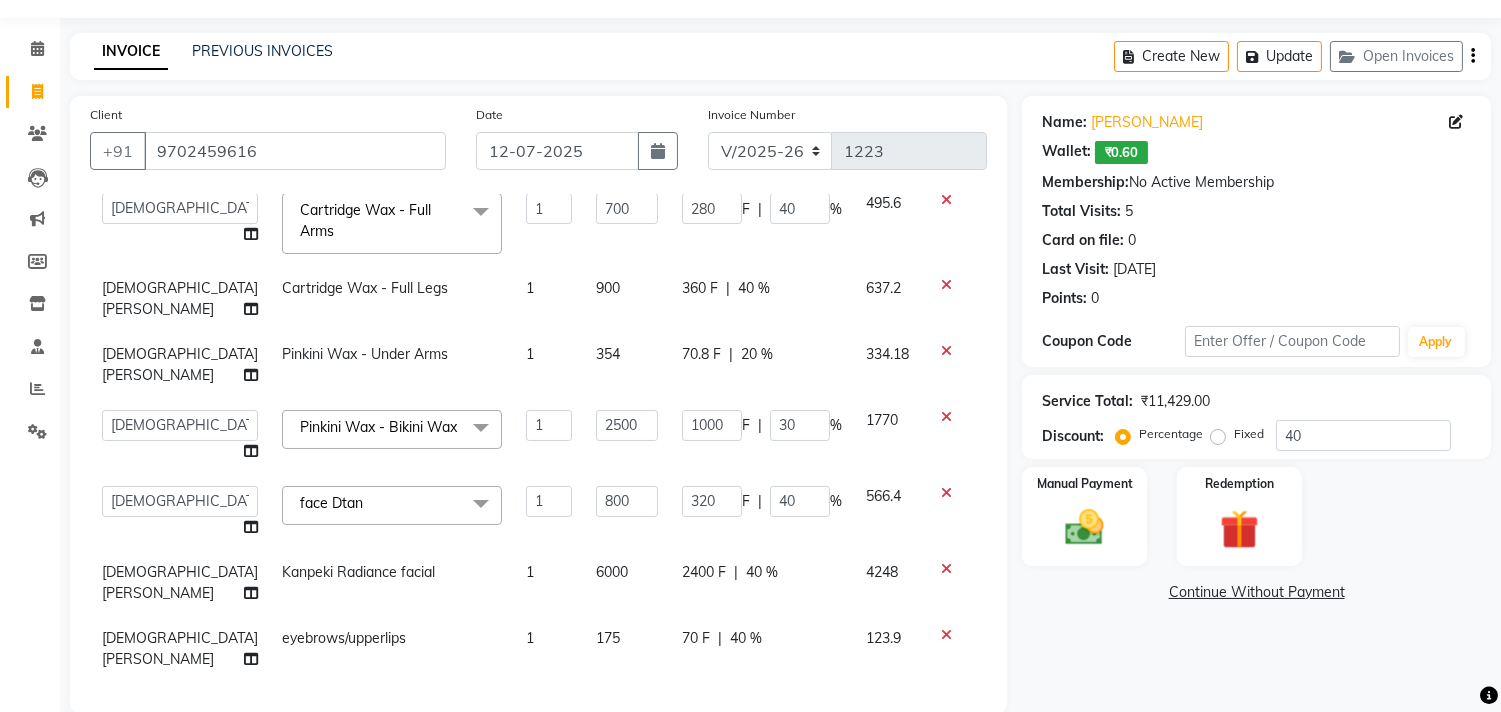 click on "Alim Kaldane   Anwar Laskar   Hi On Hair   MAKYOPHI   Pankaj Thakur   Poonam Nalawade   Raani   Rasika  Shelar   Rehan Salmani   Saba Shaikh   Sana Shaikh   SOSEM   Zeeshan Salmani  Cartridge Wax  - Full Arms  x ARGAN COCKTAIL ARGAN SPA FRINGE - STRAIGHTENING HAIR EXTENSION REMOVAL HAIR EXTENSIONS INTEGRITY UPTO SHOULDER MOISTURE PLUS SPA (Upto Shoulder) NANO PLASTIA (Very Short) OLA PLEX STAND ALONE OLA PLEX TREATMENT SLIVER SHINE COCKTAIL STENSILS STRAIGHTNING (ABOVE SHOULDER) STRAIGHTNING (BELOW SHOULDER) STRAIGHTNING (UPTO WAIST) STRAIGHTNING (VERY SHORT) Colour Care milkshake Spa foot massage Nose wax file/cut file/cut/polish outcurls Blow dry Aroma Manicure eyebrows/upperlips wash n Blowdry UPPERLIPS PINKINI WAX face Dtan Cateye gel polish Aroma Pedicure AVL pedicure marine sea alga face bleach Bomb pedicure Bomb Manicure AVL Manicure marine sea alga Feet Wax ADD ON OIL WASH FEET DTAN Polish change Add on Feet Pack Add on hands pack Brighting peel off mask Head neck N Shoulder Messsage Ola Plex Spa 1" 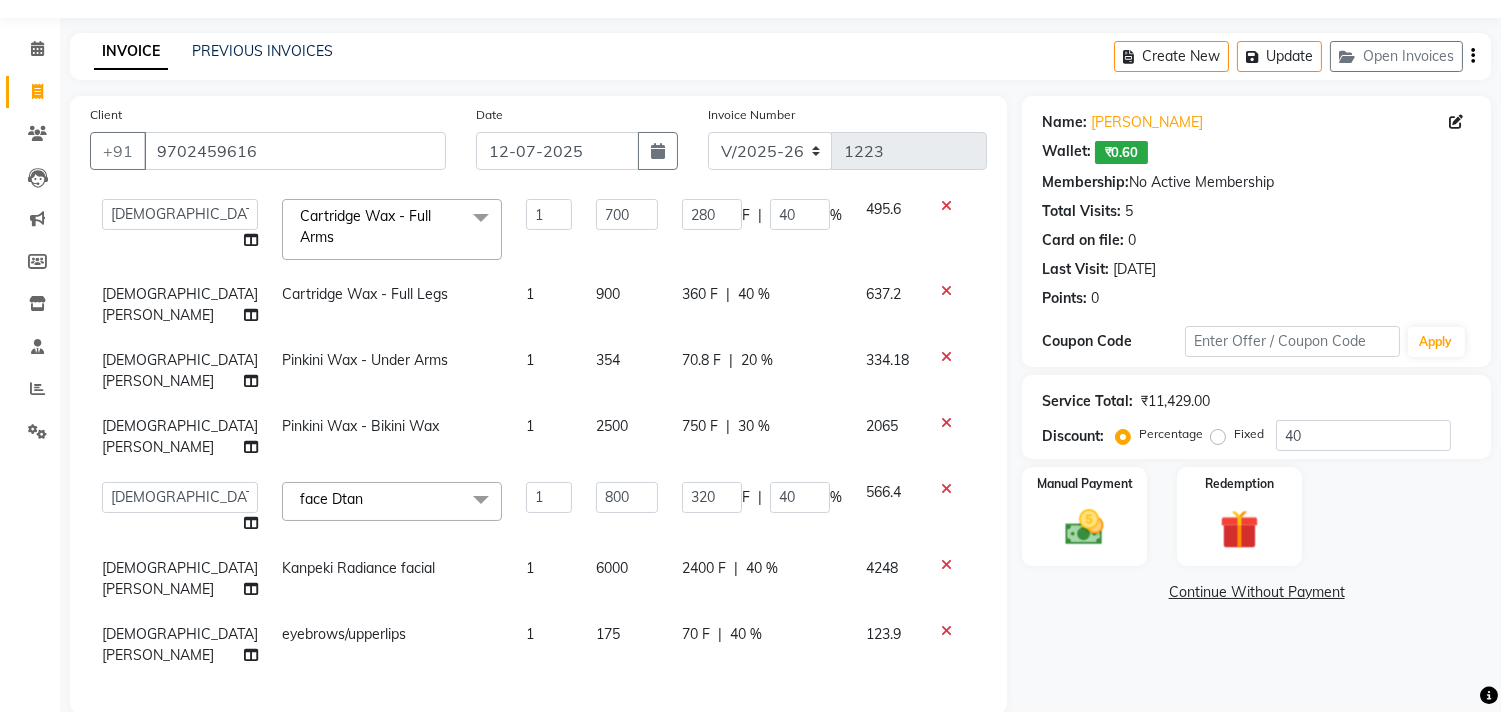 scroll, scrollTop: 105, scrollLeft: 0, axis: vertical 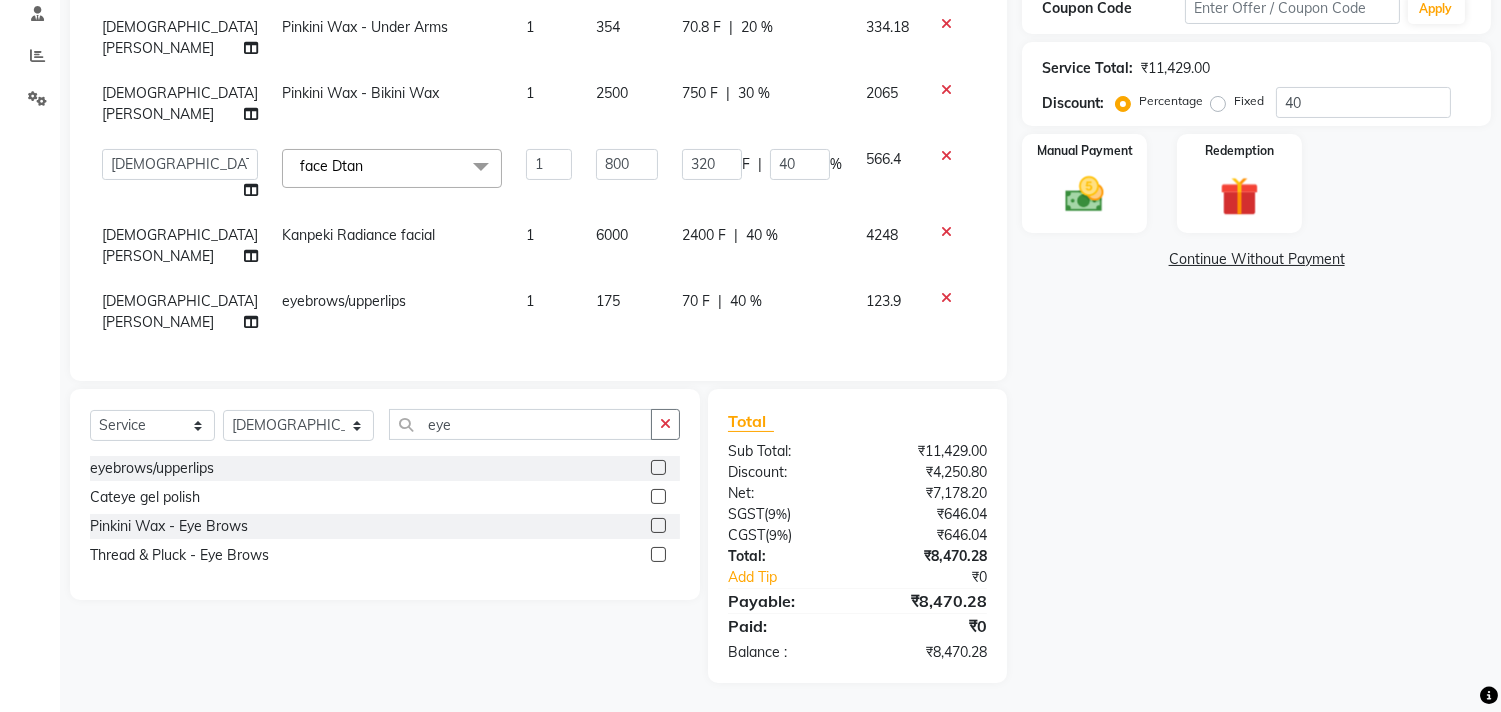 click on "70 F | 40 %" 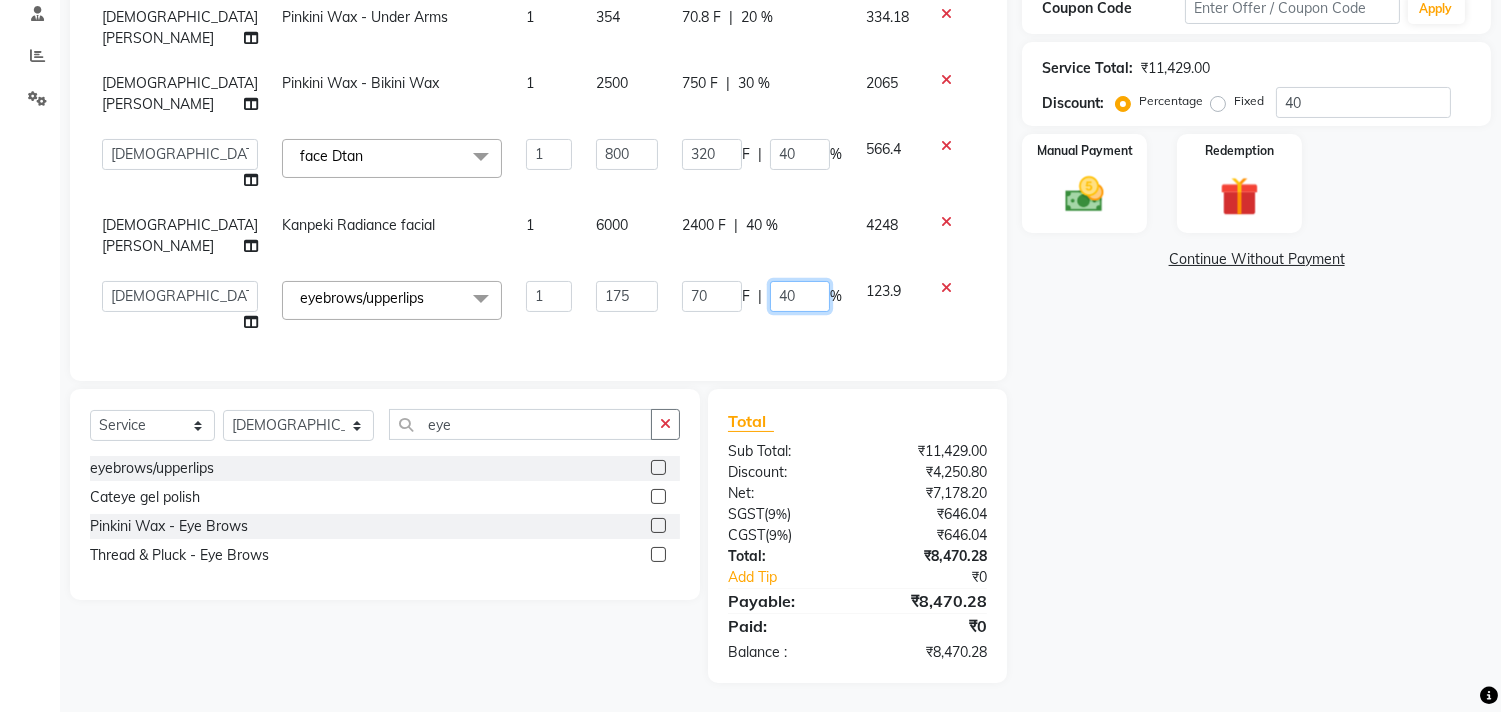 scroll, scrollTop: 115, scrollLeft: 0, axis: vertical 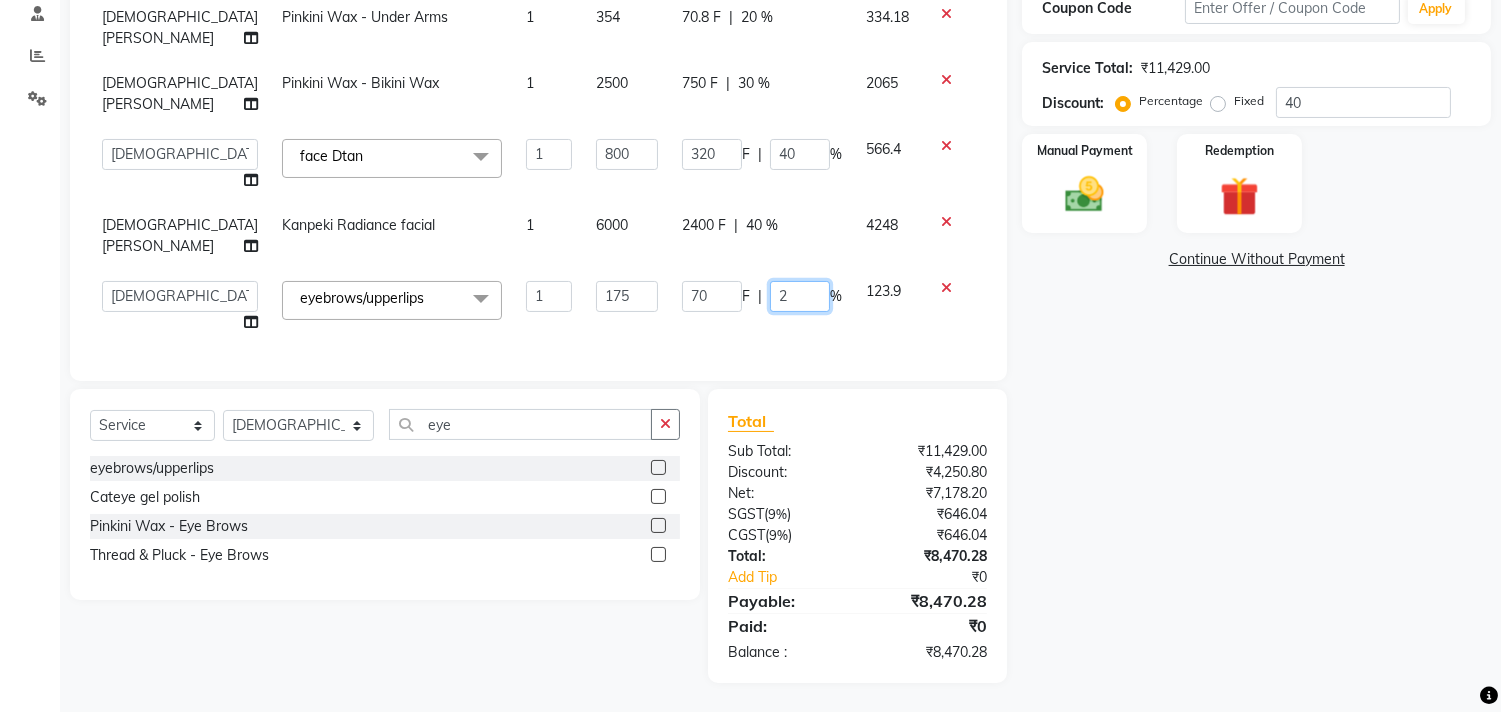 type on "20" 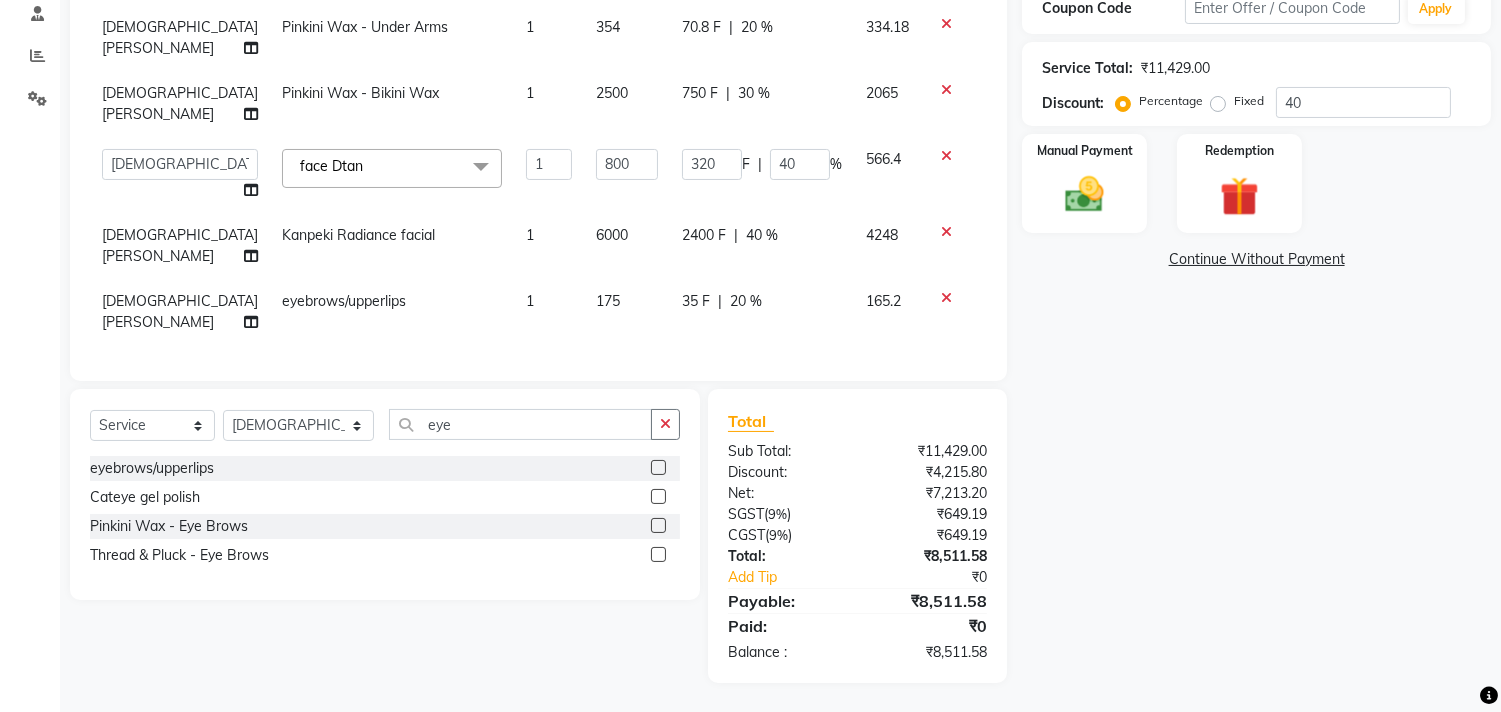 click on "35 F | 20 %" 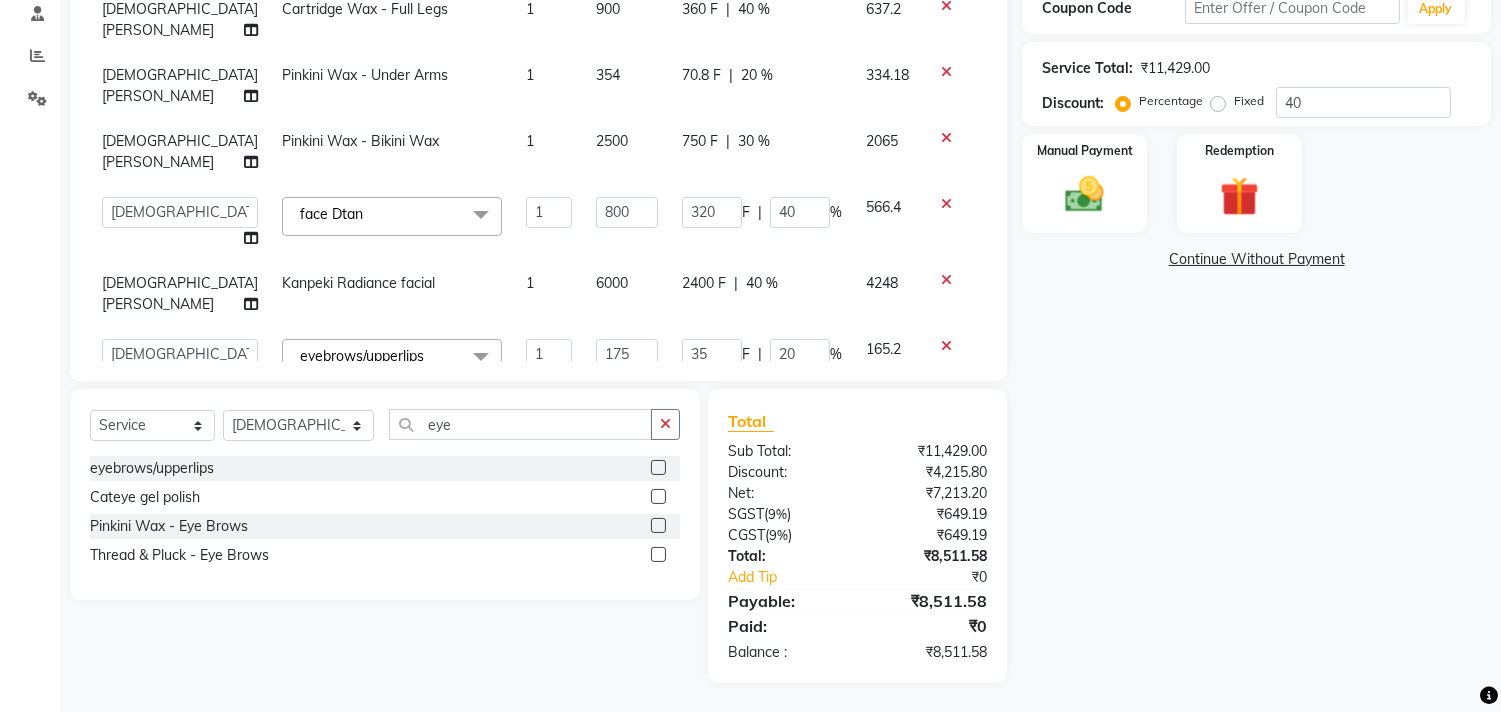 scroll, scrollTop: 0, scrollLeft: 0, axis: both 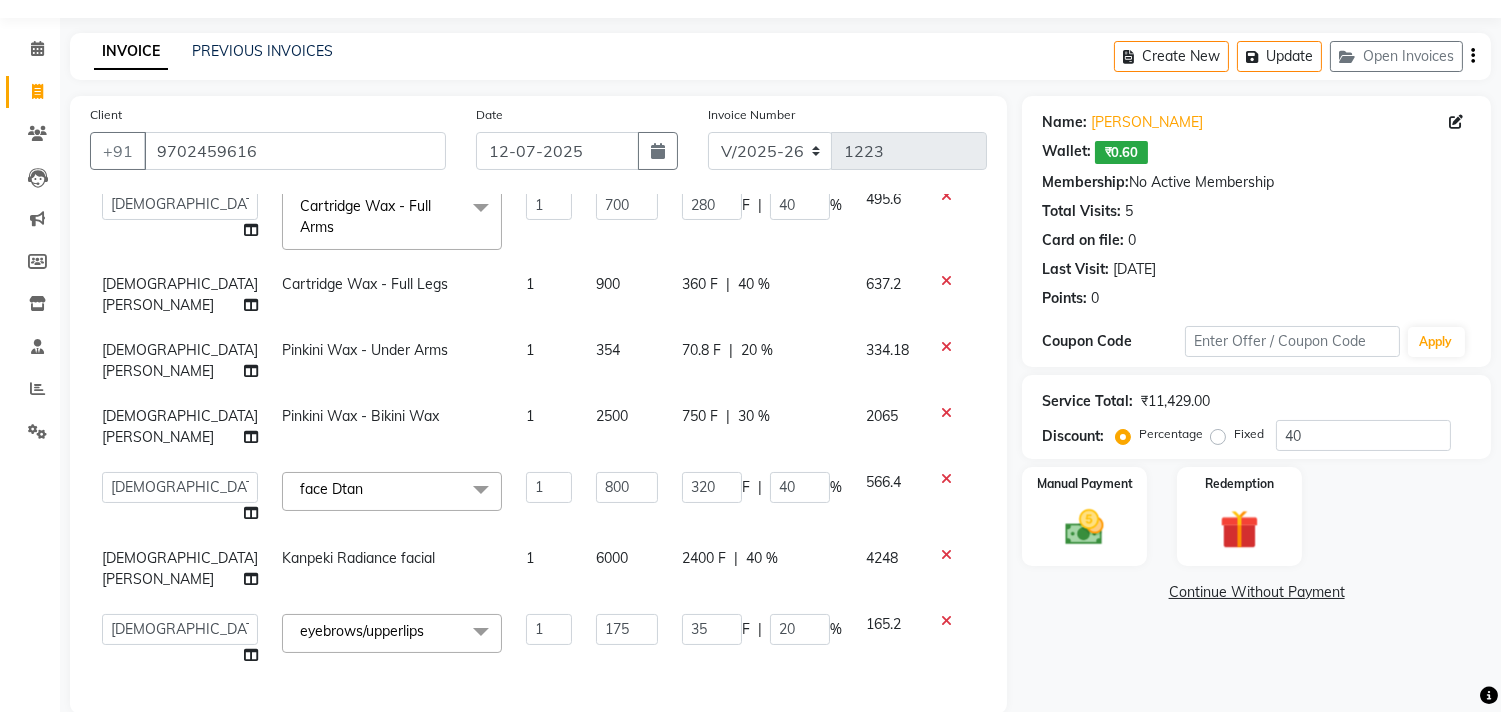 click on "750 F | 30 %" 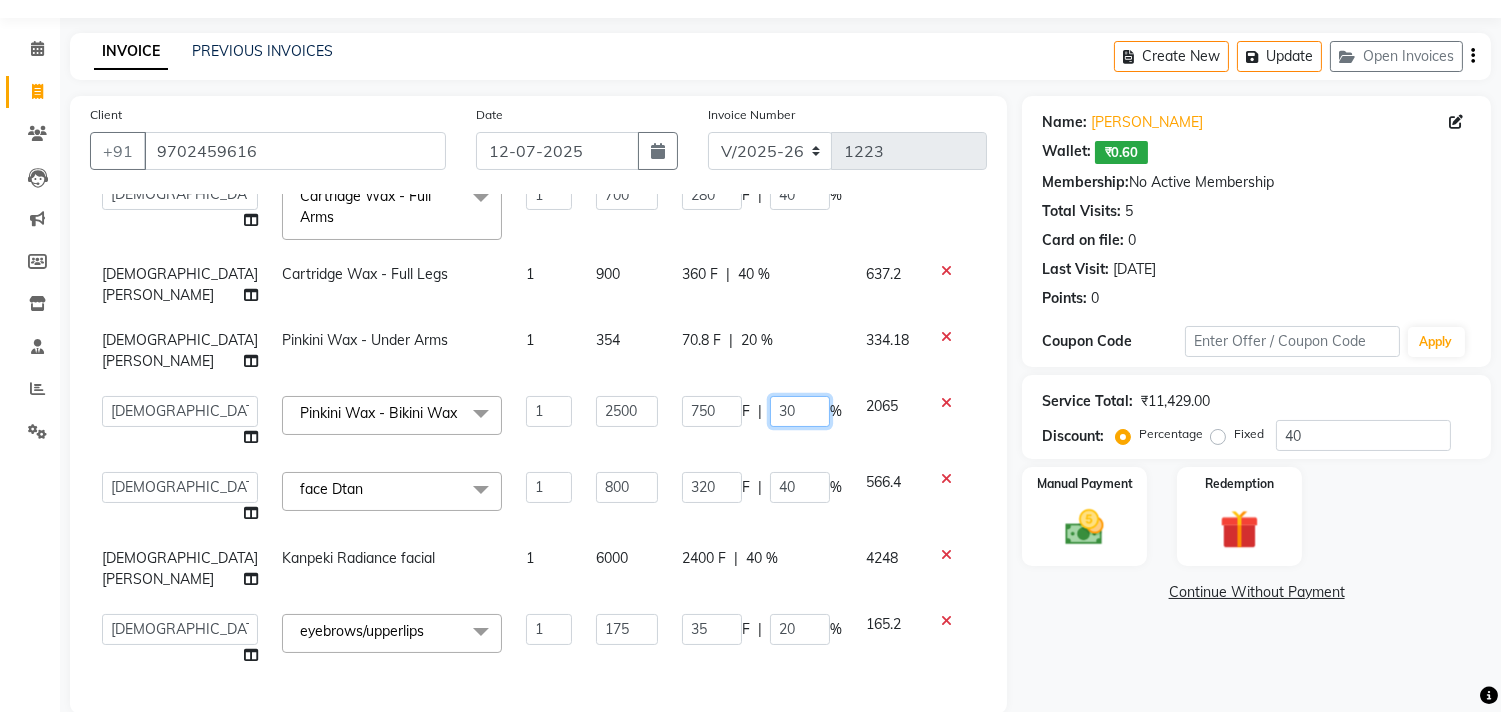 drag, startPoint x: 768, startPoint y: 403, endPoint x: 725, endPoint y: 417, distance: 45.221676 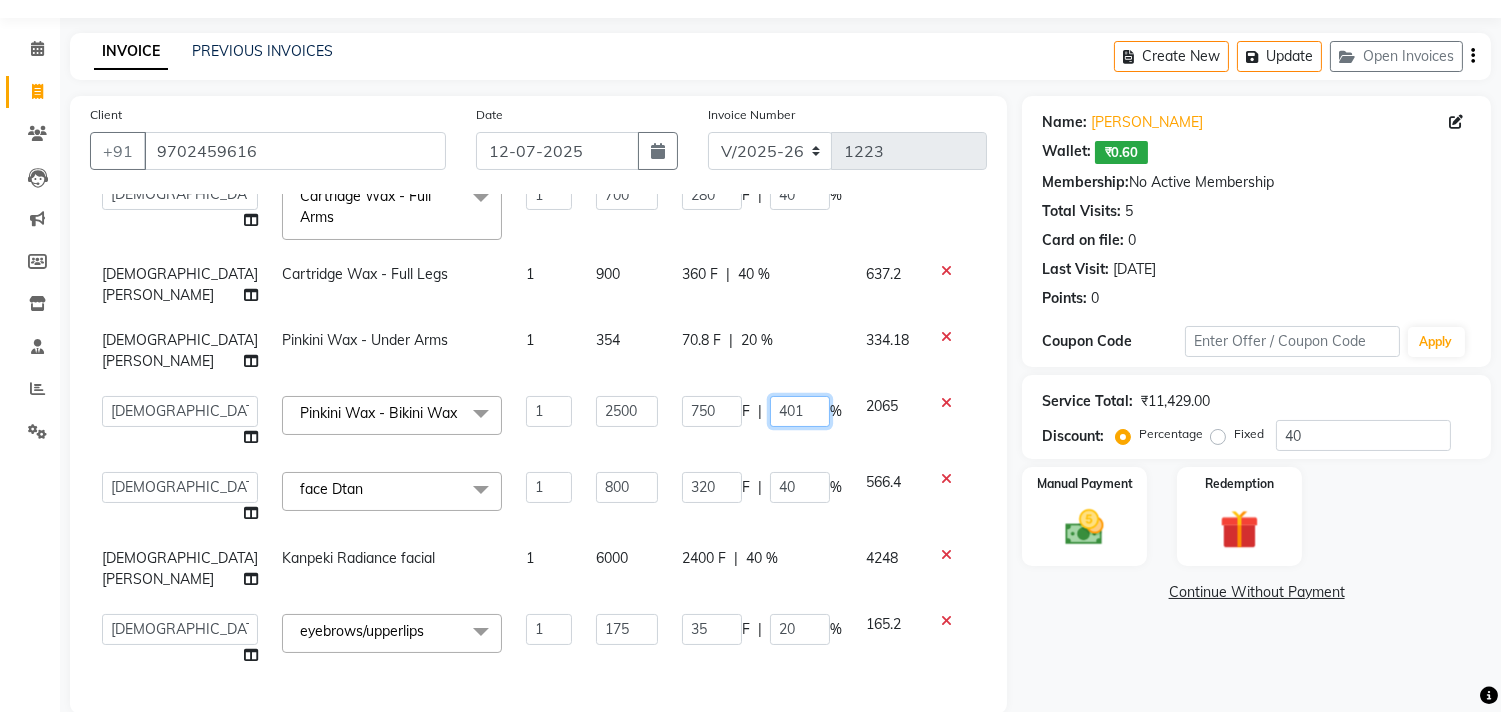 type on "40" 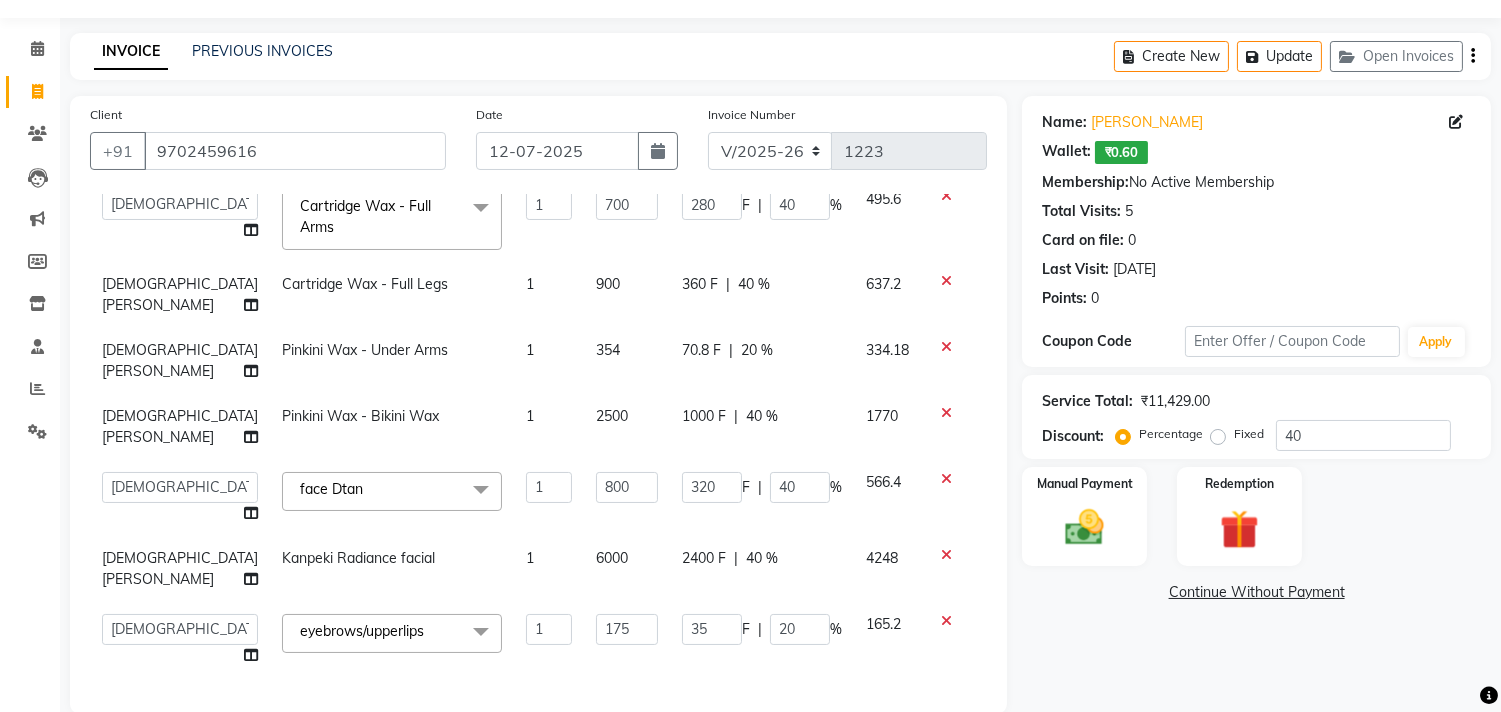 click on "70.8 F | 20 %" 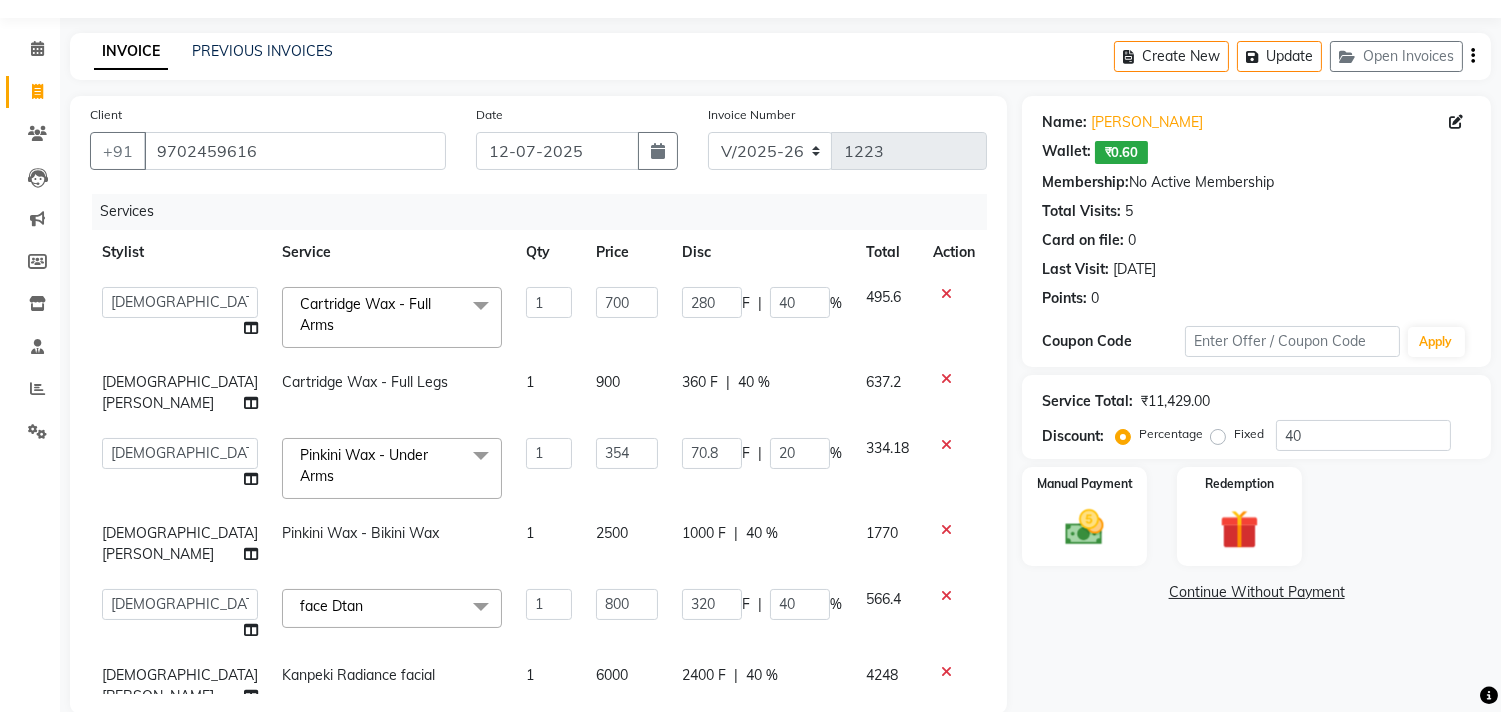 scroll, scrollTop: 0, scrollLeft: 0, axis: both 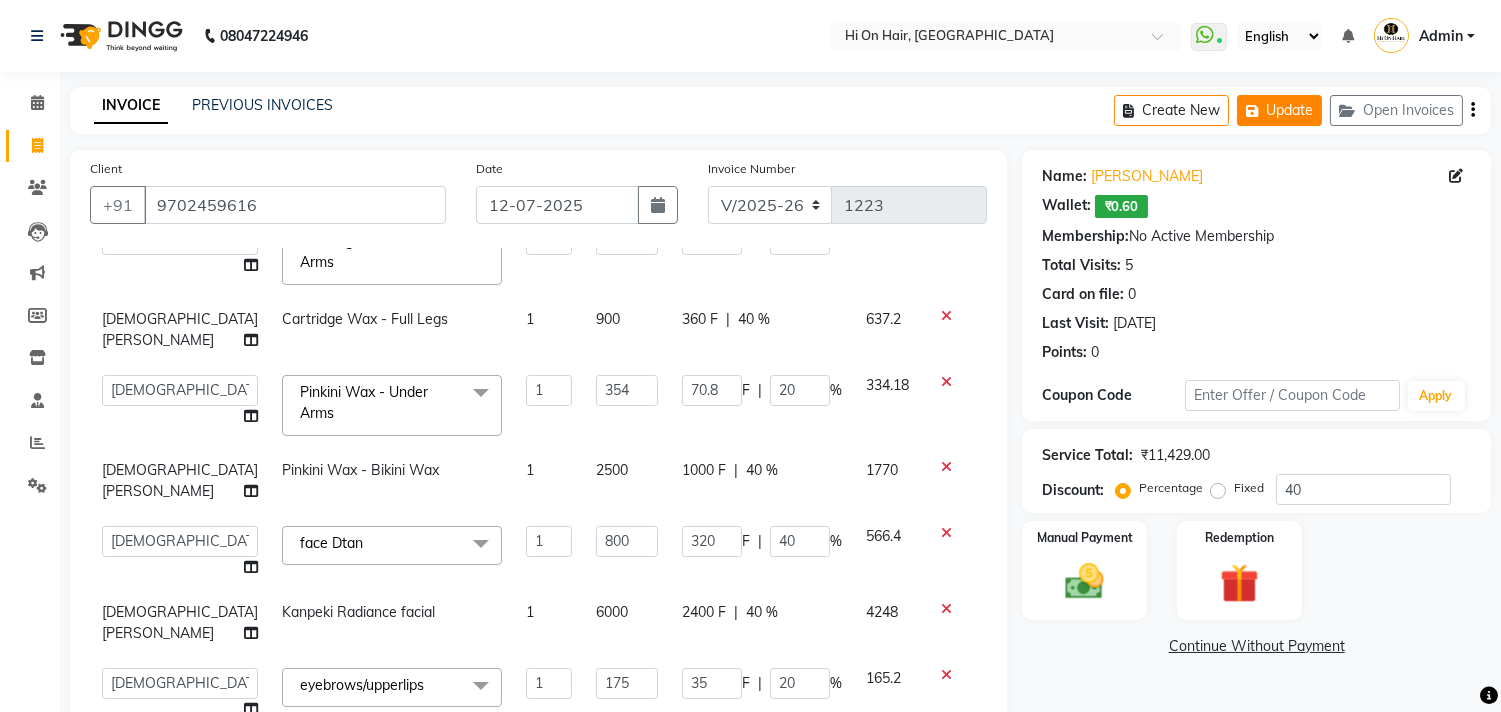 click on "Update" 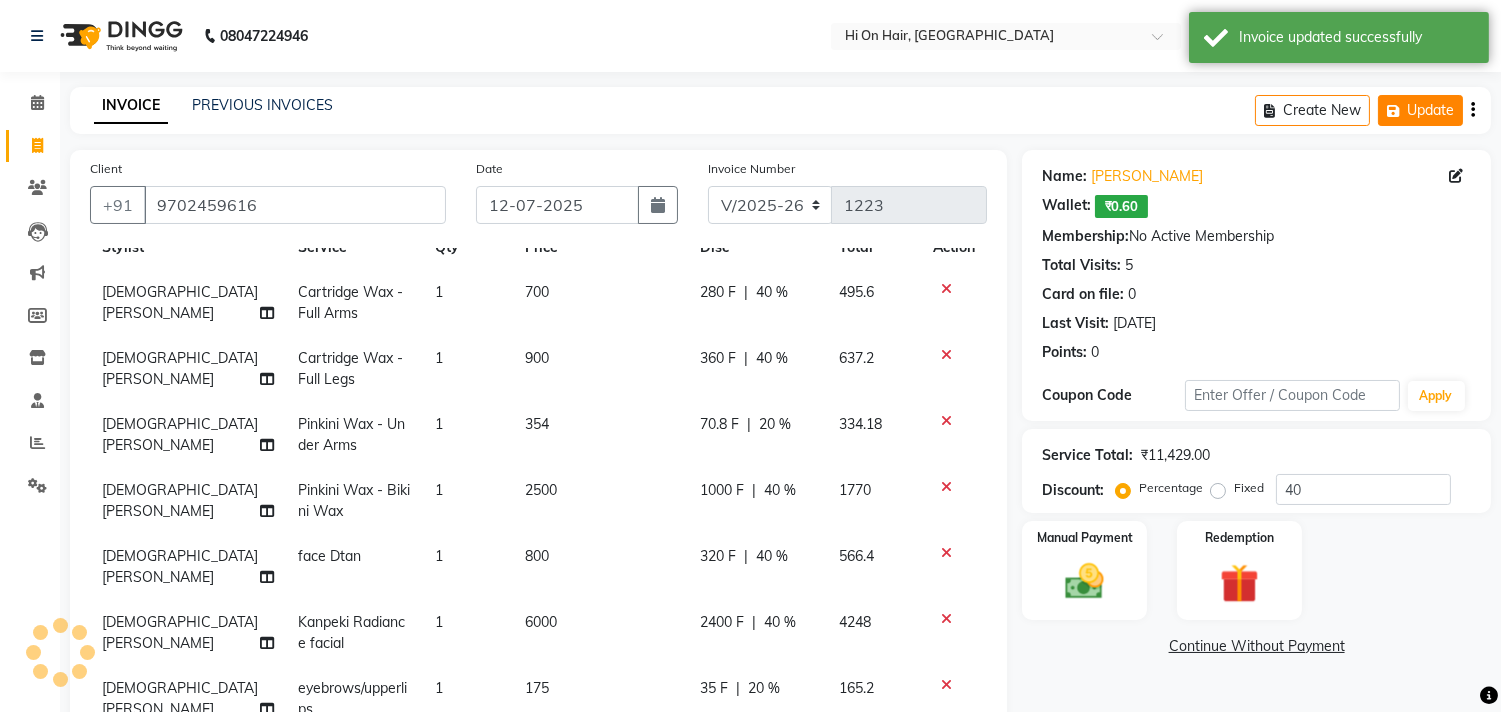 scroll, scrollTop: 55, scrollLeft: 0, axis: vertical 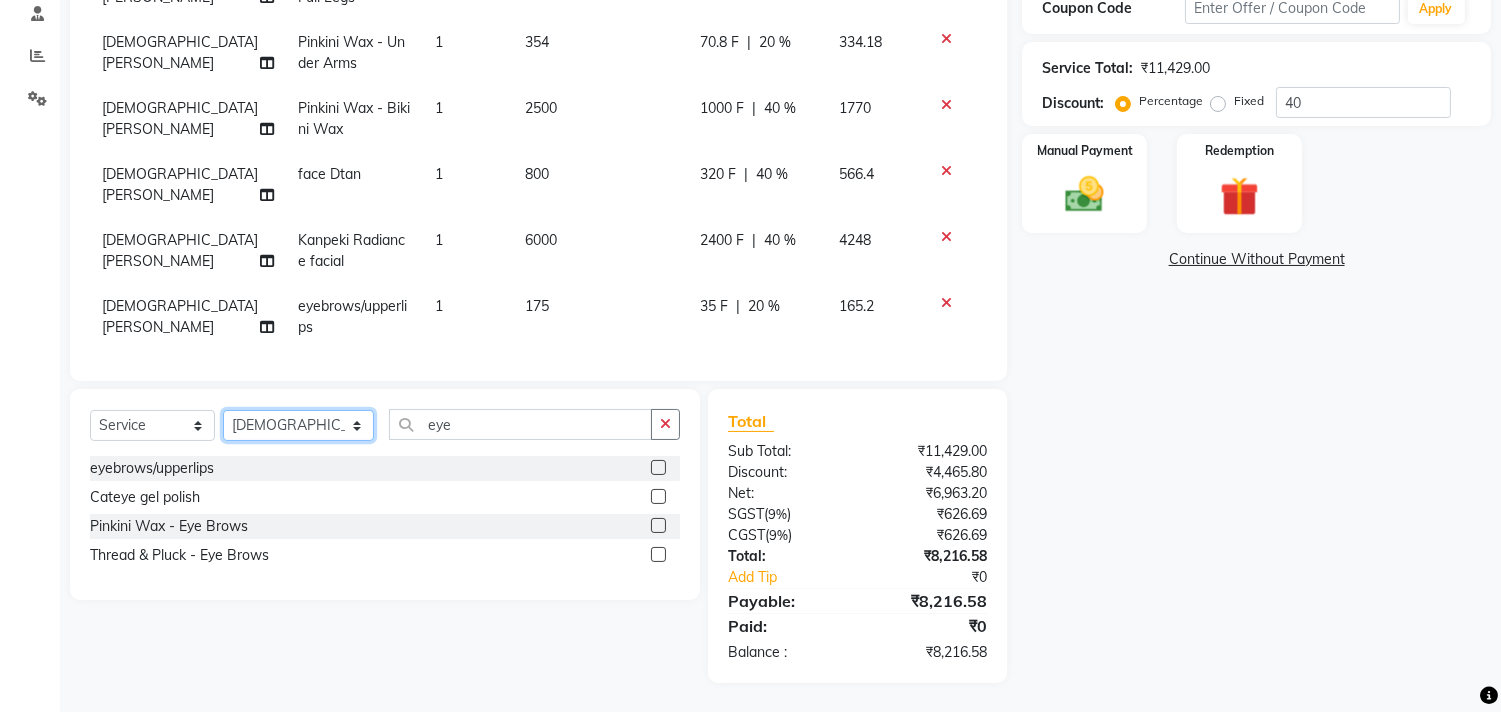 click on "Select Stylist Alim Kaldane Anwar Laskar Hi On Hair MAKYOPHI Pankaj Thakur Poonam Nalawade Raani Rasika  Shelar Rehan Salmani Saba Shaikh Sana Shaikh SOSEM Zeeshan Salmani" 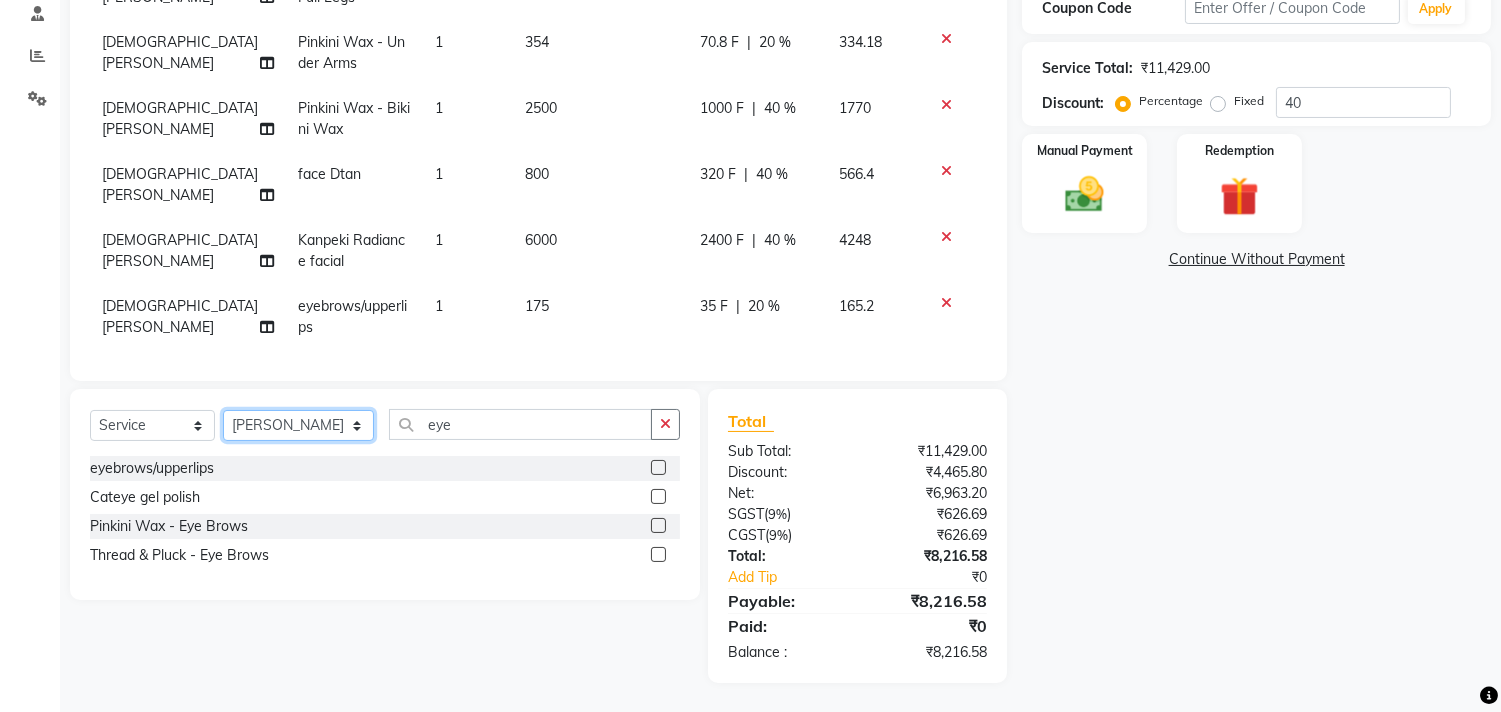 click on "Select Stylist Alim Kaldane Anwar Laskar Hi On Hair MAKYOPHI Pankaj Thakur Poonam Nalawade Raani Rasika  Shelar Rehan Salmani Saba Shaikh Sana Shaikh SOSEM Zeeshan Salmani" 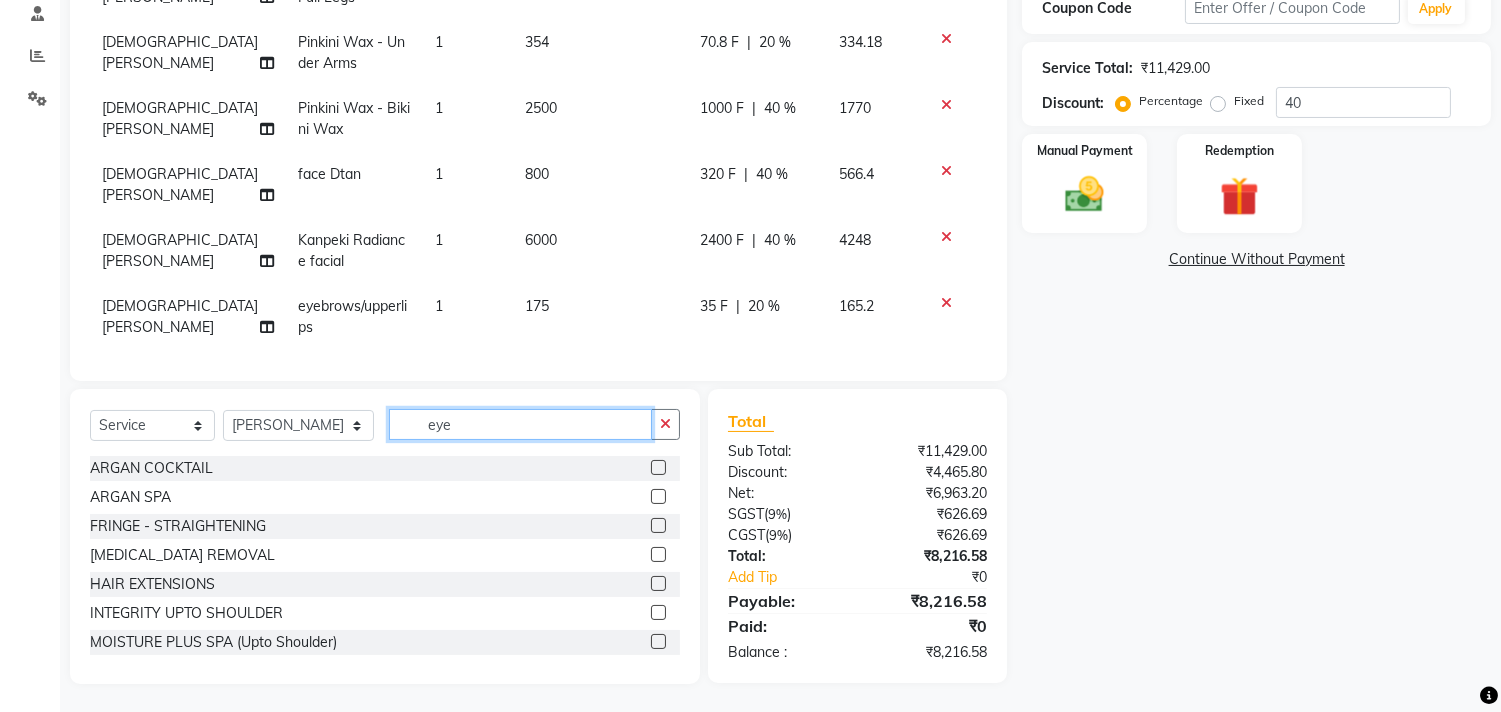 click on "eye" 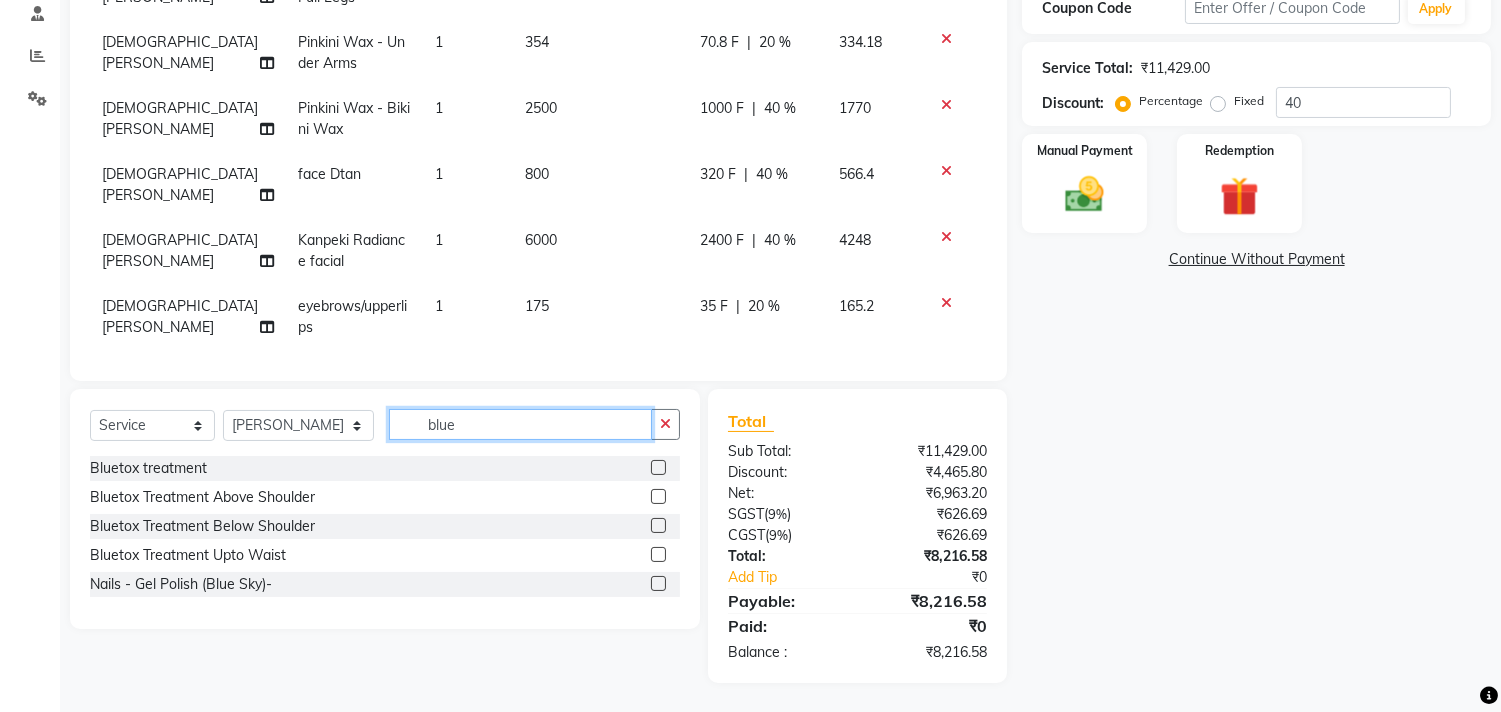type on "blue" 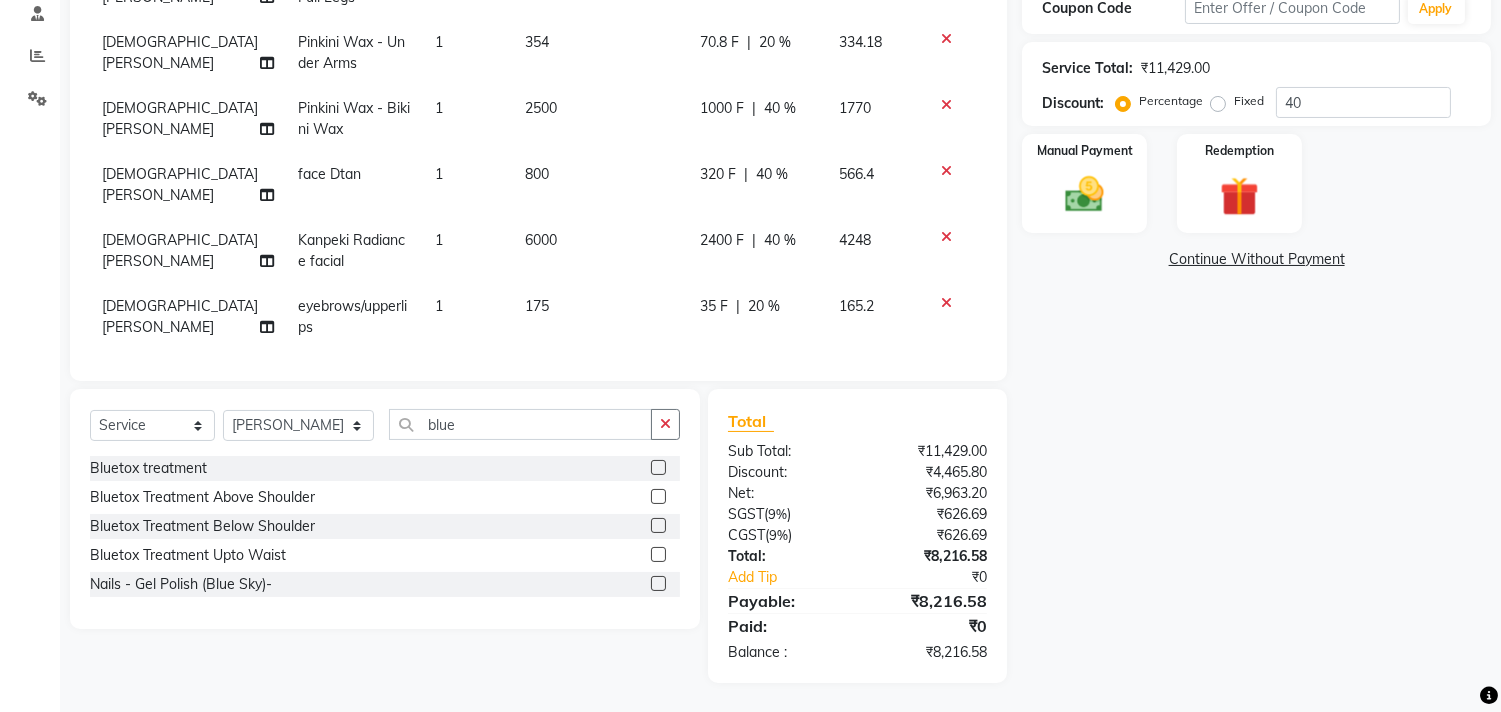 click 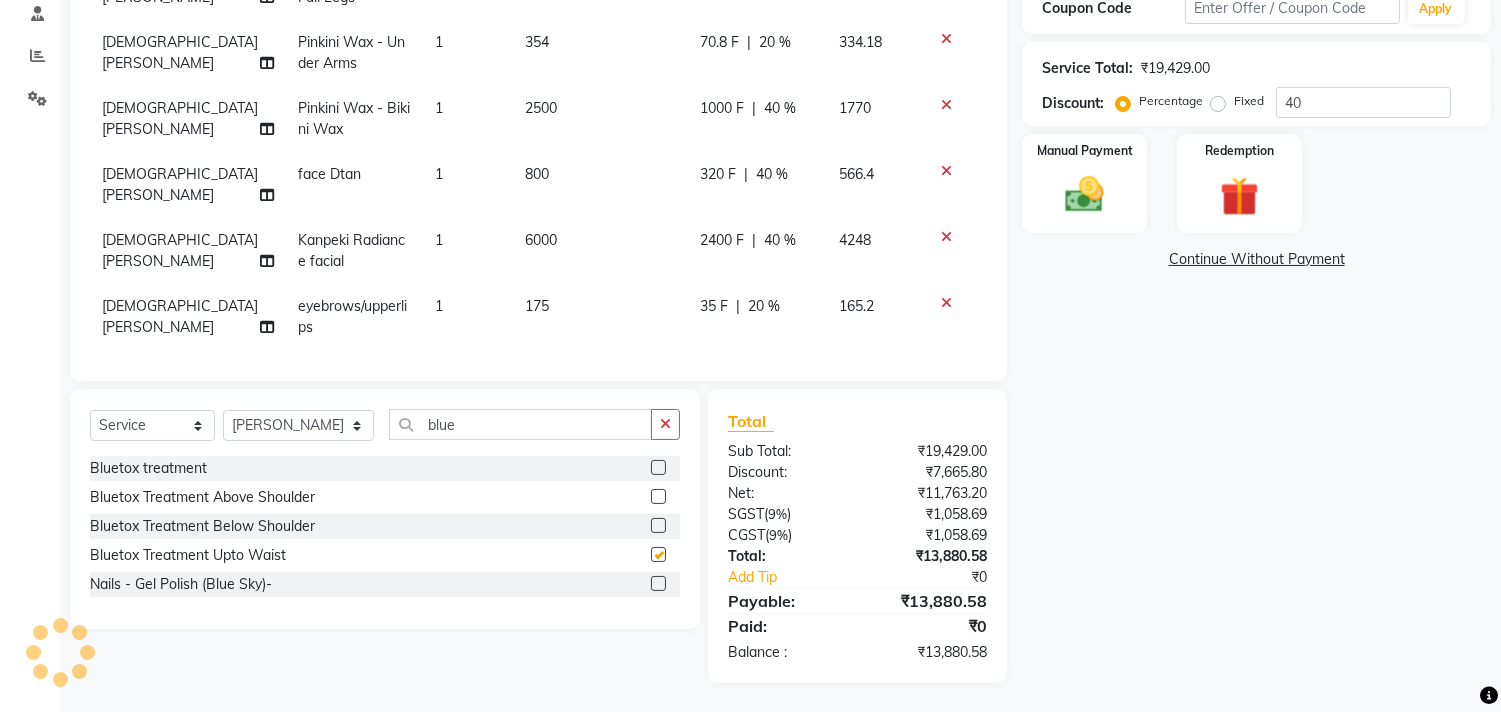 scroll, scrollTop: 104, scrollLeft: 0, axis: vertical 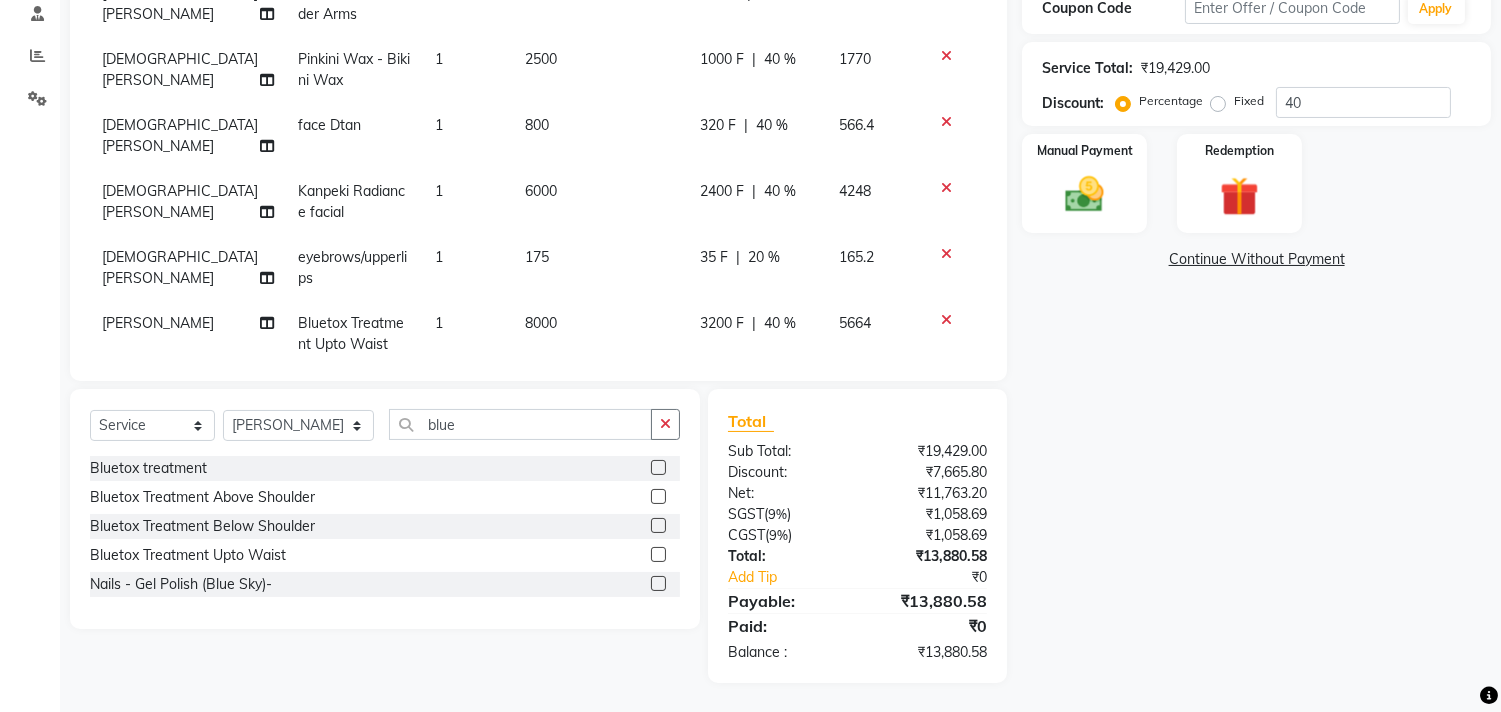 checkbox on "false" 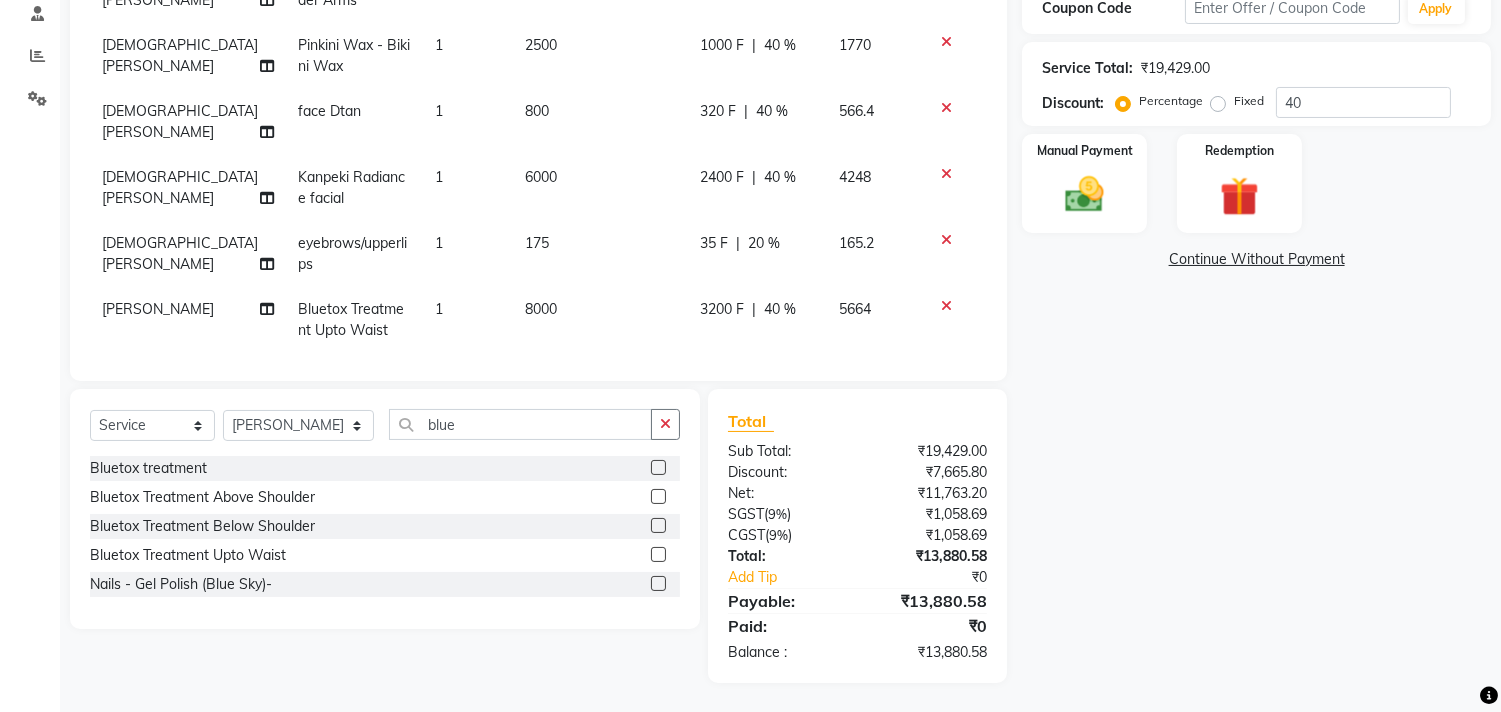 scroll, scrollTop: 121, scrollLeft: 0, axis: vertical 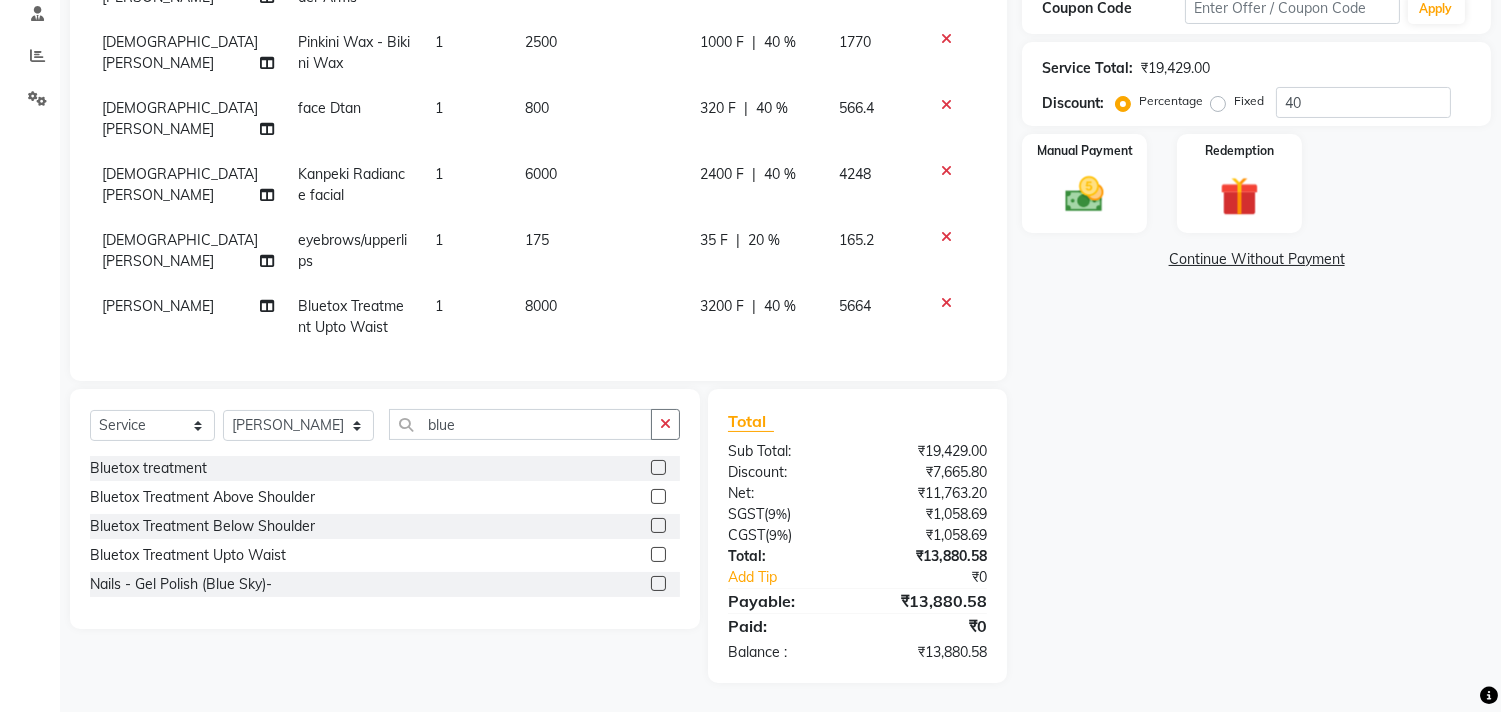 click on "3200 F | 40 %" 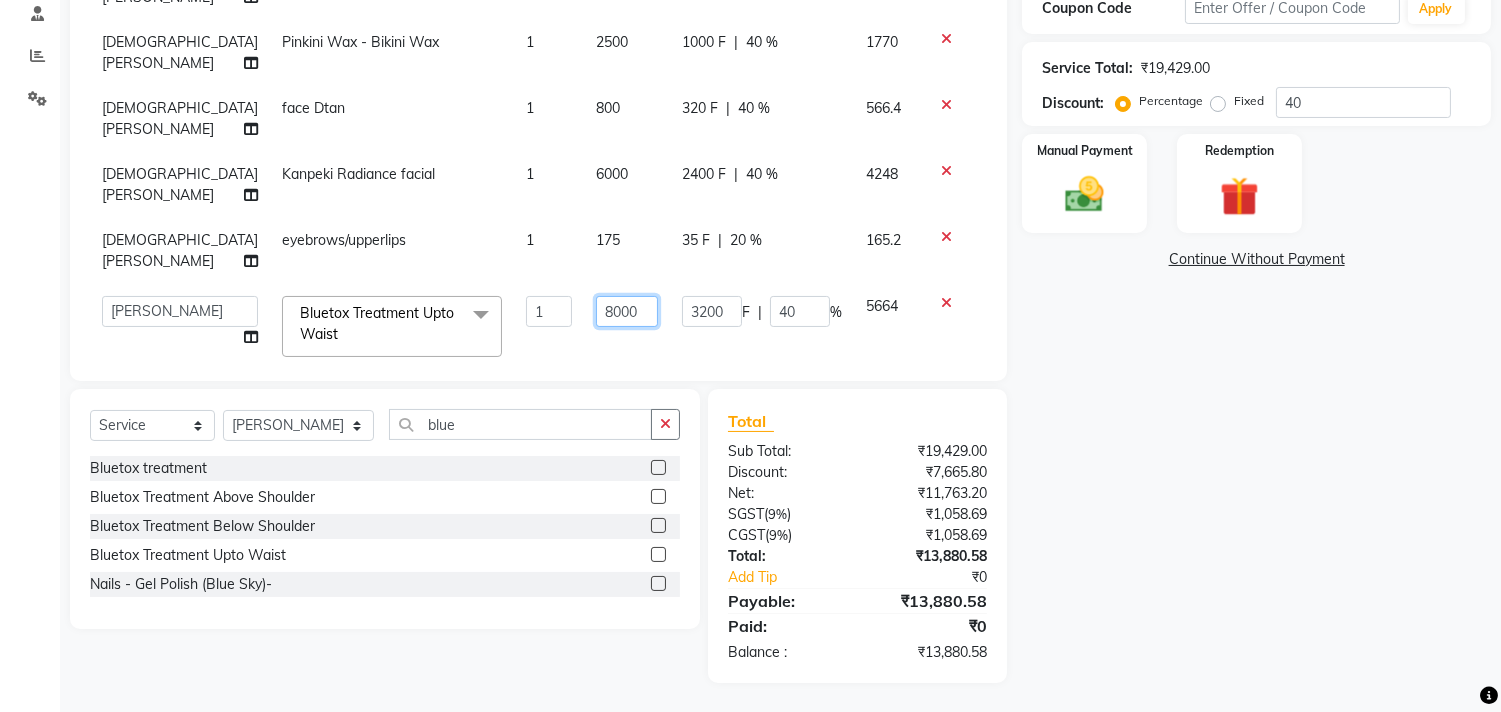 click on "8000" 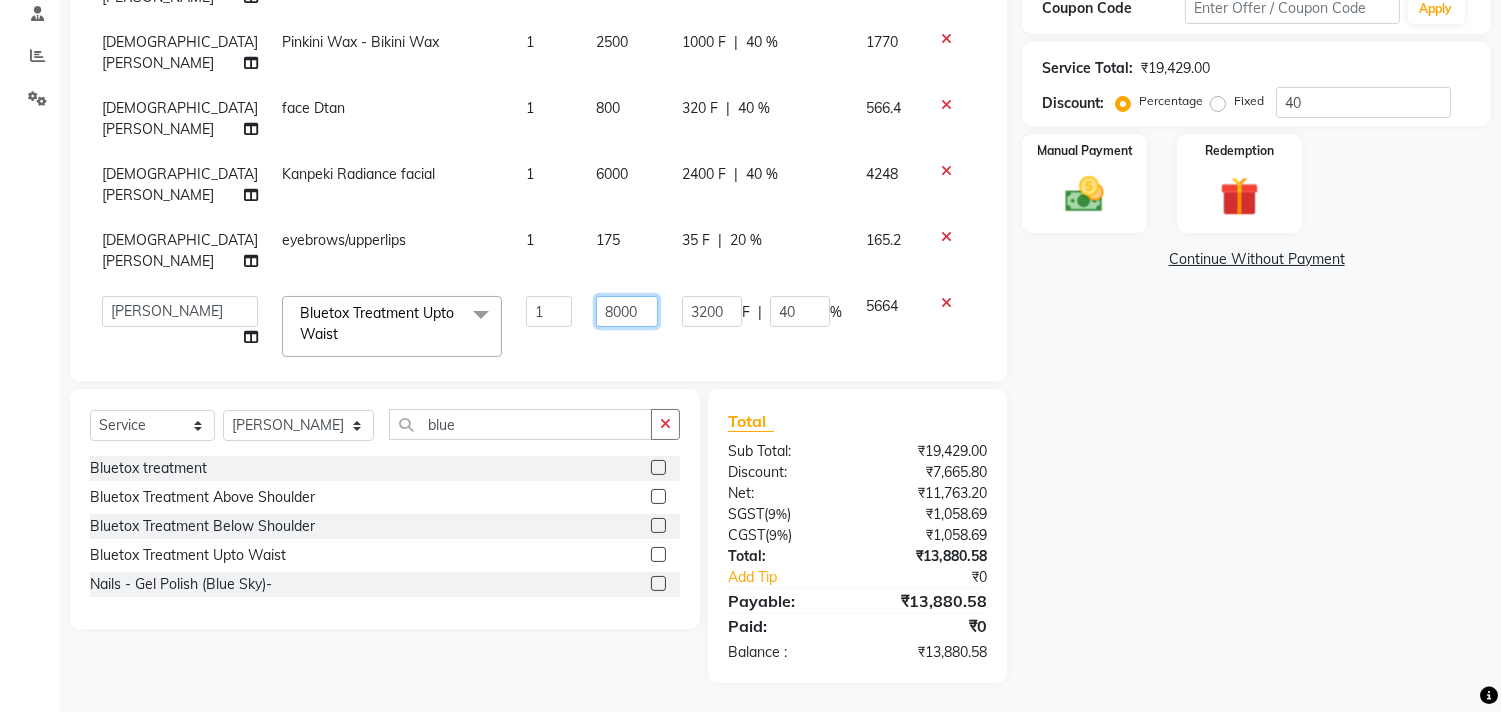 drag, startPoint x: 605, startPoint y: 306, endPoint x: 415, endPoint y: 301, distance: 190.06578 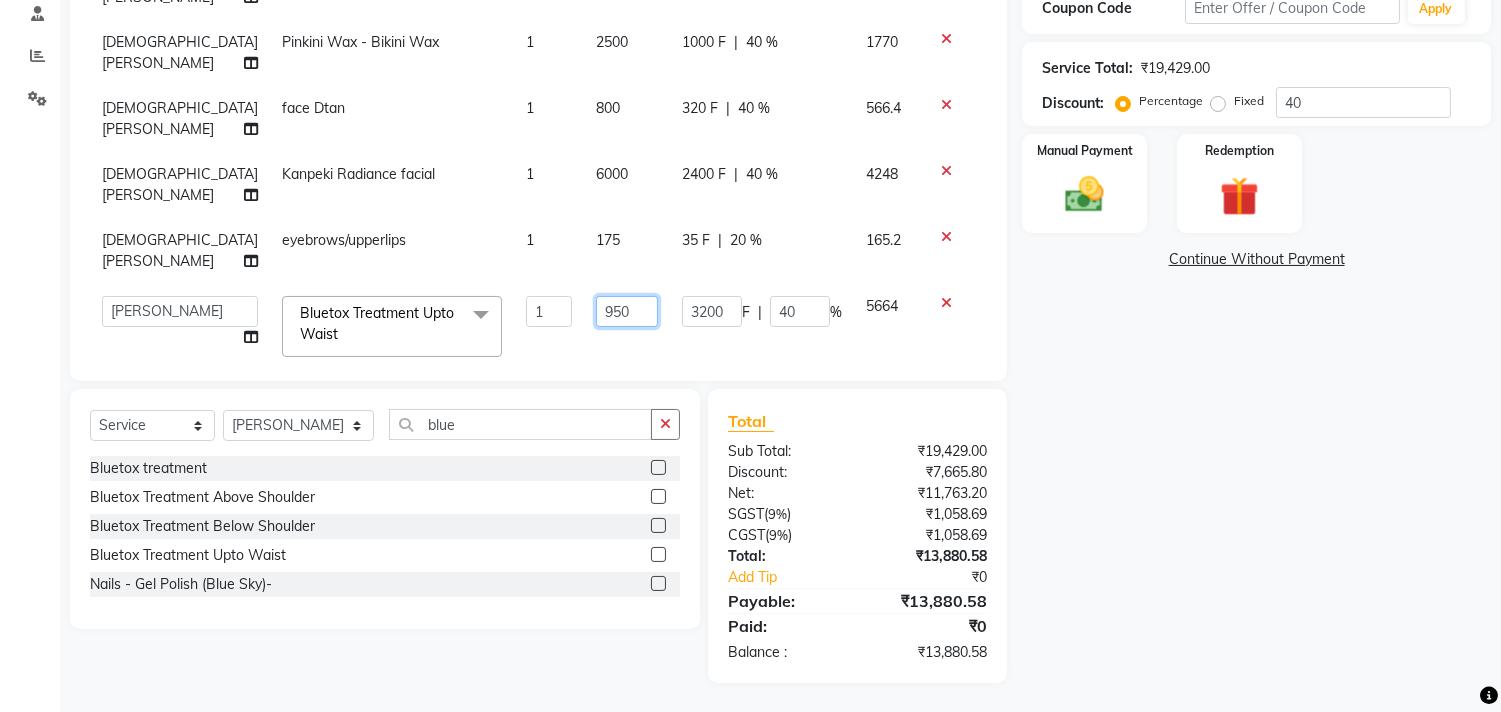 type on "9500" 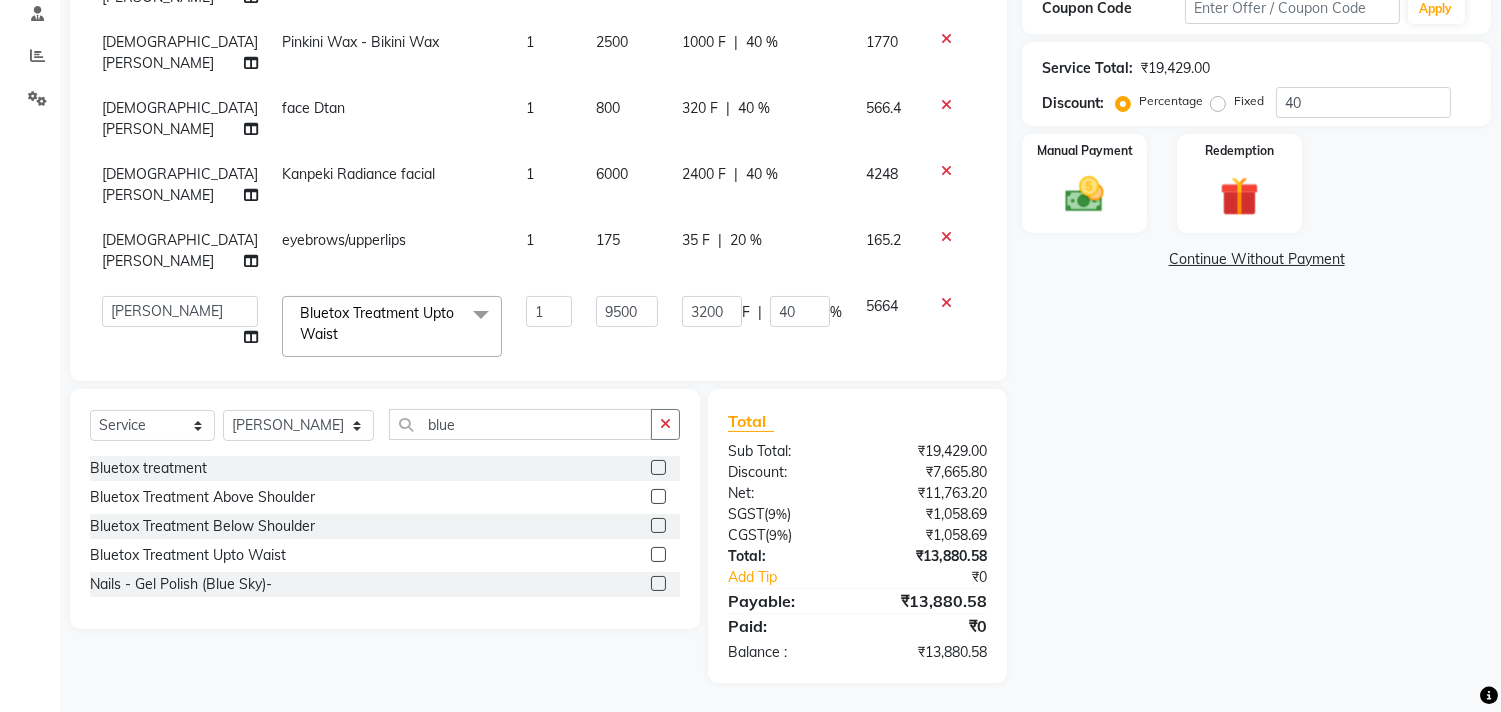 click on "Rasika  Shelar Cartridge Wax  - Full Arms 1 700 280 F | 40 % 495.6 Rasika  Shelar Cartridge Wax  - Full Legs 1 900 360 F | 40 % 637.2 Rasika  Shelar Pinkini Wax  - Under Arms 1 354 70.8 F | 20 % 334.18 Rasika  Shelar Pinkini Wax  - Bikini Wax 1 2500 1000 F | 40 % 1770 Rasika  Shelar face Dtan 1 800 320 F | 40 % 566.4 Rasika  Shelar Kanpeki Radiance facial 1 6000 2400 F | 40 % 4248 Rasika  Shelar eyebrows/upperlips 1 175 35 F | 20 % 165.2  Alim Kaldane   Anwar Laskar   Hi On Hair   MAKYOPHI   Pankaj Thakur   Poonam Nalawade   Raani   Rasika  Shelar   Rehan Salmani   Saba Shaikh   Sana Shaikh   SOSEM   Zeeshan Salmani  Bluetox Treatment Upto Waist  x ARGAN COCKTAIL ARGAN SPA FRINGE - STRAIGHTENING HAIR EXTENSION REMOVAL HAIR EXTENSIONS INTEGRITY UPTO SHOULDER MOISTURE PLUS SPA (Upto Shoulder) NANO PLASTIA (Very Short) OLA PLEX STAND ALONE OLA PLEX TREATMENT SLIVER SHINE COCKTAIL STENSILS STRAIGHTNING (ABOVE SHOULDER) STRAIGHTNING (BELOW SHOULDER) STRAIGHTNING (UPTO WAIST) STRAIGHTNING (VERY SHORT) foot massage" 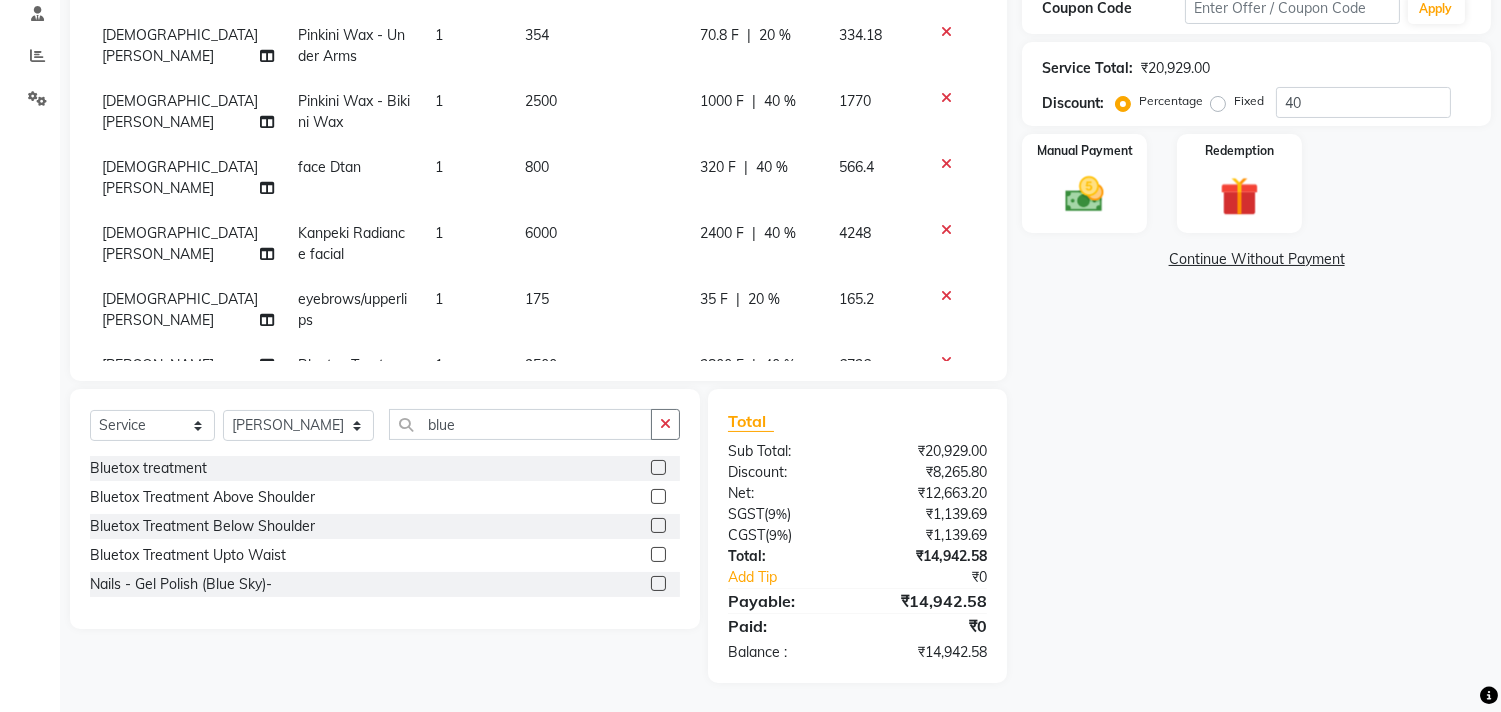 scroll, scrollTop: 121, scrollLeft: 0, axis: vertical 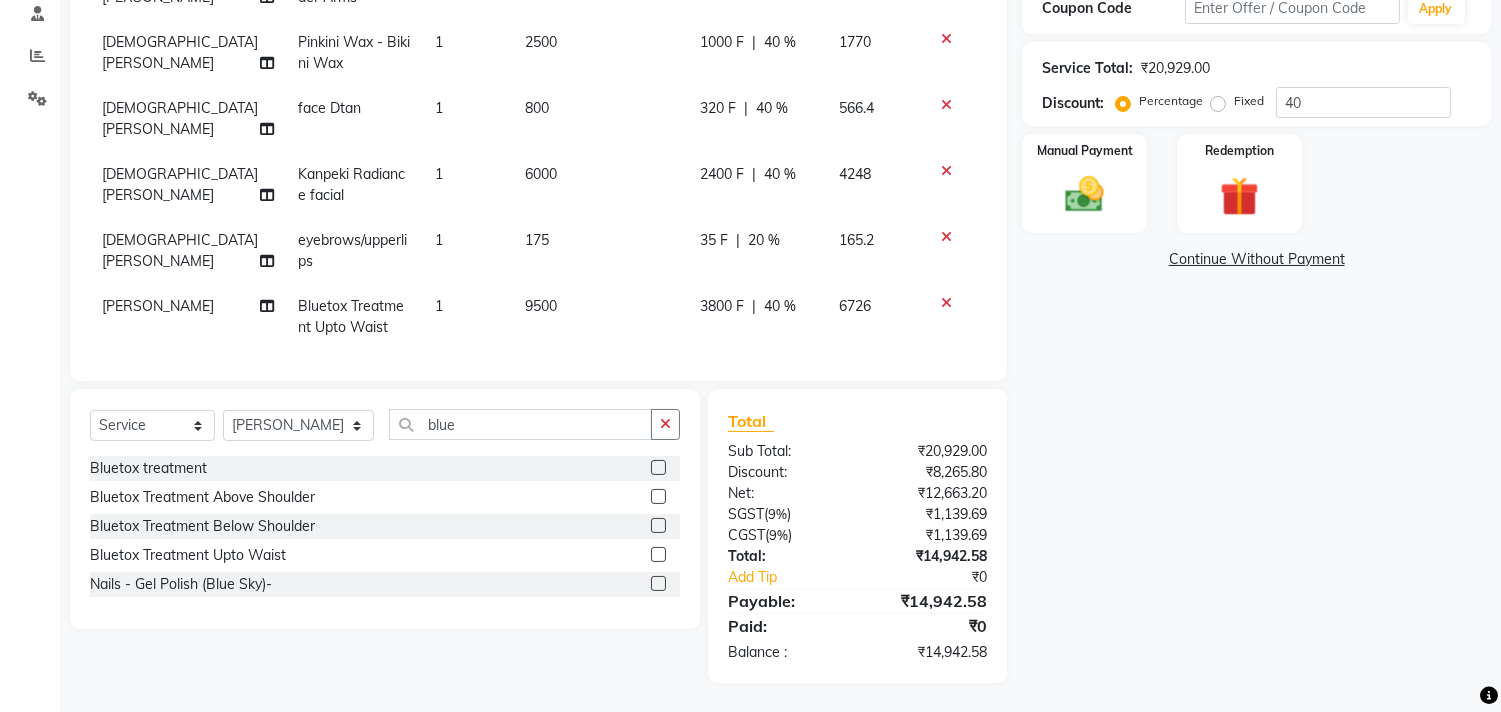 click on "9500" 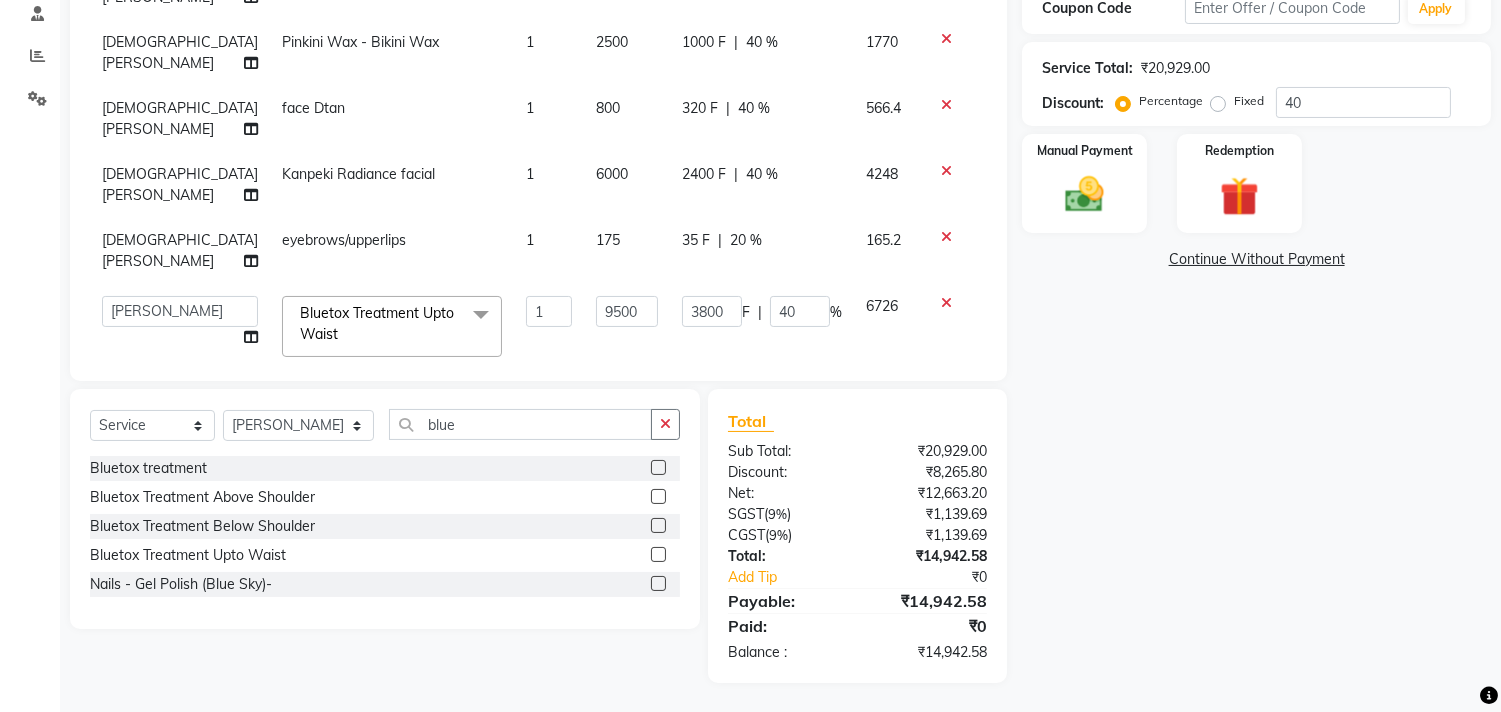 click on "9500" 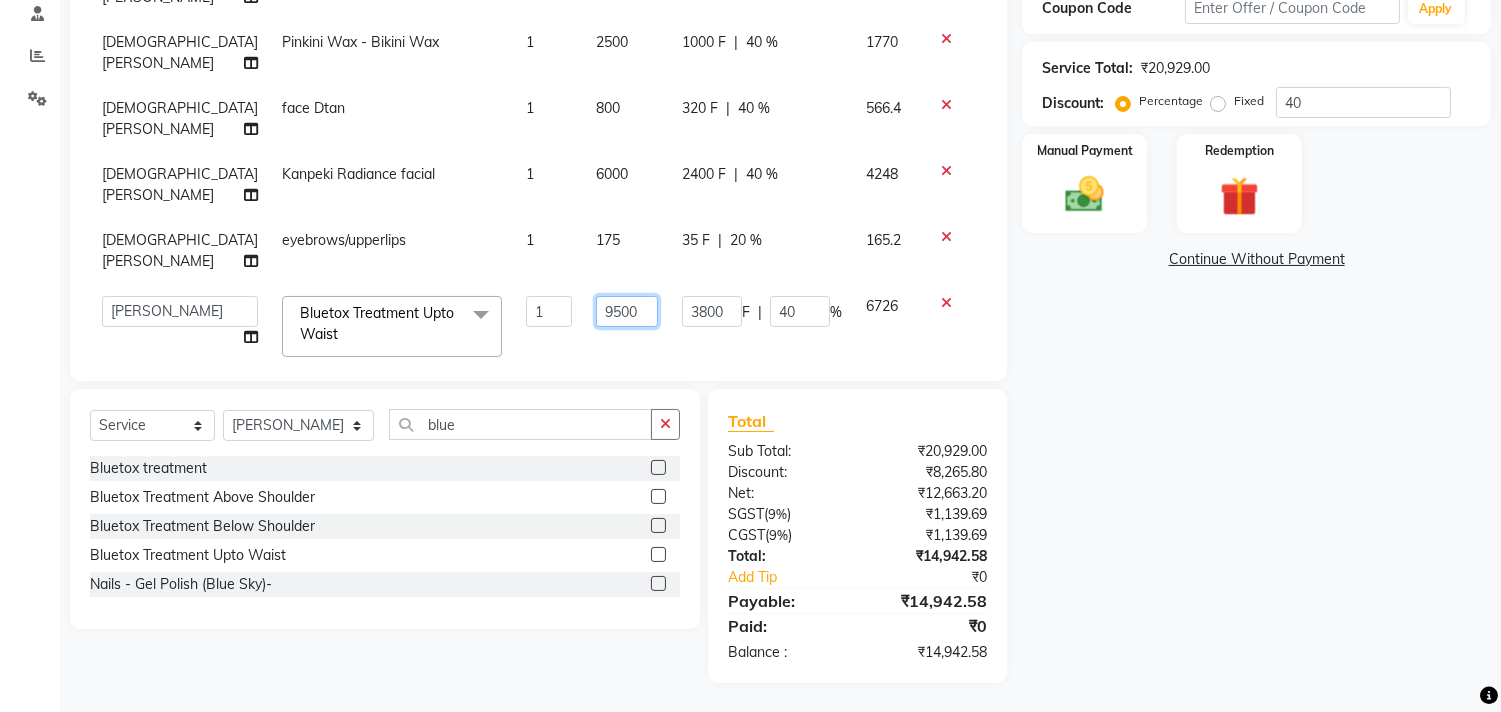 click on "9500" 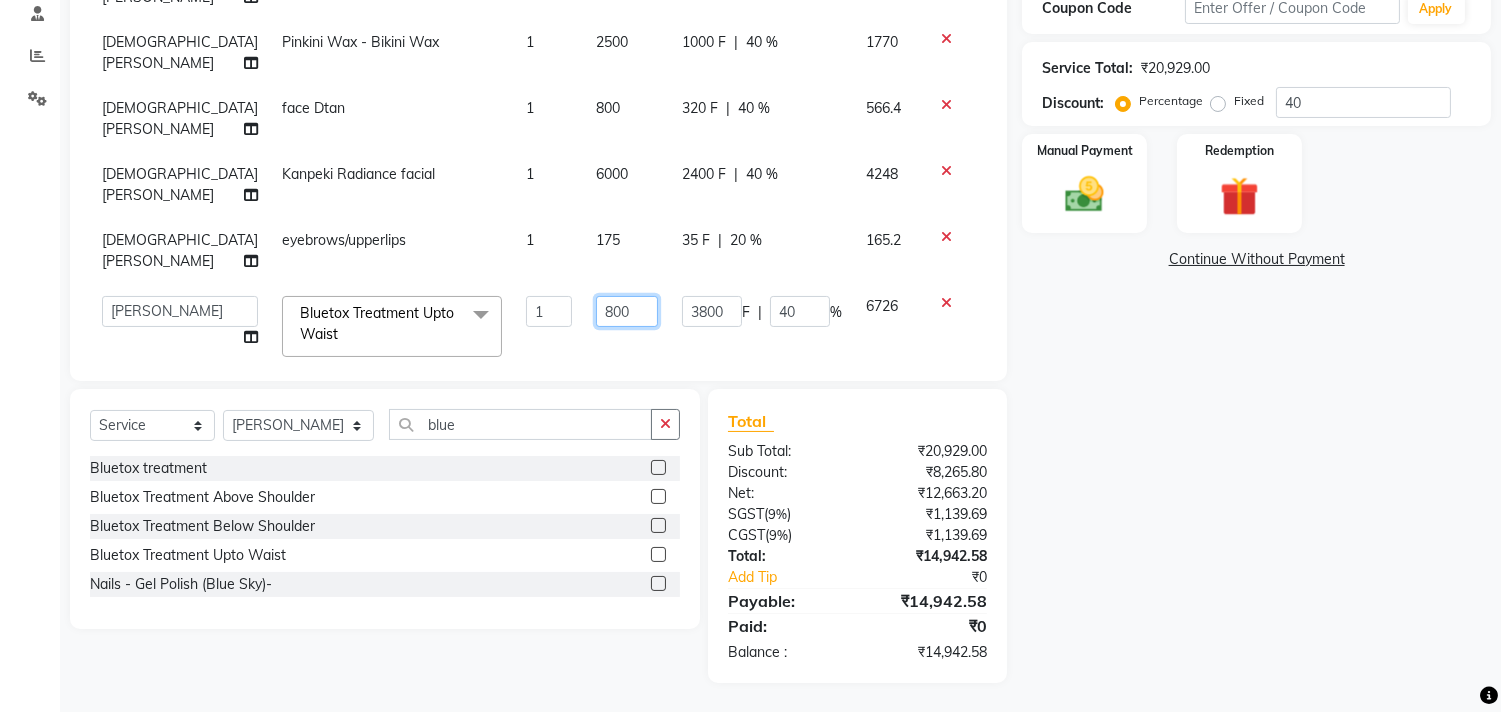 type on "8000" 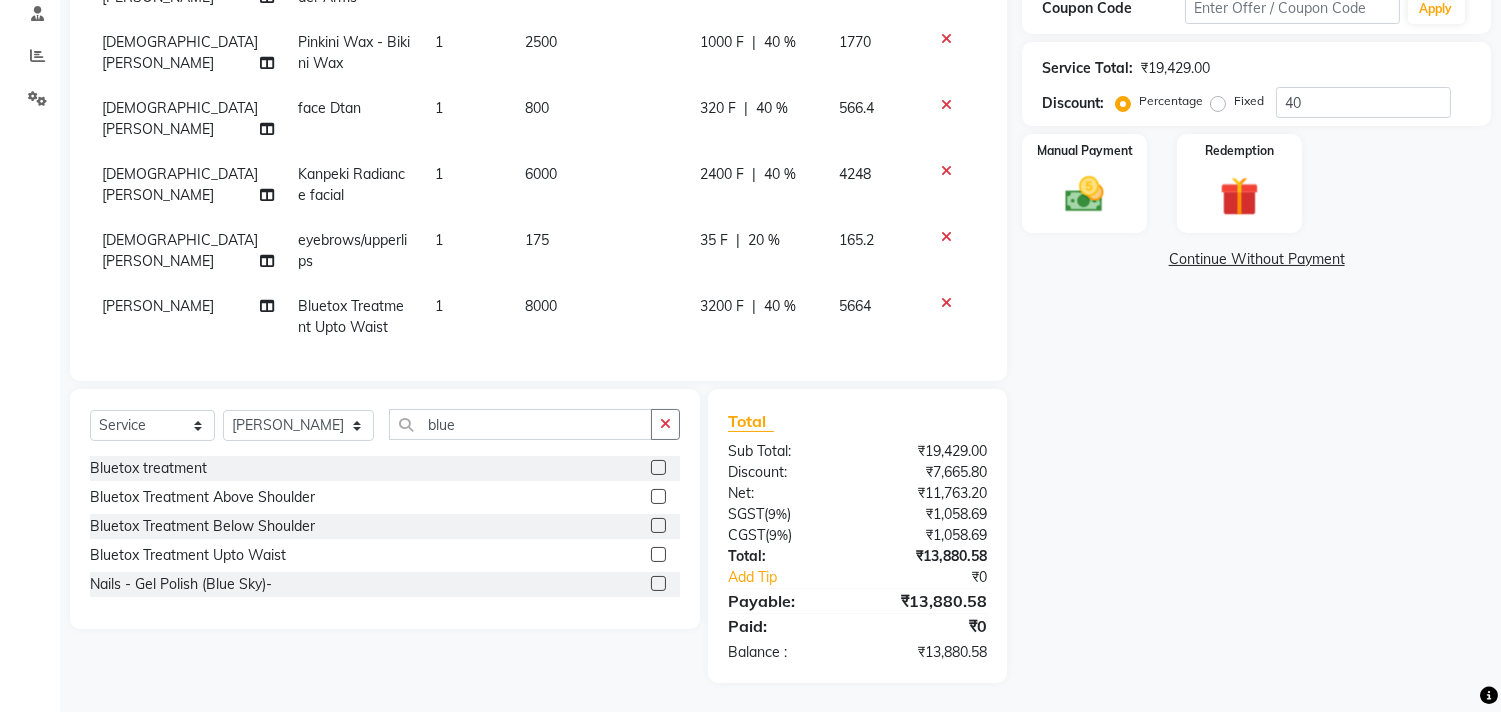 click on "Pankaj Thakur Bluetox Treatment Upto Waist 1 8000 3200 F | 40 % 5664" 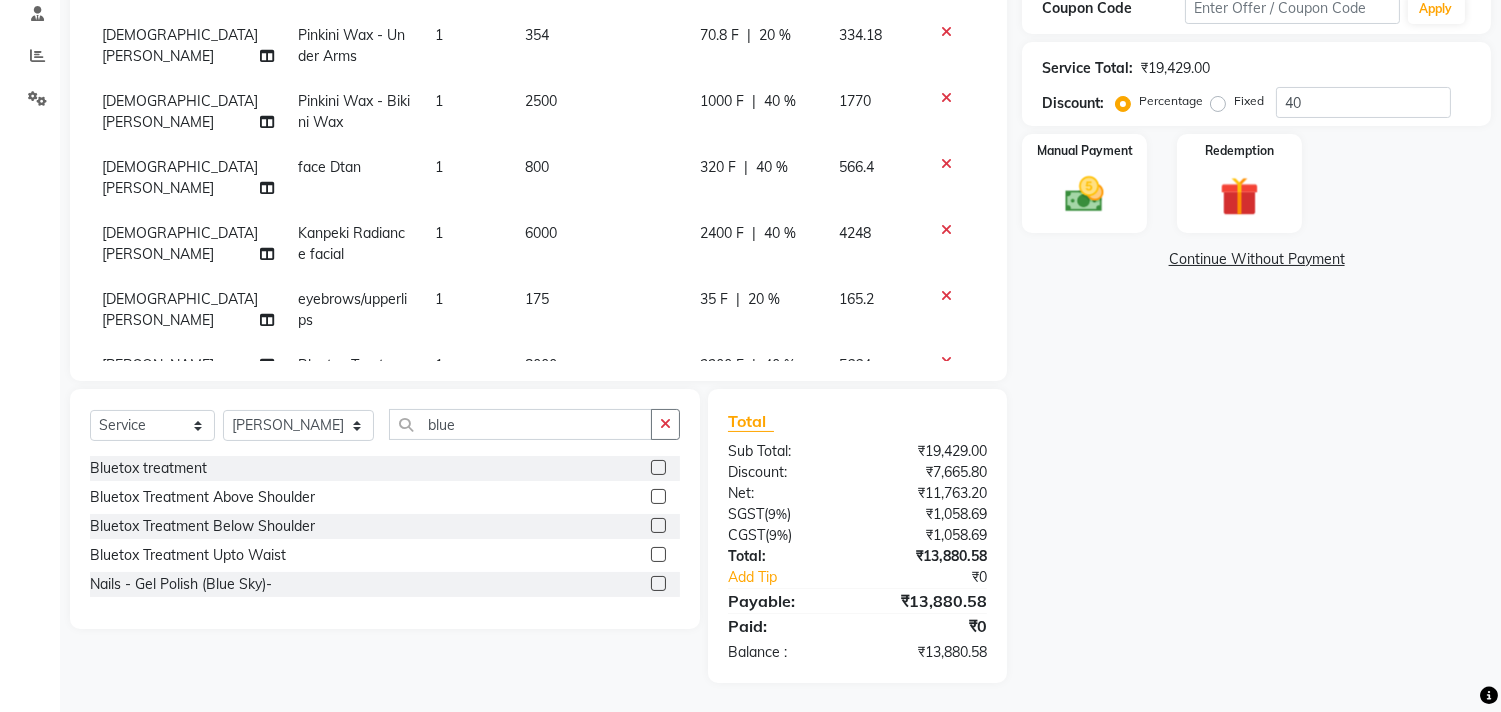 scroll, scrollTop: 121, scrollLeft: 0, axis: vertical 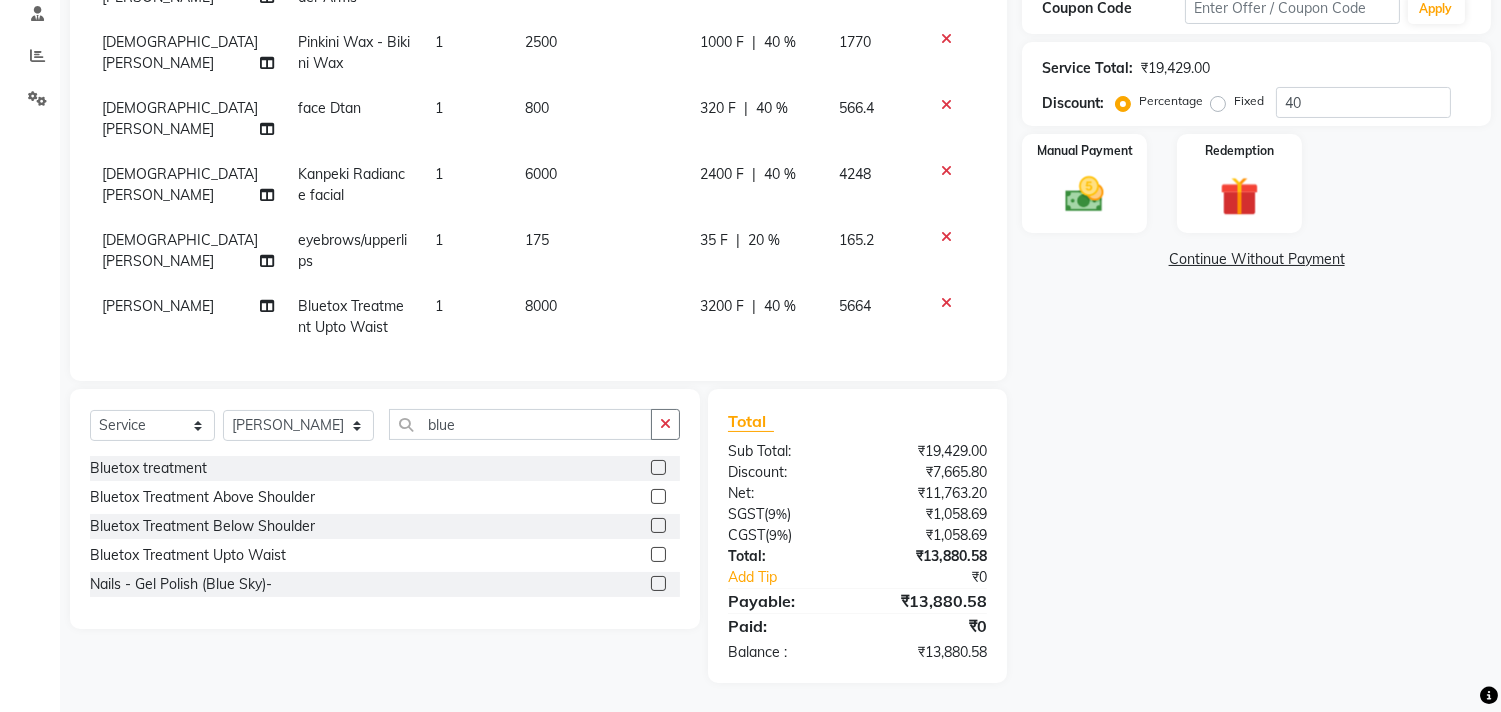 click 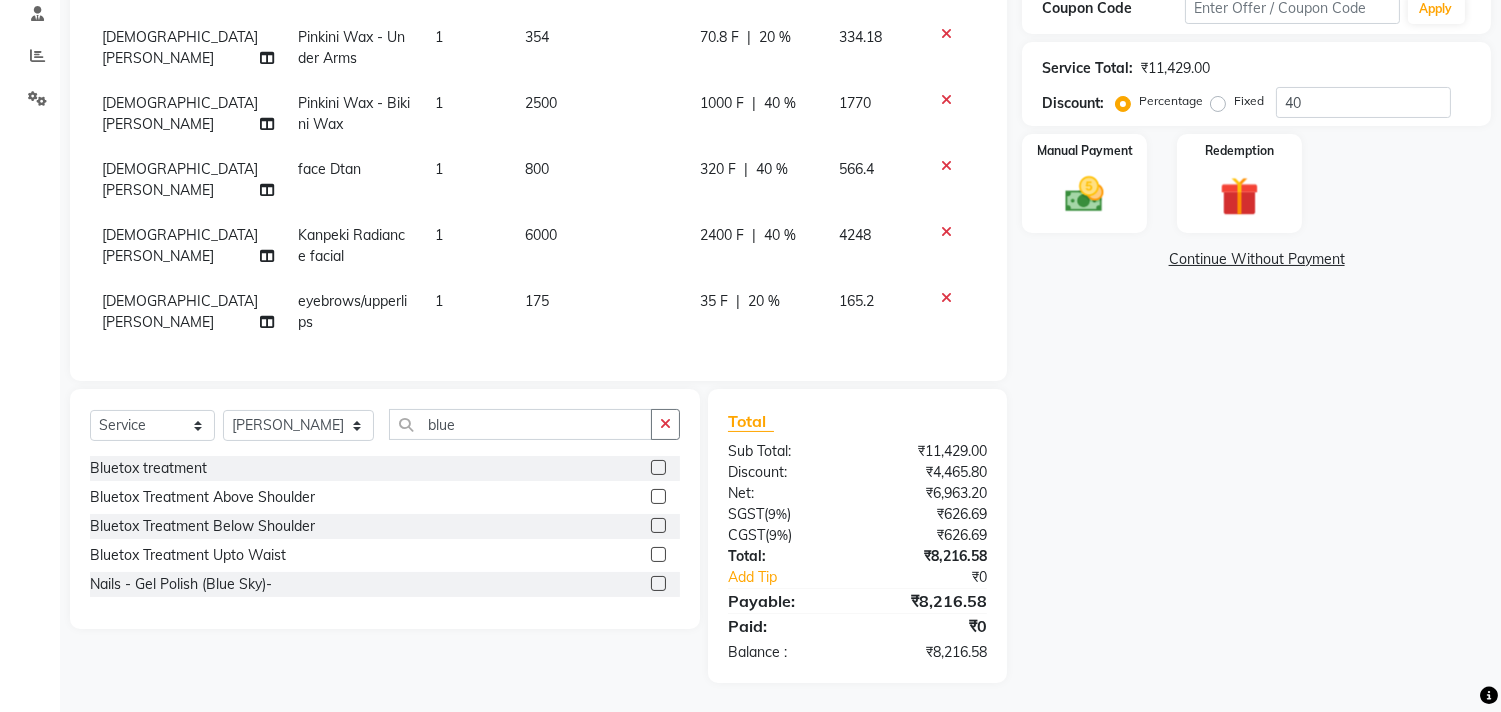scroll, scrollTop: 55, scrollLeft: 0, axis: vertical 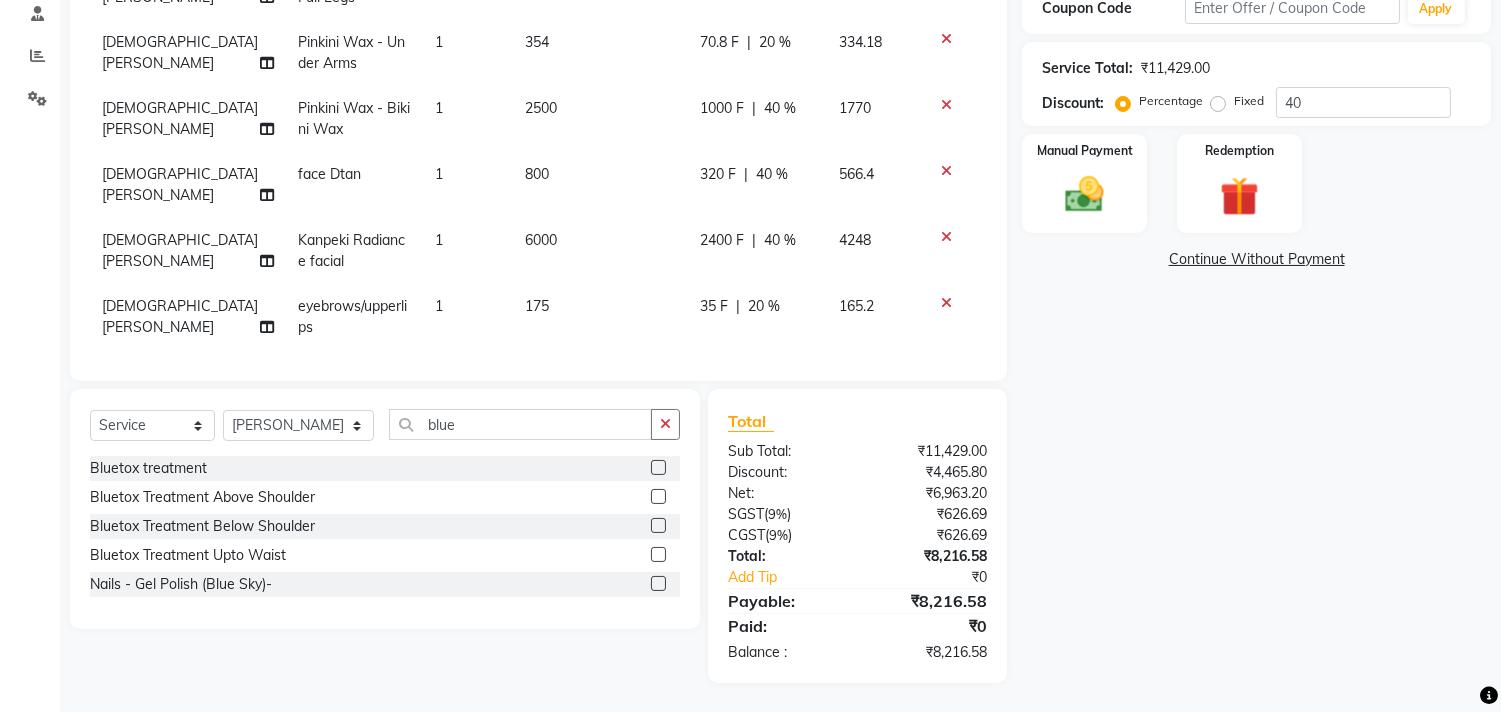 click 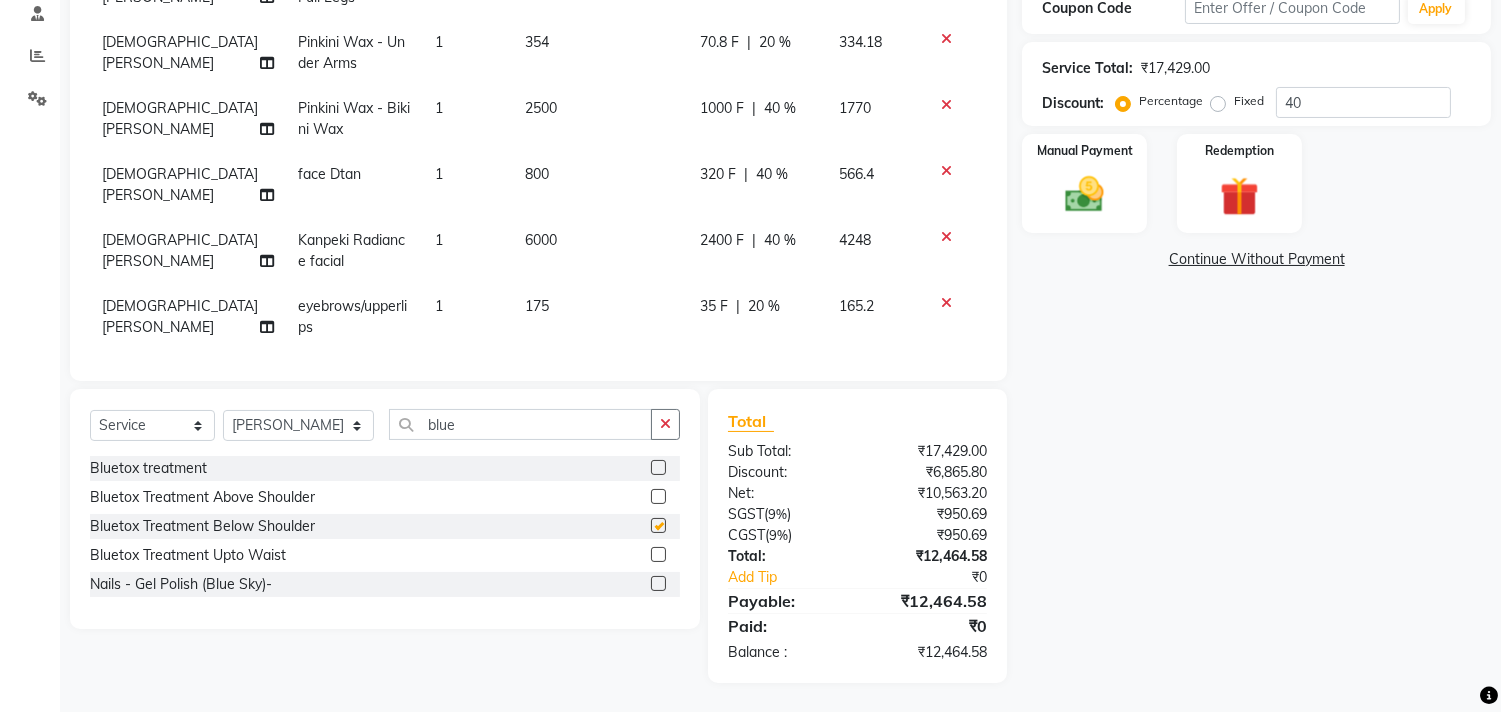 scroll, scrollTop: 121, scrollLeft: 0, axis: vertical 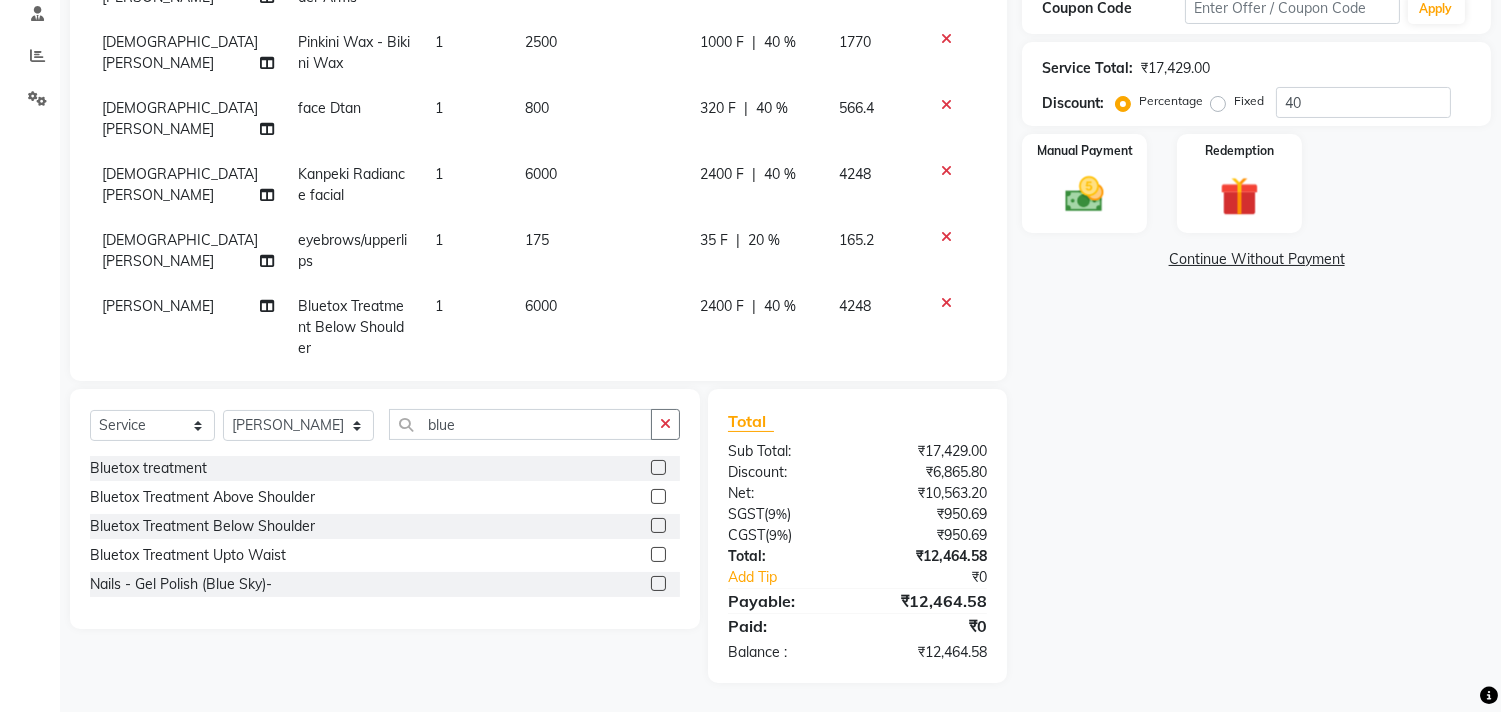 checkbox on "false" 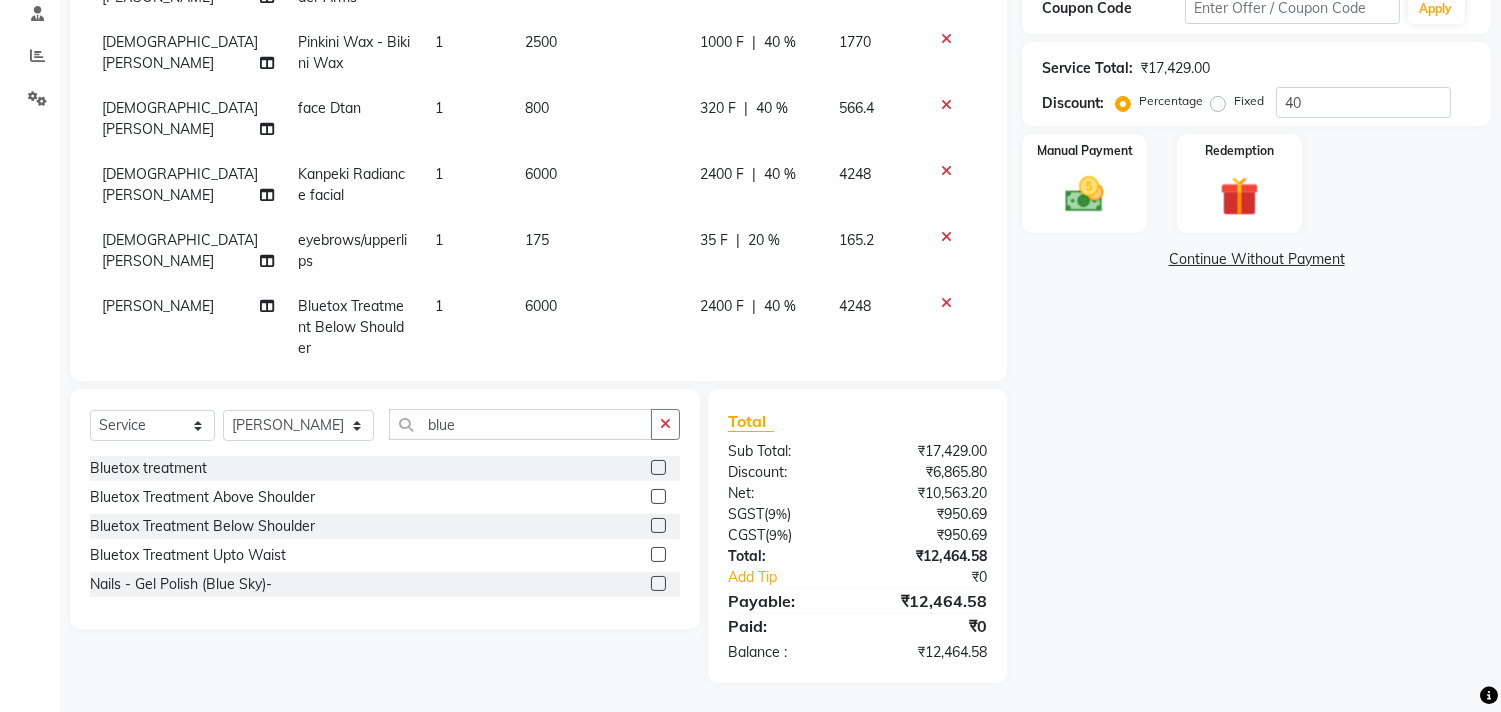 click on "6000" 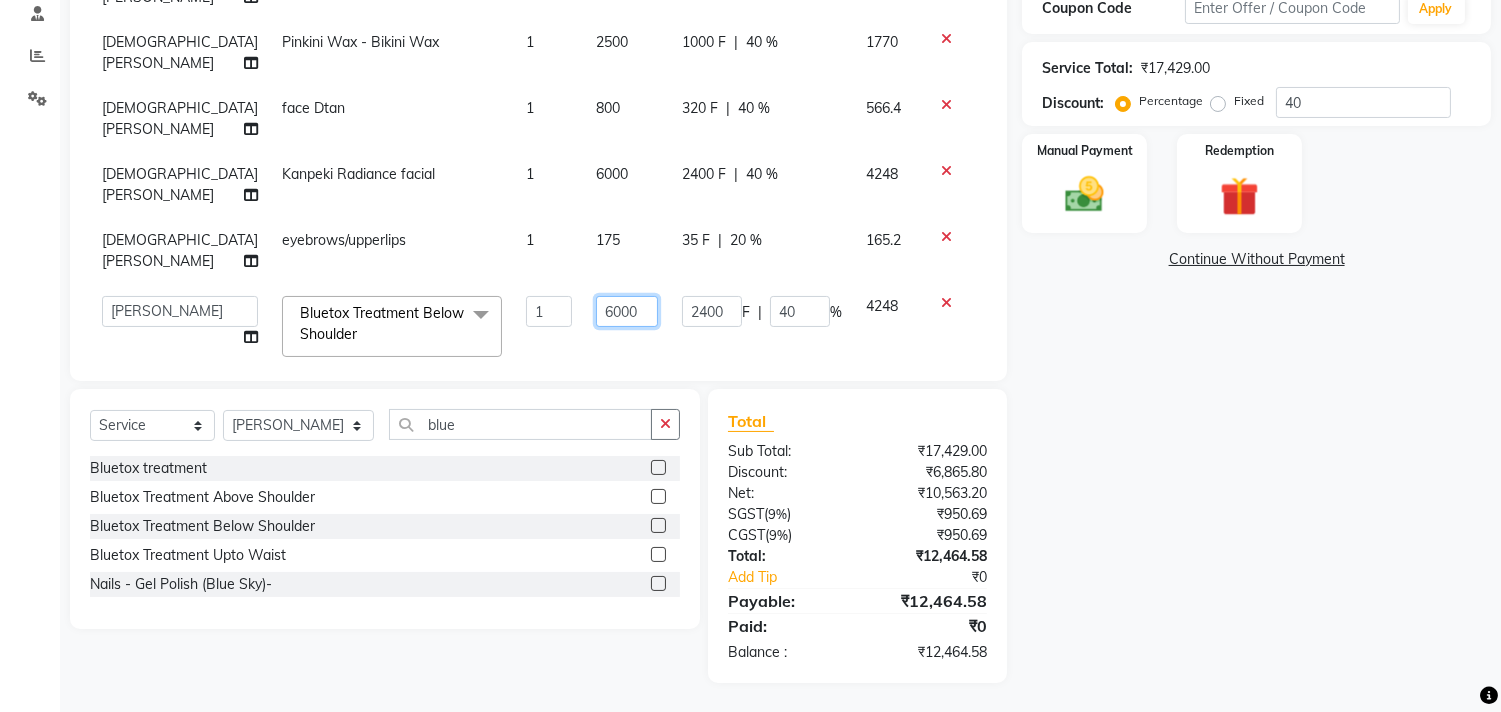drag, startPoint x: 590, startPoint y: 305, endPoint x: 466, endPoint y: 308, distance: 124.036285 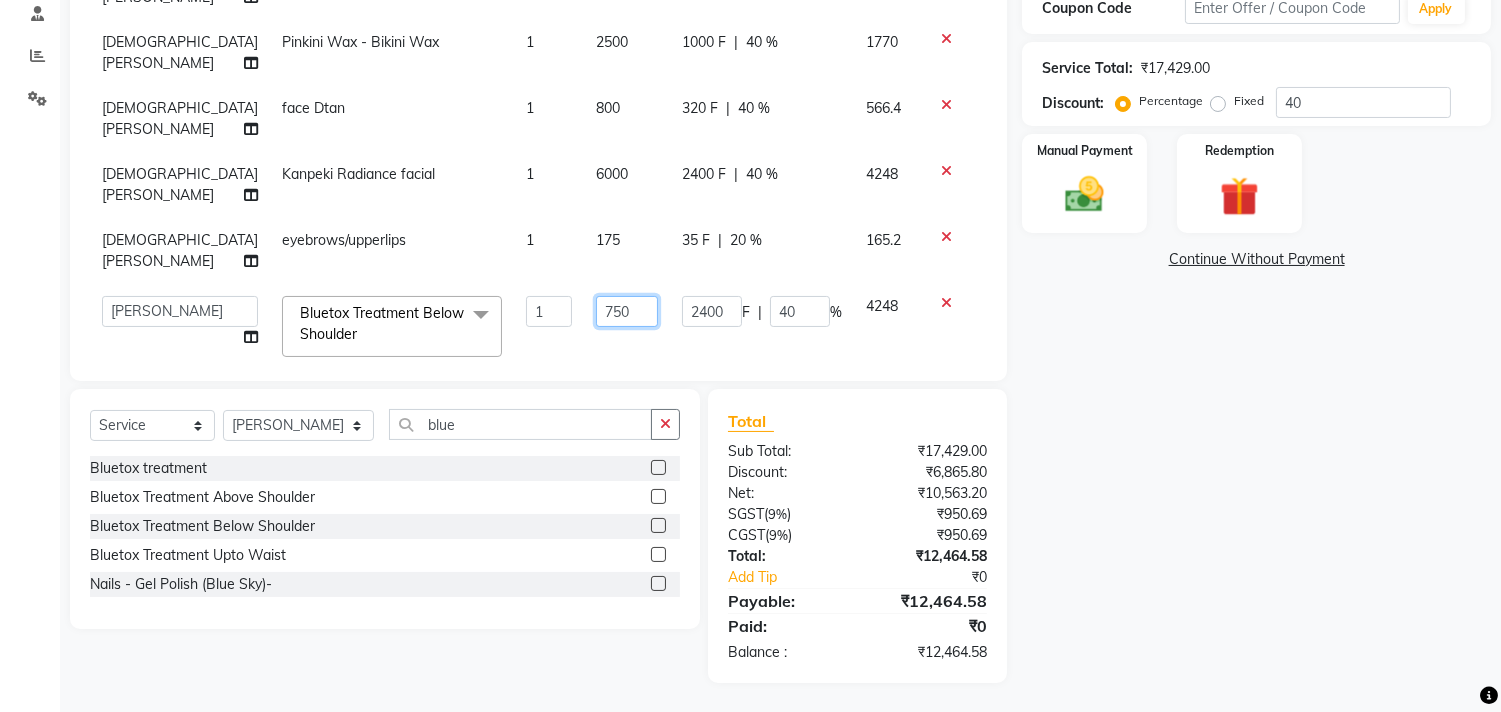 type on "7500" 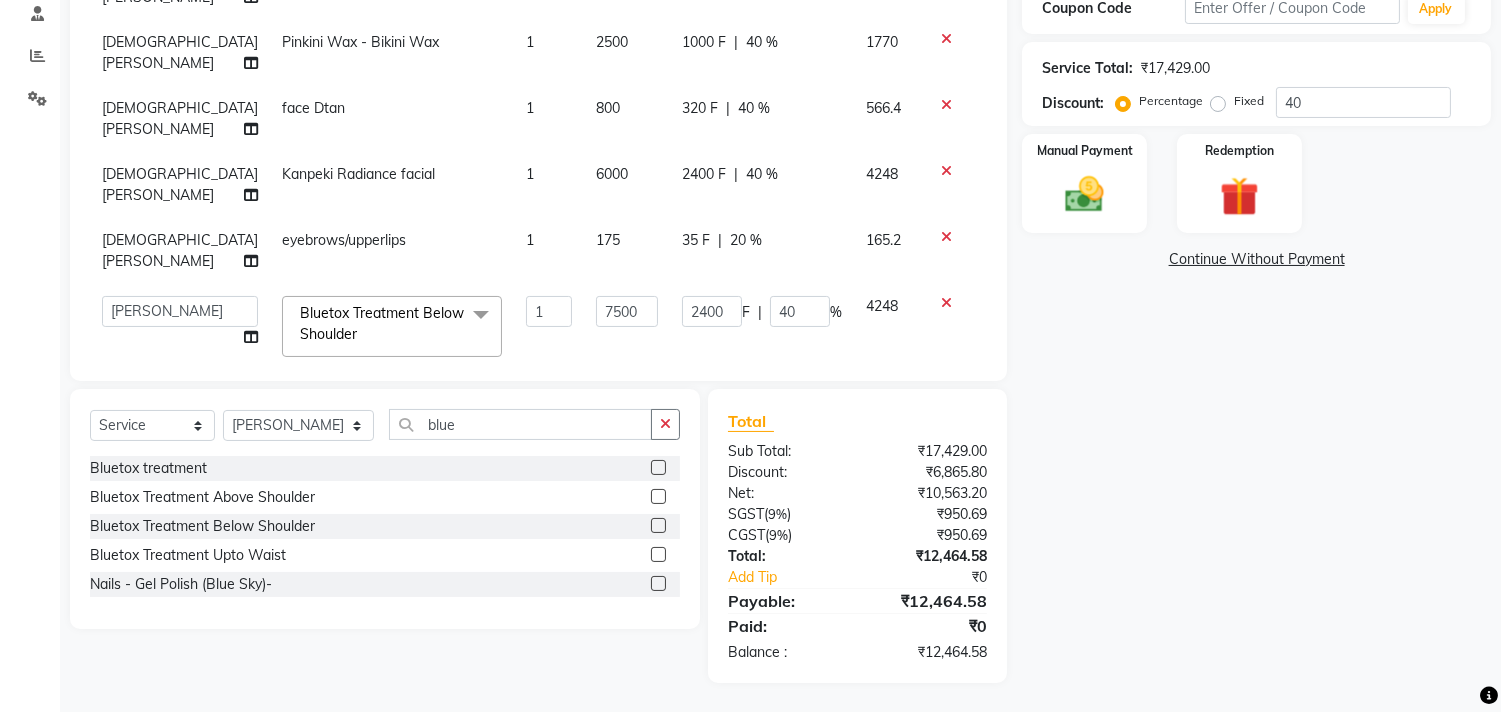 click on "Rasika  Shelar Cartridge Wax  - Full Arms 1 700 280 F | 40 % 495.6 Rasika  Shelar Cartridge Wax  - Full Legs 1 900 360 F | 40 % 637.2 Rasika  Shelar Pinkini Wax  - Under Arms 1 354 70.8 F | 20 % 334.18 Rasika  Shelar Pinkini Wax  - Bikini Wax 1 2500 1000 F | 40 % 1770 Rasika  Shelar face Dtan 1 800 320 F | 40 % 566.4 Rasika  Shelar Kanpeki Radiance facial 1 6000 2400 F | 40 % 4248 Rasika  Shelar eyebrows/upperlips 1 175 35 F | 20 % 165.2  Alim Kaldane   Anwar Laskar   Hi On Hair   MAKYOPHI   Pankaj Thakur   Poonam Nalawade   Raani   Rasika  Shelar   Rehan Salmani   Saba Shaikh   Sana Shaikh   SOSEM   Zeeshan Salmani  Bluetox Treatment Below Shoulder  x ARGAN COCKTAIL ARGAN SPA FRINGE - STRAIGHTENING HAIR EXTENSION REMOVAL HAIR EXTENSIONS INTEGRITY UPTO SHOULDER MOISTURE PLUS SPA (Upto Shoulder) NANO PLASTIA (Very Short) OLA PLEX STAND ALONE OLA PLEX TREATMENT SLIVER SHINE COCKTAIL STENSILS STRAIGHTNING (ABOVE SHOULDER) STRAIGHTNING (BELOW SHOULDER) STRAIGHTNING (UPTO WAIST) STRAIGHTNING (VERY SHORT) Nose wax" 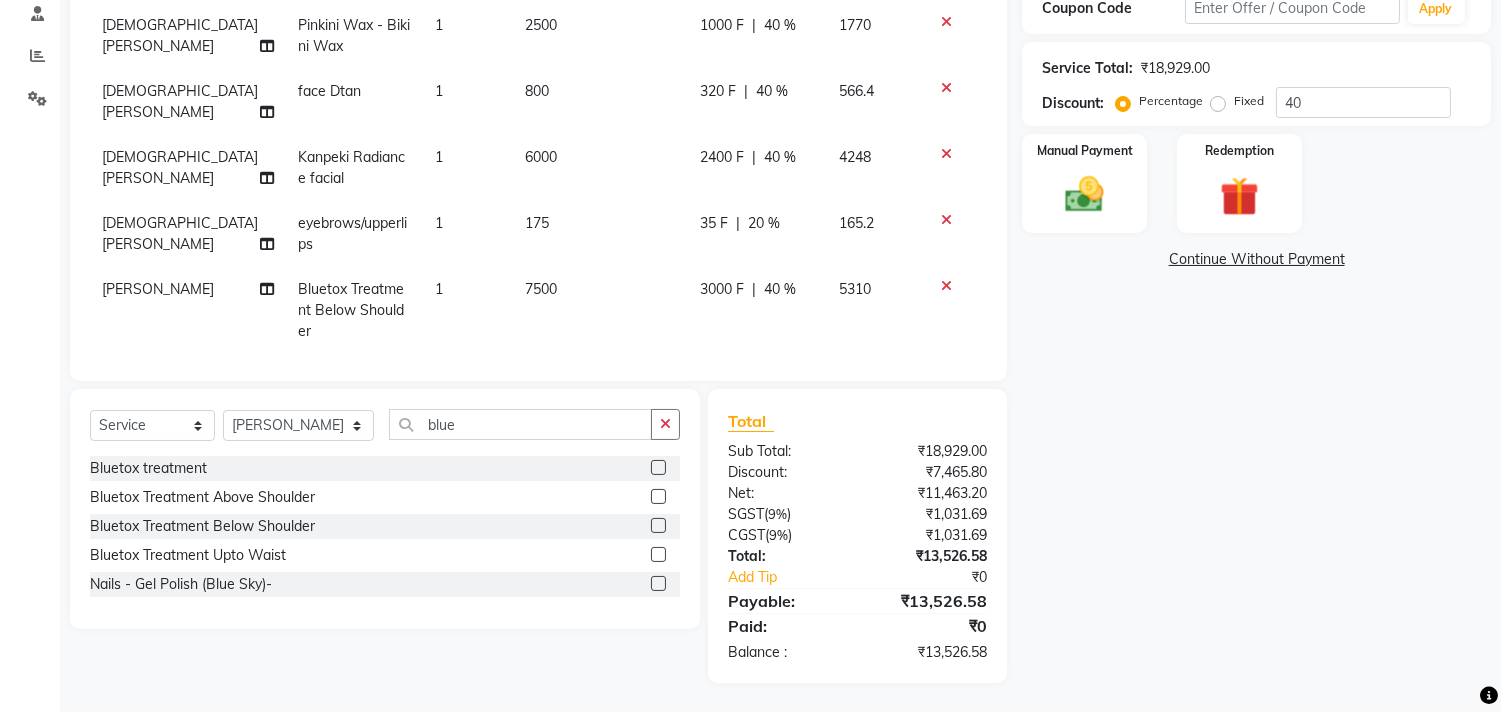 scroll, scrollTop: 142, scrollLeft: 0, axis: vertical 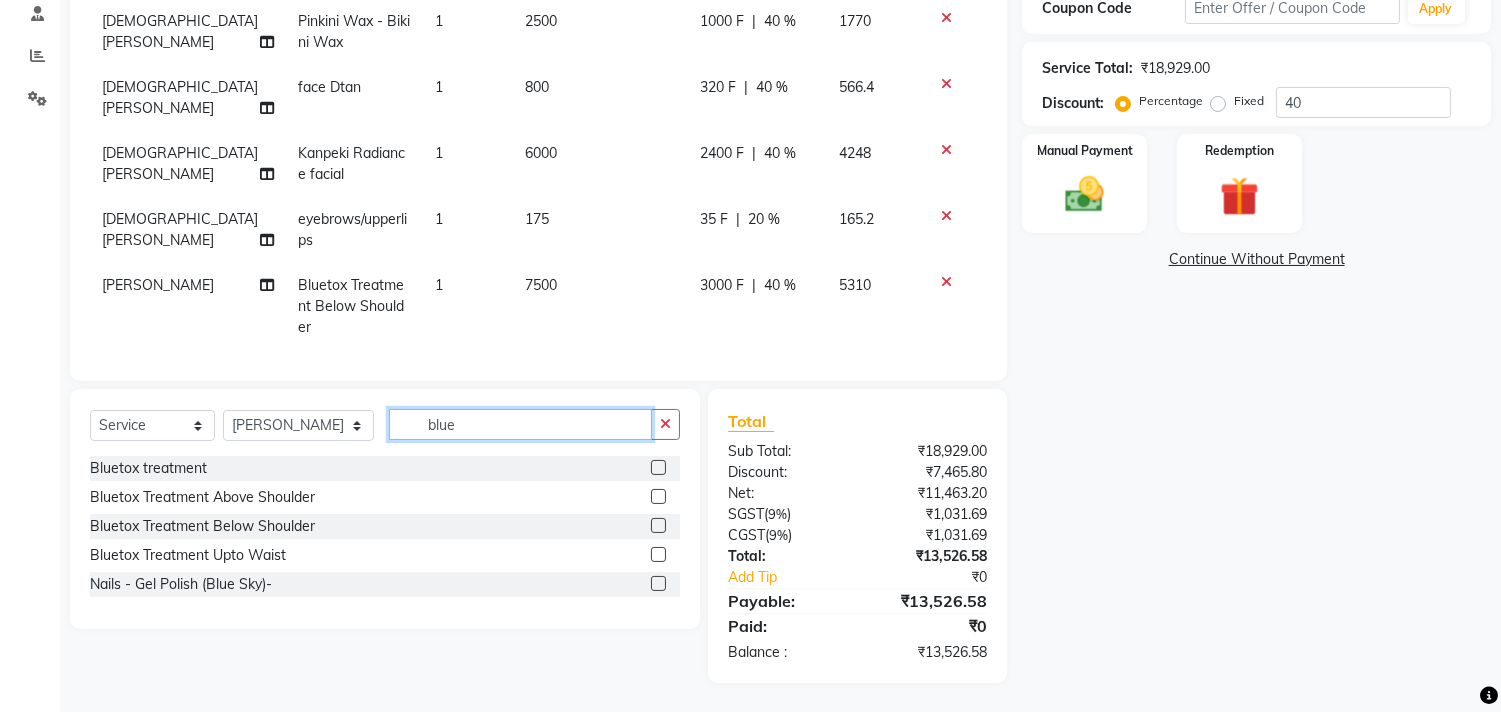 click on "blue" 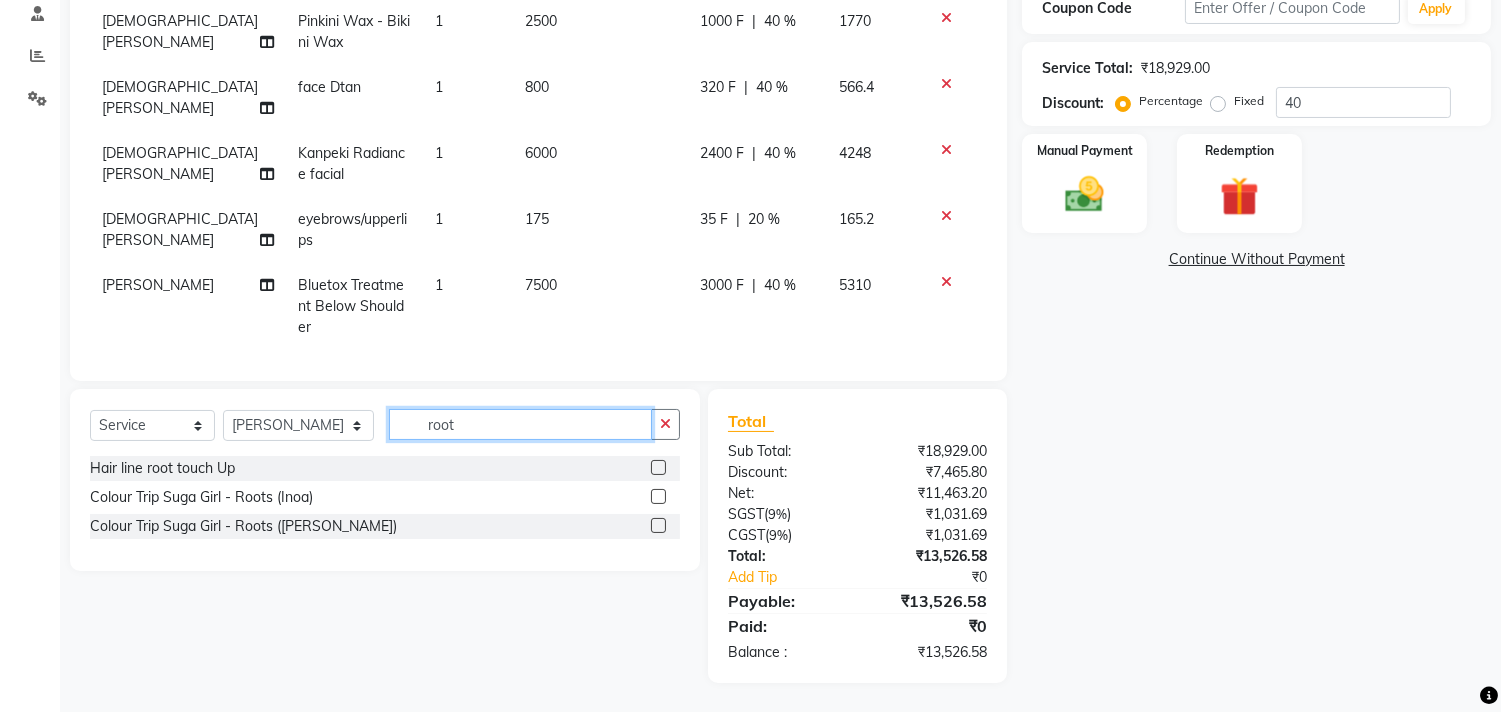 type on "root" 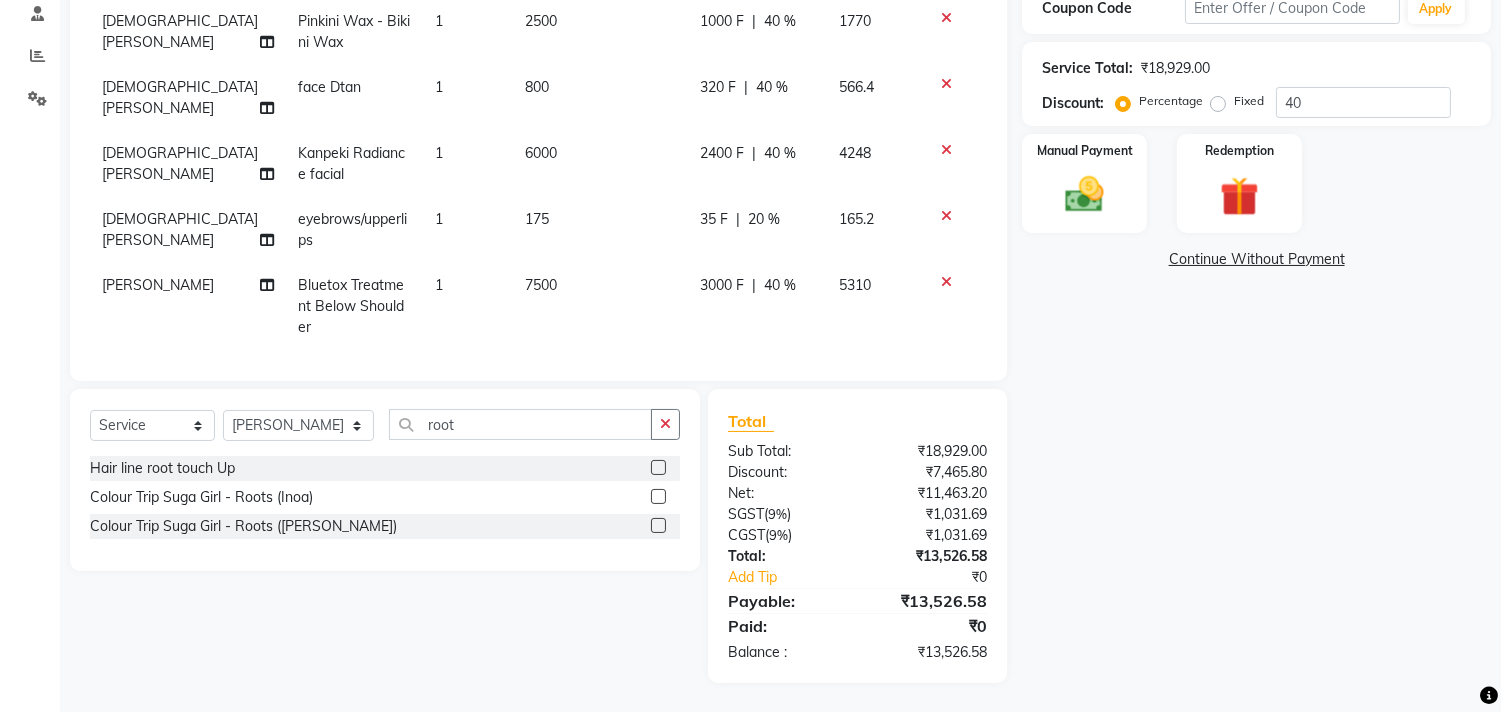 click 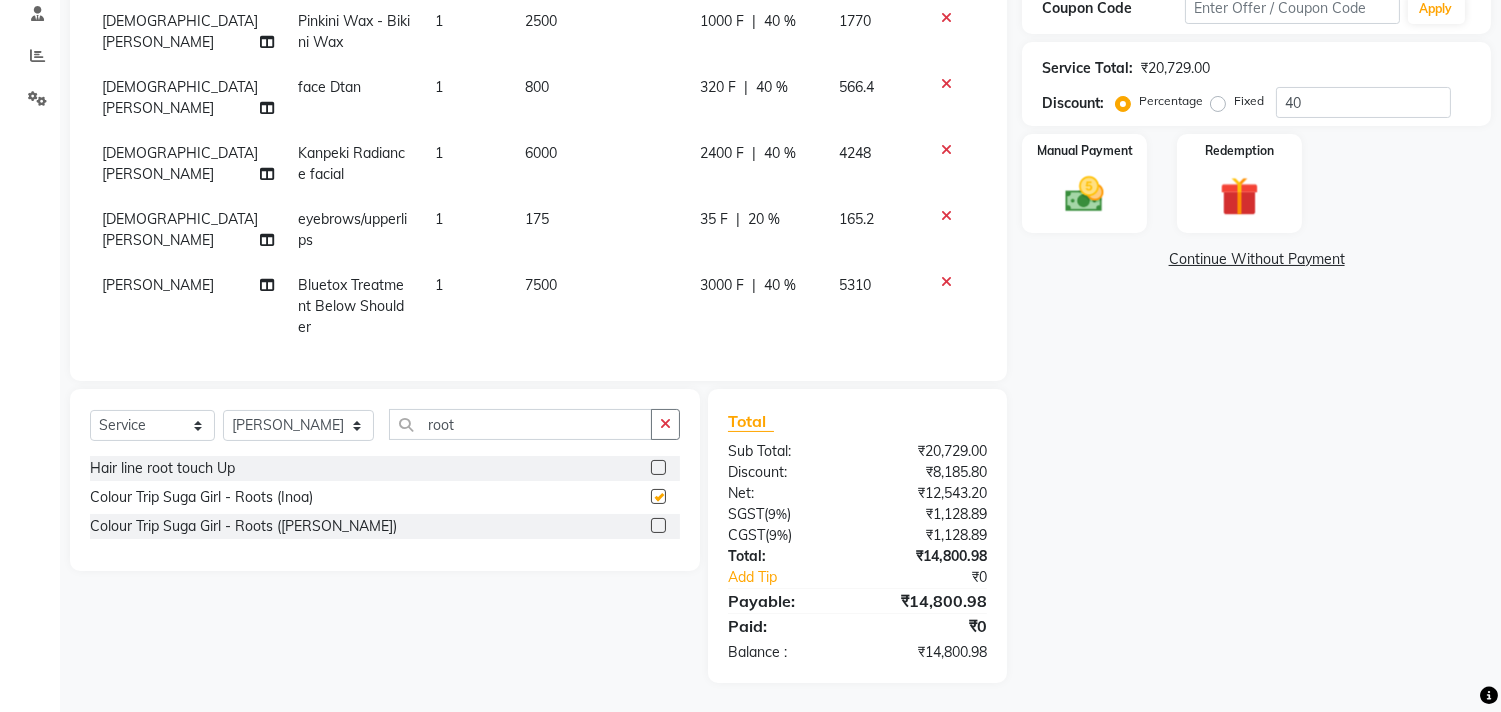checkbox on "false" 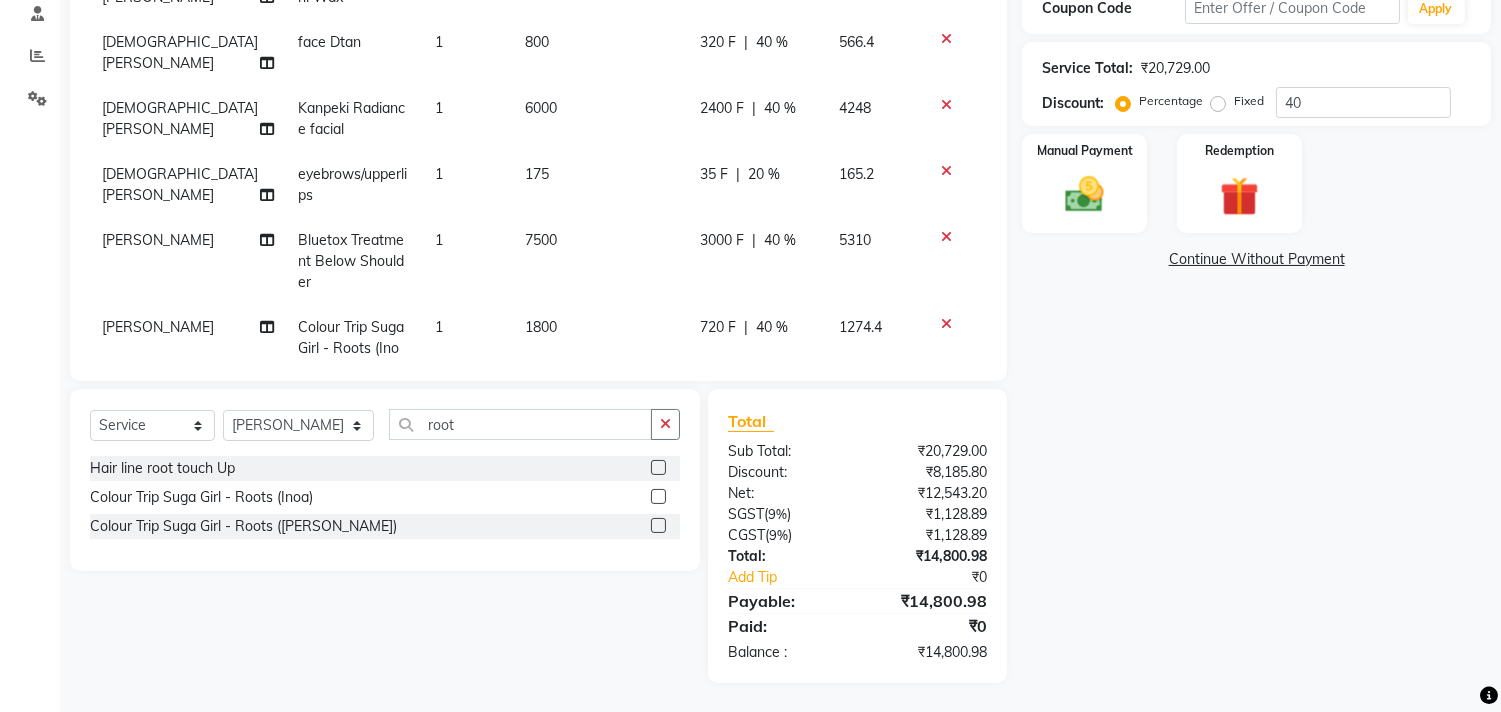 scroll, scrollTop: 228, scrollLeft: 0, axis: vertical 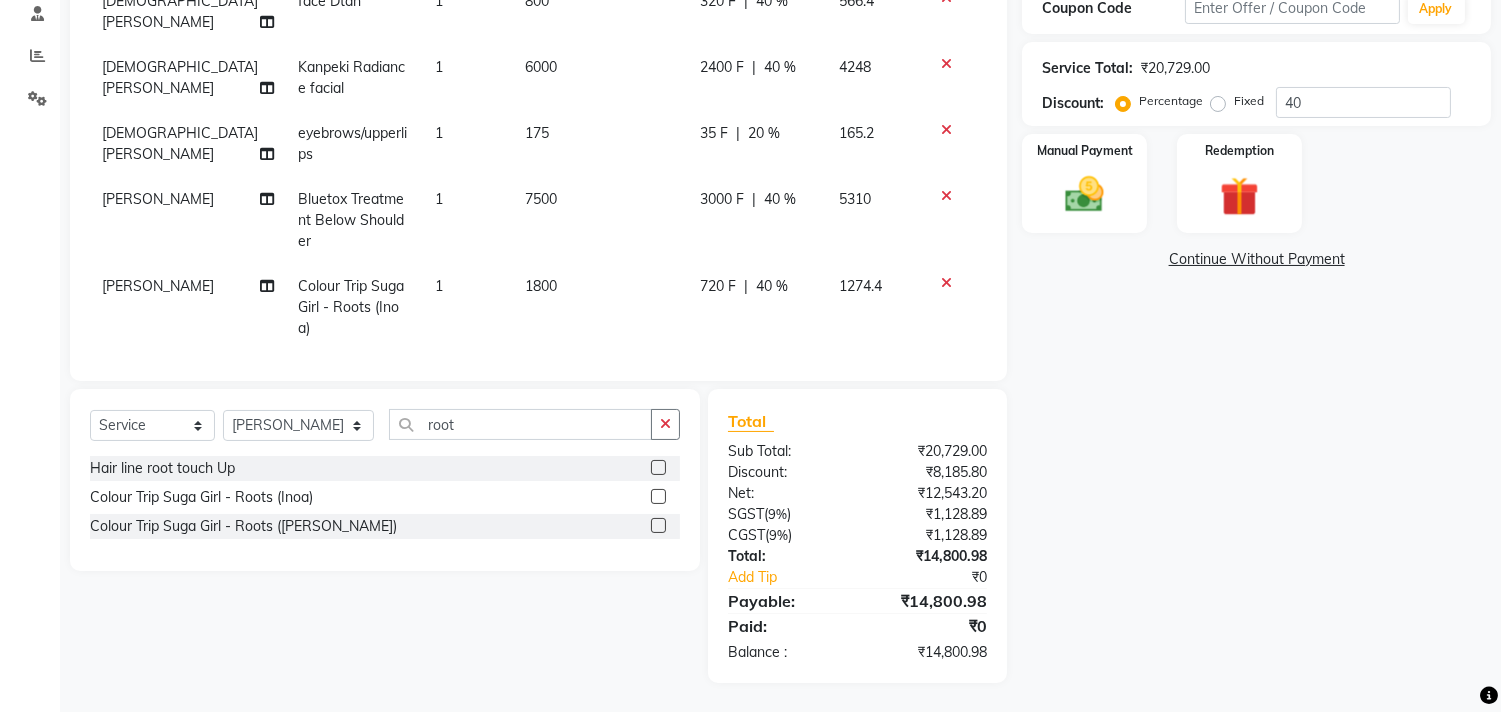 click on "1800" 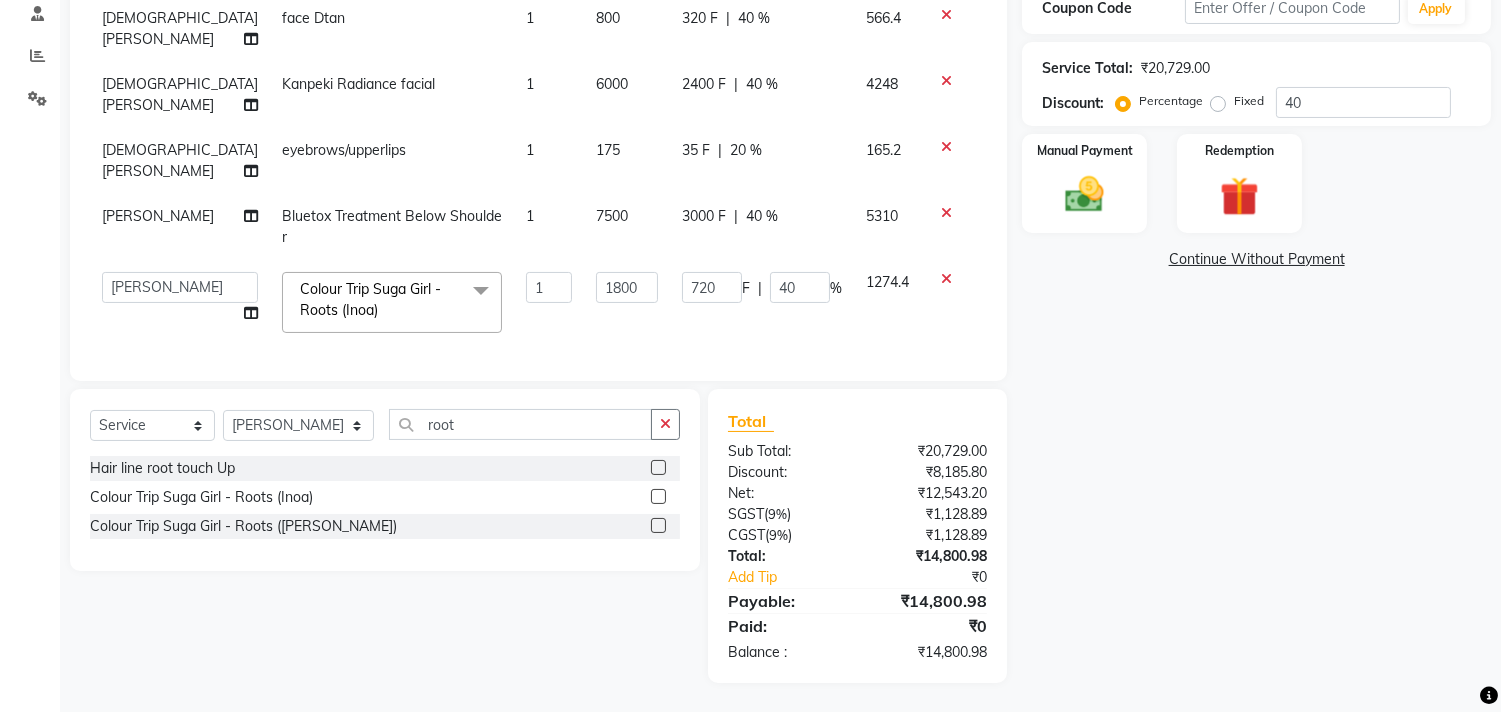 scroll, scrollTop: 227, scrollLeft: 0, axis: vertical 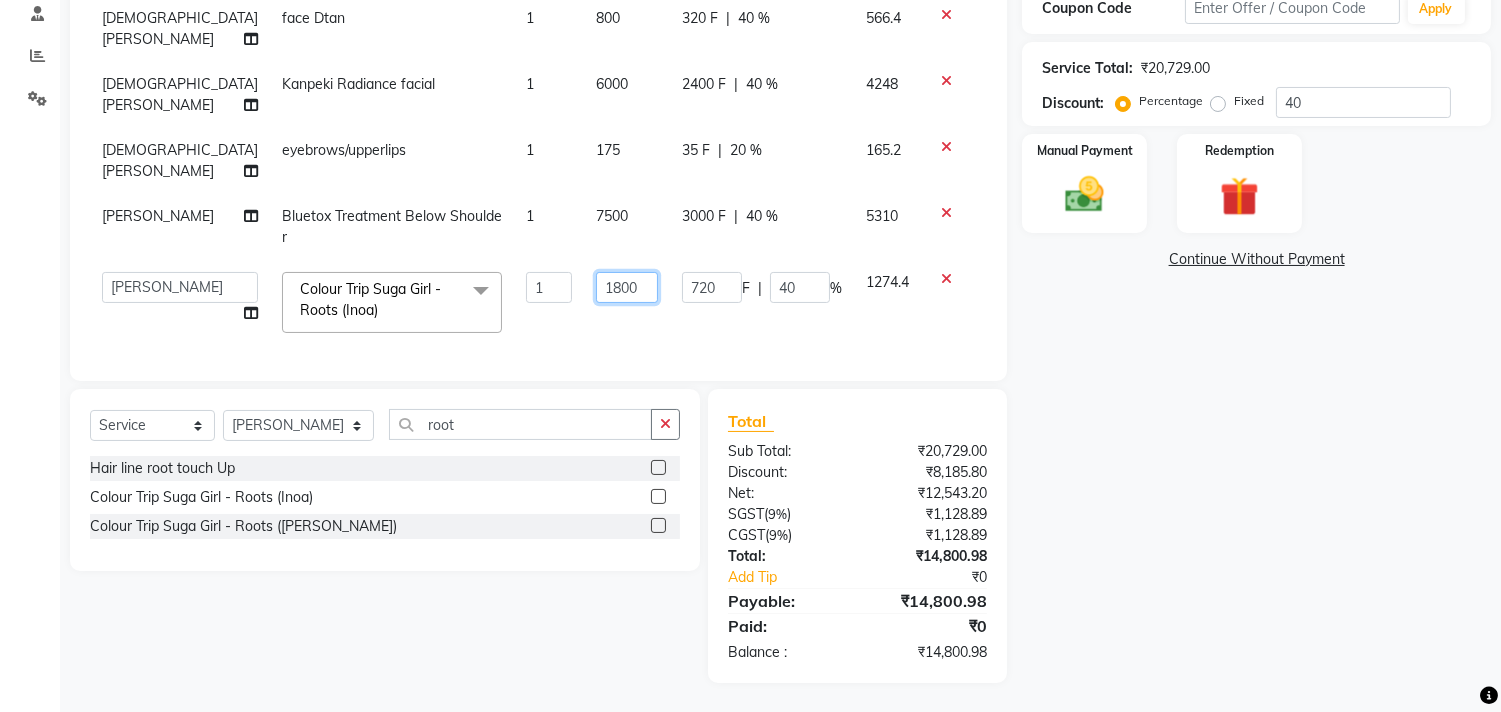 click on "1800" 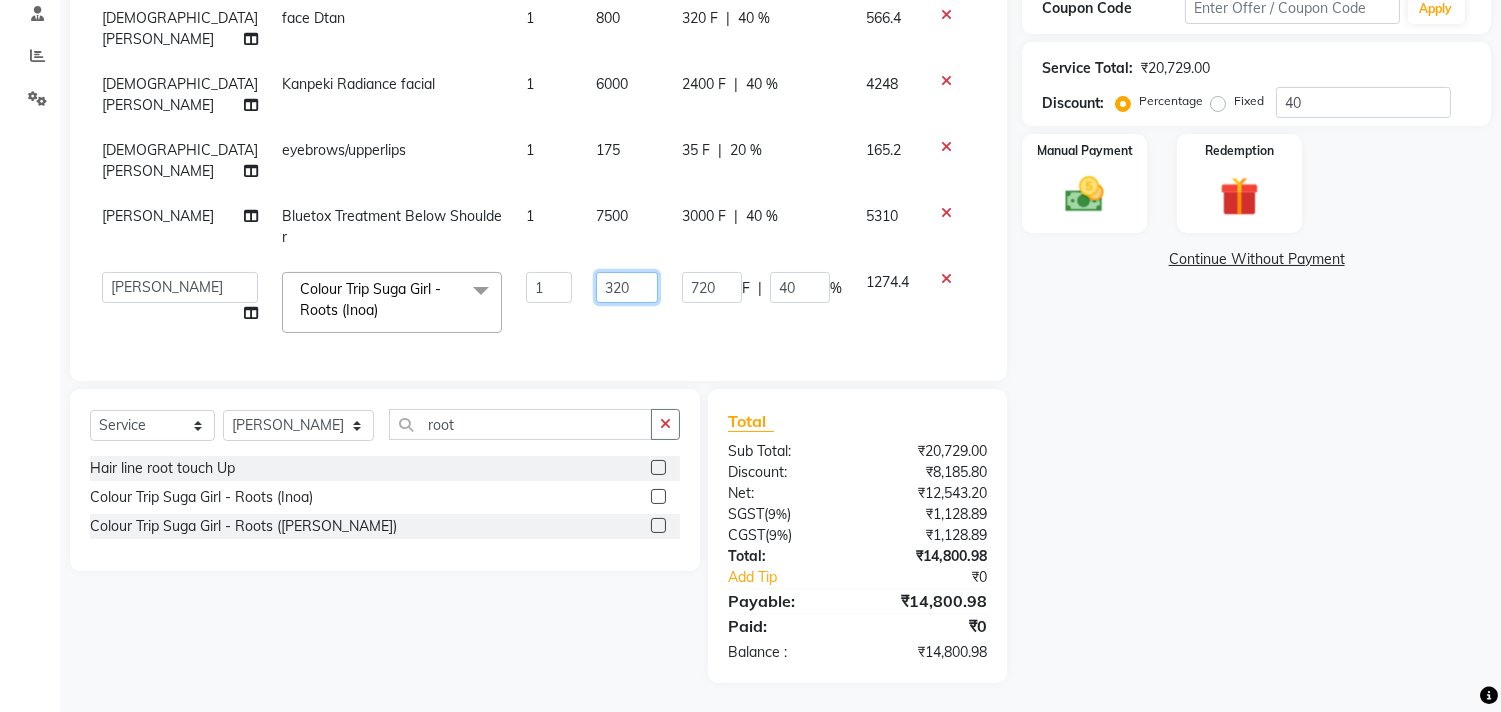 type on "3200" 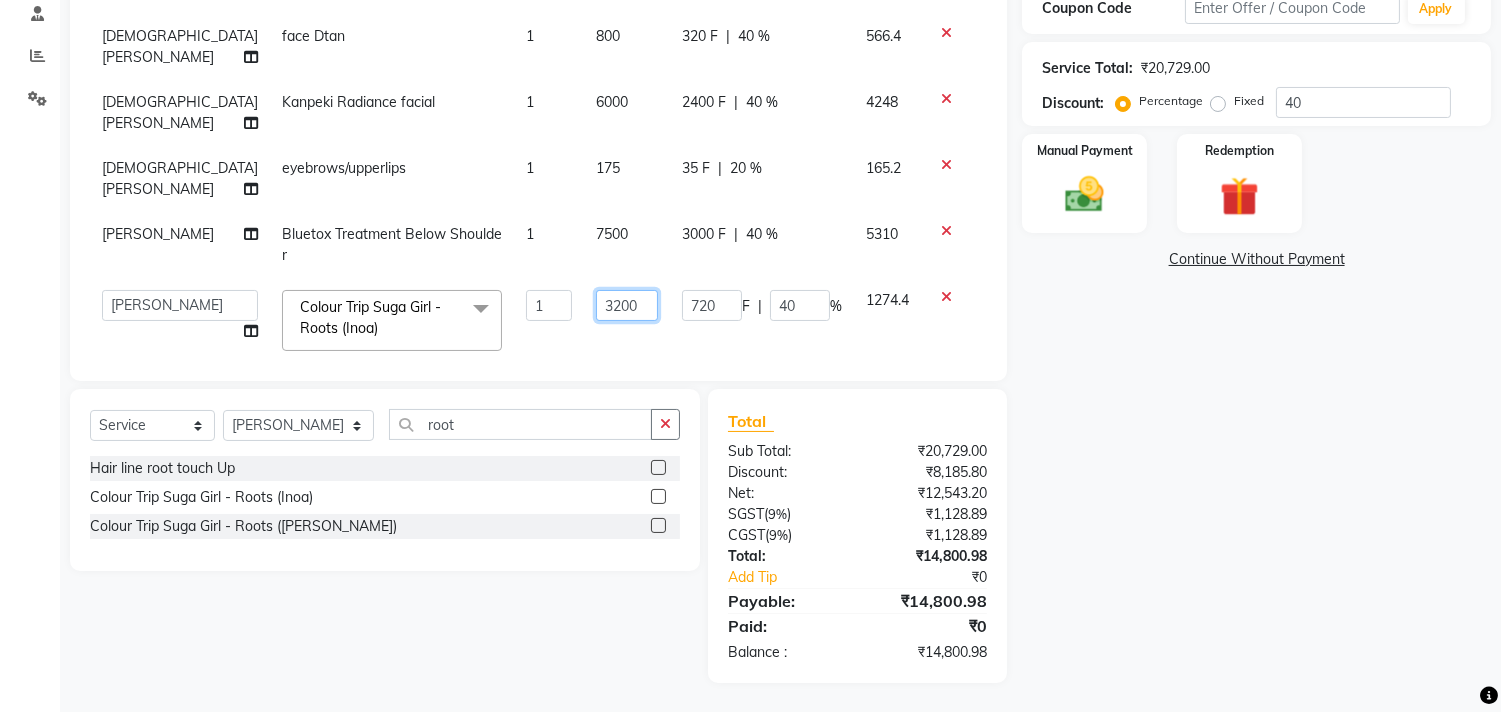 scroll, scrollTop: 227, scrollLeft: 0, axis: vertical 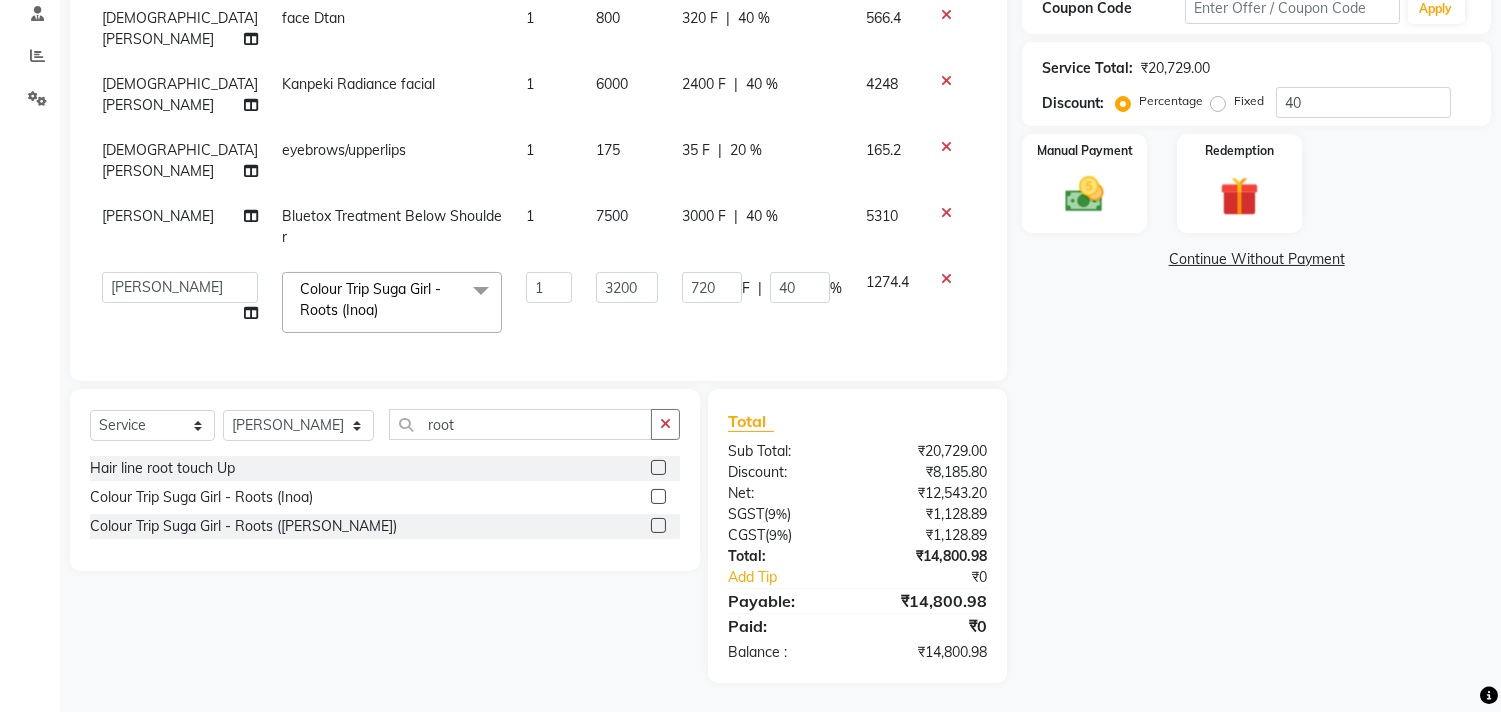 click on "720 F | 40 %" 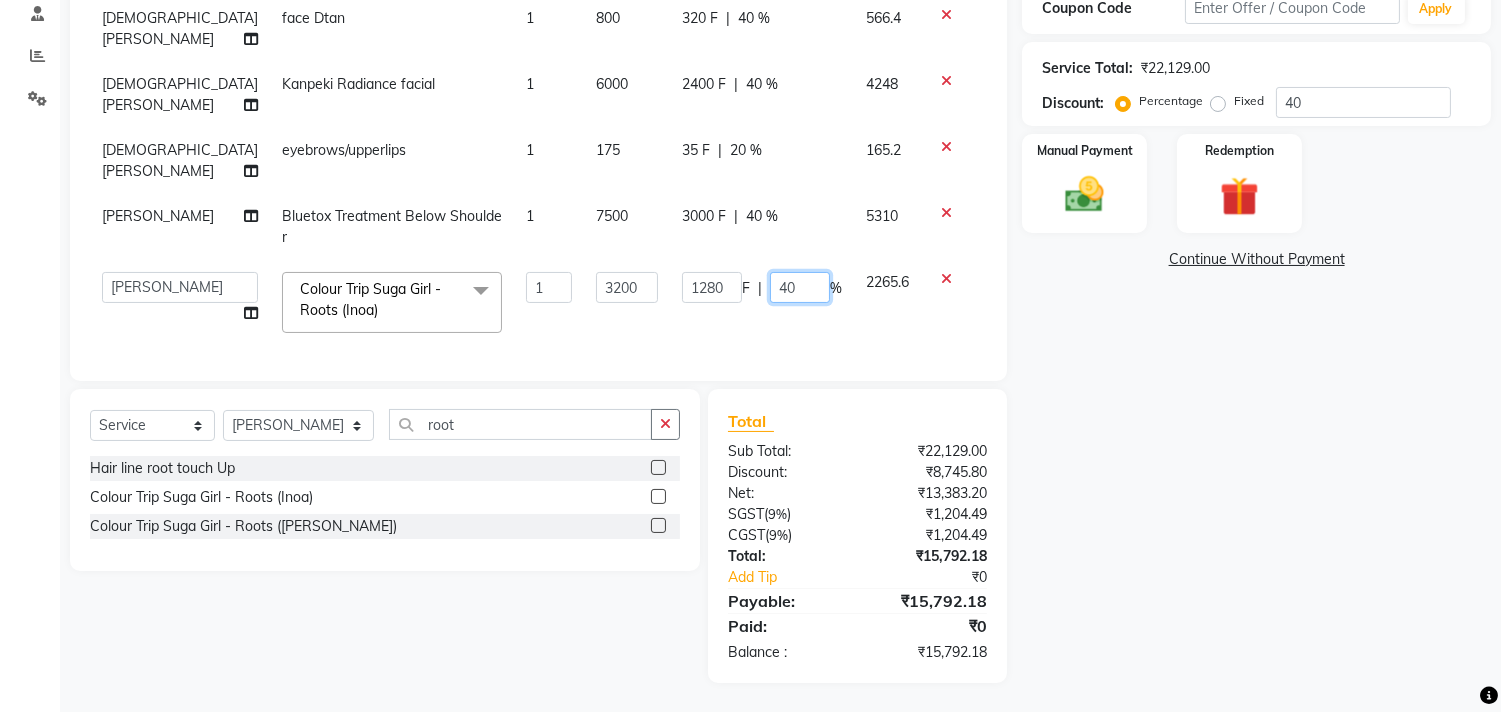 drag, startPoint x: 780, startPoint y: 267, endPoint x: 716, endPoint y: 272, distance: 64.195015 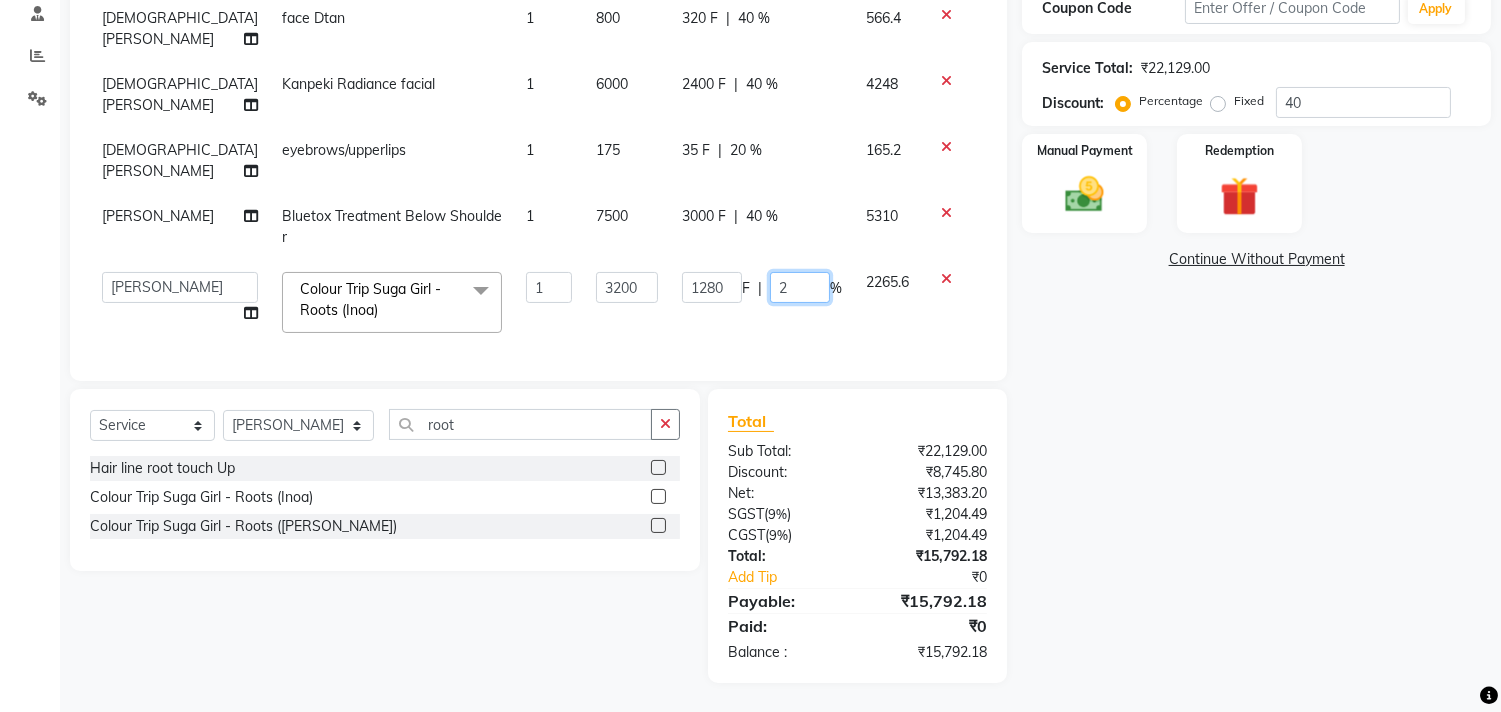 type on "20" 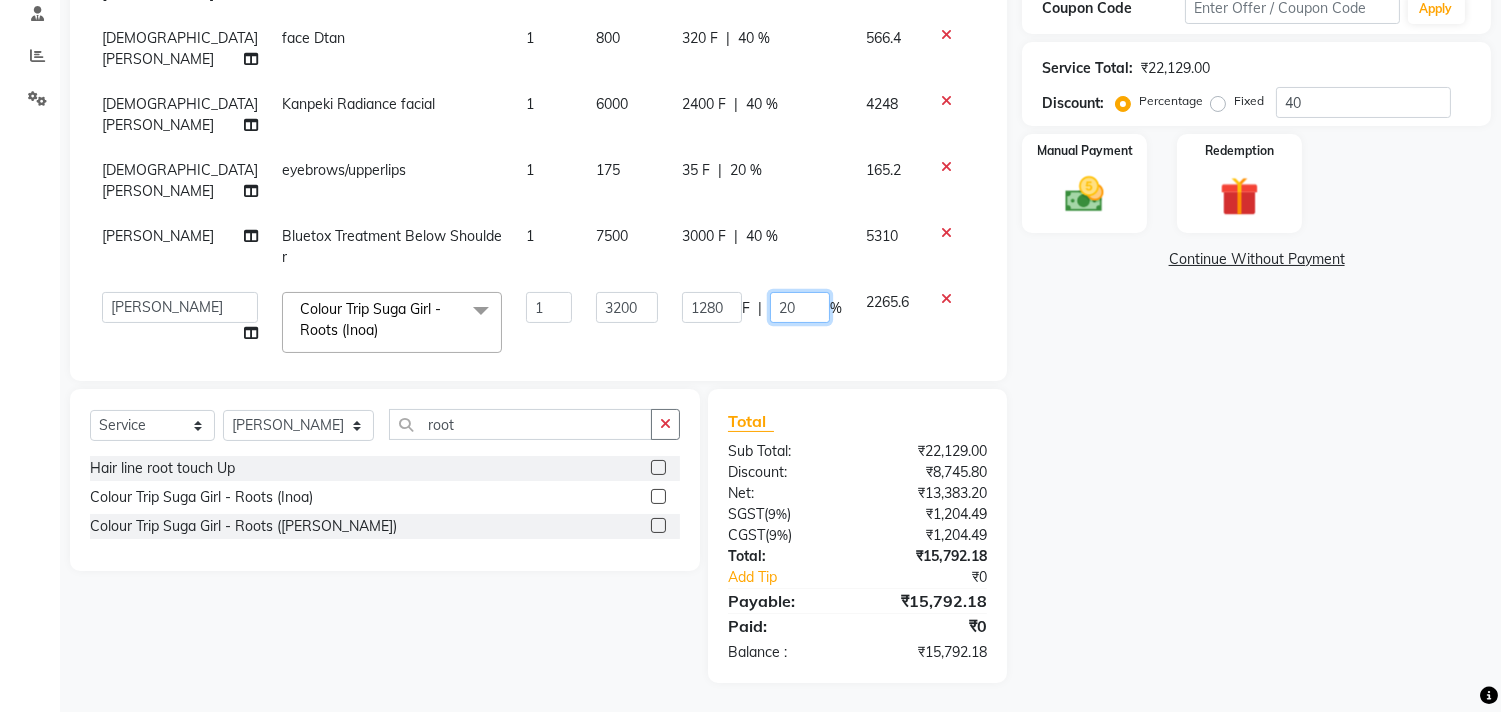 scroll, scrollTop: 227, scrollLeft: 0, axis: vertical 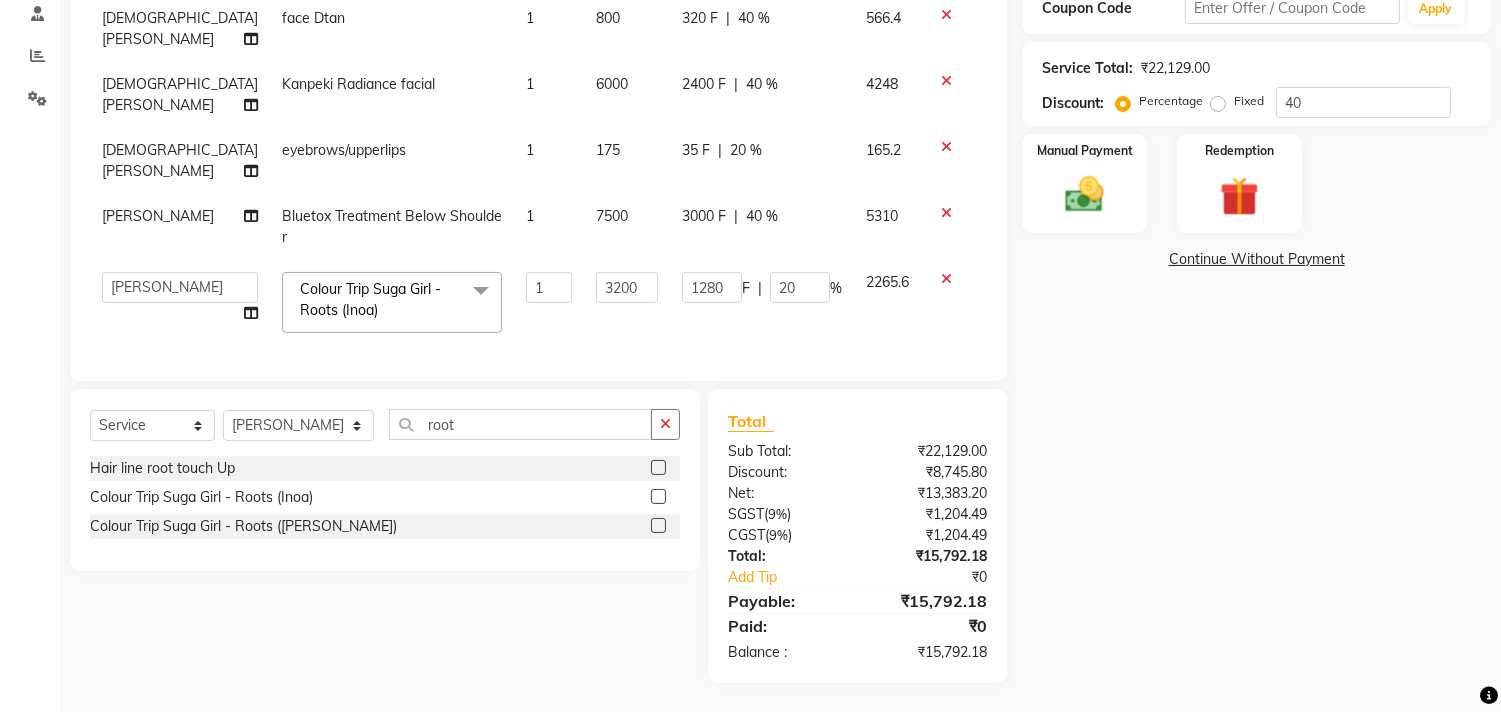 click on "1280 F | 20 %" 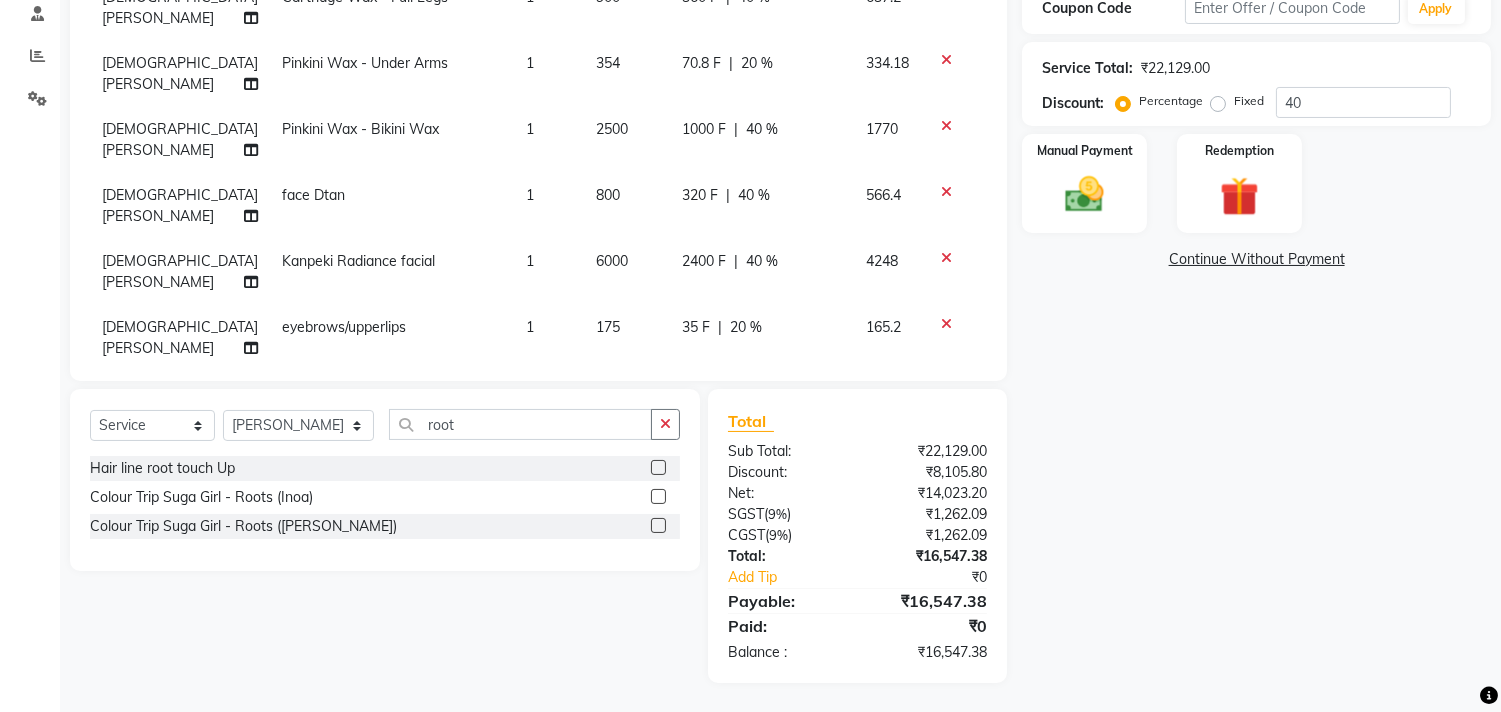 scroll, scrollTop: 0, scrollLeft: 0, axis: both 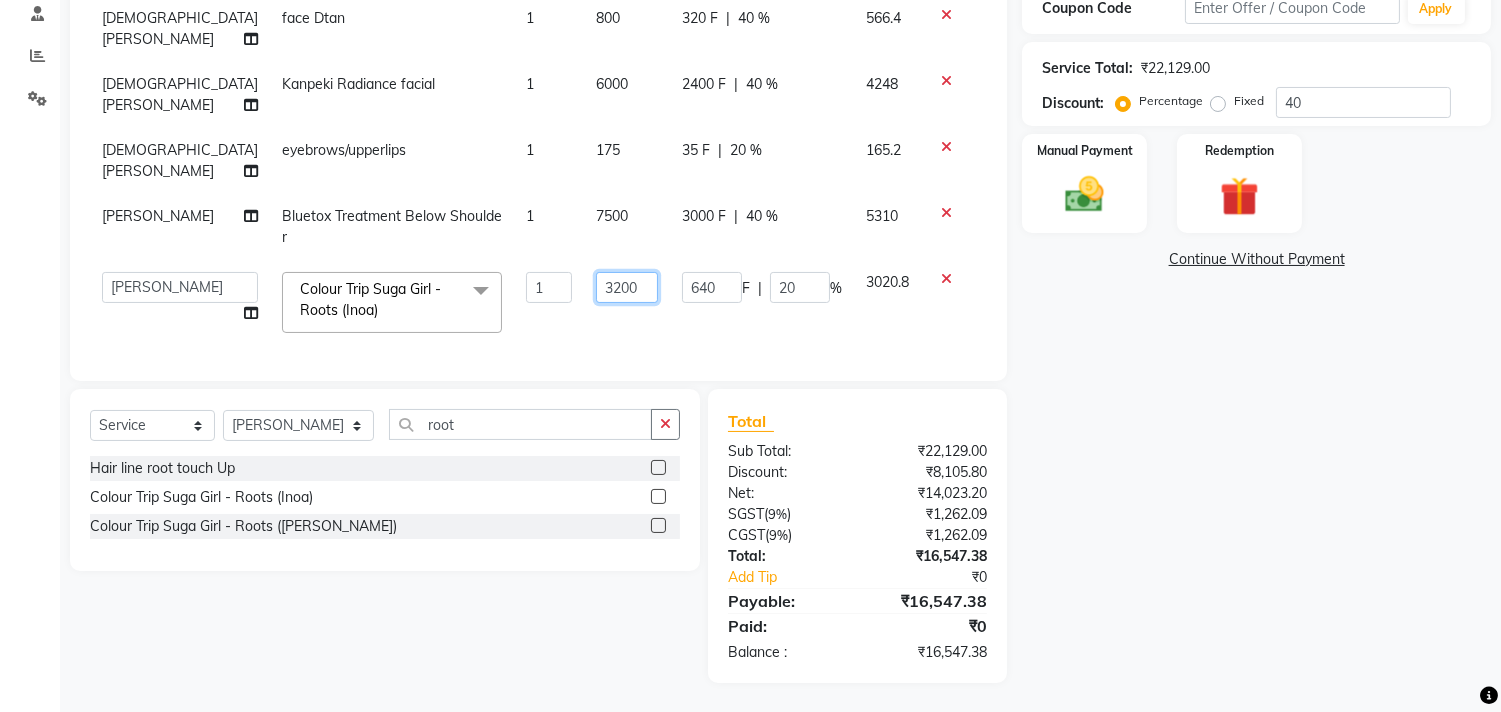 click on "3200" 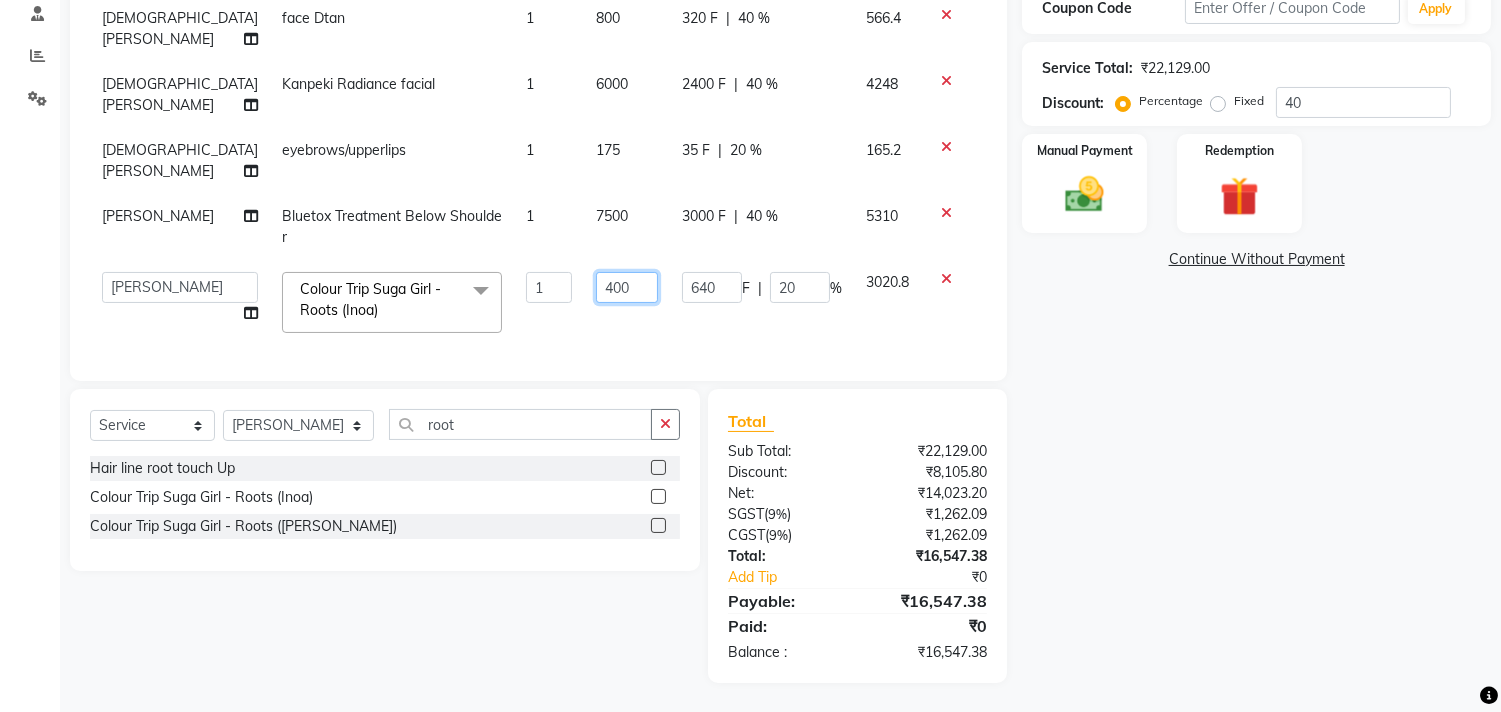 type on "4000" 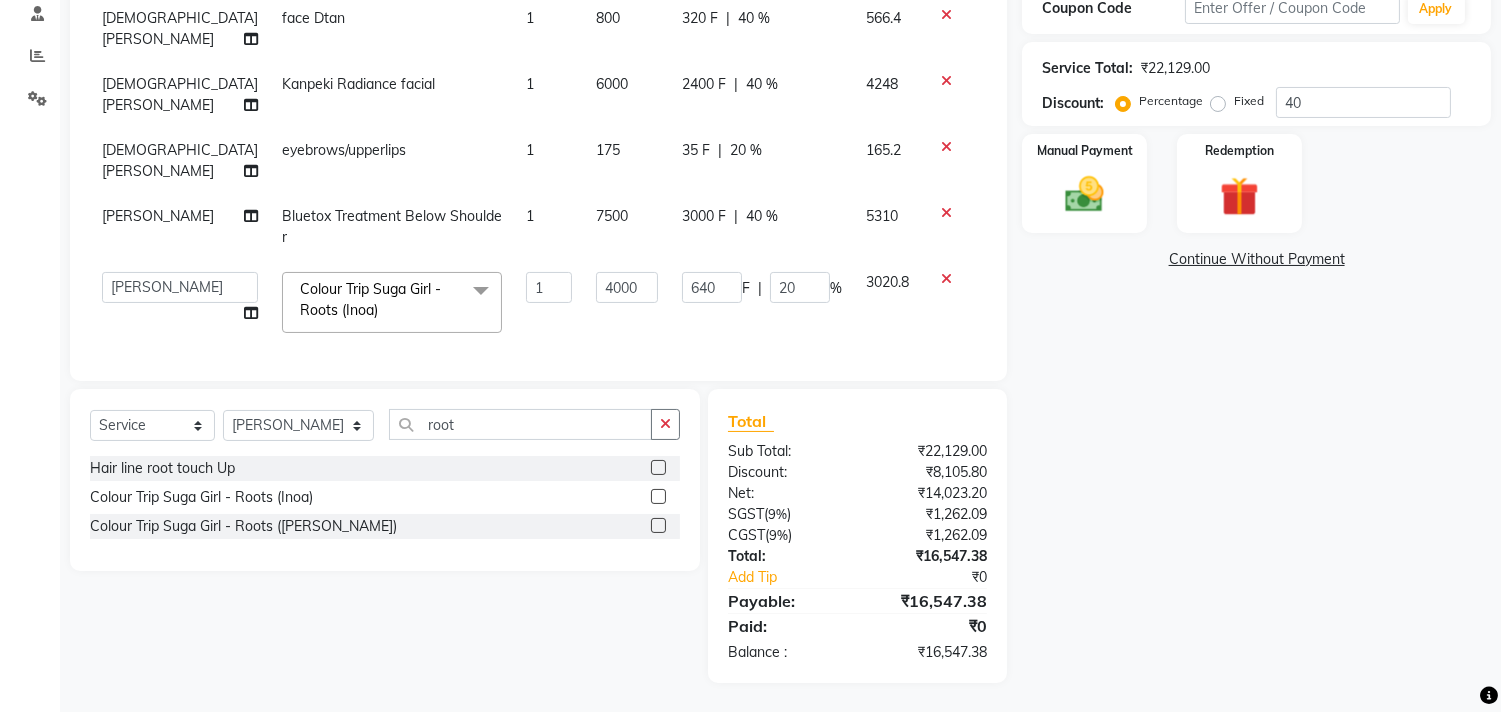 click on "4000" 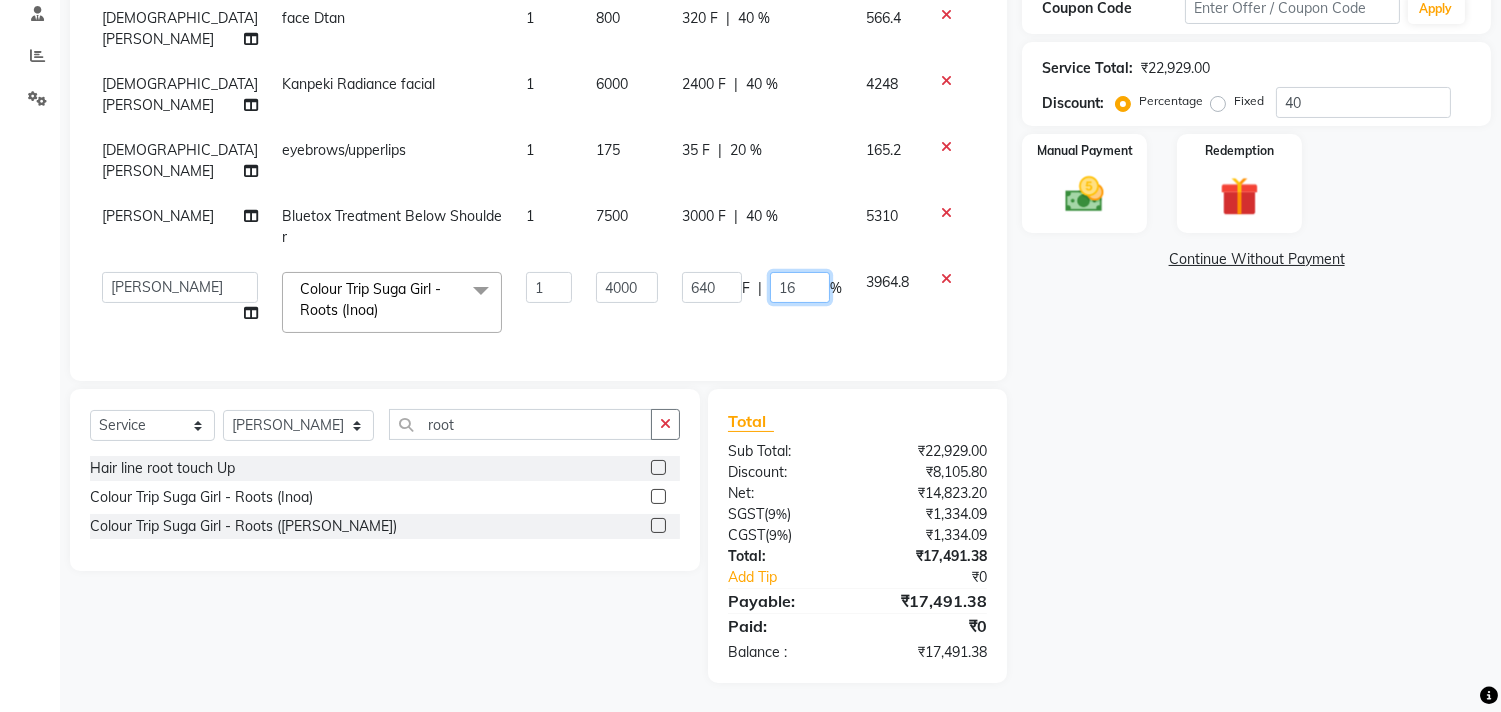 drag, startPoint x: 770, startPoint y: 276, endPoint x: 746, endPoint y: 277, distance: 24.020824 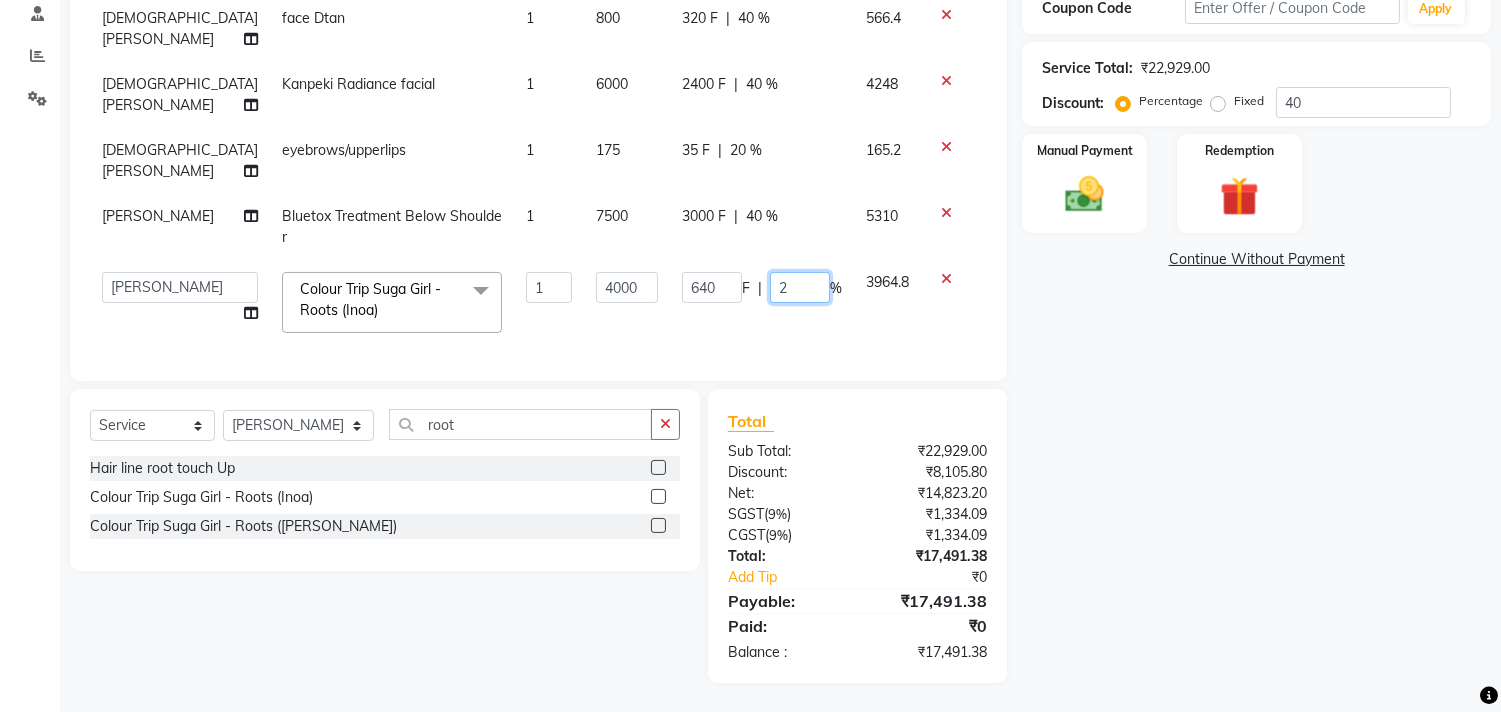 type on "20" 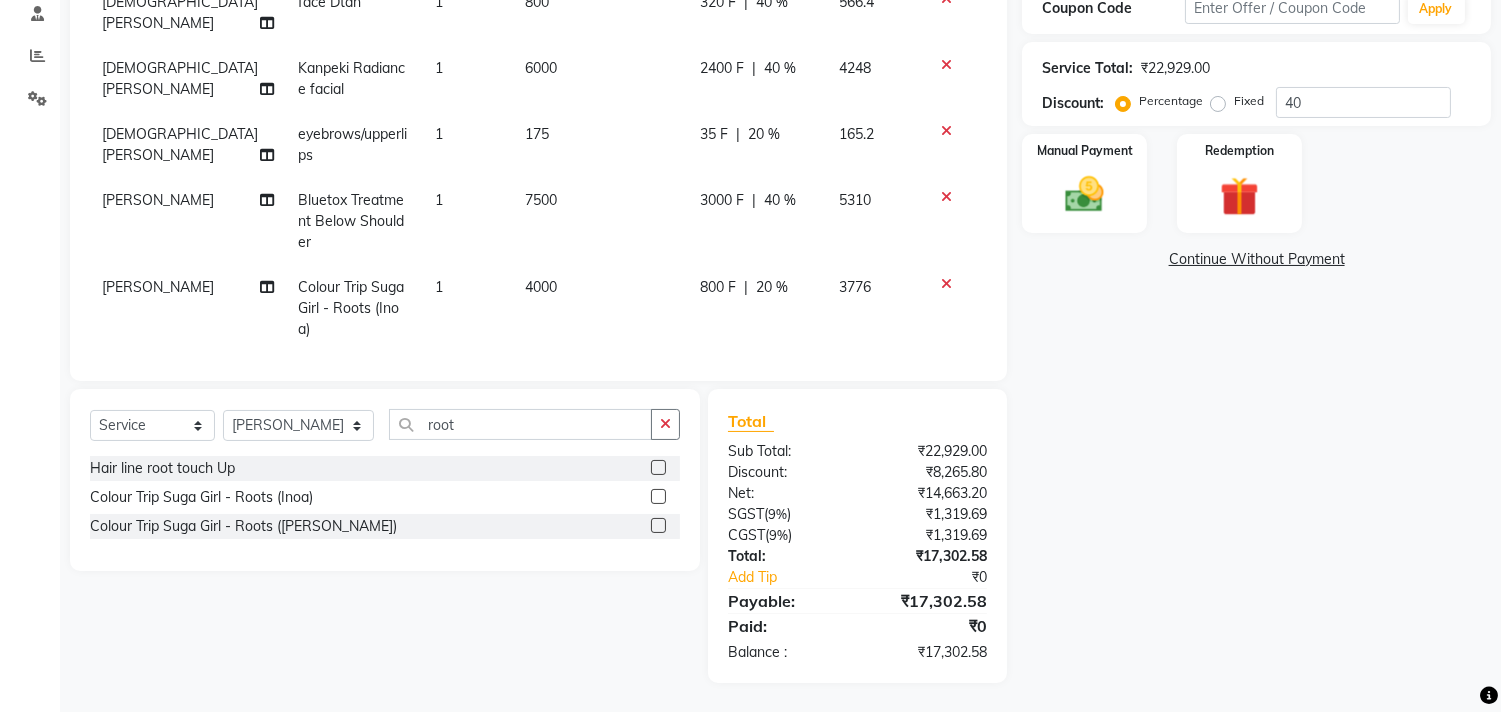 click on "800 F | 20 %" 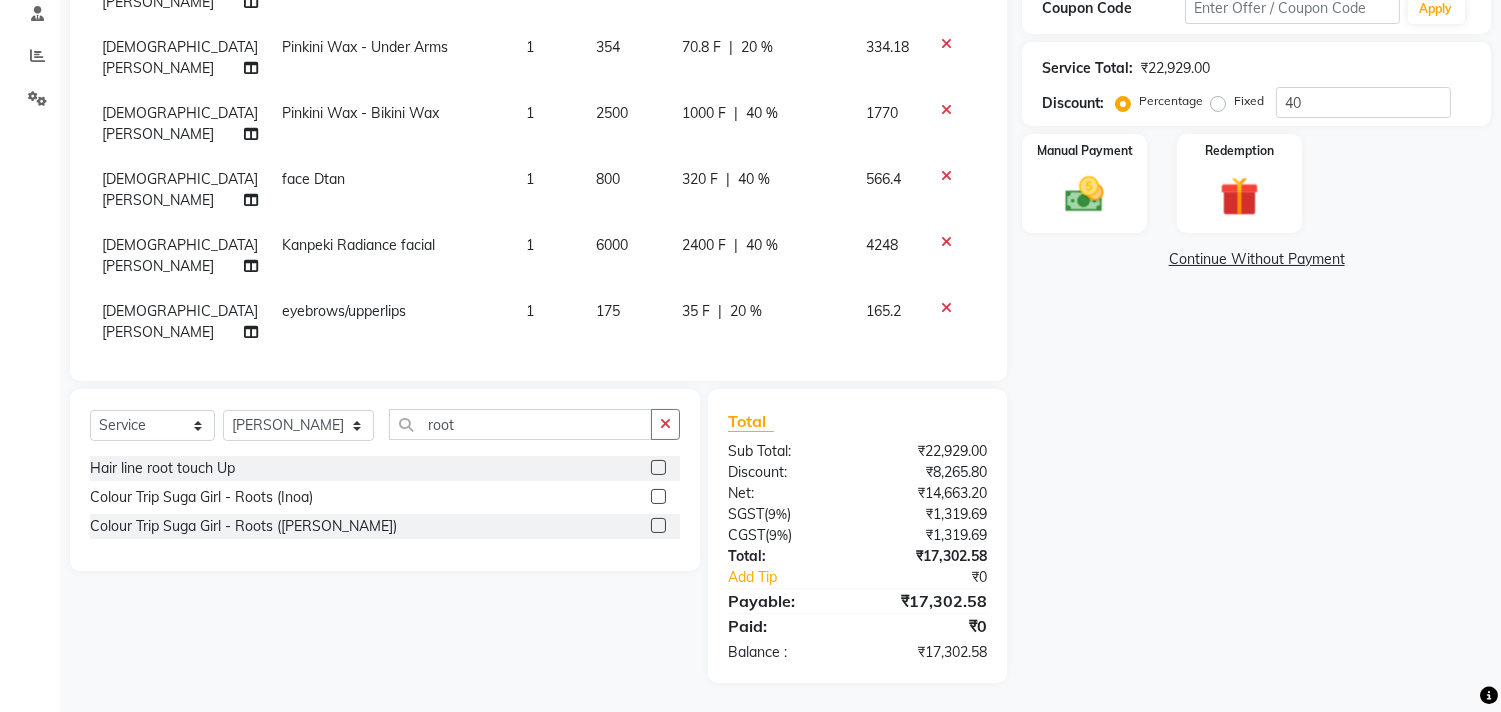 scroll, scrollTop: 0, scrollLeft: 0, axis: both 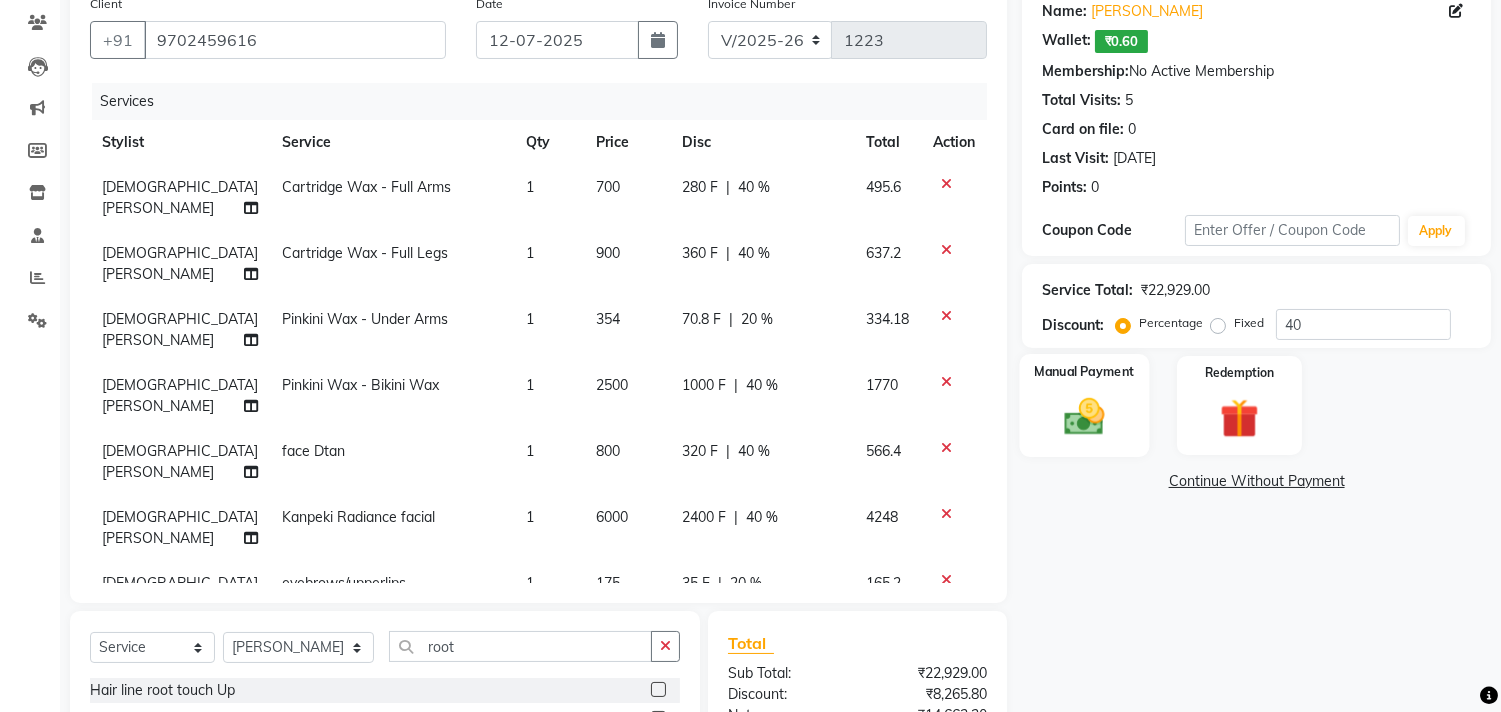 click 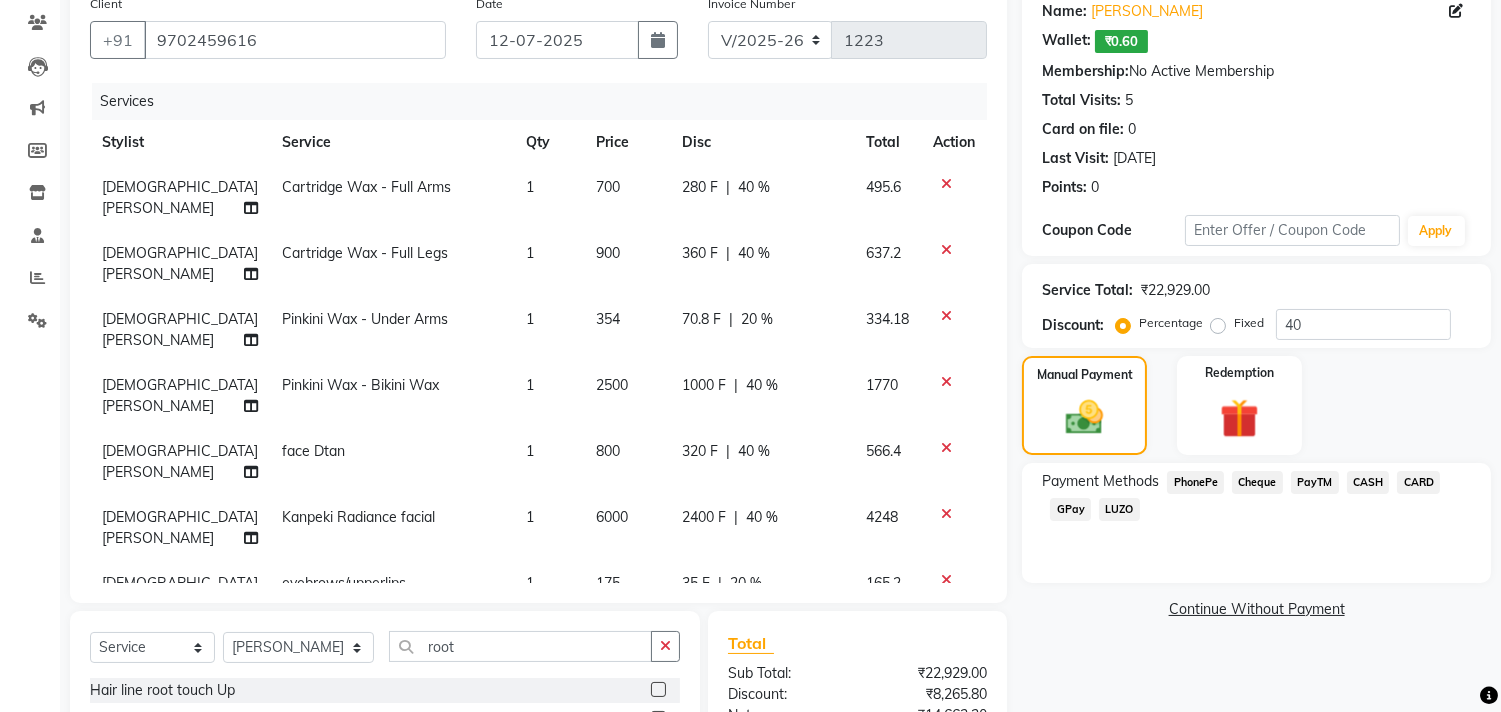 click on "CARD" 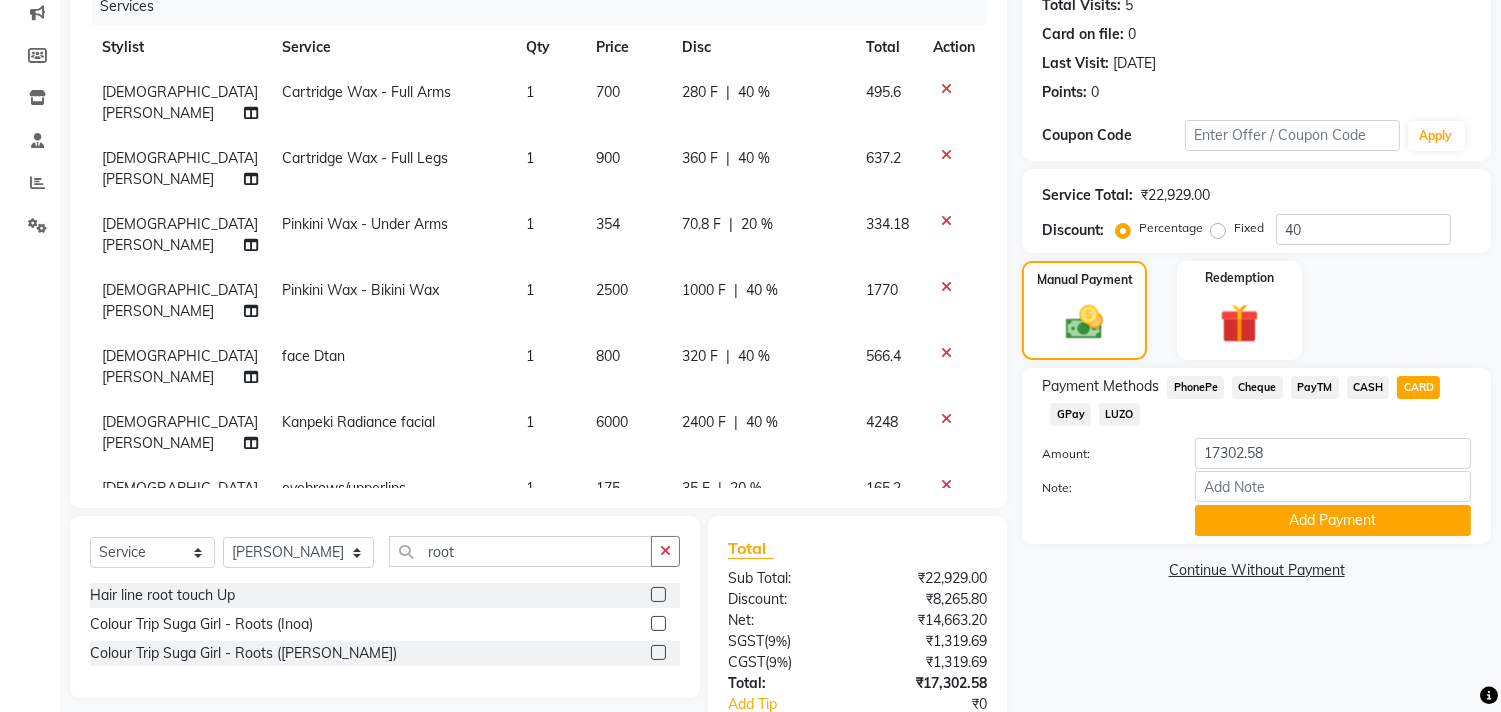 scroll, scrollTop: 387, scrollLeft: 0, axis: vertical 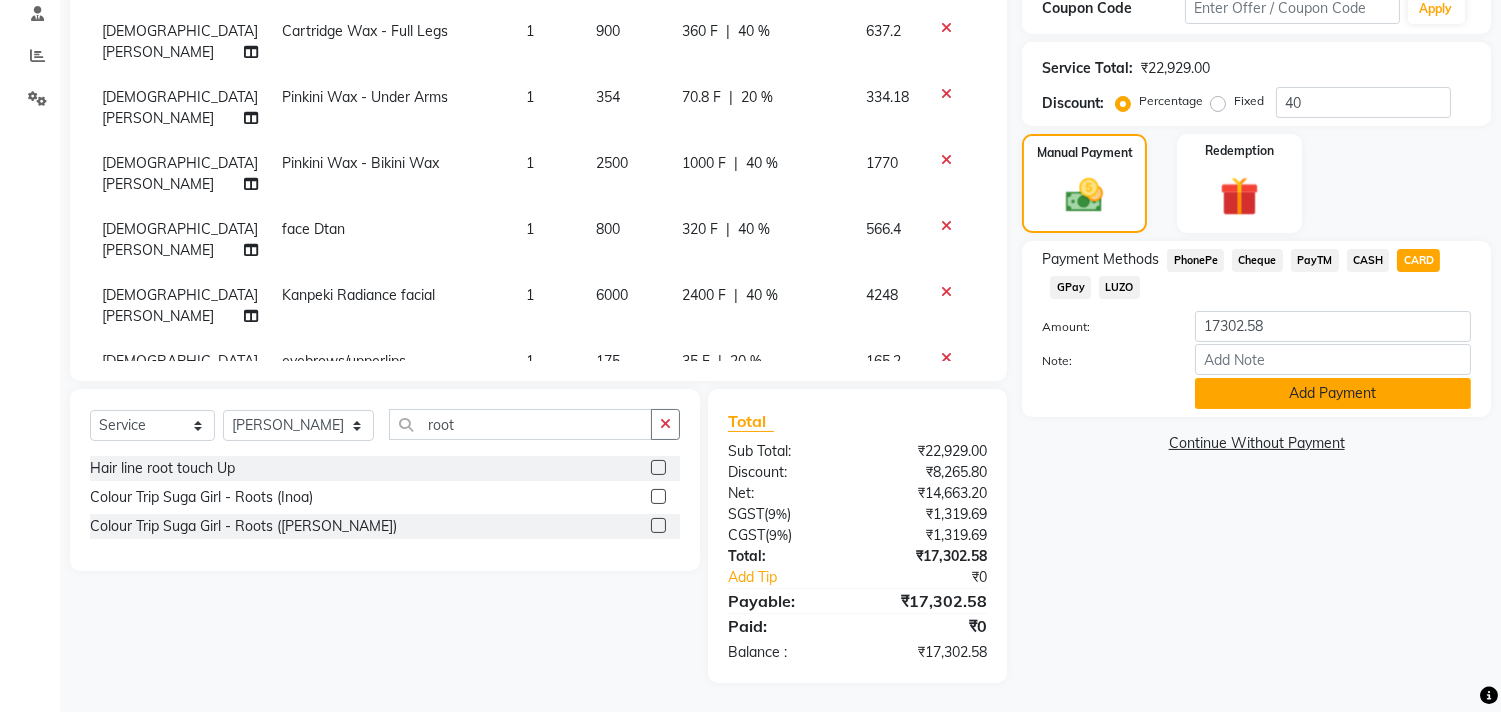 click on "Add Payment" 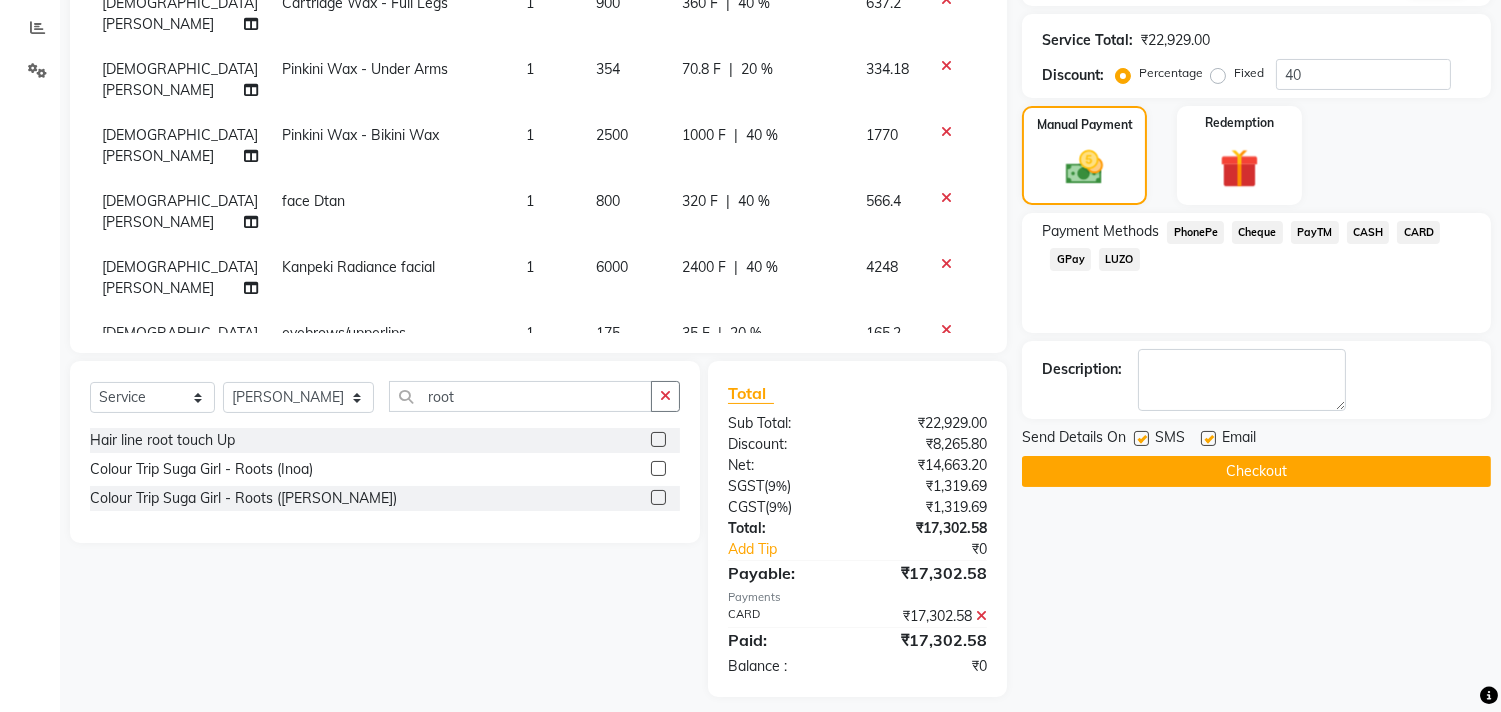 scroll, scrollTop: 430, scrollLeft: 0, axis: vertical 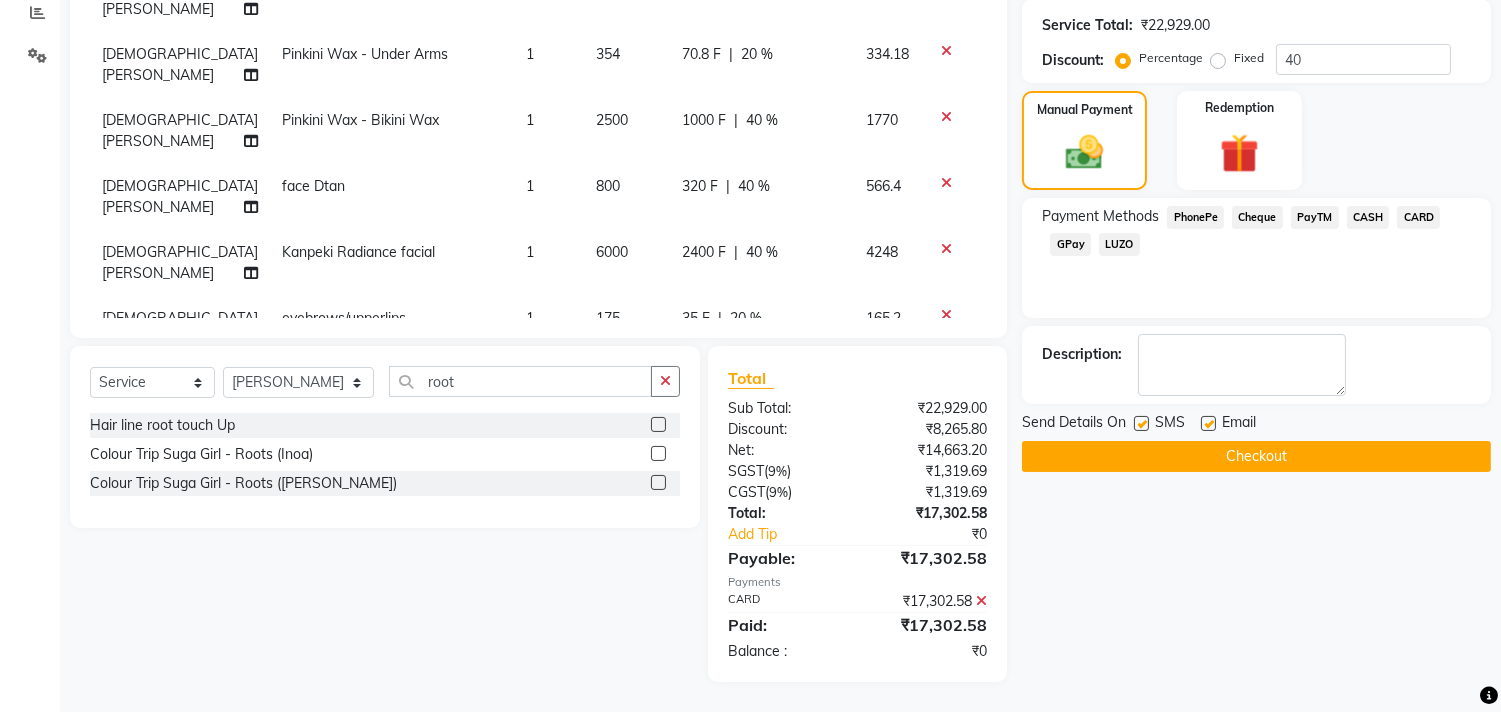 click on "Email" 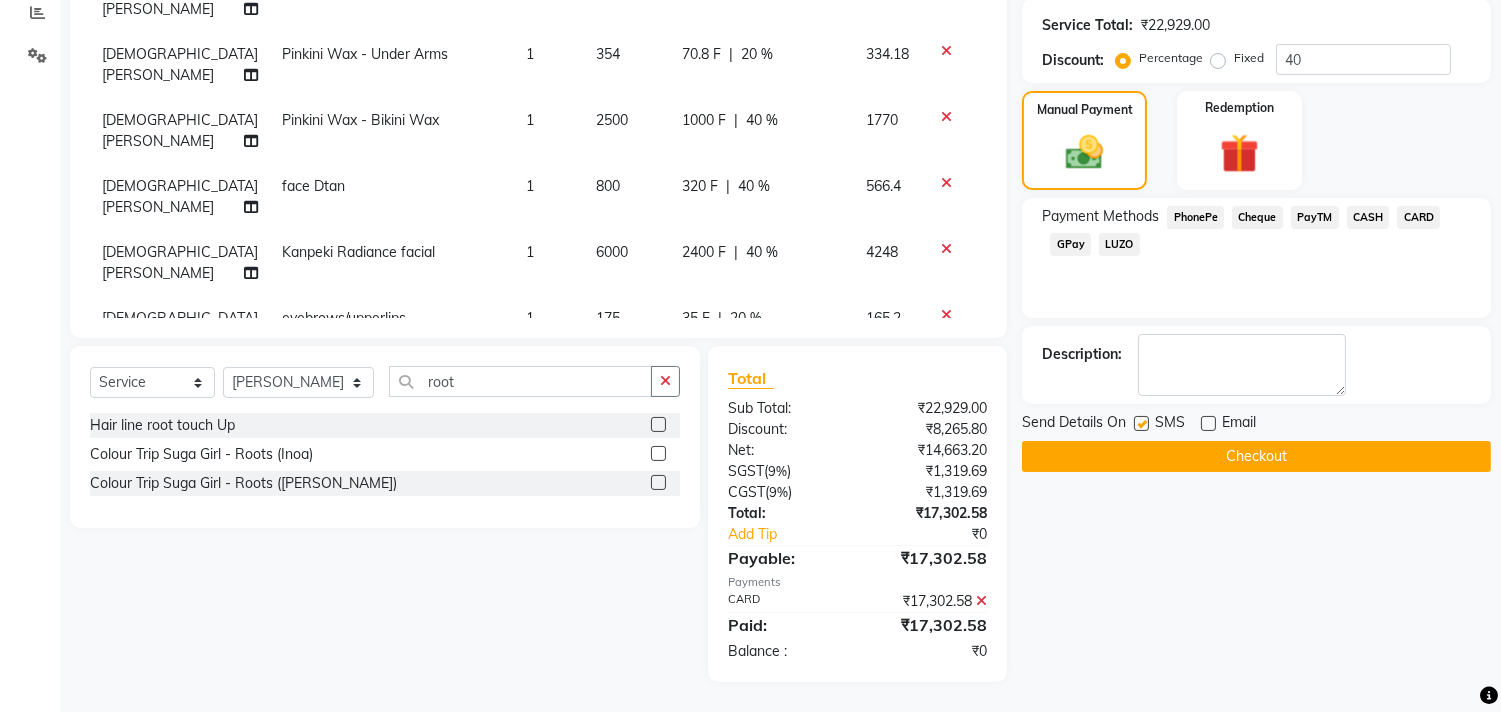 click on "Checkout" 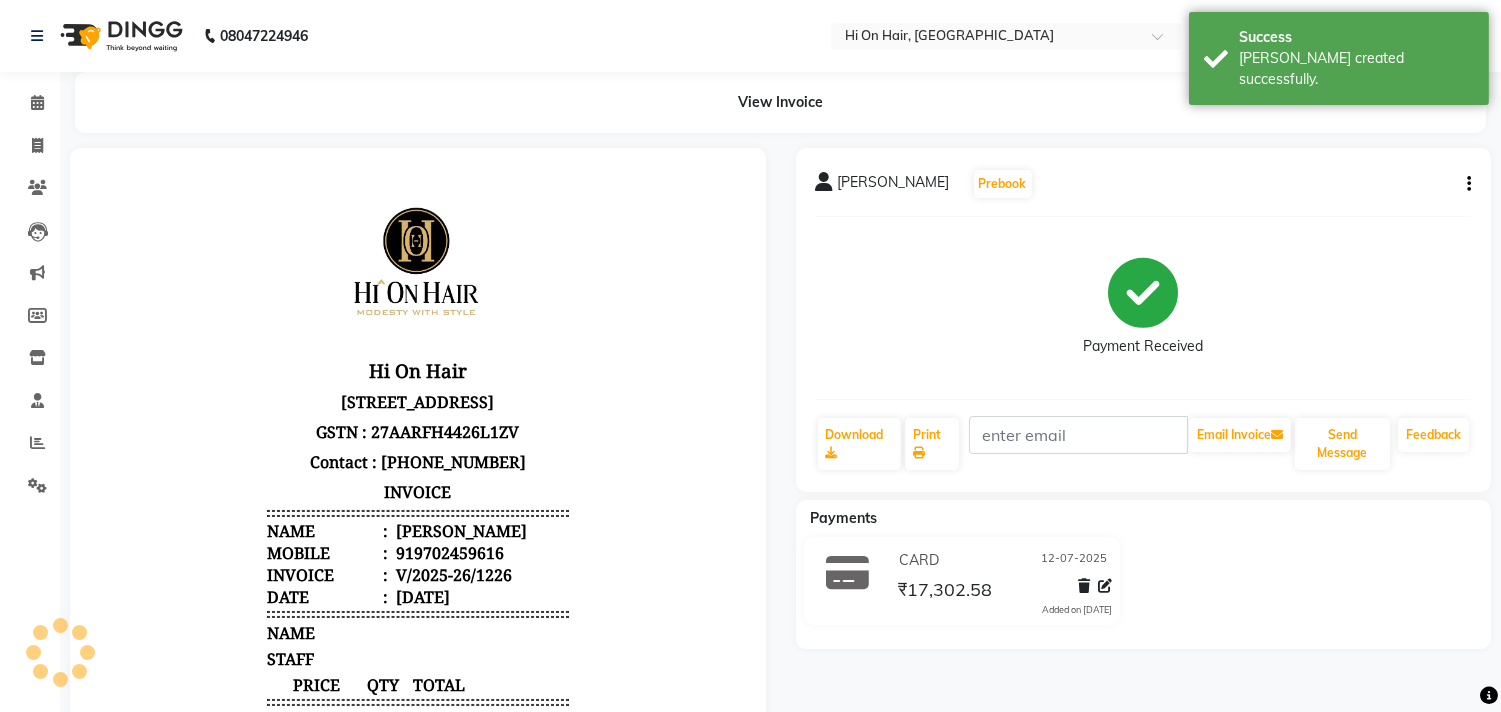 scroll, scrollTop: 0, scrollLeft: 0, axis: both 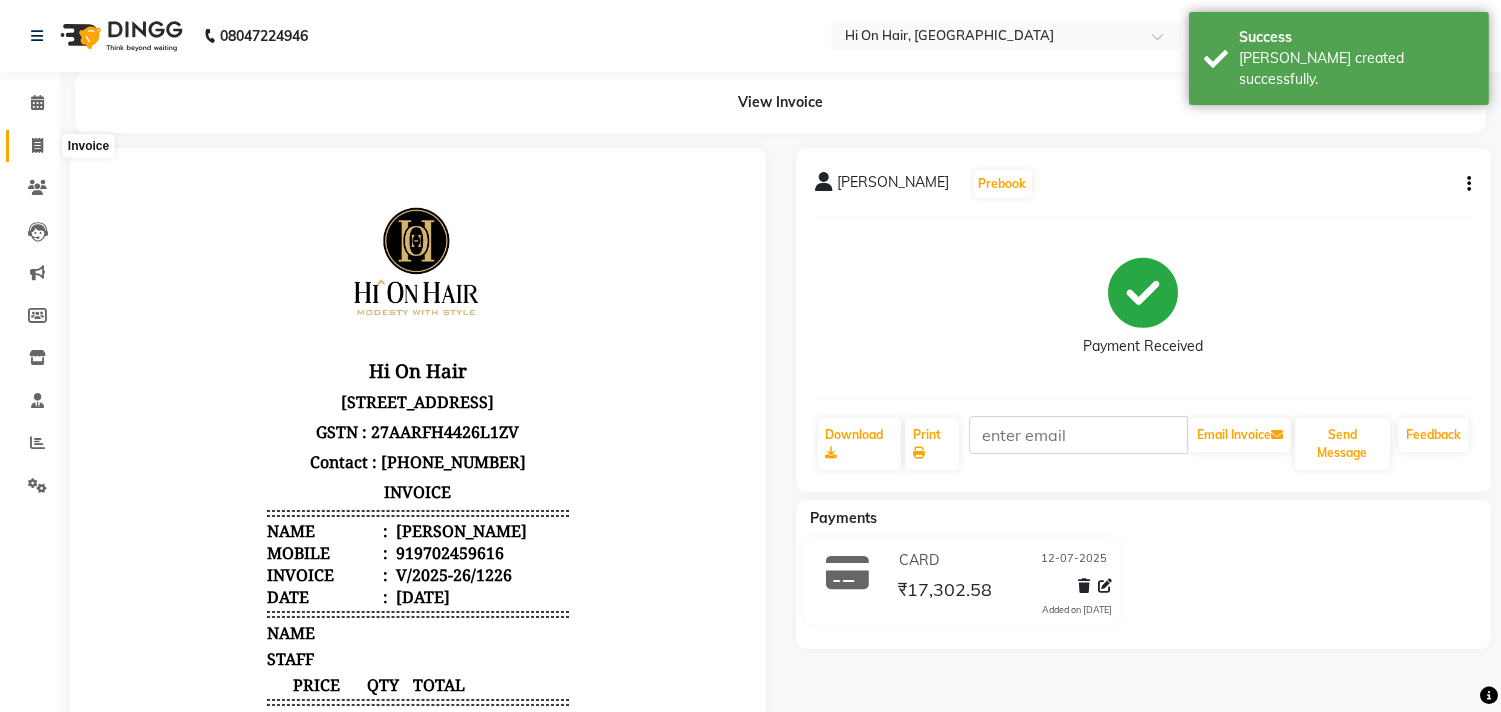 click 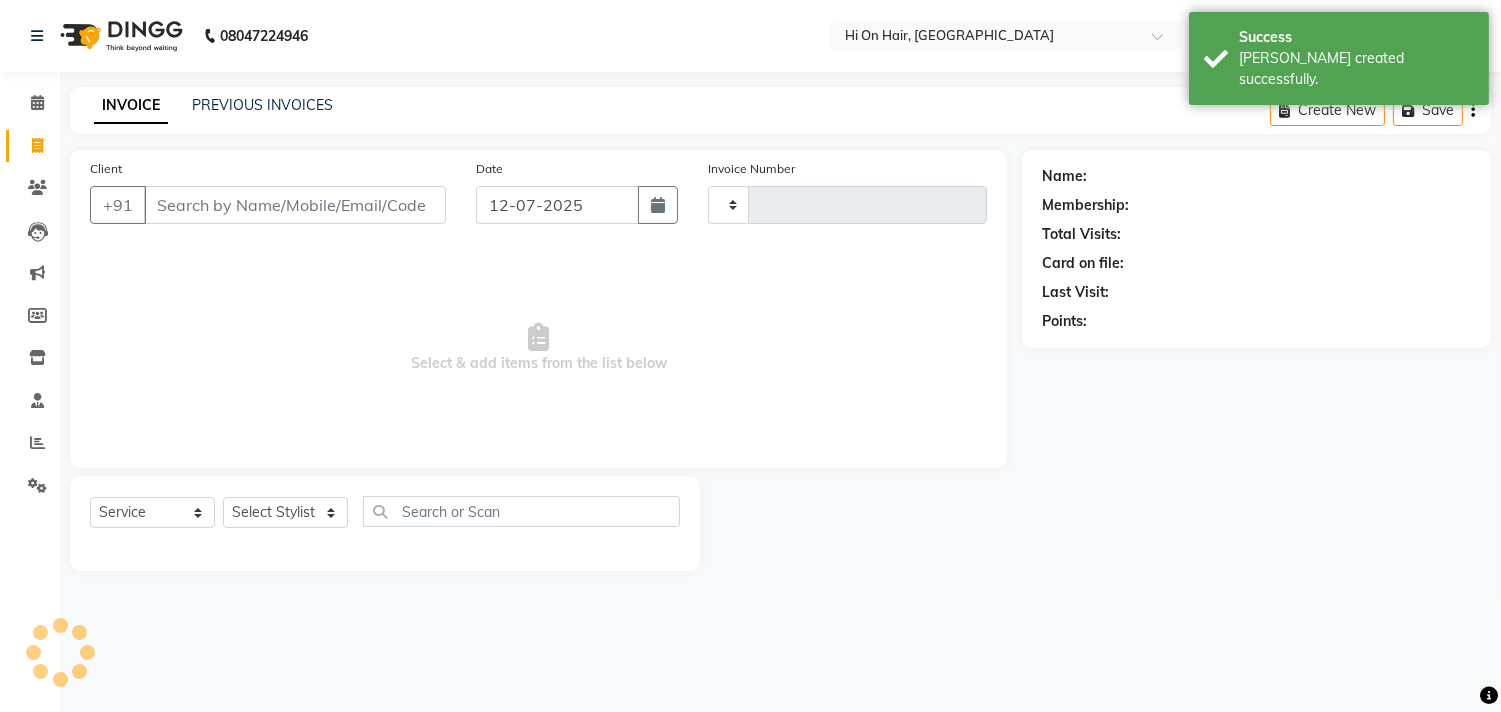 type on "1227" 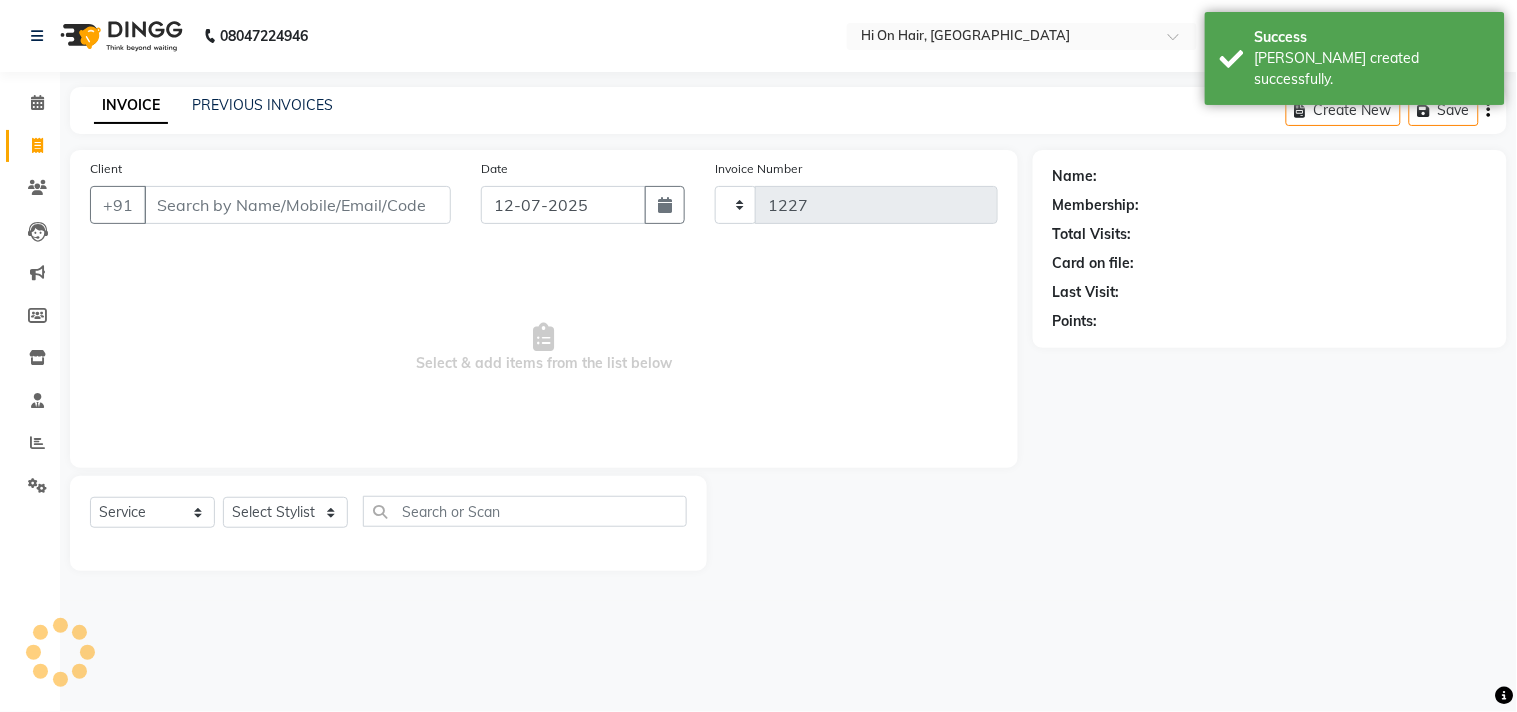 select on "535" 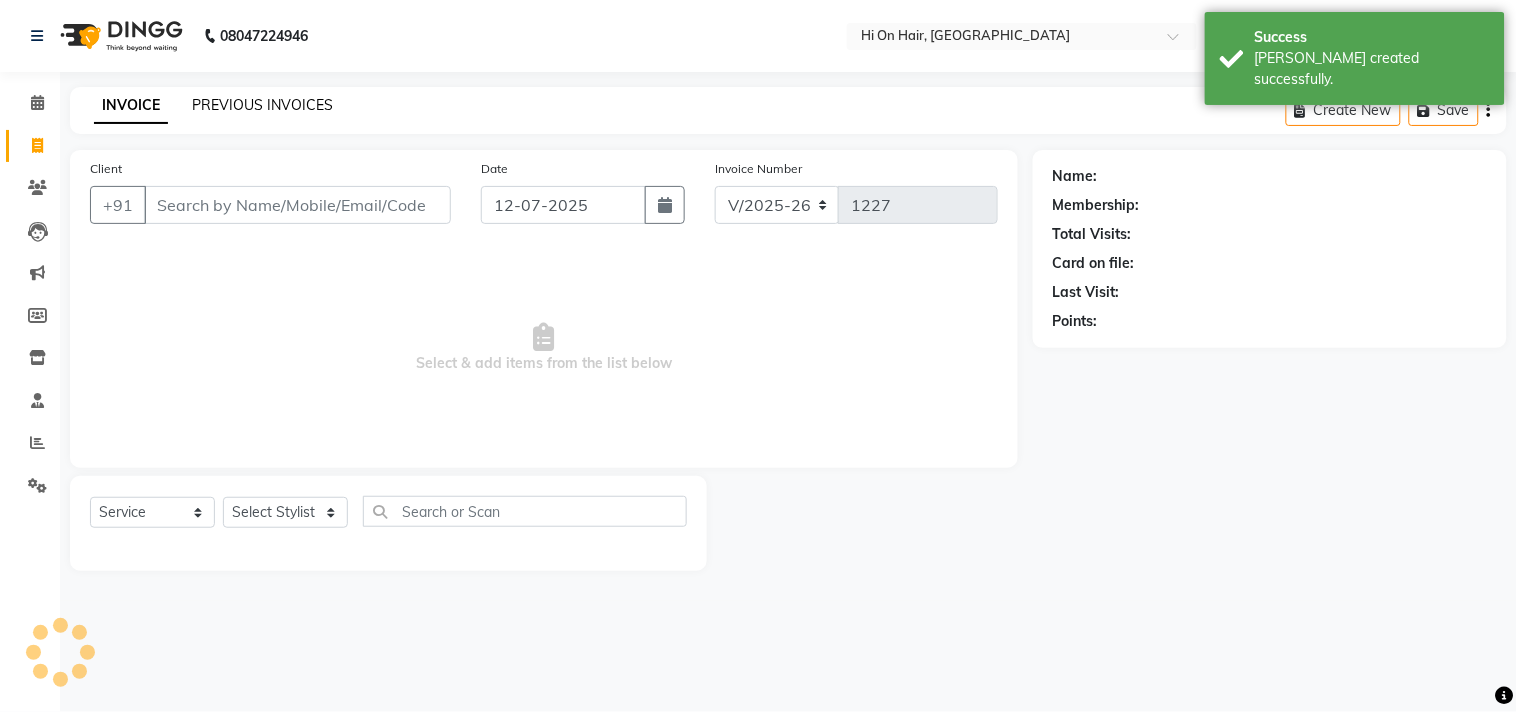 click on "PREVIOUS INVOICES" 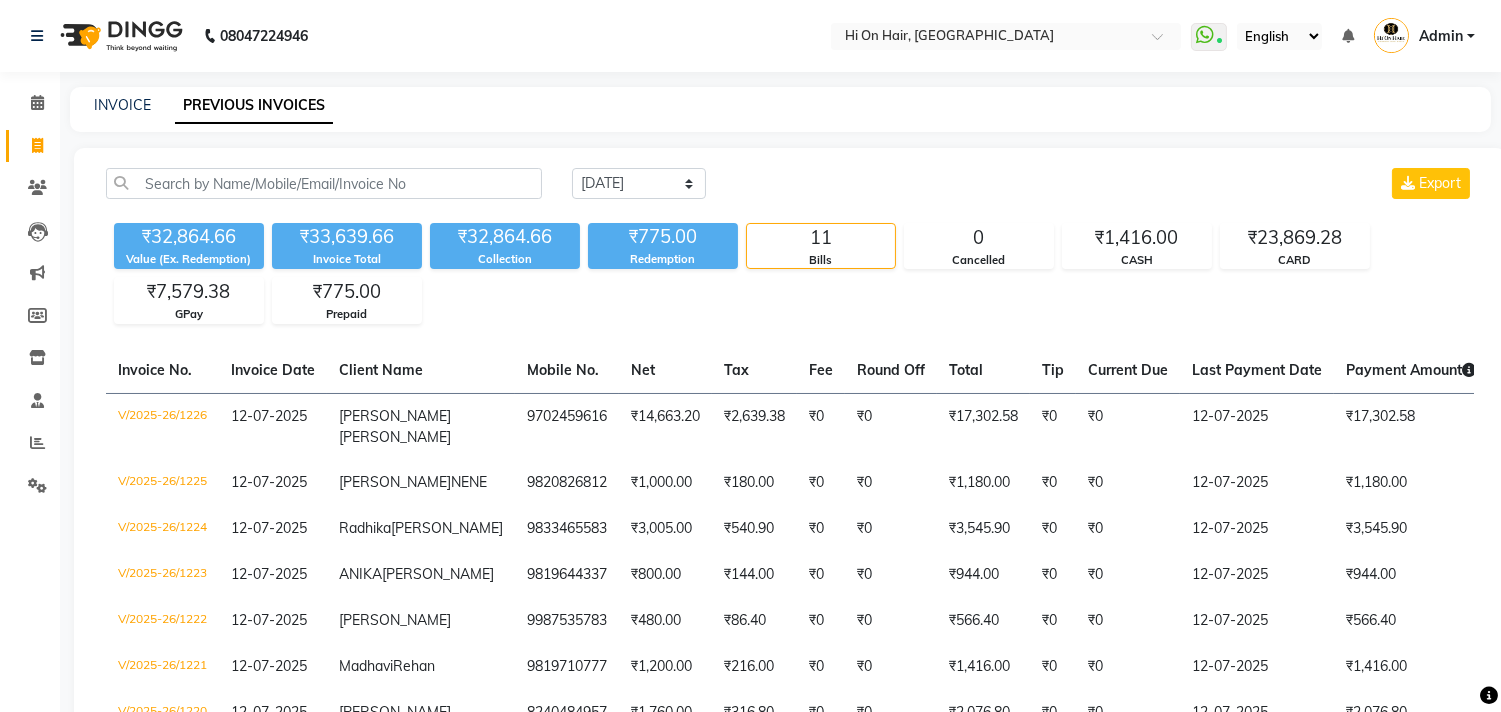 click on "Today Yesterday Custom Range Export ₹32,864.66 Value (Ex. Redemption) ₹33,639.66 Invoice Total  ₹32,864.66 Collection ₹775.00 Redemption 11 Bills 0 Cancelled ₹1,416.00 CASH ₹23,869.28 CARD ₹7,579.38 GPay ₹775.00 Prepaid  Invoice No.   Invoice Date   Client Name   Mobile No.   Net   Tax   Fee   Round Off   Total   Tip   Current Due   Last Payment Date   Payment Amount   Payment Methods   Cancel Reason   Status   V/2025-26/1226  12-07-2025 Sushma  Sequeira 9702459616 ₹14,663.20 ₹2,639.38  ₹0  ₹0 ₹17,302.58 ₹0 ₹0 12-07-2025 ₹17,302.58  CARD - PAID  V/2025-26/1225  12-07-2025 MADHURA  NENE 9820826812 ₹1,000.00 ₹180.00  ₹0  ₹0 ₹1,180.00 ₹0 ₹0 12-07-2025 ₹1,180.00  GPay - PAID  V/2025-26/1224  12-07-2025 Radhika  Marathe 9833465583 ₹3,005.00 ₹540.90  ₹0  ₹0 ₹3,545.90 ₹0 ₹0 12-07-2025 ₹3,545.90  CARD - PAID  V/2025-26/1223  12-07-2025 ANIKA  SHARMA 9819644337 ₹800.00 ₹144.00  ₹0  ₹0 ₹944.00 ₹0 ₹0 12-07-2025 ₹944.00  CARD - PAID    ₹0" 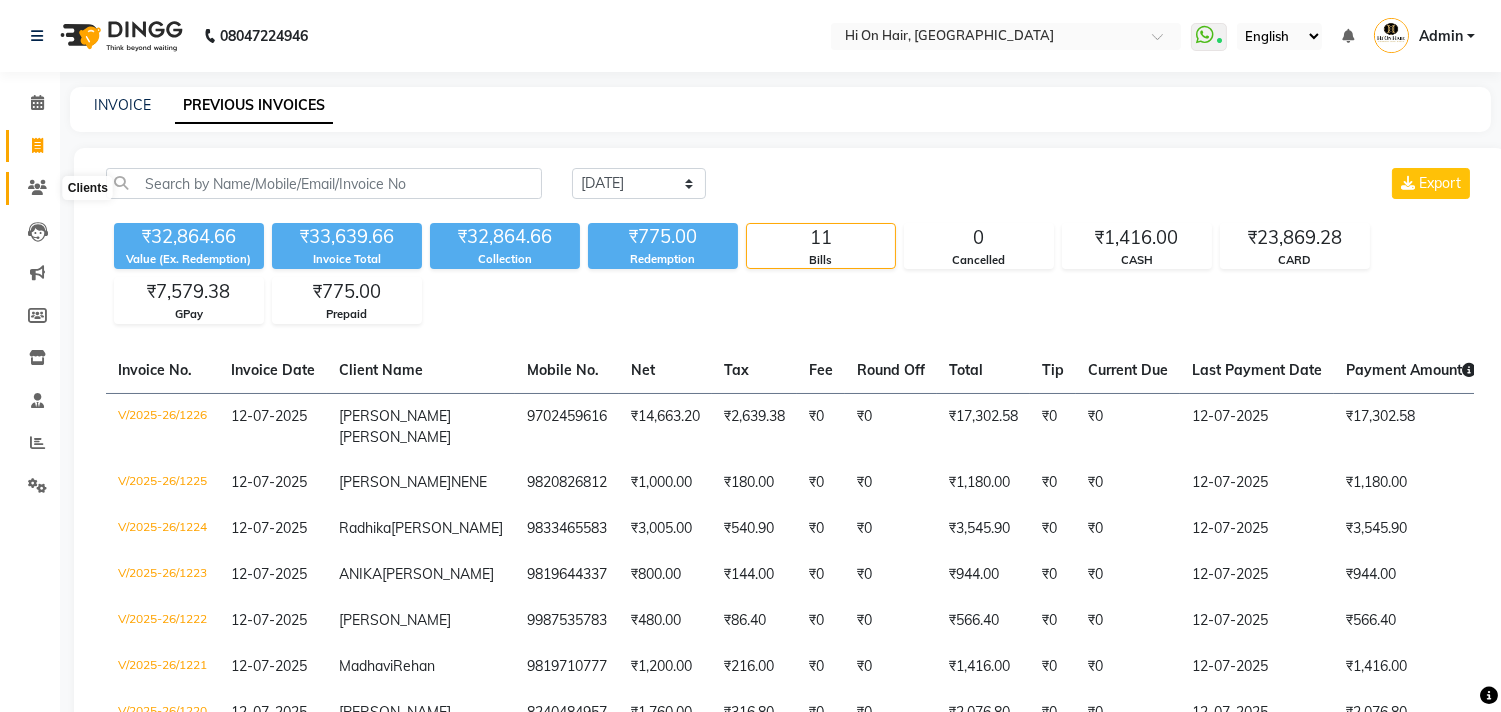 click 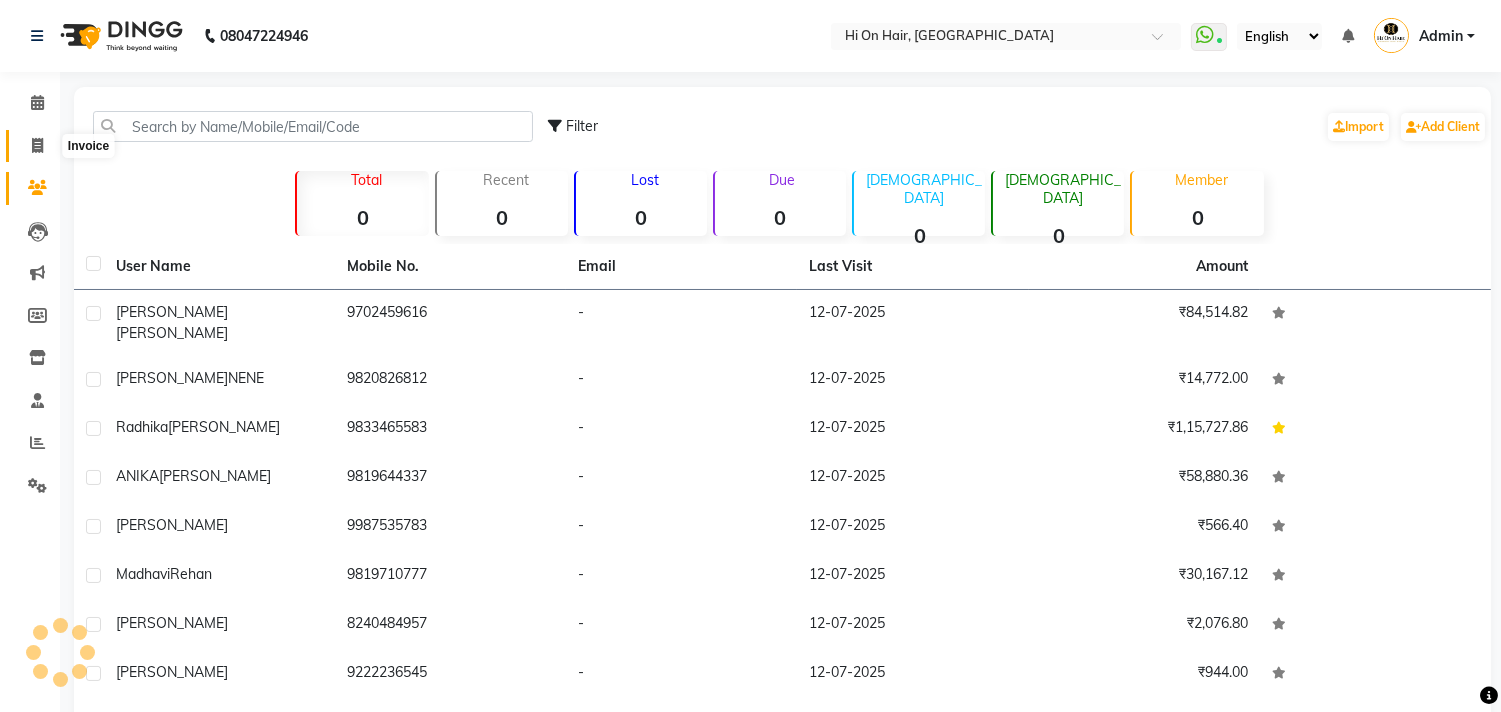 click 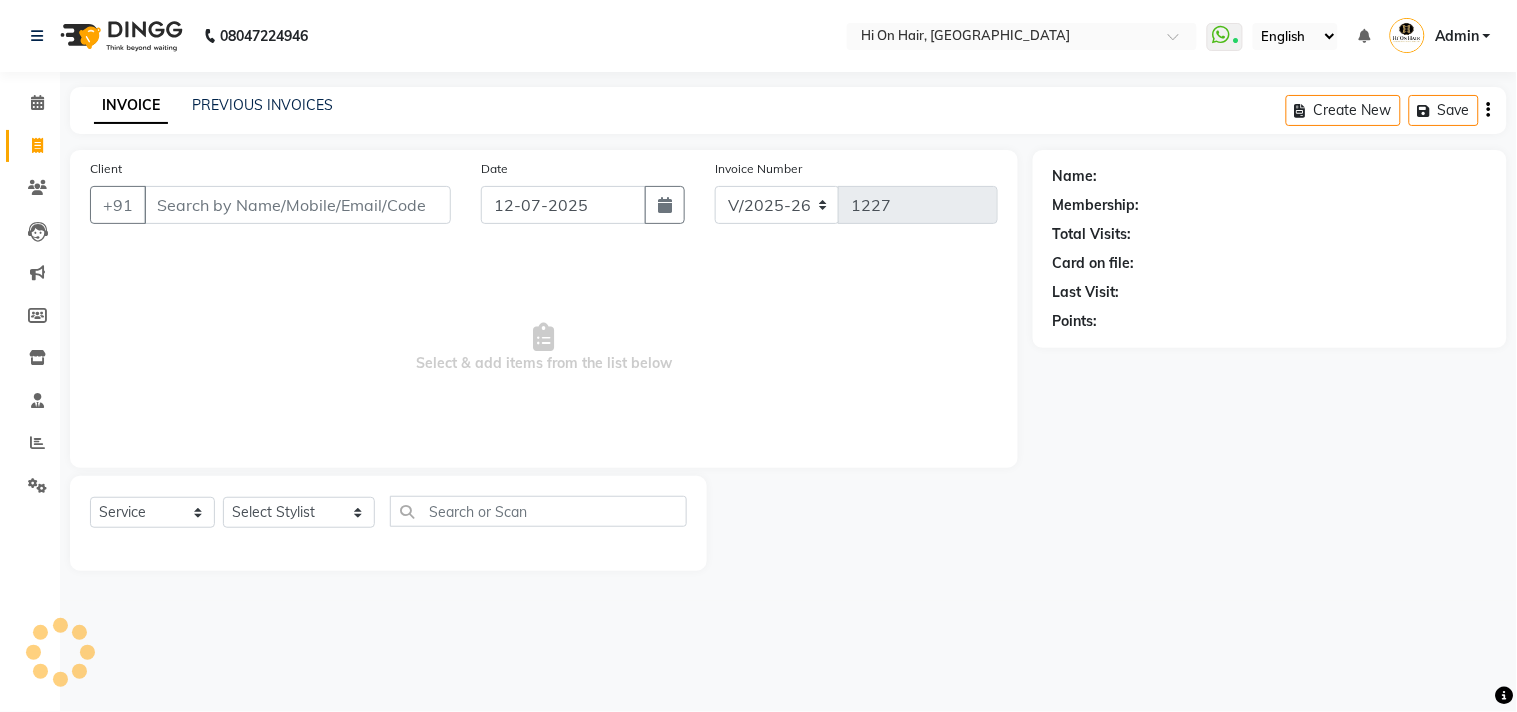 click on "Client" at bounding box center [297, 205] 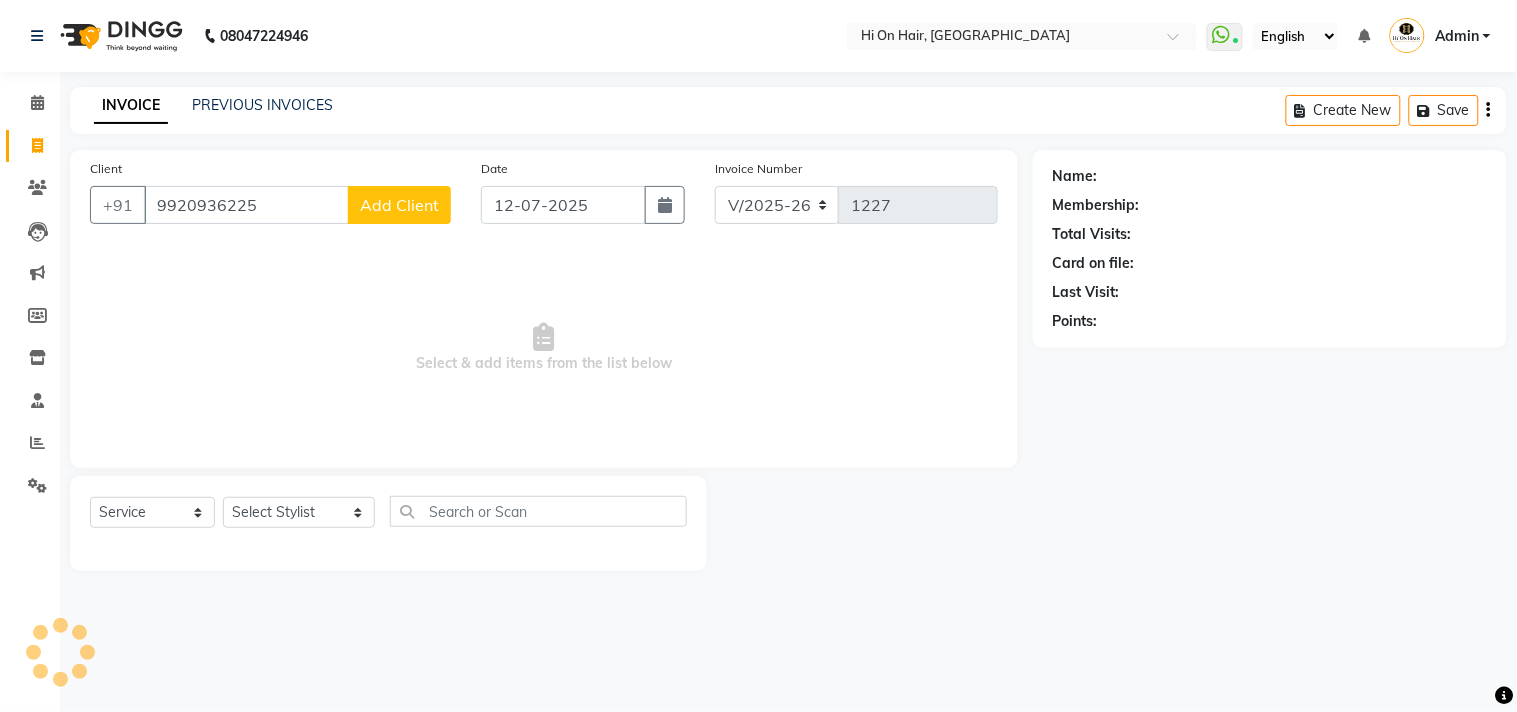 click on "9920936225" at bounding box center (246, 205) 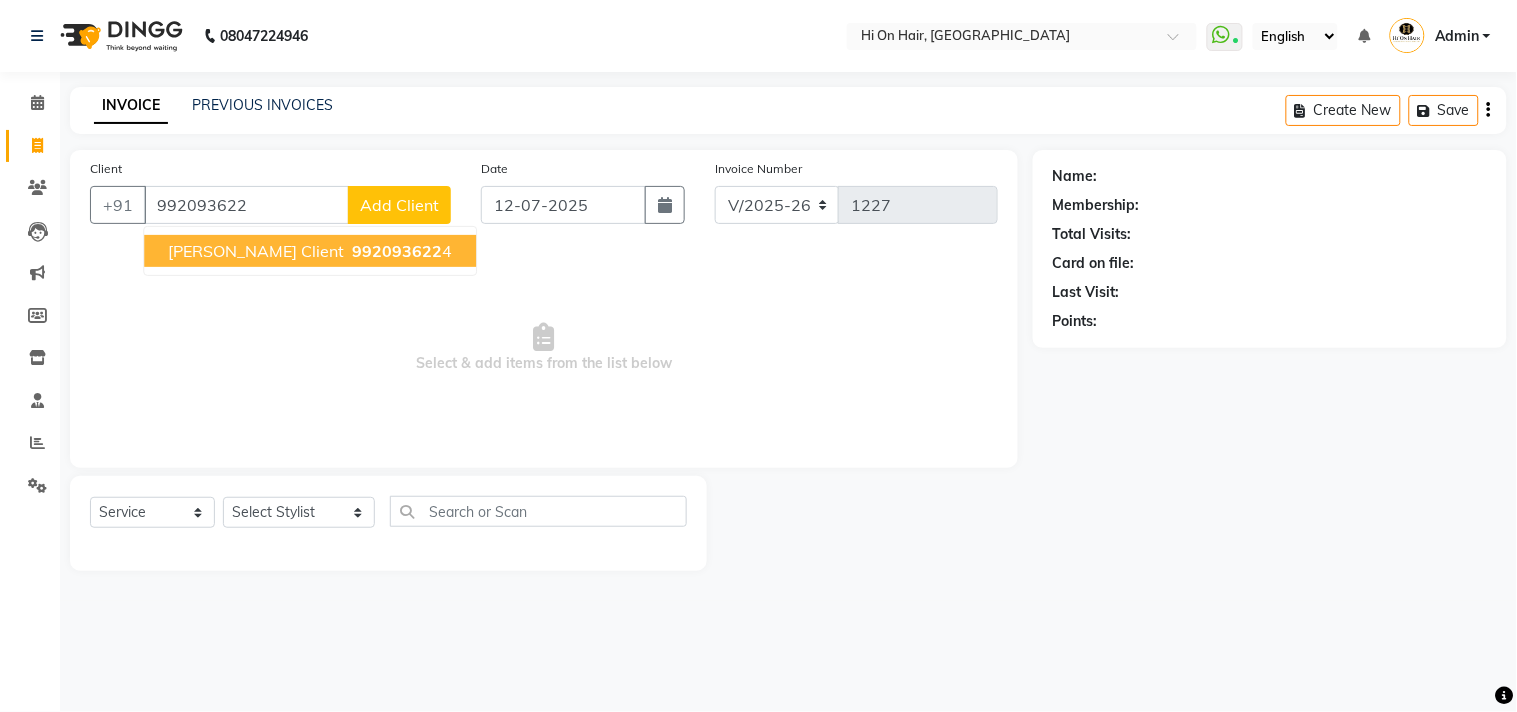 click on "aditya anwar client" at bounding box center [256, 251] 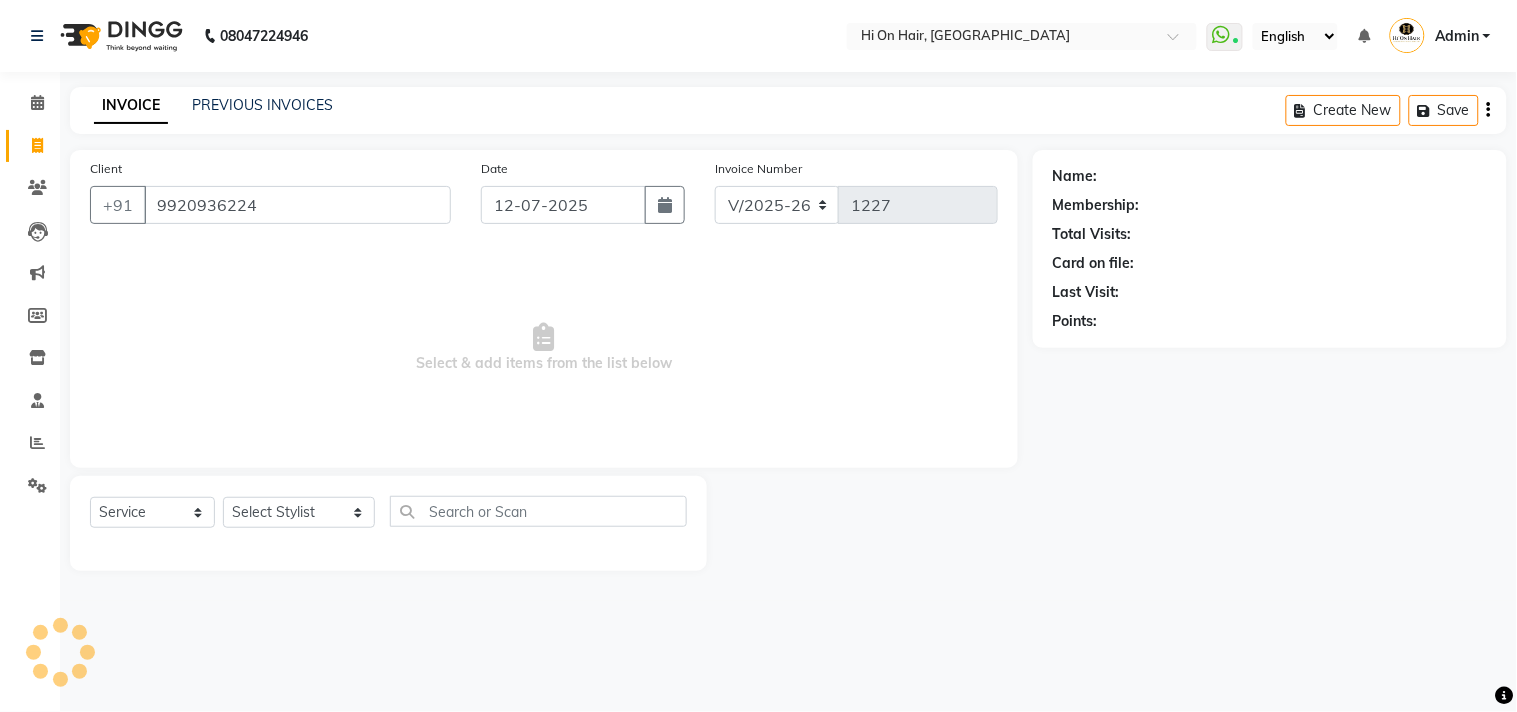type on "9920936224" 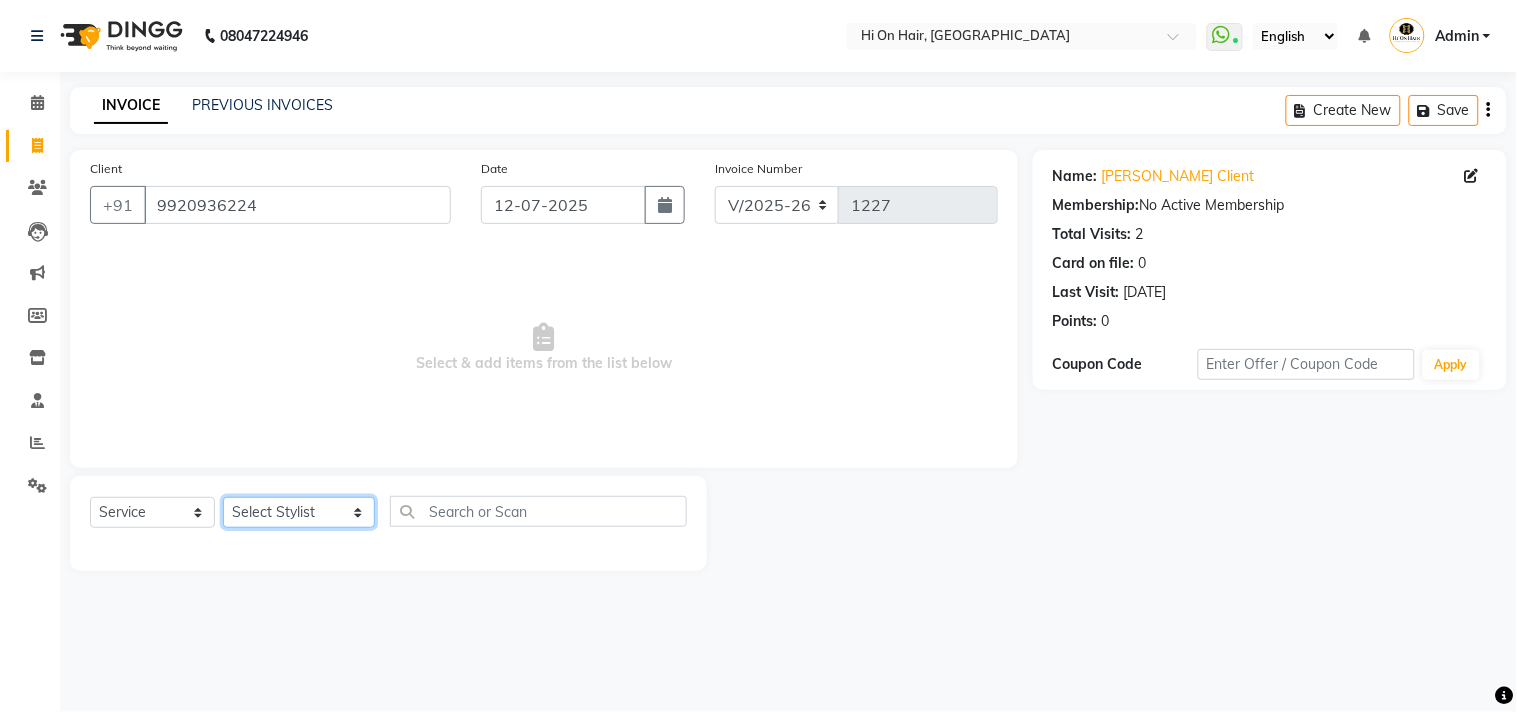 click on "Select Stylist Alim Kaldane Anwar Laskar Hi On Hair MAKYOPHI Pankaj Thakur Poonam Nalawade Raani Rasika  Shelar Rehan Salmani Saba Shaikh Sana Shaikh SOSEM Zeeshan Salmani" 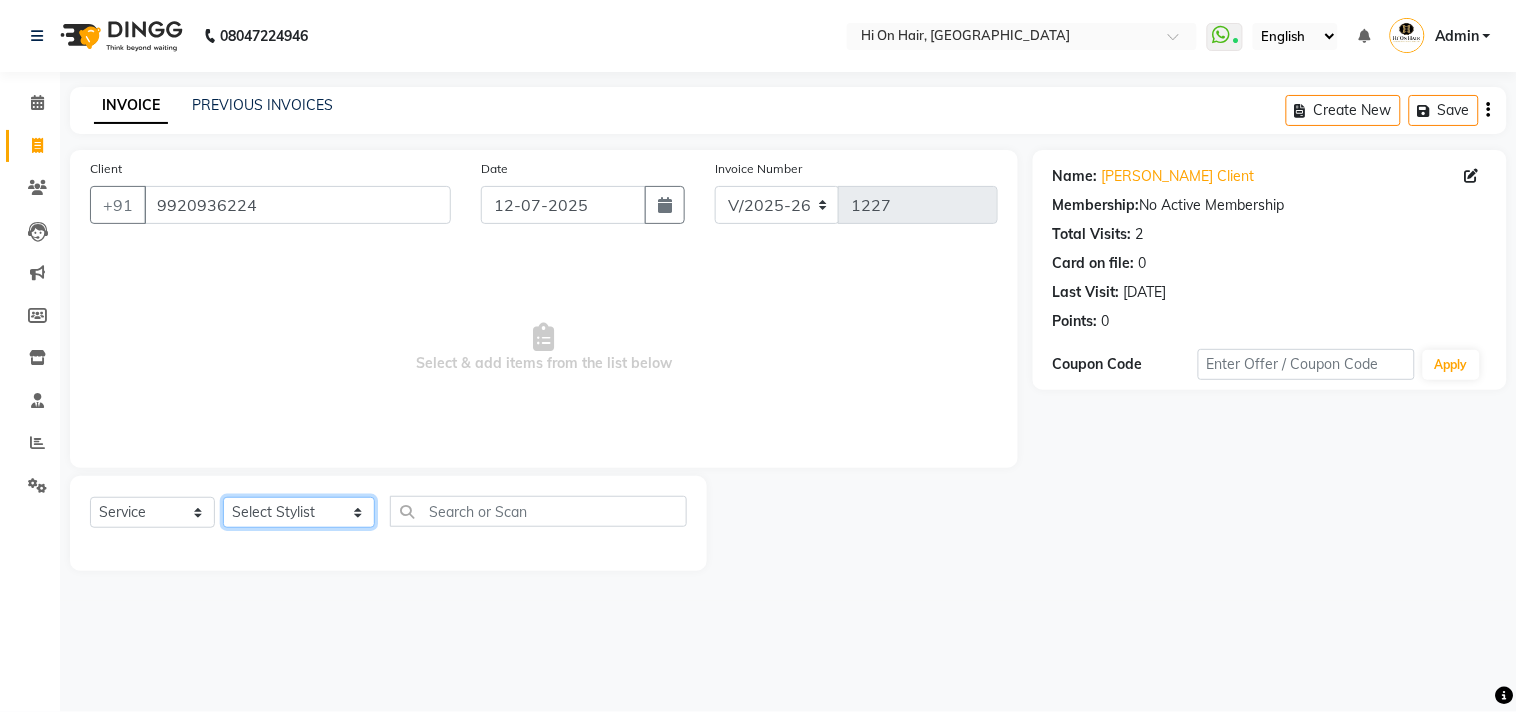 select on "48732" 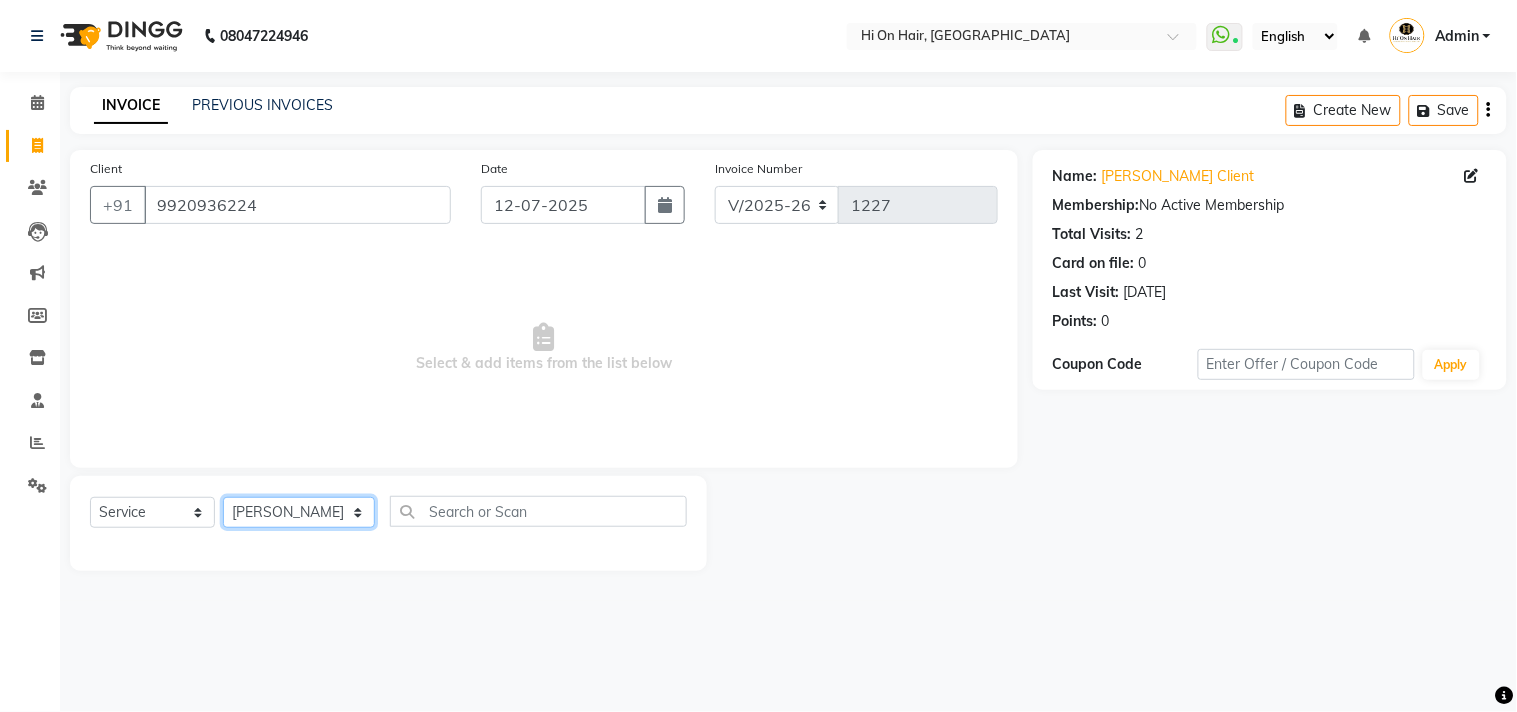click on "Select Stylist Alim Kaldane Anwar Laskar Hi On Hair MAKYOPHI Pankaj Thakur Poonam Nalawade Raani Rasika  Shelar Rehan Salmani Saba Shaikh Sana Shaikh SOSEM Zeeshan Salmani" 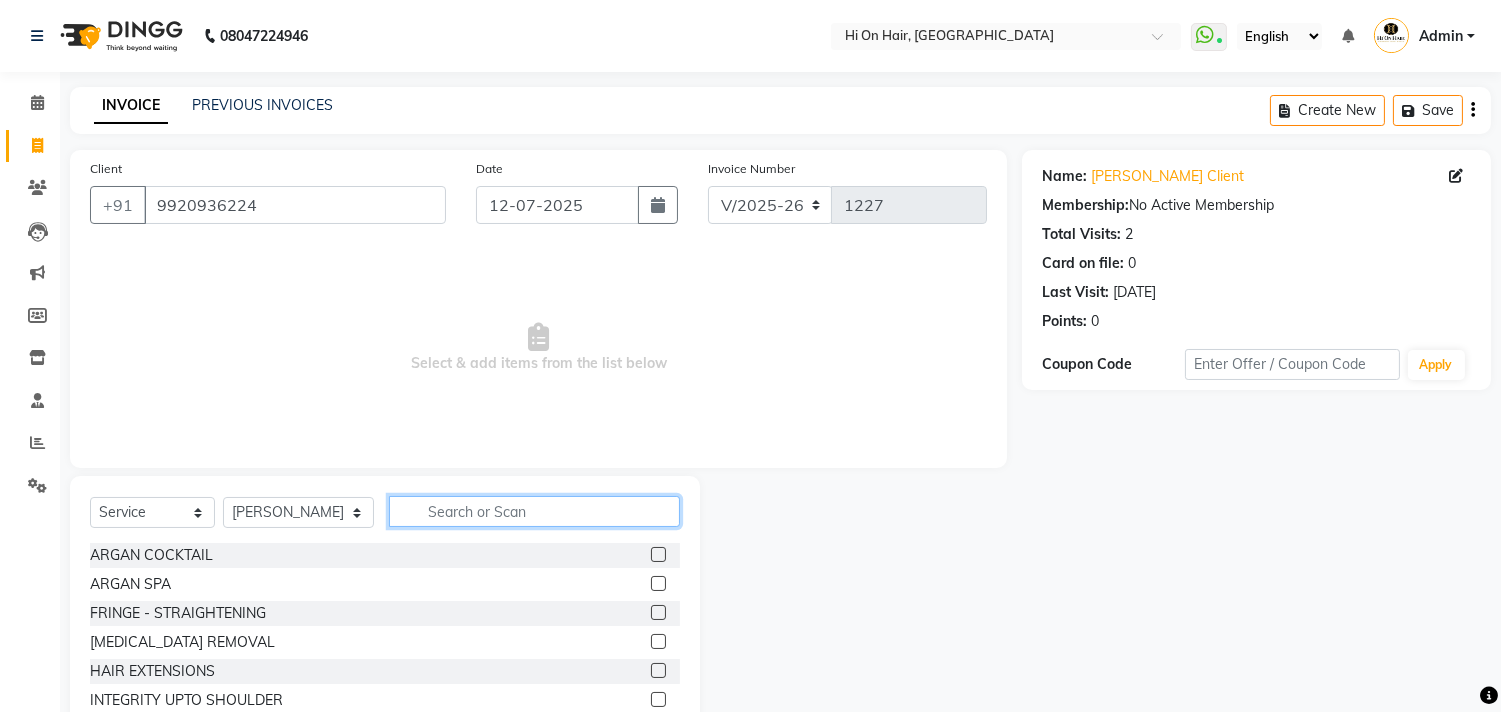 click 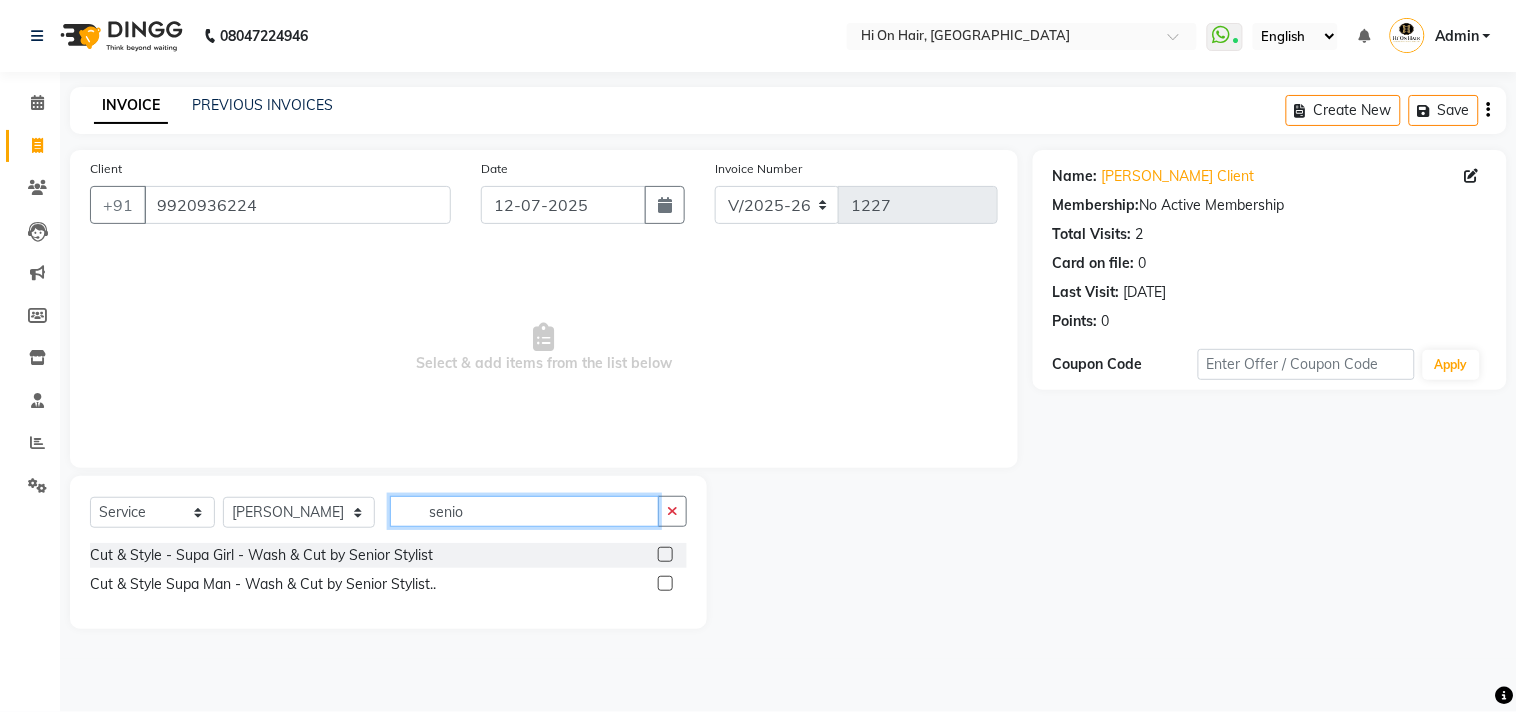 type on "senio" 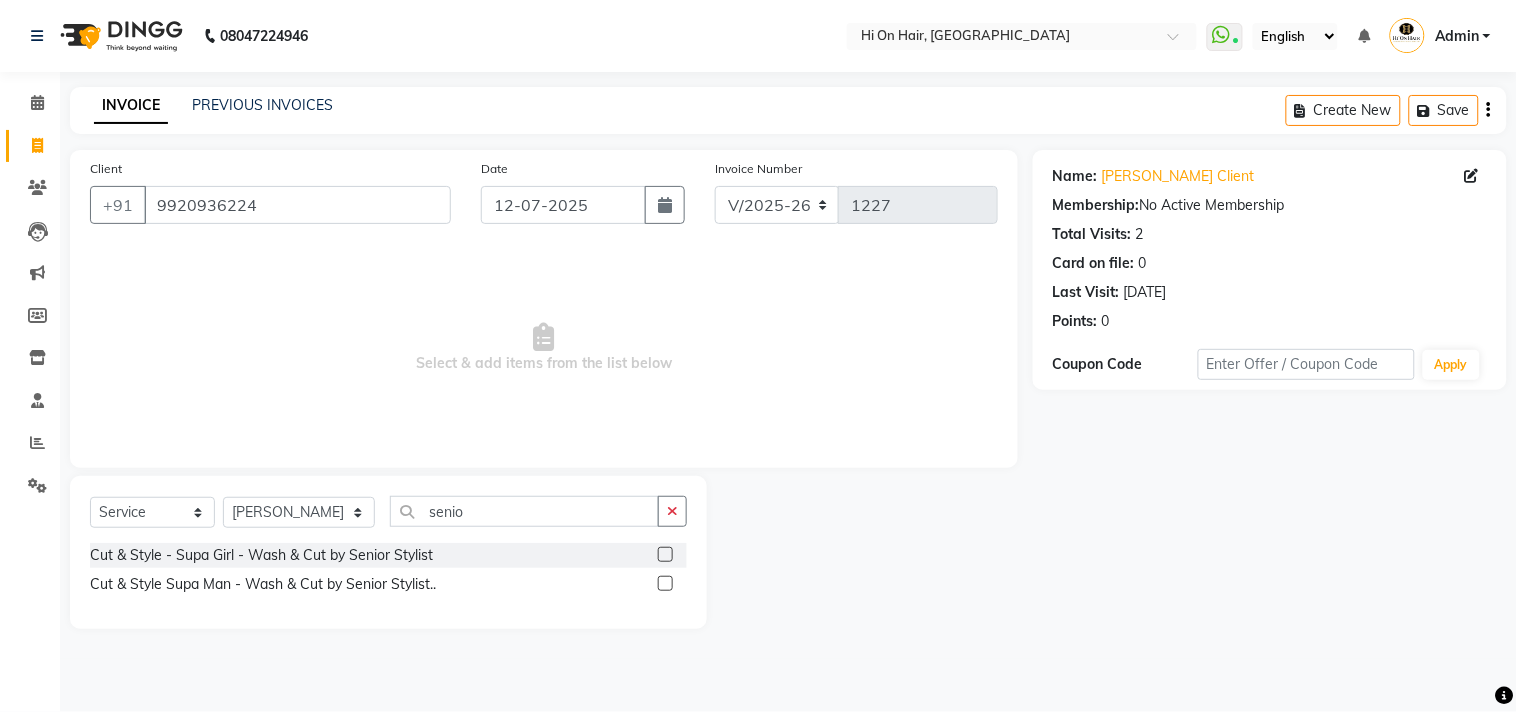 click 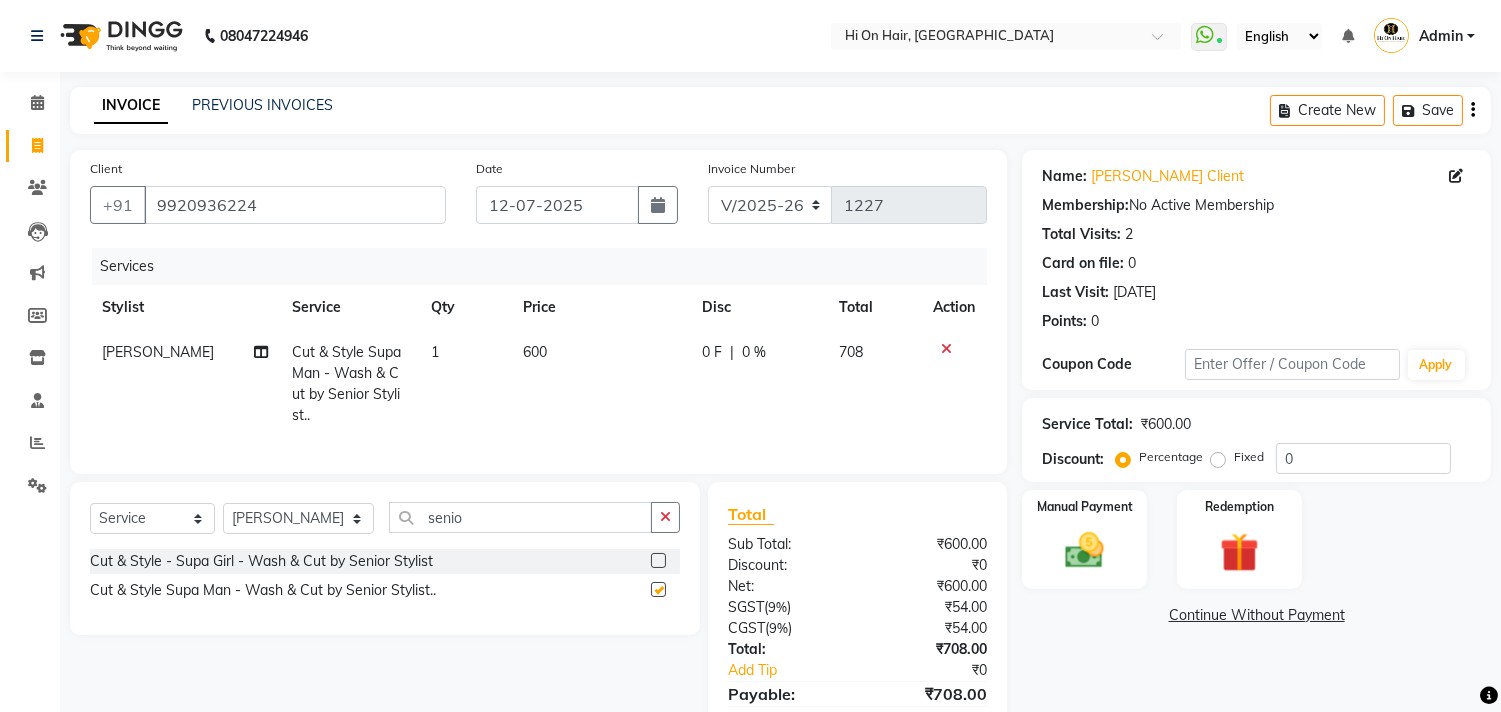 checkbox on "false" 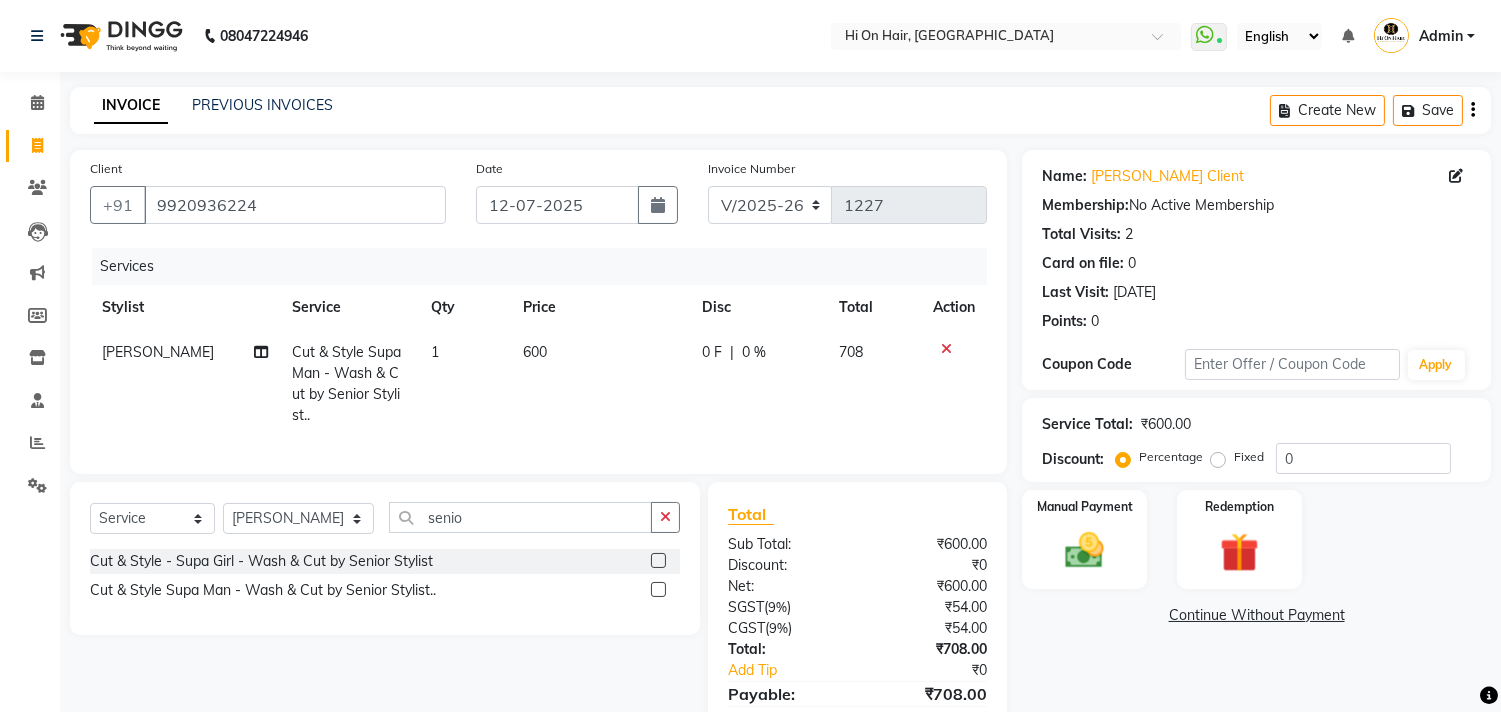 scroll, scrollTop: 111, scrollLeft: 0, axis: vertical 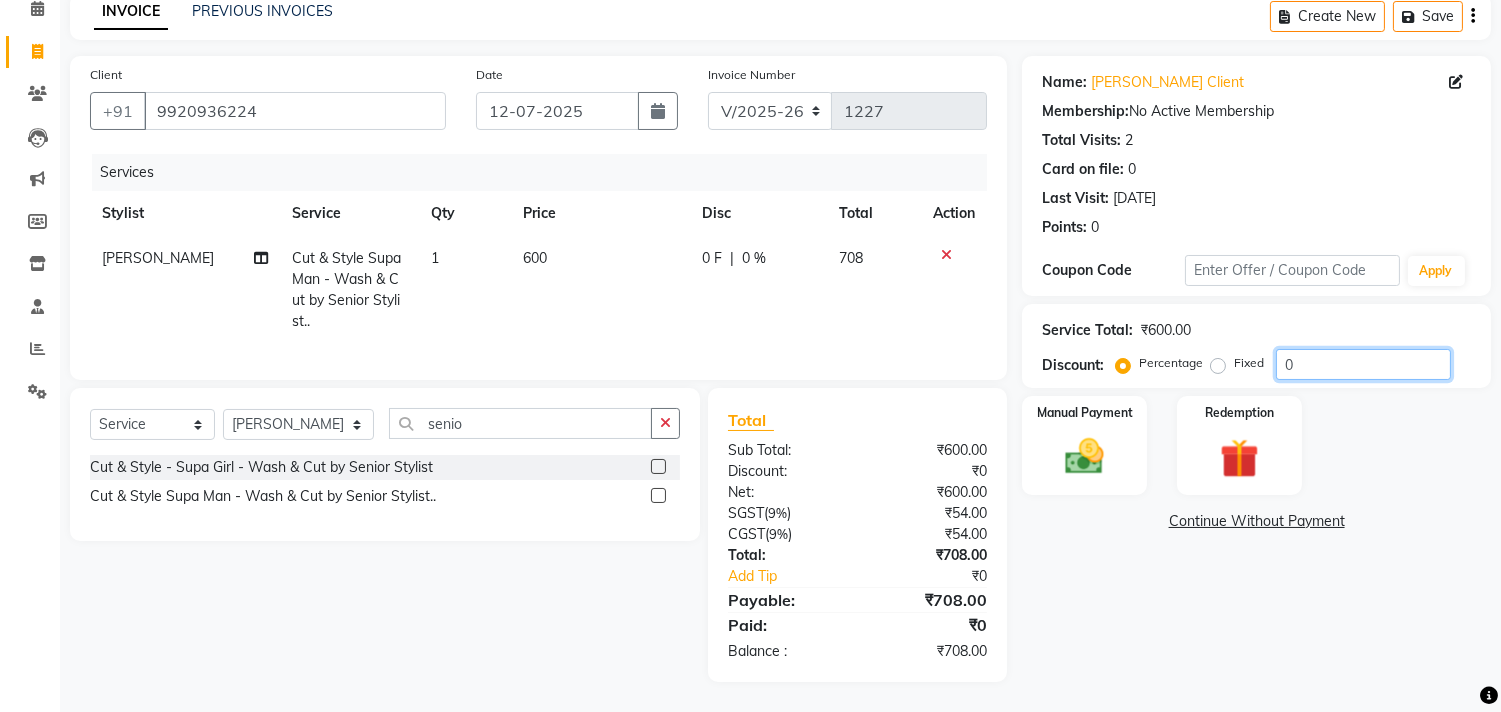 click on "0" 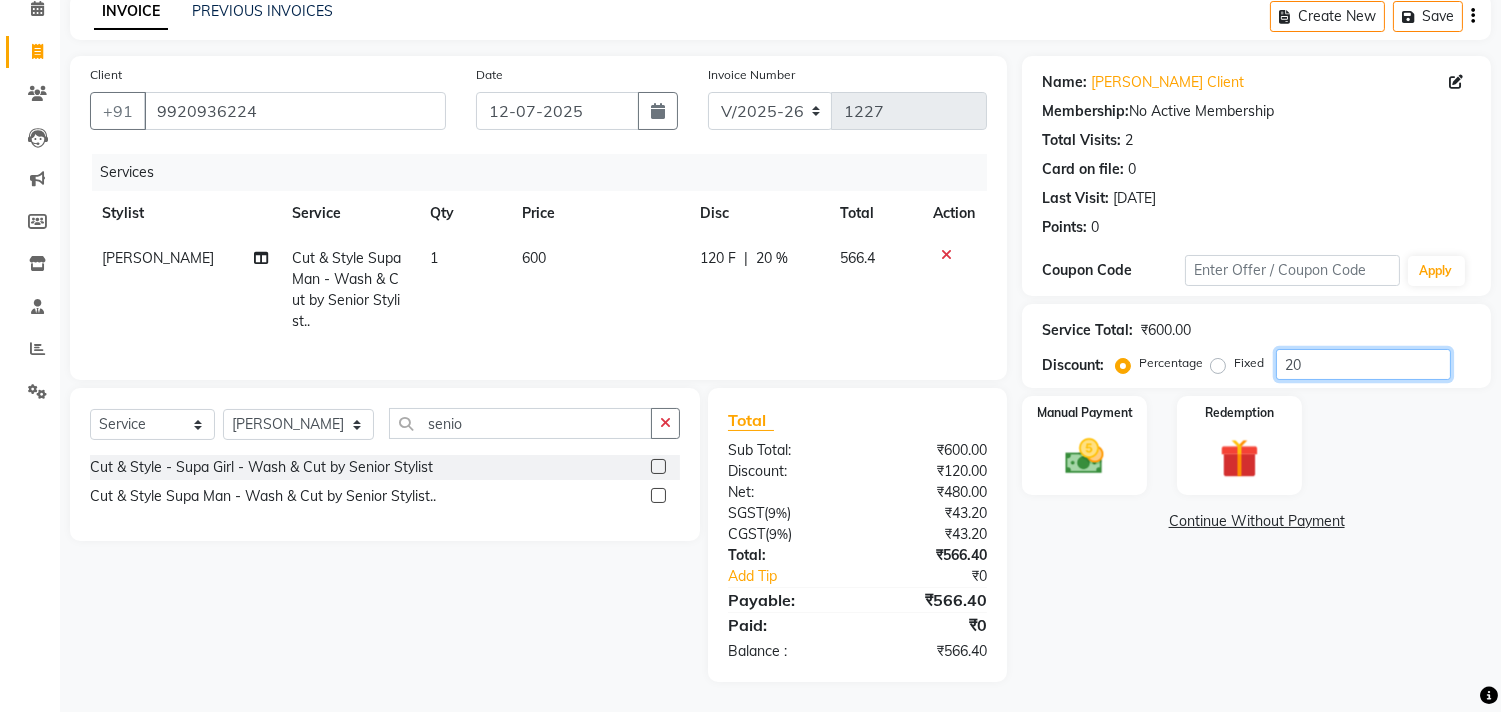 scroll, scrollTop: 0, scrollLeft: 0, axis: both 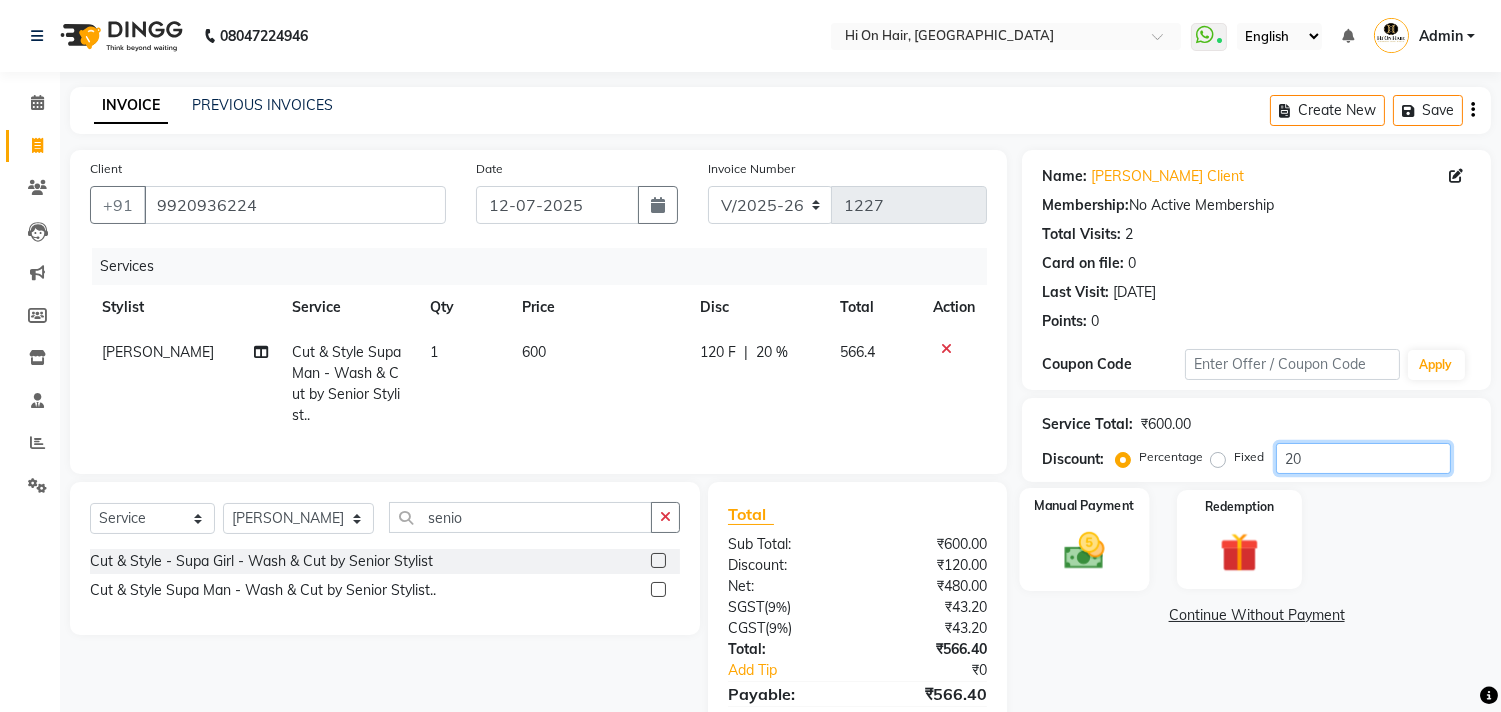 type on "20" 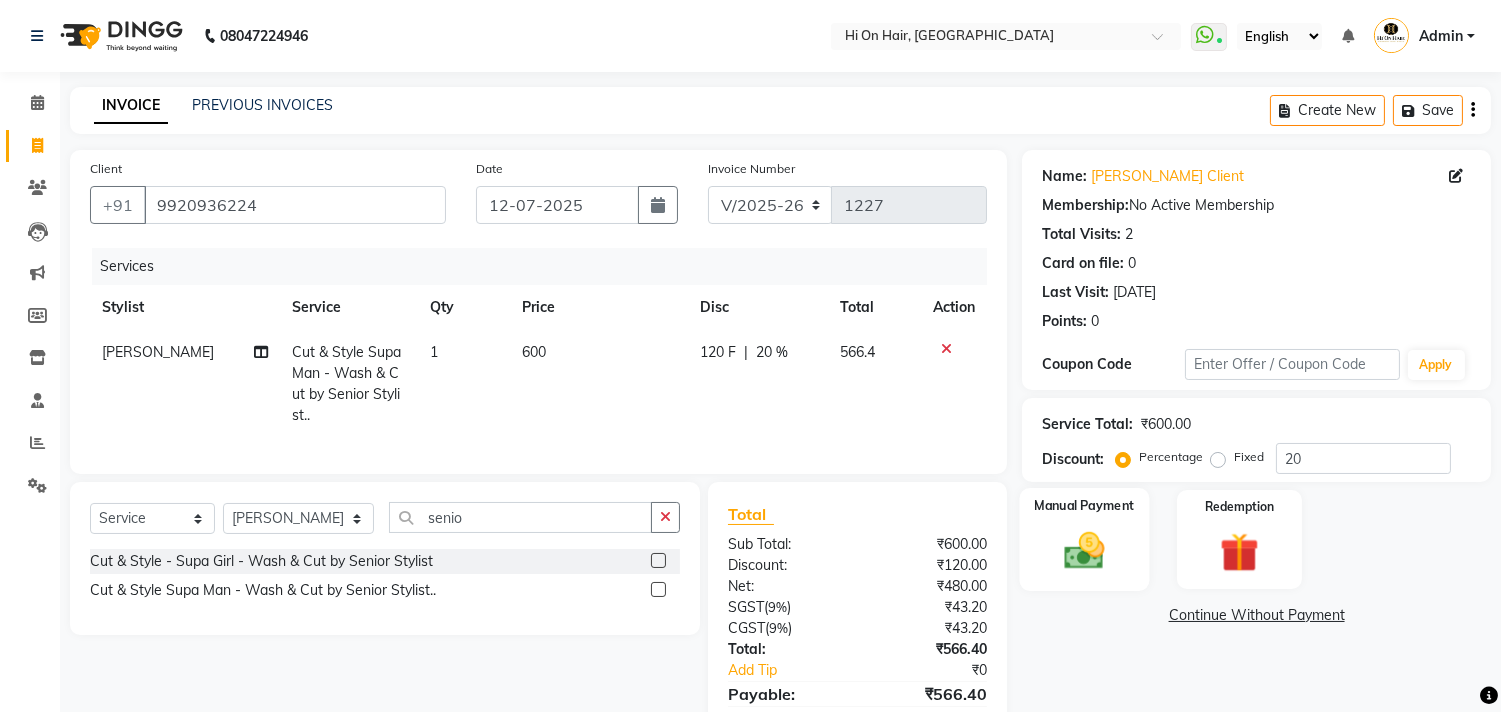 click 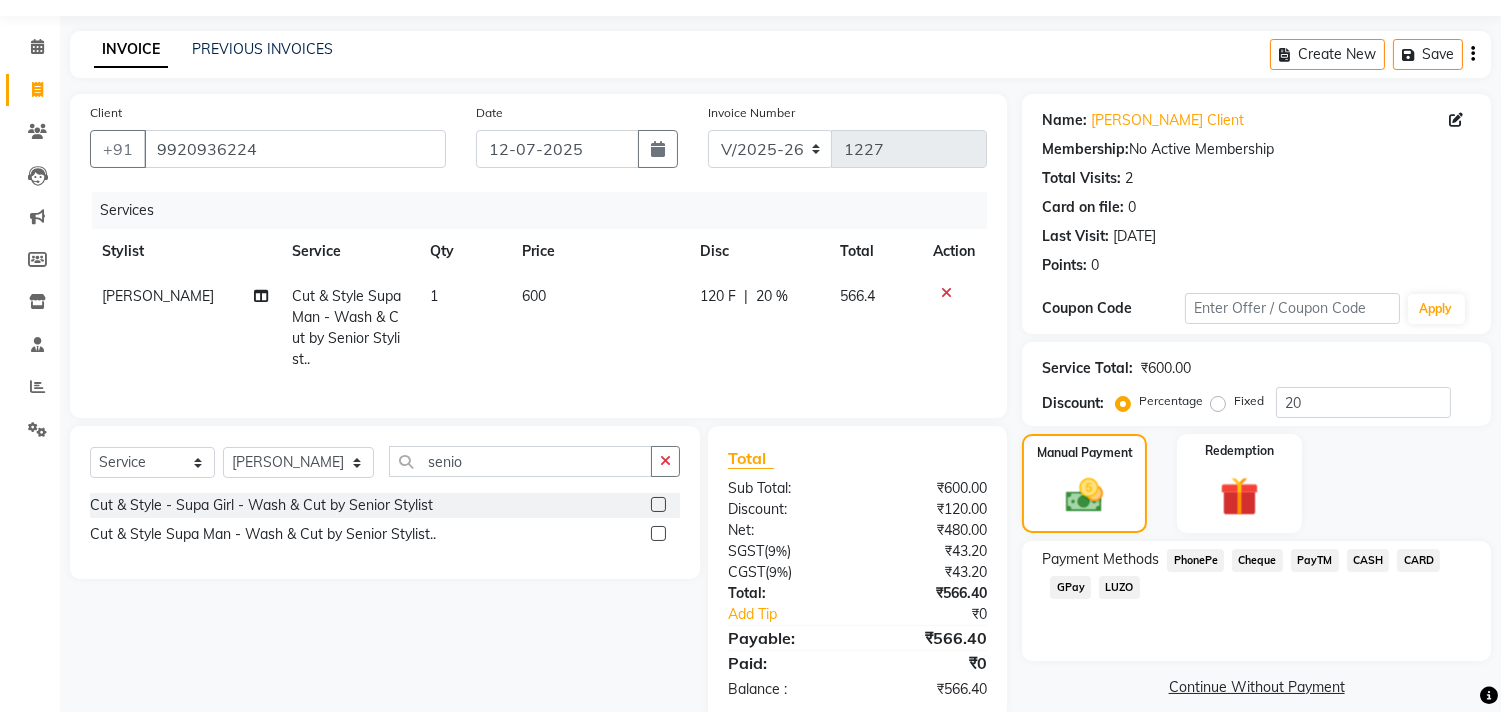 scroll, scrollTop: 111, scrollLeft: 0, axis: vertical 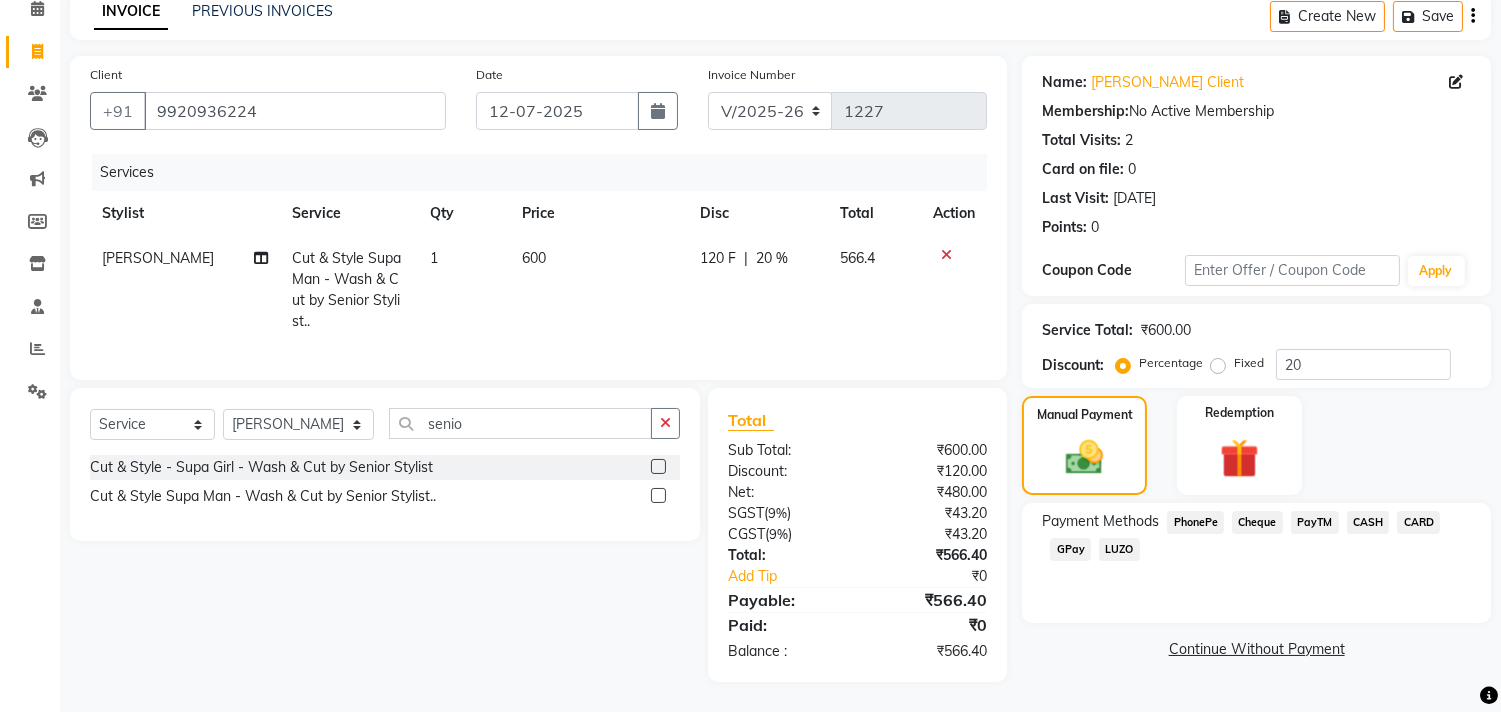 click on "CASH" 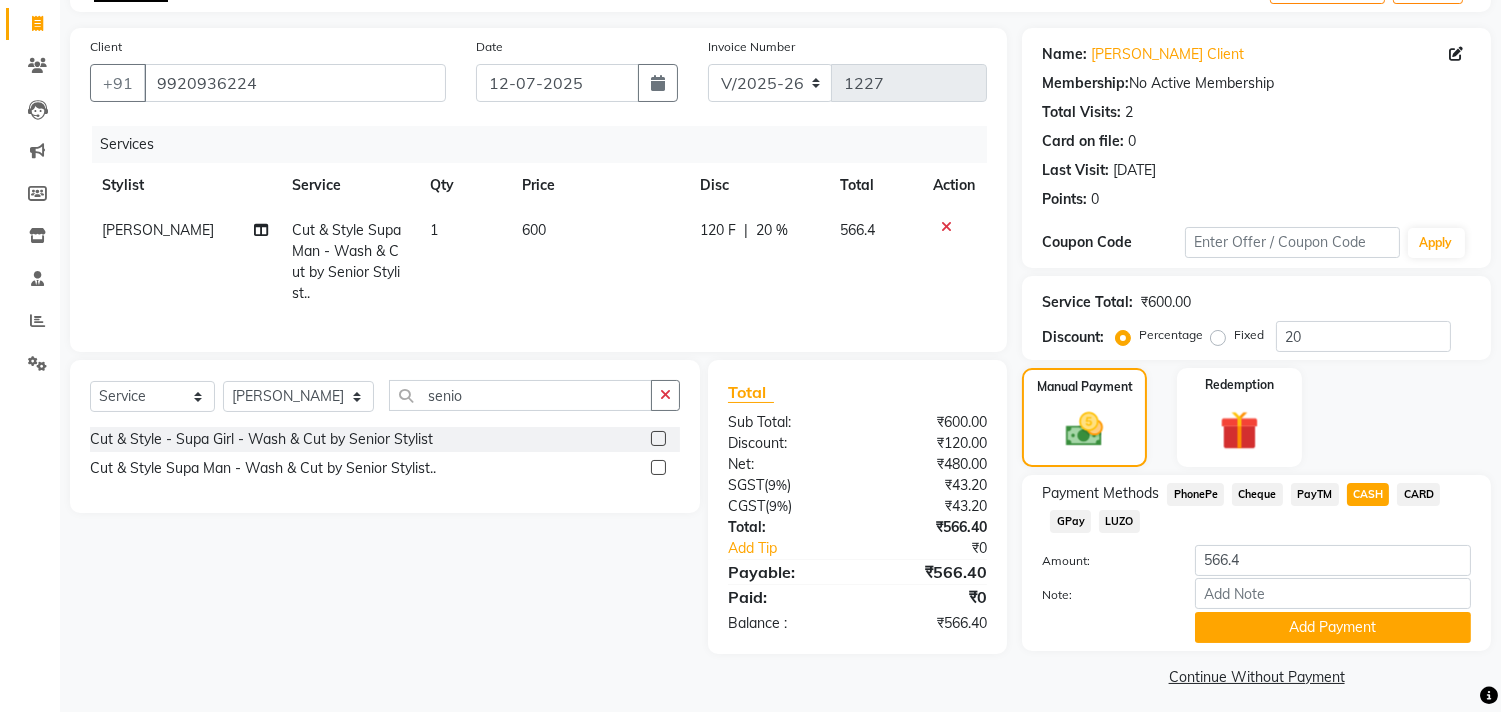 scroll, scrollTop: 132, scrollLeft: 0, axis: vertical 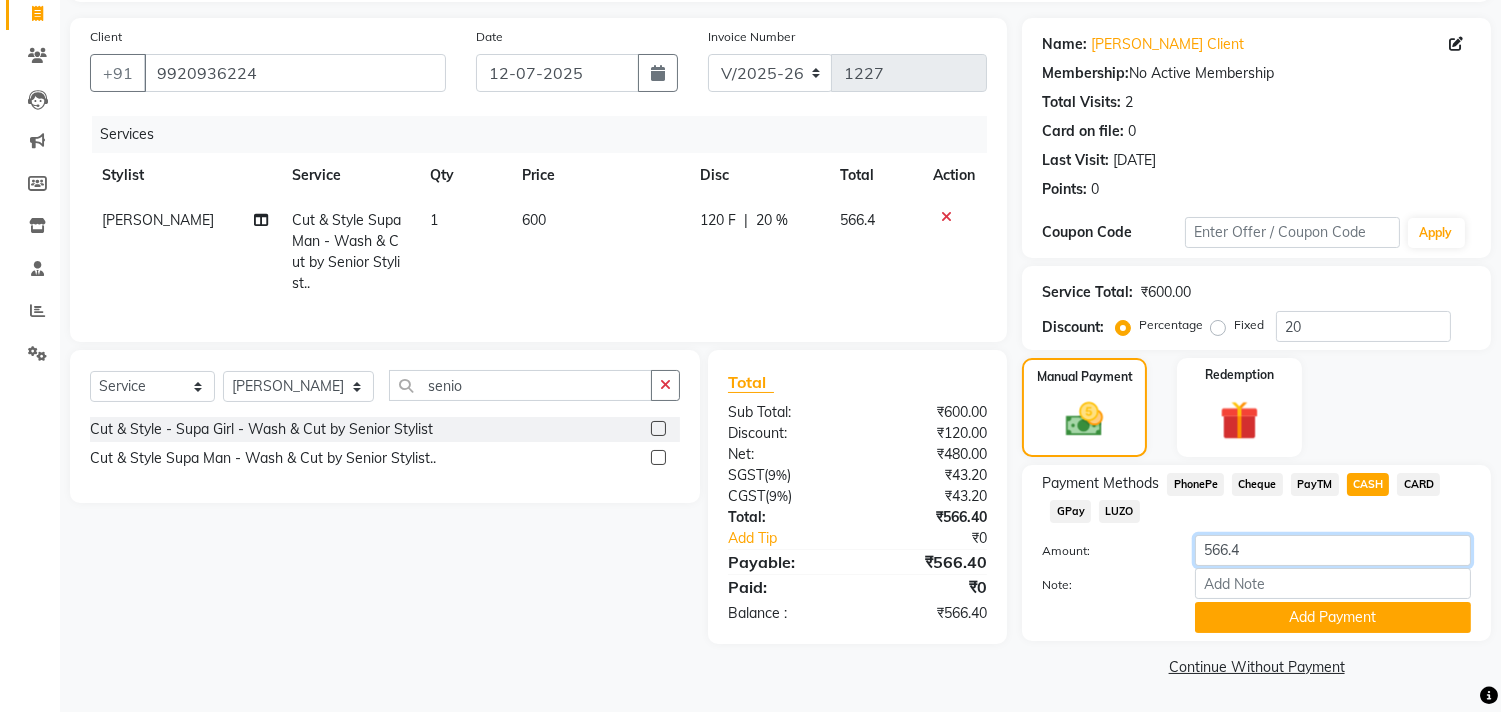 click on "566.4" 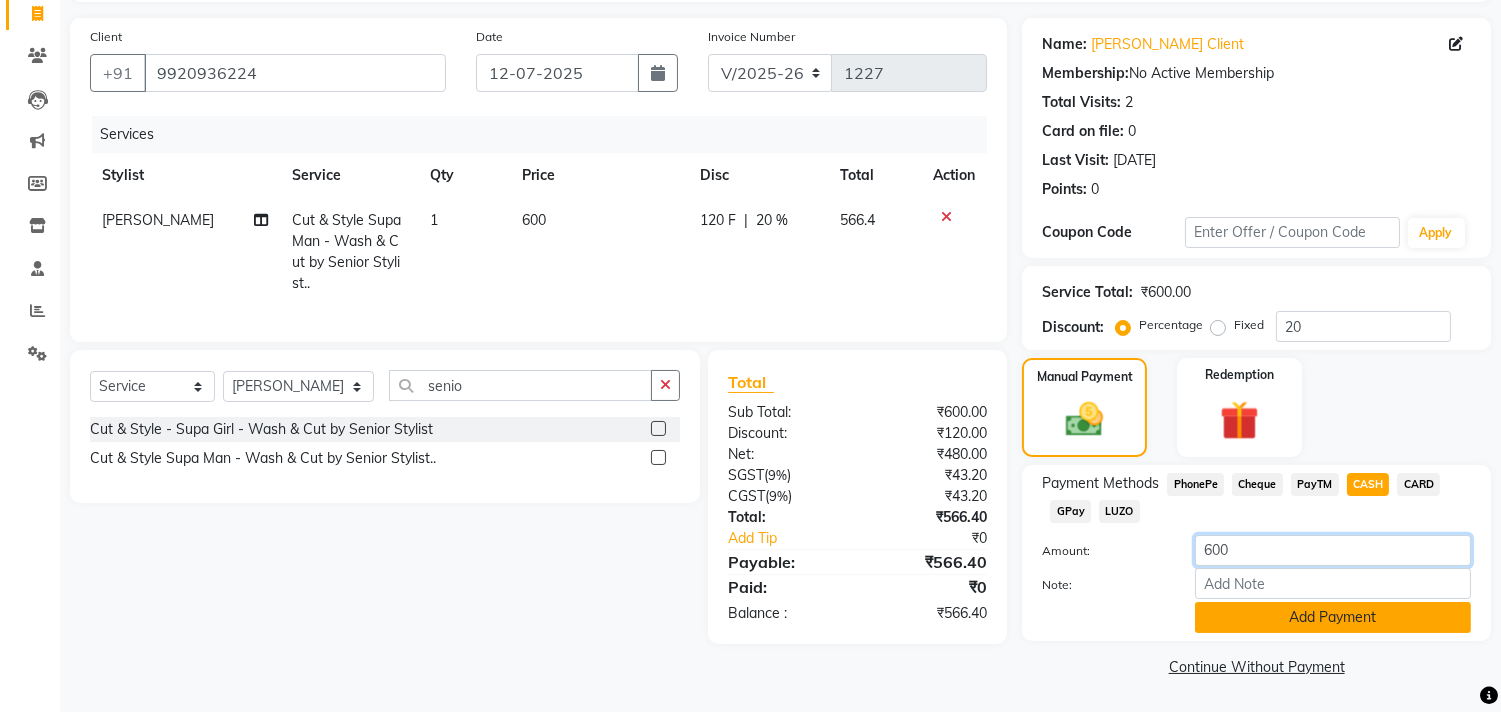 type on "600" 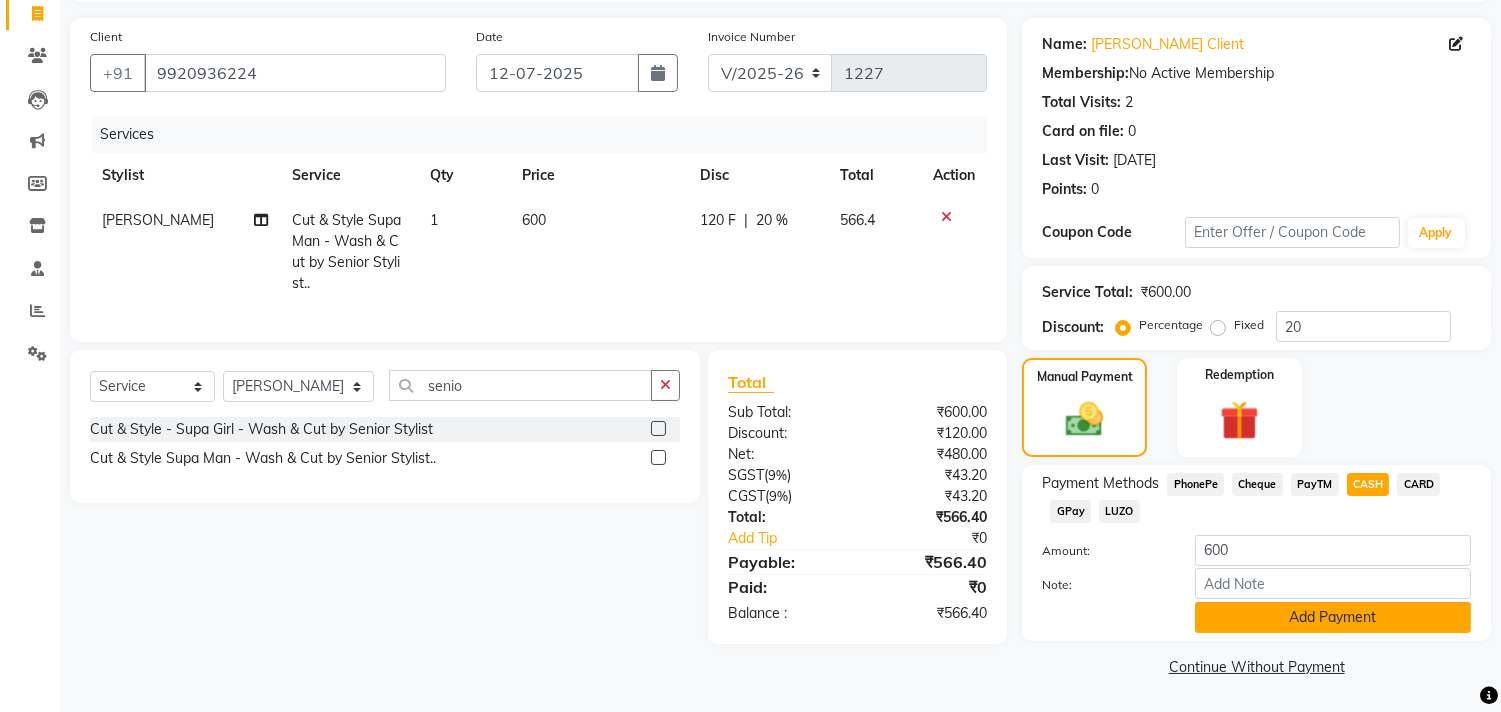 click on "Add Payment" 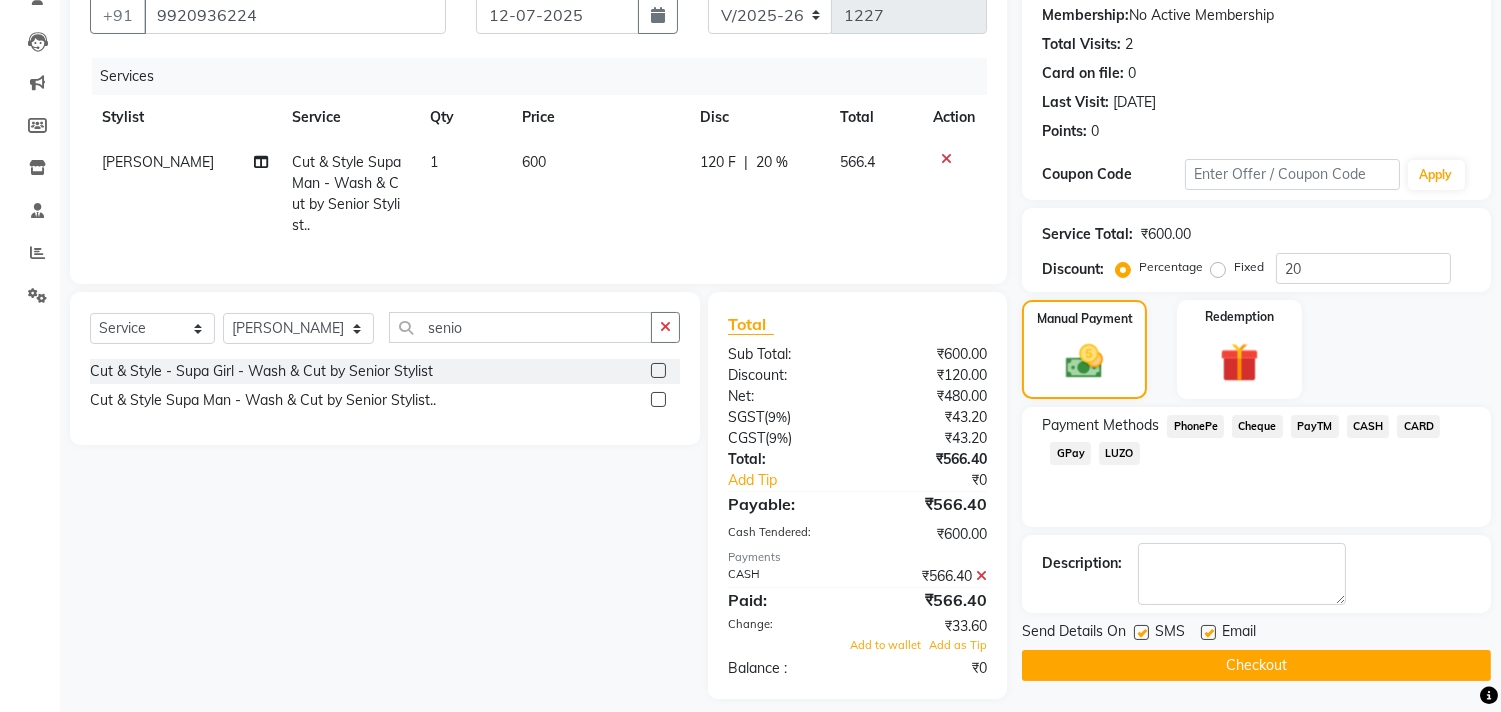 scroll, scrollTop: 223, scrollLeft: 0, axis: vertical 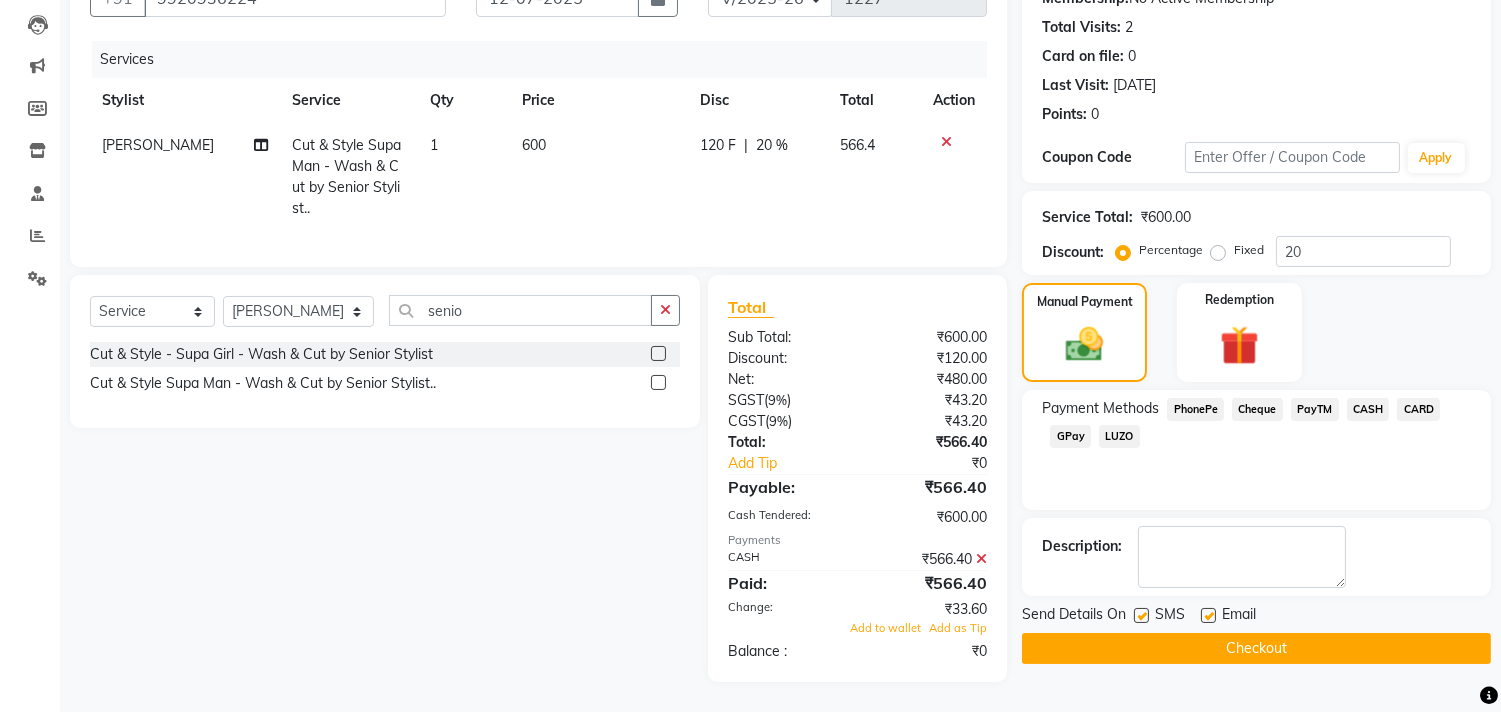 click on "₹566.40" 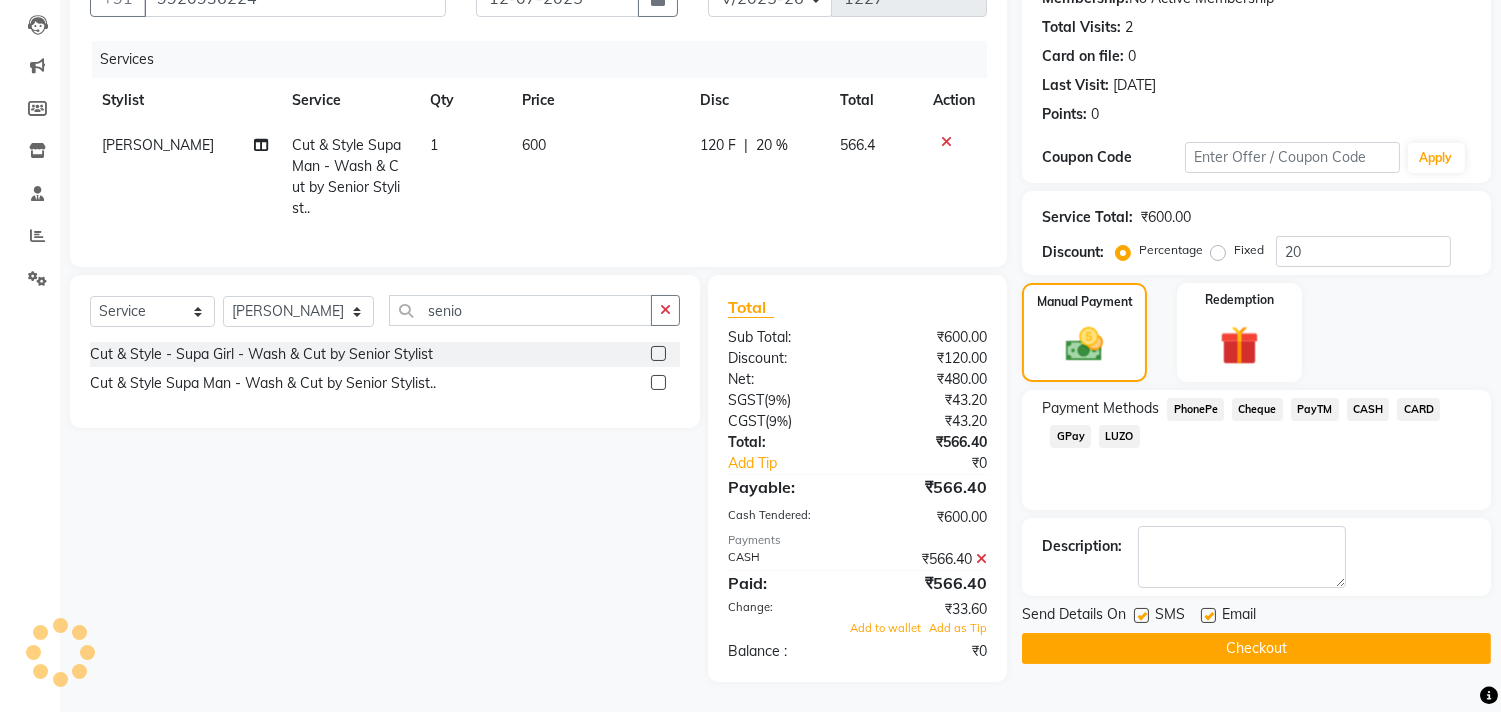 click 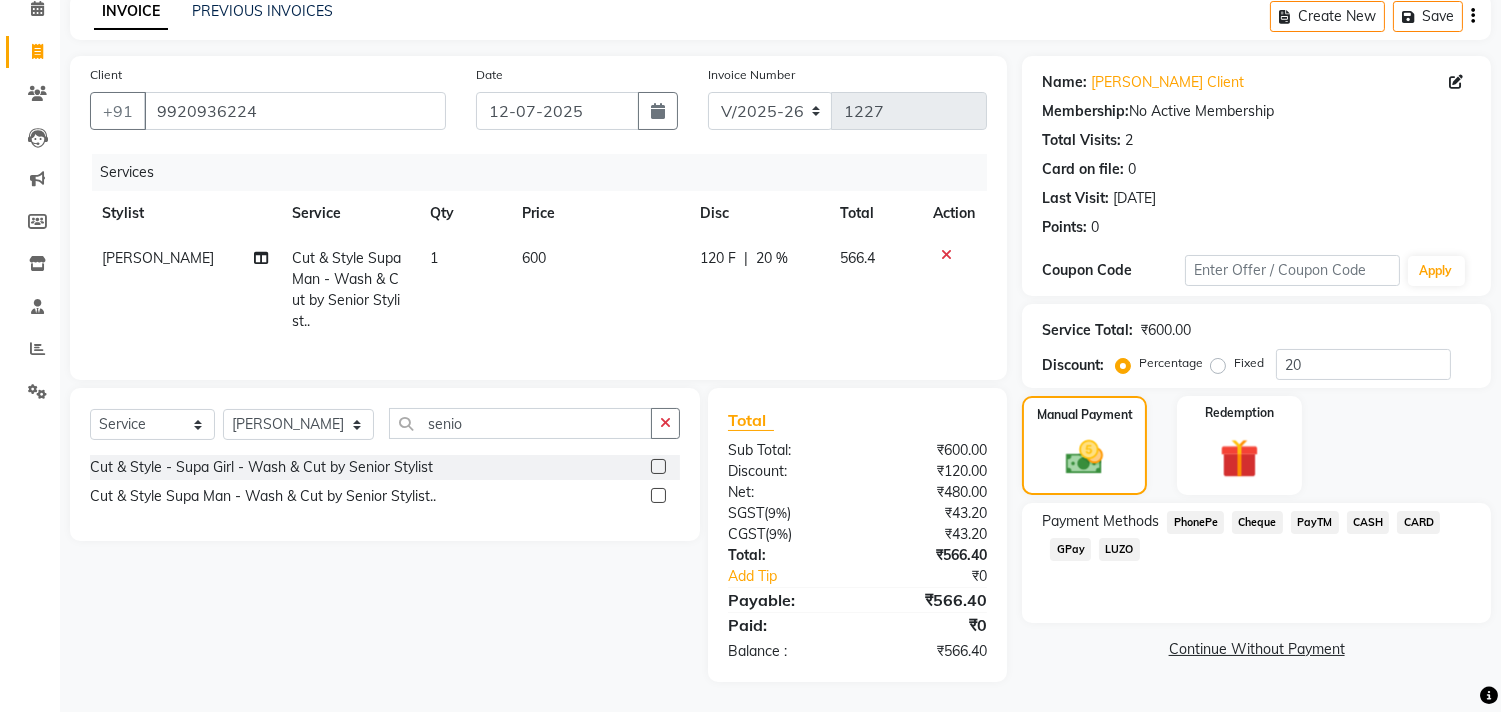 scroll, scrollTop: 111, scrollLeft: 0, axis: vertical 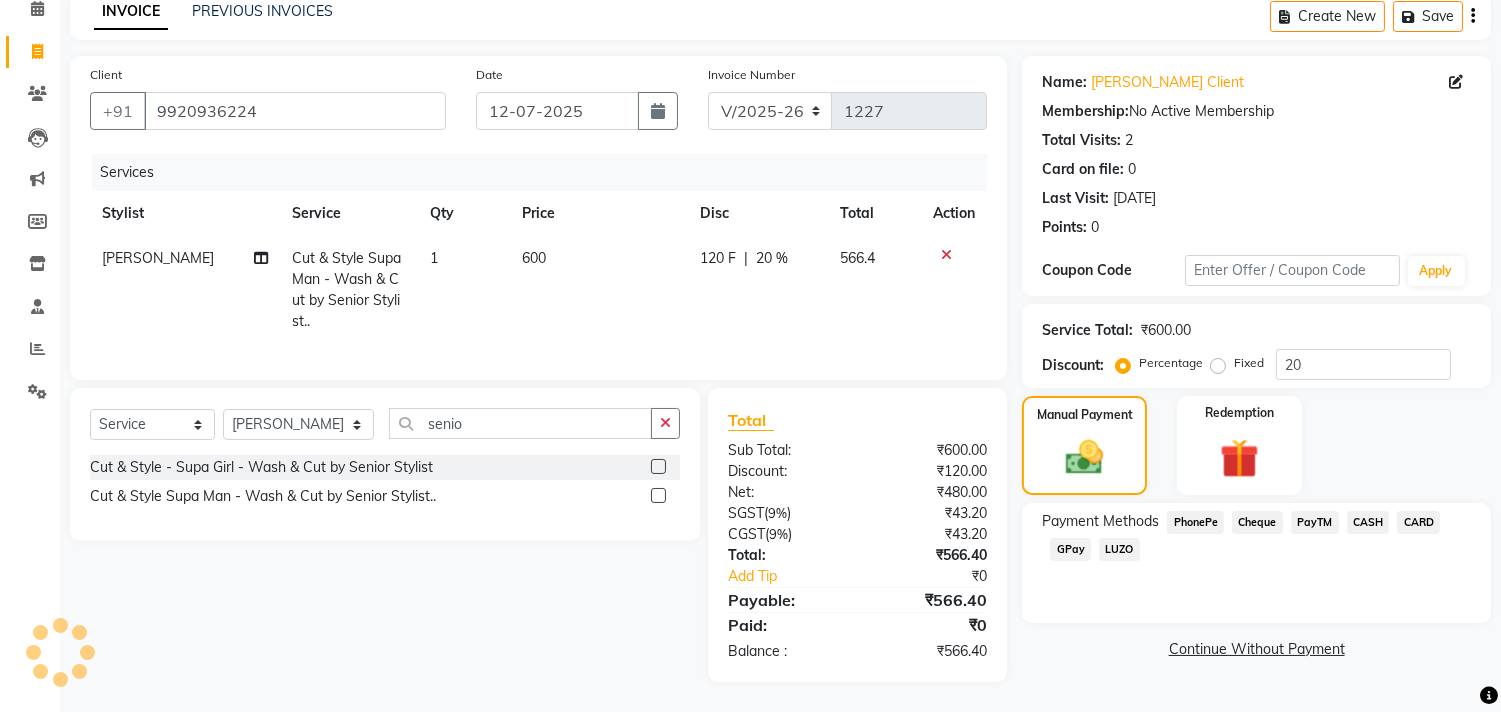 click on "CASH" 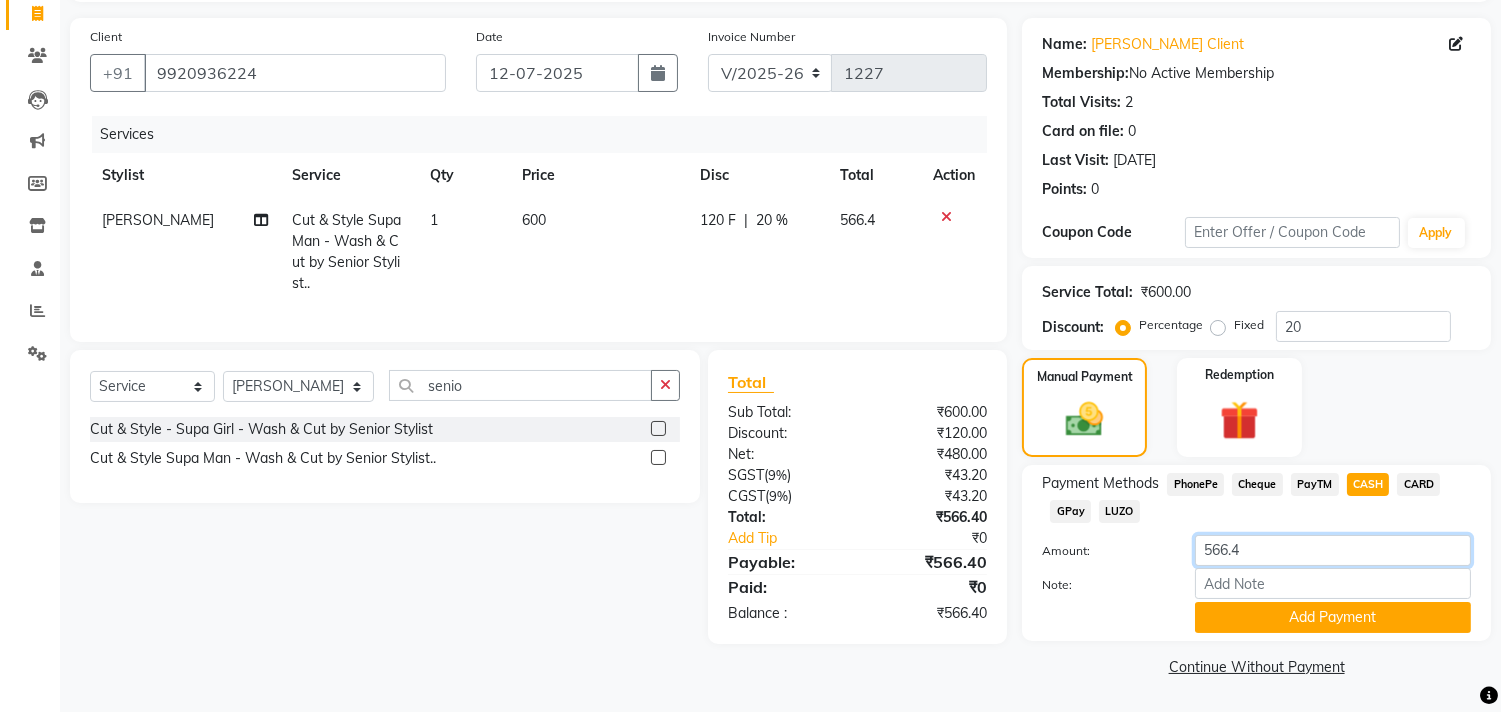 click on "566.4" 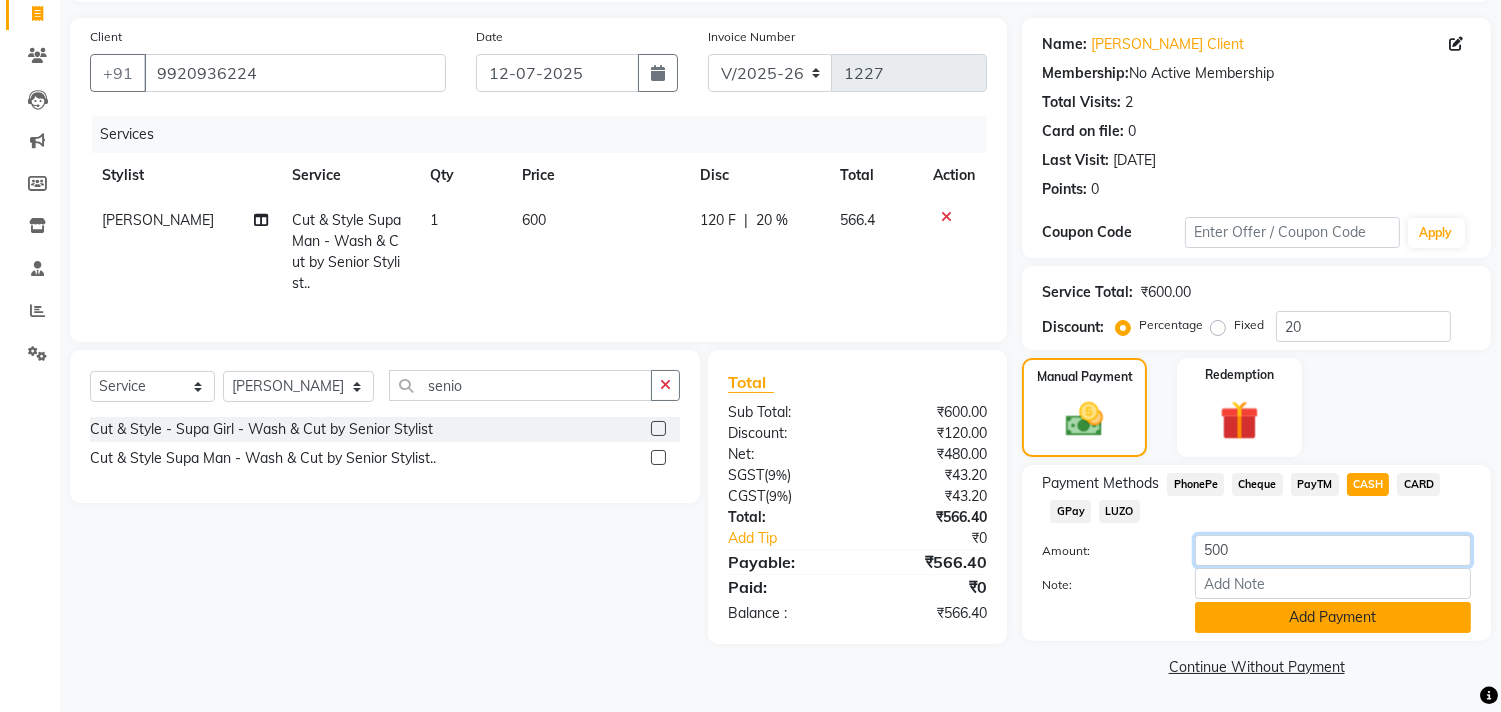 type on "500" 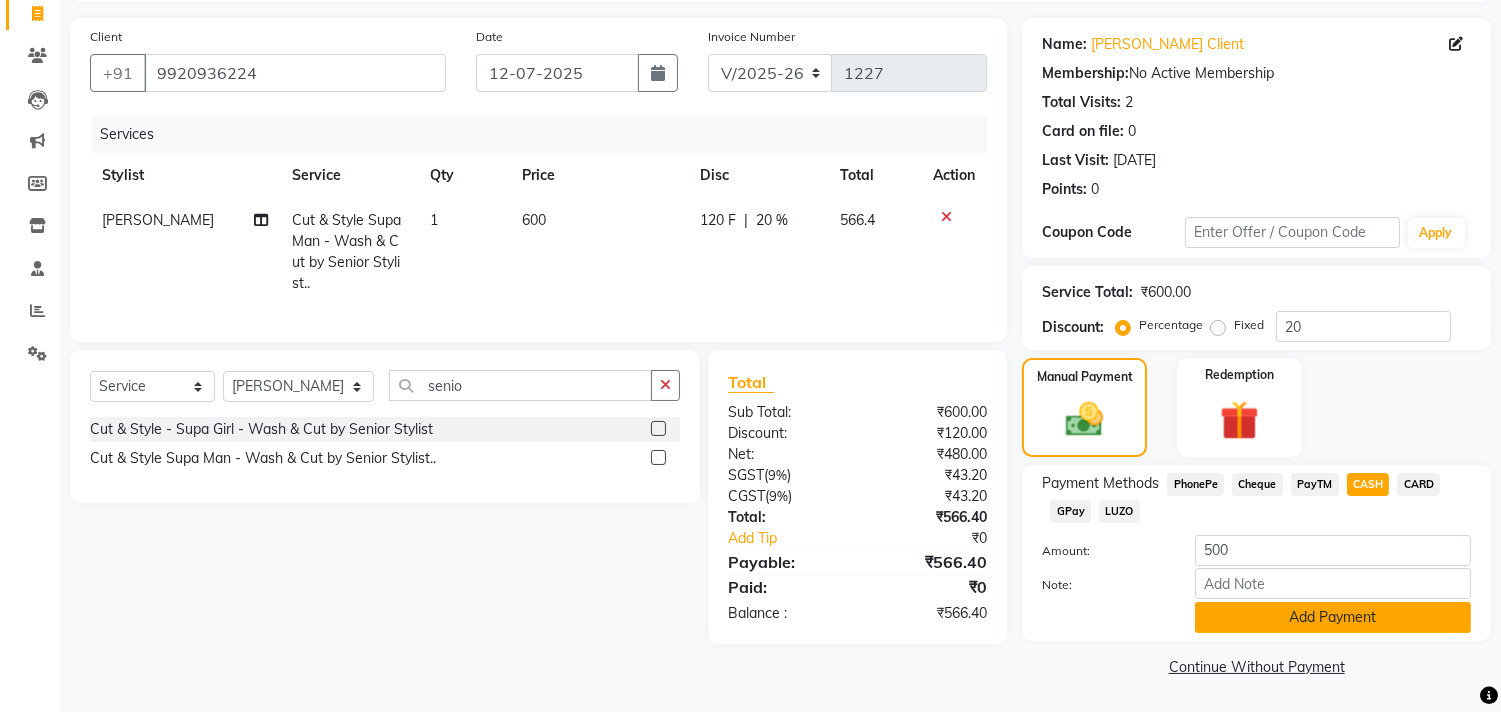 click on "Add Payment" 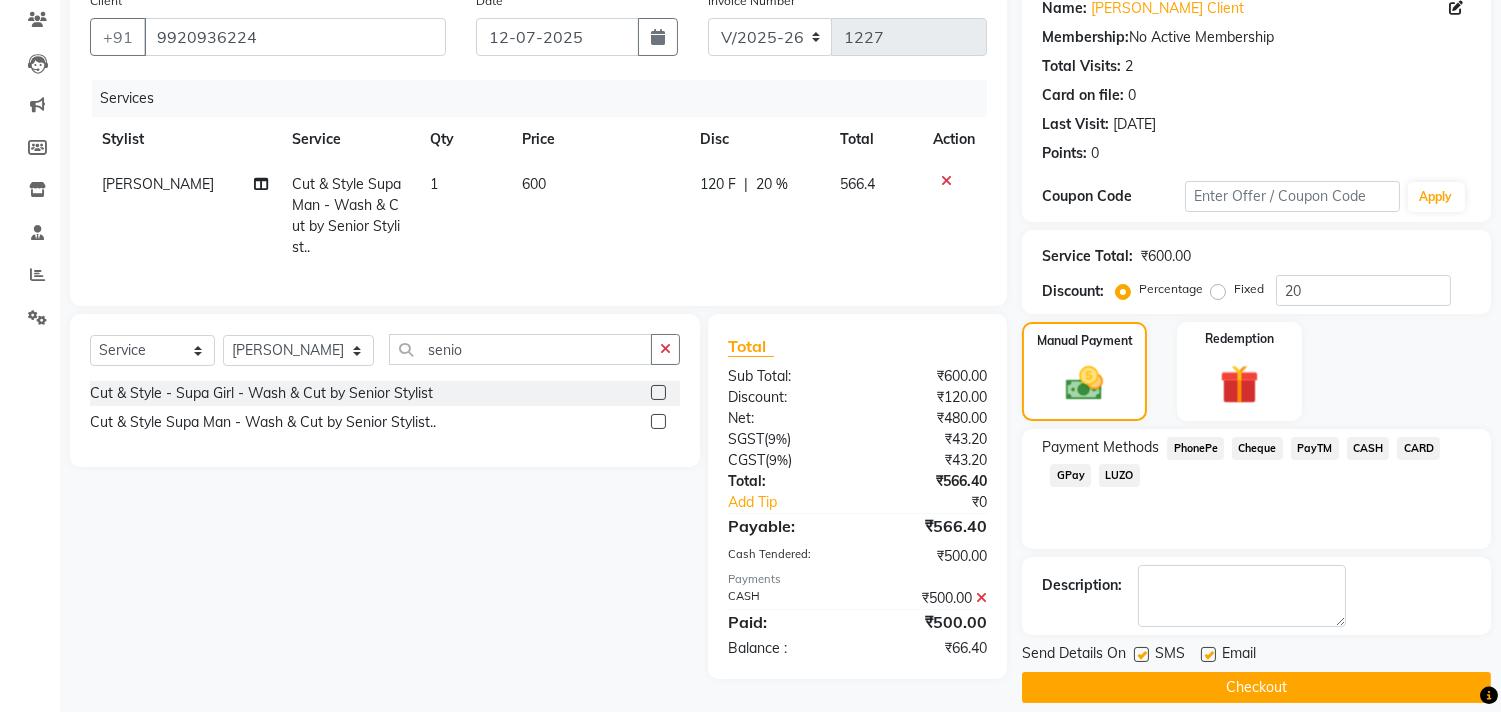 scroll, scrollTop: 187, scrollLeft: 0, axis: vertical 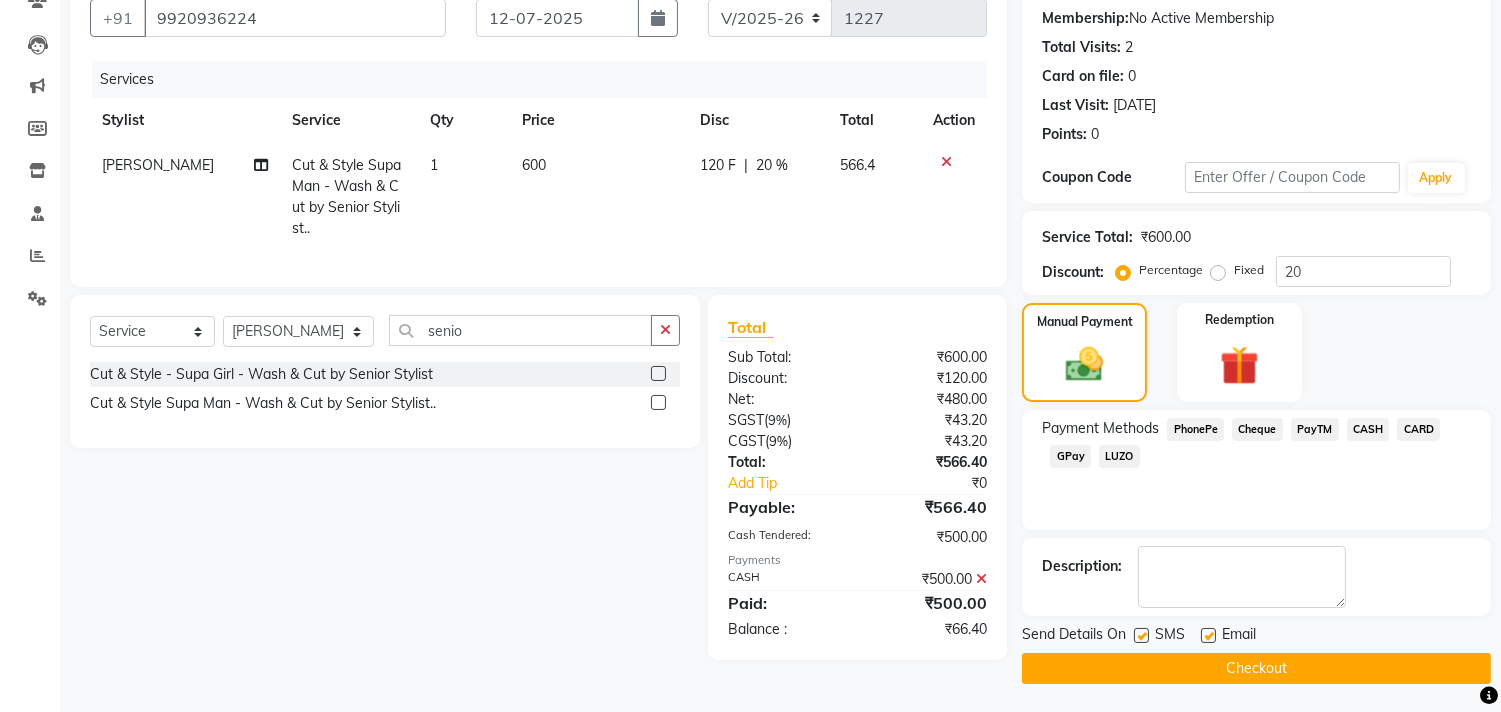 click on "GPay" 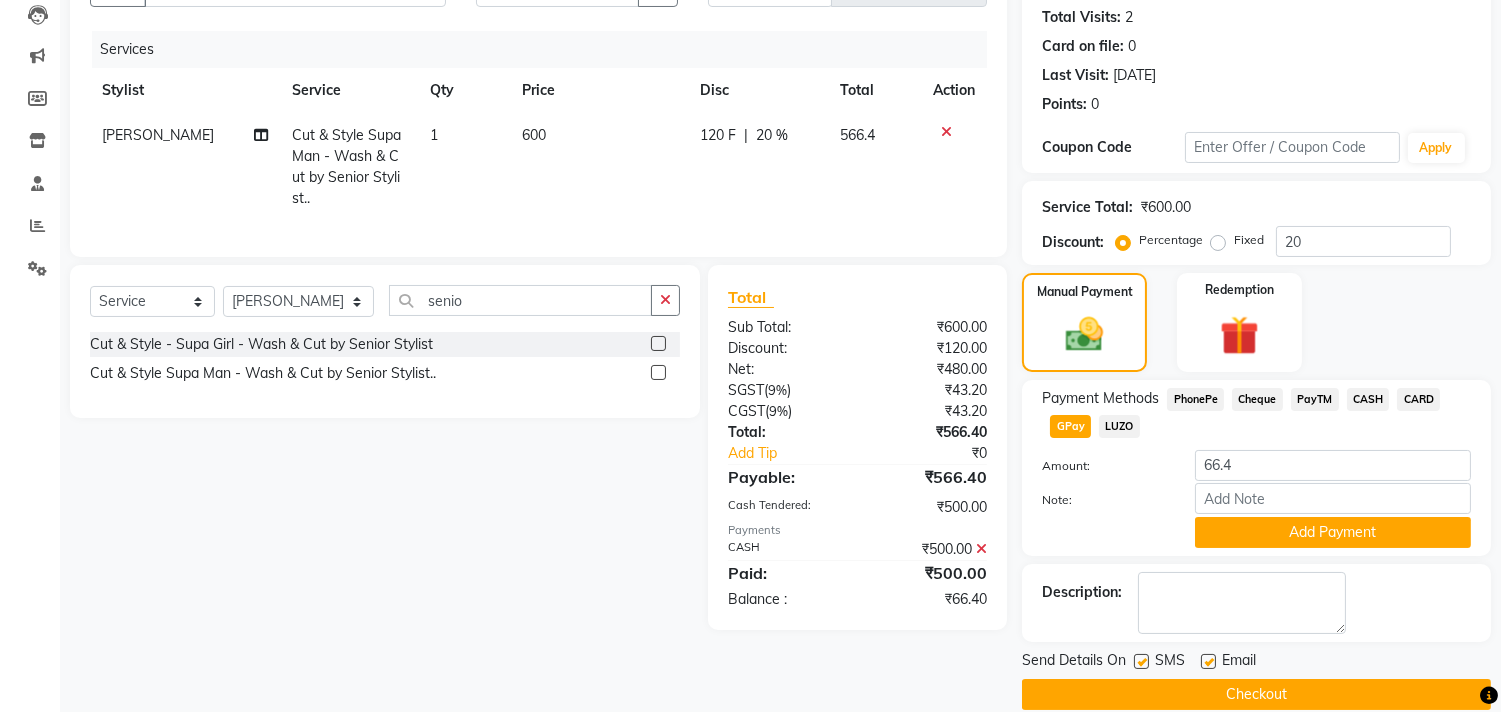 scroll, scrollTop: 245, scrollLeft: 0, axis: vertical 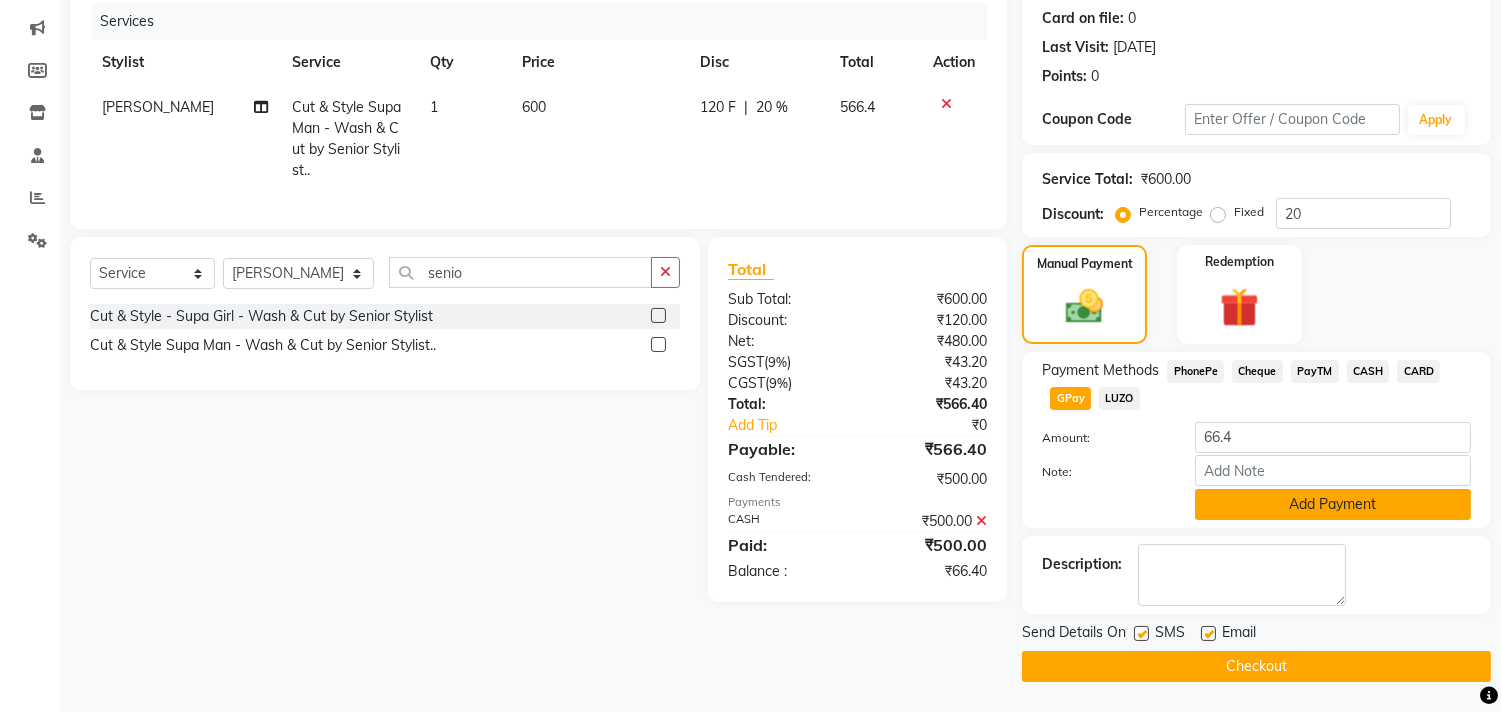 click on "Add Payment" 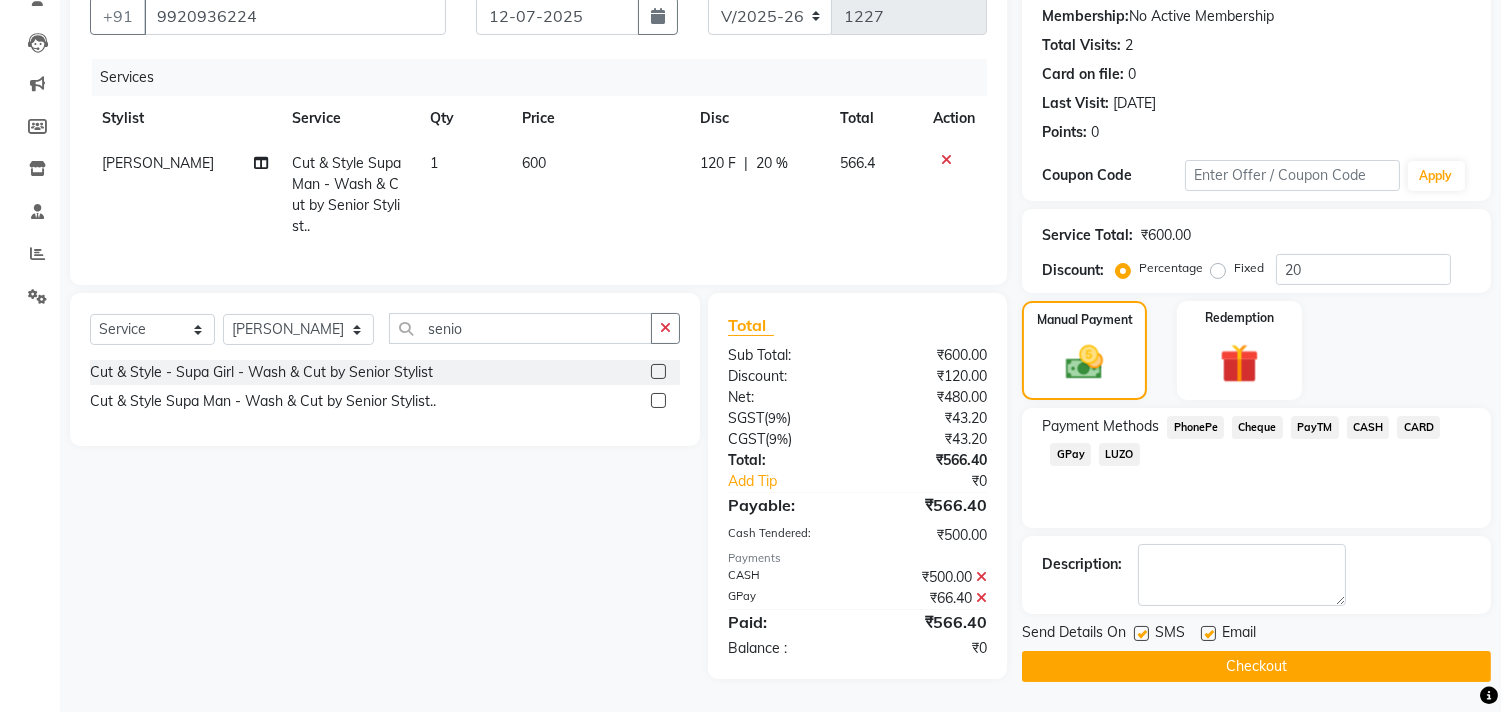 scroll, scrollTop: 202, scrollLeft: 0, axis: vertical 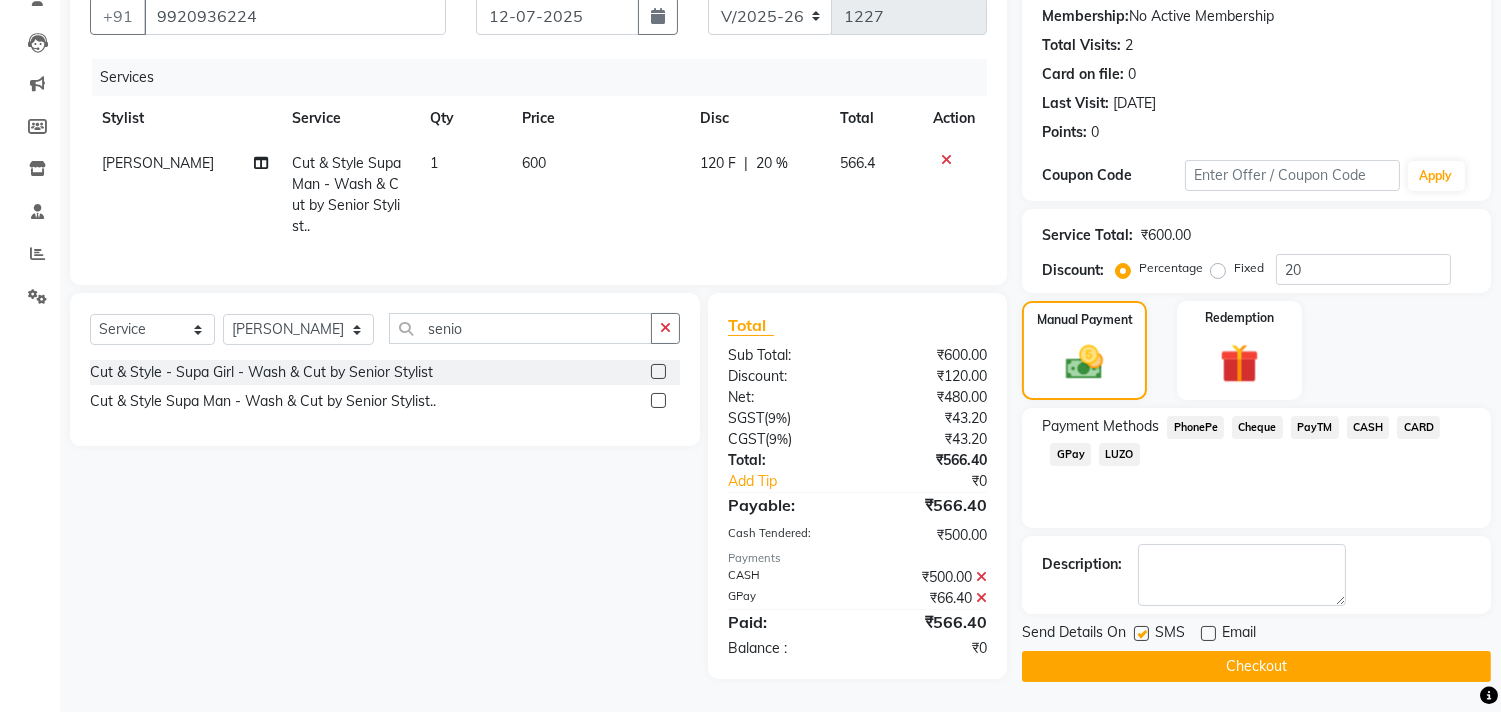 click on "Checkout" 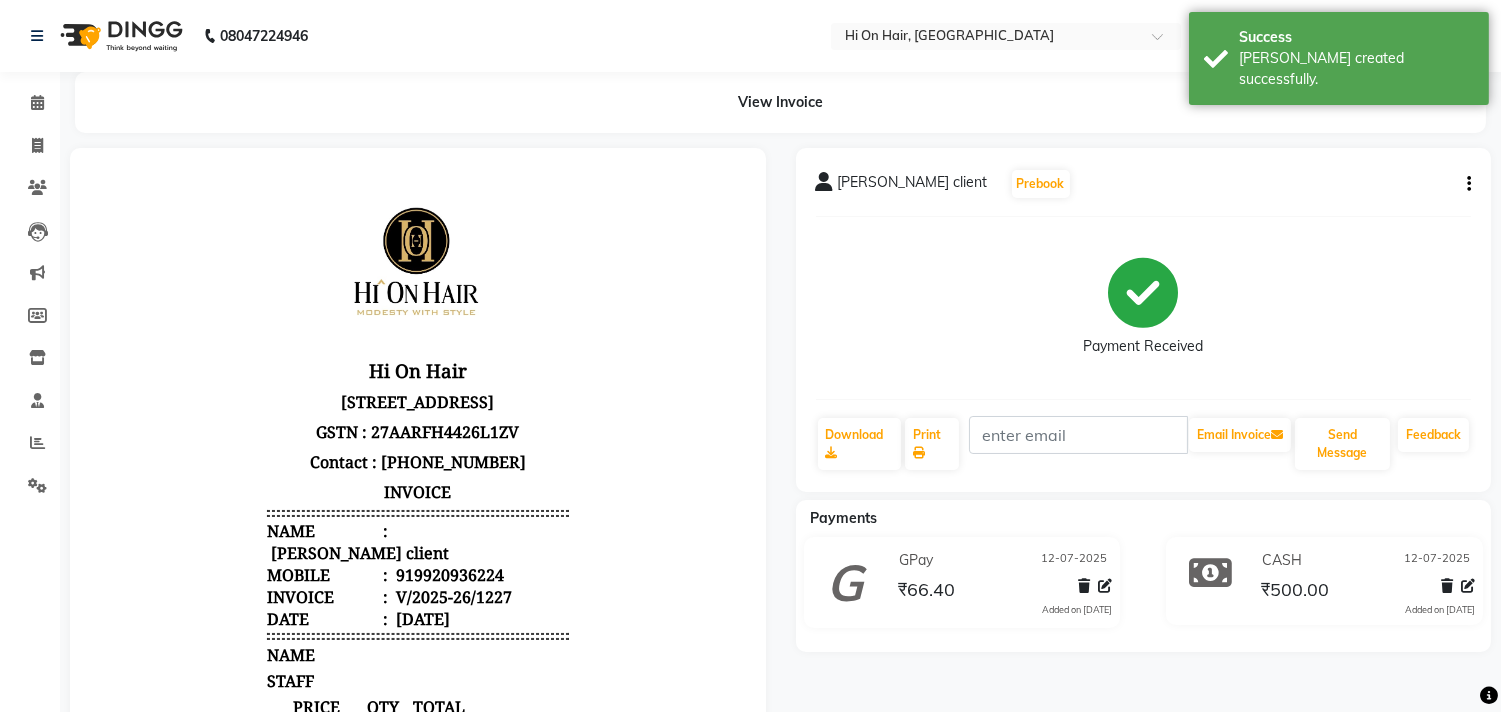 scroll, scrollTop: 0, scrollLeft: 0, axis: both 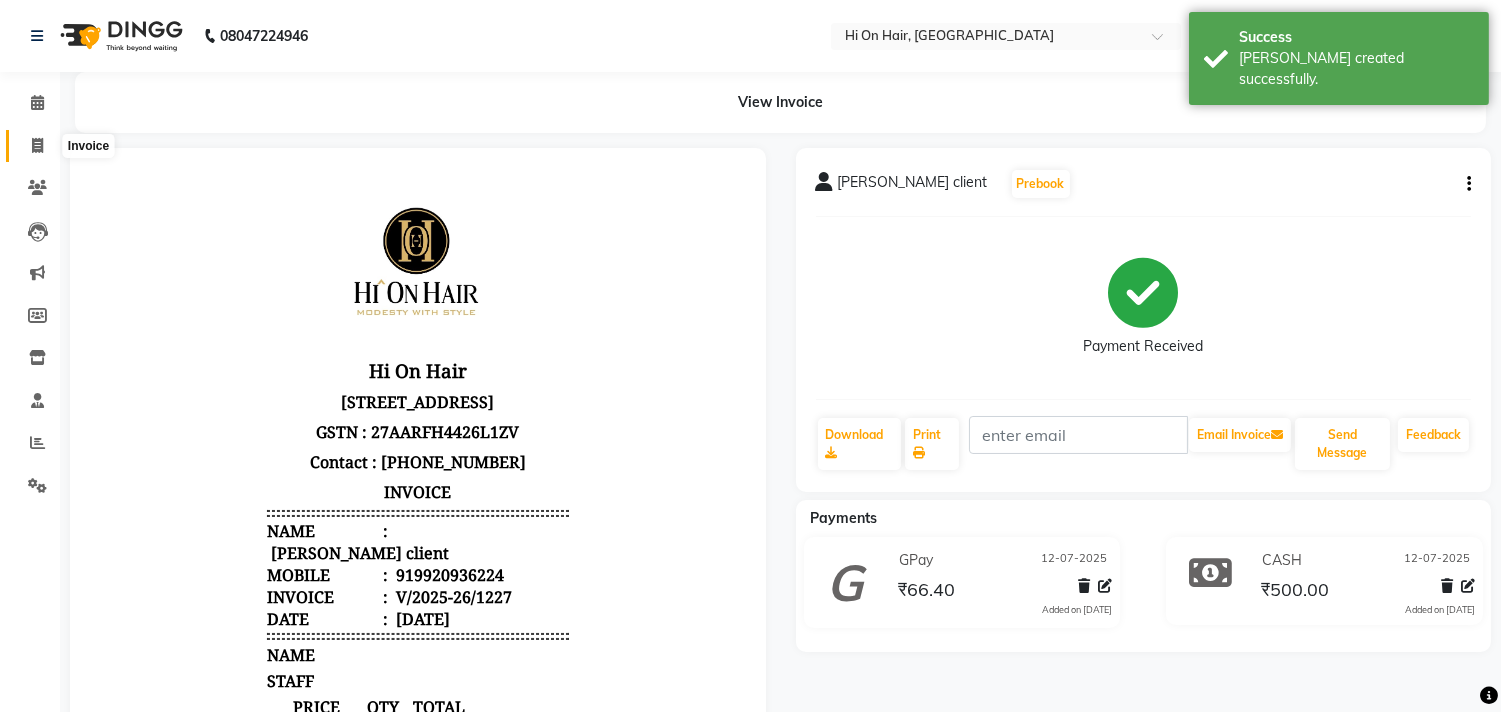 click 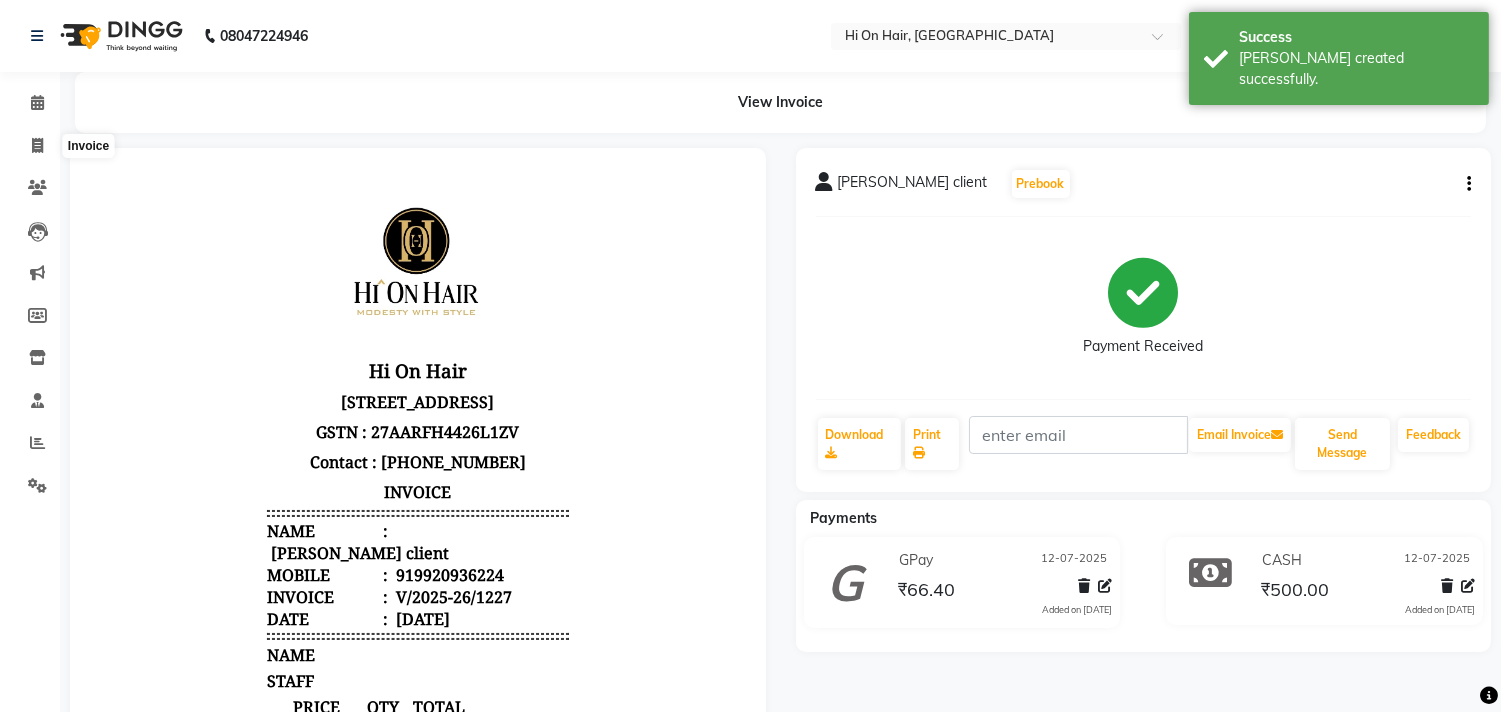 select on "535" 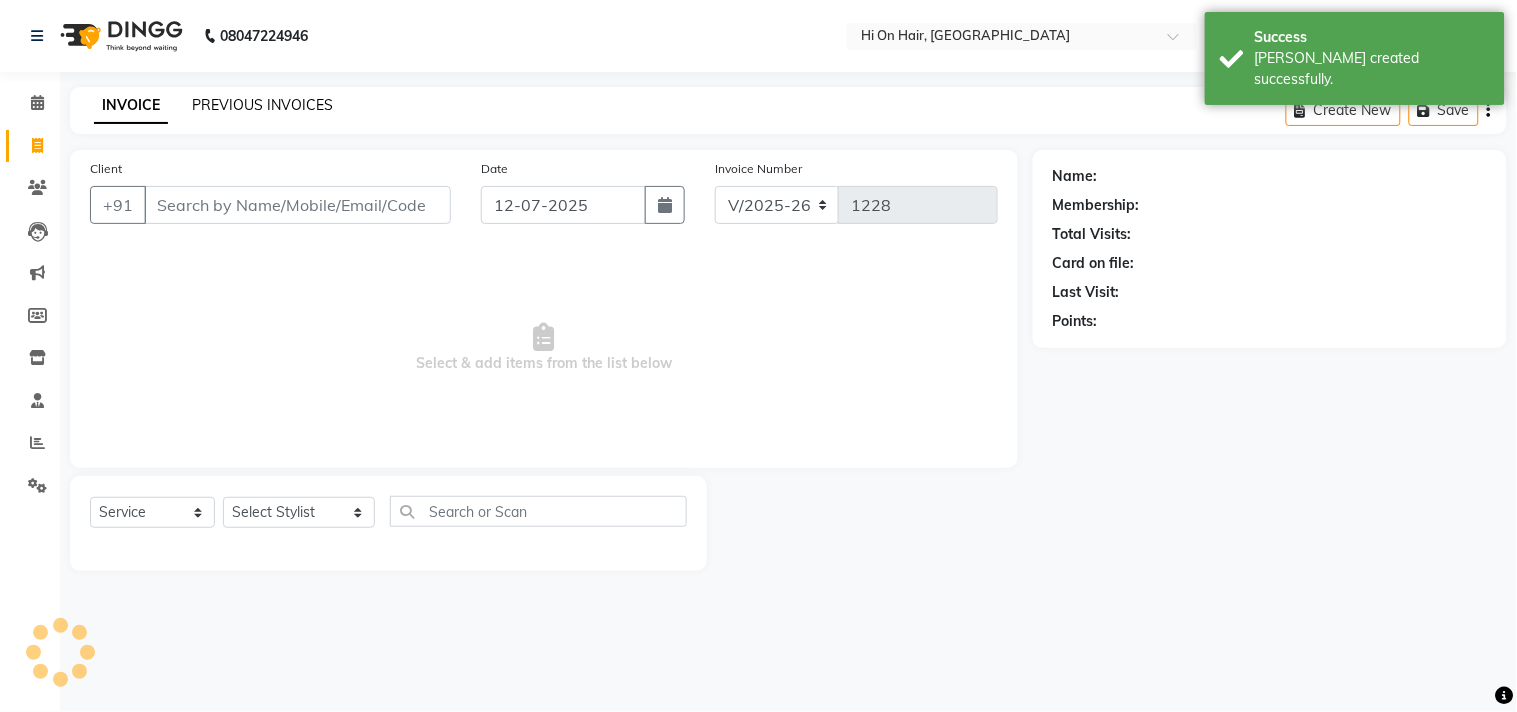 click on "PREVIOUS INVOICES" 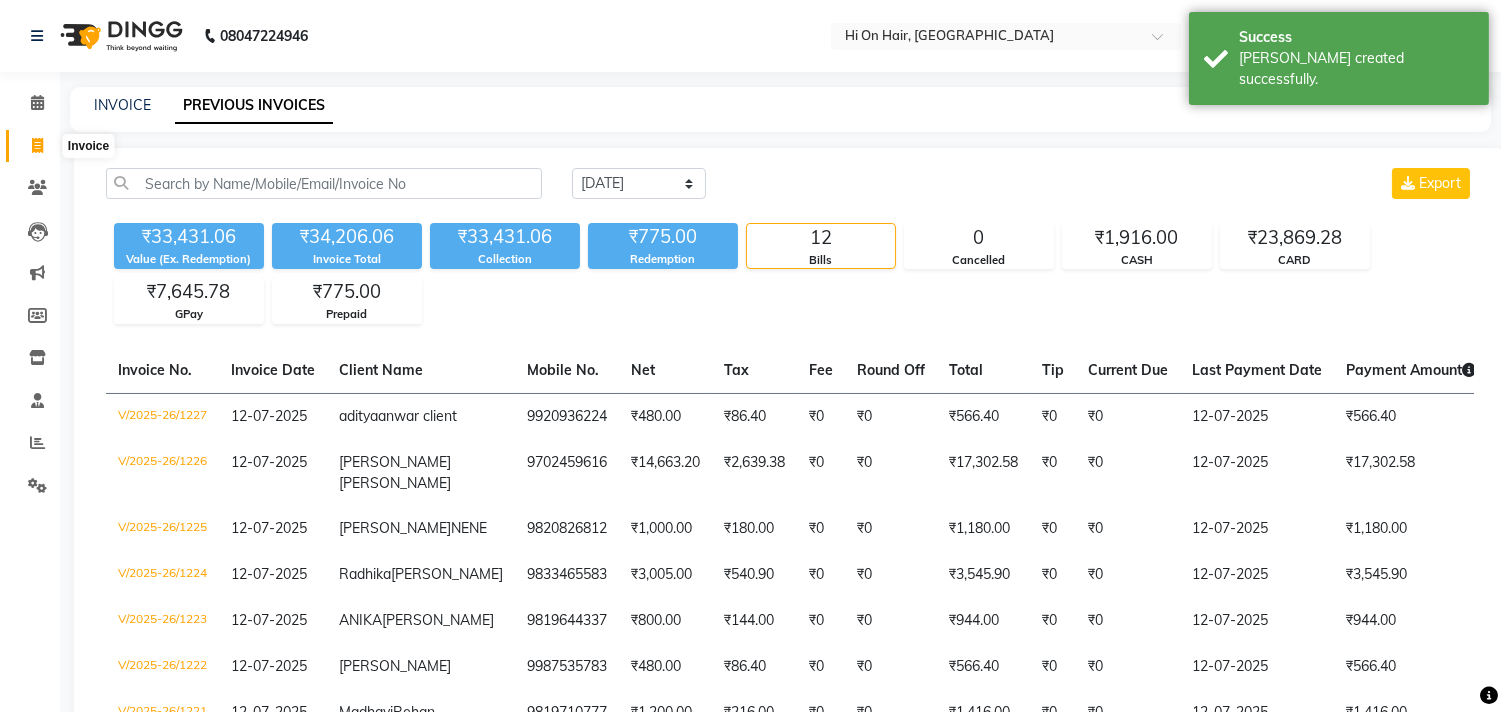 click 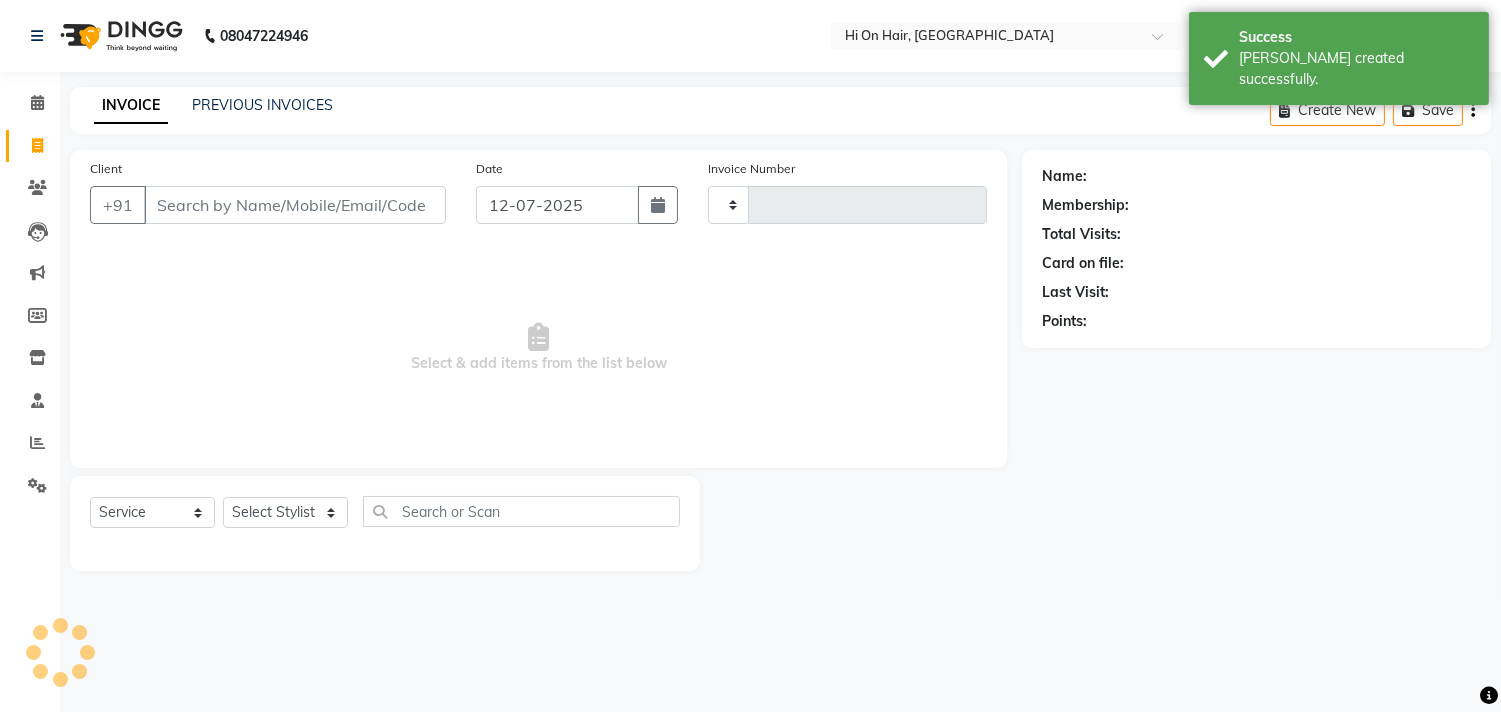 type on "1228" 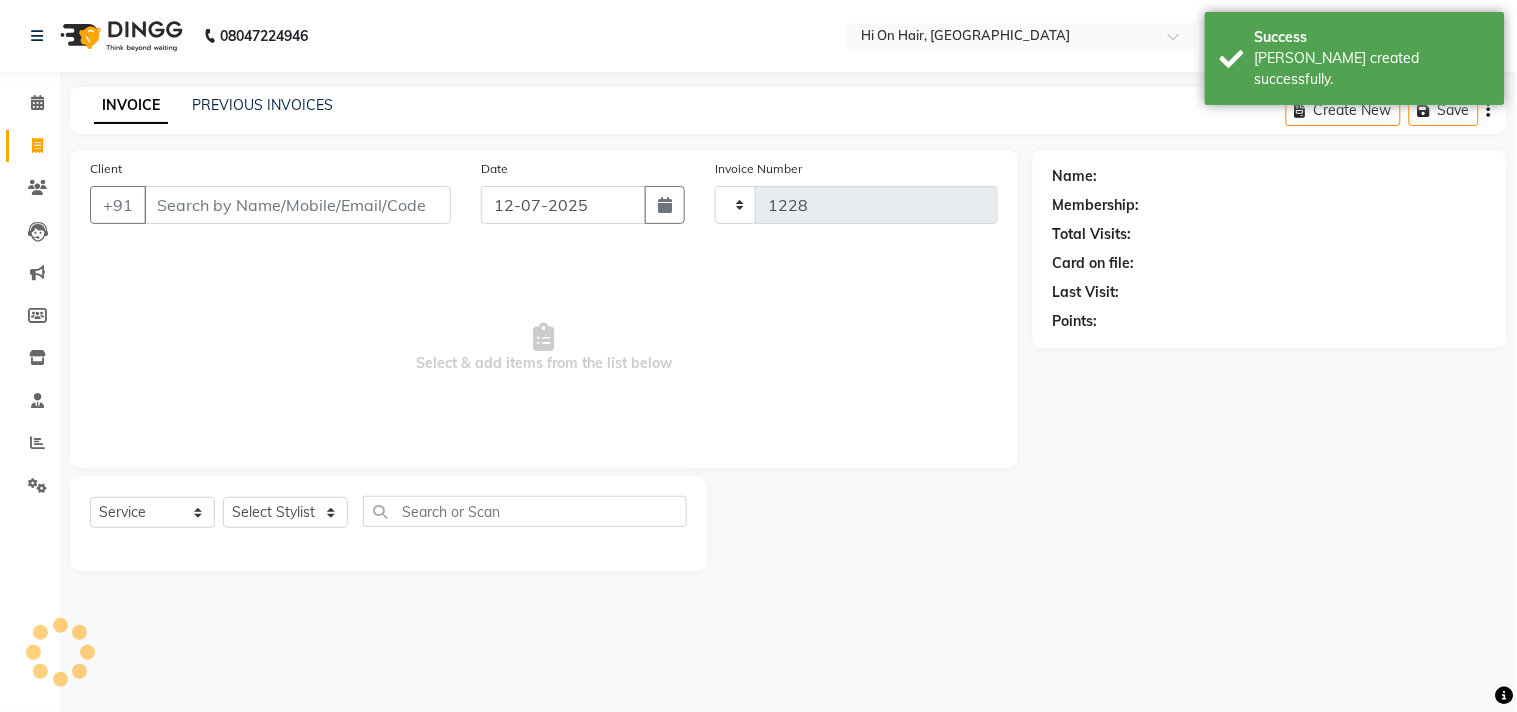 select on "535" 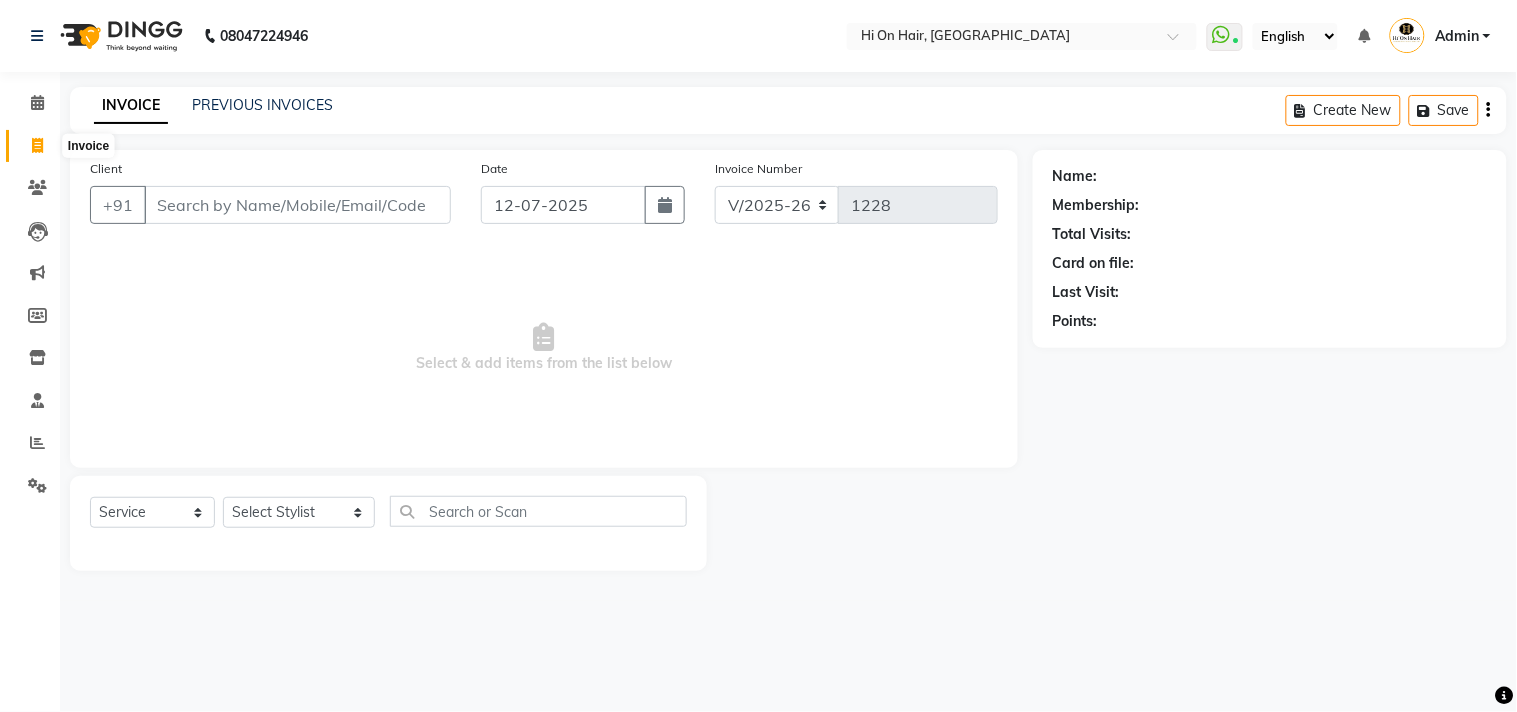 click 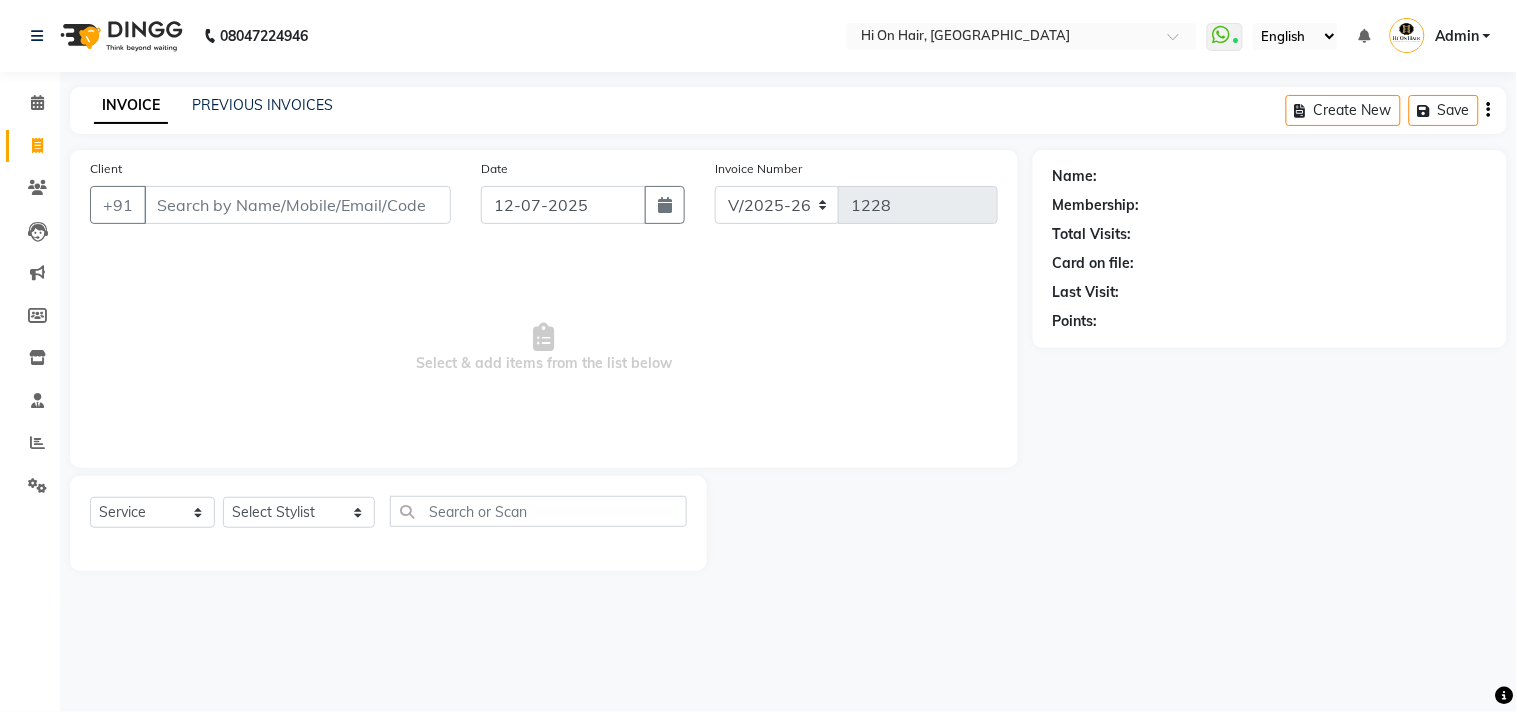 click on "Select & add items from the list below" at bounding box center [544, 348] 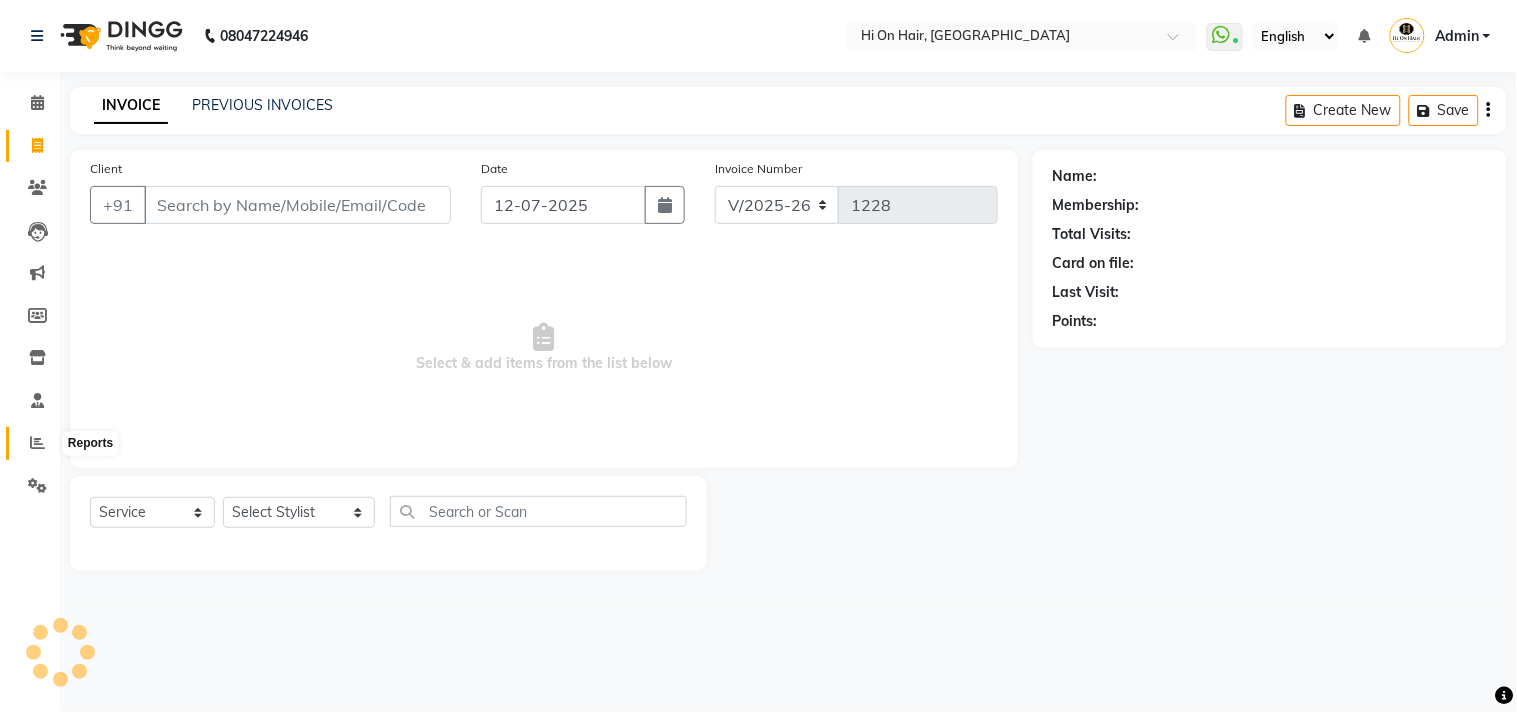 click 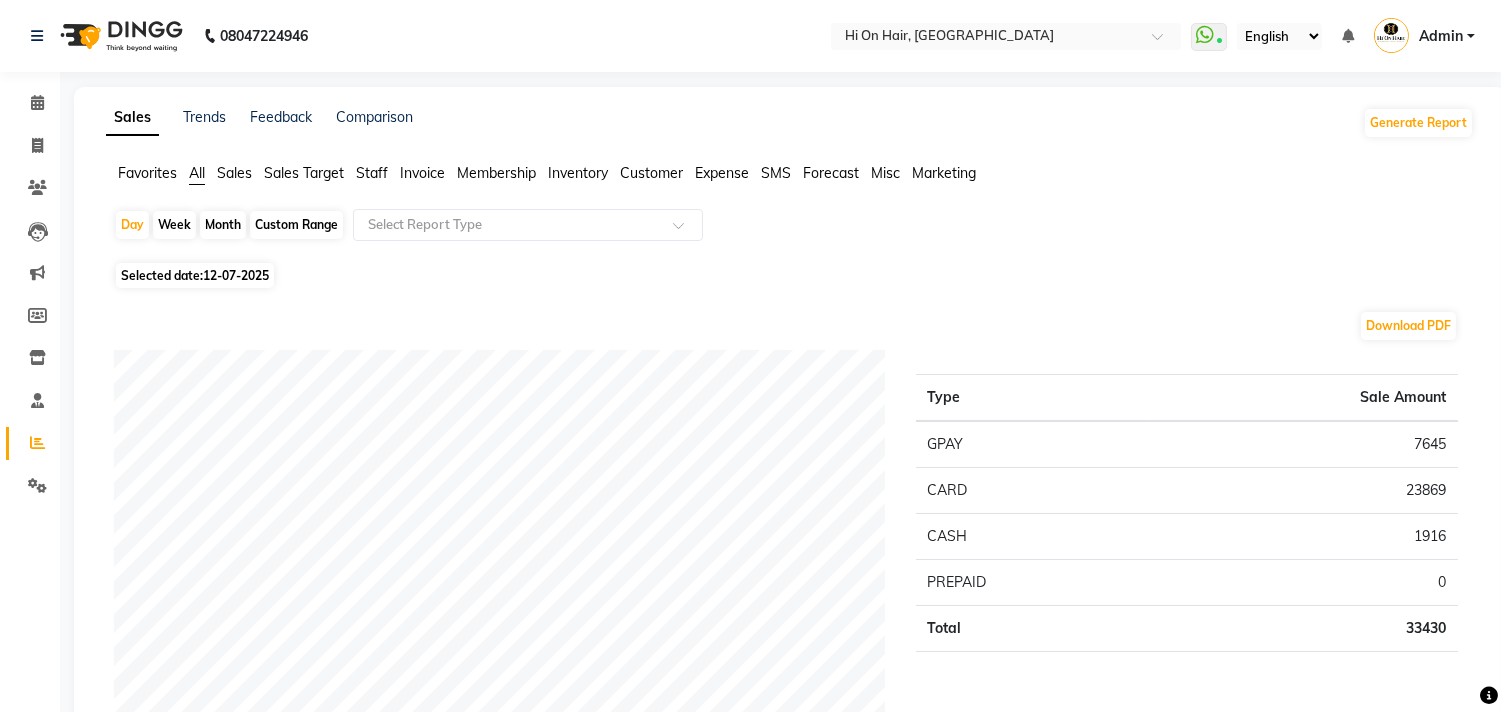 click on "Month" 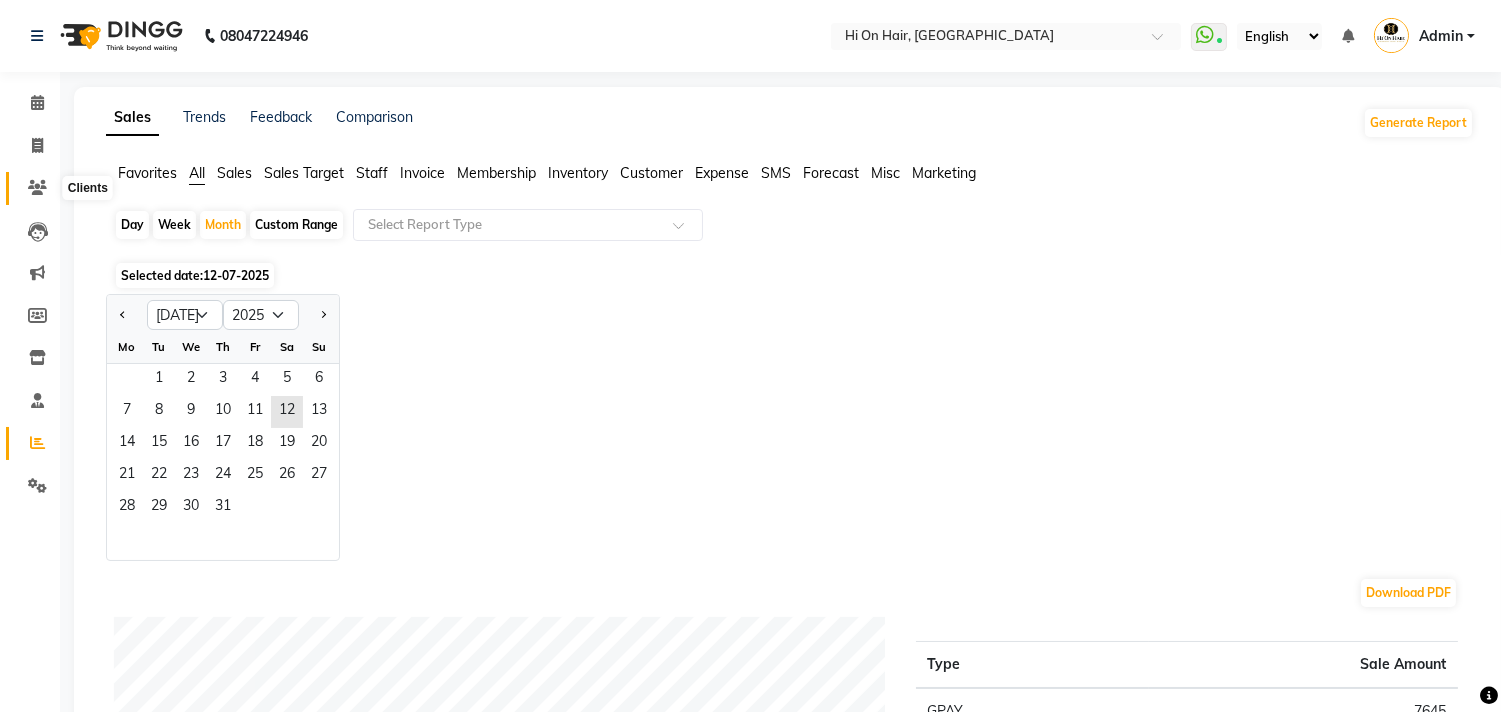 click 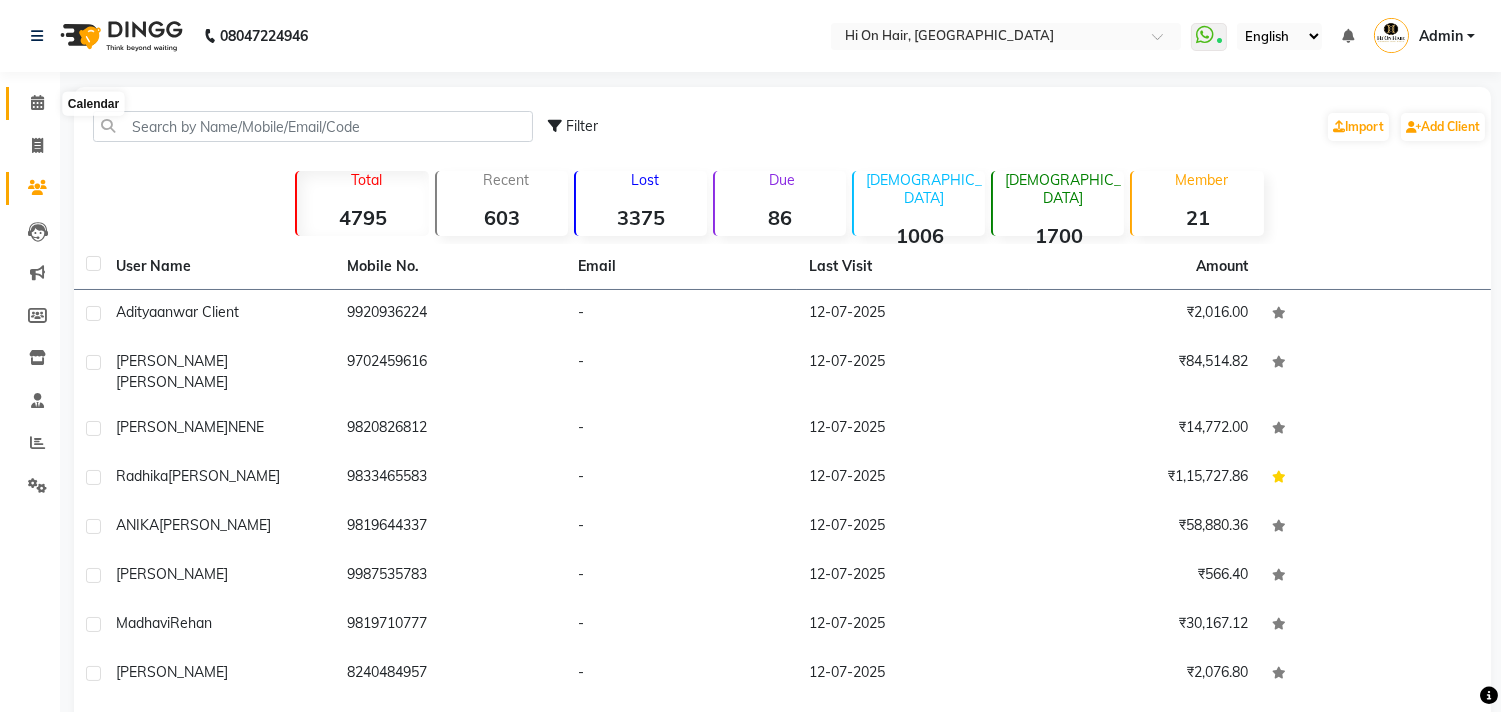 click 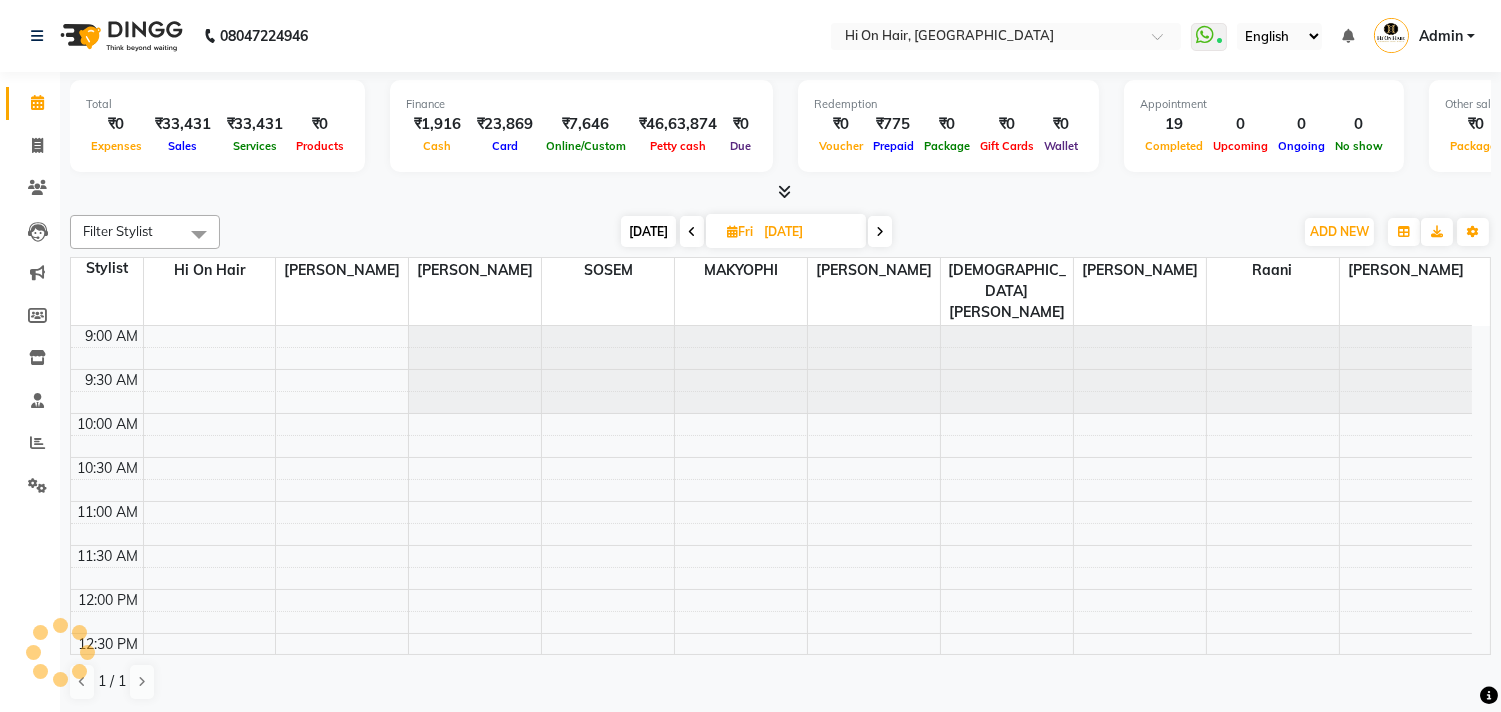 scroll, scrollTop: 0, scrollLeft: 0, axis: both 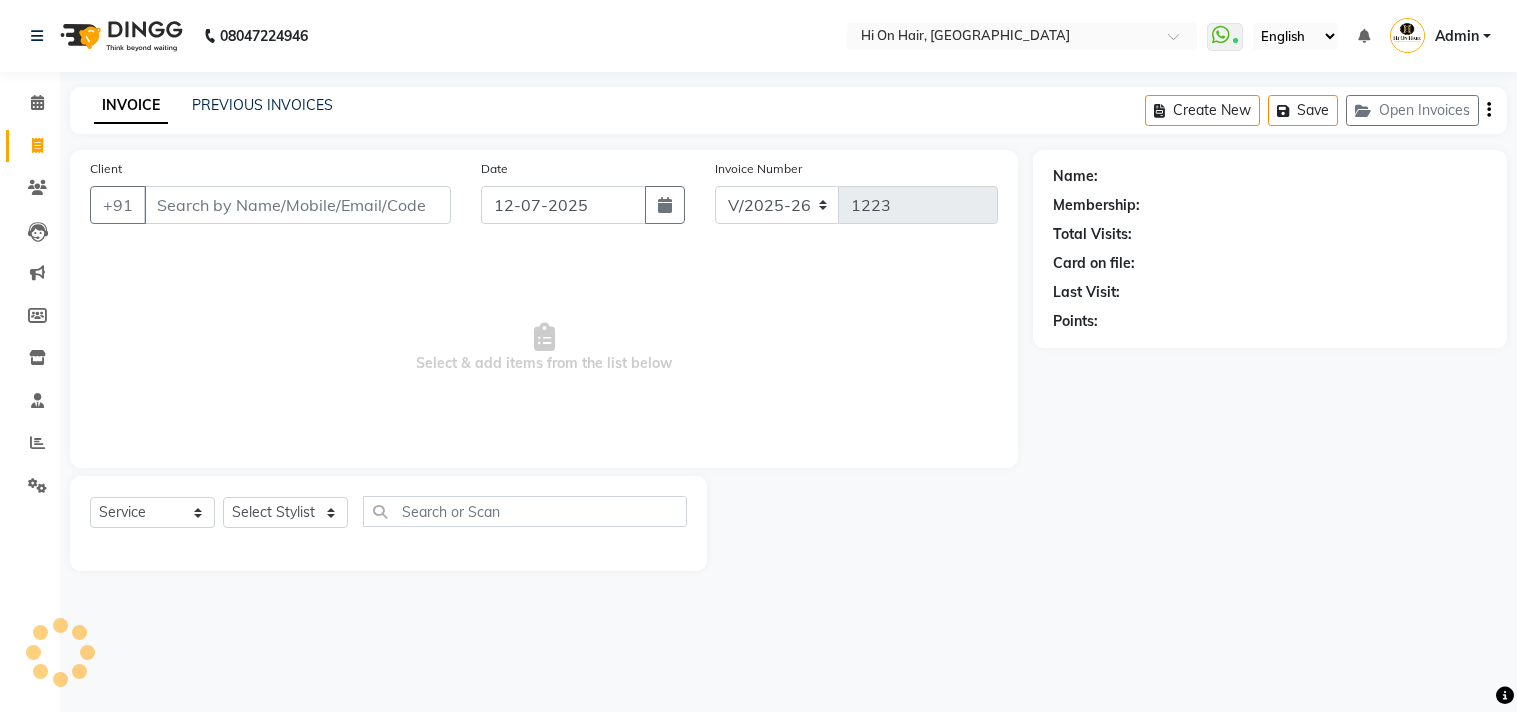 select on "535" 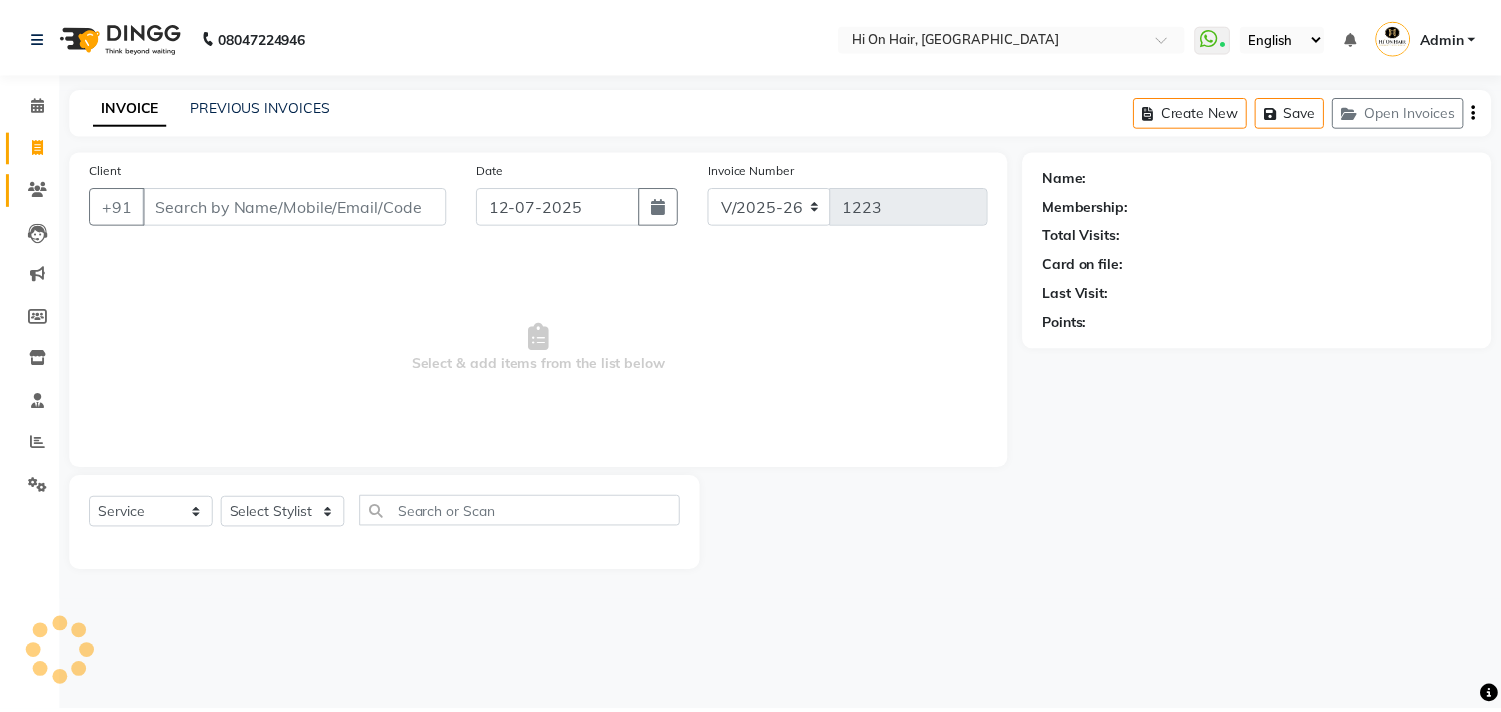 scroll, scrollTop: 0, scrollLeft: 0, axis: both 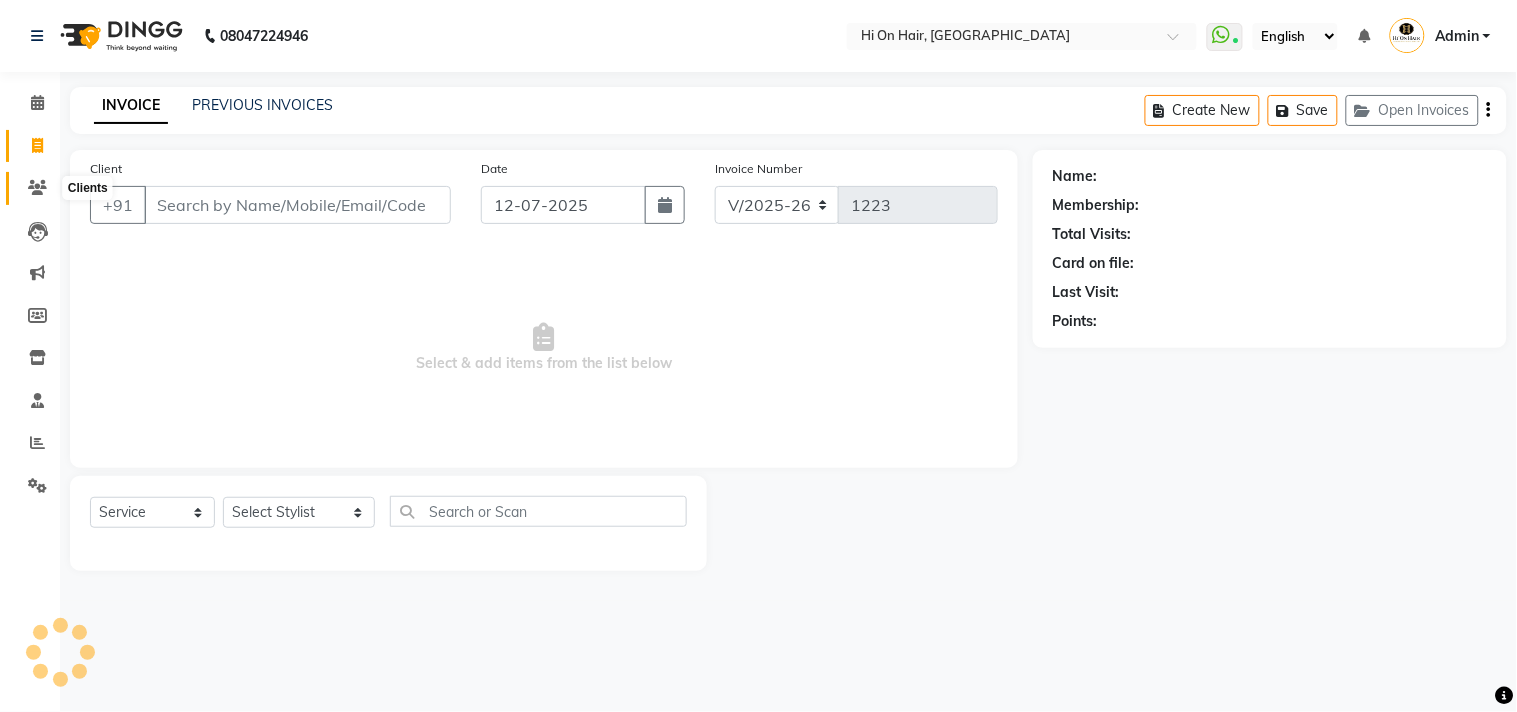 click 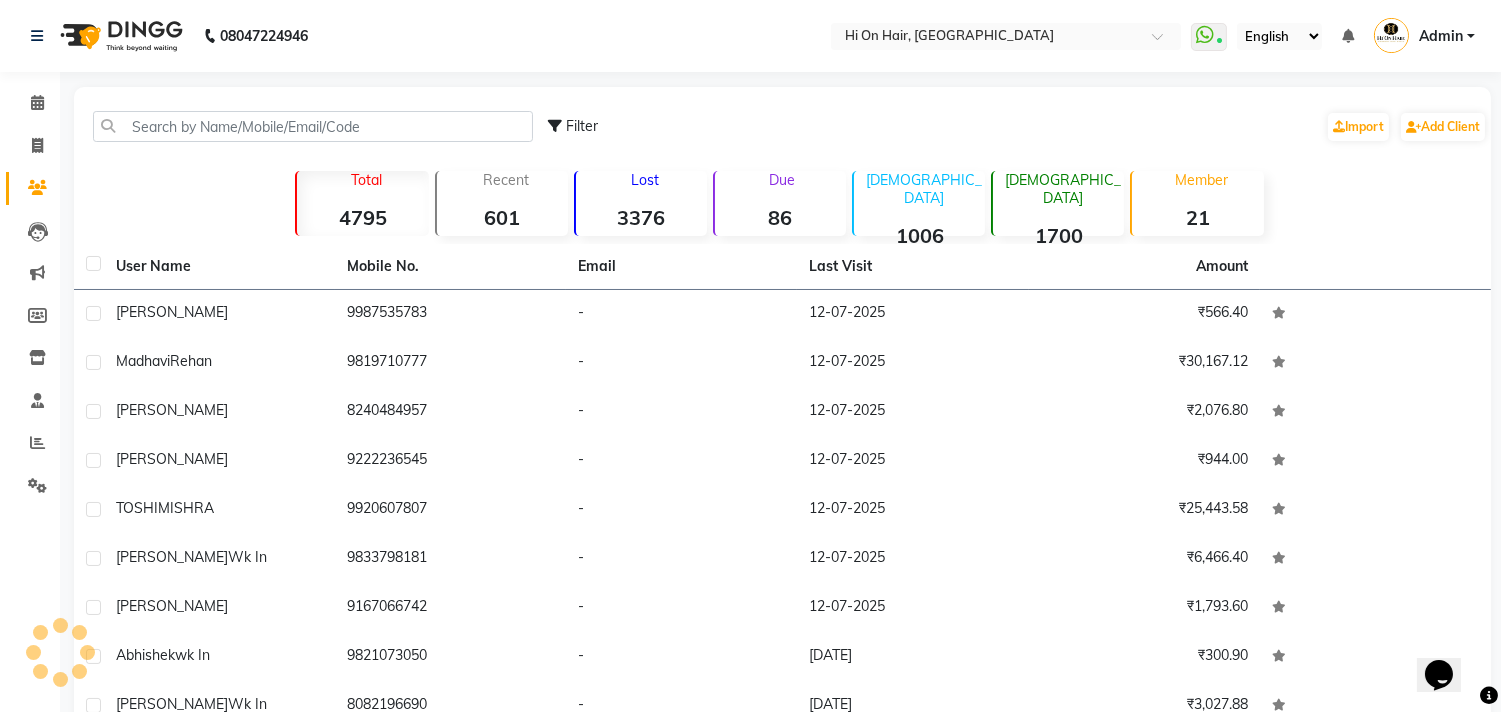 scroll, scrollTop: 0, scrollLeft: 0, axis: both 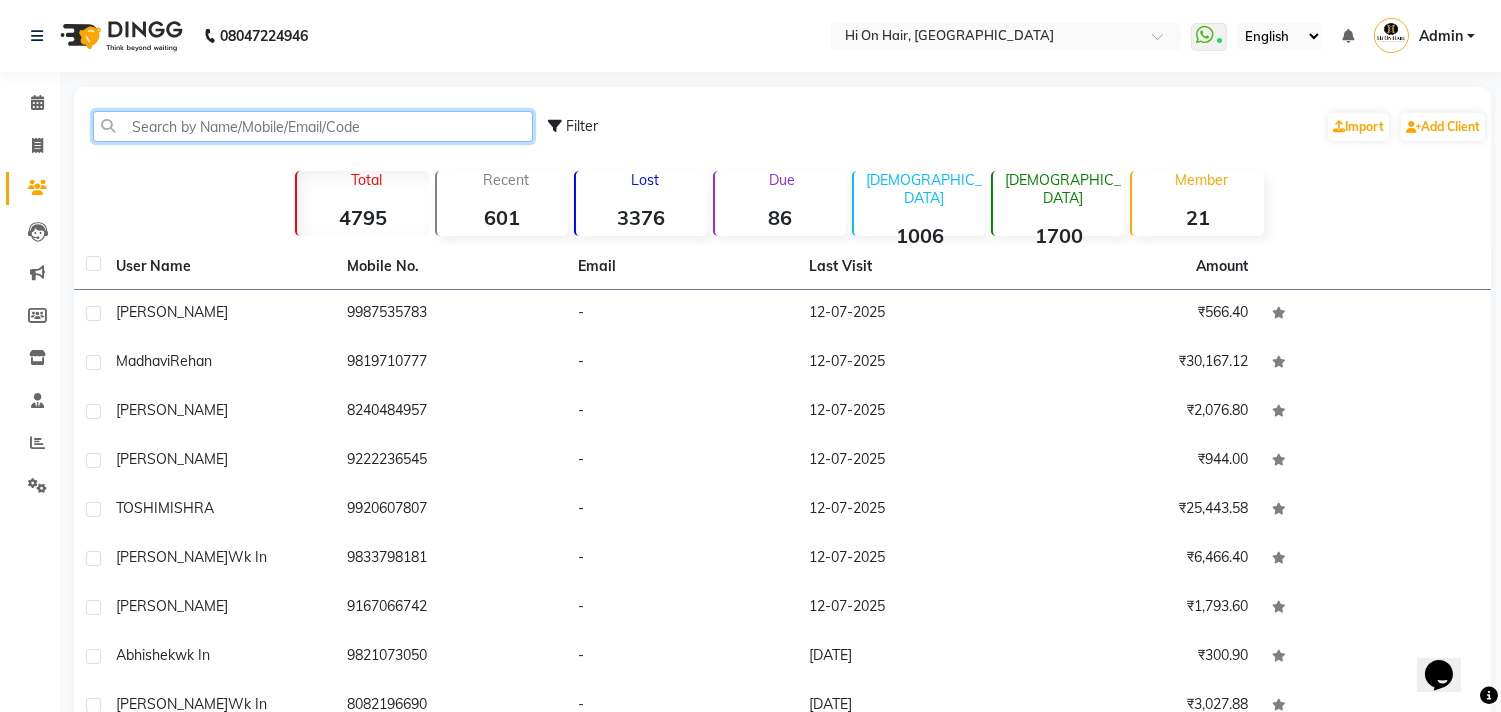 click 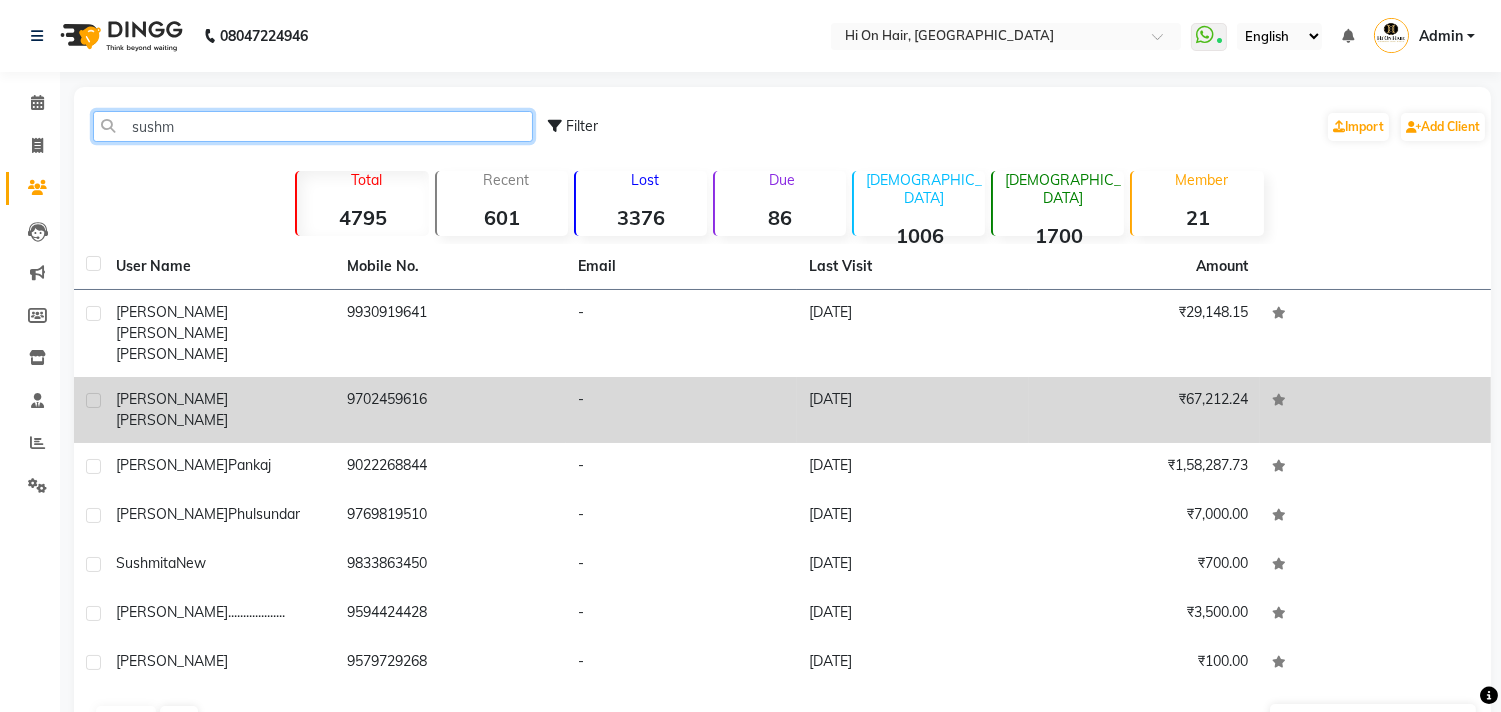 type on "sushm" 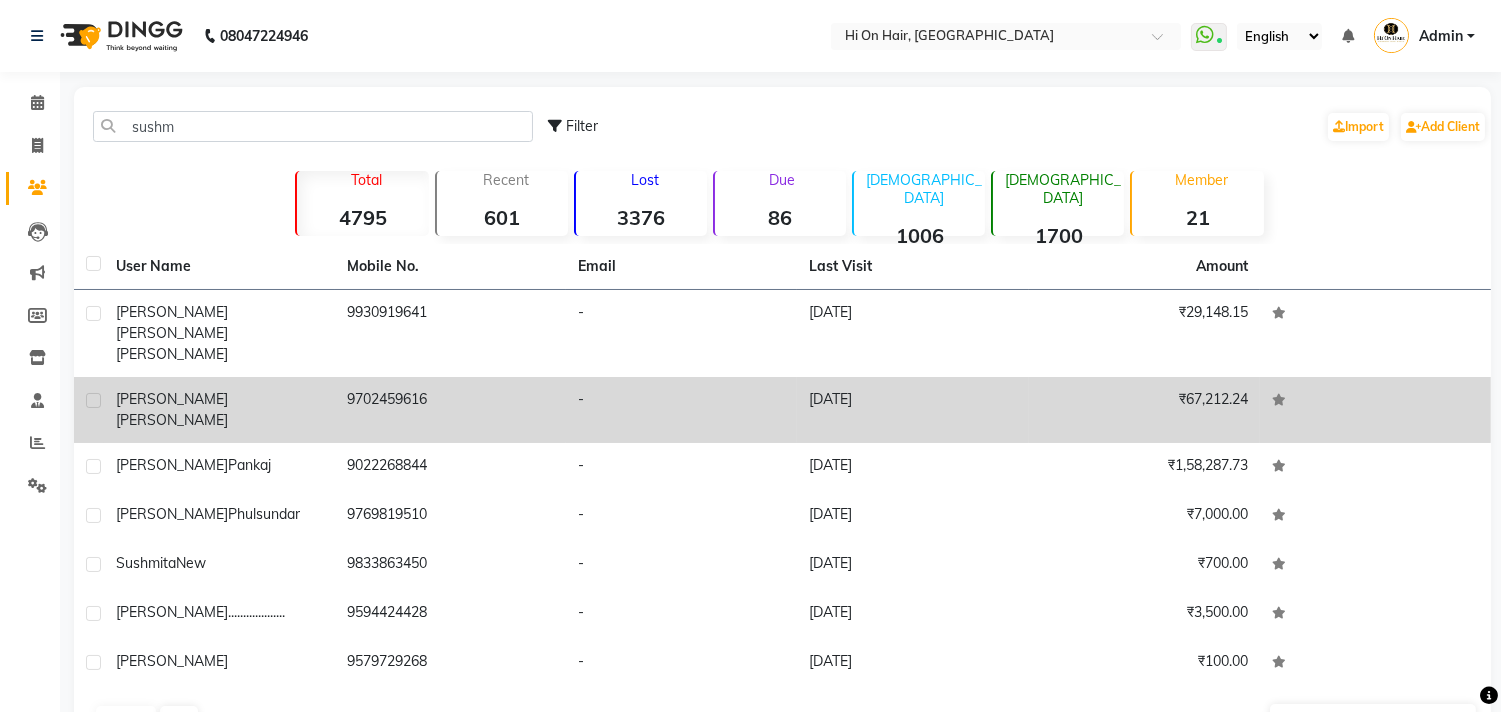 click on "9702459616" 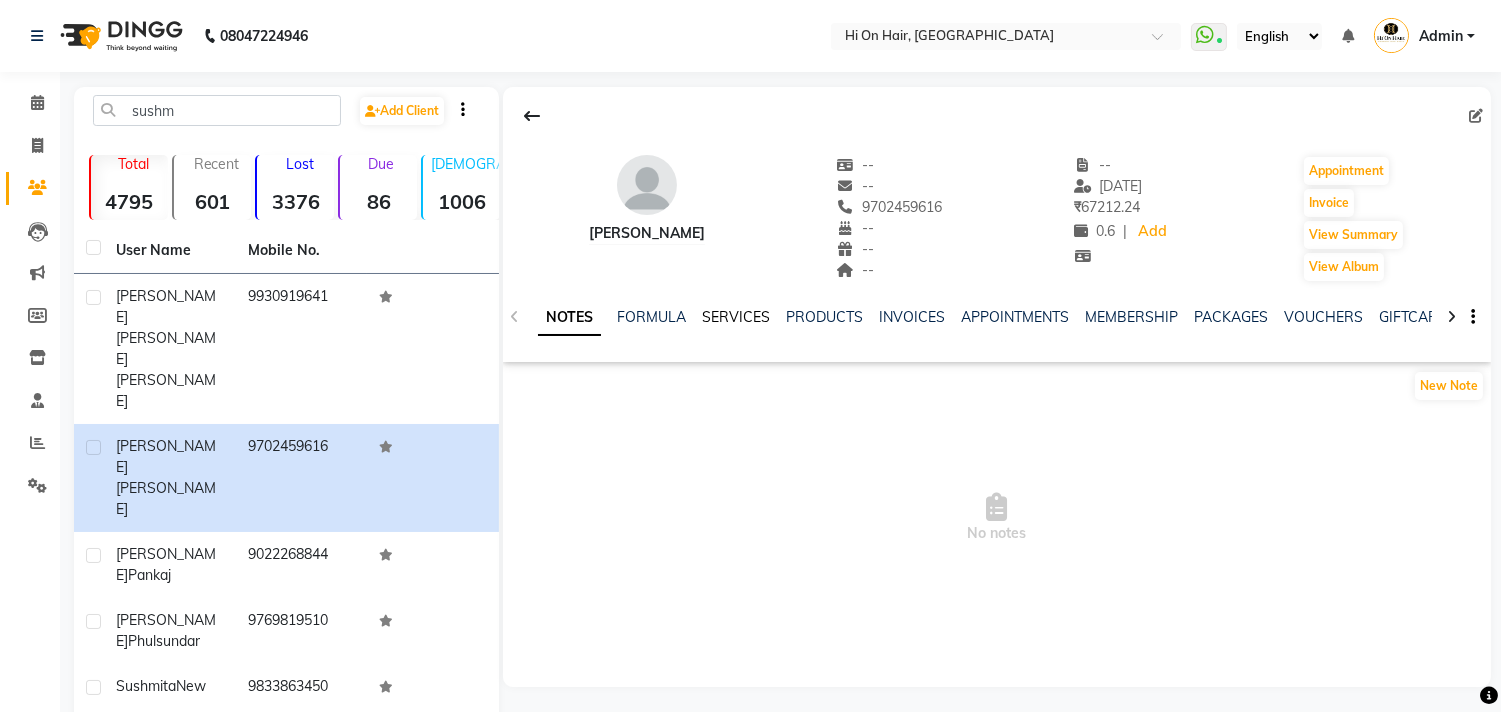 click on "SERVICES" 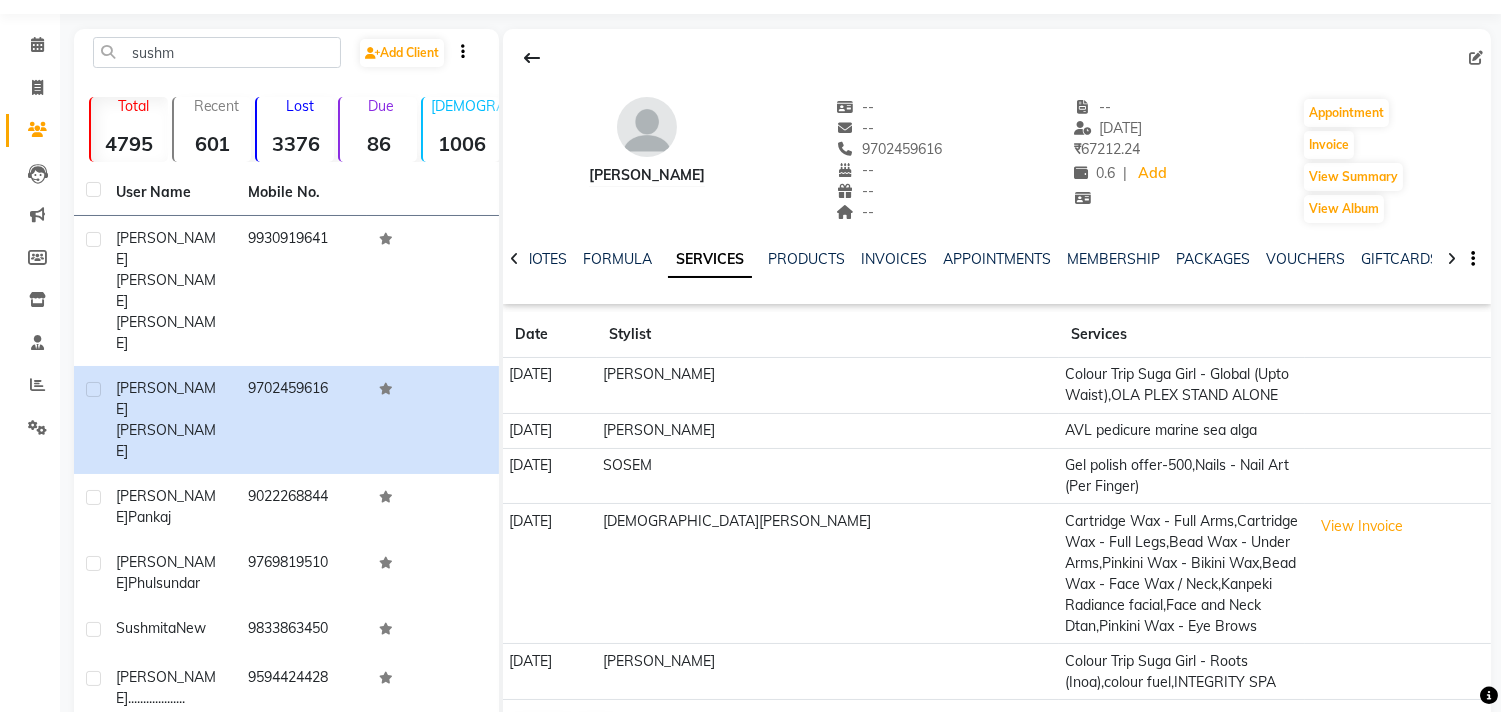 scroll, scrollTop: 90, scrollLeft: 0, axis: vertical 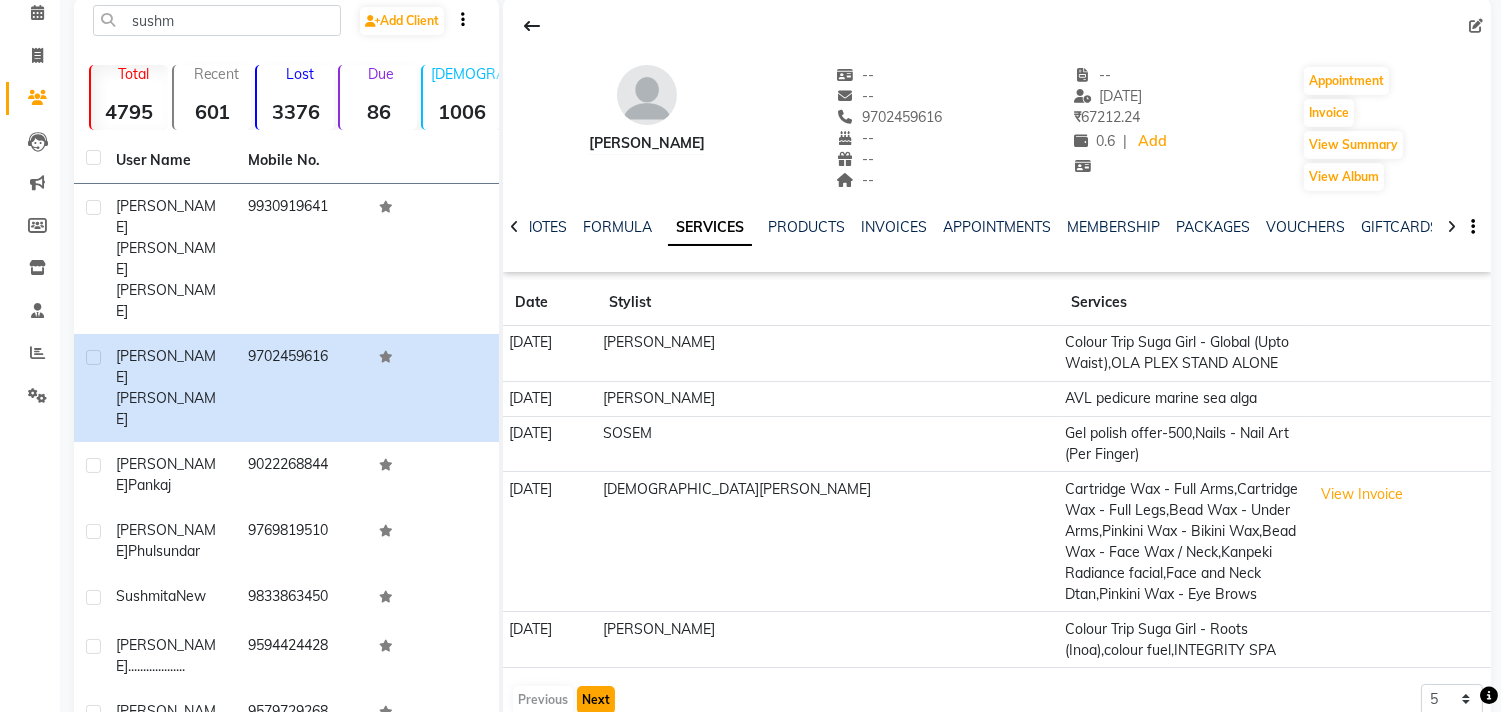 click on "Next" 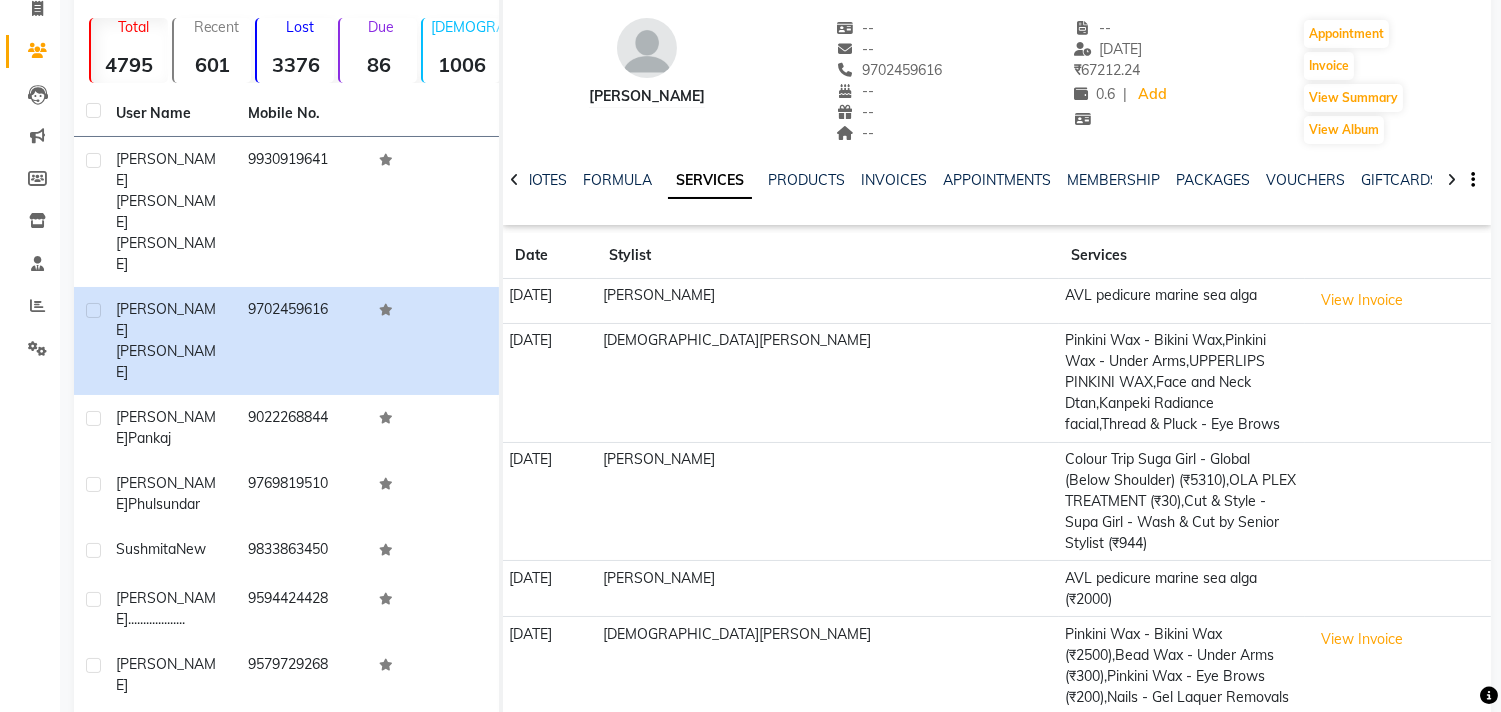 scroll, scrollTop: 163, scrollLeft: 0, axis: vertical 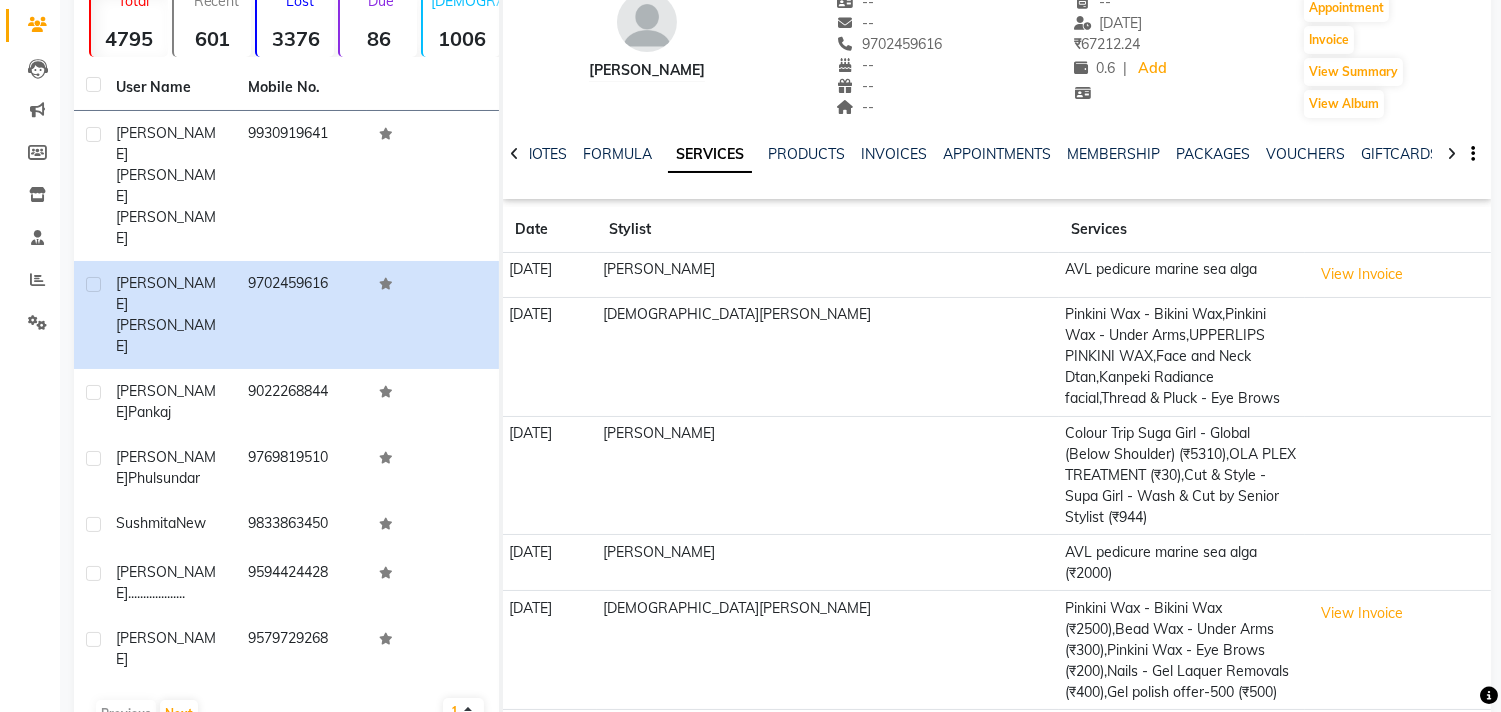 click on "Next" 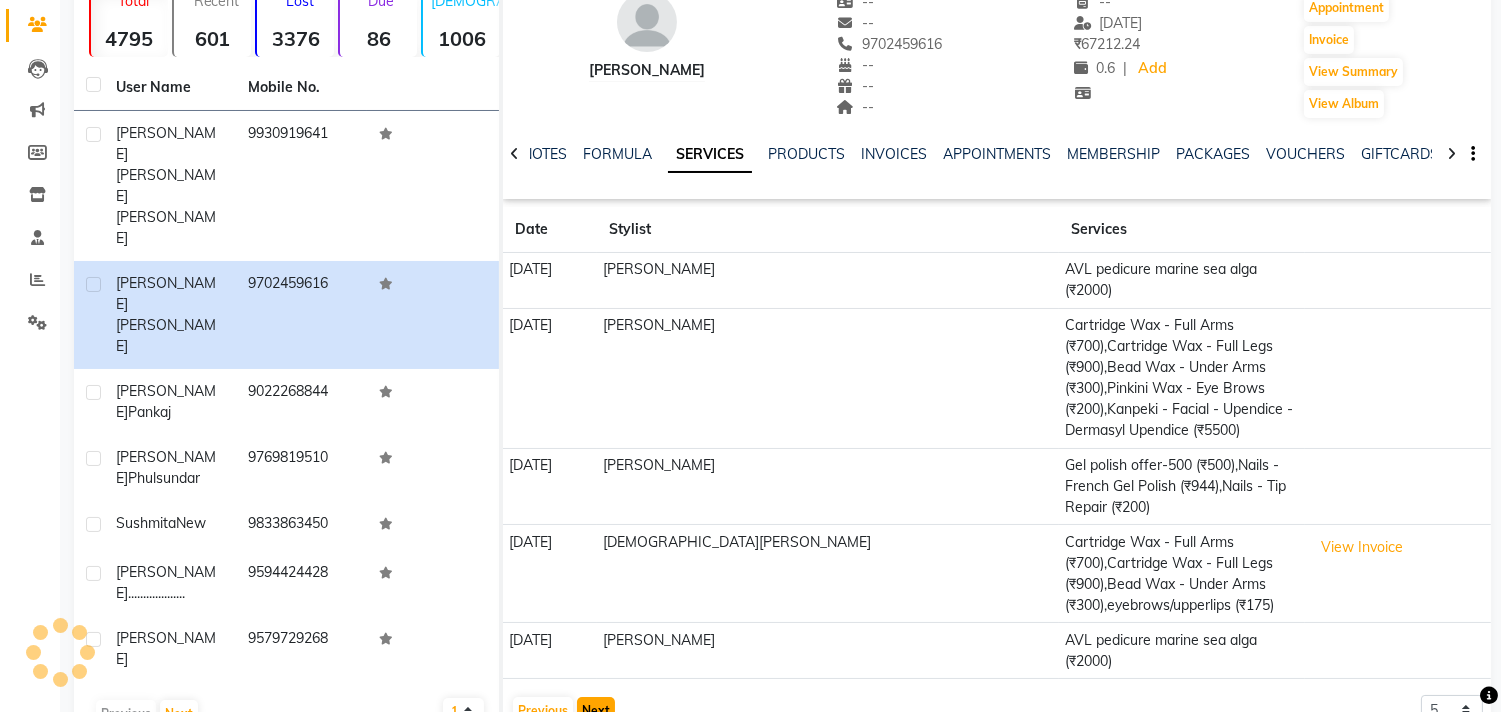 scroll, scrollTop: 111, scrollLeft: 0, axis: vertical 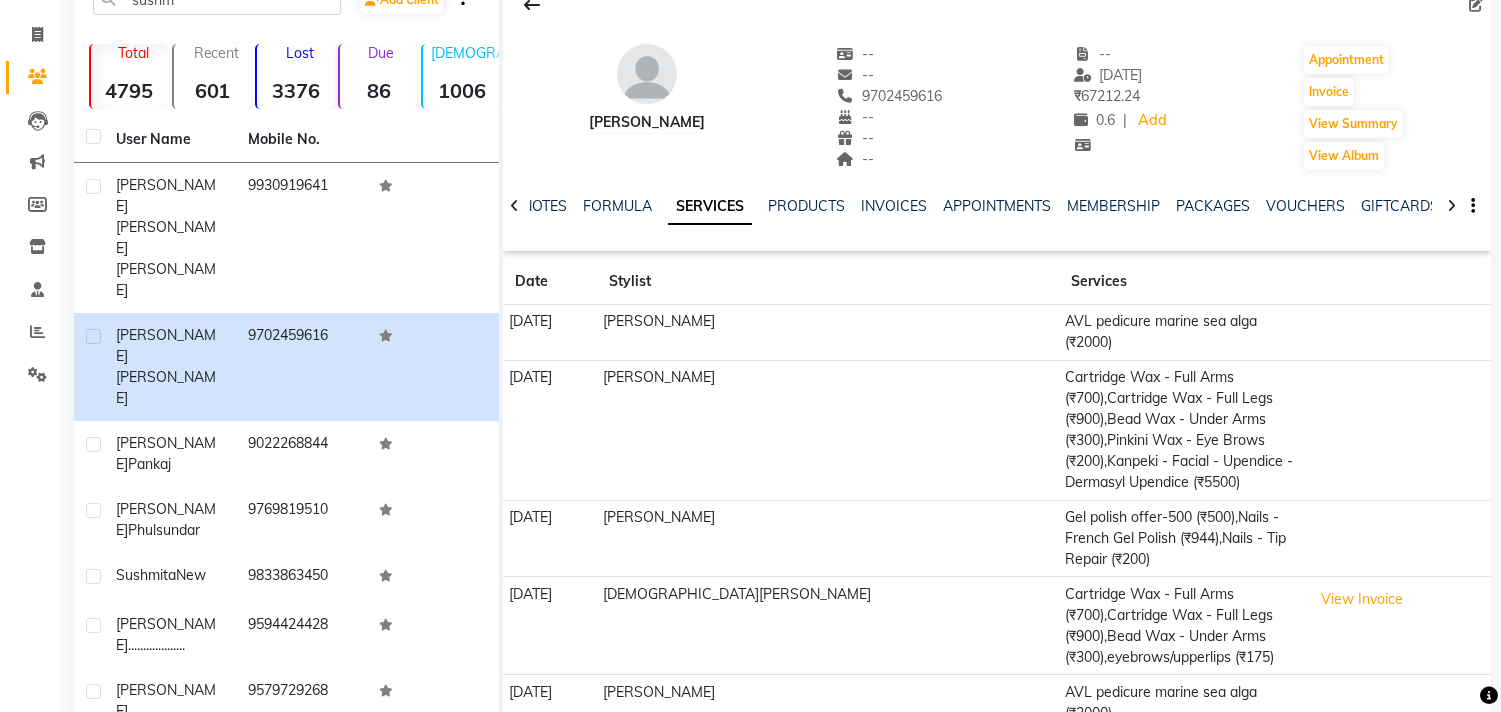 click on "Next" 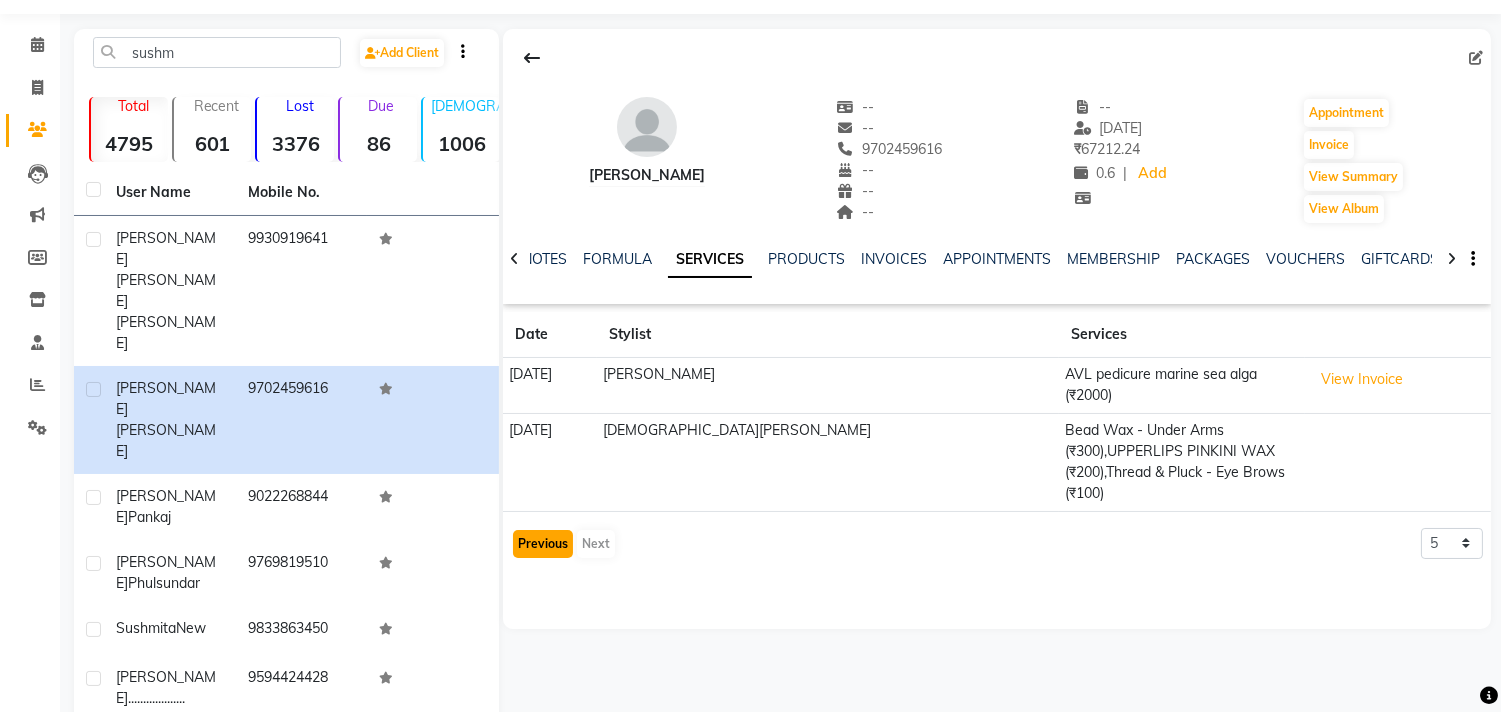click on "Previous" 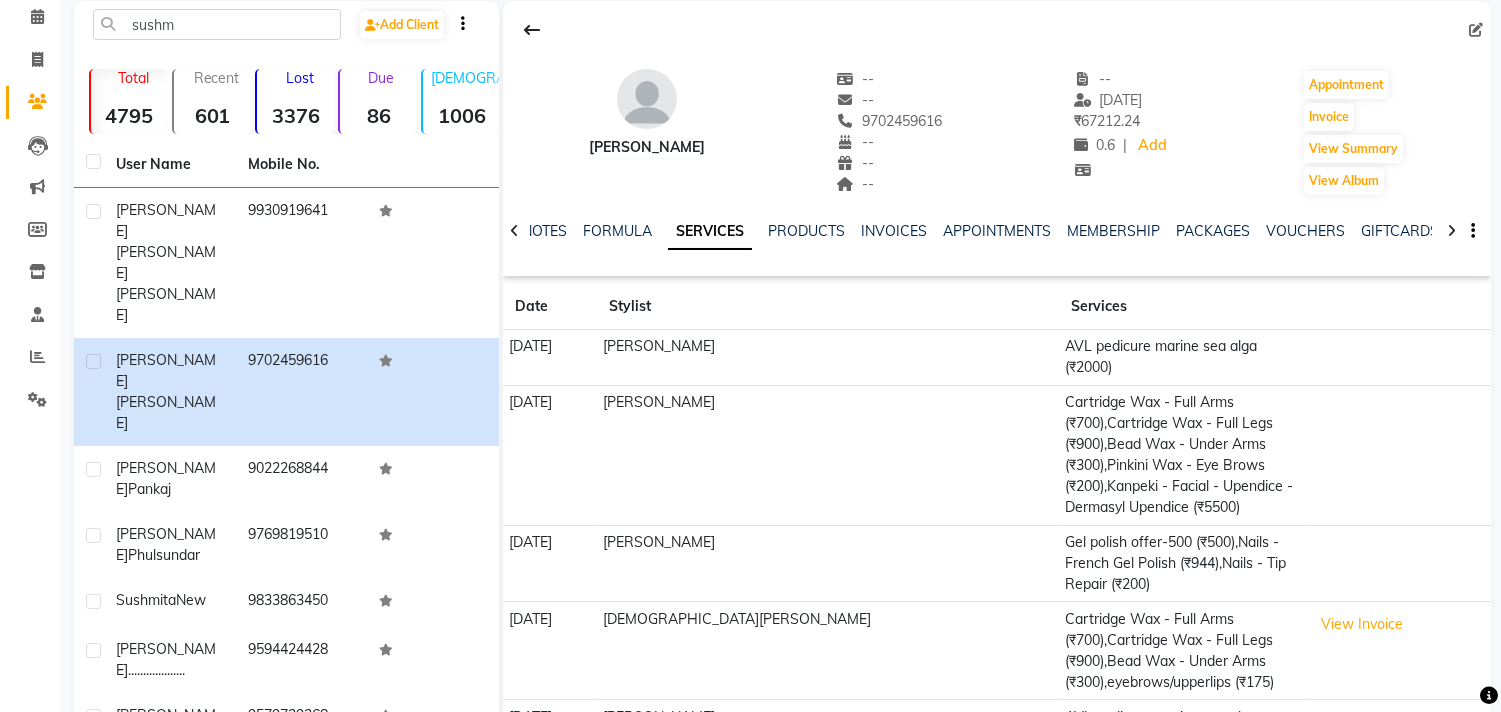 scroll, scrollTop: 111, scrollLeft: 0, axis: vertical 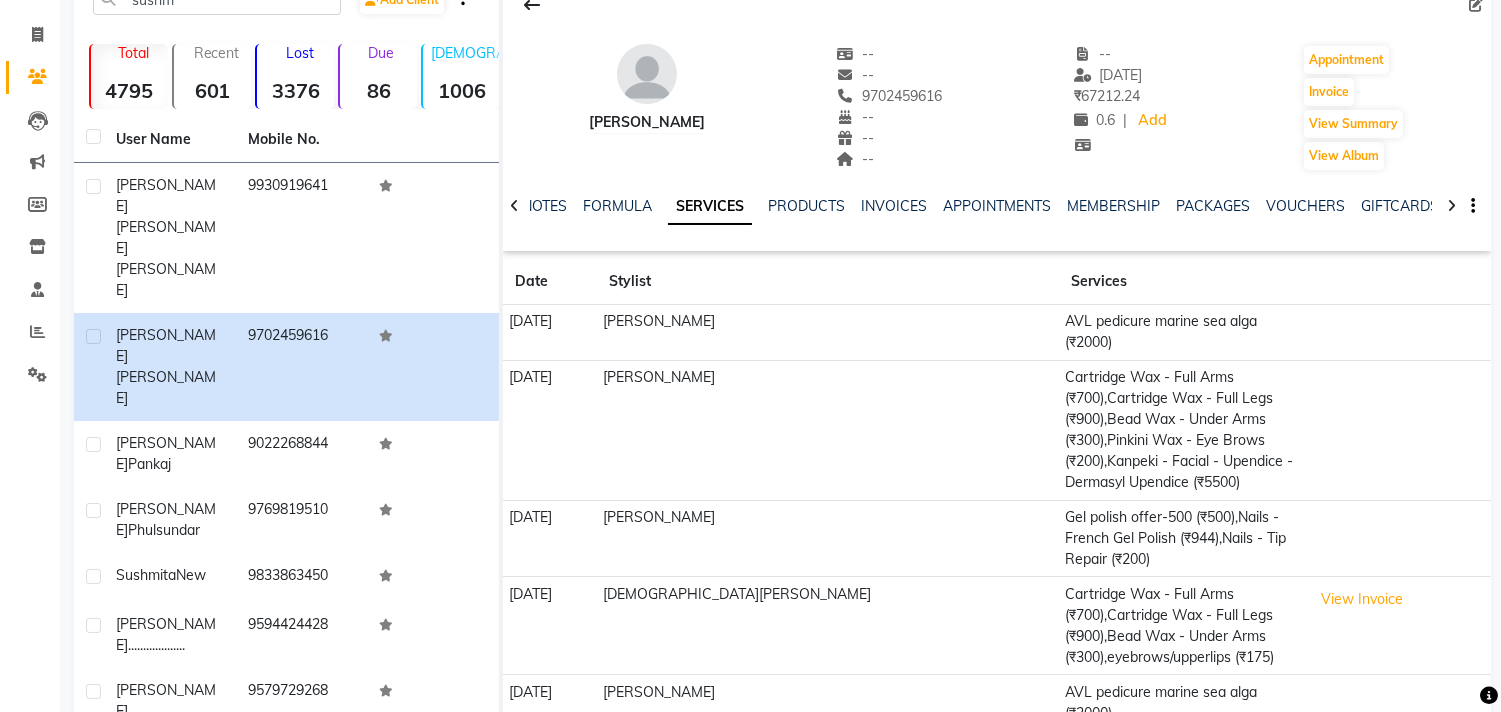 click on "Previous" 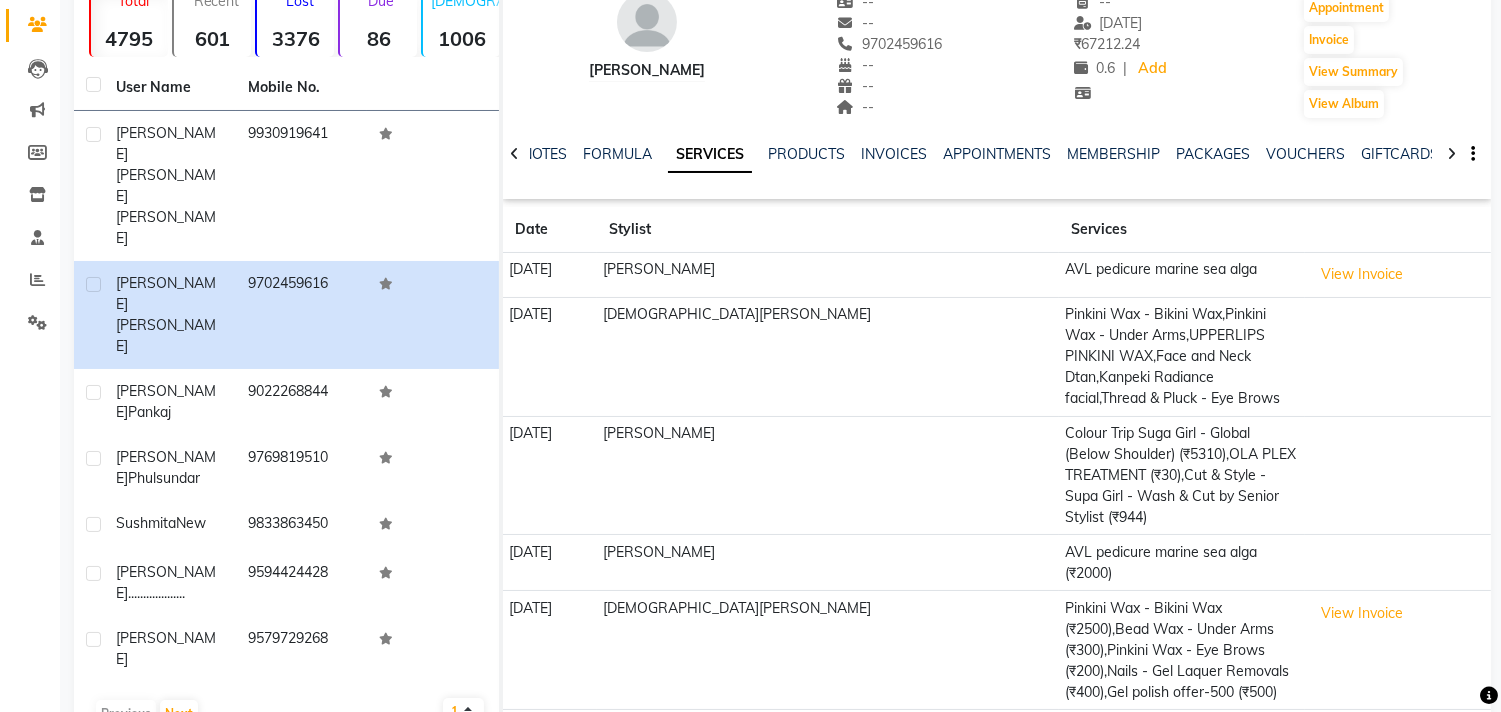 click on "Previous" 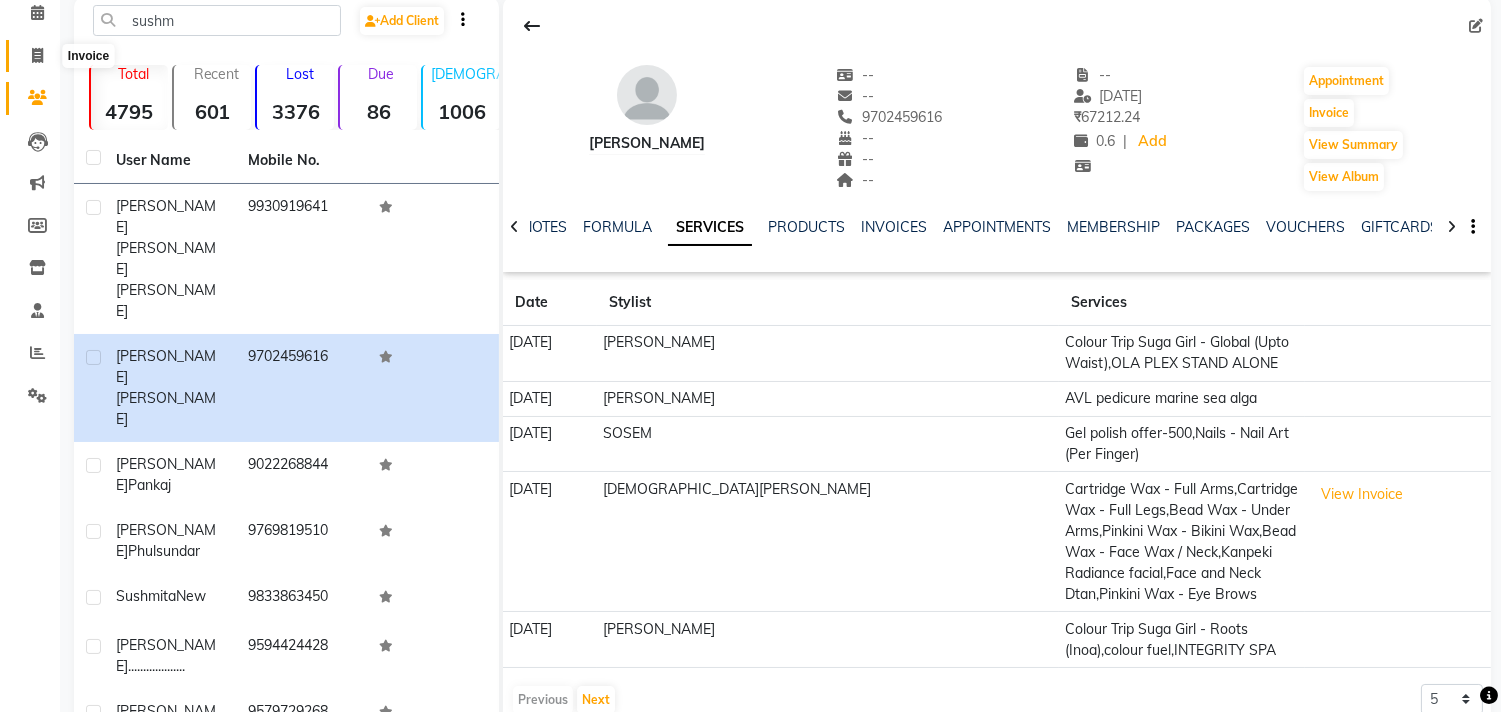 click 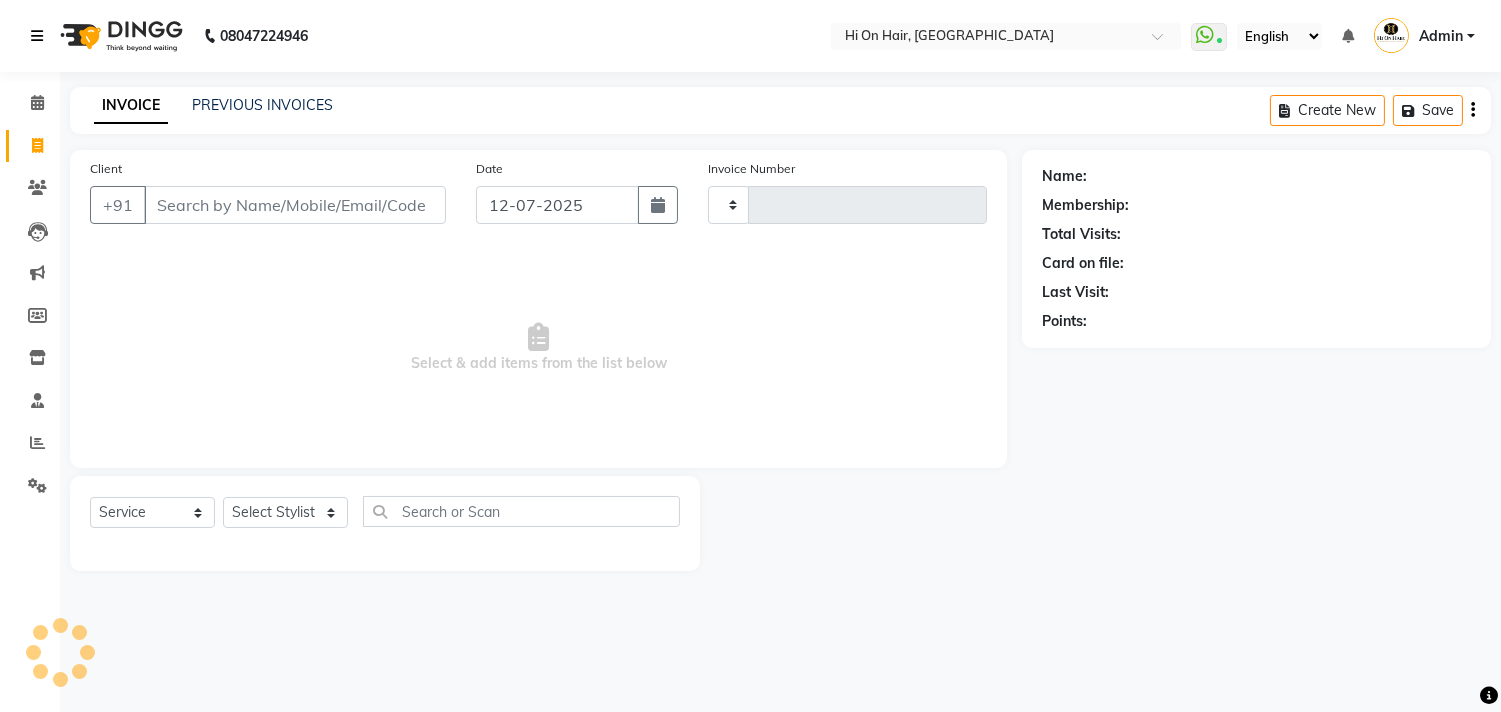 type on "1223" 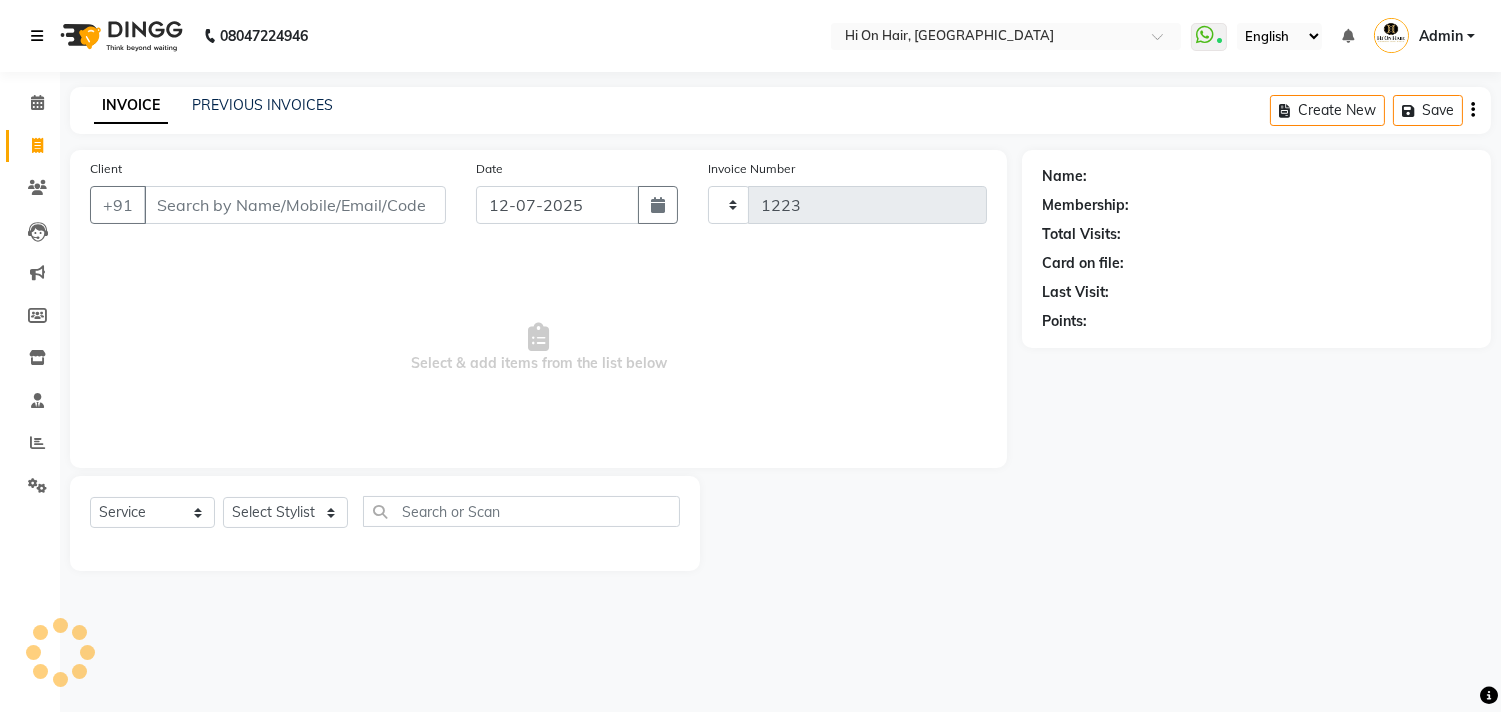 scroll, scrollTop: 0, scrollLeft: 0, axis: both 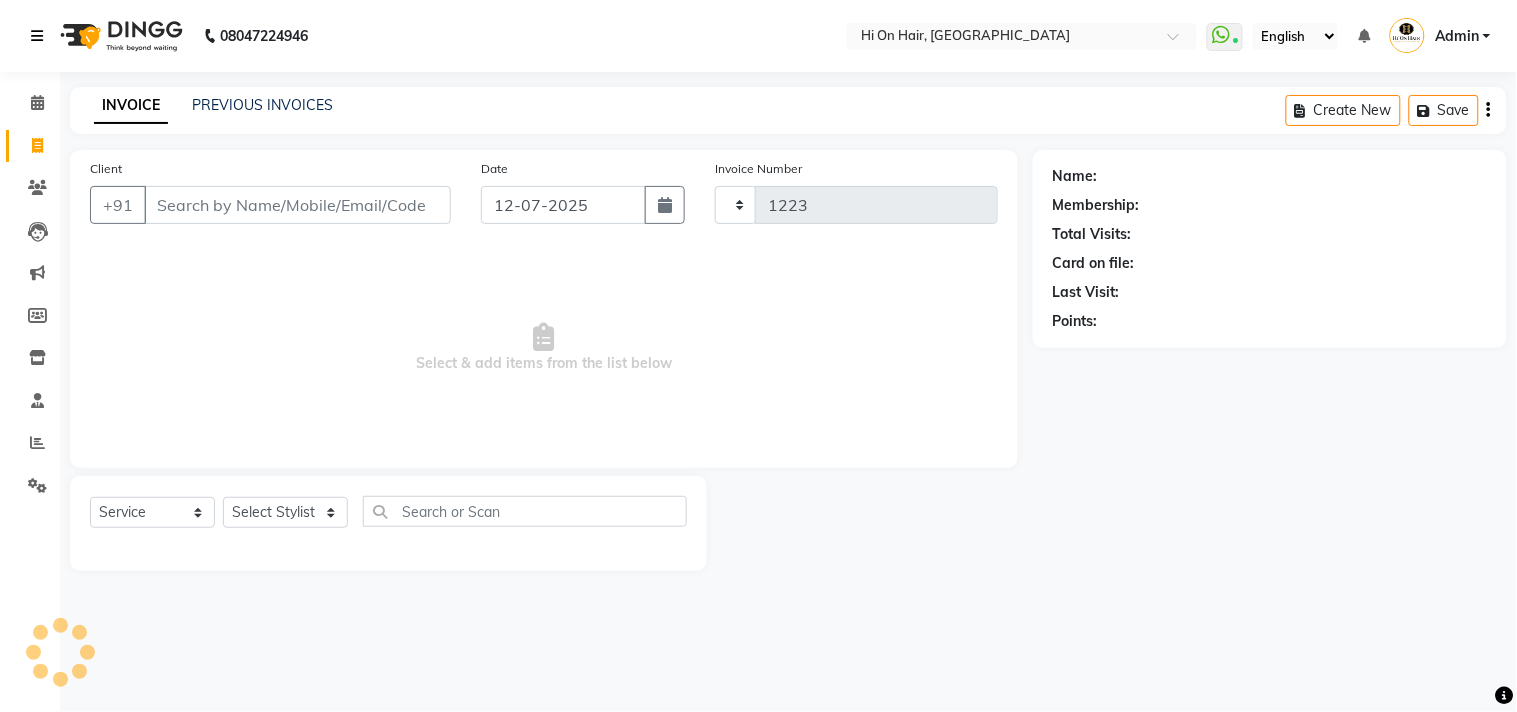 select on "535" 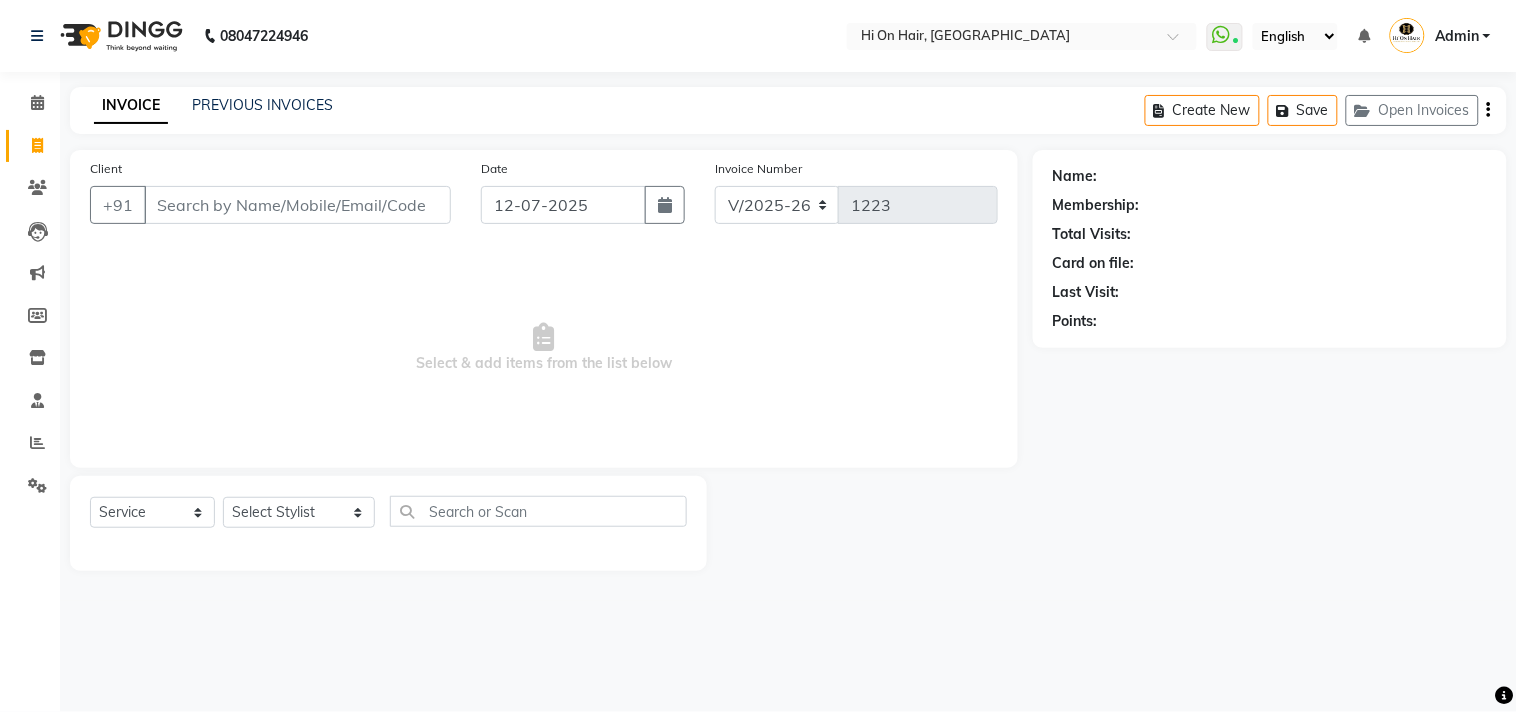 click on "Client" at bounding box center (297, 205) 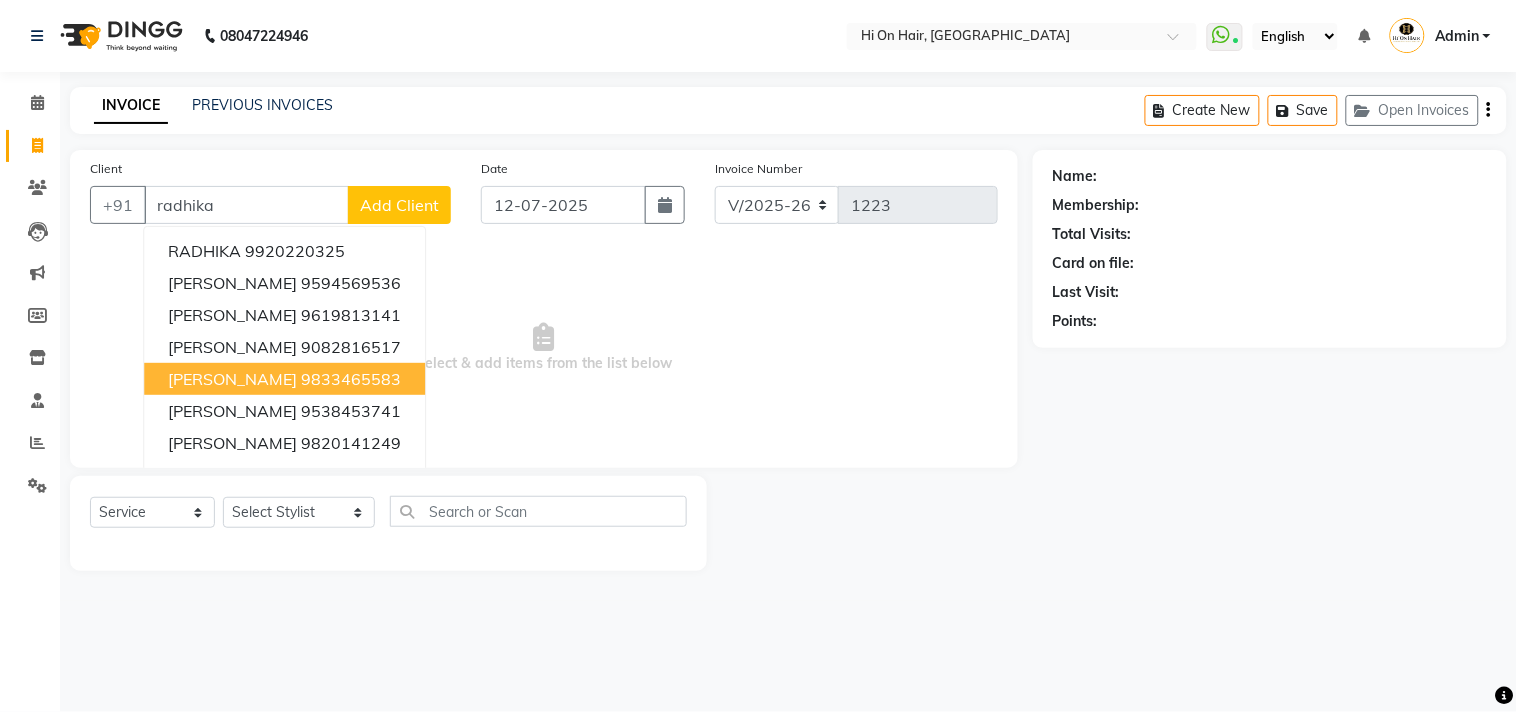 click on "Radhika Marathe" at bounding box center [232, 379] 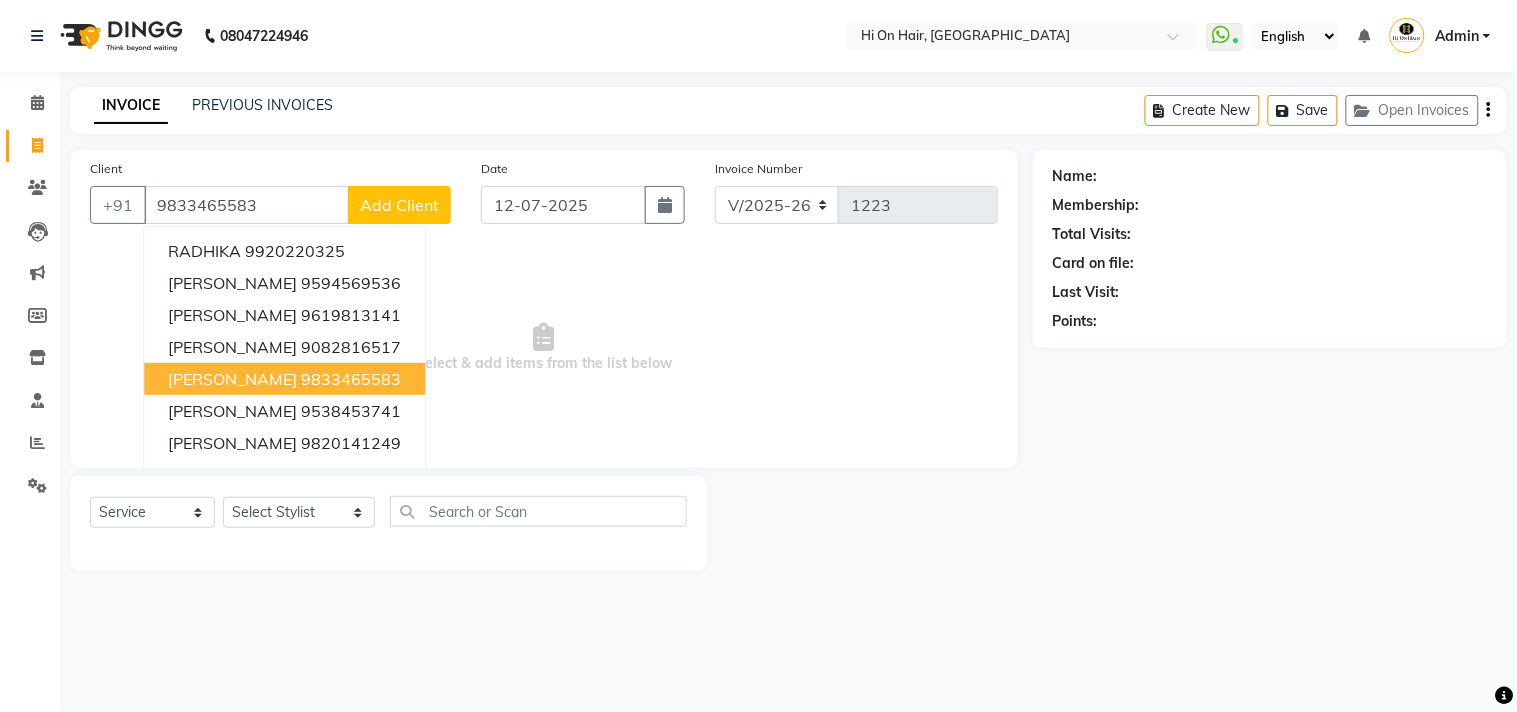 type on "9833465583" 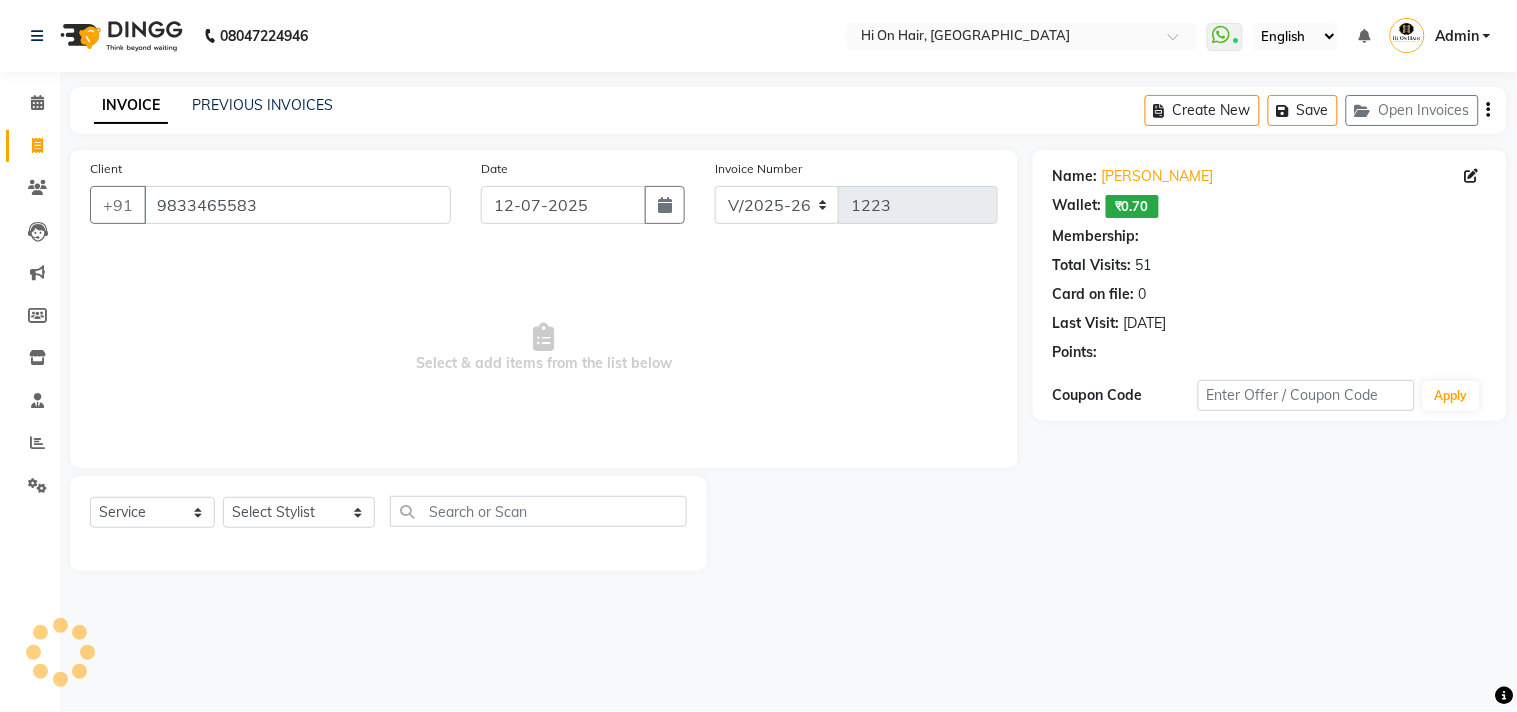 select on "1: Object" 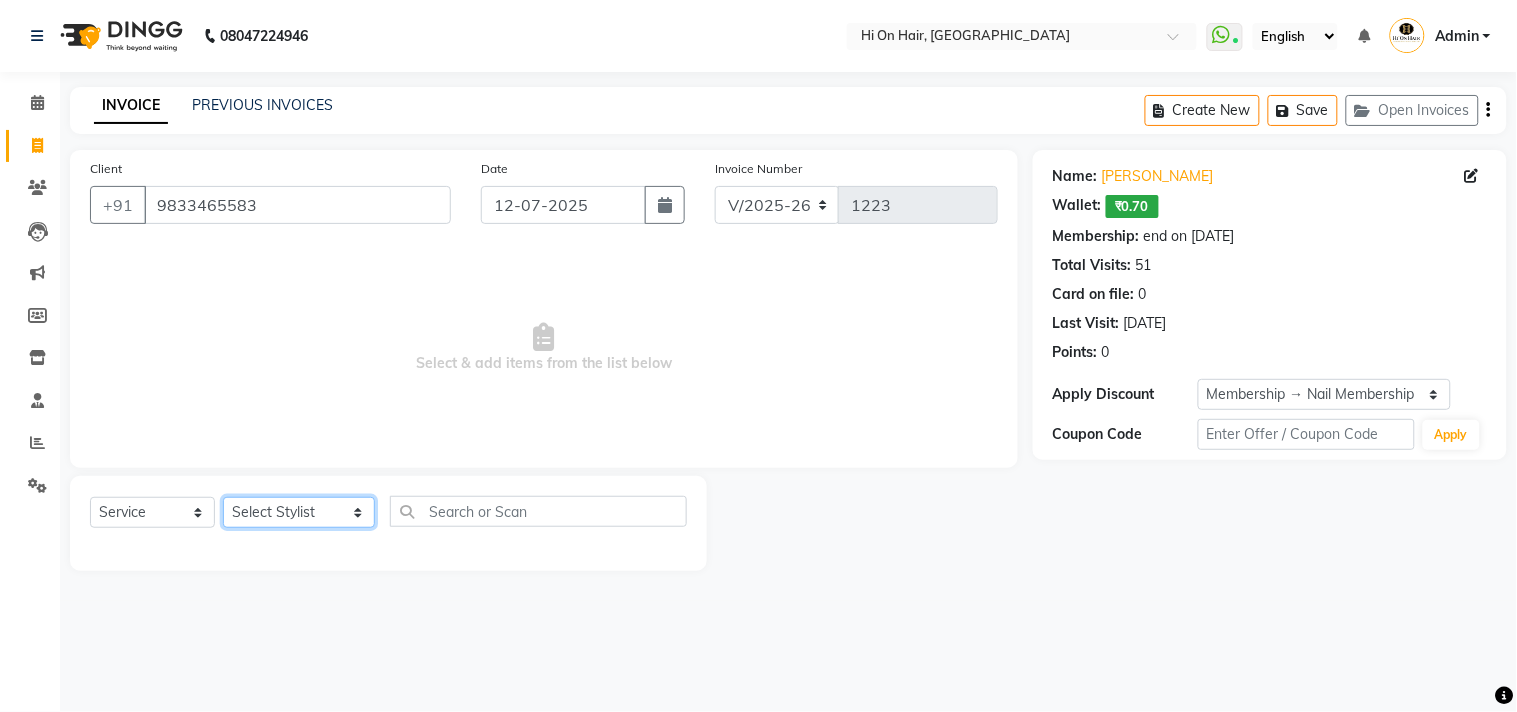 click on "Select Stylist [PERSON_NAME] [PERSON_NAME] Hi On Hair MAKYOPHI [PERSON_NAME] [PERSON_NAME] Raani [PERSON_NAME] [PERSON_NAME] [PERSON_NAME] [PERSON_NAME] SOSEM [PERSON_NAME]" 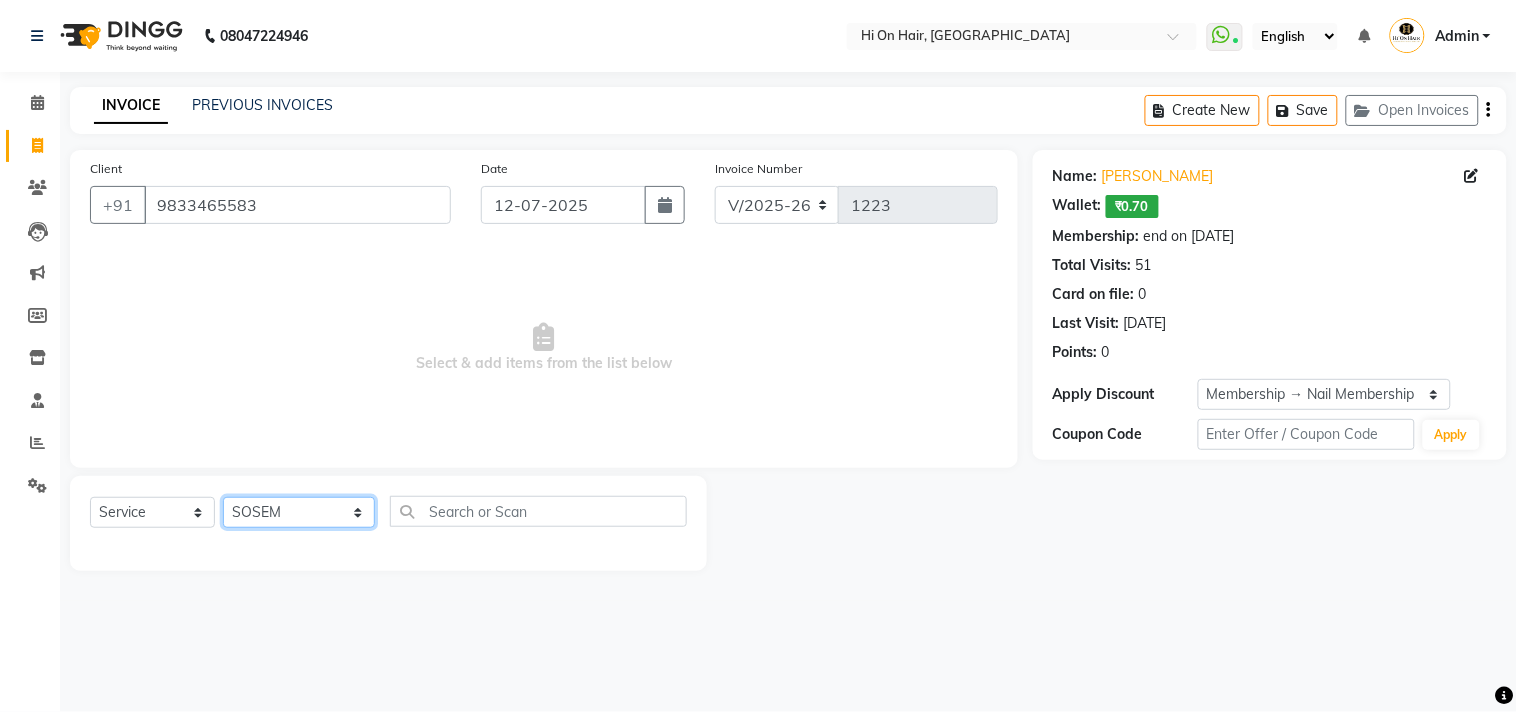 click on "Select Stylist [PERSON_NAME] [PERSON_NAME] Hi On Hair MAKYOPHI [PERSON_NAME] [PERSON_NAME] Raani [PERSON_NAME] [PERSON_NAME] [PERSON_NAME] [PERSON_NAME] SOSEM [PERSON_NAME]" 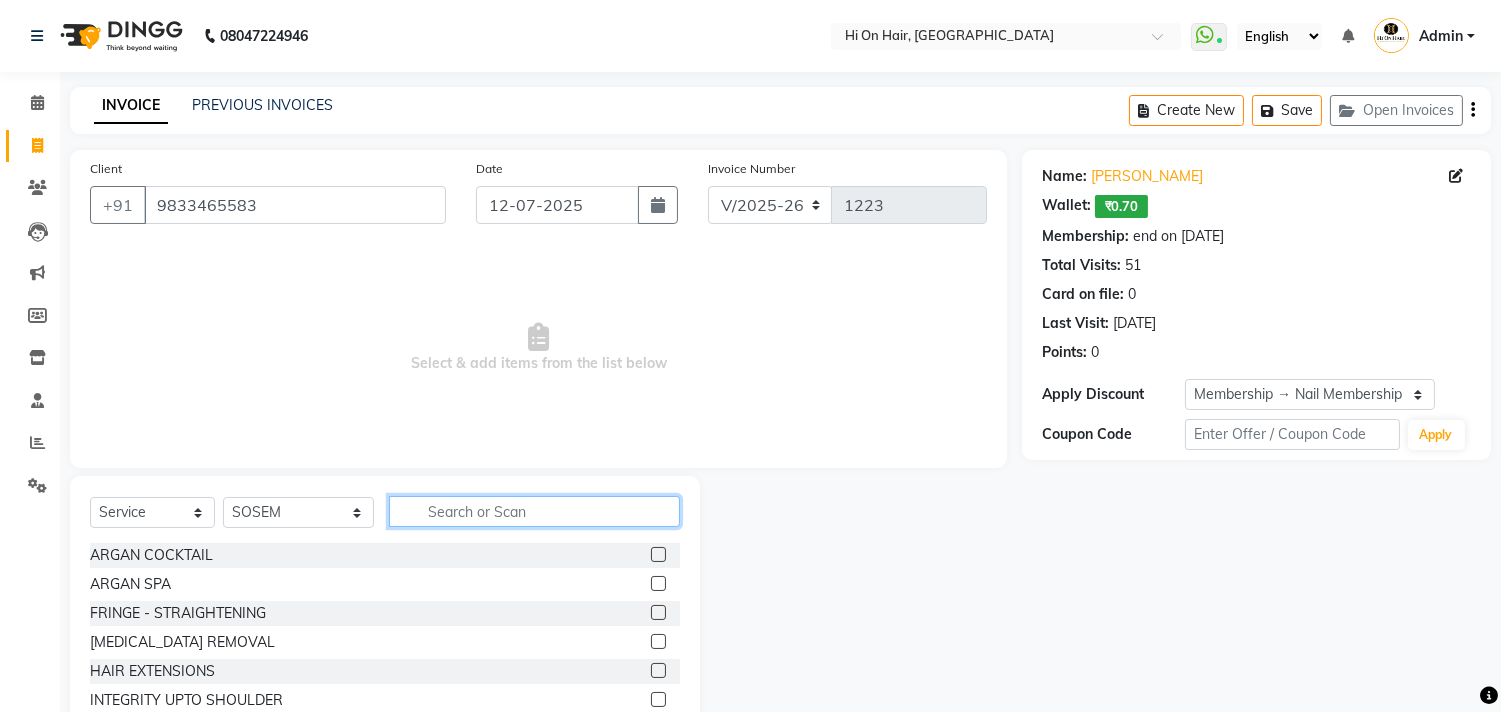 click 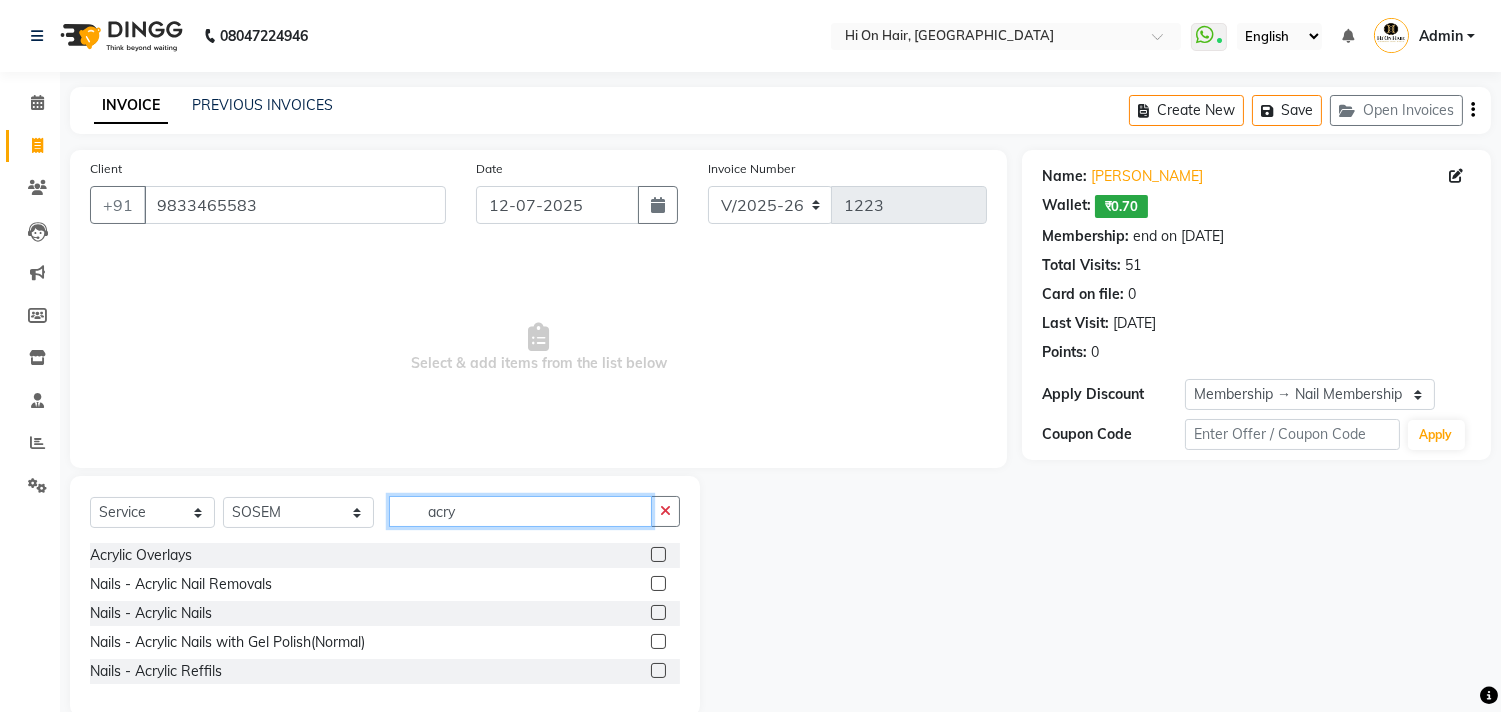 type on "acry" 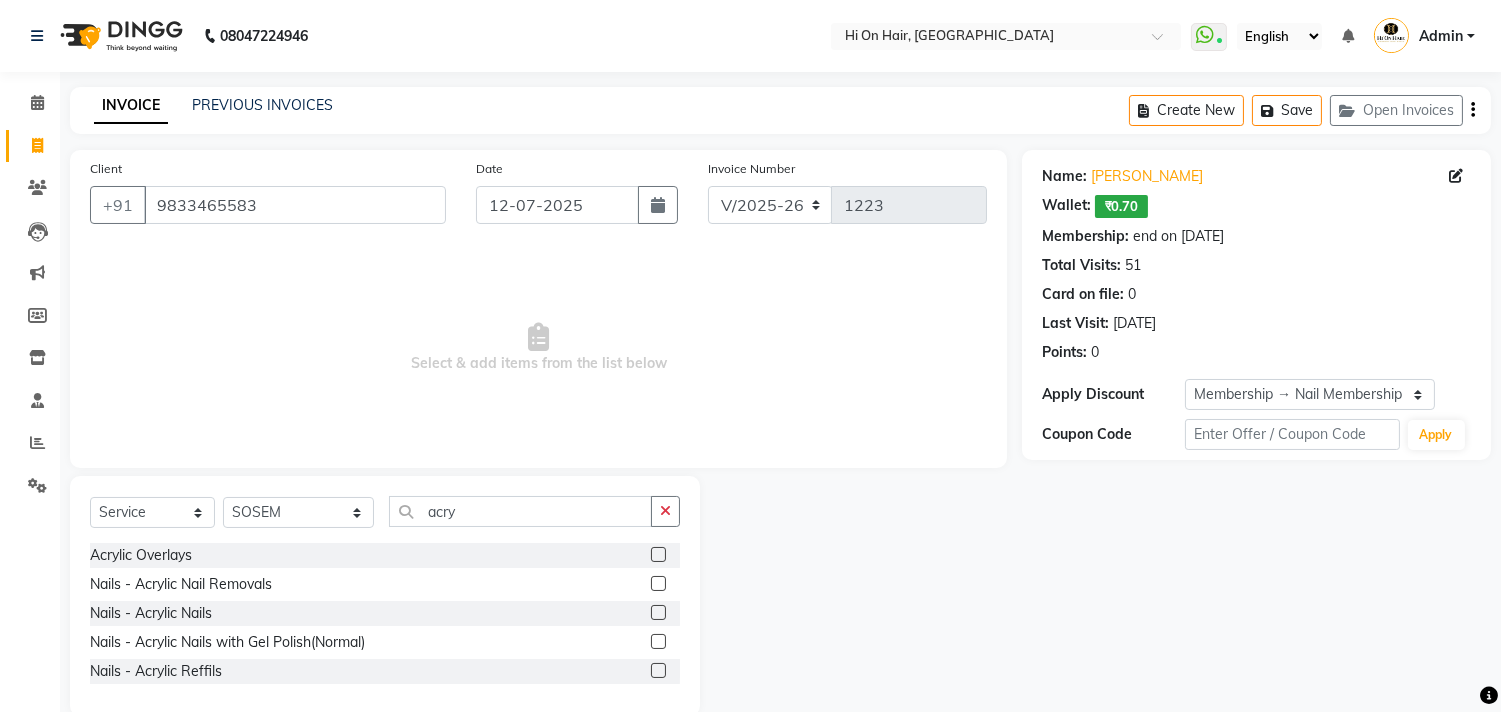 click 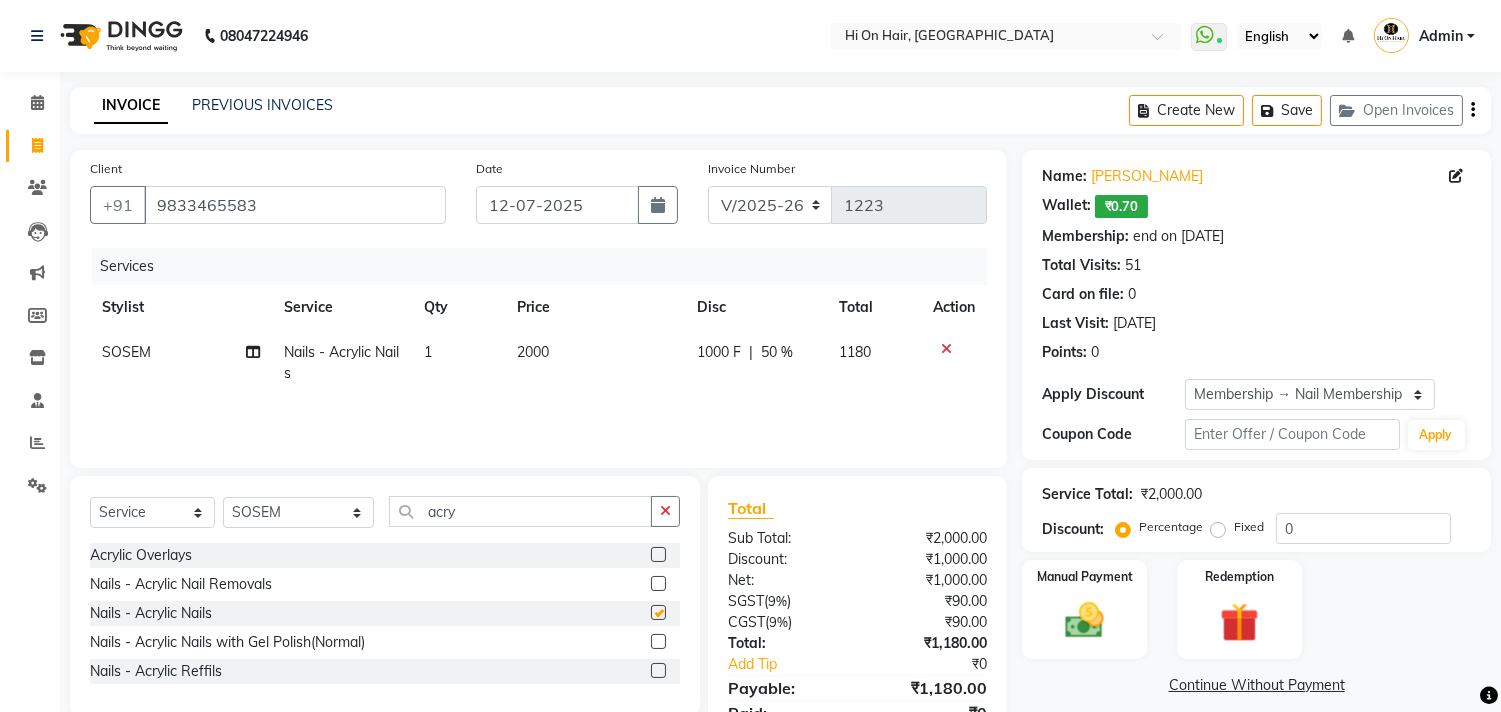 checkbox on "false" 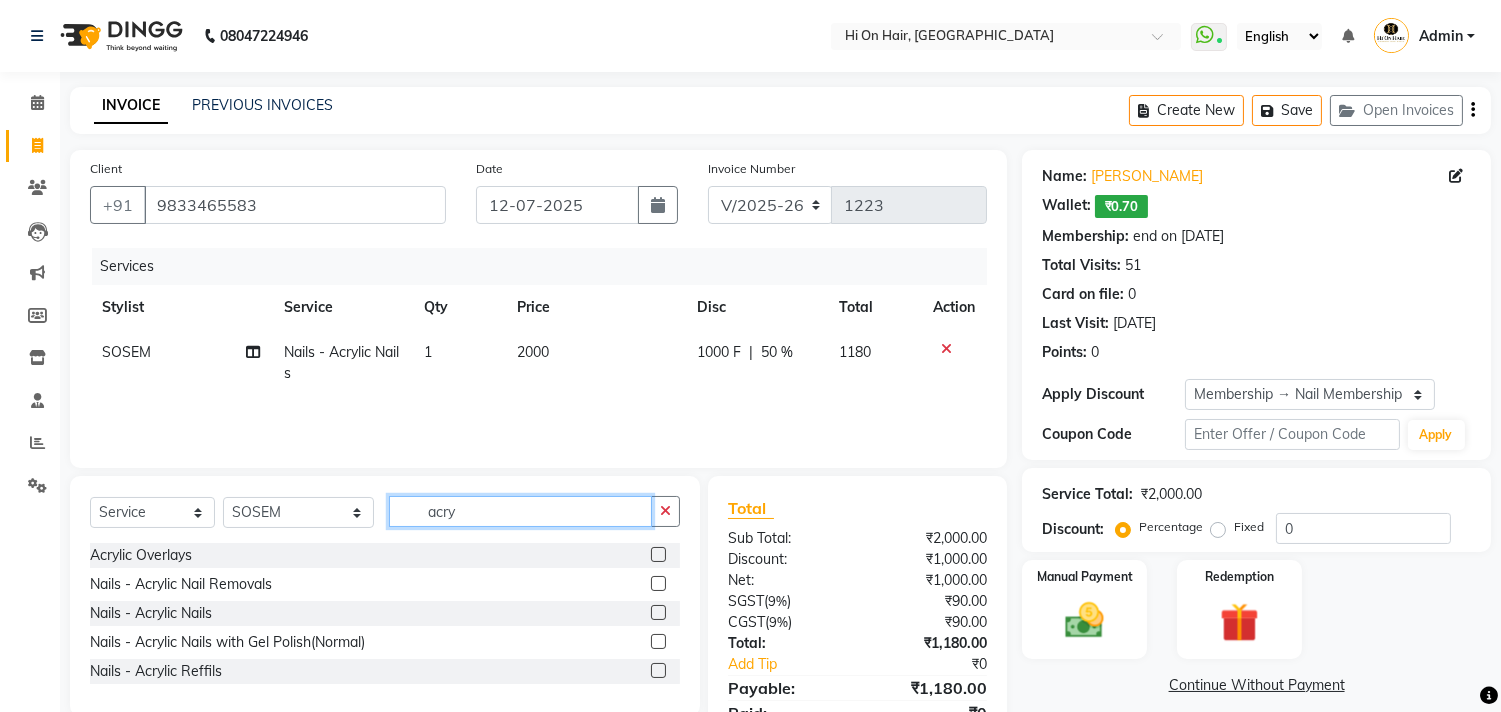 click on "acry" 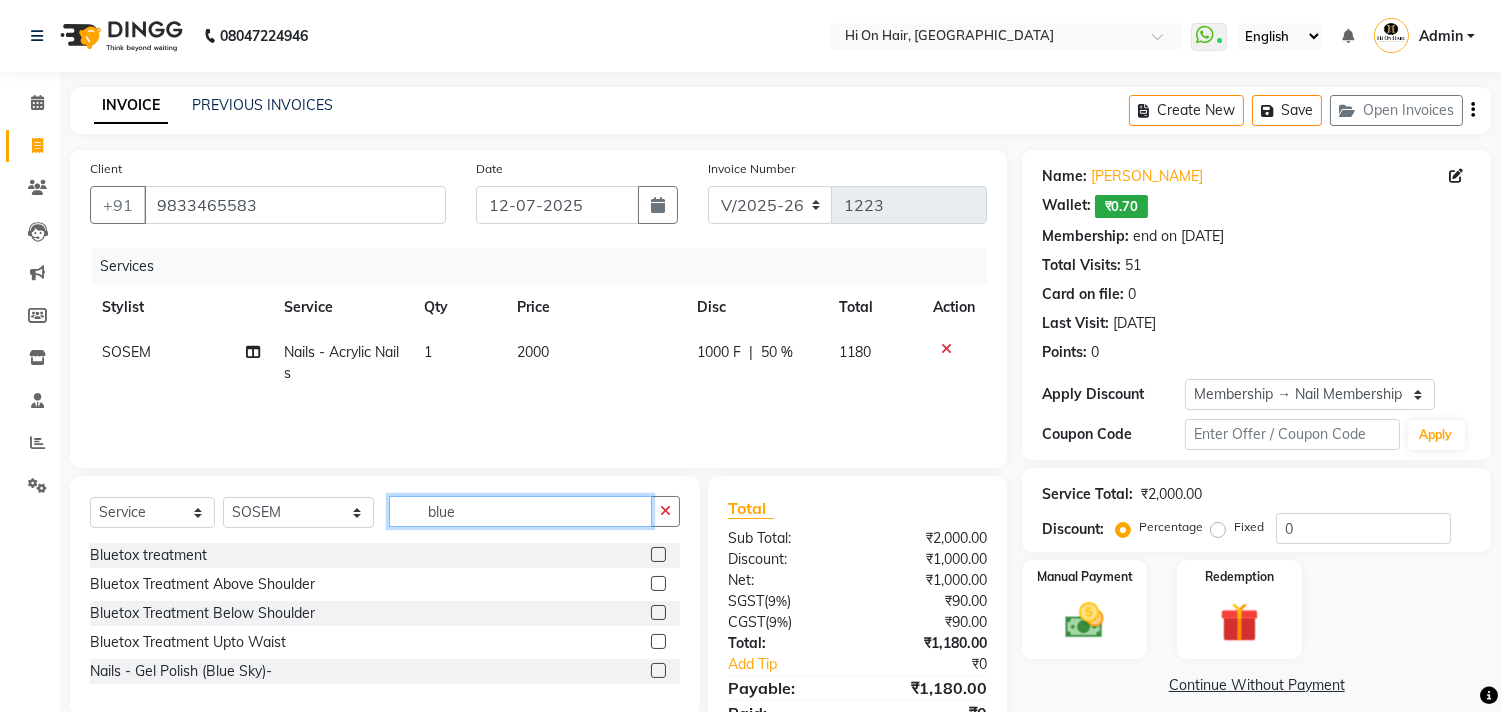 type on "blue" 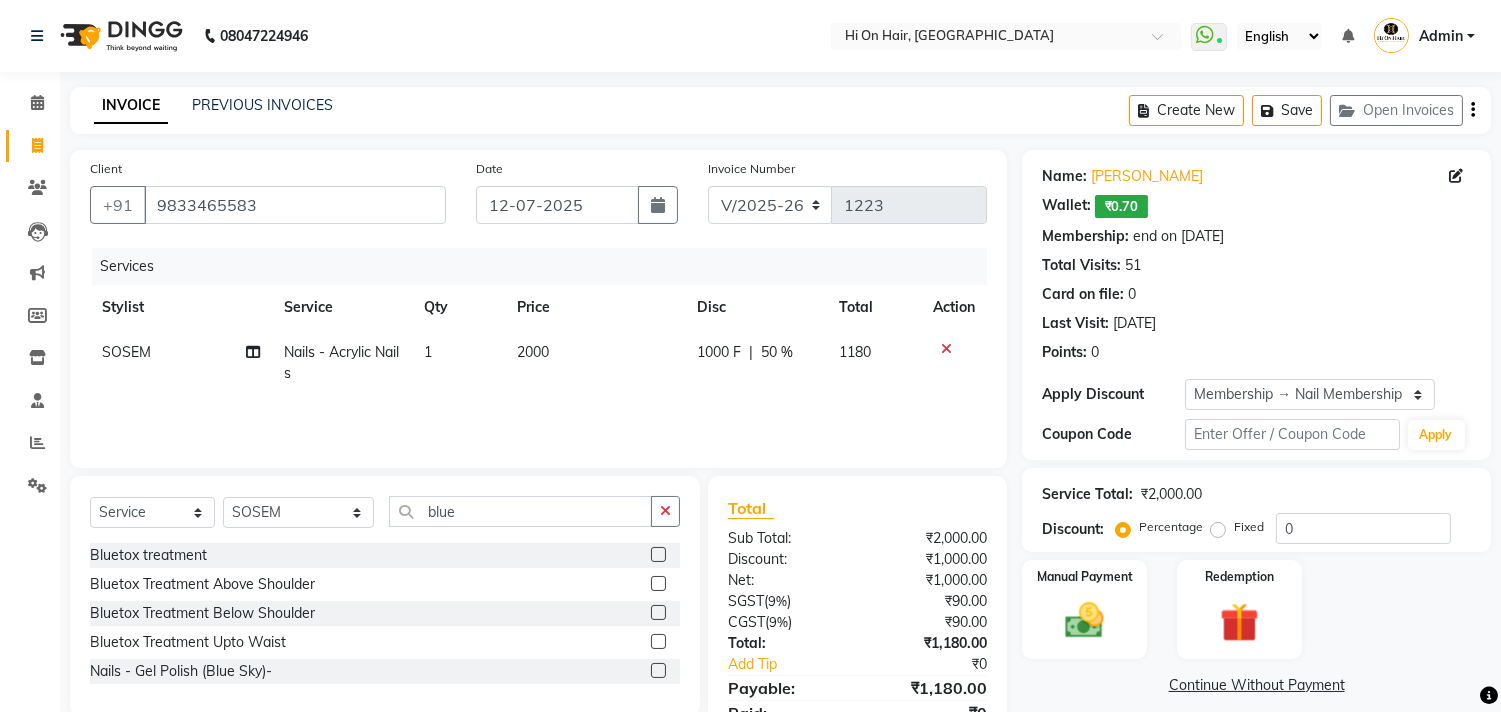 click 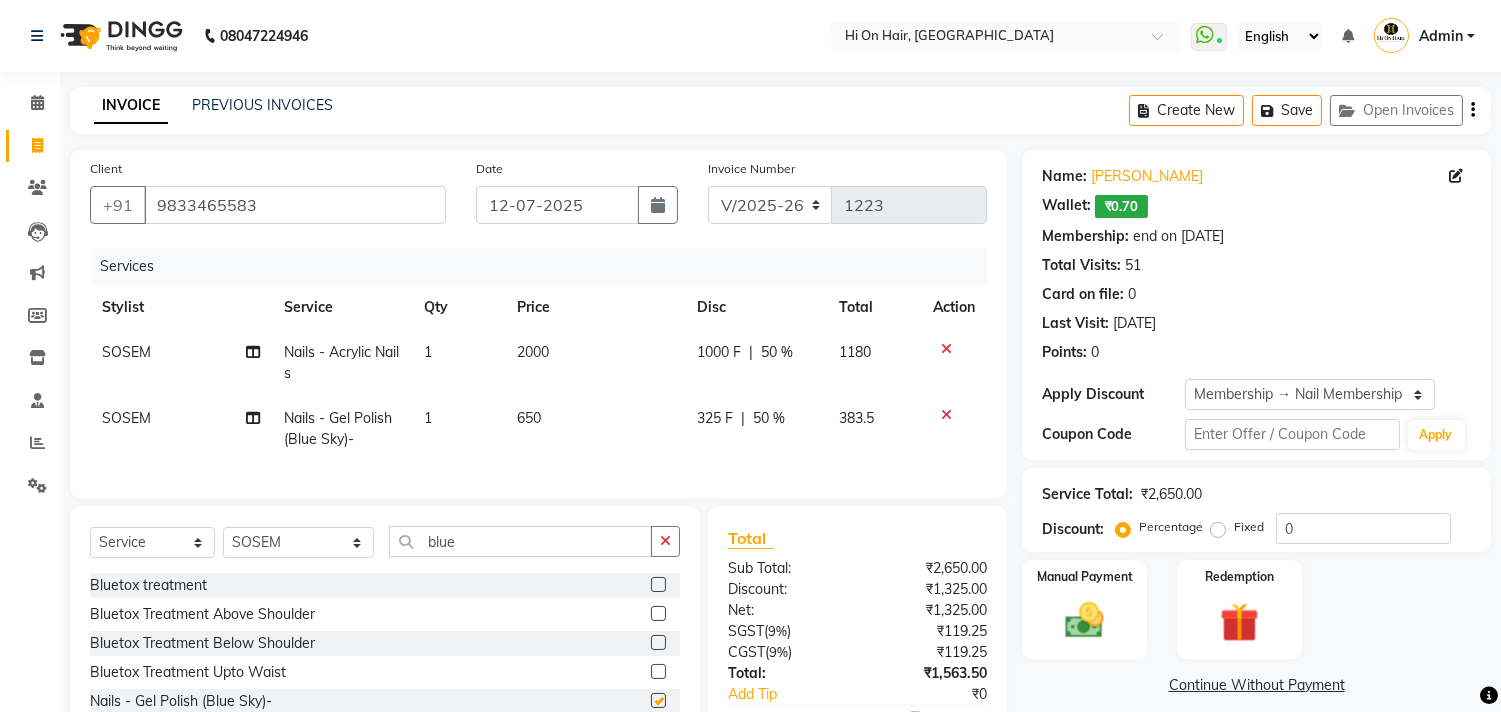 checkbox on "false" 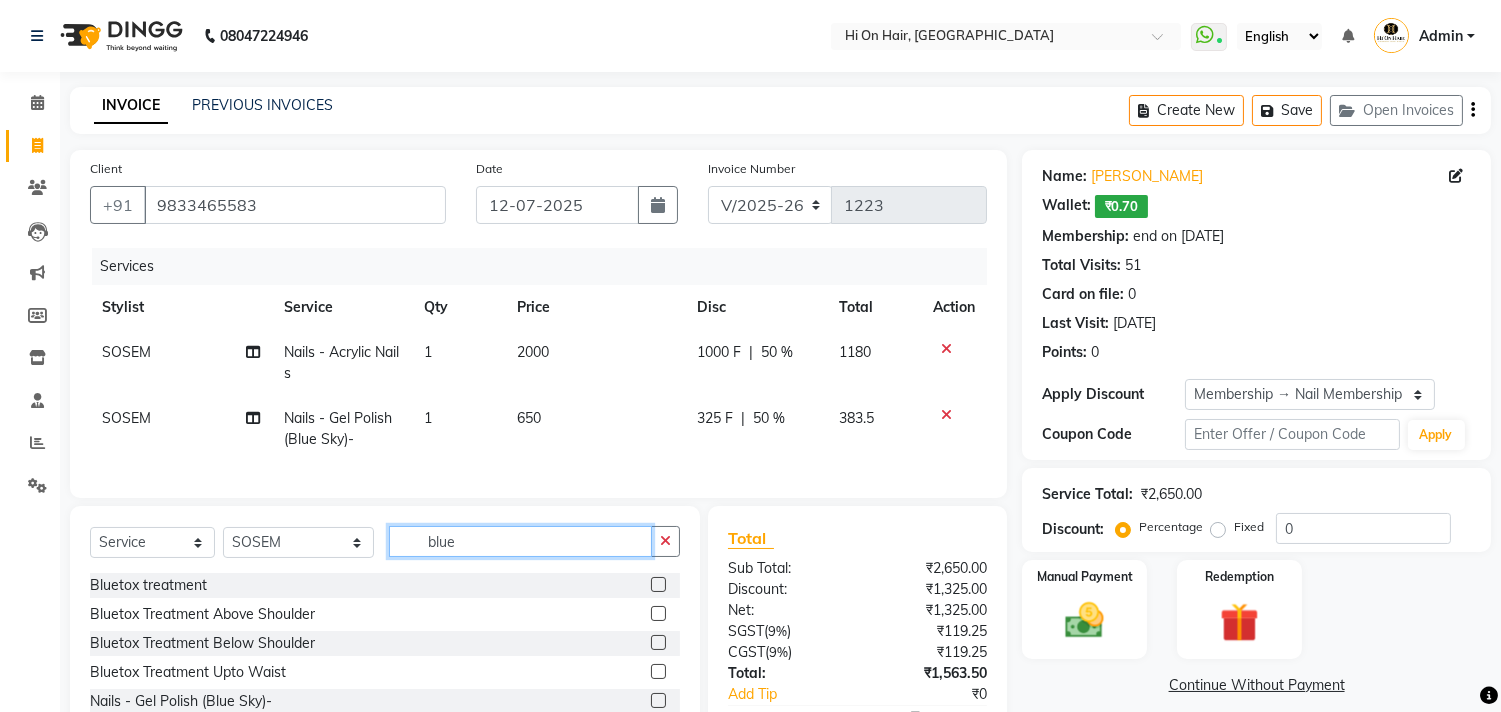 click on "blue" 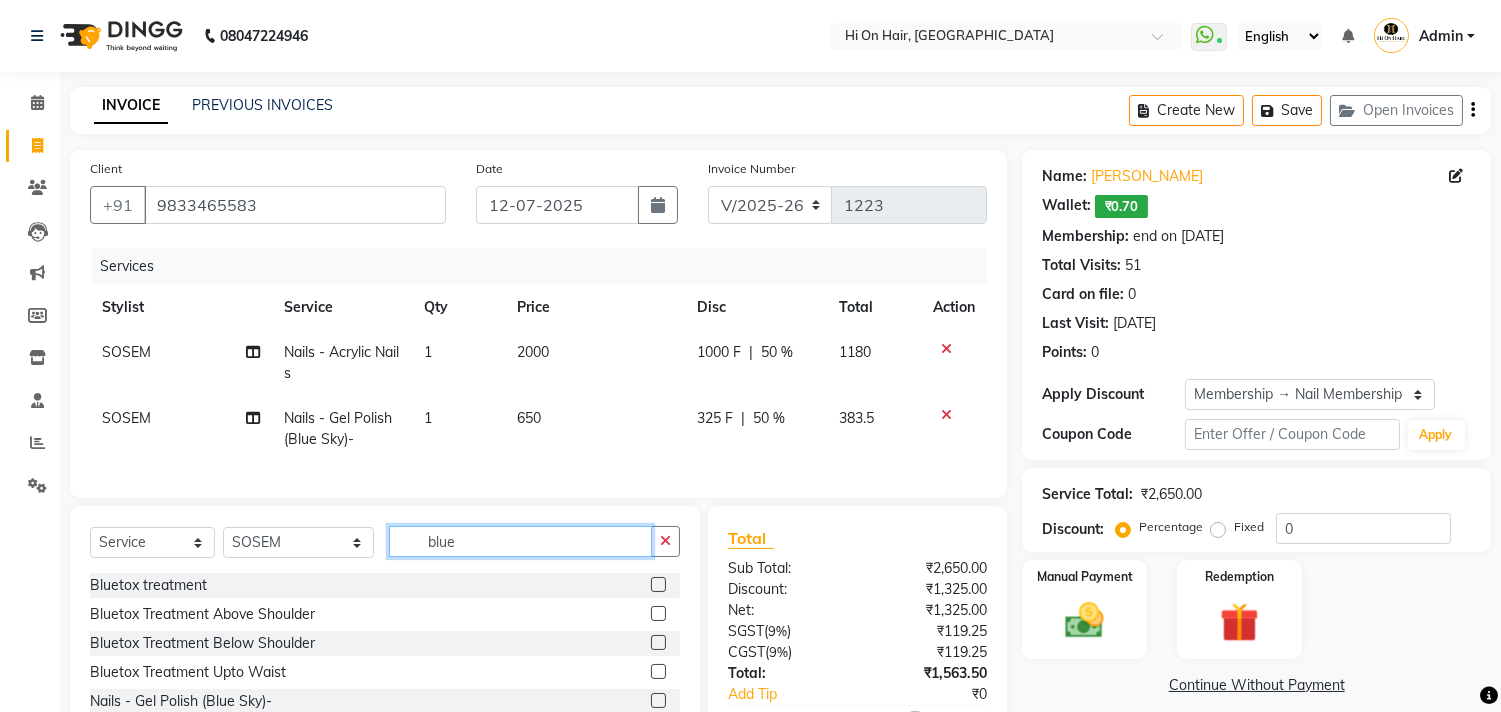 click on "blue" 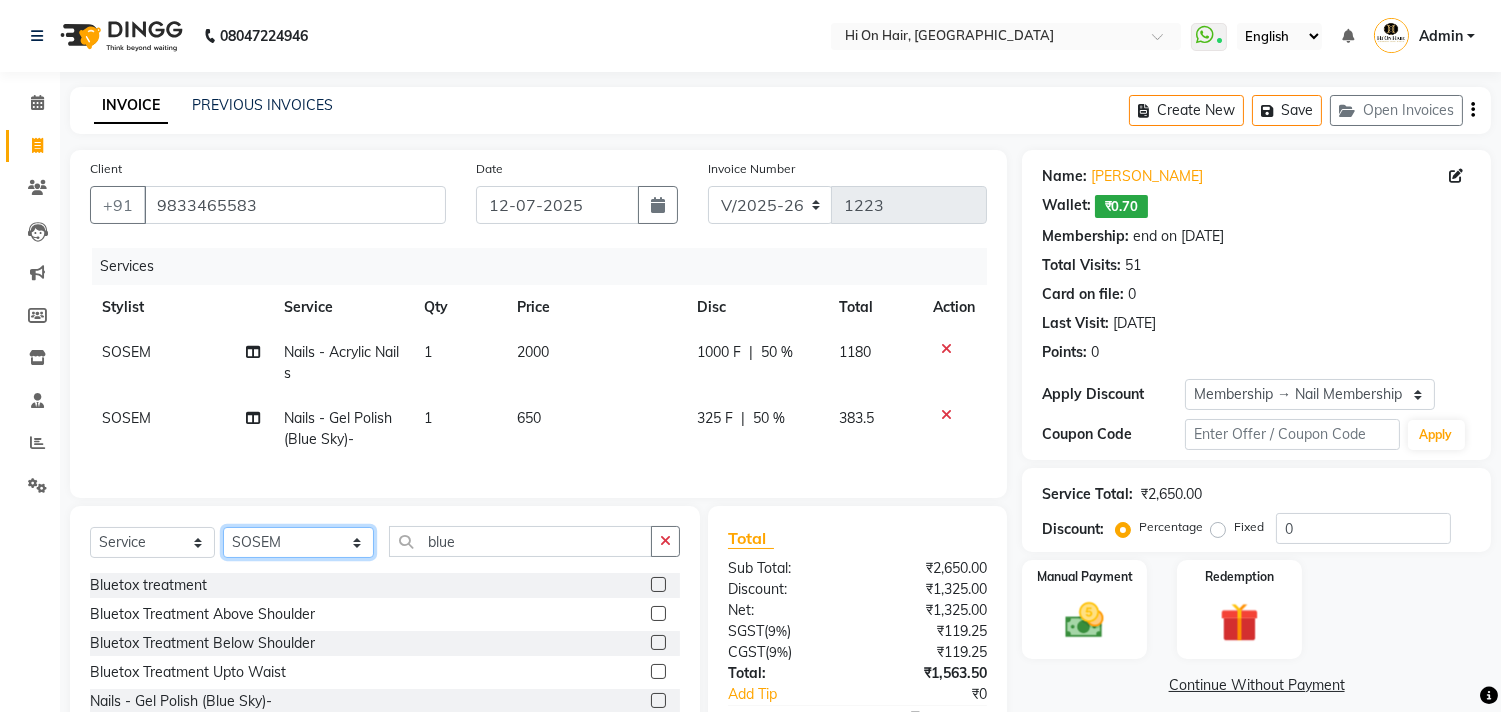 click on "Select Stylist [PERSON_NAME] [PERSON_NAME] Hi On Hair MAKYOPHI [PERSON_NAME] [PERSON_NAME] Raani [PERSON_NAME] [PERSON_NAME] [PERSON_NAME] [PERSON_NAME] SOSEM [PERSON_NAME]" 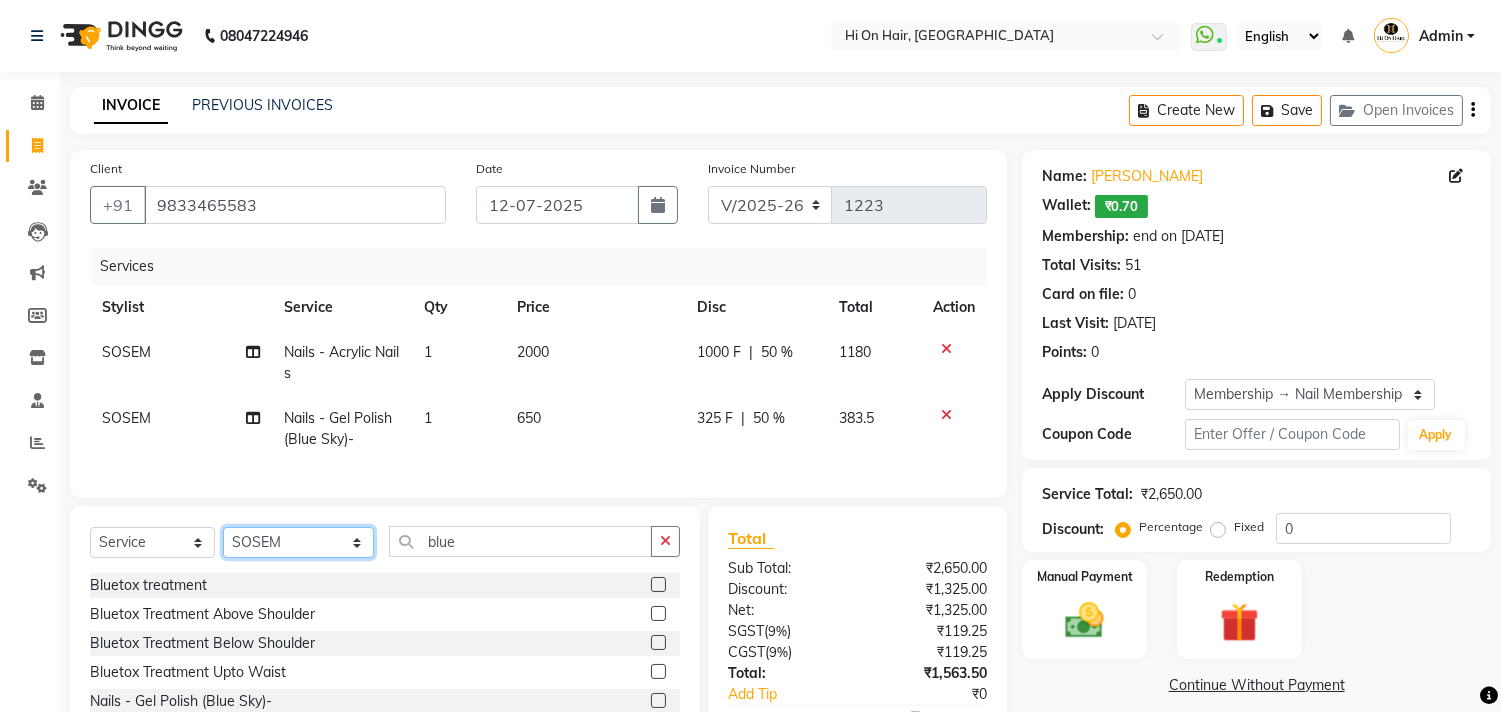 select on "6883" 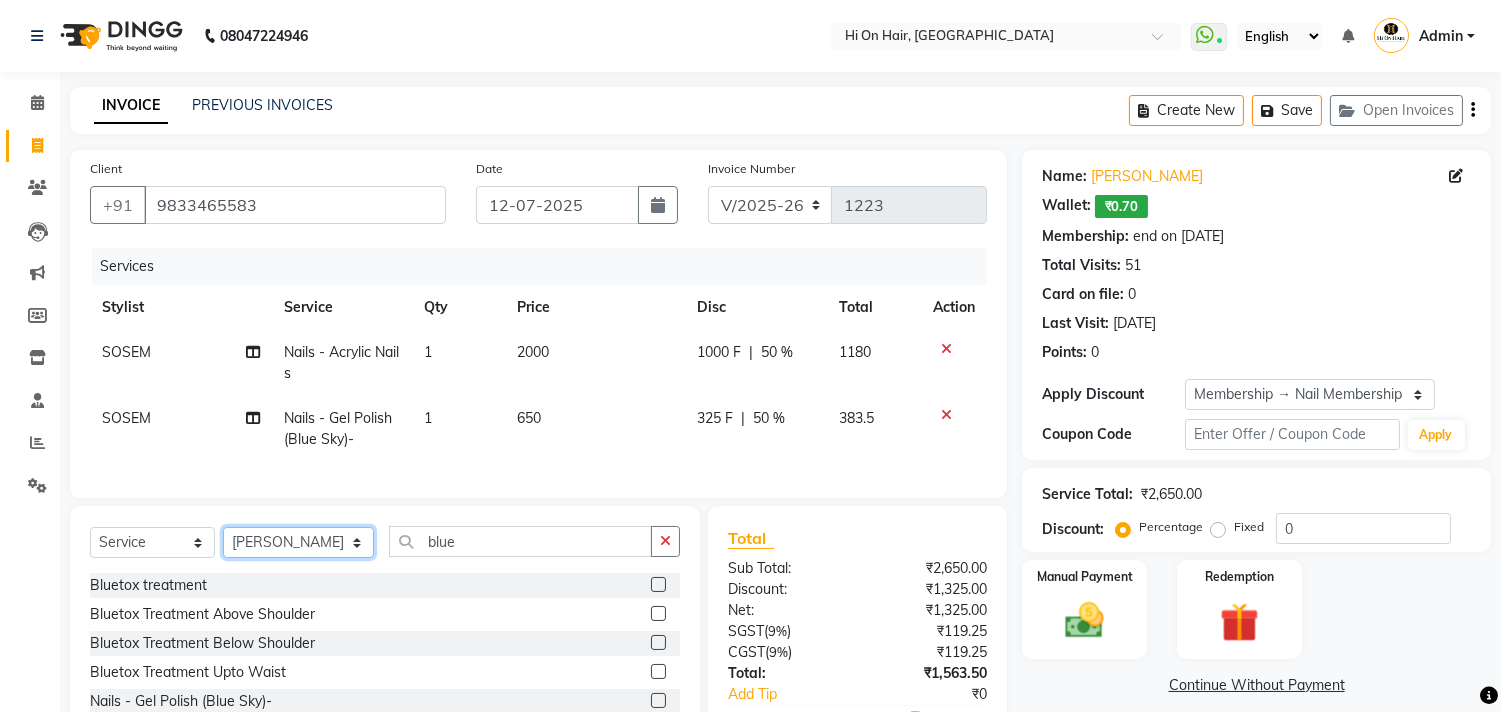 click on "Select Stylist [PERSON_NAME] [PERSON_NAME] Hi On Hair MAKYOPHI [PERSON_NAME] [PERSON_NAME] Raani [PERSON_NAME] [PERSON_NAME] [PERSON_NAME] [PERSON_NAME] SOSEM [PERSON_NAME]" 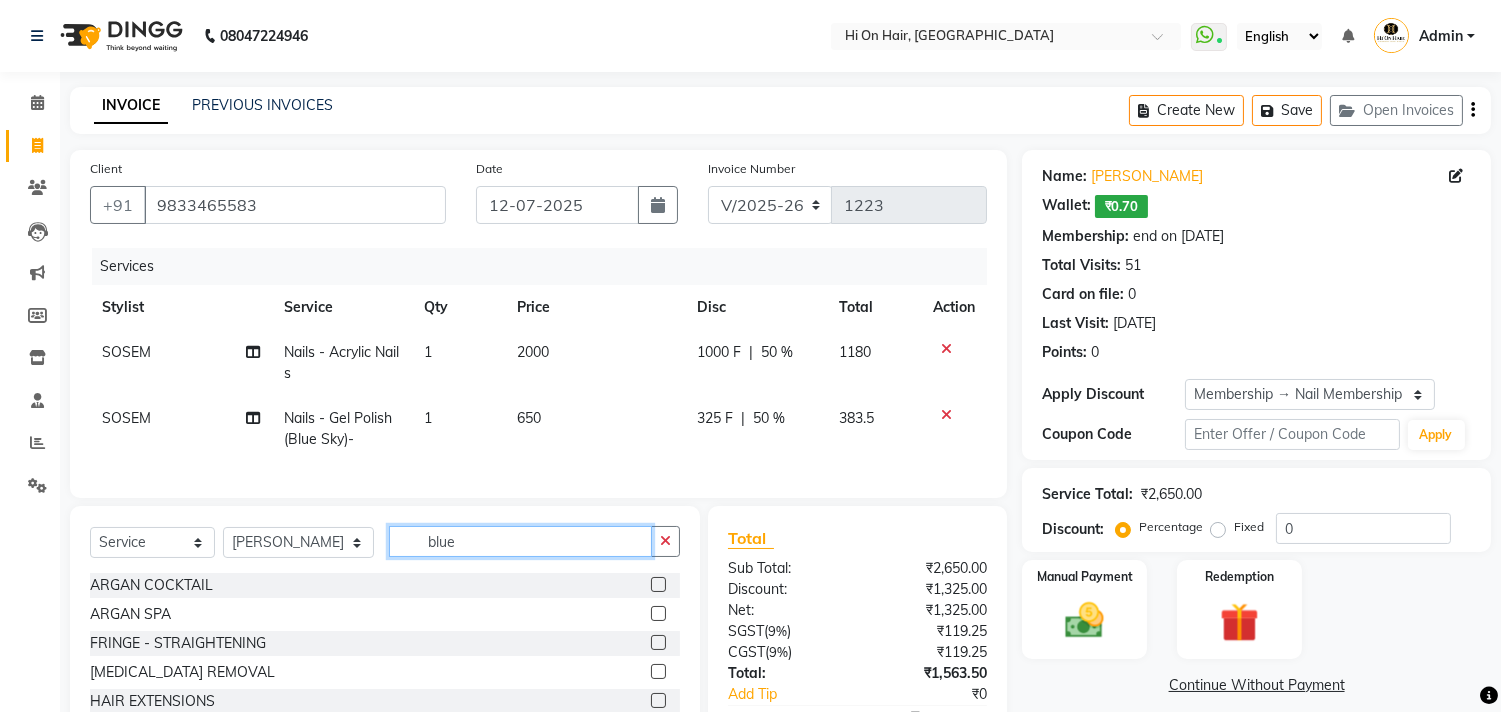 click on "blue" 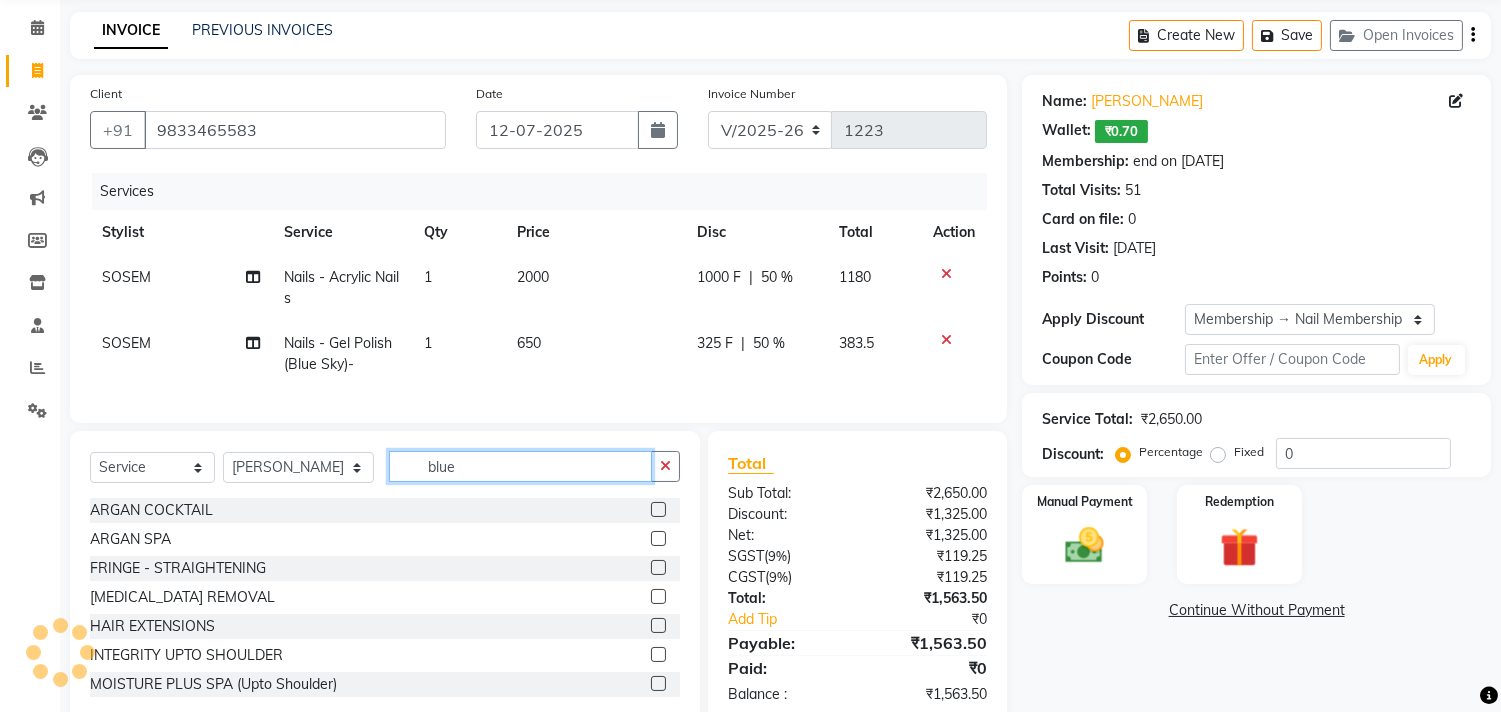 scroll, scrollTop: 135, scrollLeft: 0, axis: vertical 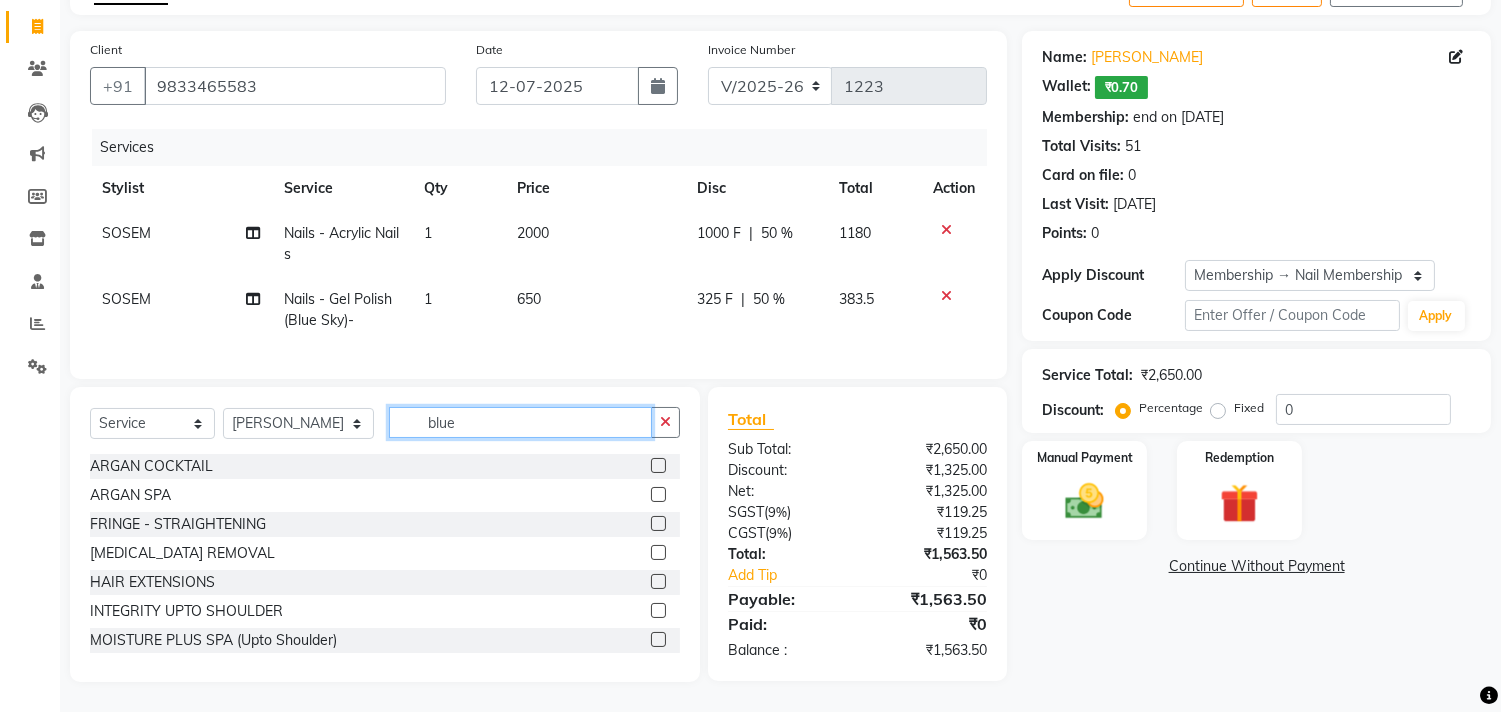 click on "blue" 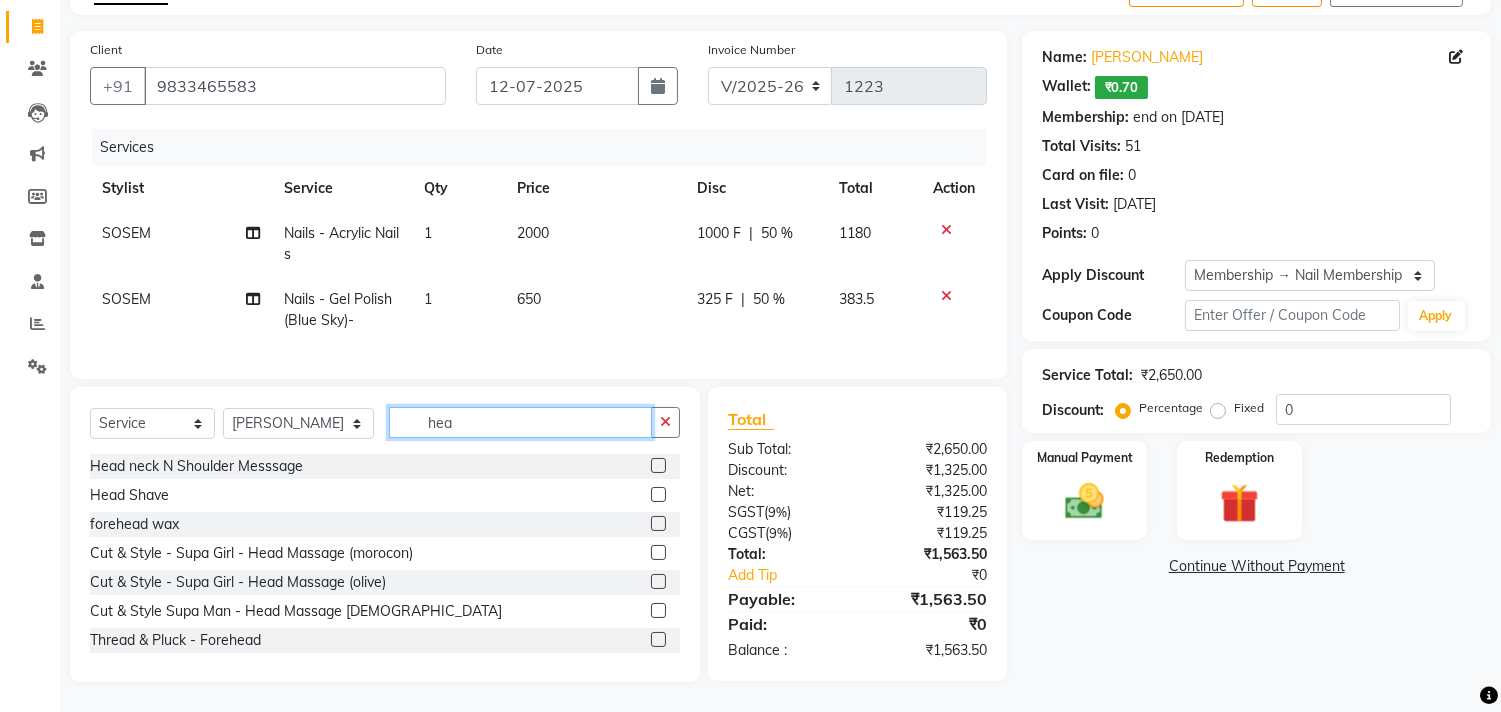 type on "hea" 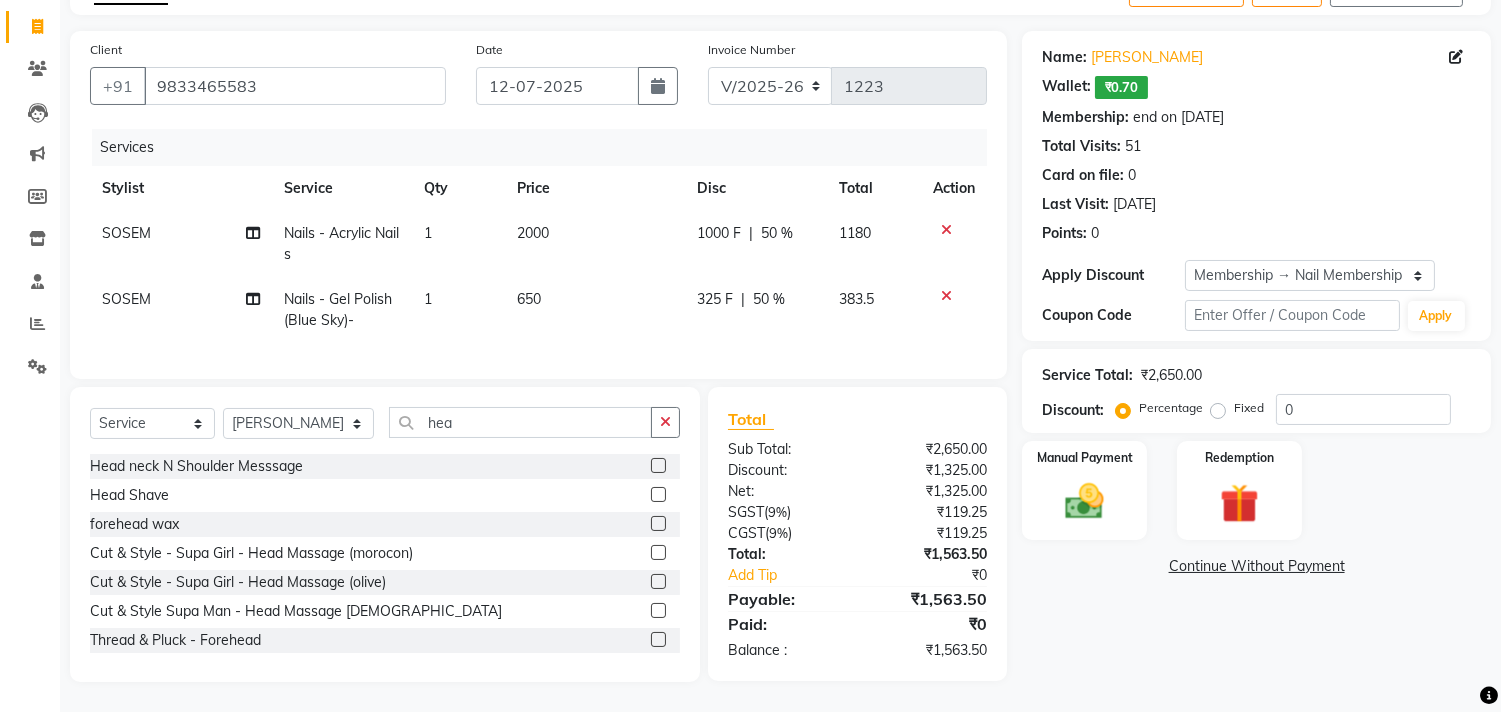 click 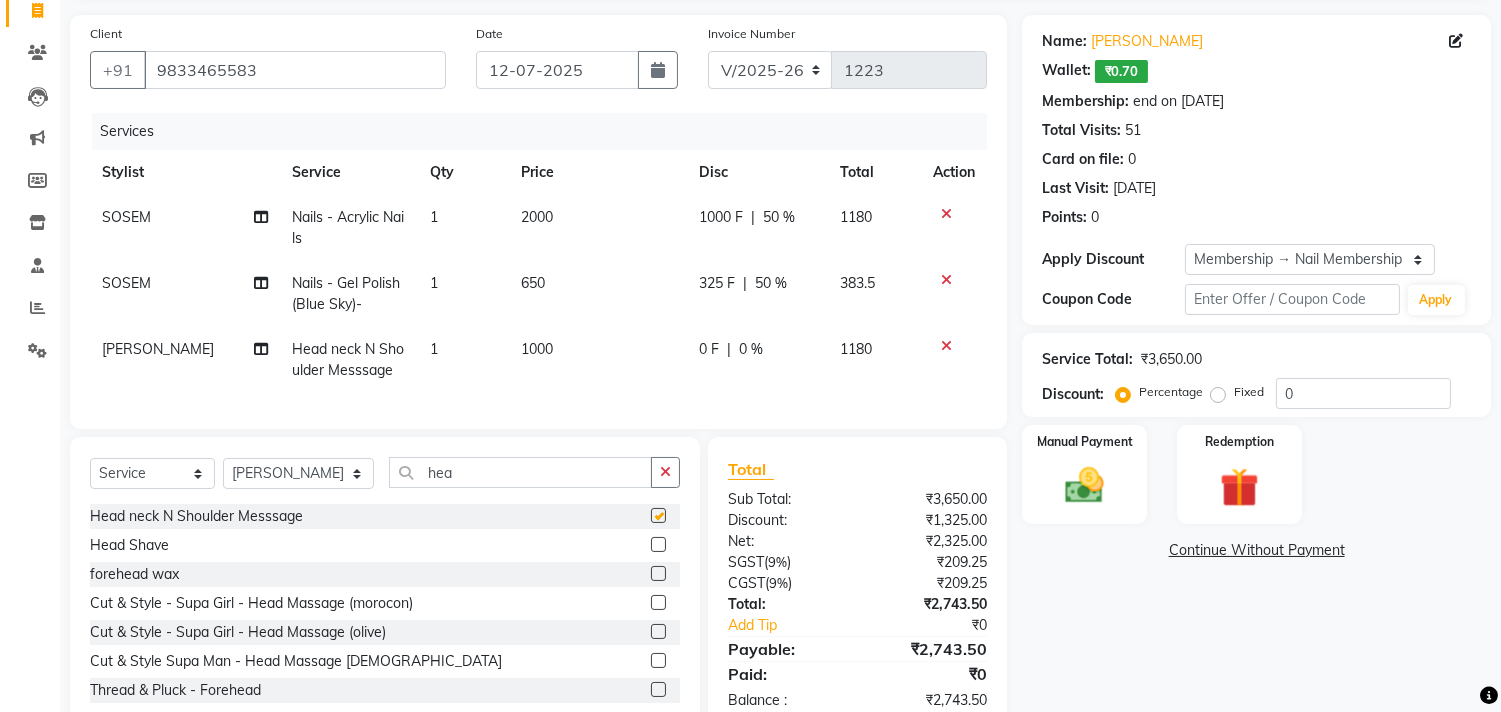 checkbox on "false" 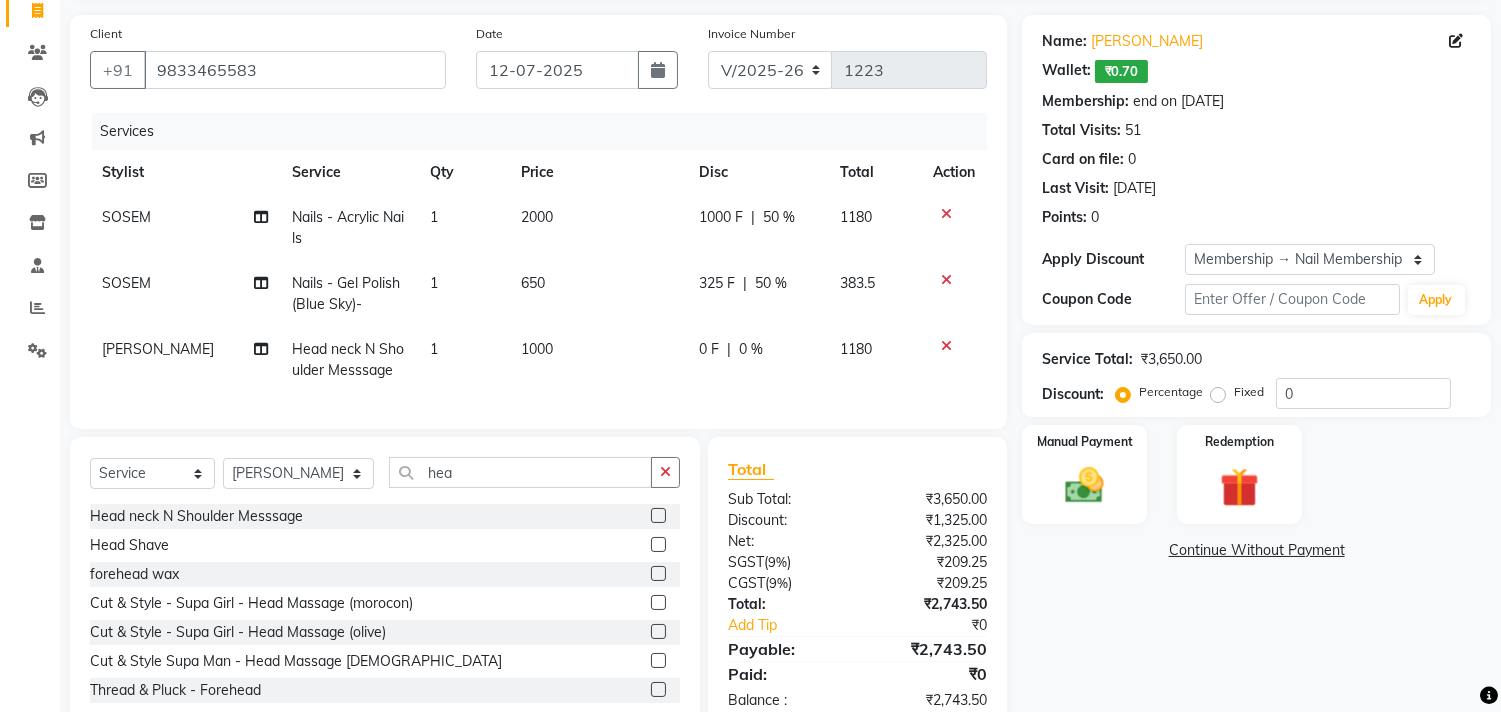 click 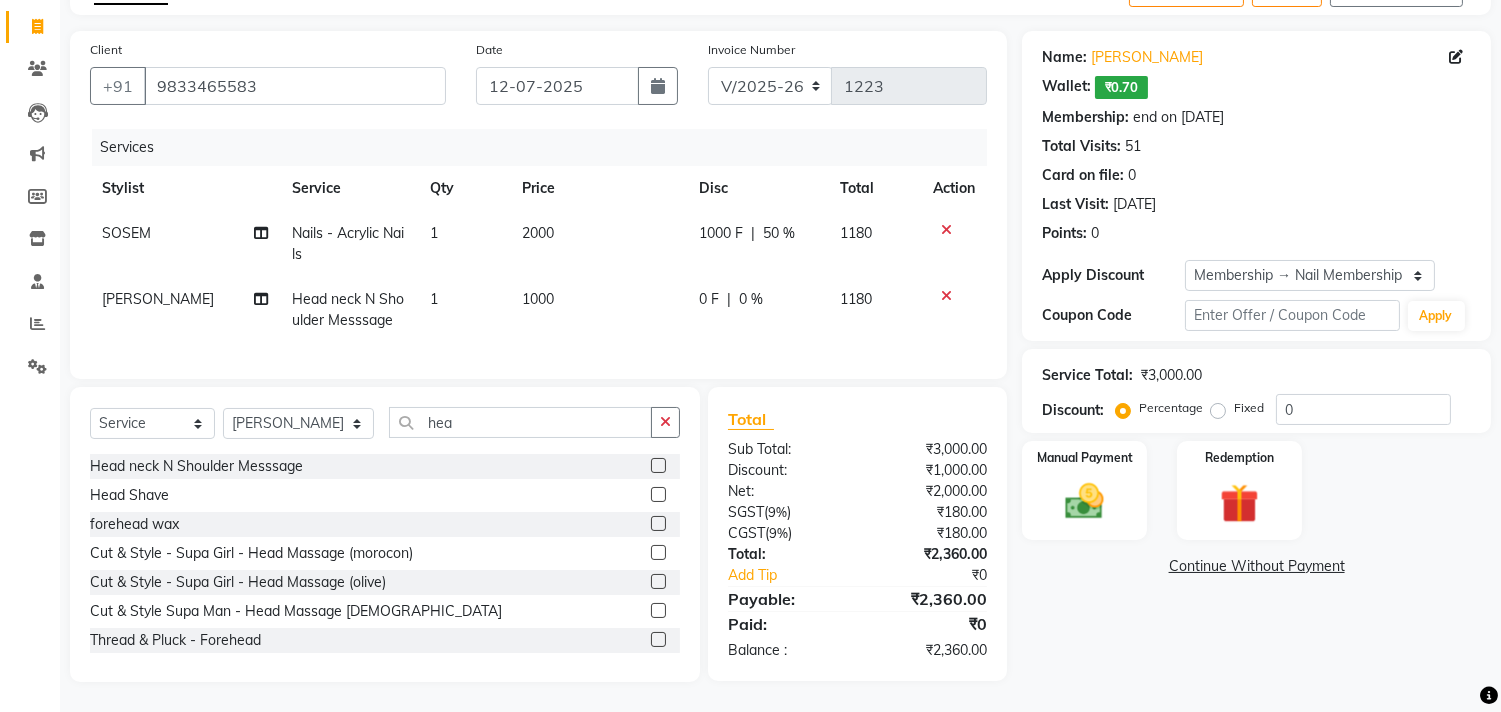click 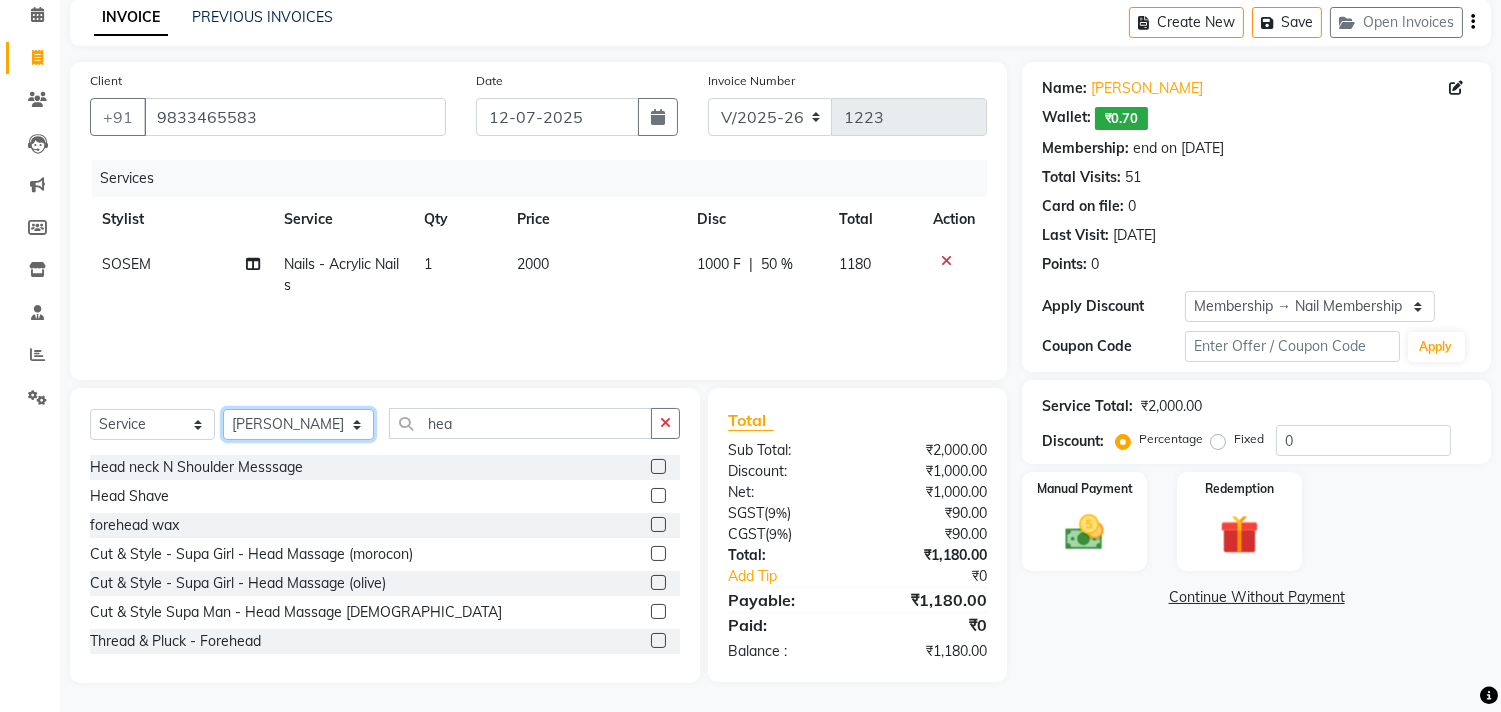 click on "Select Stylist [PERSON_NAME] [PERSON_NAME] Hi On Hair MAKYOPHI [PERSON_NAME] [PERSON_NAME] Raani [PERSON_NAME] [PERSON_NAME] [PERSON_NAME] [PERSON_NAME] SOSEM [PERSON_NAME]" 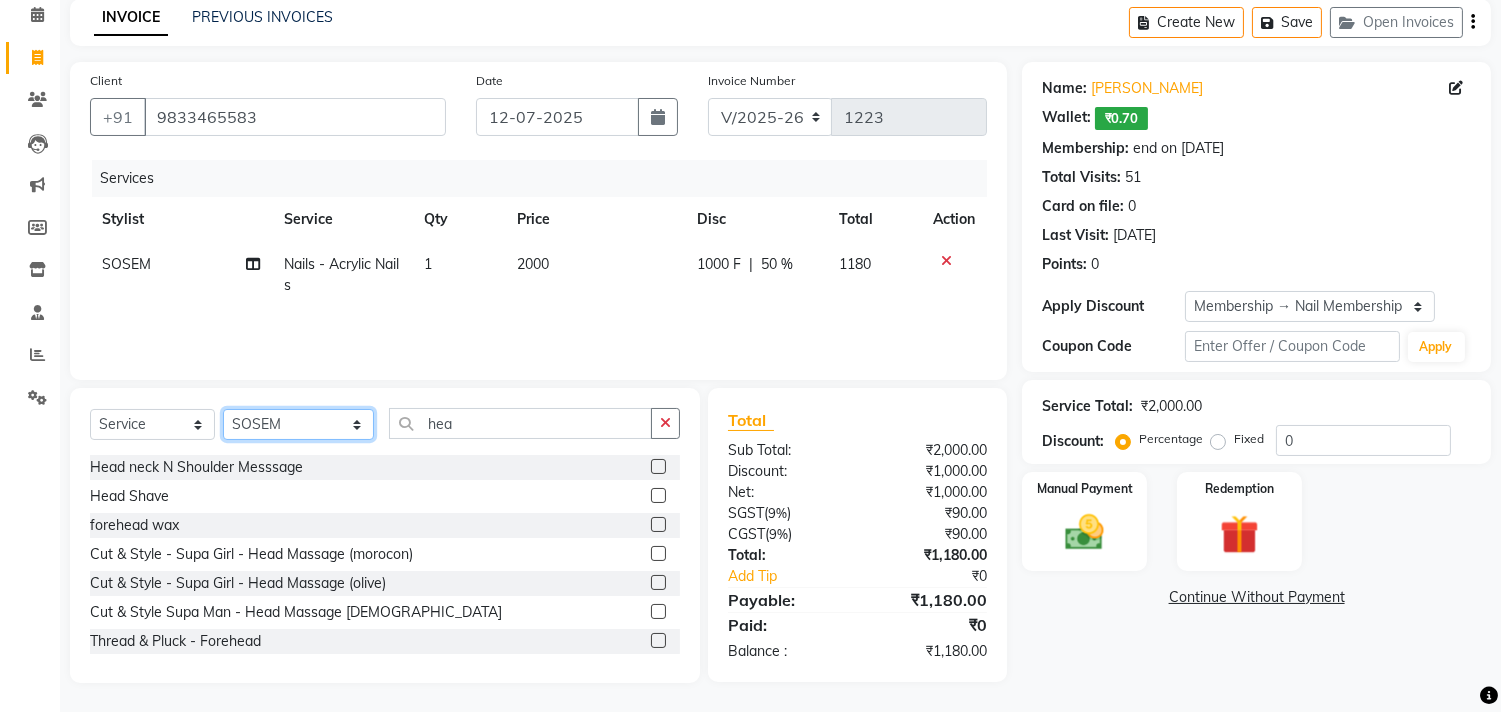 click on "Select Stylist [PERSON_NAME] [PERSON_NAME] Hi On Hair MAKYOPHI [PERSON_NAME] [PERSON_NAME] Raani [PERSON_NAME] [PERSON_NAME] [PERSON_NAME] [PERSON_NAME] SOSEM [PERSON_NAME]" 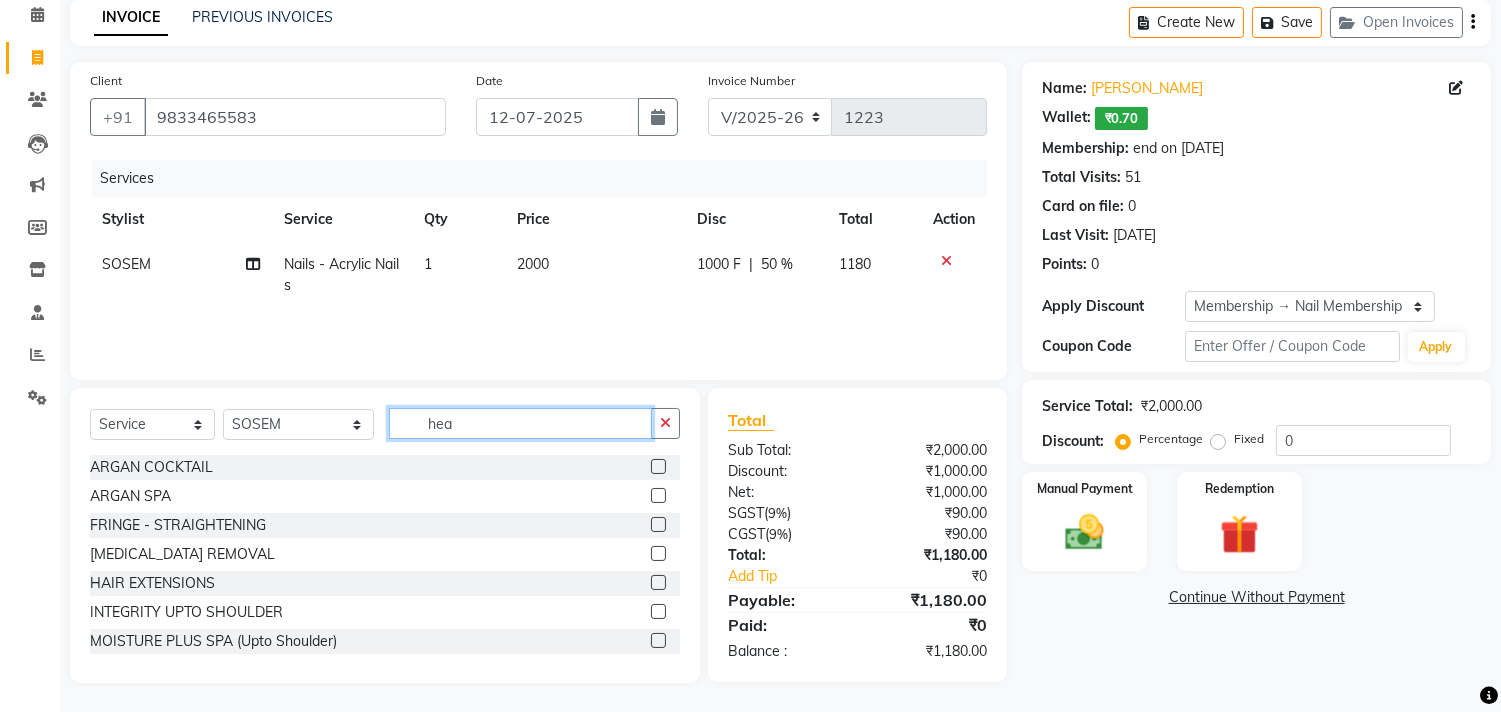 click on "hea" 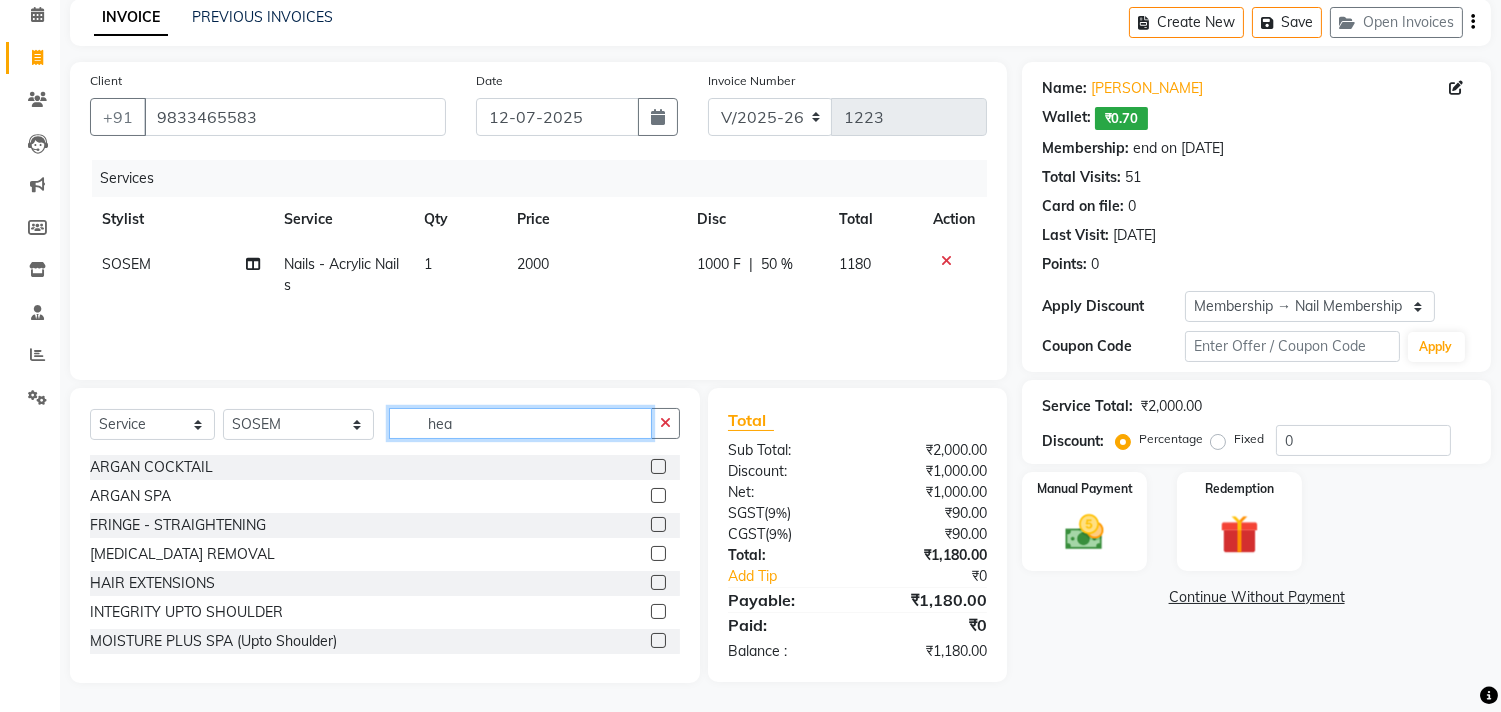 click on "hea" 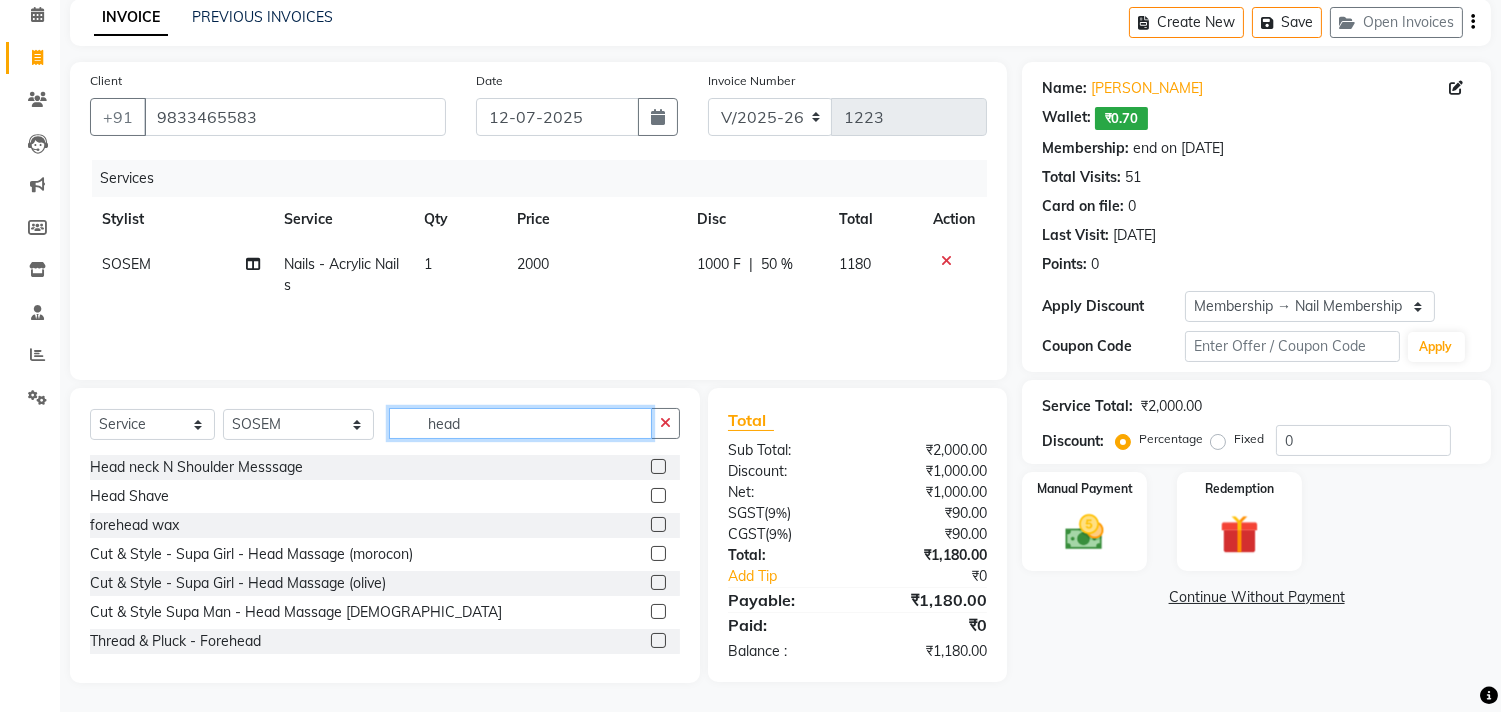 drag, startPoint x: 454, startPoint y: 415, endPoint x: 371, endPoint y: 428, distance: 84.0119 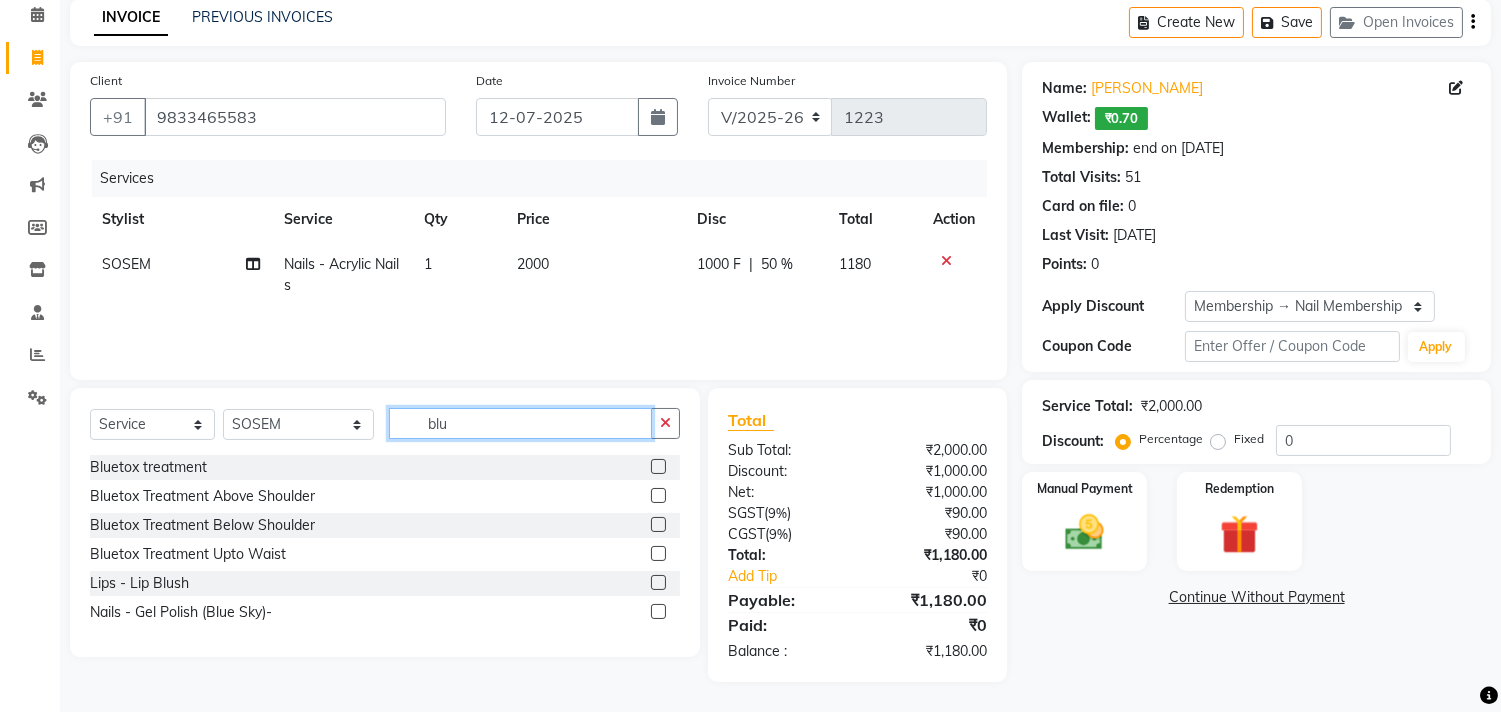 scroll, scrollTop: 87, scrollLeft: 0, axis: vertical 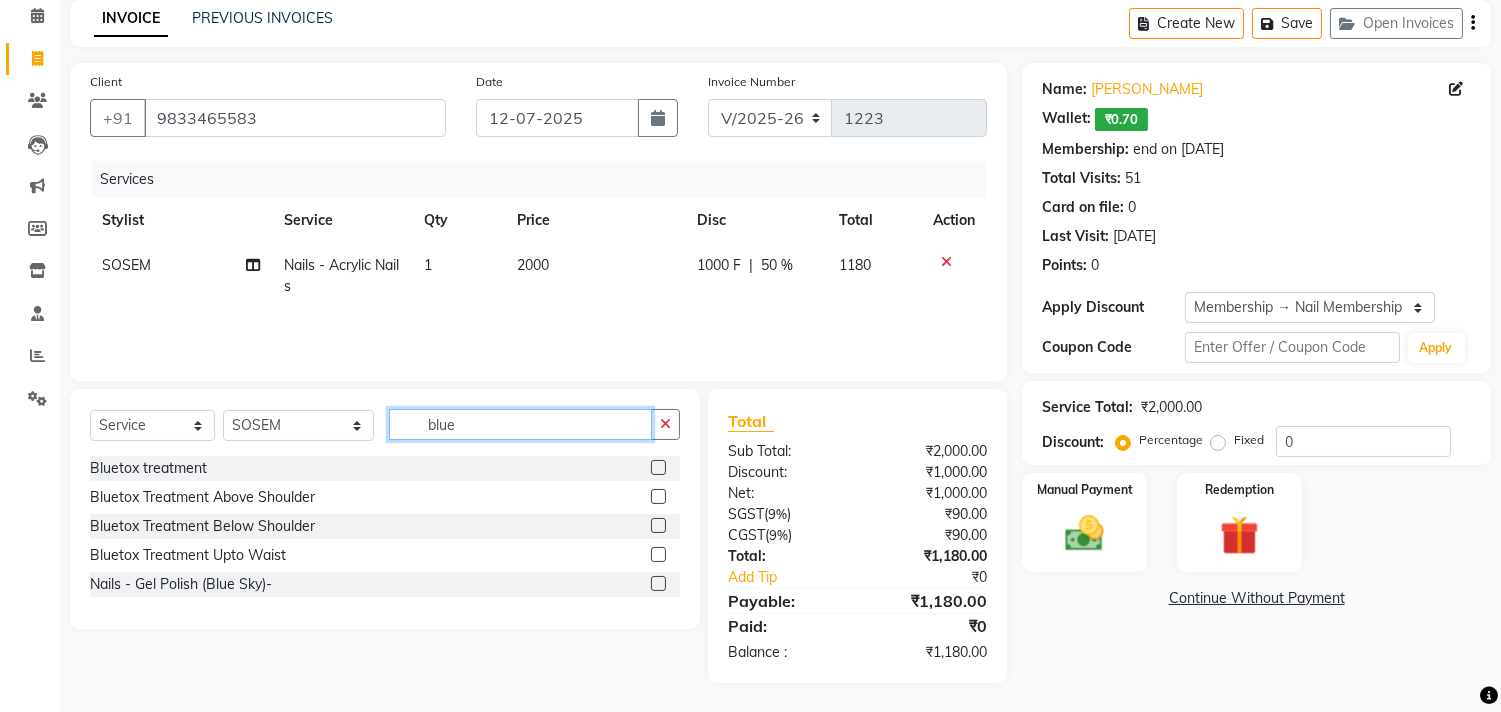 type on "blue" 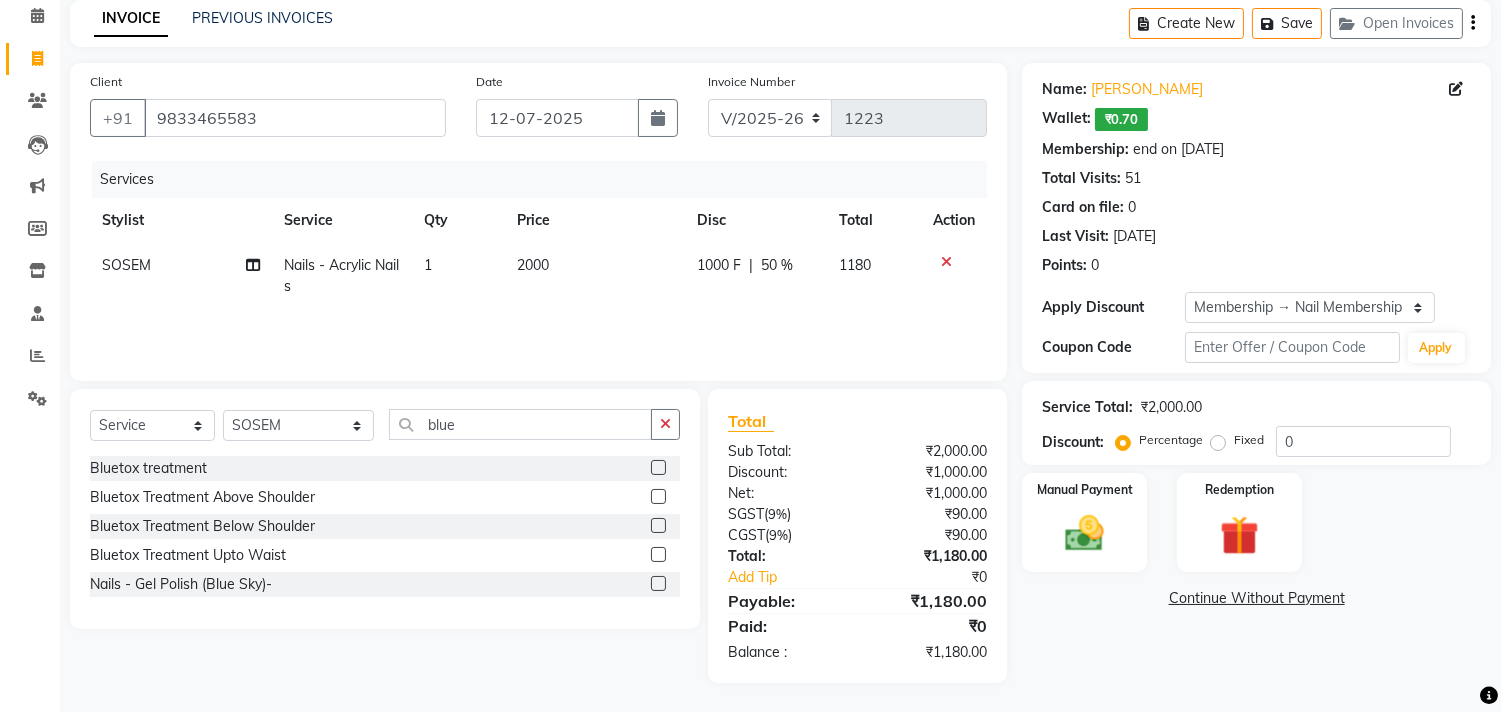 click 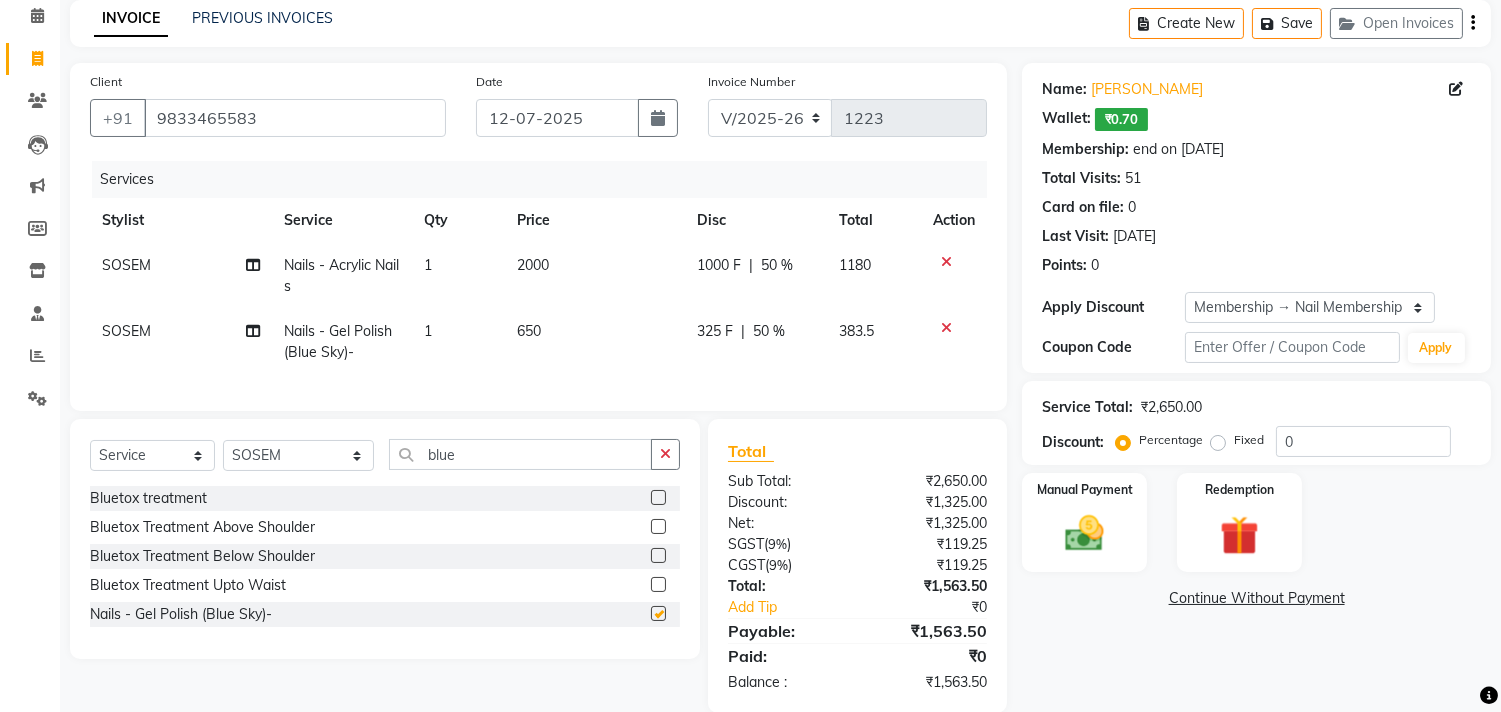 checkbox on "false" 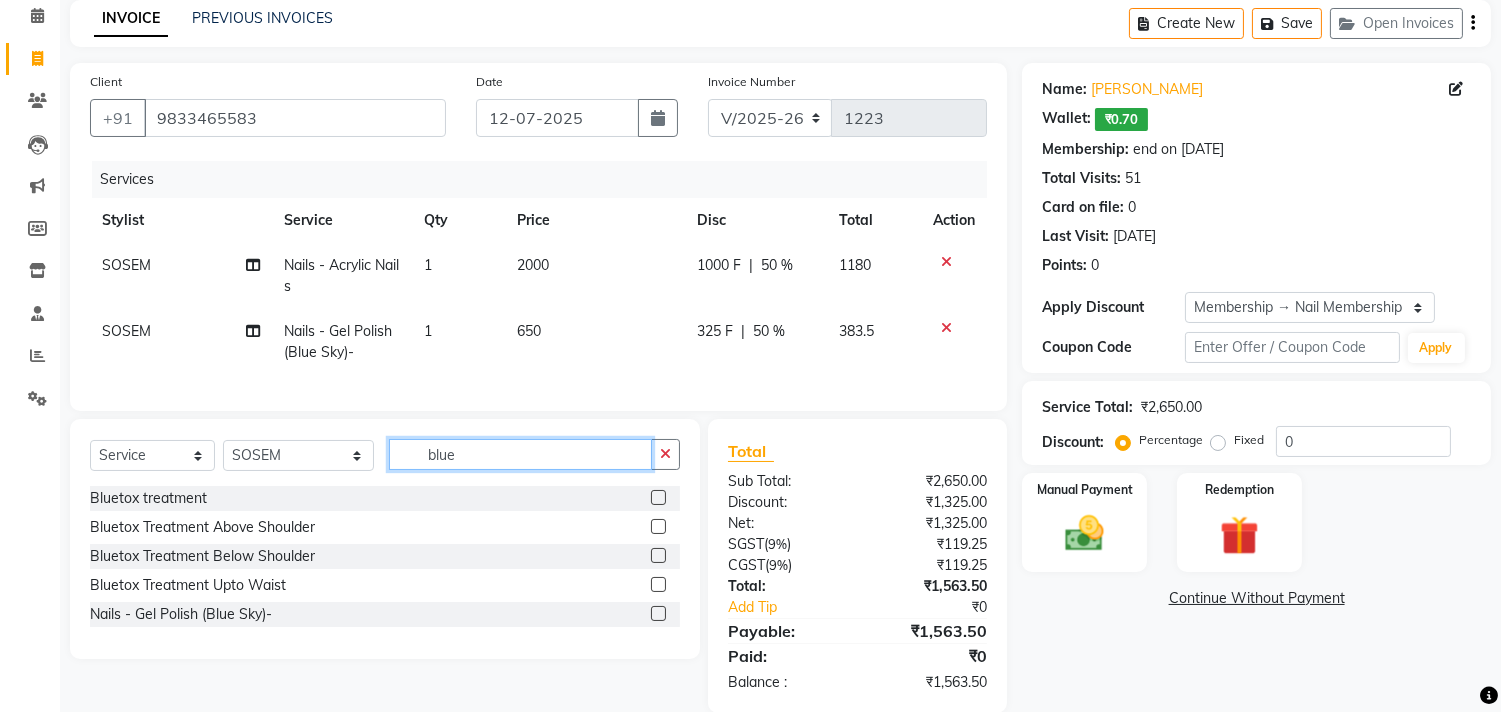 click on "blue" 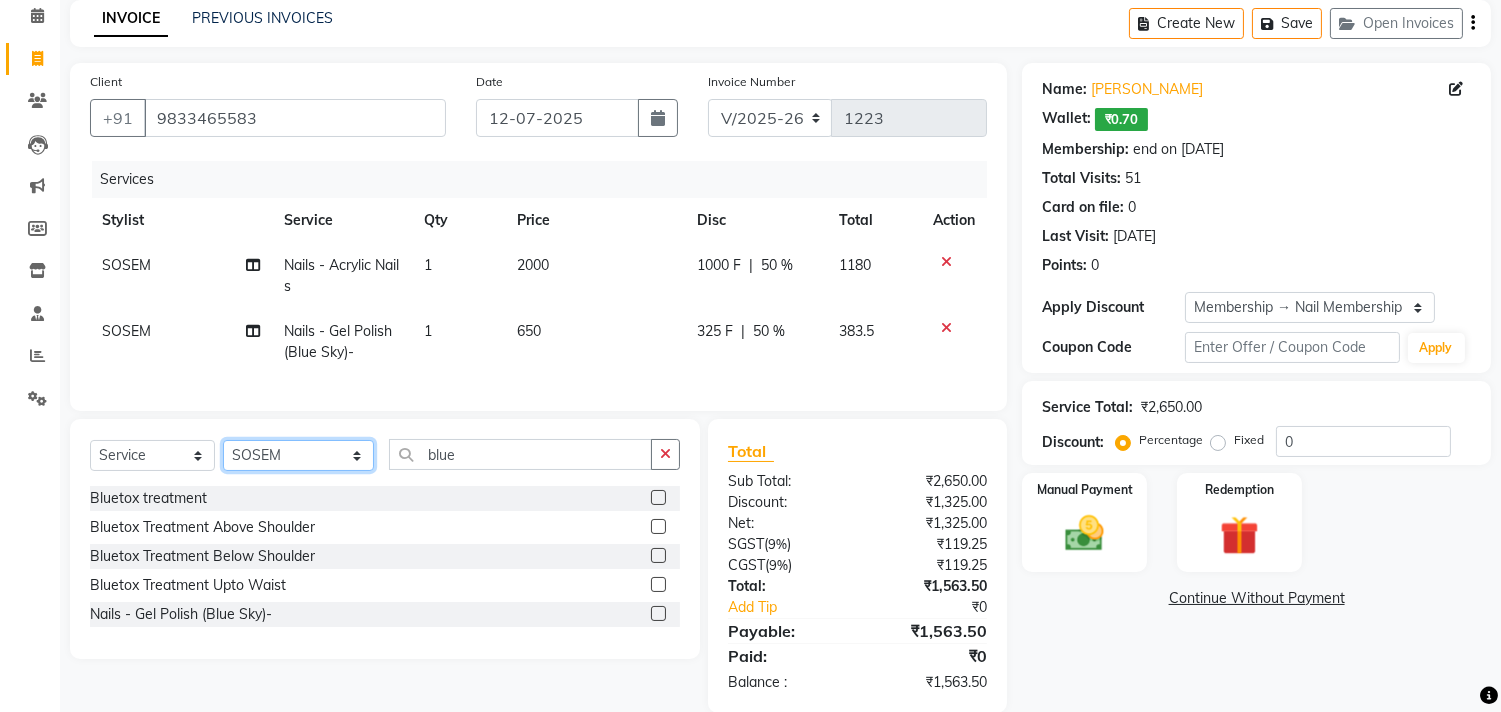 click on "Select Stylist Alim Kaldane Anwar Laskar Hi On Hair MAKYOPHI Pankaj Thakur Poonam Nalawade Raani Rasika  Shelar Rehan Salmani Saba Shaikh Sana Shaikh SOSEM Zeeshan Salmani" 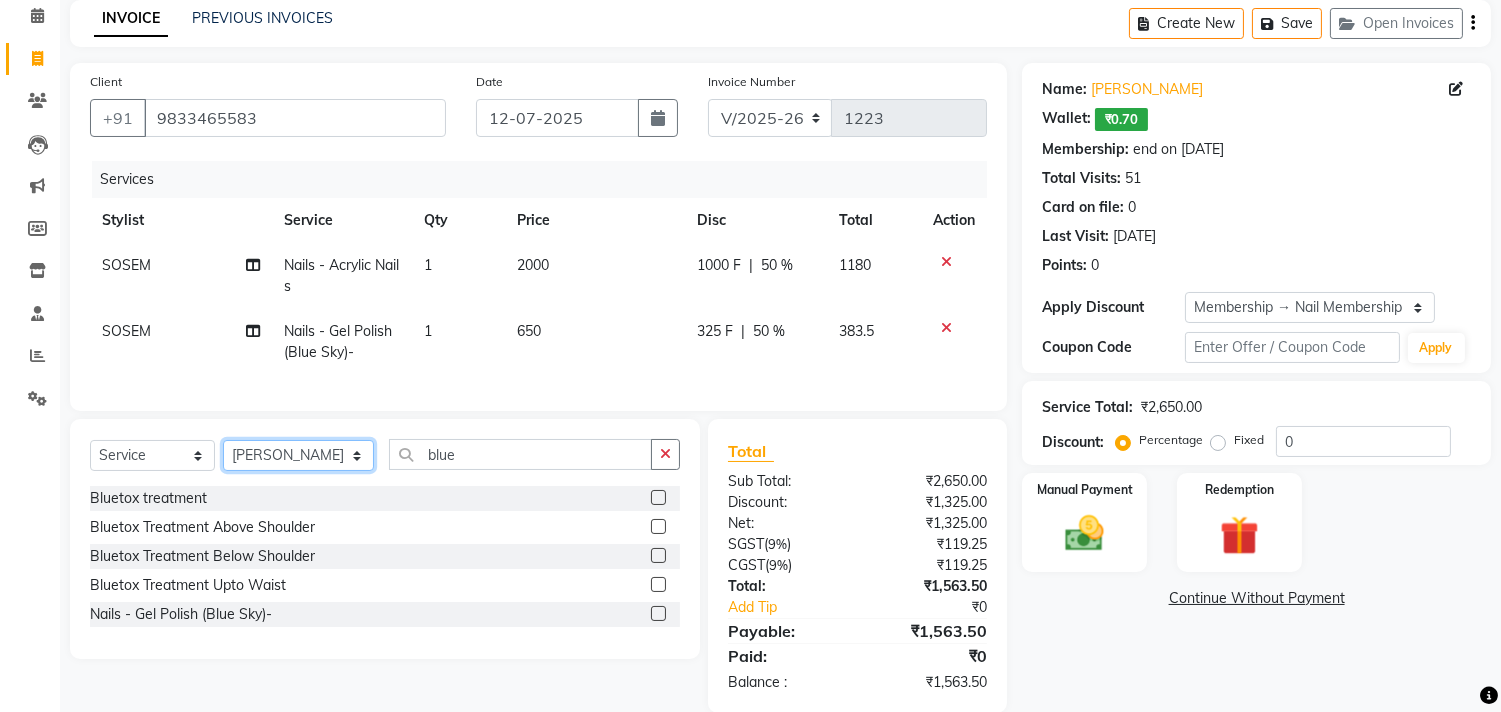 click on "Select Stylist Alim Kaldane Anwar Laskar Hi On Hair MAKYOPHI Pankaj Thakur Poonam Nalawade Raani Rasika  Shelar Rehan Salmani Saba Shaikh Sana Shaikh SOSEM Zeeshan Salmani" 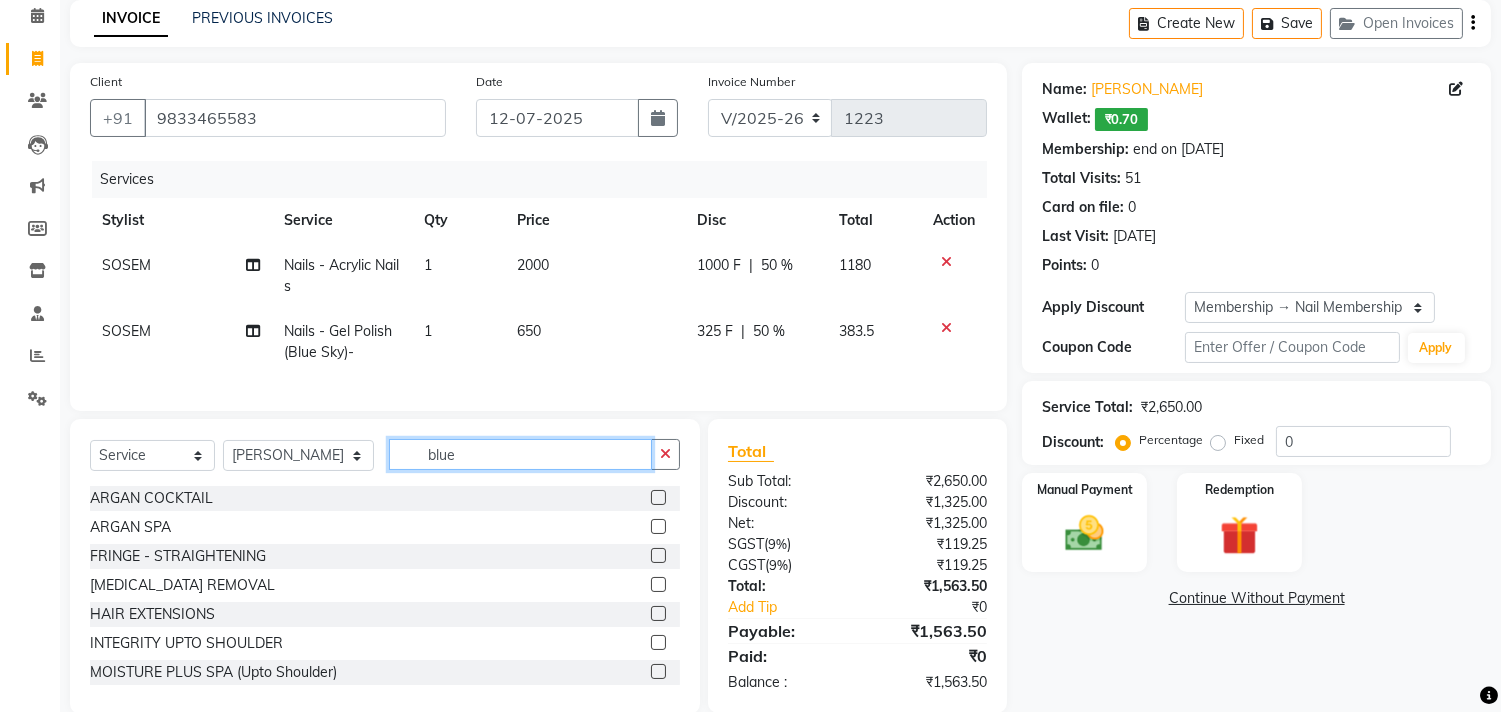 click on "blue" 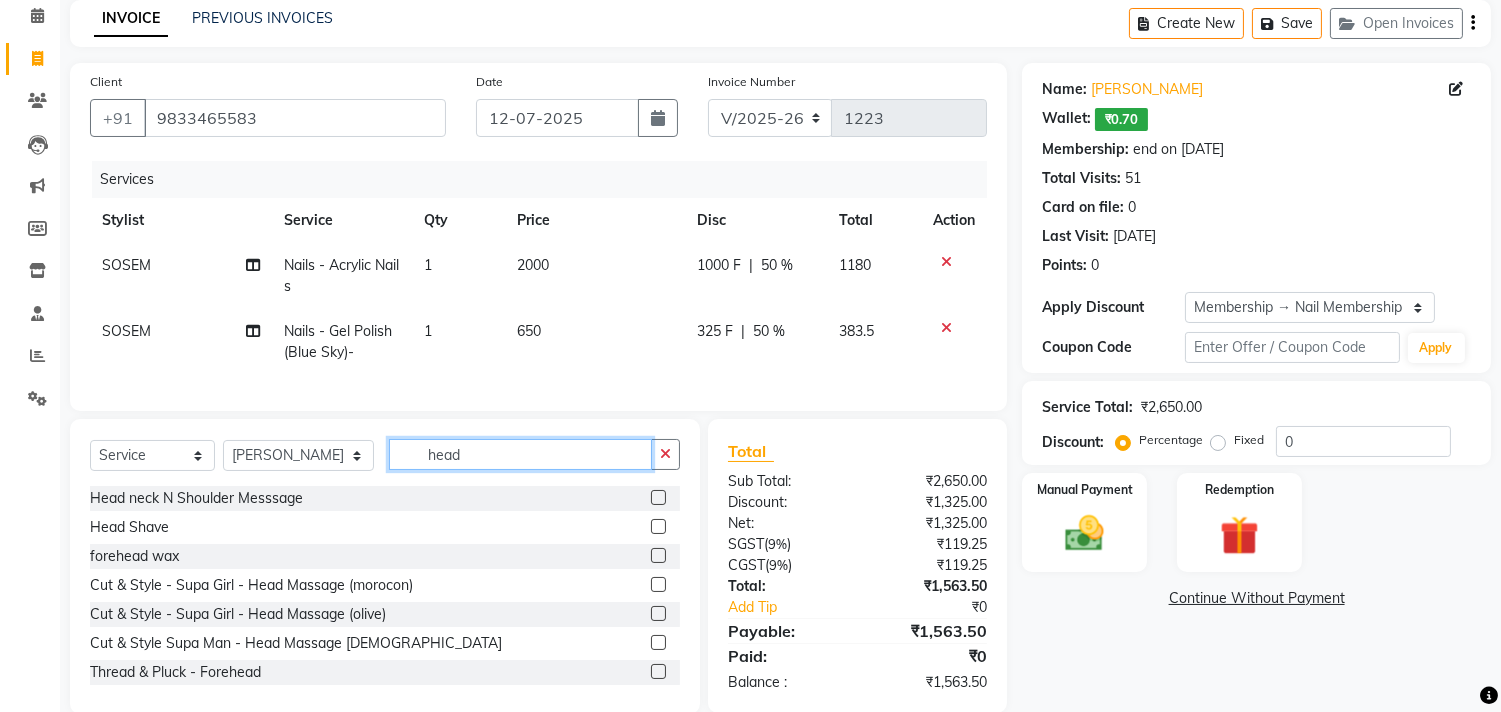 type on "head" 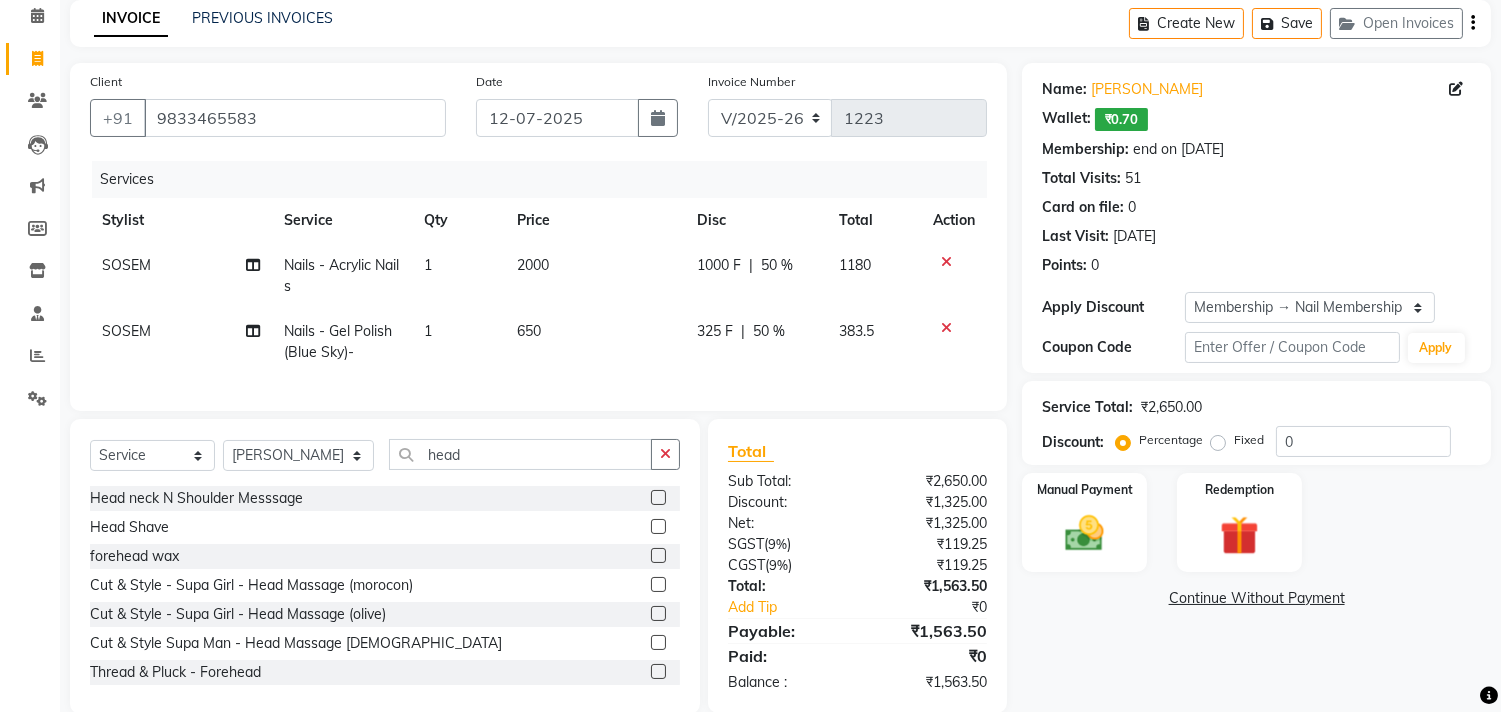 click 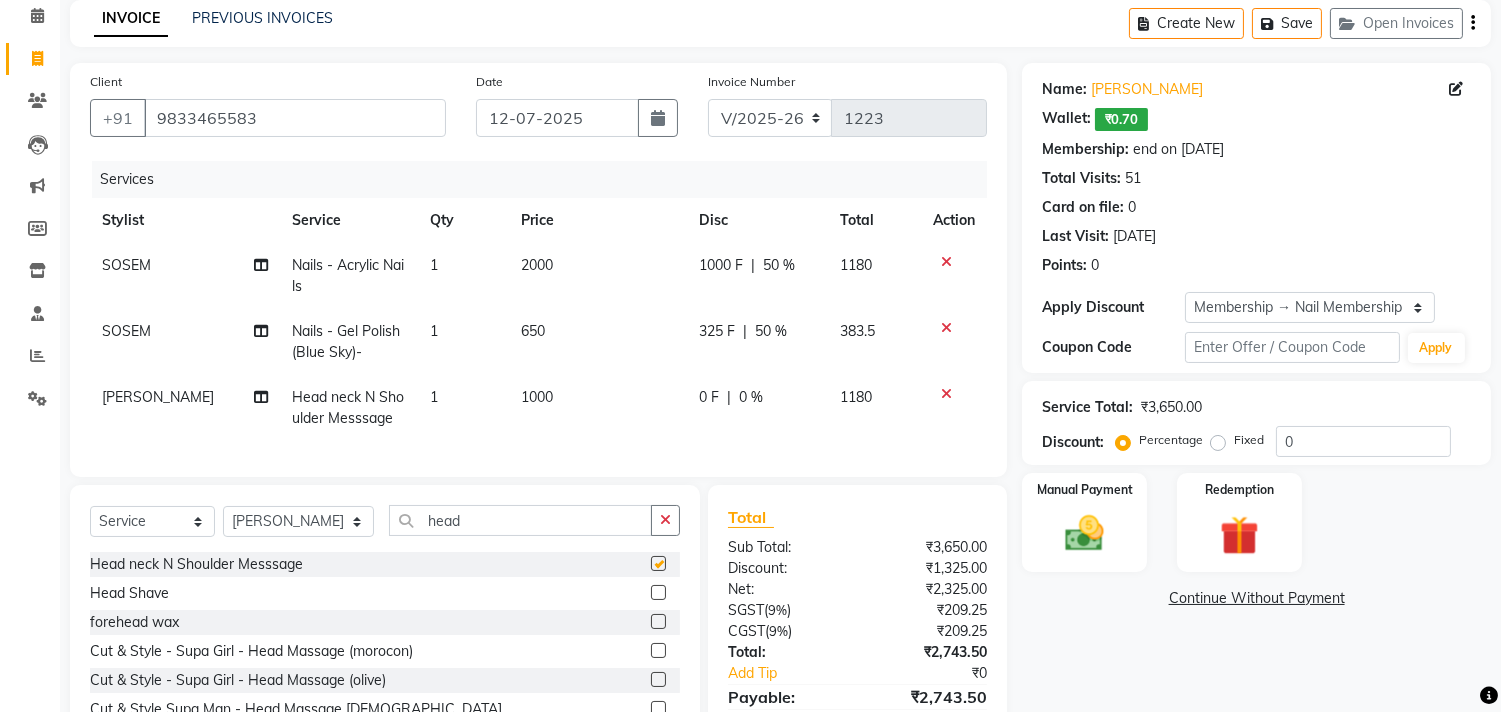 checkbox on "false" 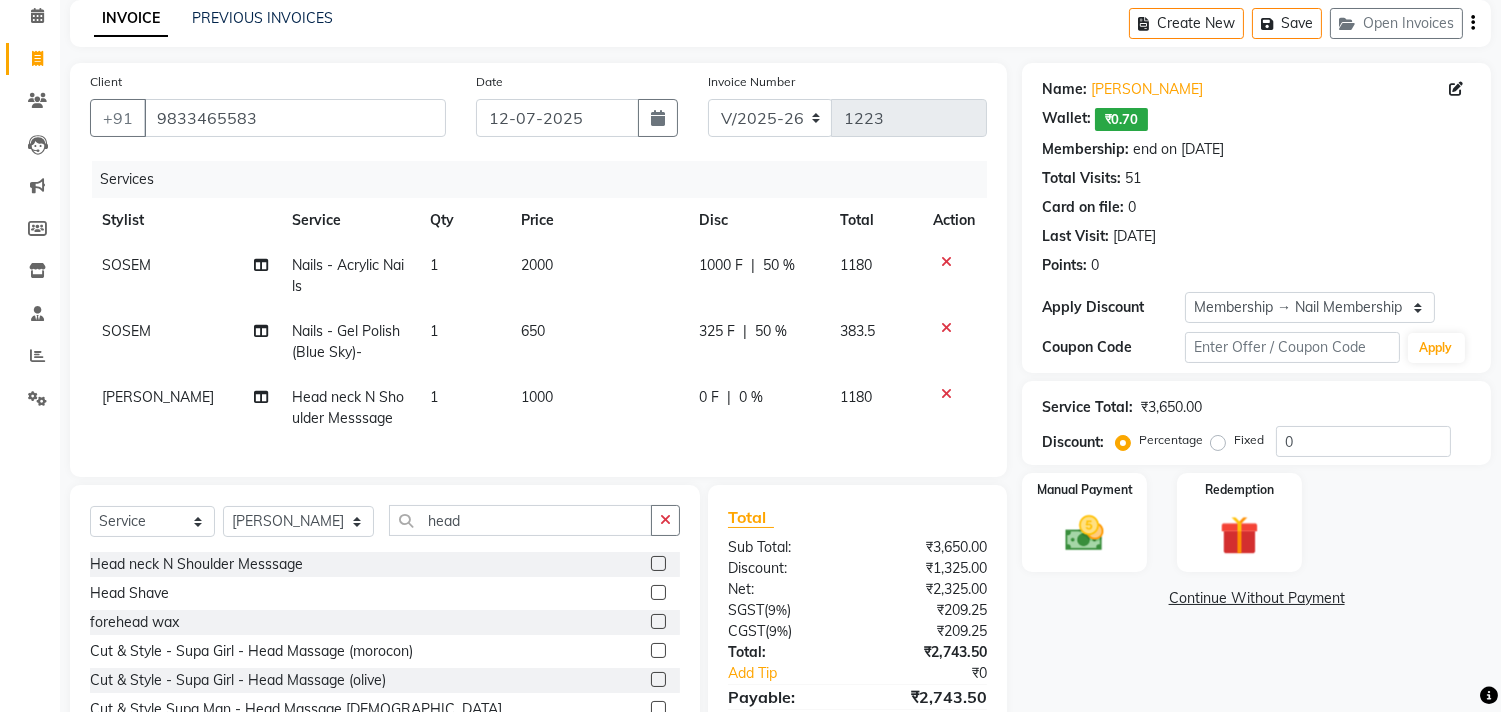 click on "1000" 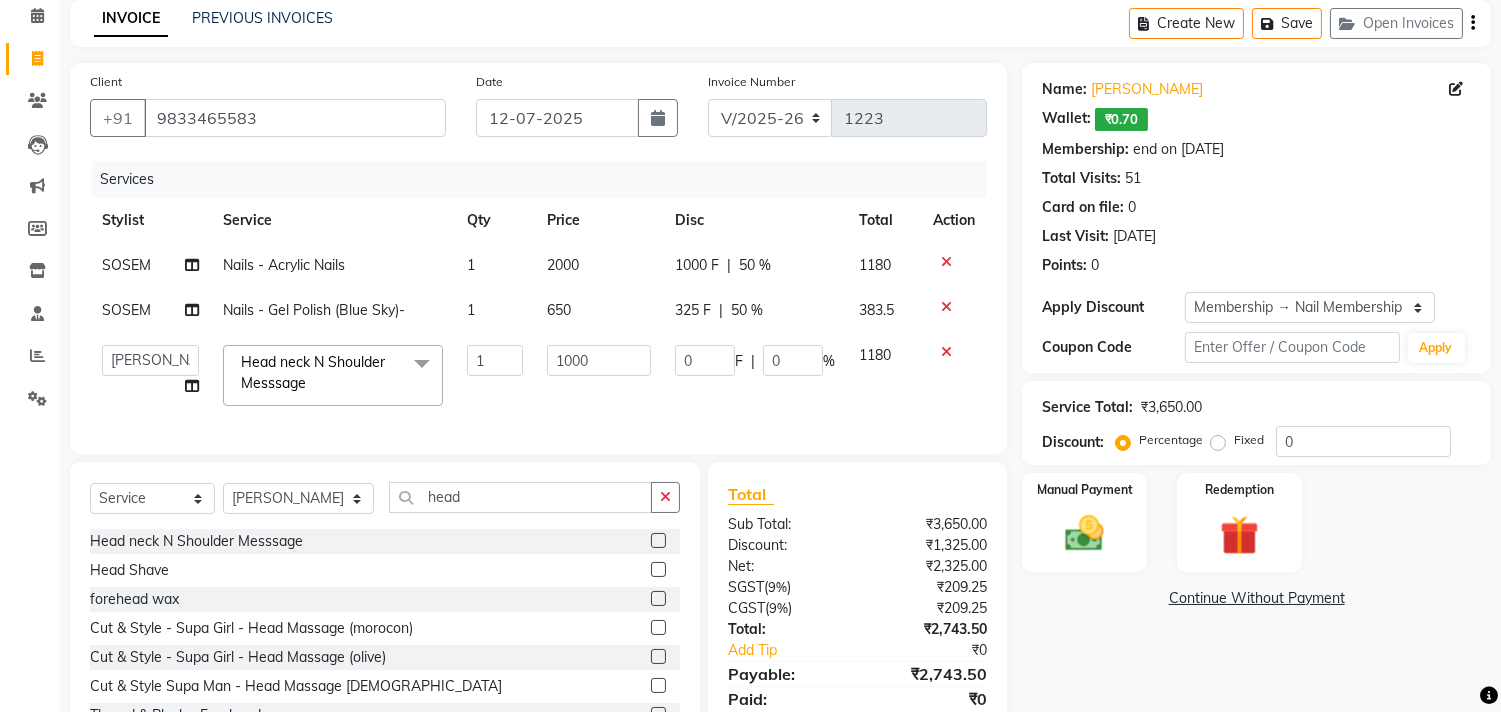 click on "0 F | 0 %" 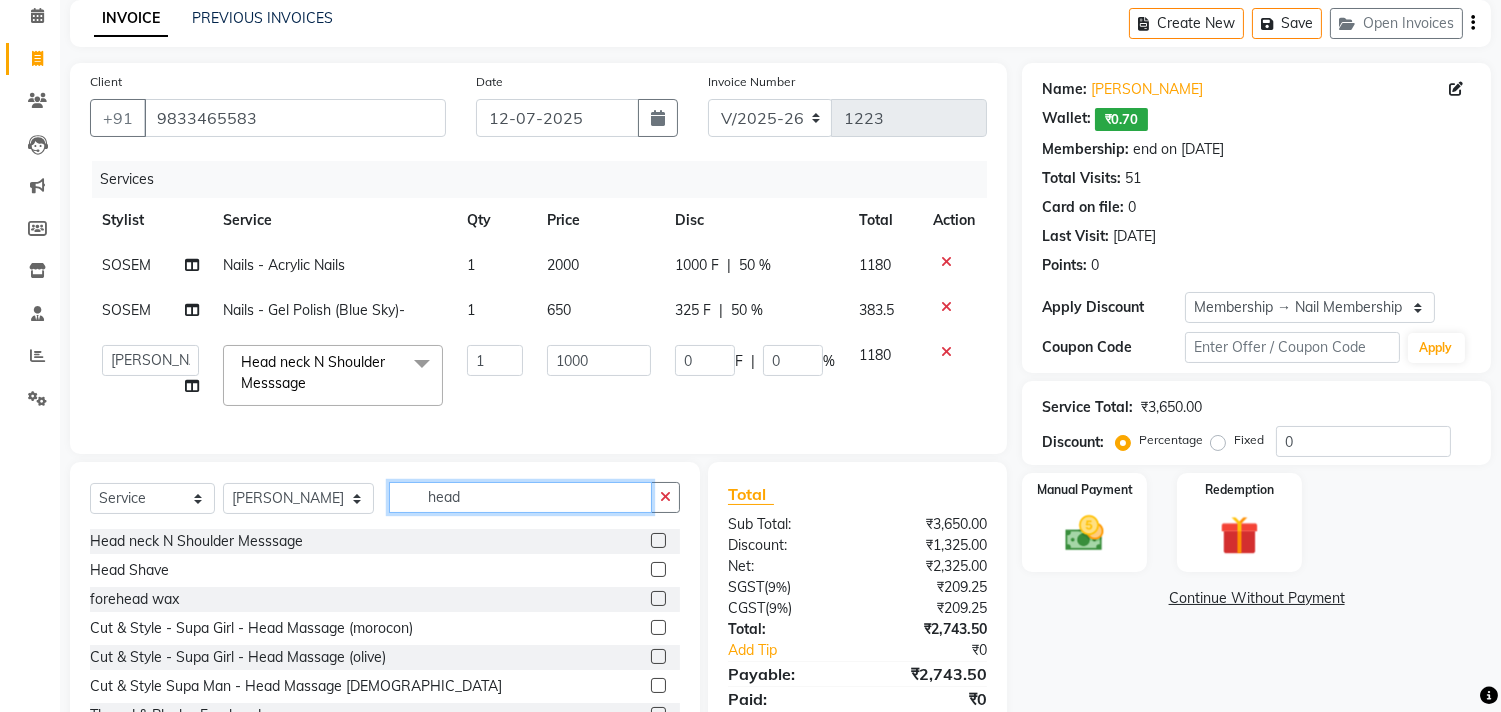 click on "head" 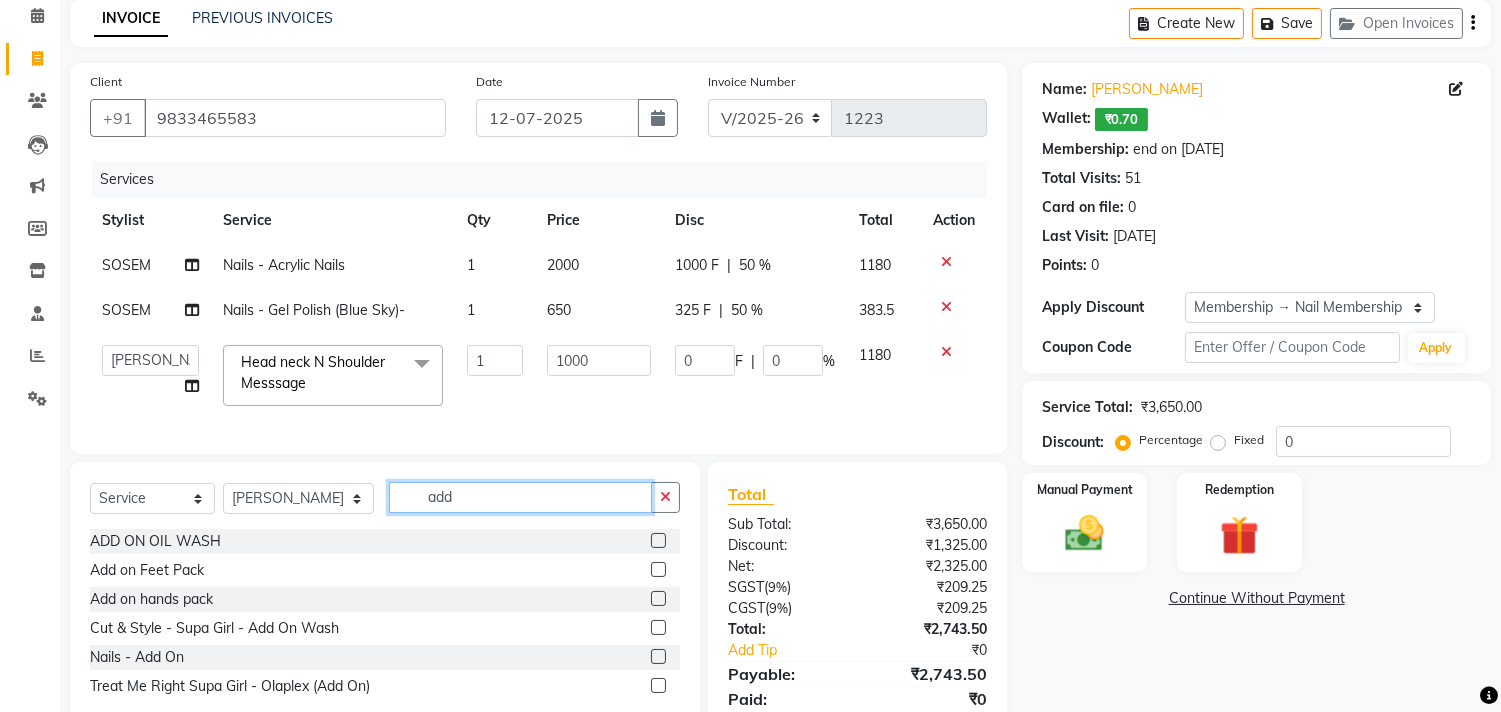 type on "add" 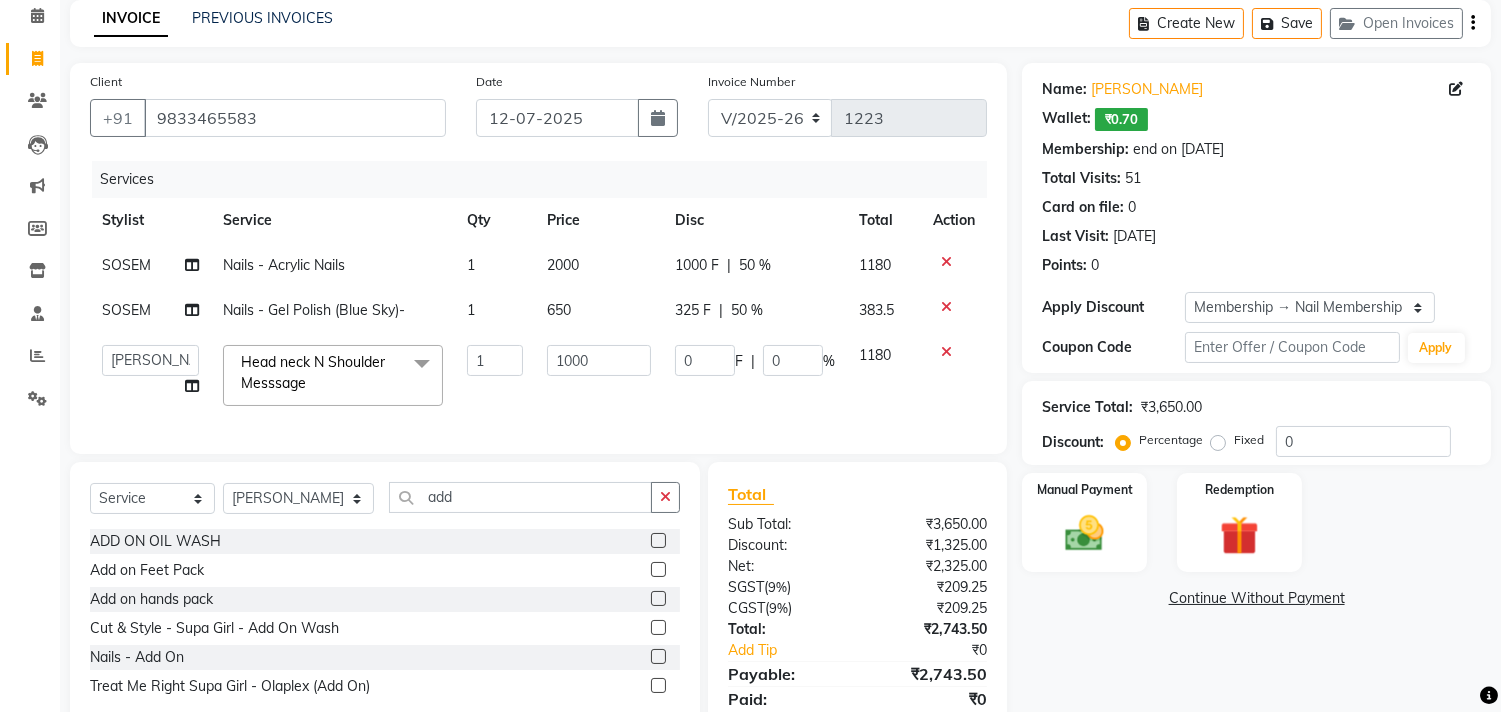 click 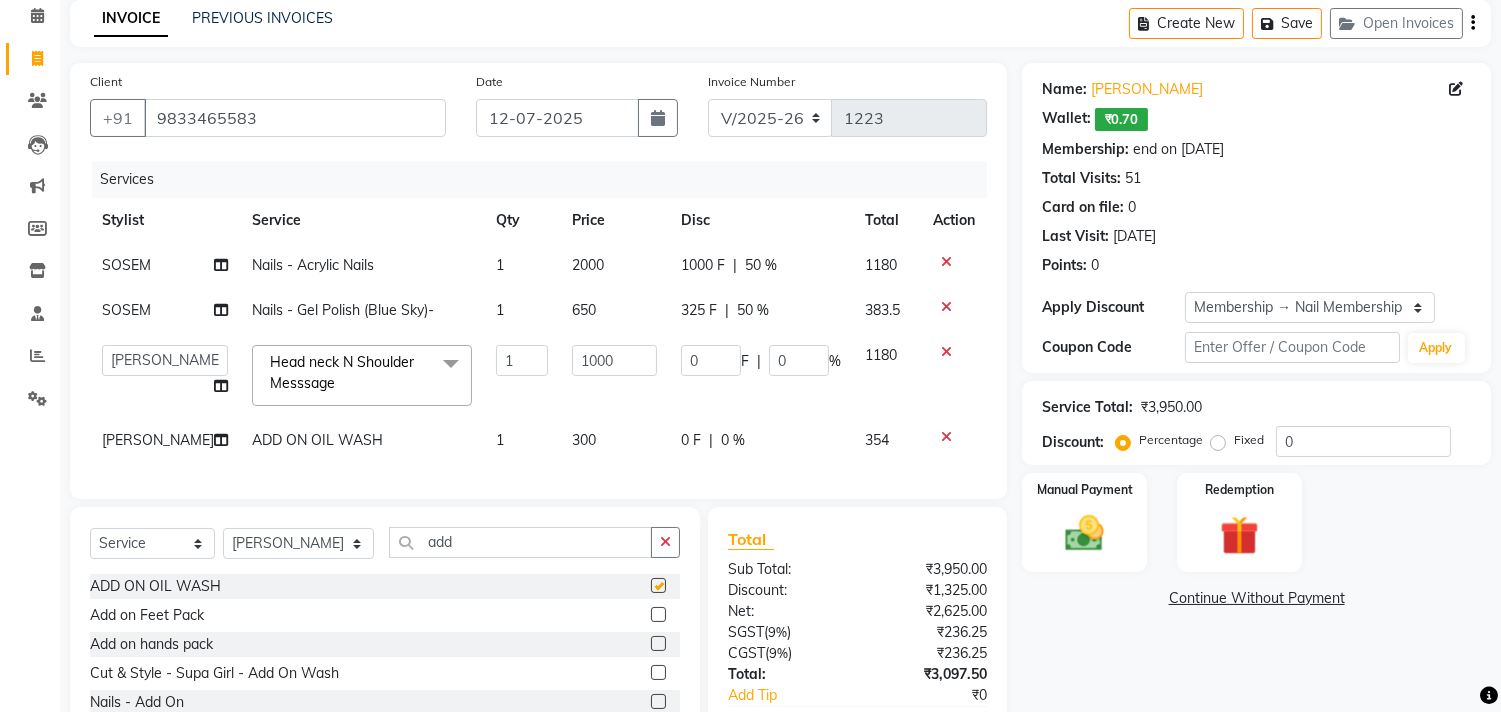 checkbox on "false" 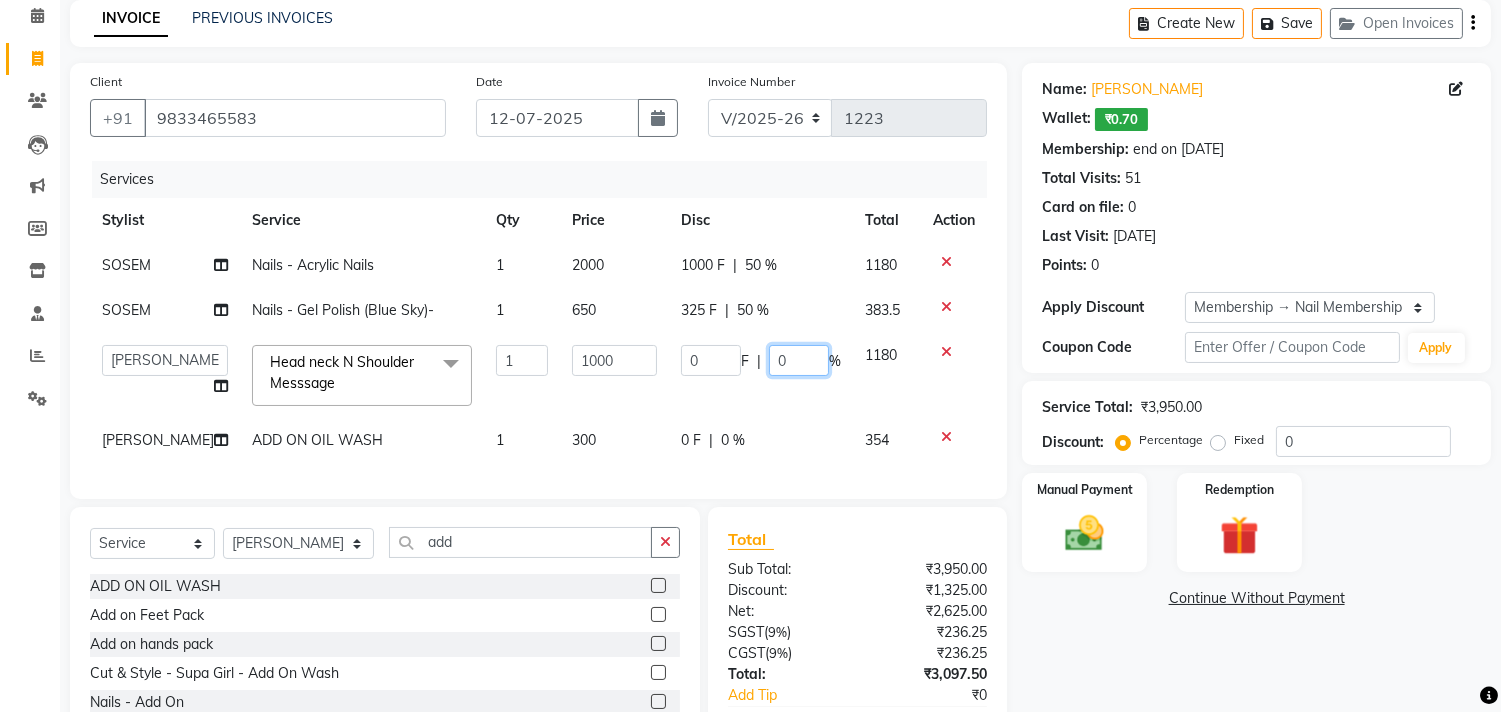 click on "0" 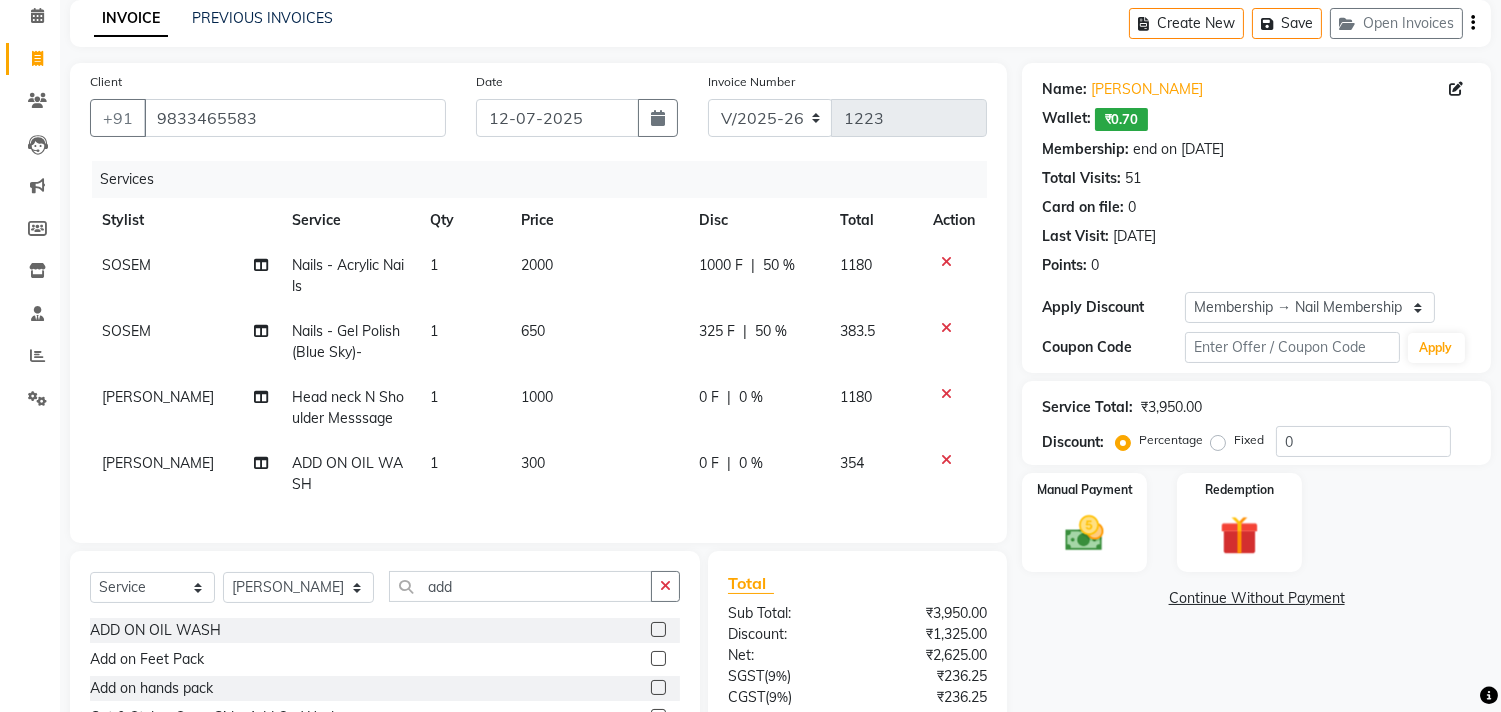 click on "ADD ON OIL WASH" 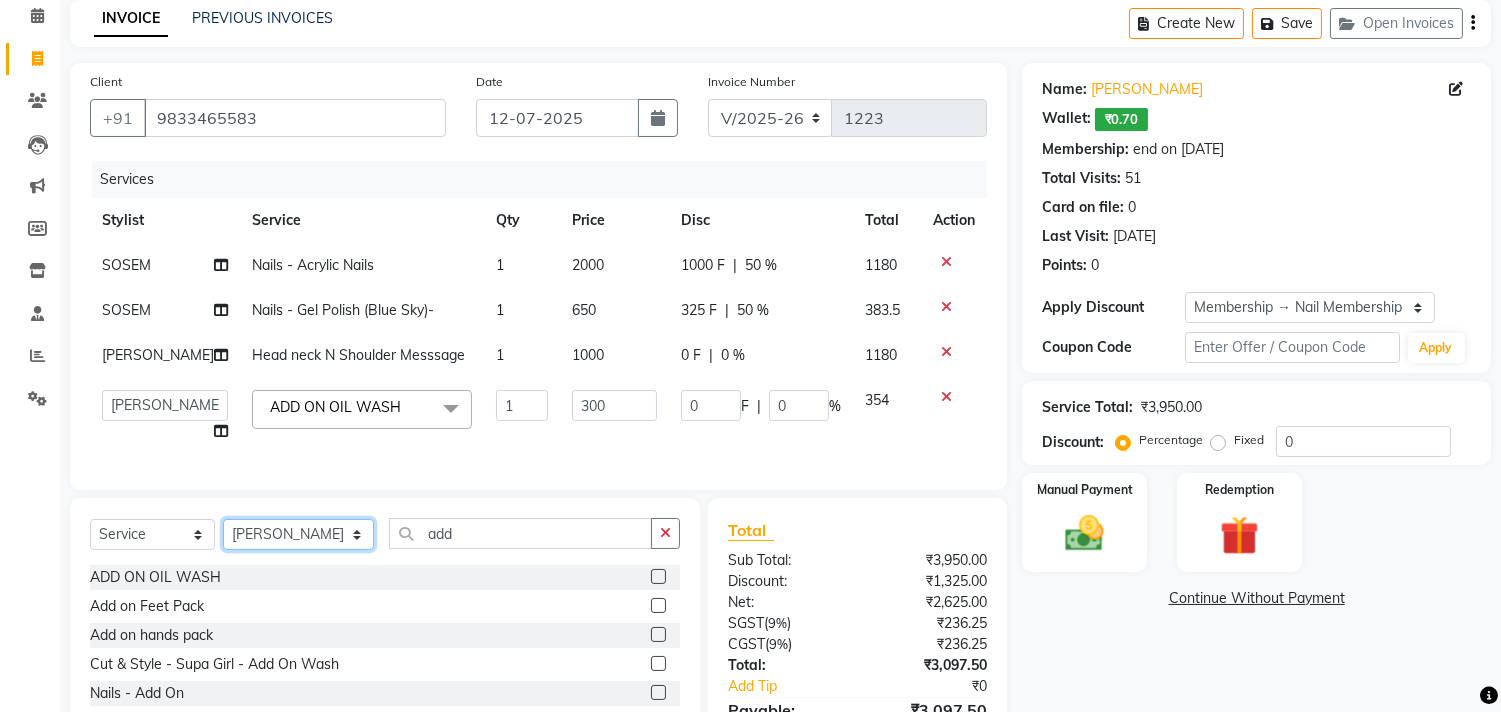 click on "Select Stylist Alim Kaldane Anwar Laskar Hi On Hair MAKYOPHI Pankaj Thakur Poonam Nalawade Raani Rasika  Shelar Rehan Salmani Saba Shaikh Sana Shaikh SOSEM Zeeshan Salmani" 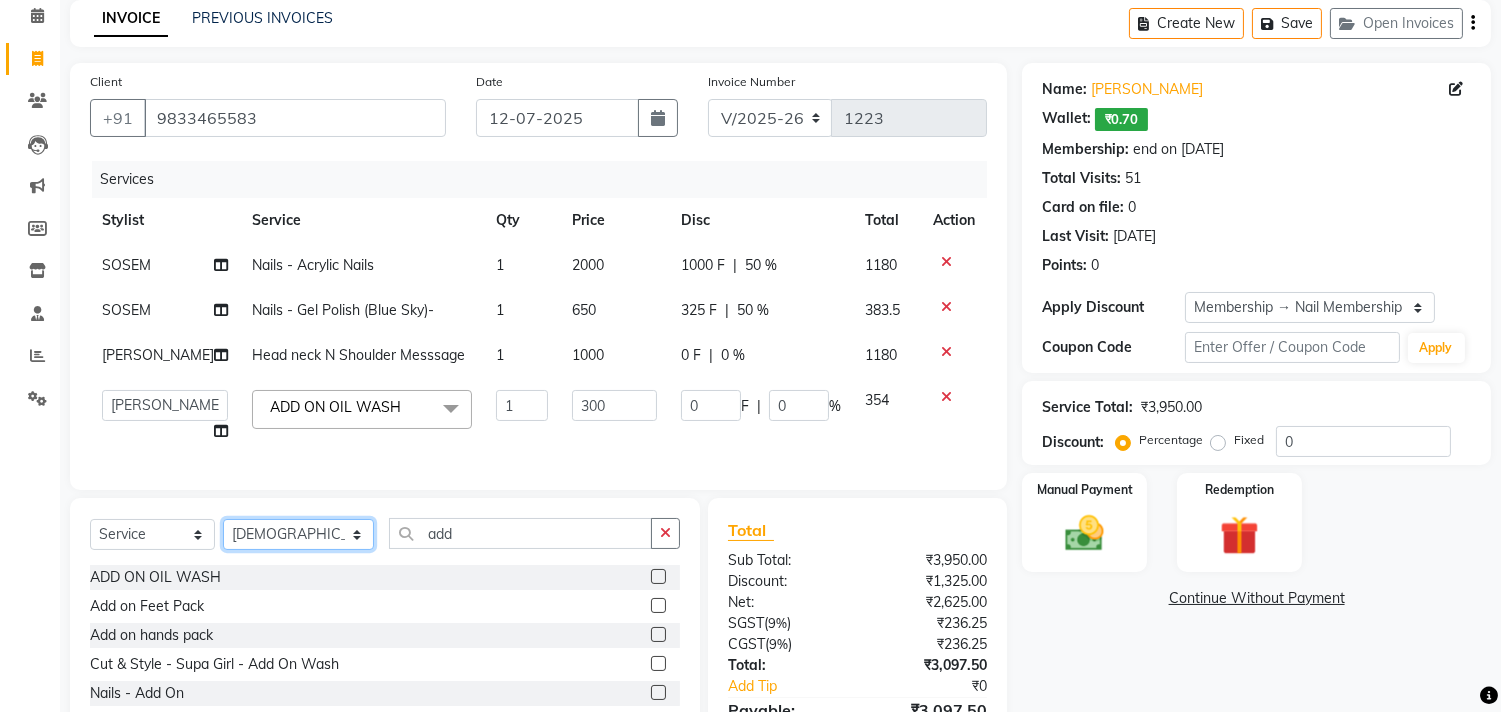 click on "Select Stylist Alim Kaldane Anwar Laskar Hi On Hair MAKYOPHI Pankaj Thakur Poonam Nalawade Raani Rasika  Shelar Rehan Salmani Saba Shaikh Sana Shaikh SOSEM Zeeshan Salmani" 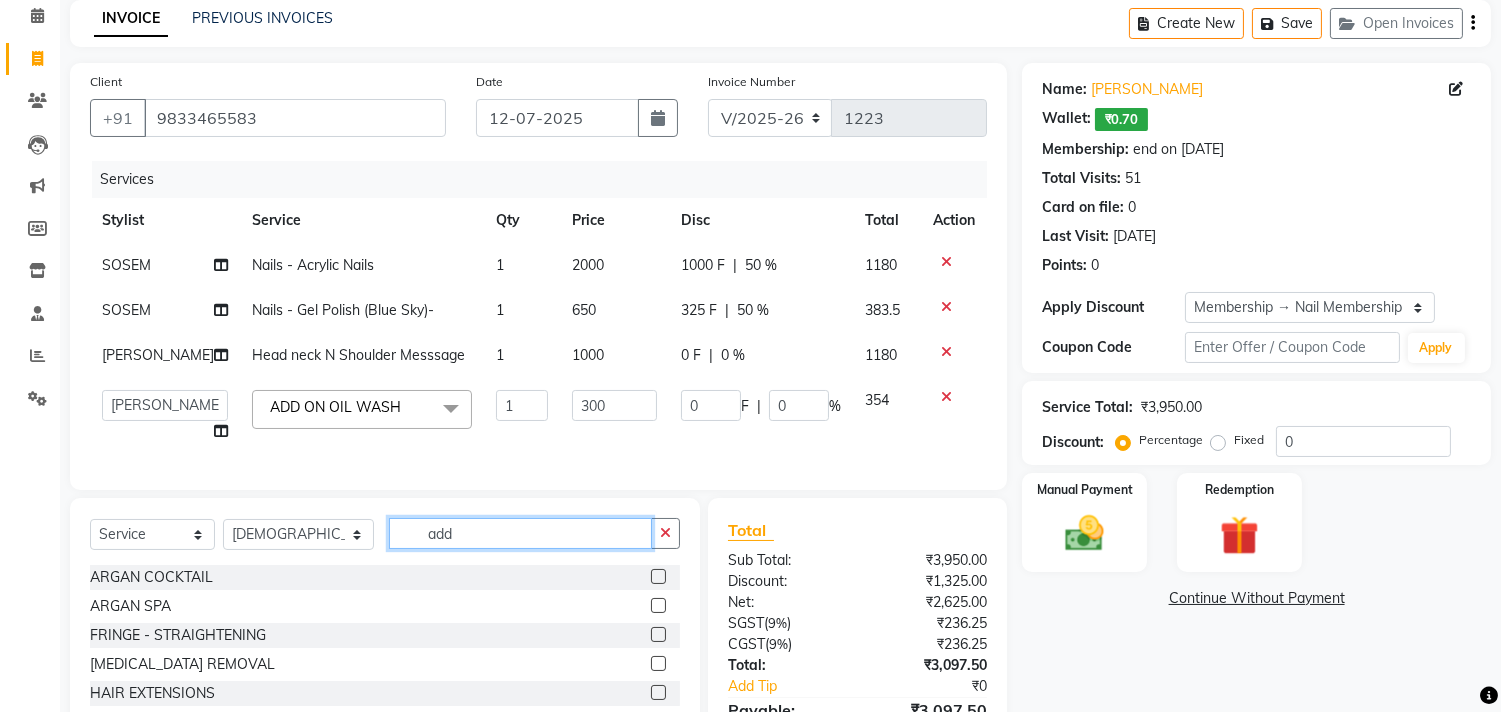 click on "add" 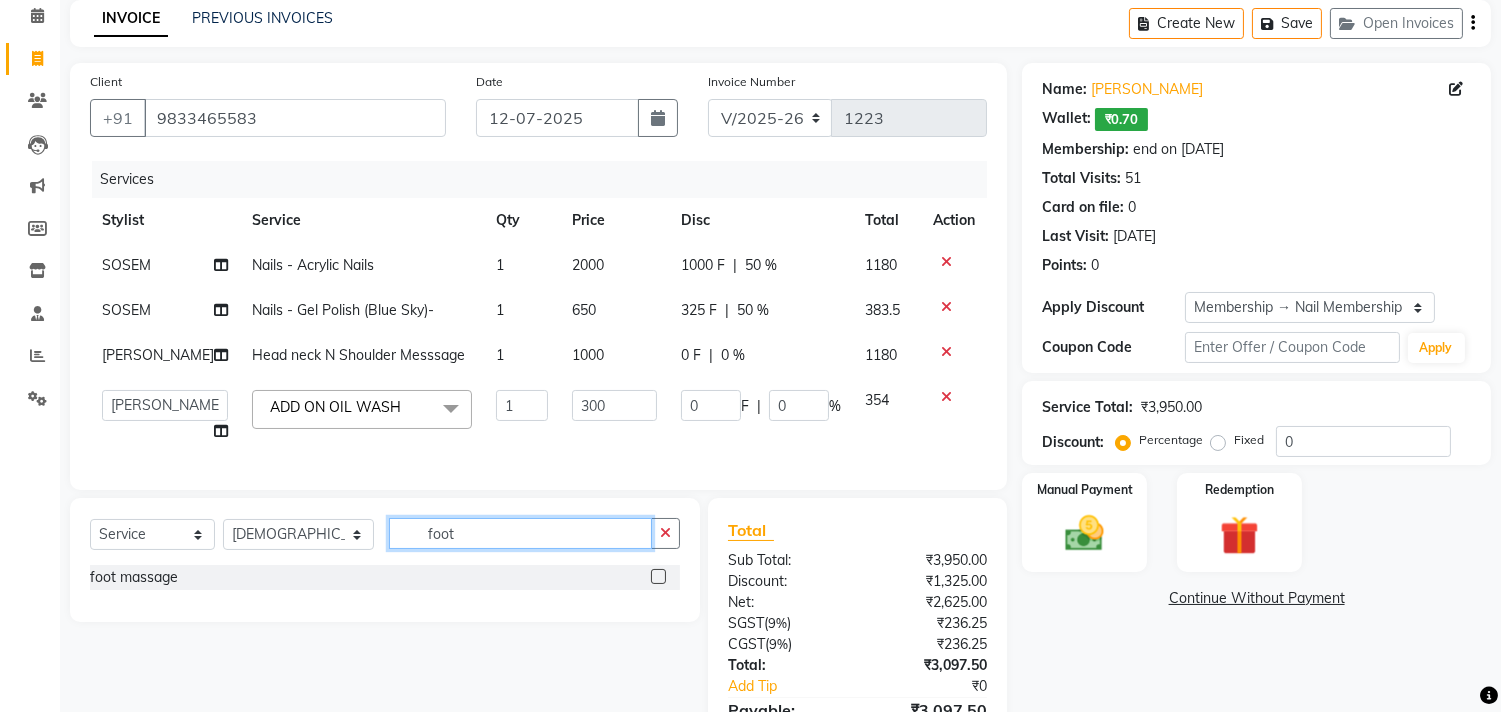 type on "foot" 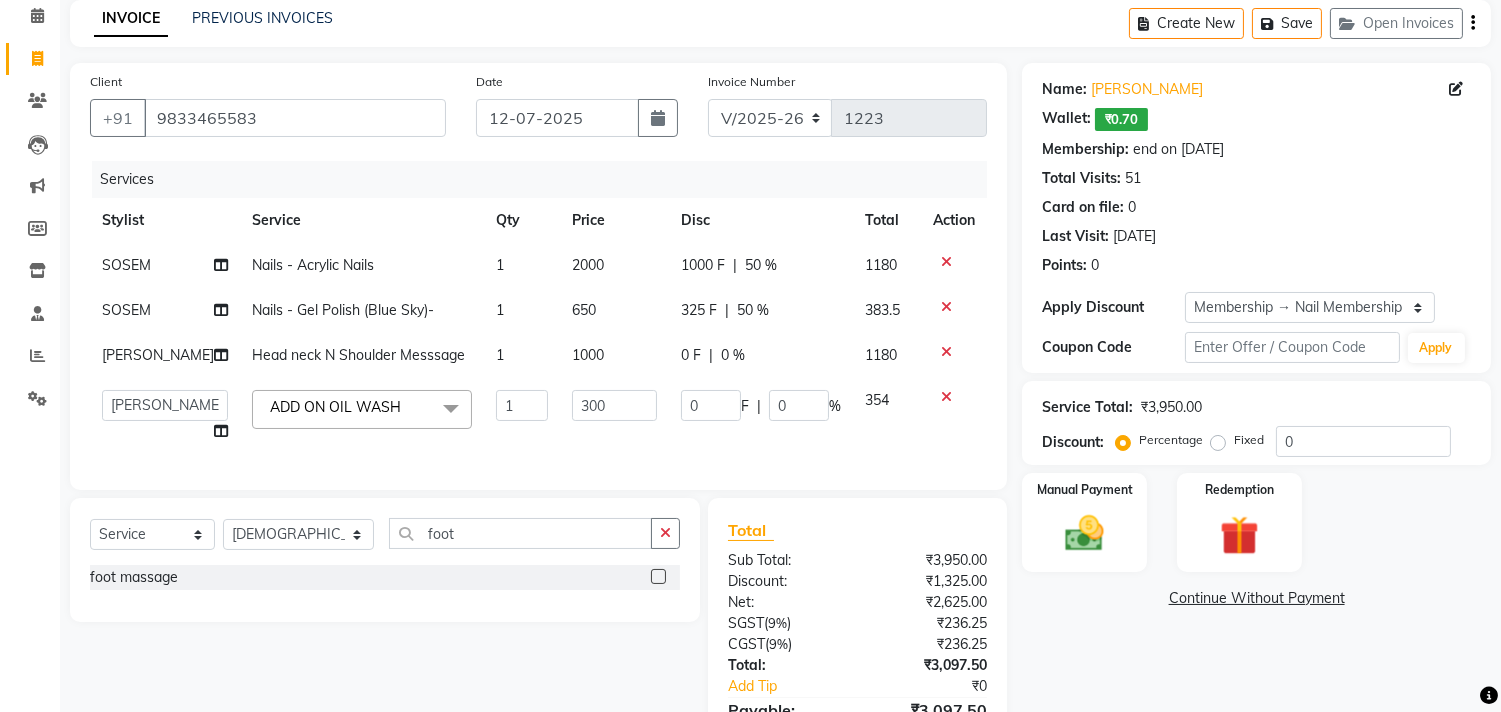 click 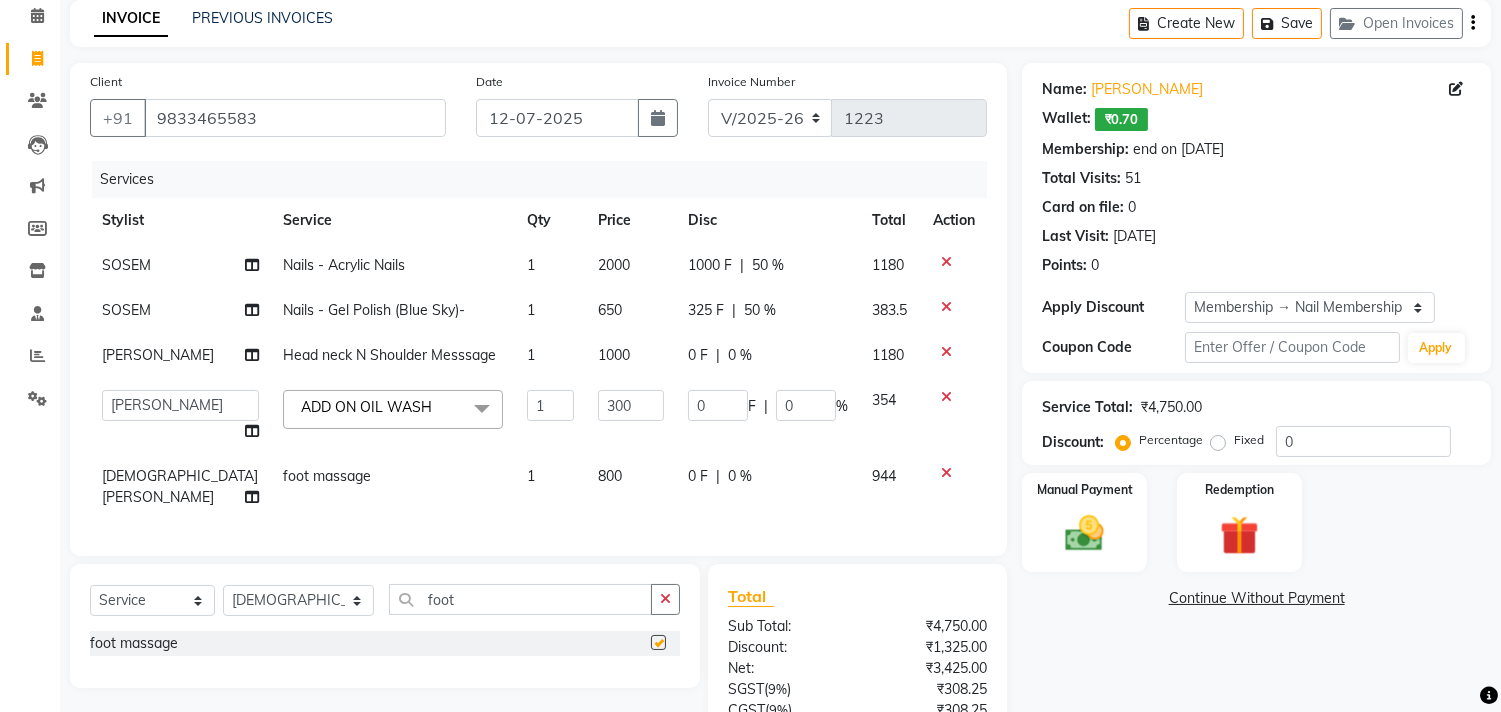 checkbox on "false" 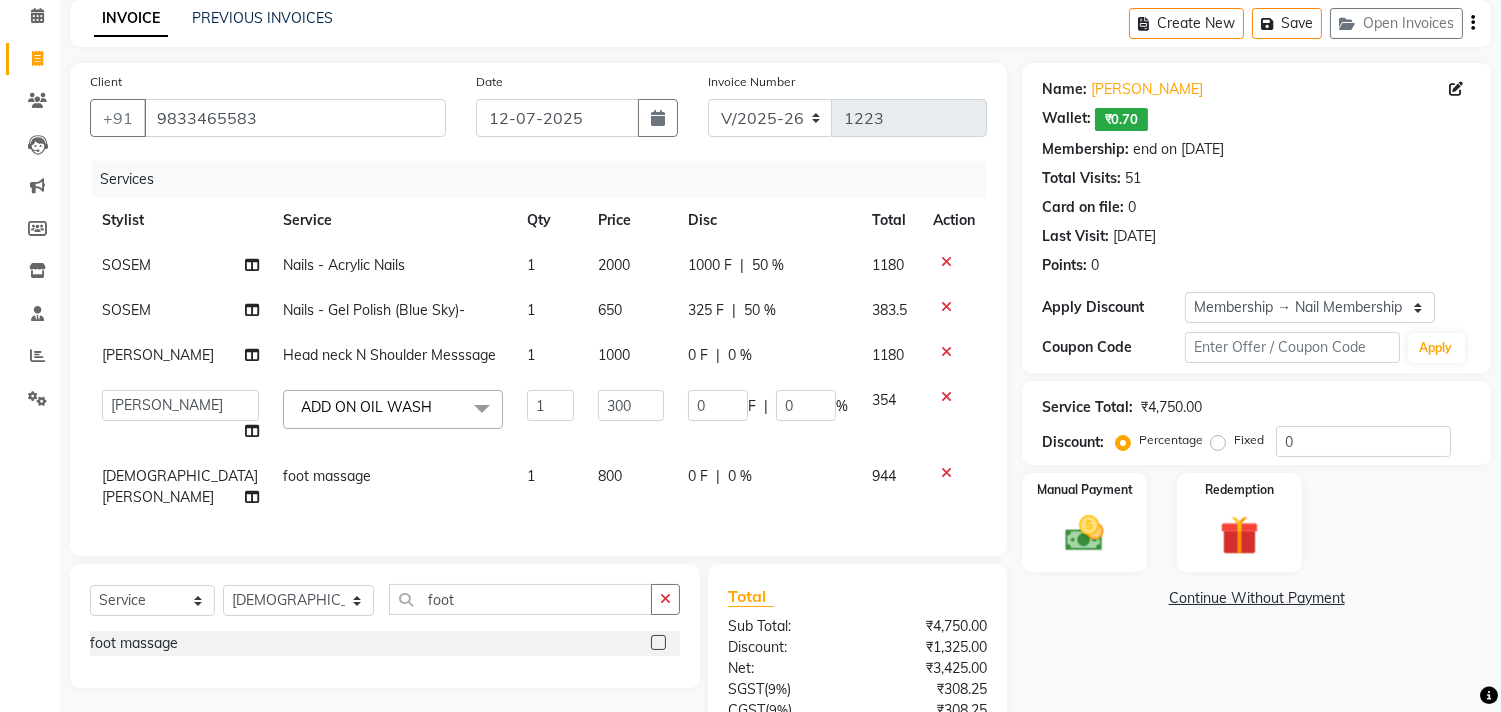 click on "800" 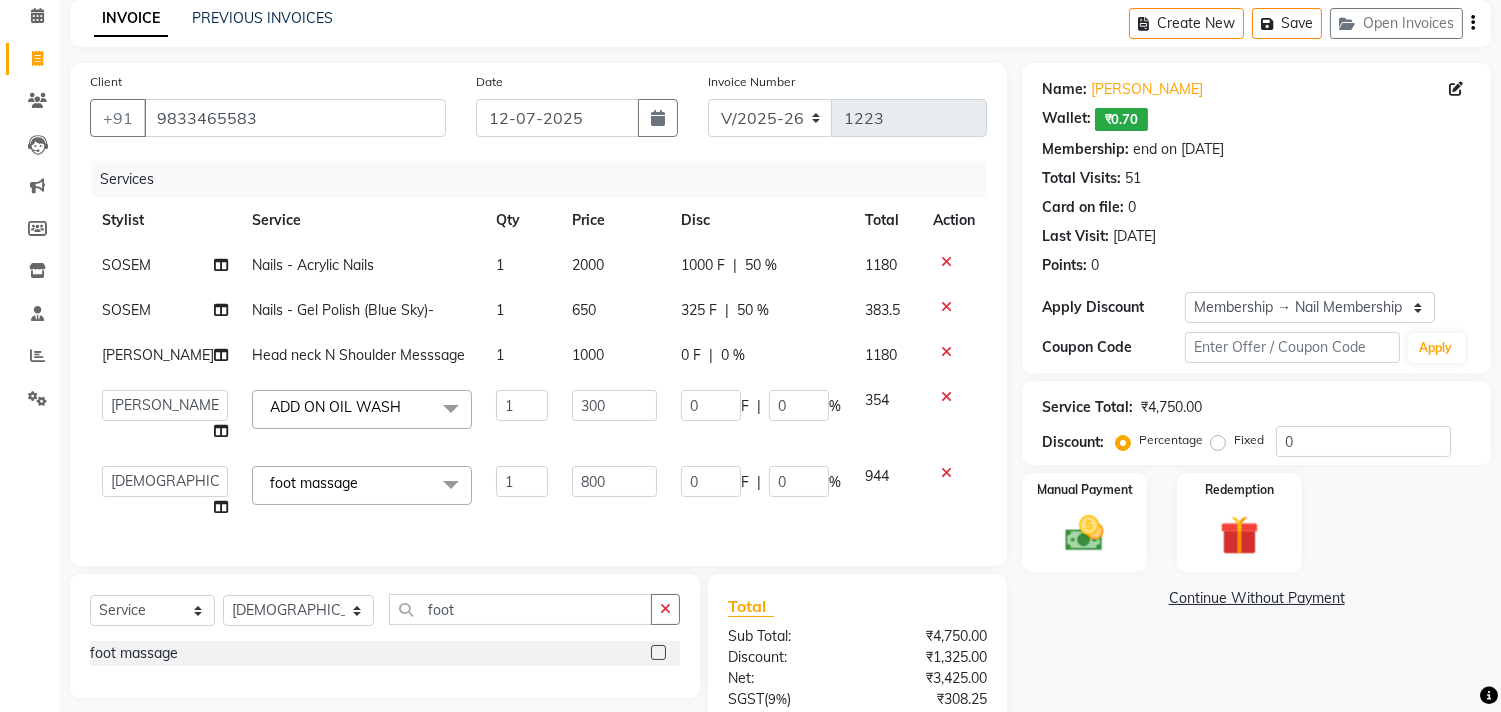 click on "0 F | 0 %" 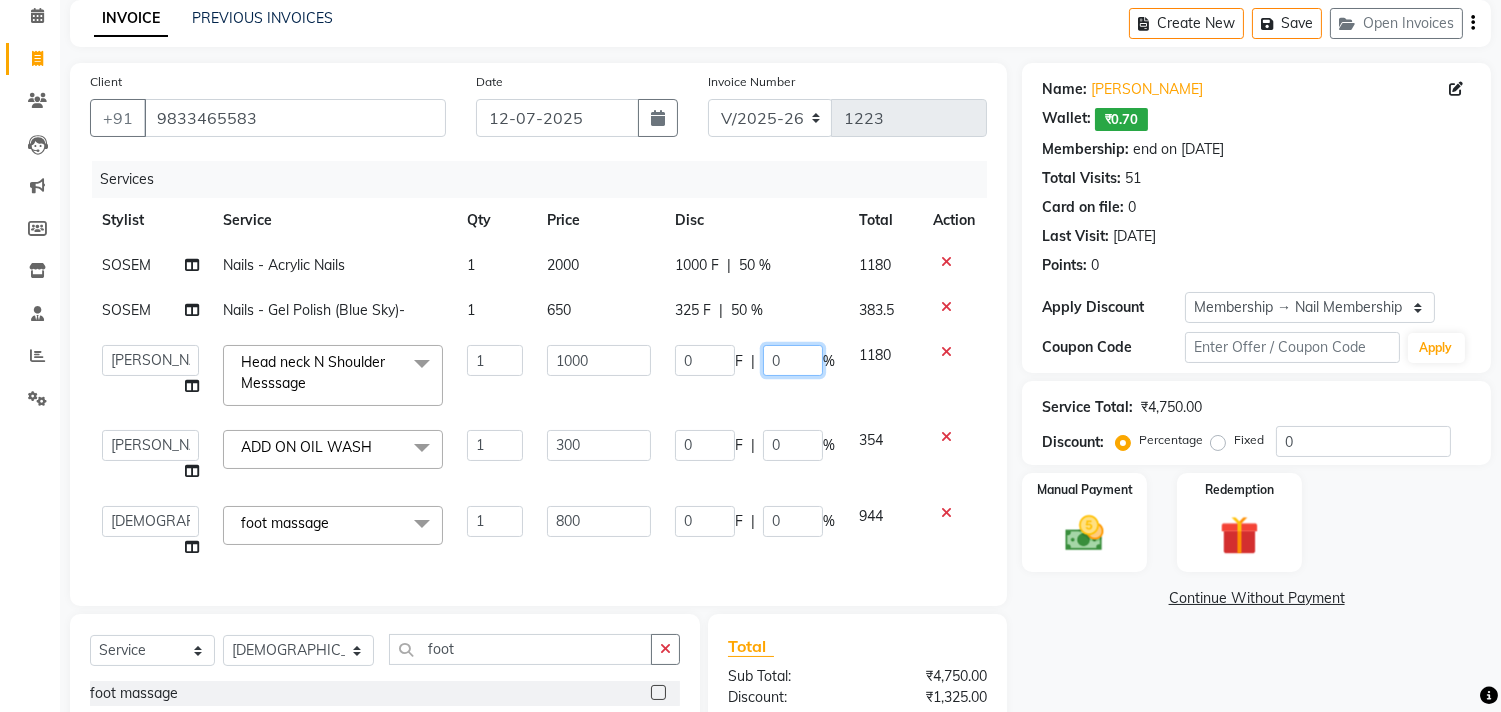 click on "0" 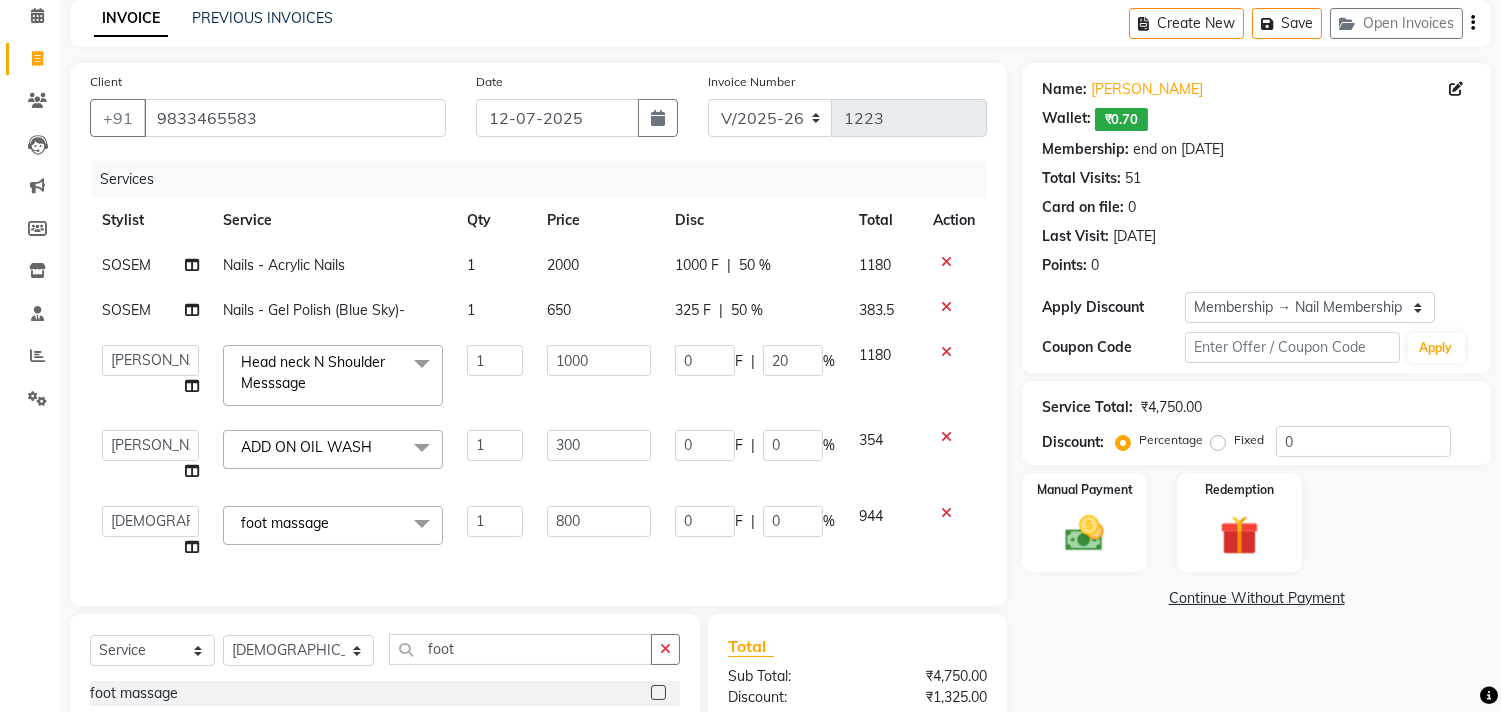 click on "0 F | 20 %" 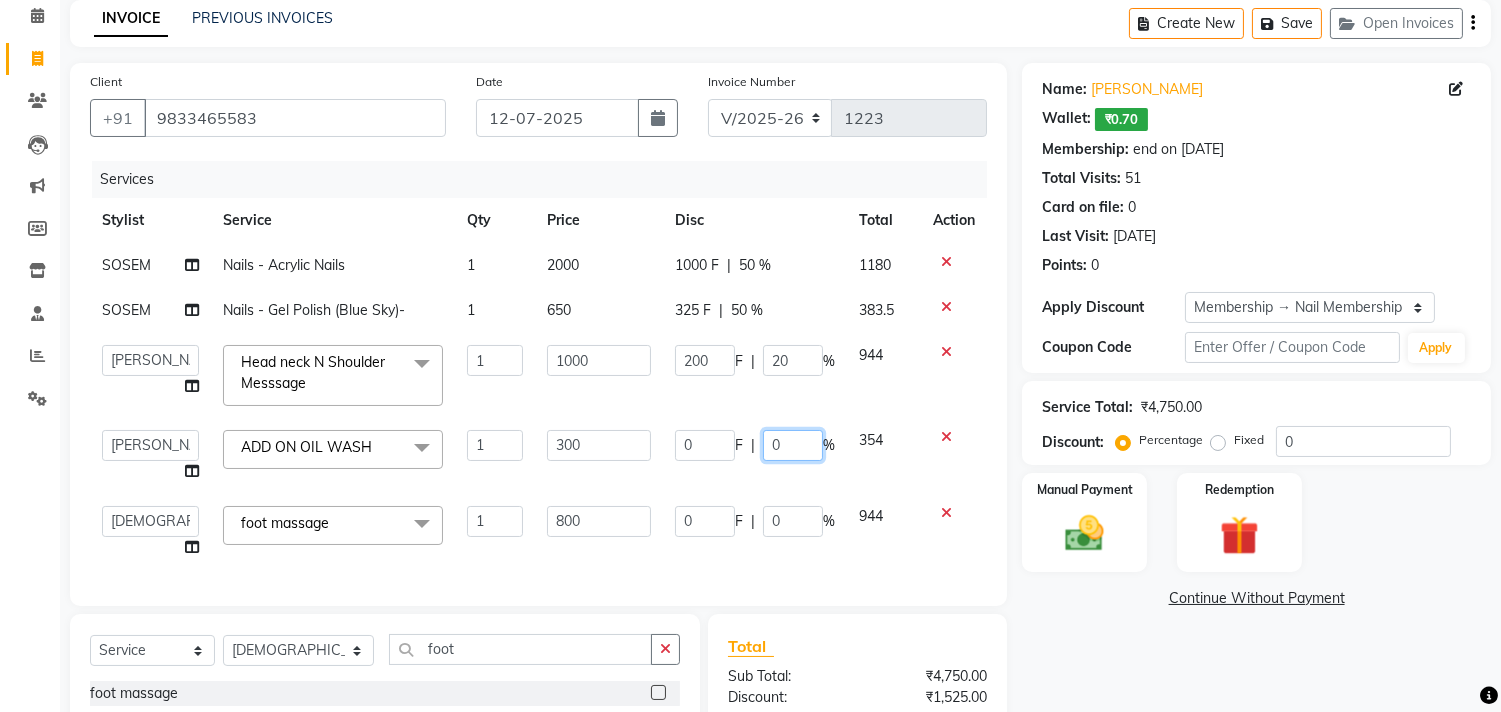 click on "0" 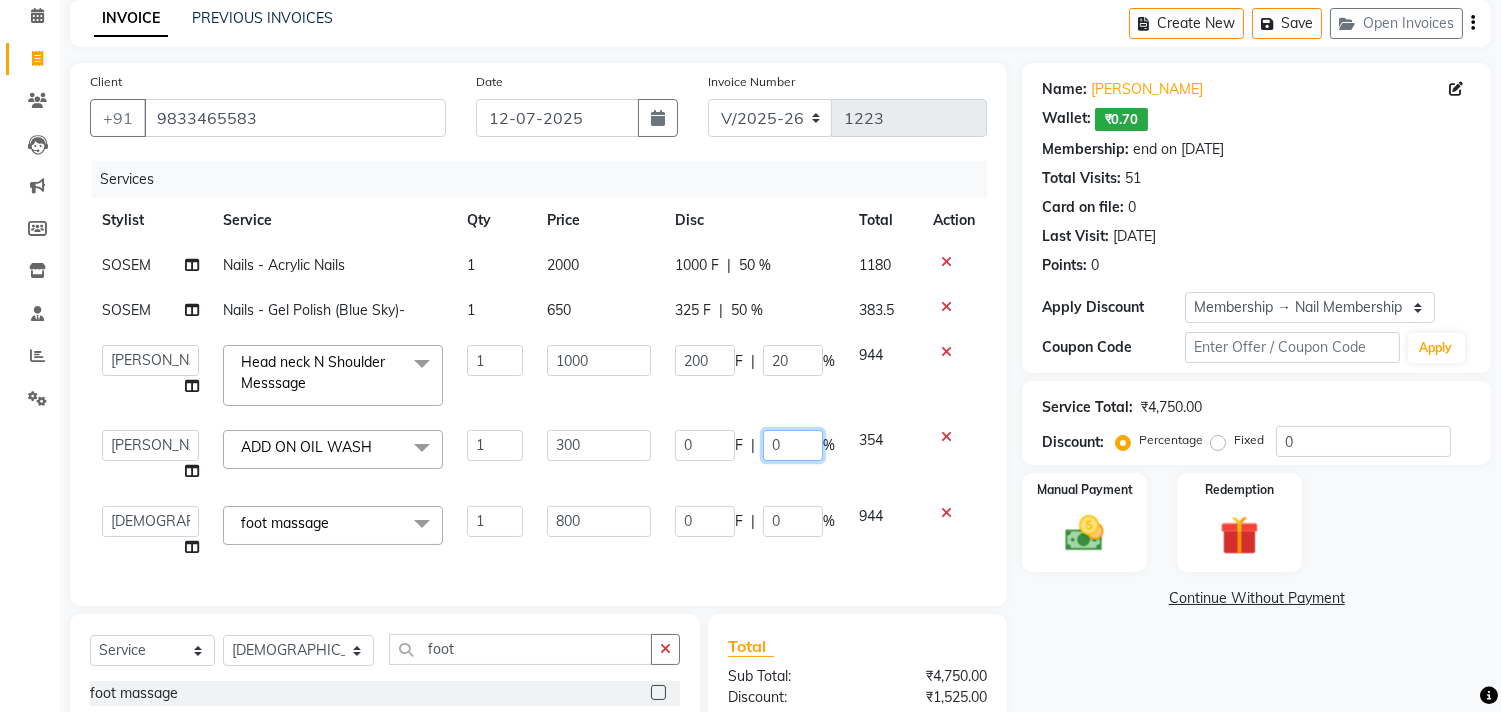 click on "0" 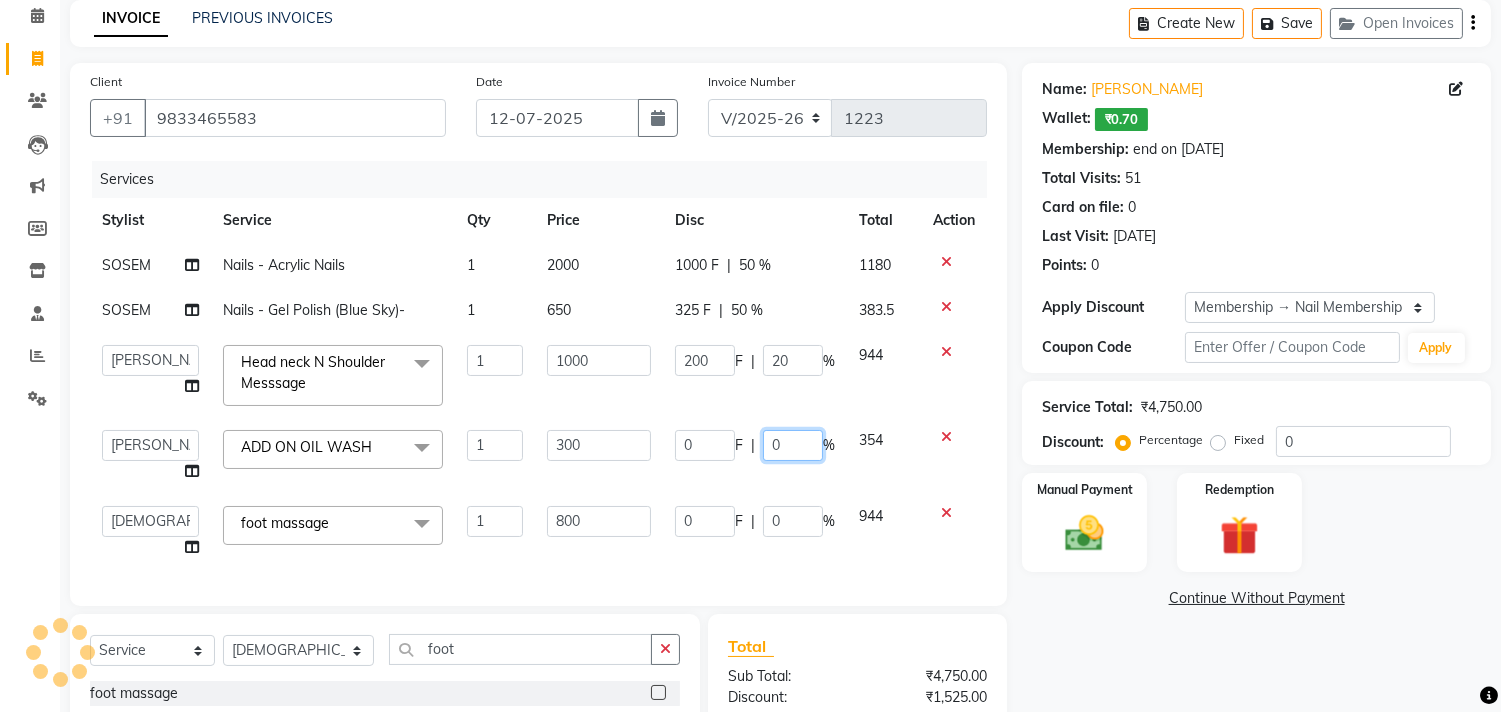 type on "20" 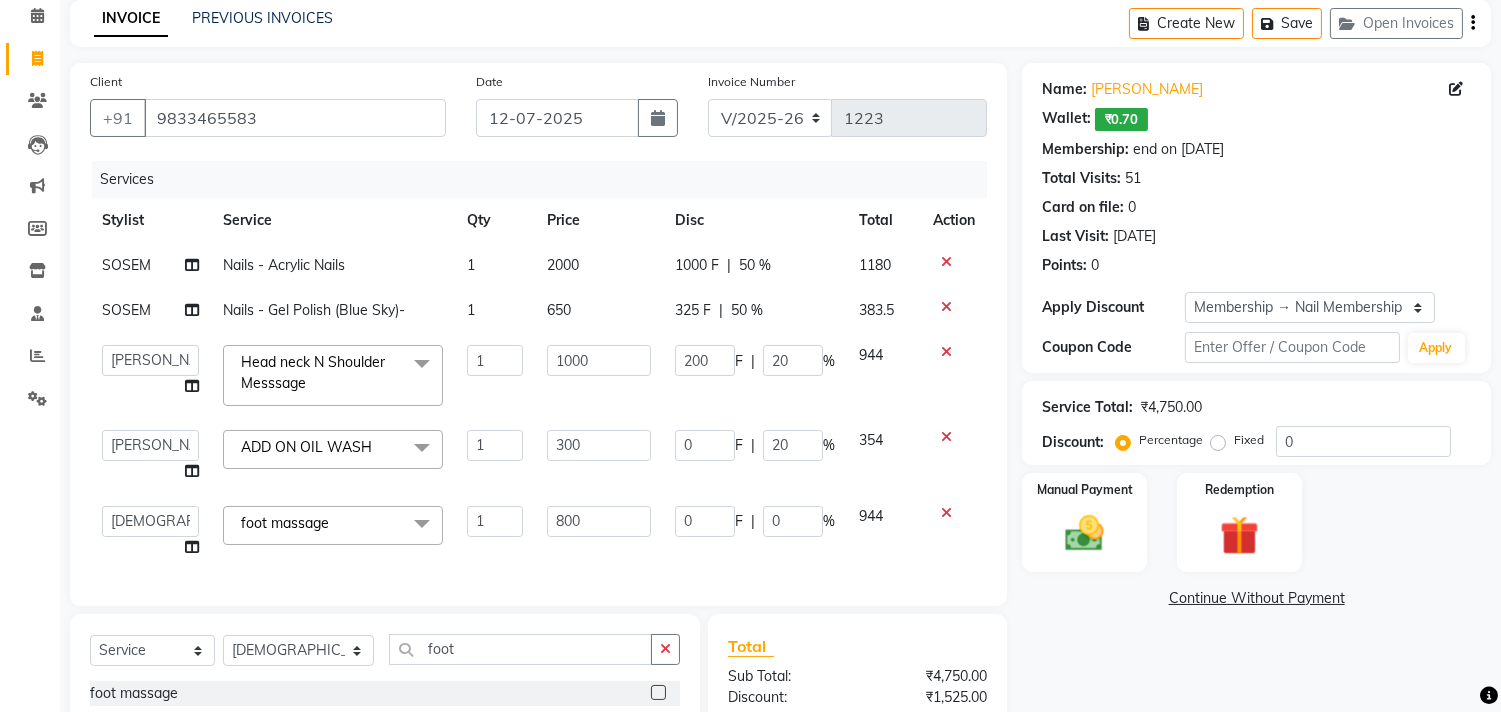 click on "SOSEM Nails  - Acrylic Nails 1 2000 1000 F | 50 % 1180 SOSEM Nails  - Gel Polish (Blue Sky)- 1 650 325 F | 50 % 383.5  Alim Kaldane   Anwar Laskar   Hi On Hair   MAKYOPHI   Pankaj Thakur   Poonam Nalawade   Raani   Rasika  Shelar   Rehan Salmani   Saba Shaikh   Sana Shaikh   SOSEM   Zeeshan Salmani  Head neck N Shoulder Messsage  x ARGAN COCKTAIL ARGAN SPA FRINGE - STRAIGHTENING HAIR EXTENSION REMOVAL HAIR EXTENSIONS INTEGRITY UPTO SHOULDER MOISTURE PLUS SPA (Upto Shoulder) NANO PLASTIA (Very Short) OLA PLEX STAND ALONE OLA PLEX TREATMENT SLIVER SHINE COCKTAIL STENSILS STRAIGHTNING (ABOVE SHOULDER) STRAIGHTNING (BELOW SHOULDER) STRAIGHTNING (UPTO WAIST) STRAIGHTNING (VERY SHORT) Colour Care milkshake Spa foot massage Nose wax file/cut file/cut/polish outcurls Blow dry Aroma Manicure eyebrows/upperlips wash n Blowdry UPPERLIPS PINKINI WAX face Dtan Cateye gel polish Aroma Pedicure AVL pedicure marine sea alga face bleach Bomb pedicure Bomb Manicure AVL Manicure marine sea alga Feet Wax ADD ON OIL WASH Ear Wax" 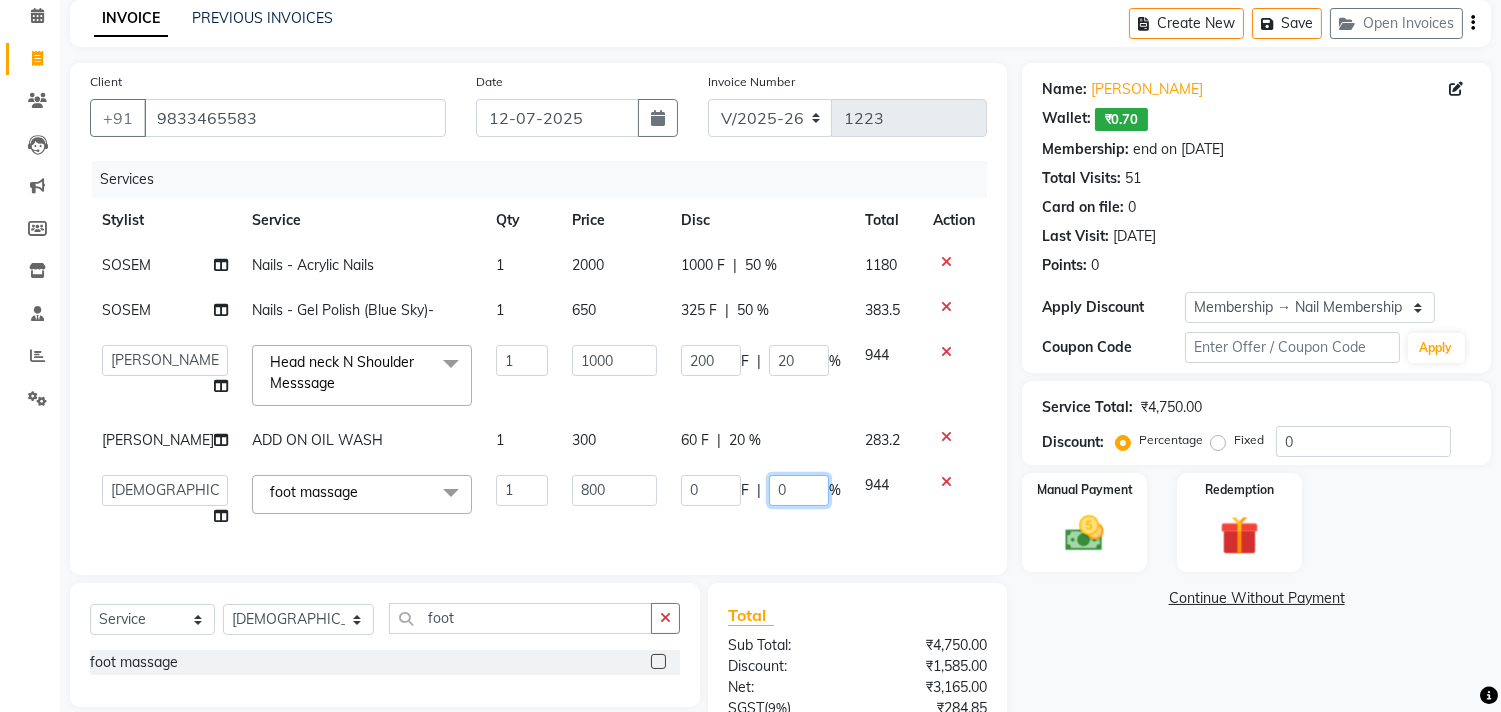 click on "0" 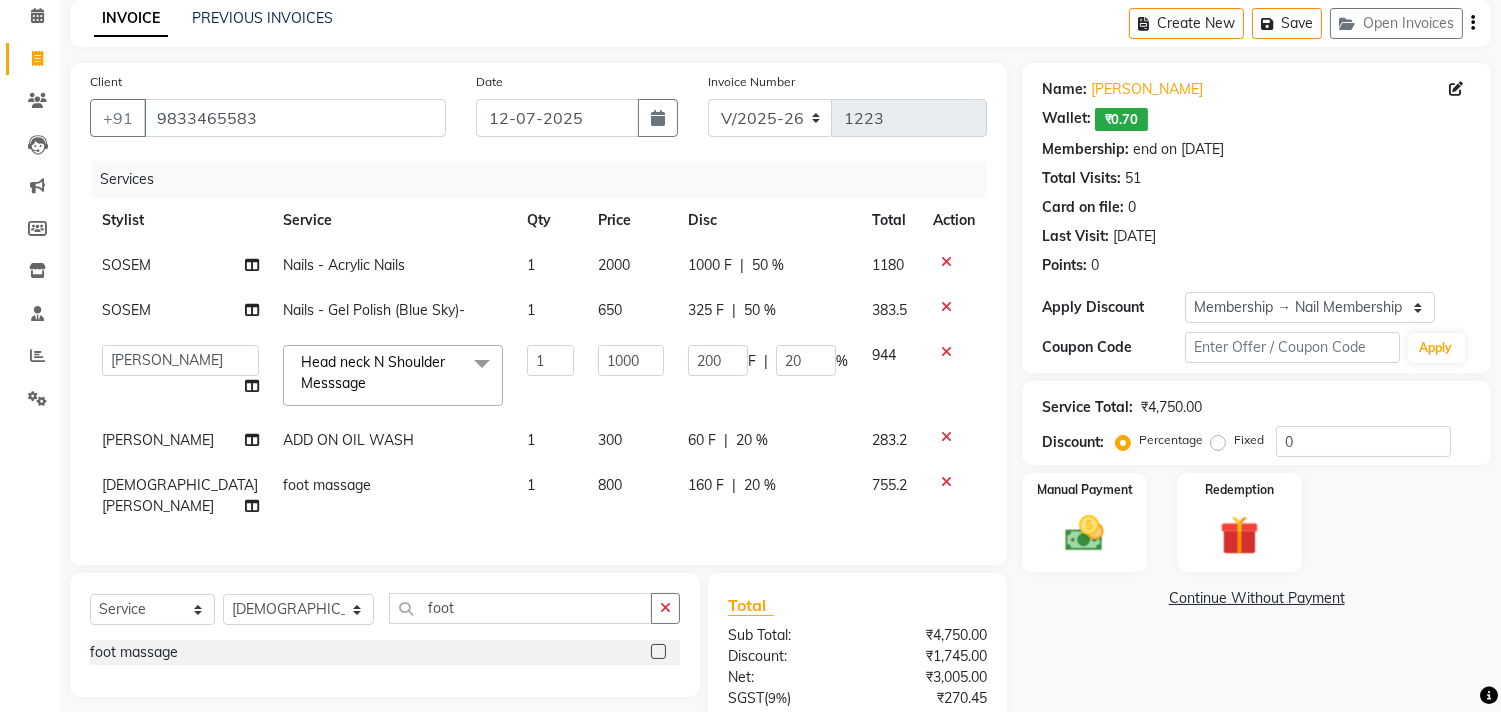 click on "160 F | 20 %" 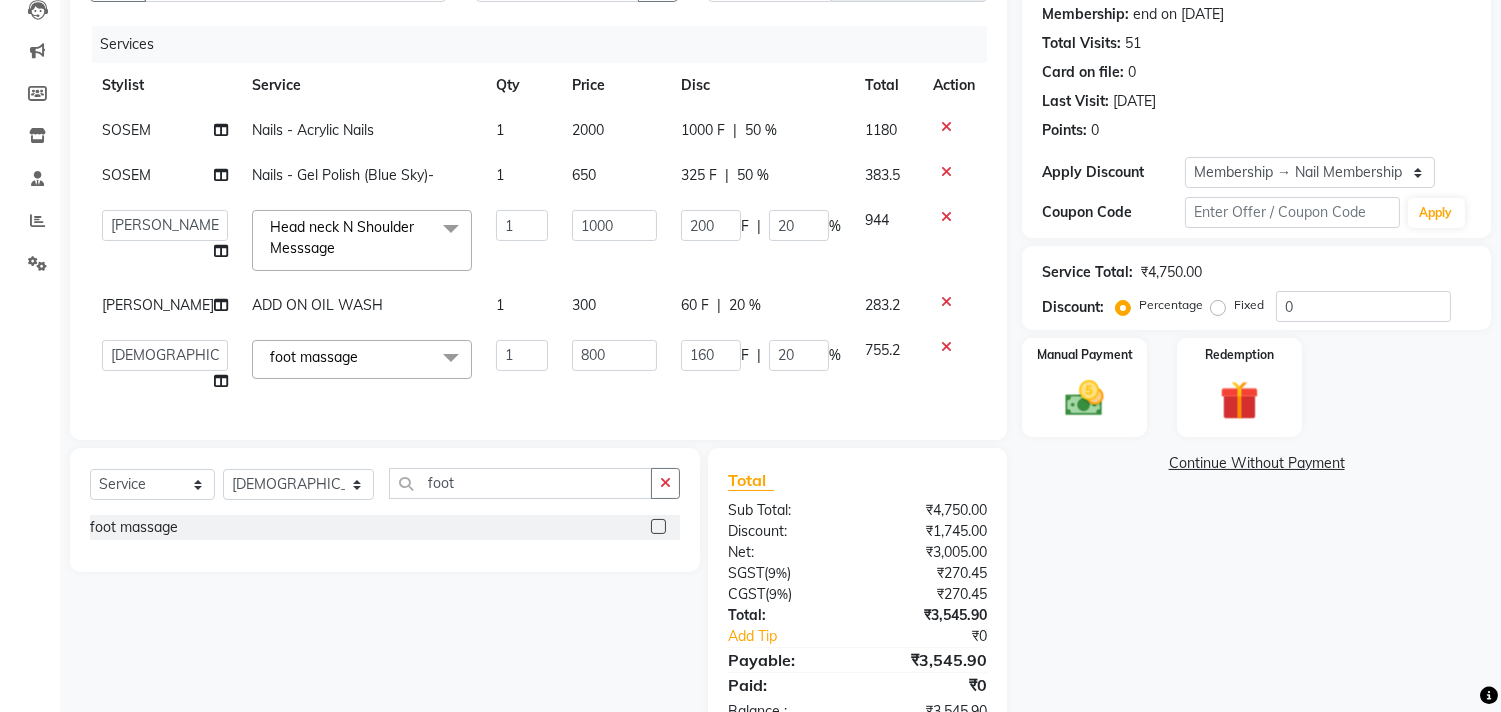 scroll, scrollTop: 320, scrollLeft: 0, axis: vertical 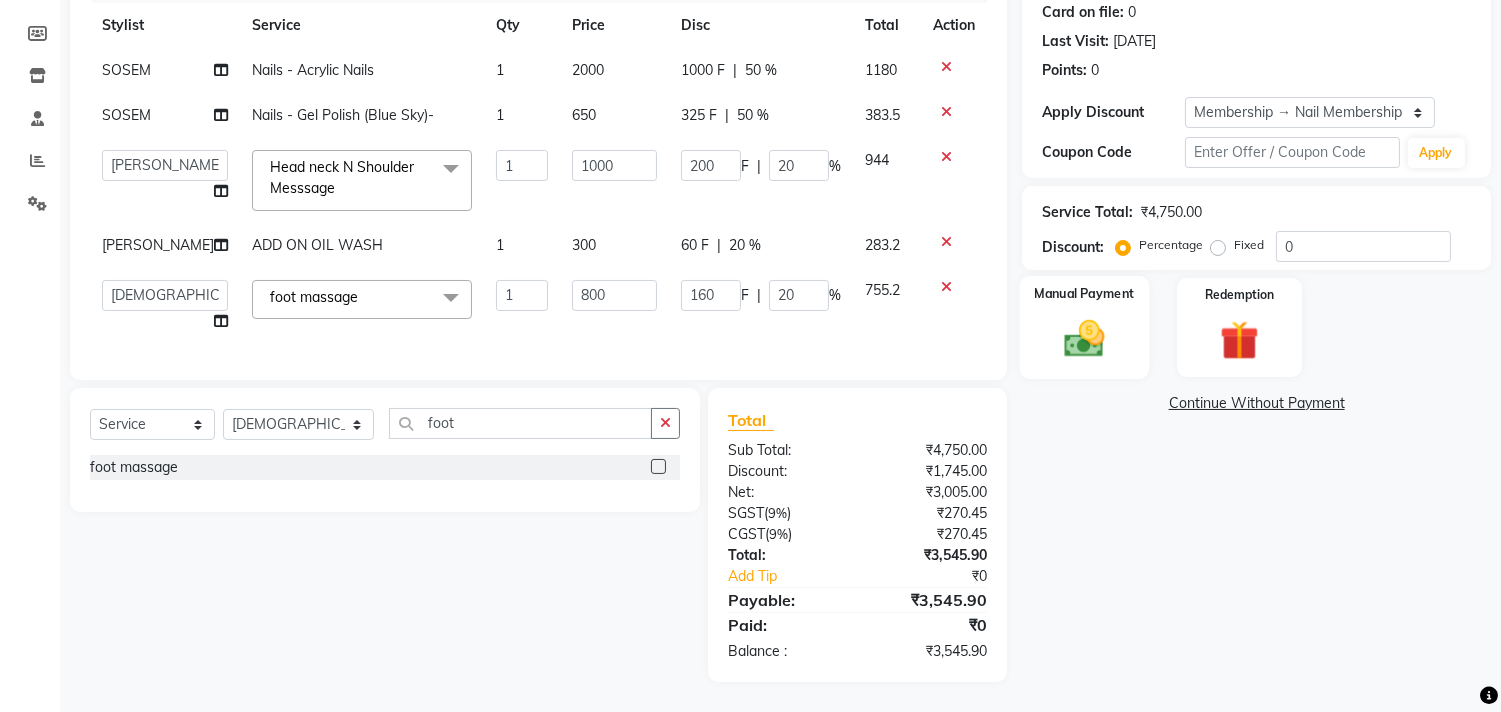 click 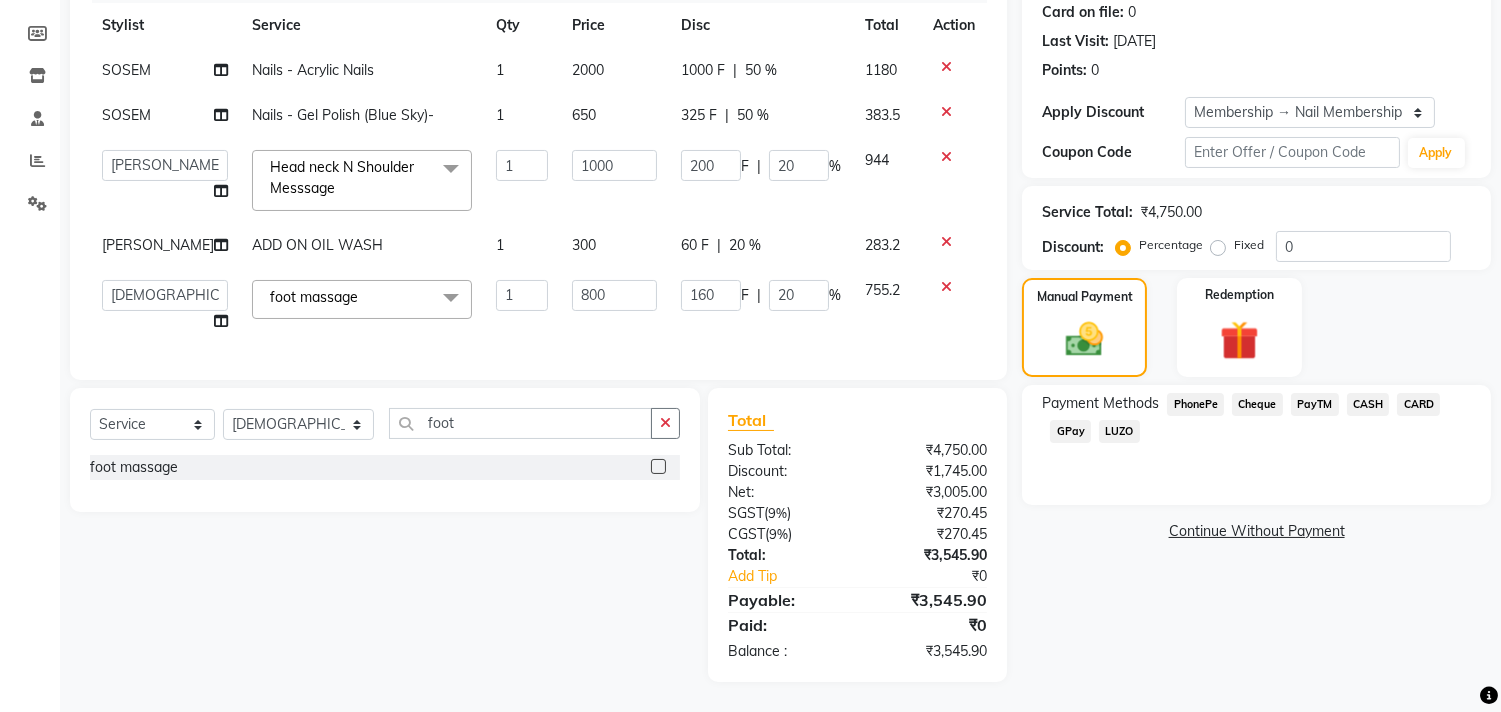 click on "CARD" 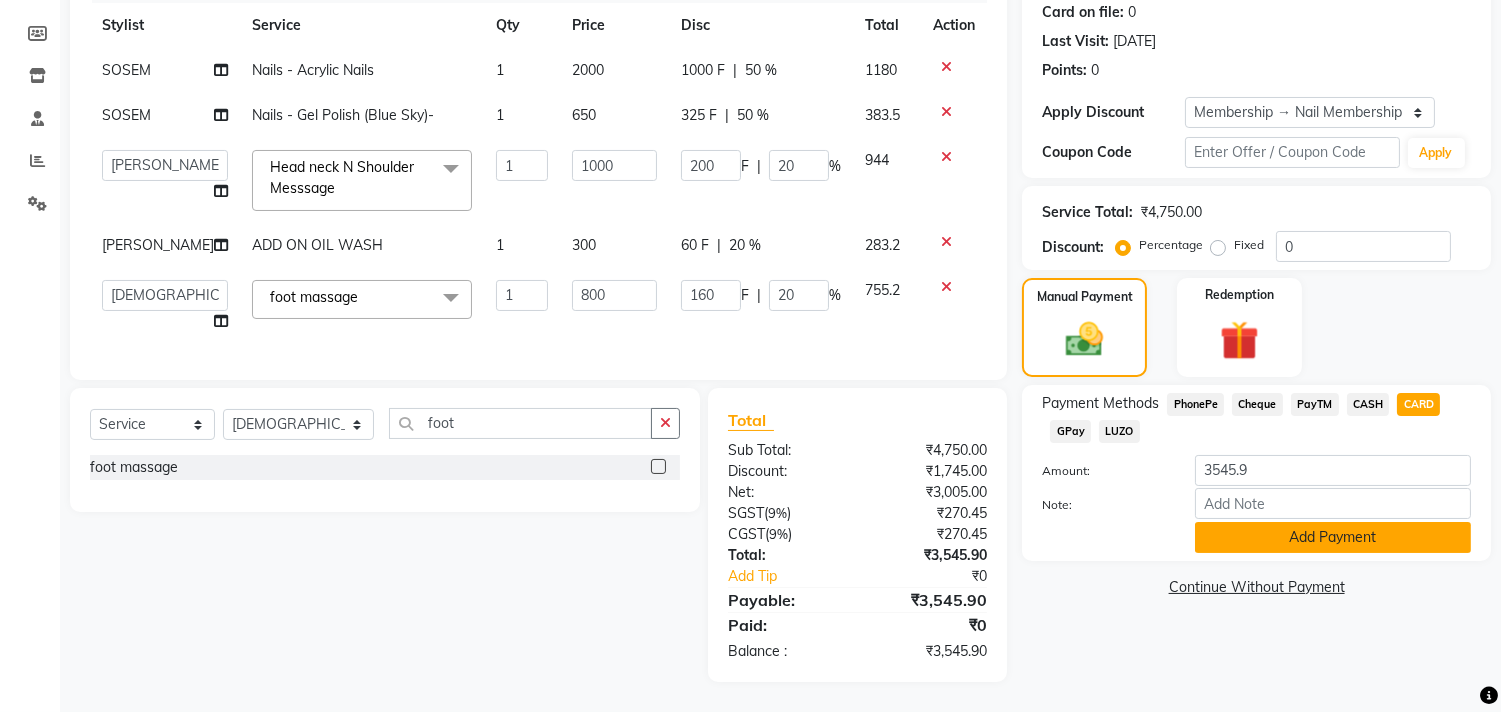 click on "Add Payment" 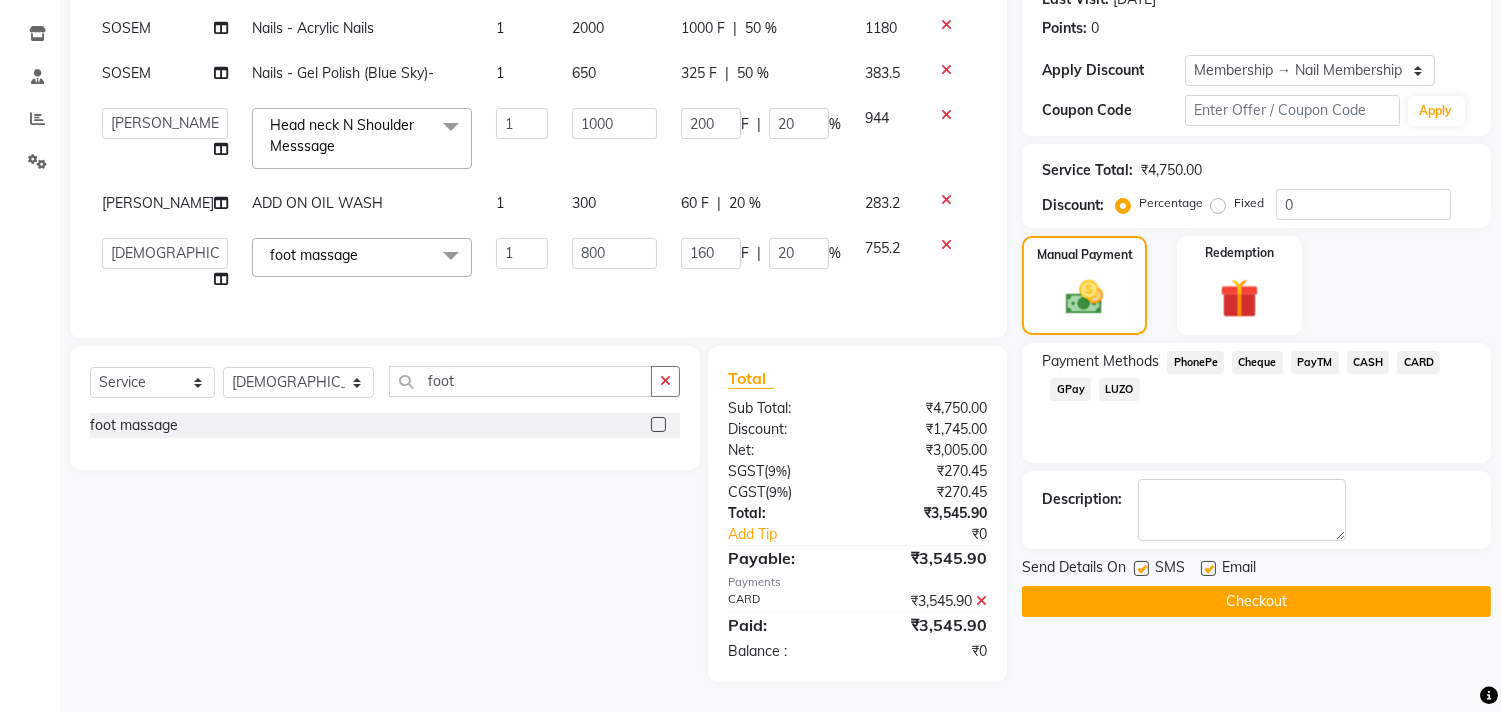 scroll, scrollTop: 361, scrollLeft: 0, axis: vertical 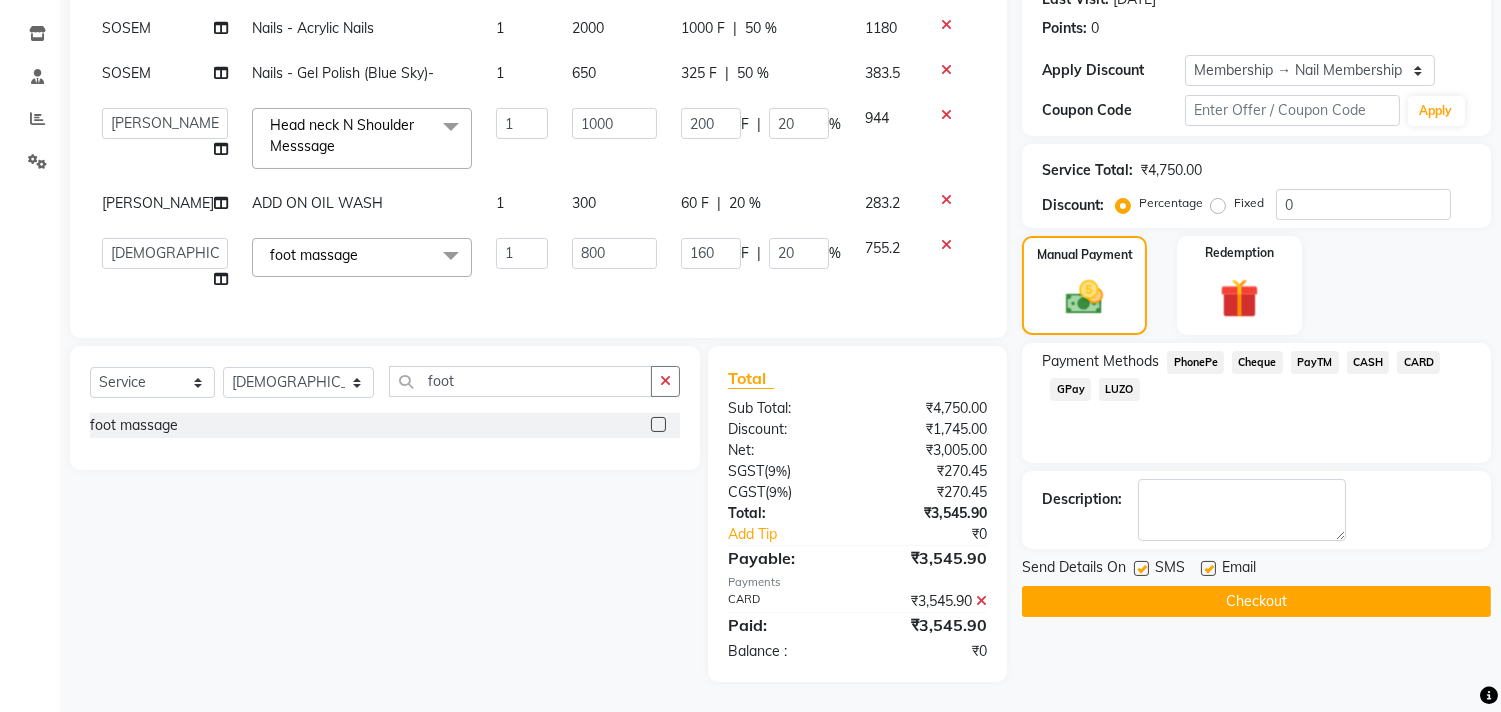 click 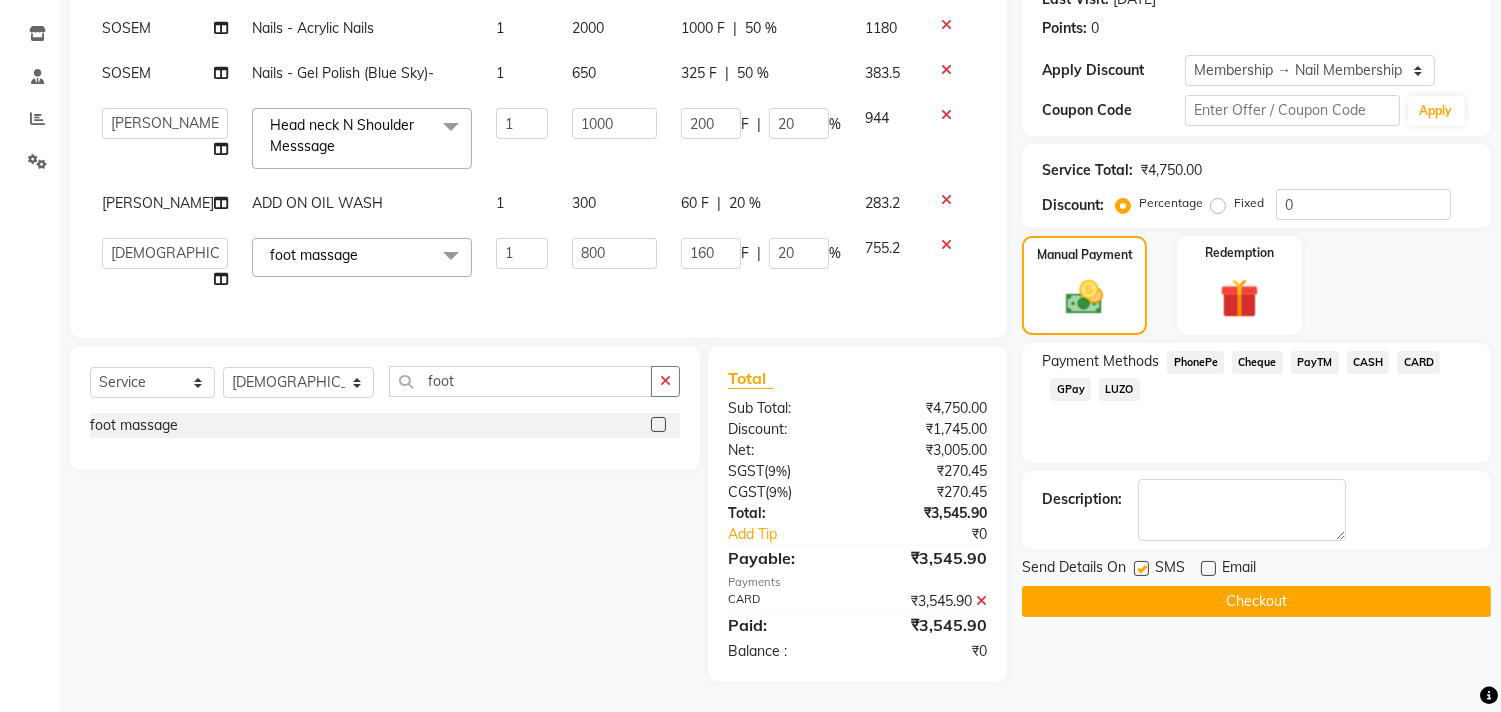 click on "Checkout" 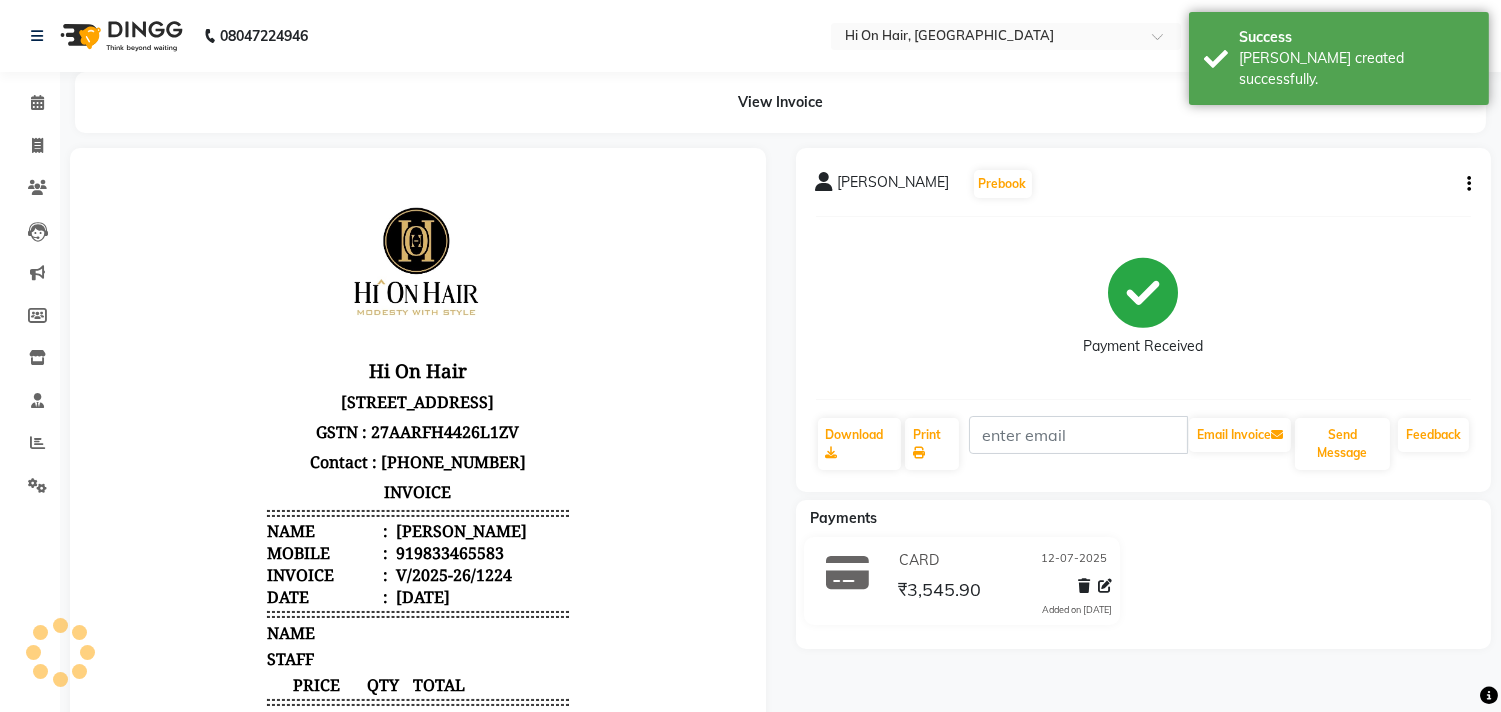 scroll, scrollTop: 0, scrollLeft: 0, axis: both 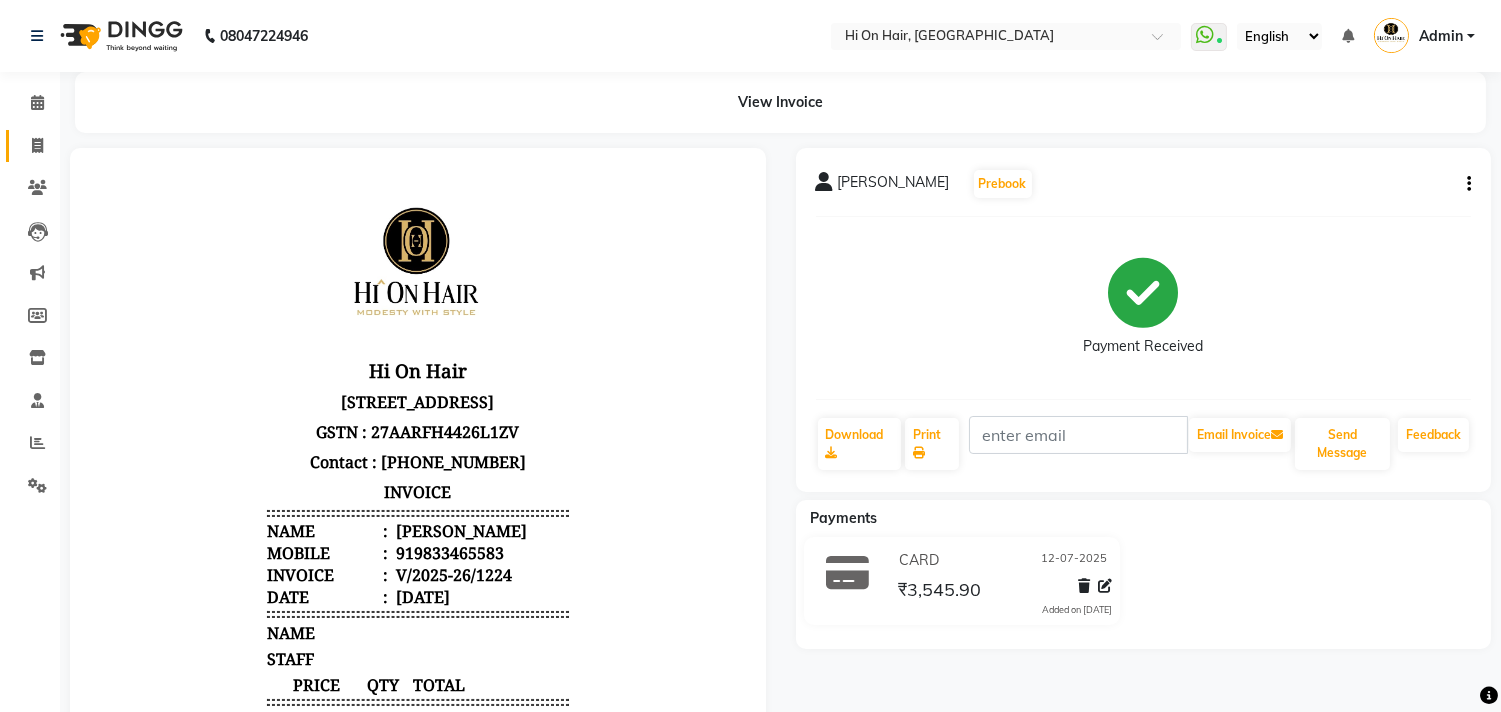 click on "Invoice" 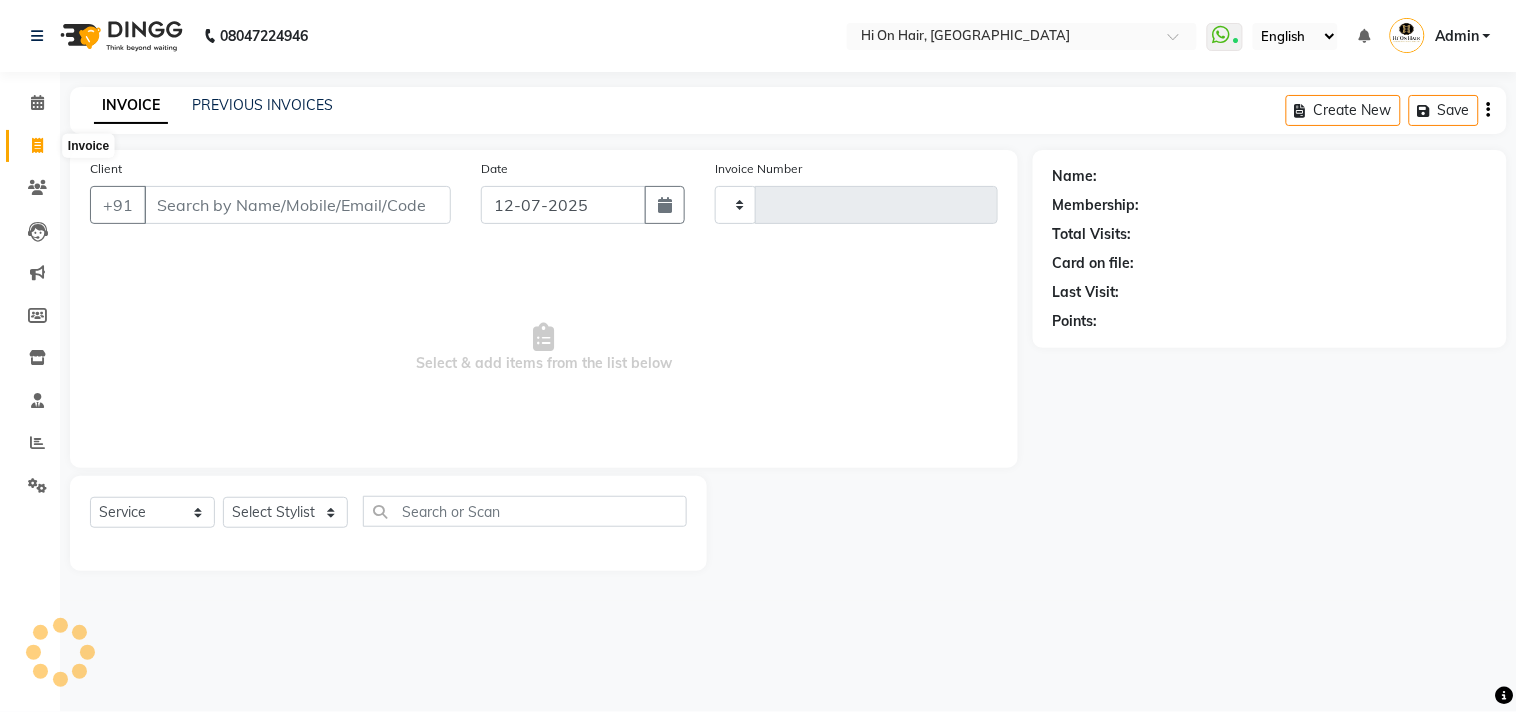 type on "1225" 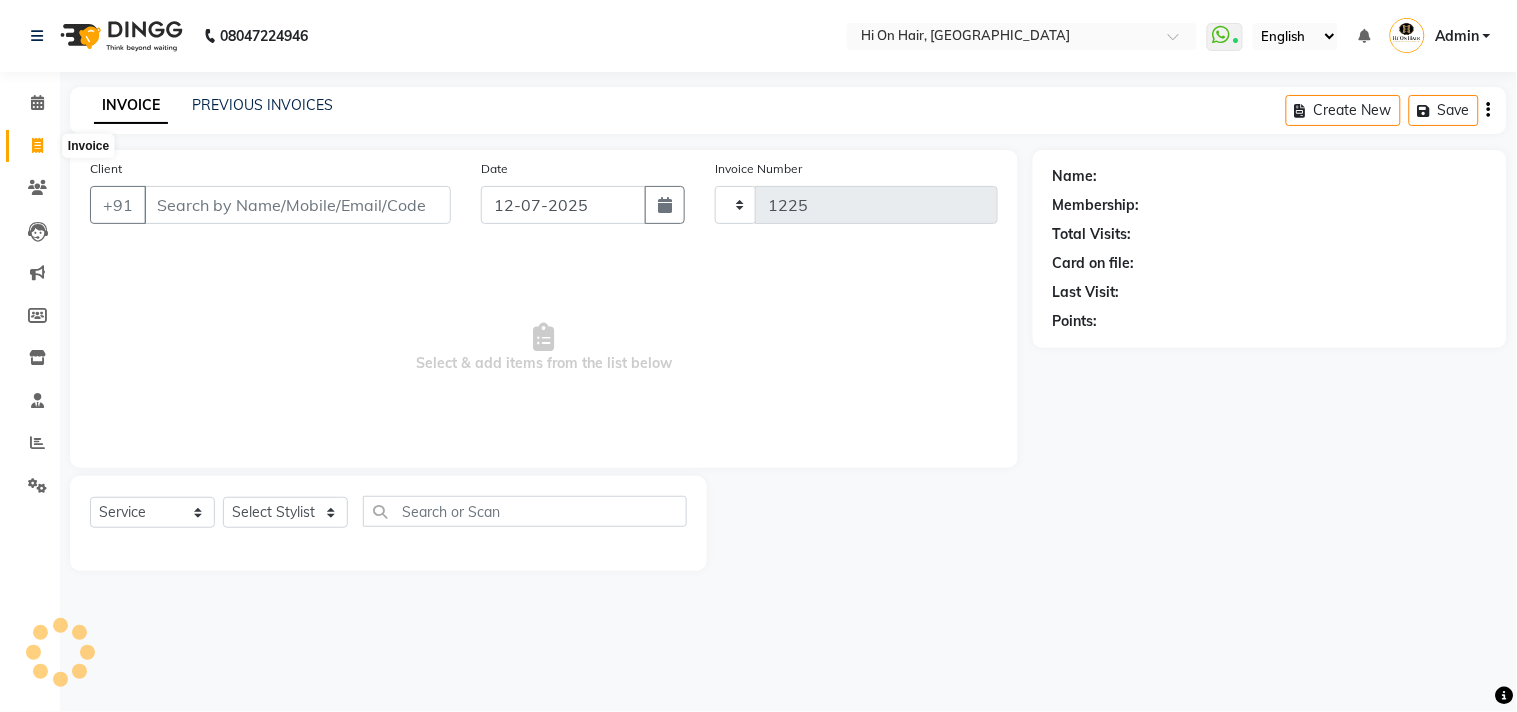 select on "535" 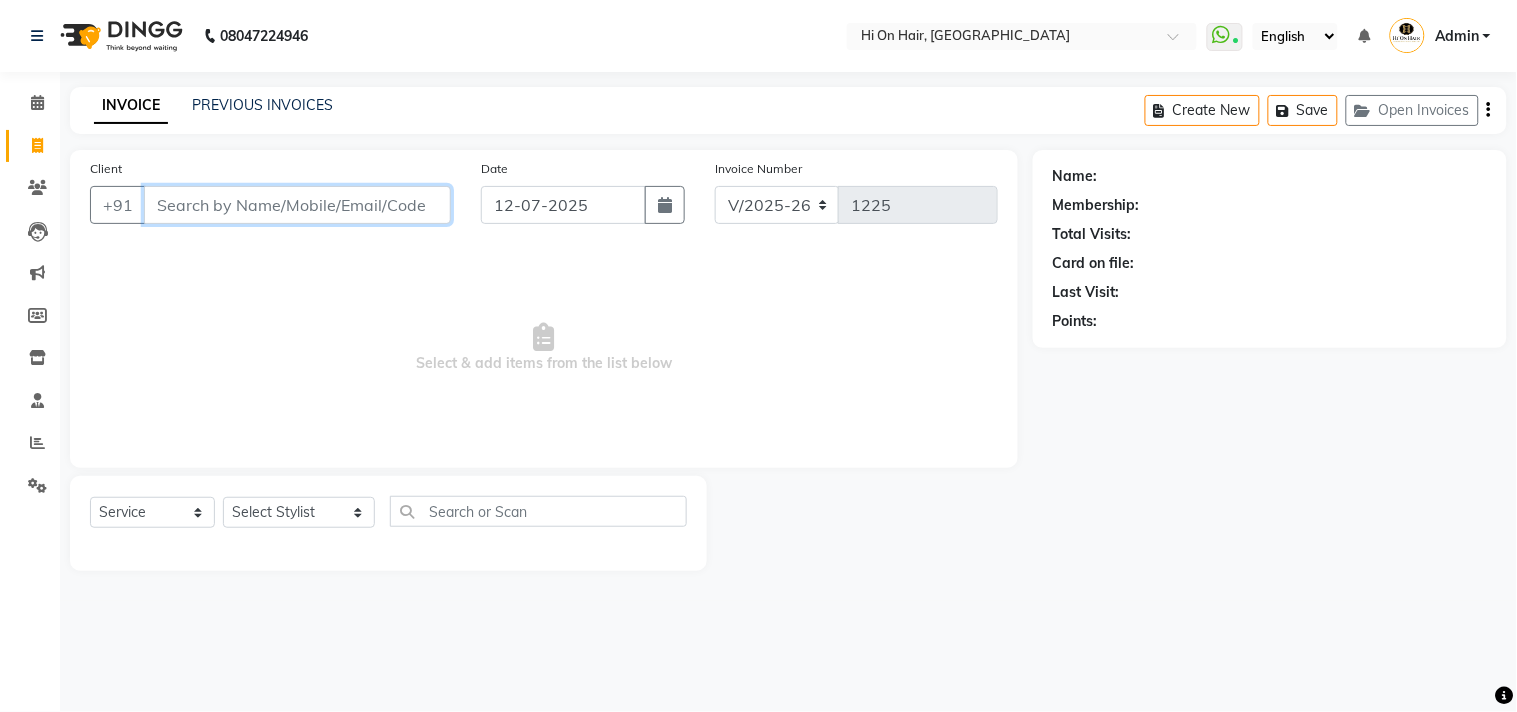 click on "Client" at bounding box center [297, 205] 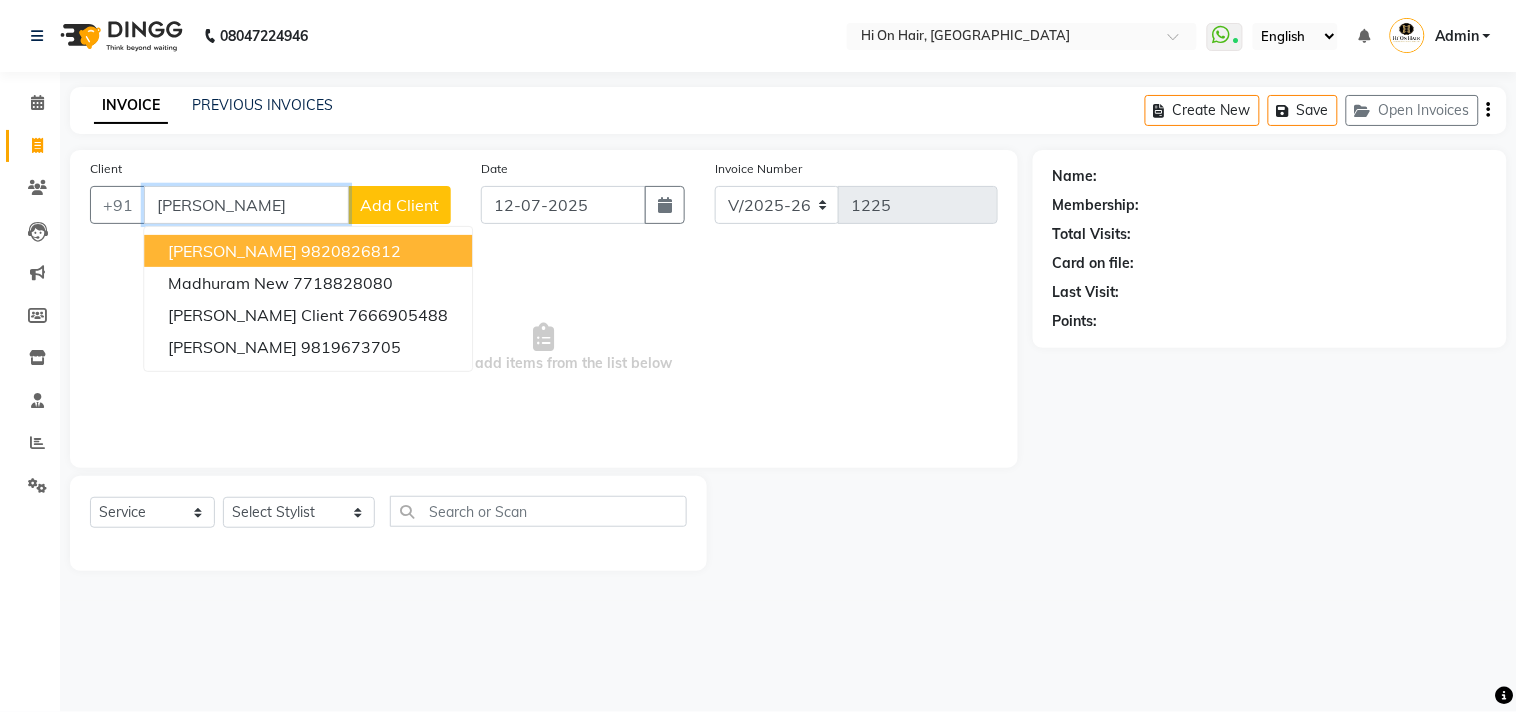 click on "9820826812" at bounding box center (351, 251) 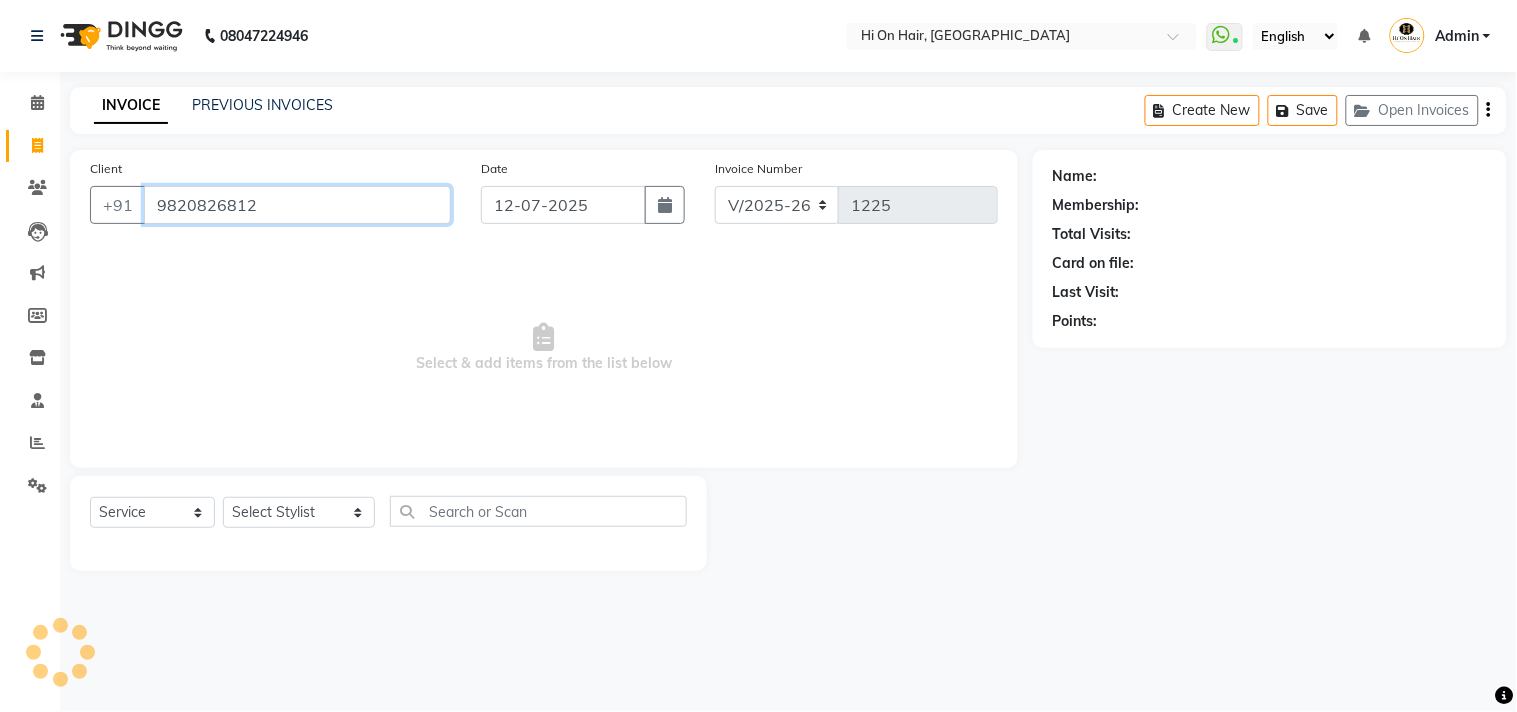 type on "9820826812" 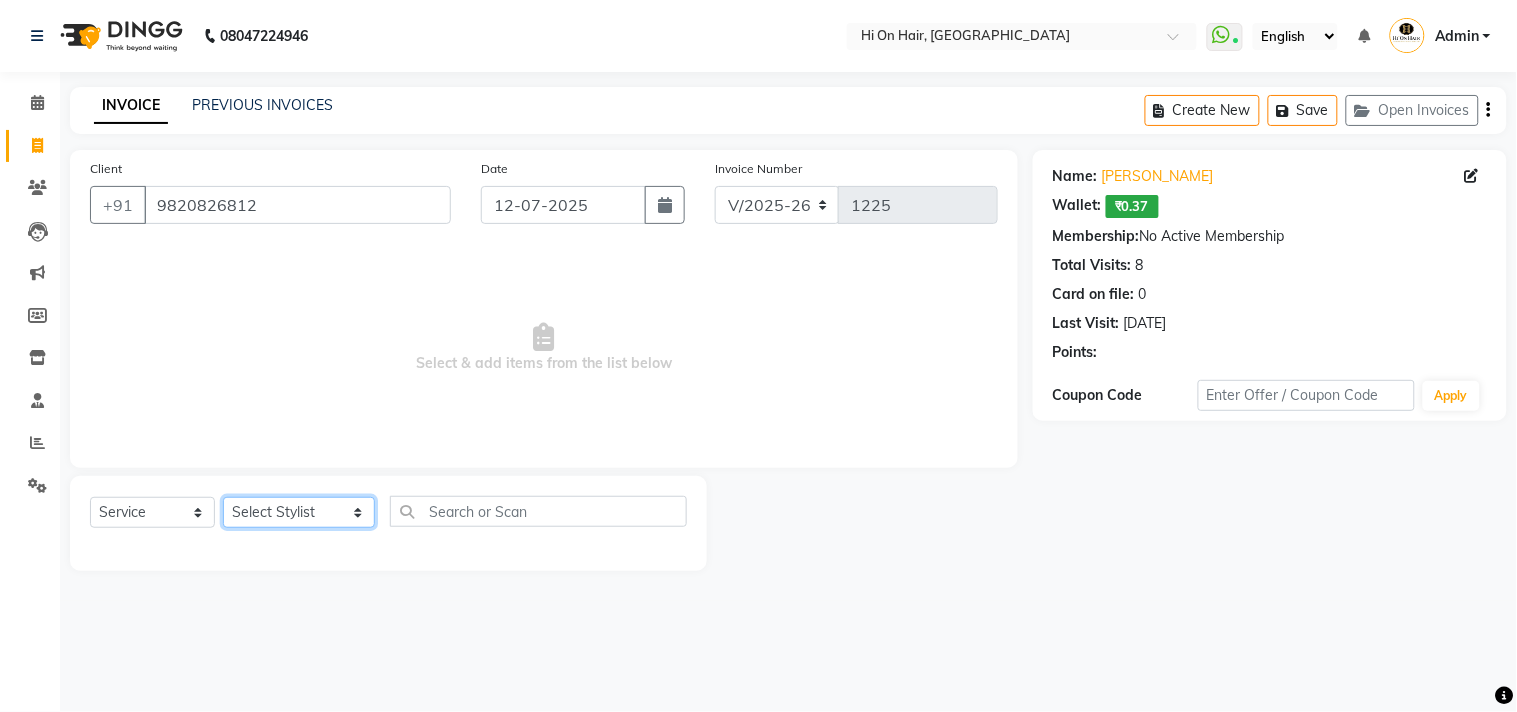click on "Select Stylist Alim Kaldane Anwar Laskar Hi On Hair MAKYOPHI Pankaj Thakur Poonam Nalawade Raani Rasika  Shelar Rehan Salmani Saba Shaikh Sana Shaikh SOSEM Zeeshan Salmani" 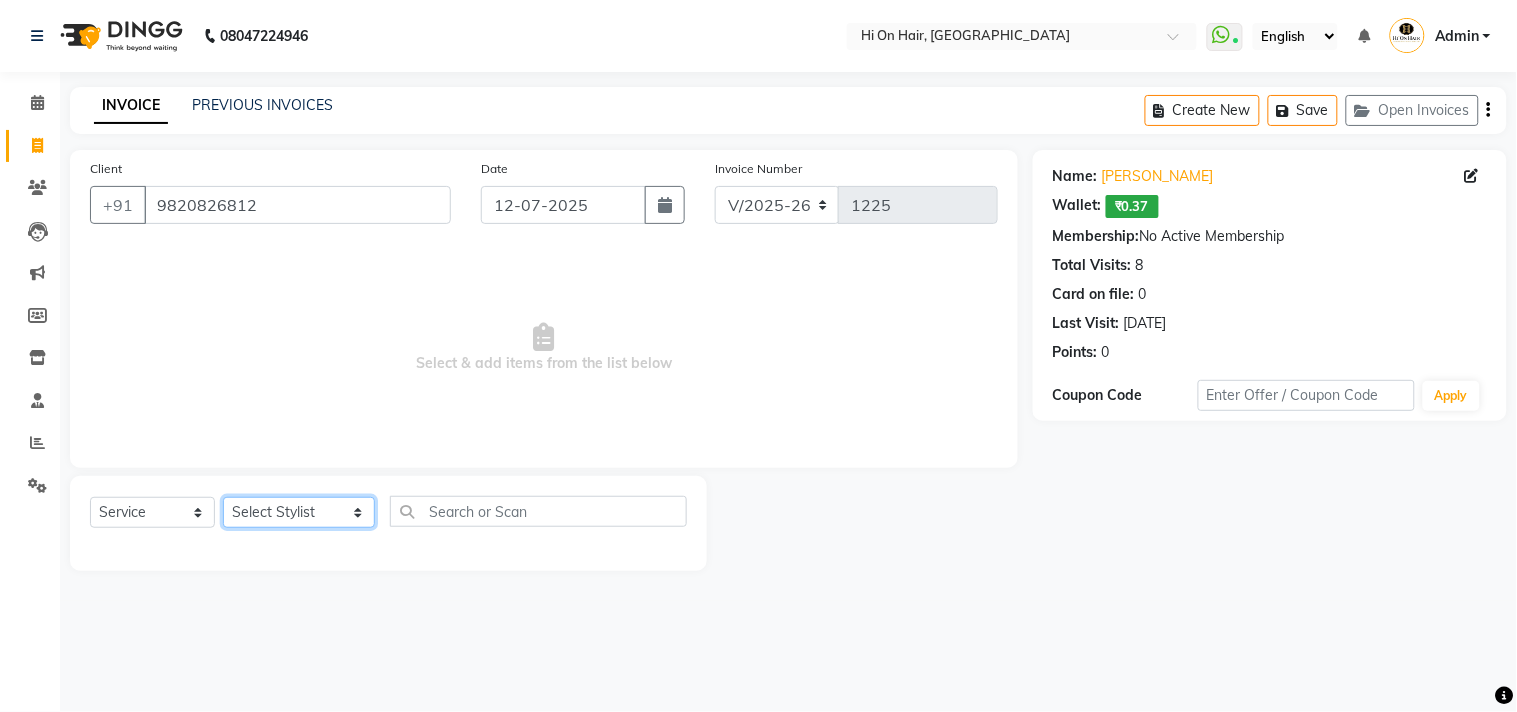 select on "29610" 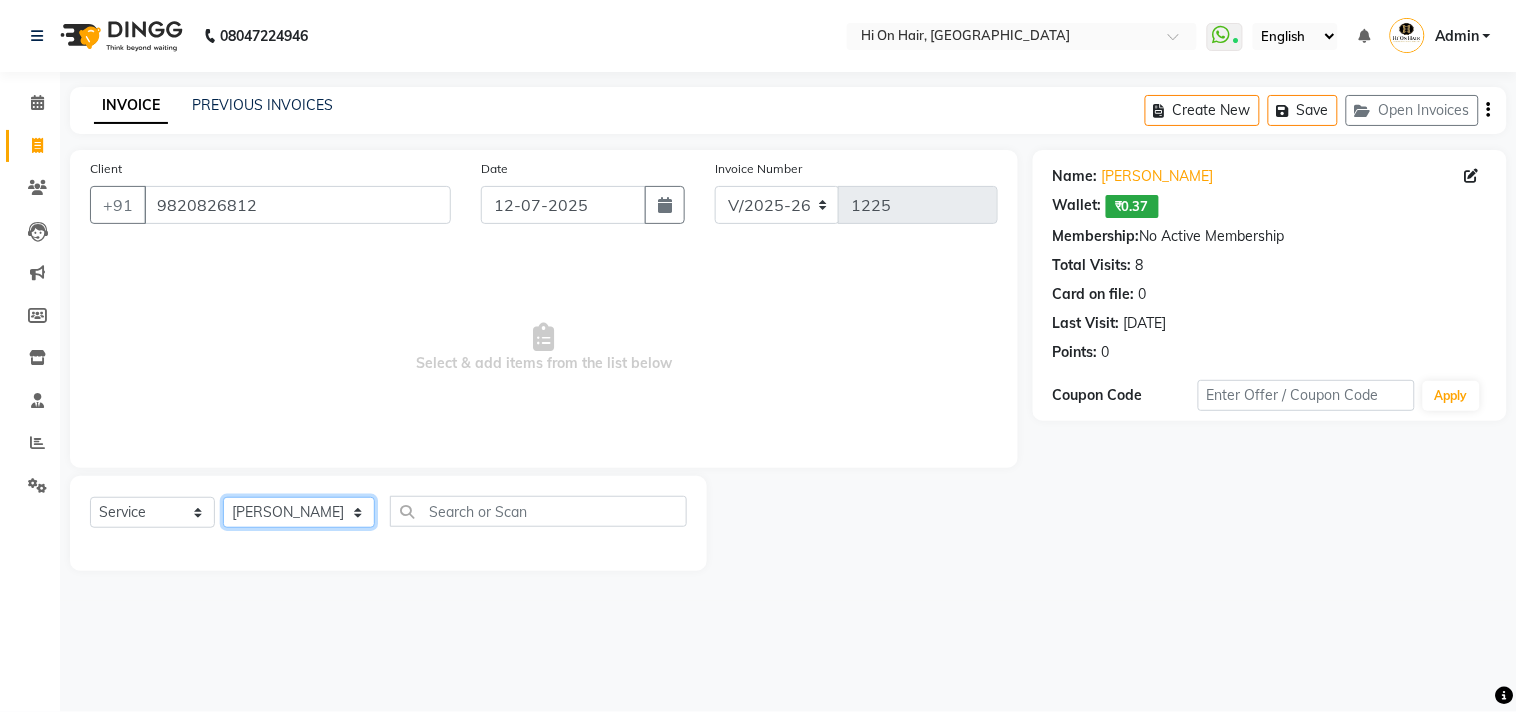 click on "Select Stylist Alim Kaldane Anwar Laskar Hi On Hair MAKYOPHI Pankaj Thakur Poonam Nalawade Raani Rasika  Shelar Rehan Salmani Saba Shaikh Sana Shaikh SOSEM Zeeshan Salmani" 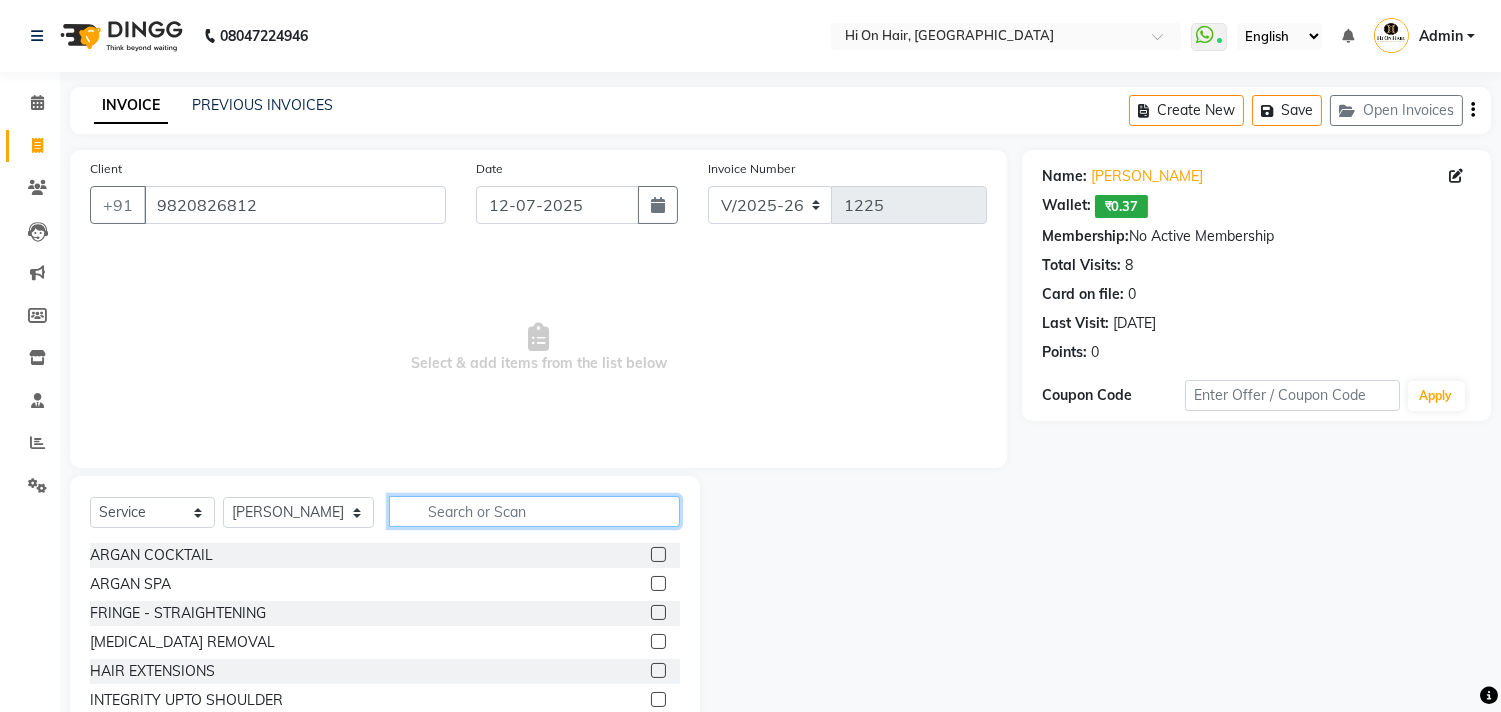 click 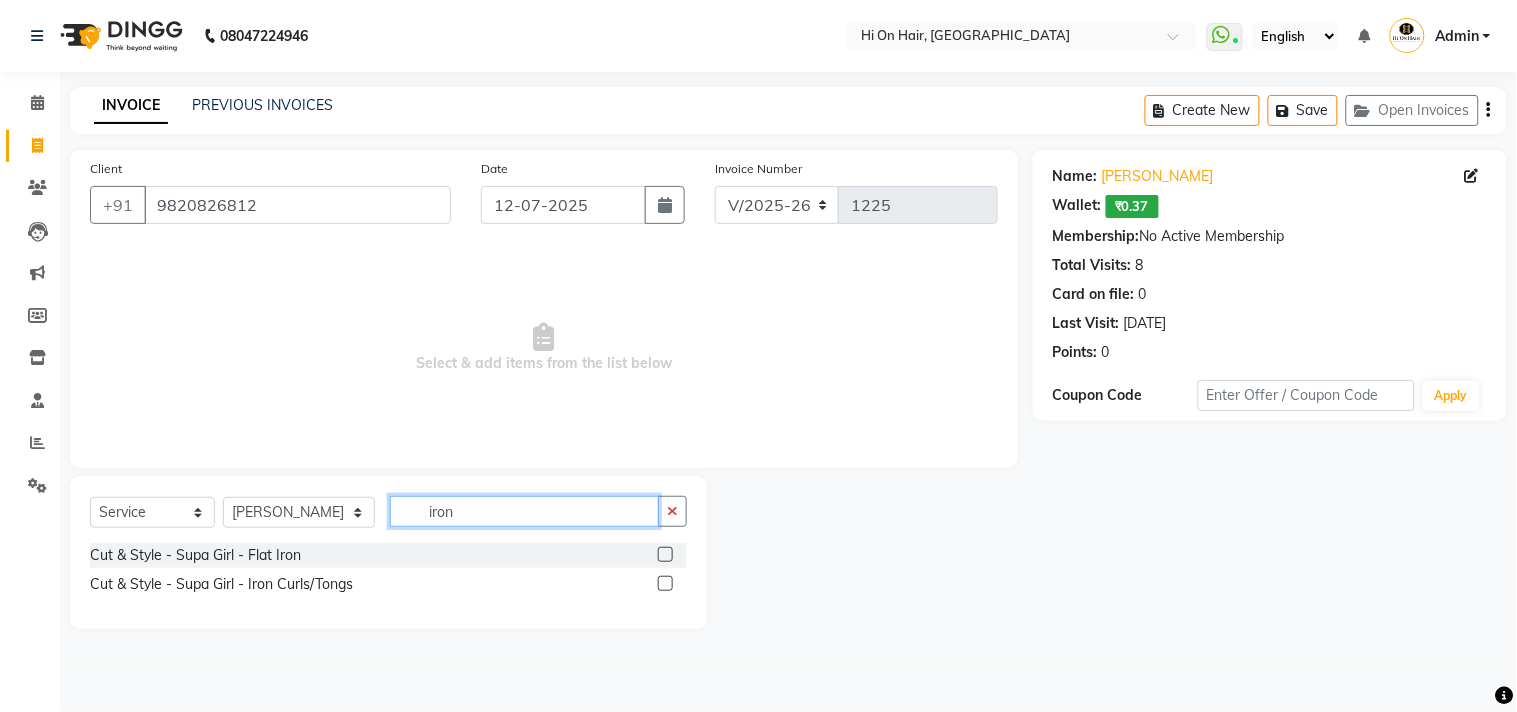 type on "iron" 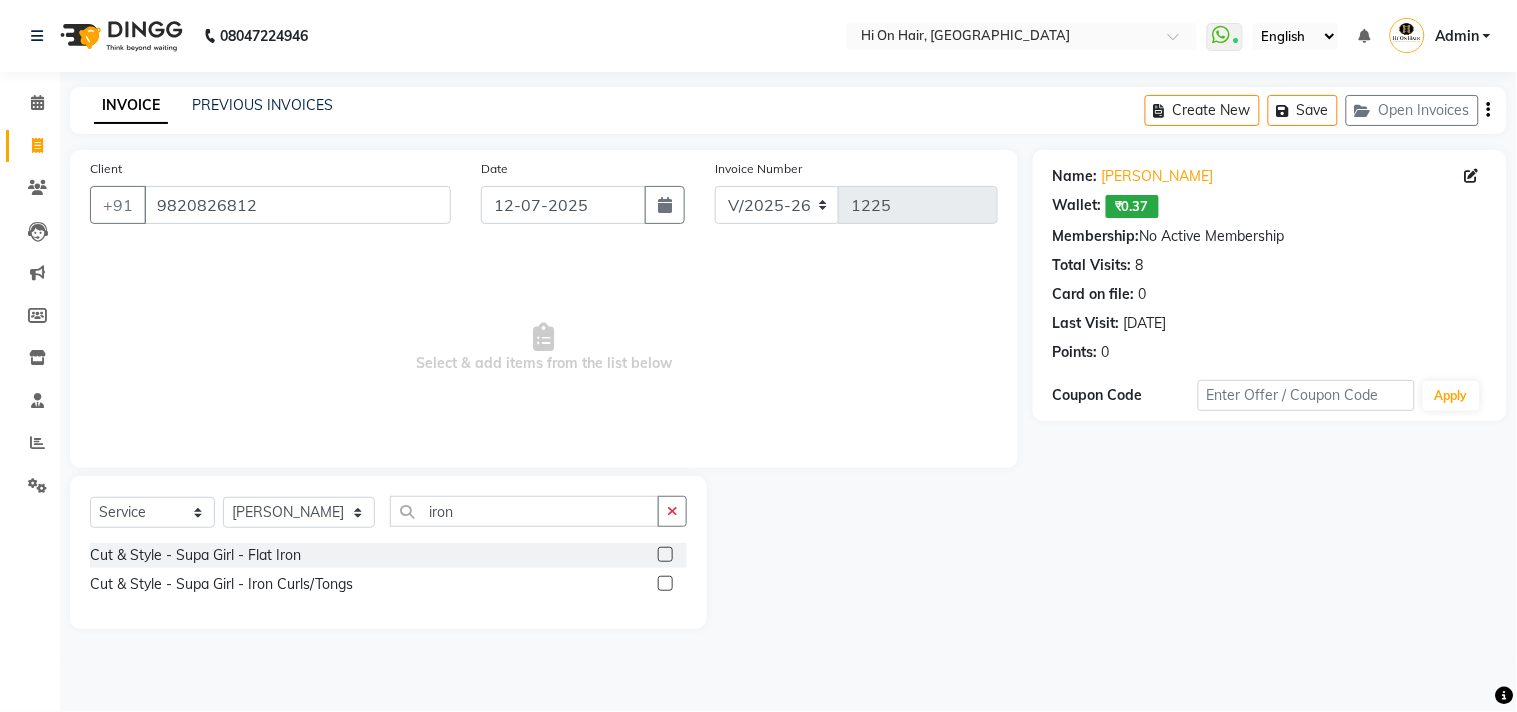 click 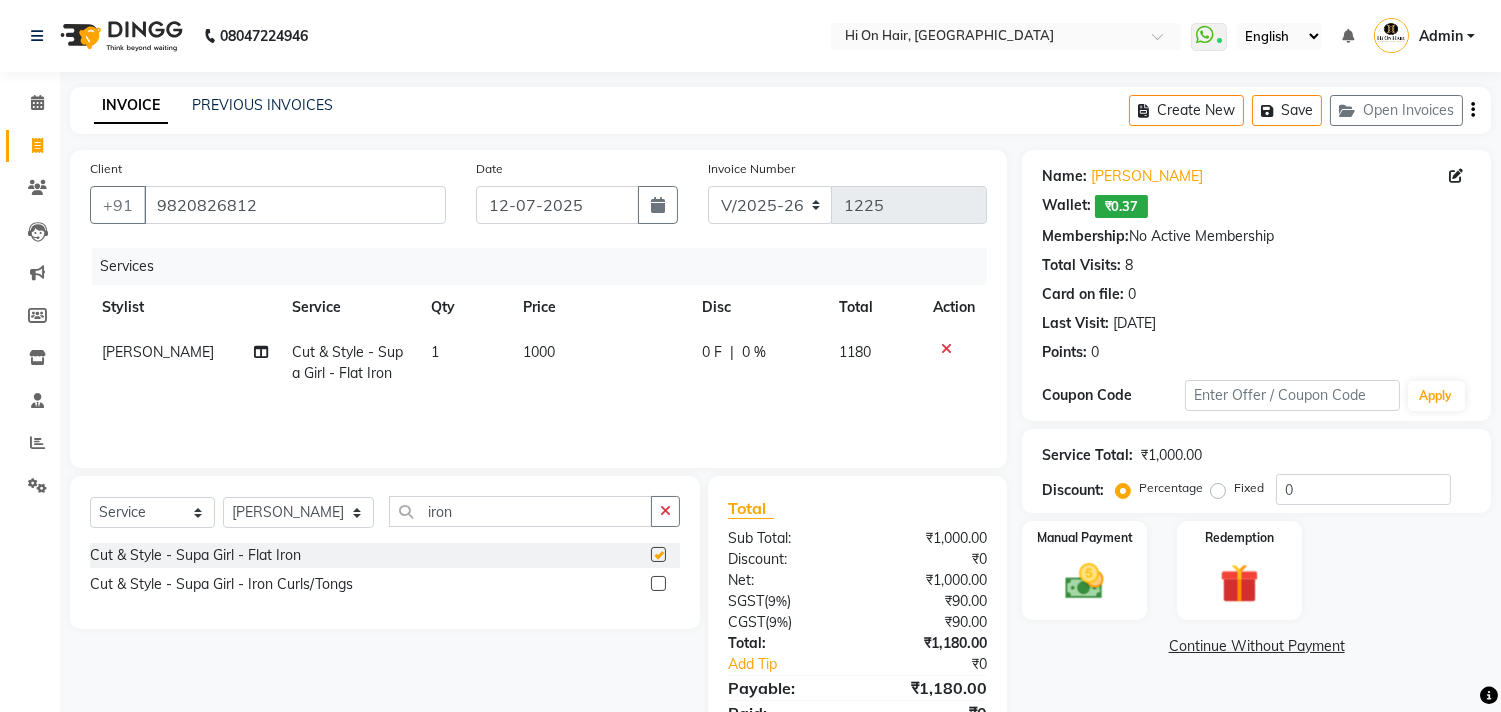 checkbox on "false" 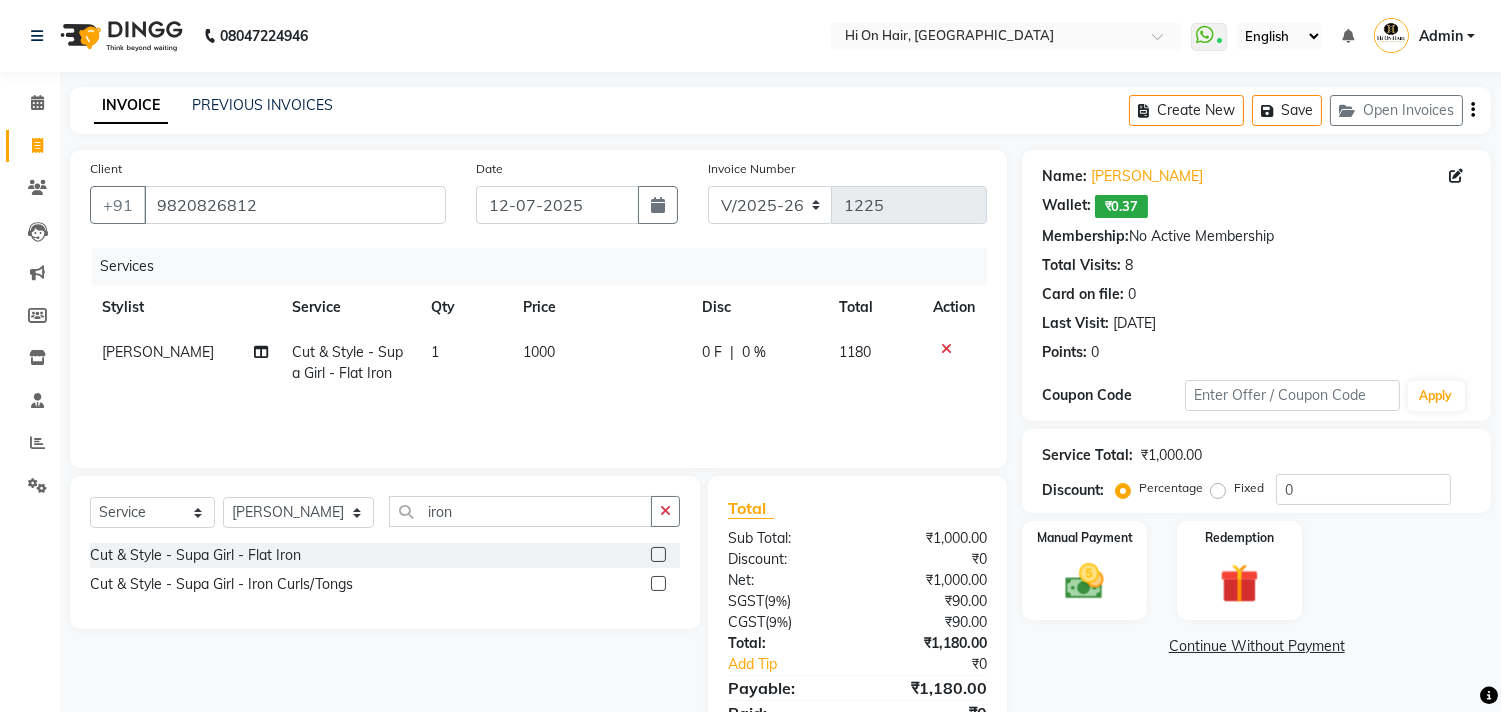 click on "Services Stylist Service Qty Price Disc Total Action Rehan Salmani Cut & Style - Supa Girl  - Flat Iron 1 1000 0 F | 0 % 1180" 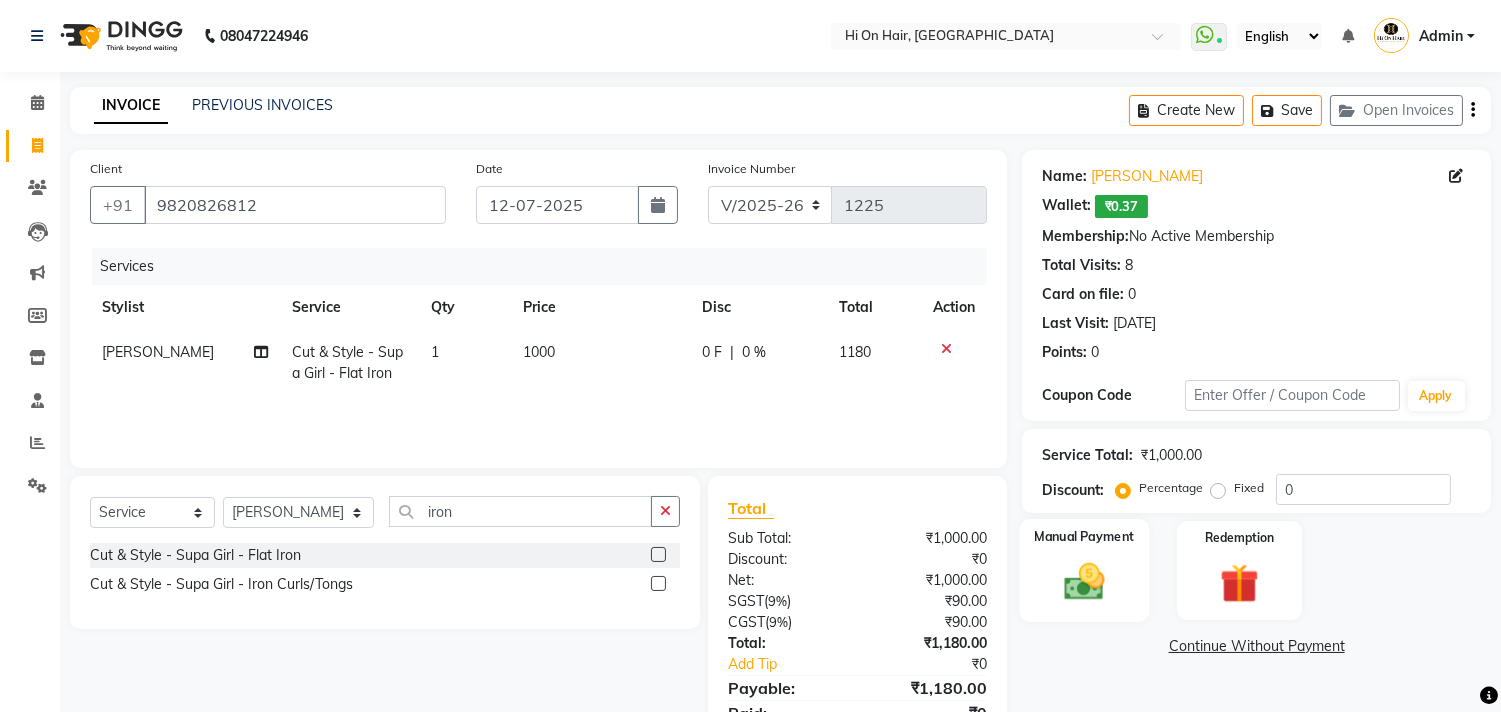 click 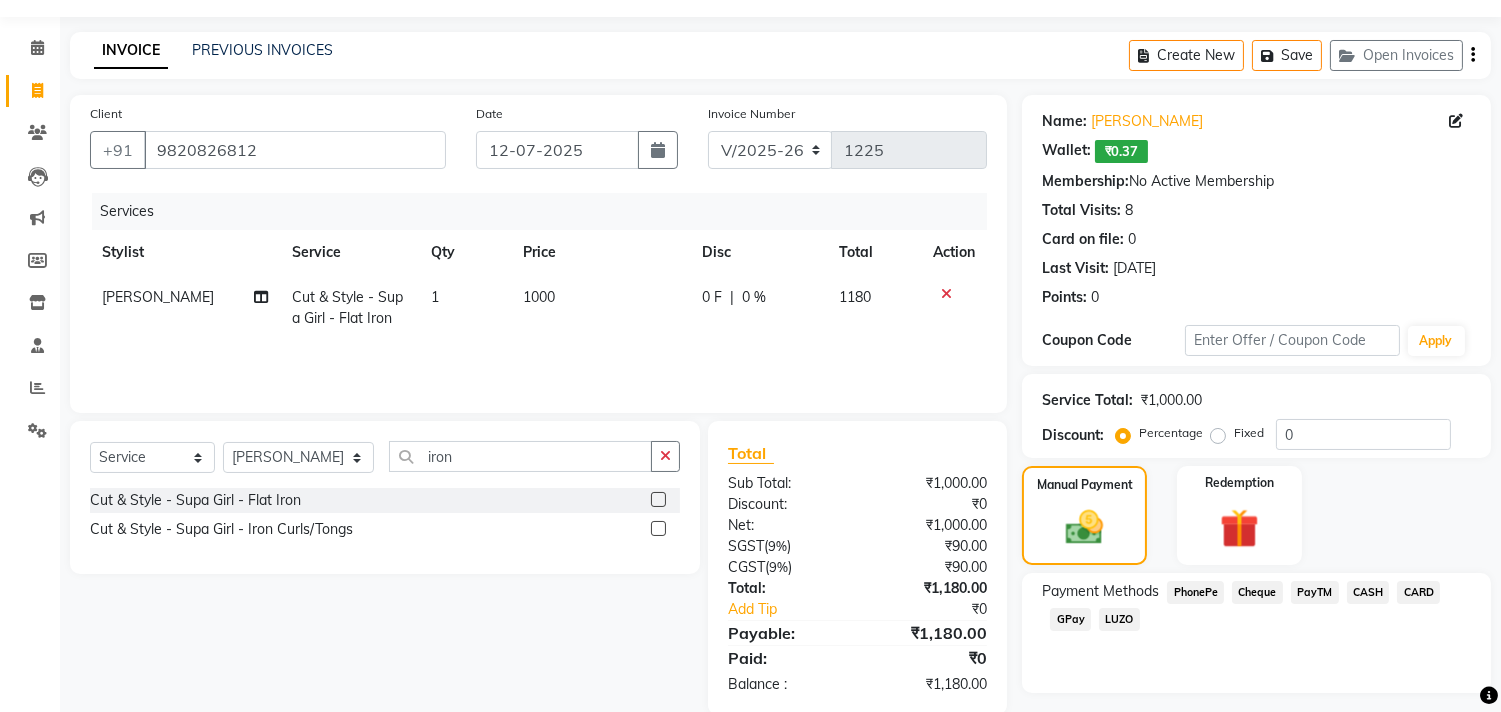 scroll, scrollTop: 105, scrollLeft: 0, axis: vertical 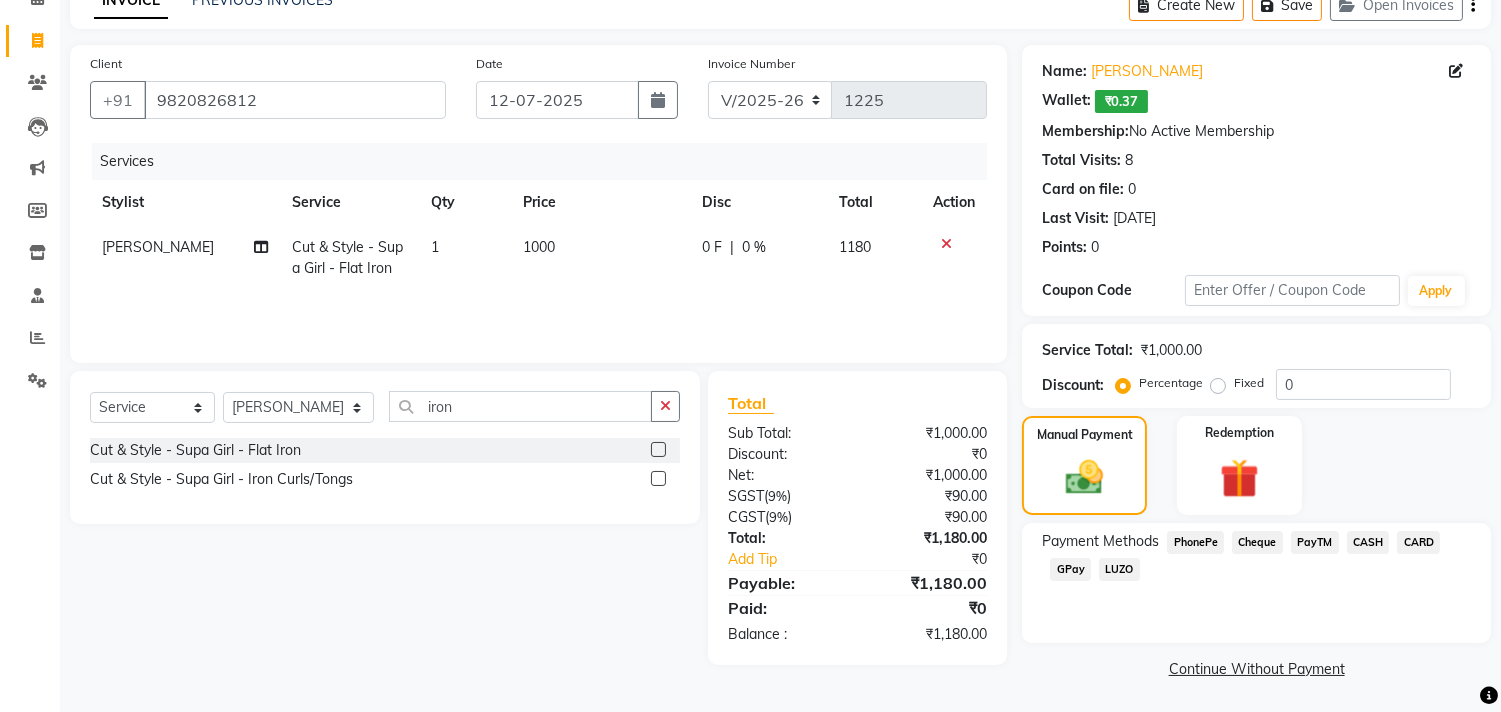 click on "GPay" 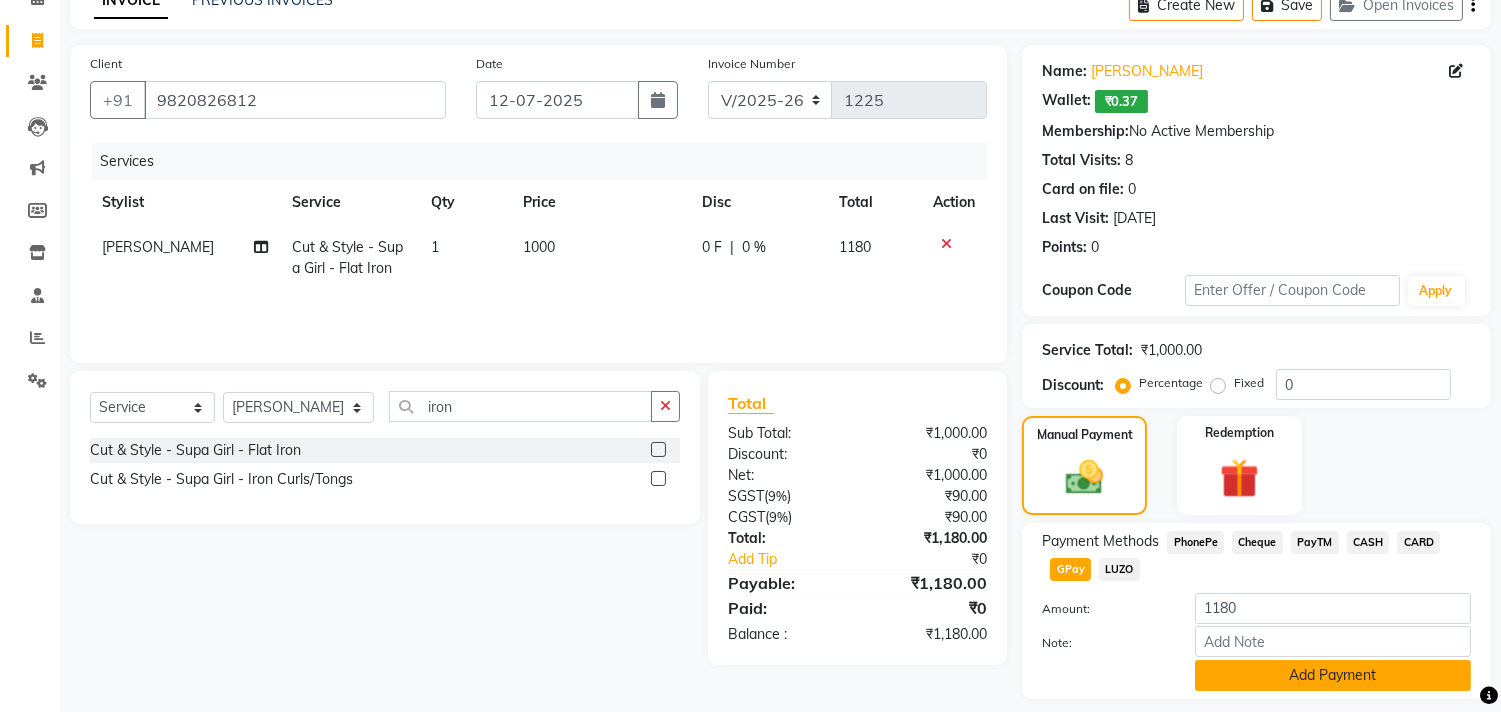 click on "Add Payment" 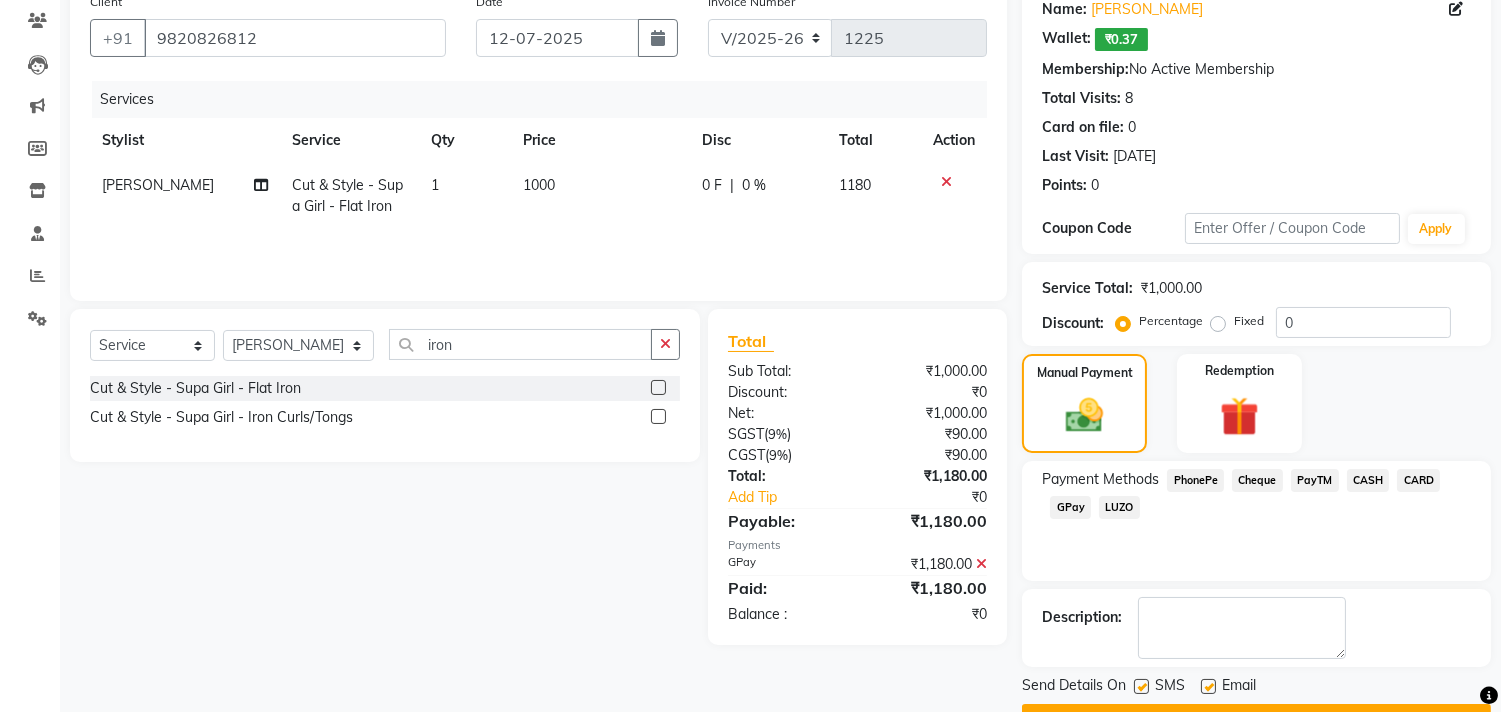 scroll, scrollTop: 218, scrollLeft: 0, axis: vertical 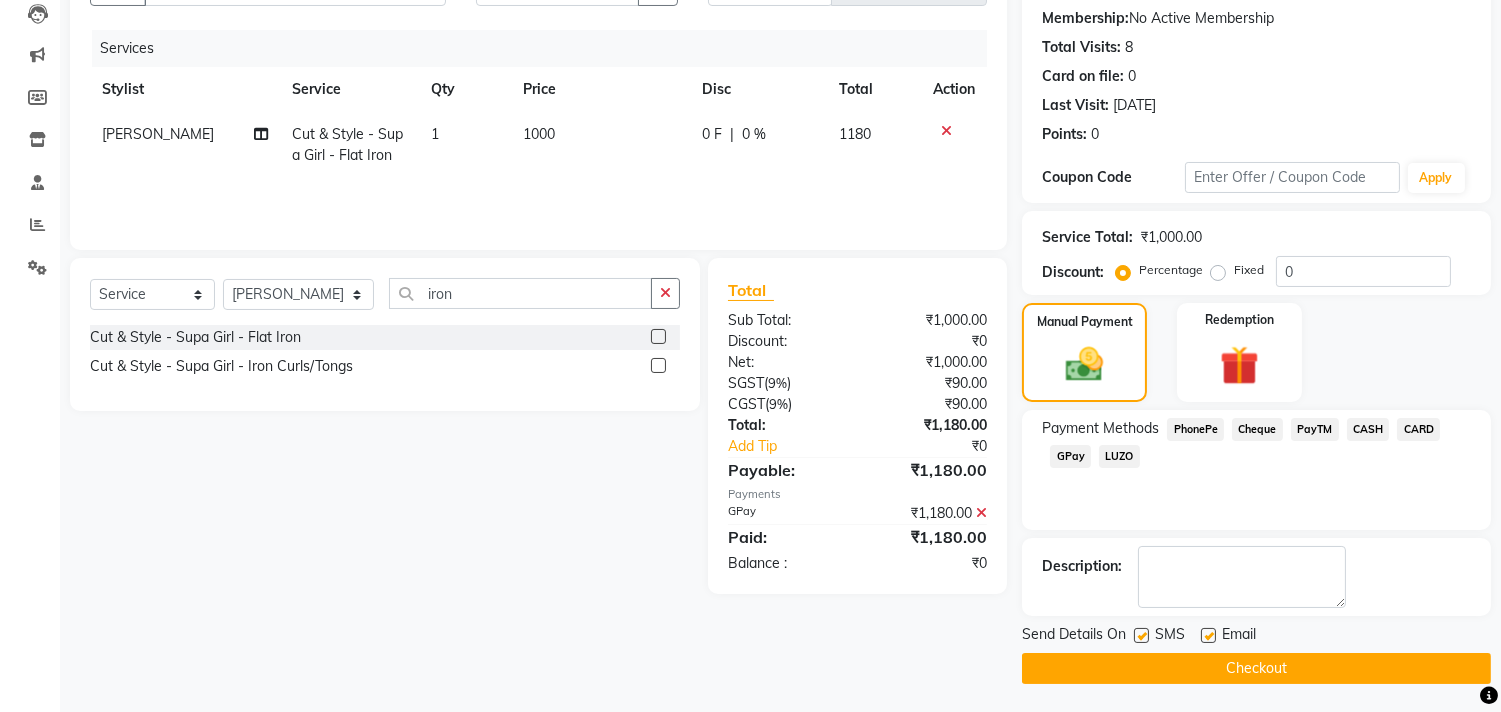 click 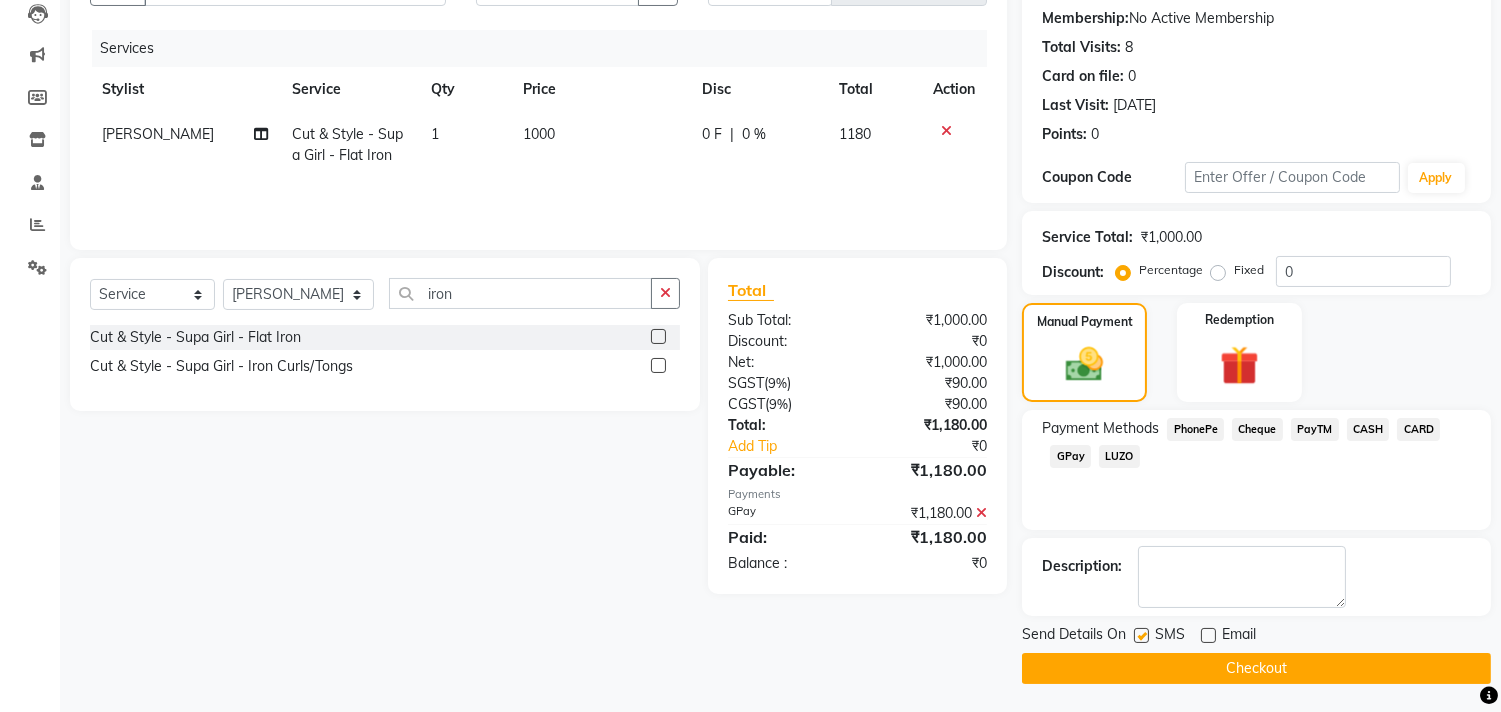 click on "Checkout" 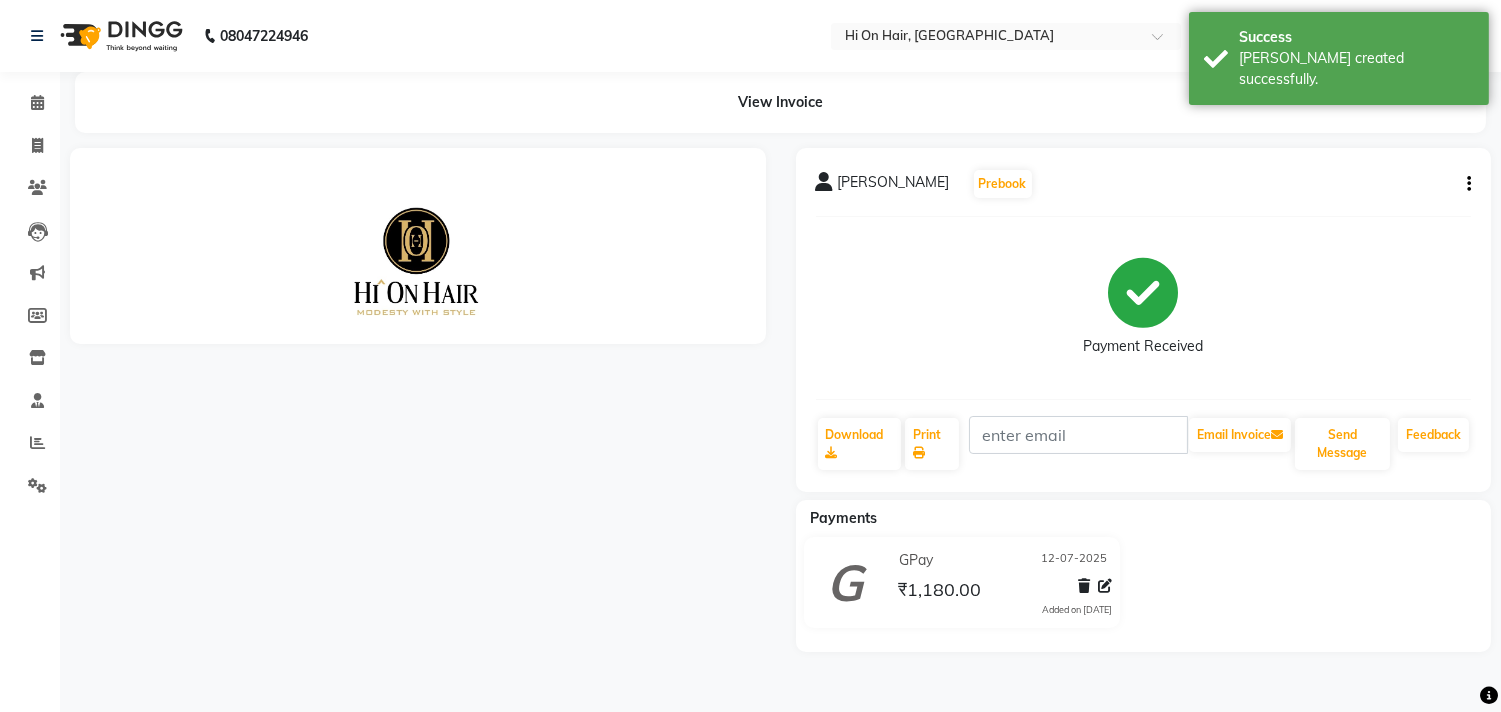 scroll, scrollTop: 0, scrollLeft: 0, axis: both 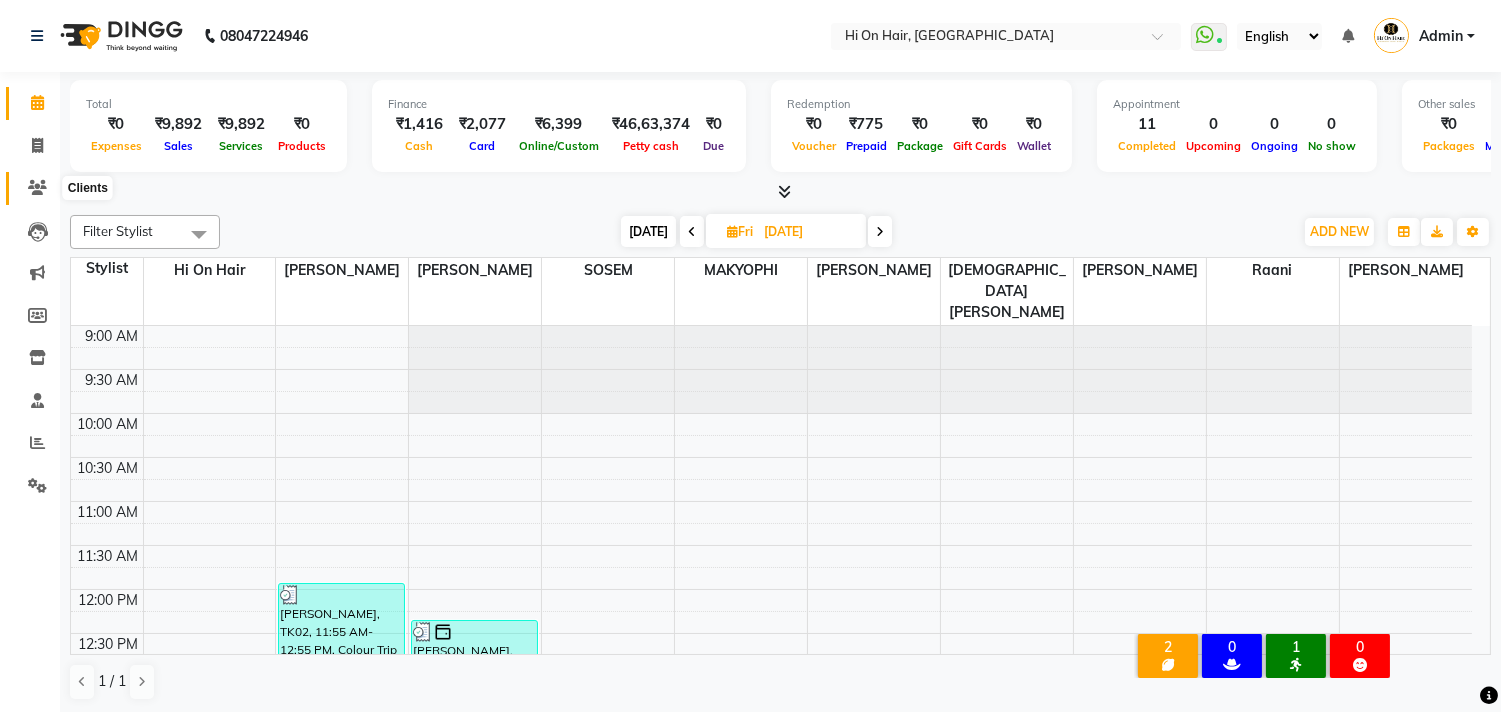click 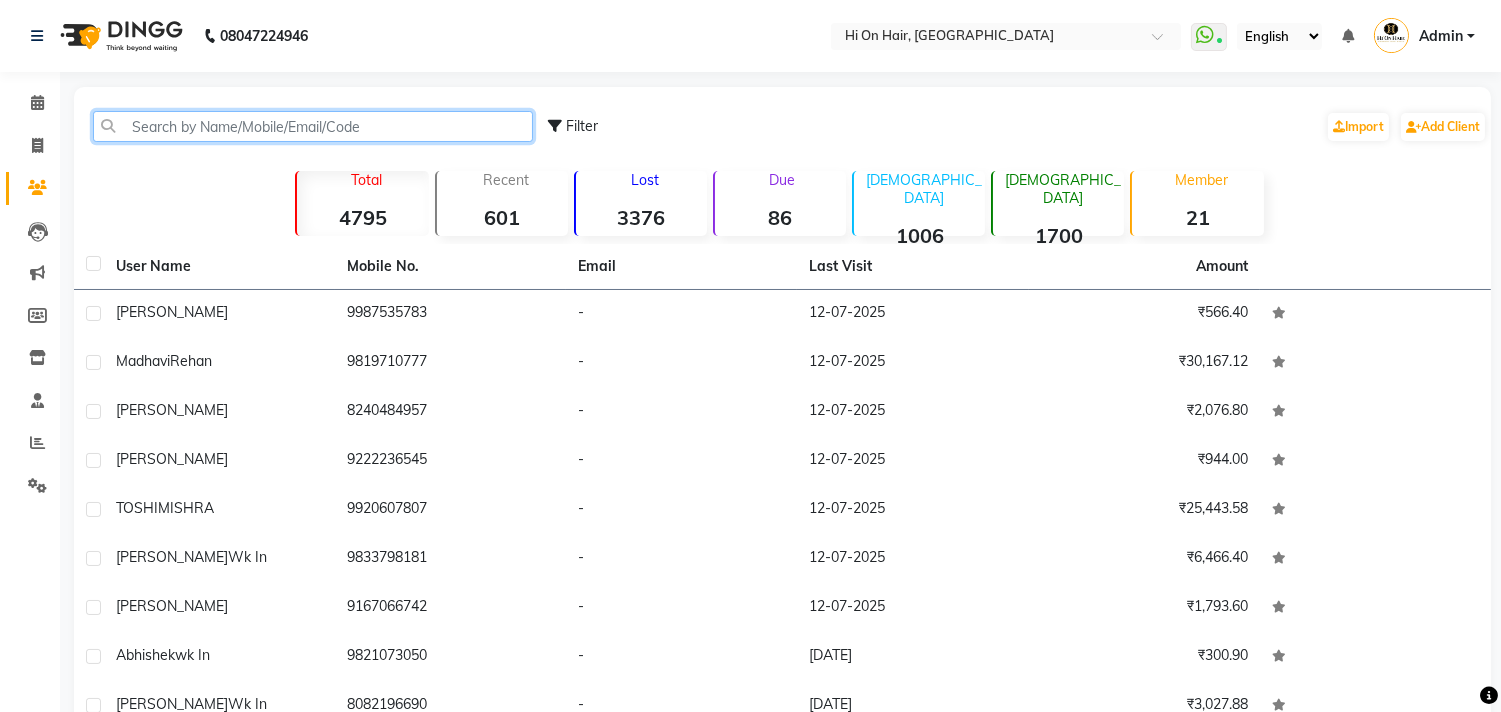 click 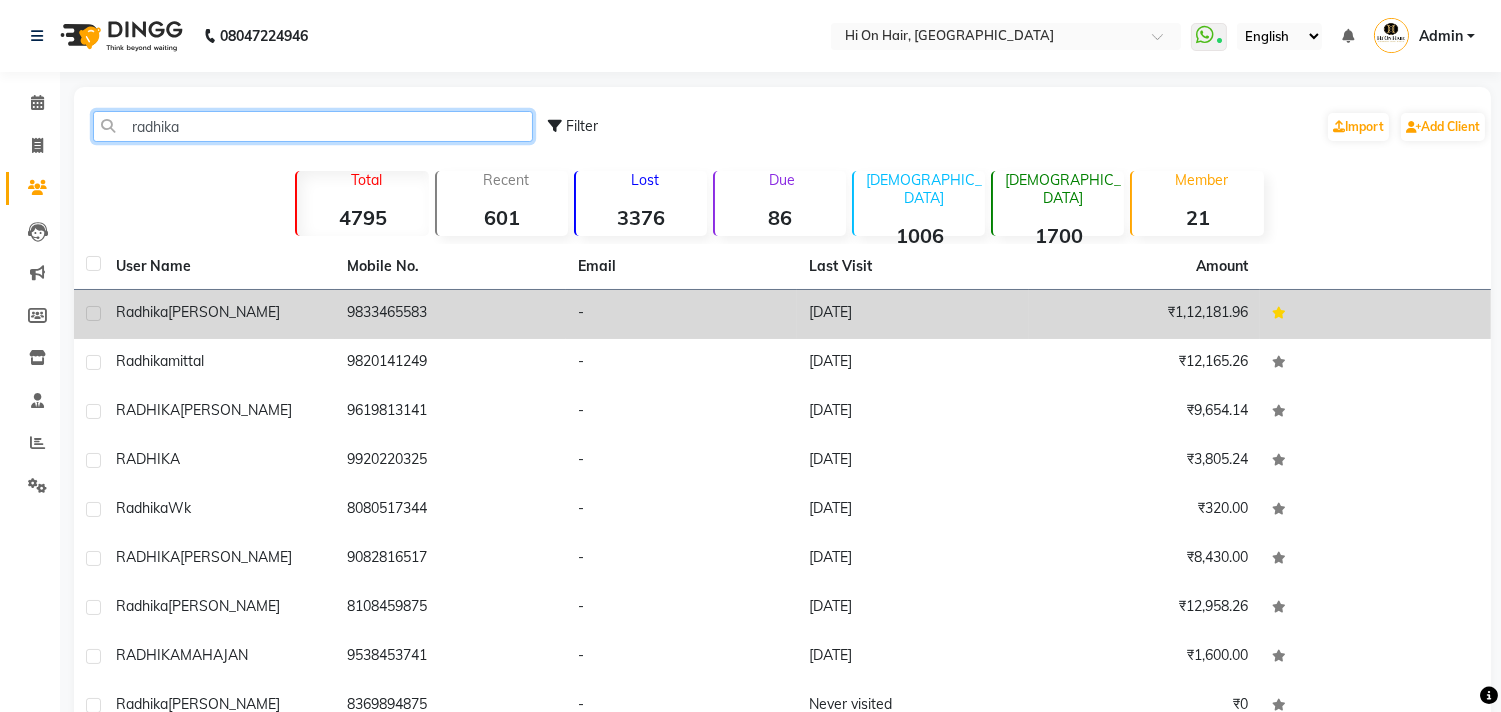type on "radhika" 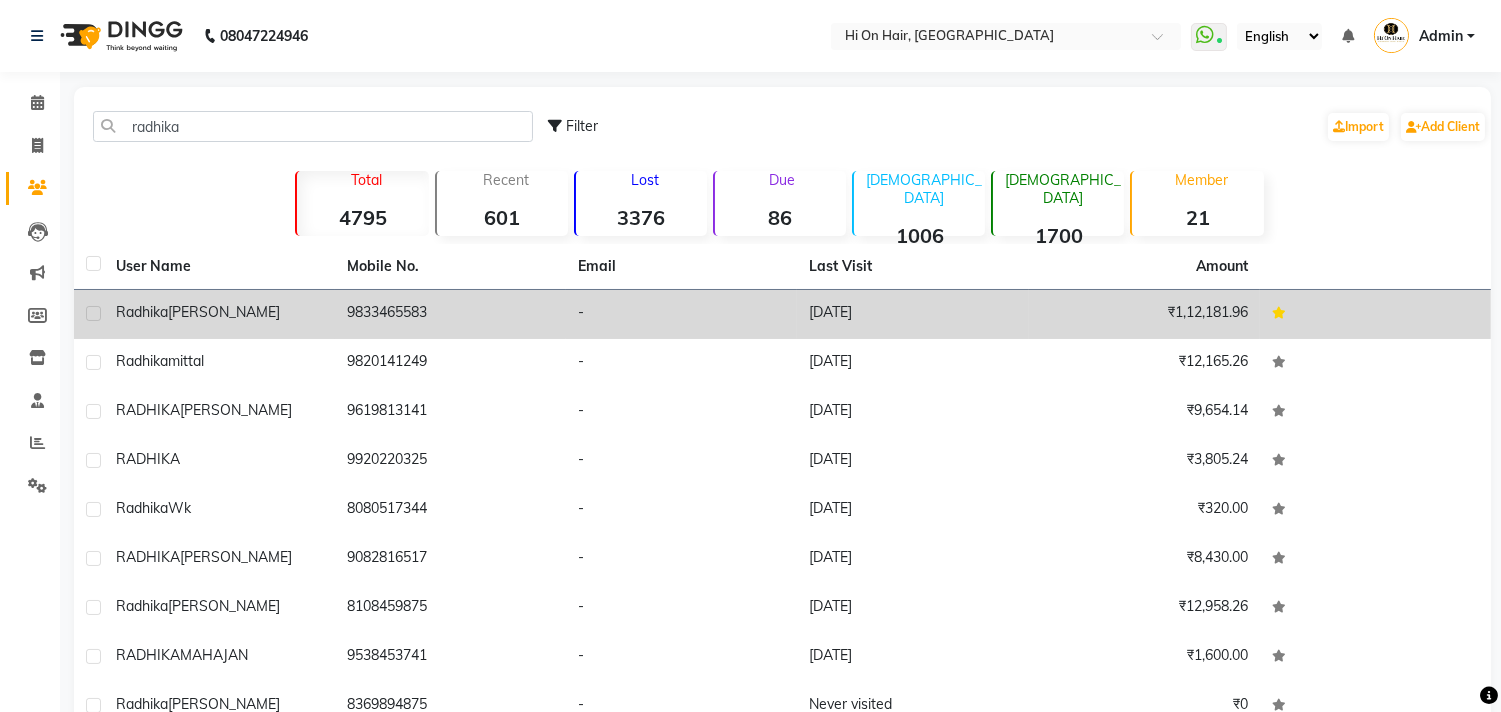 click on "9833465583" 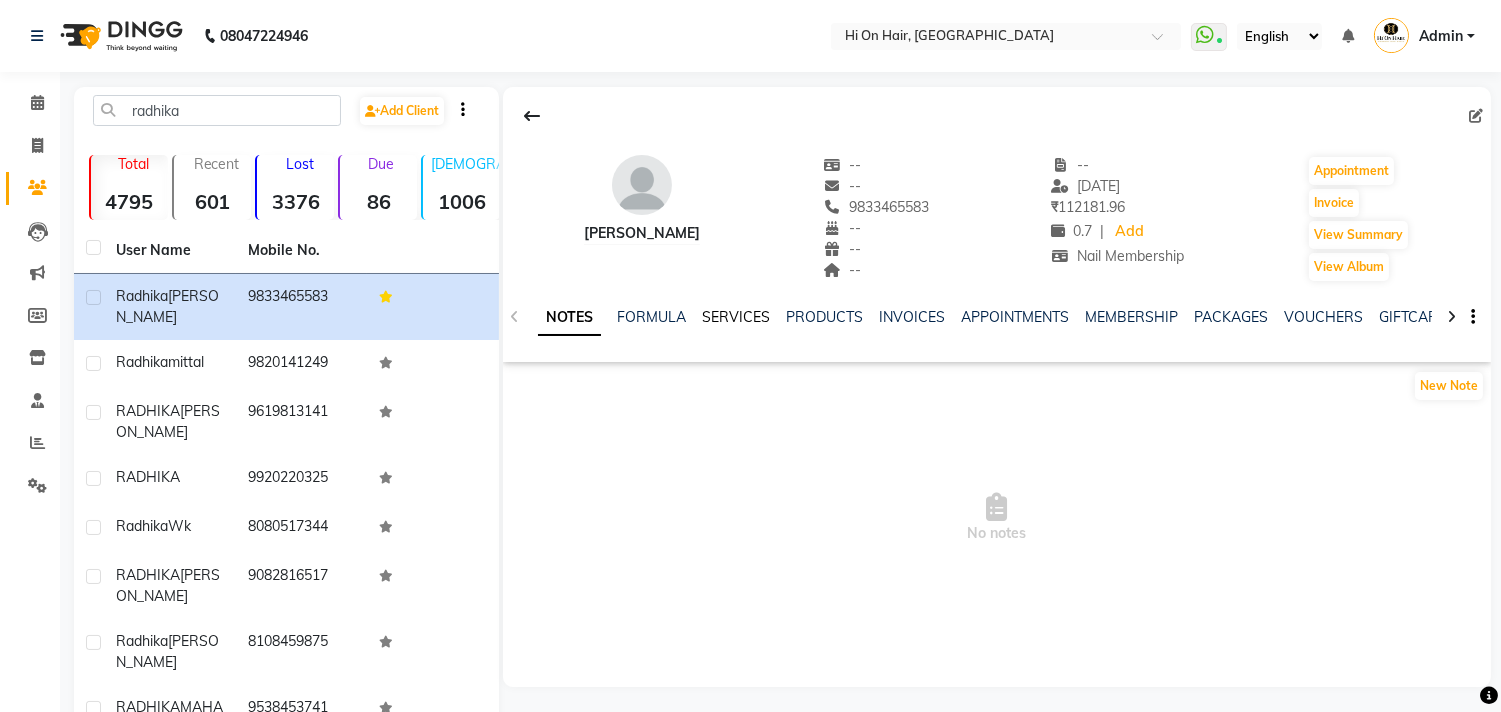 click on "SERVICES" 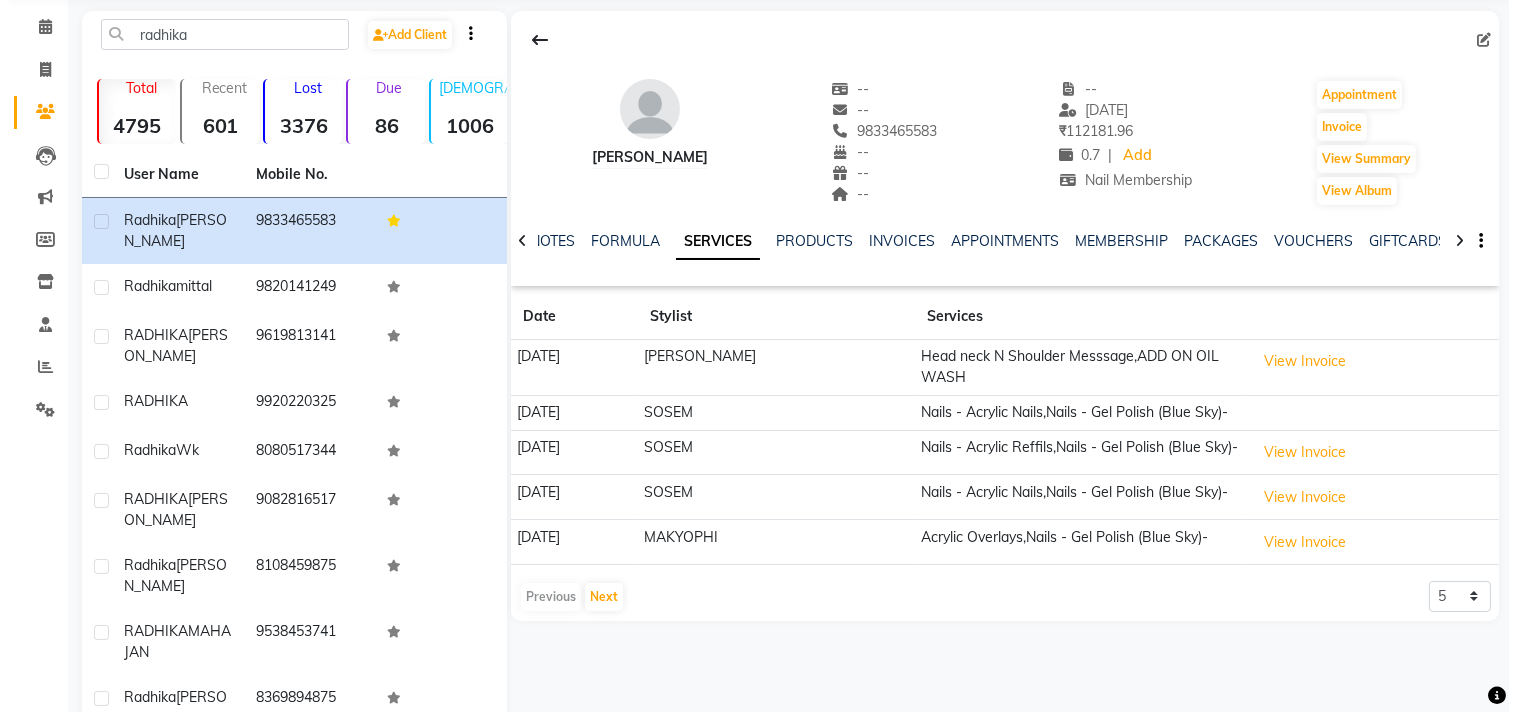 scroll, scrollTop: 222, scrollLeft: 0, axis: vertical 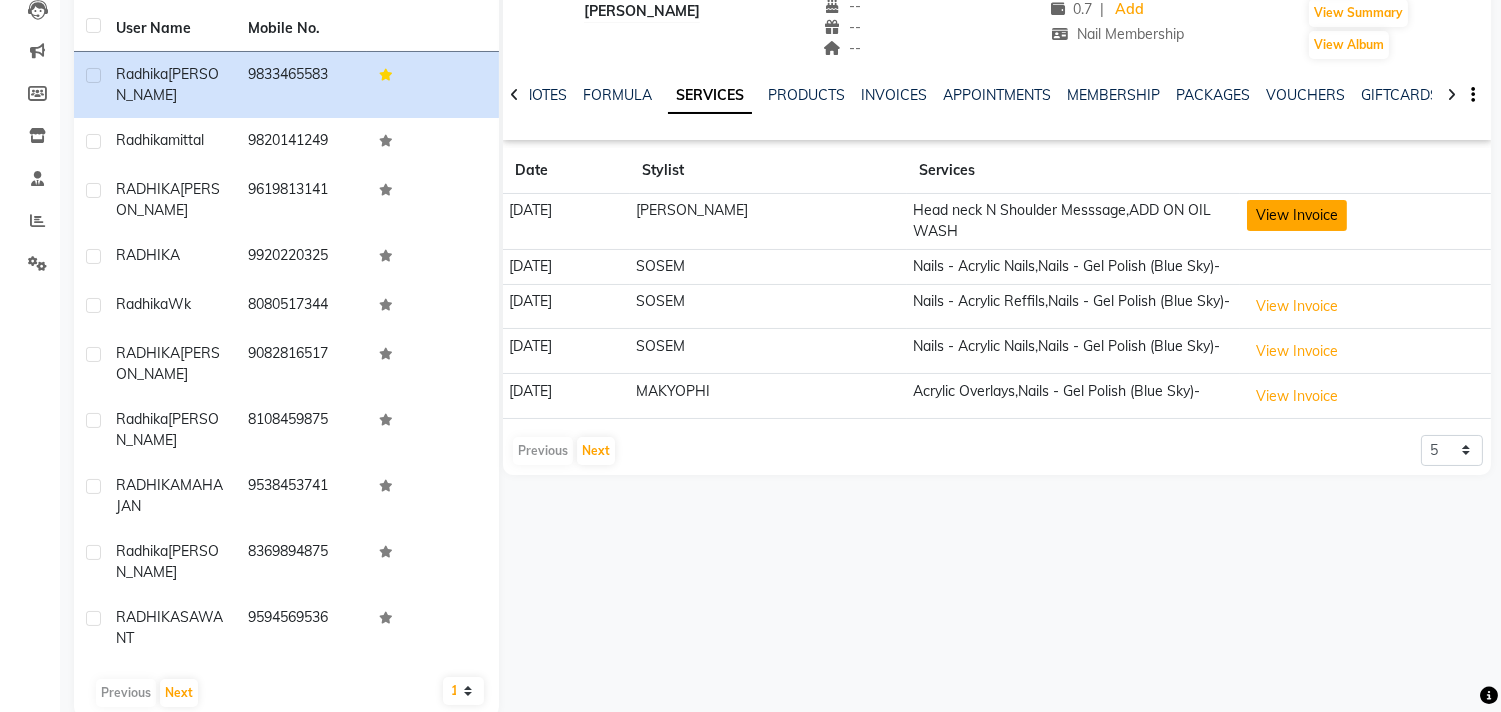 click on "View Invoice" 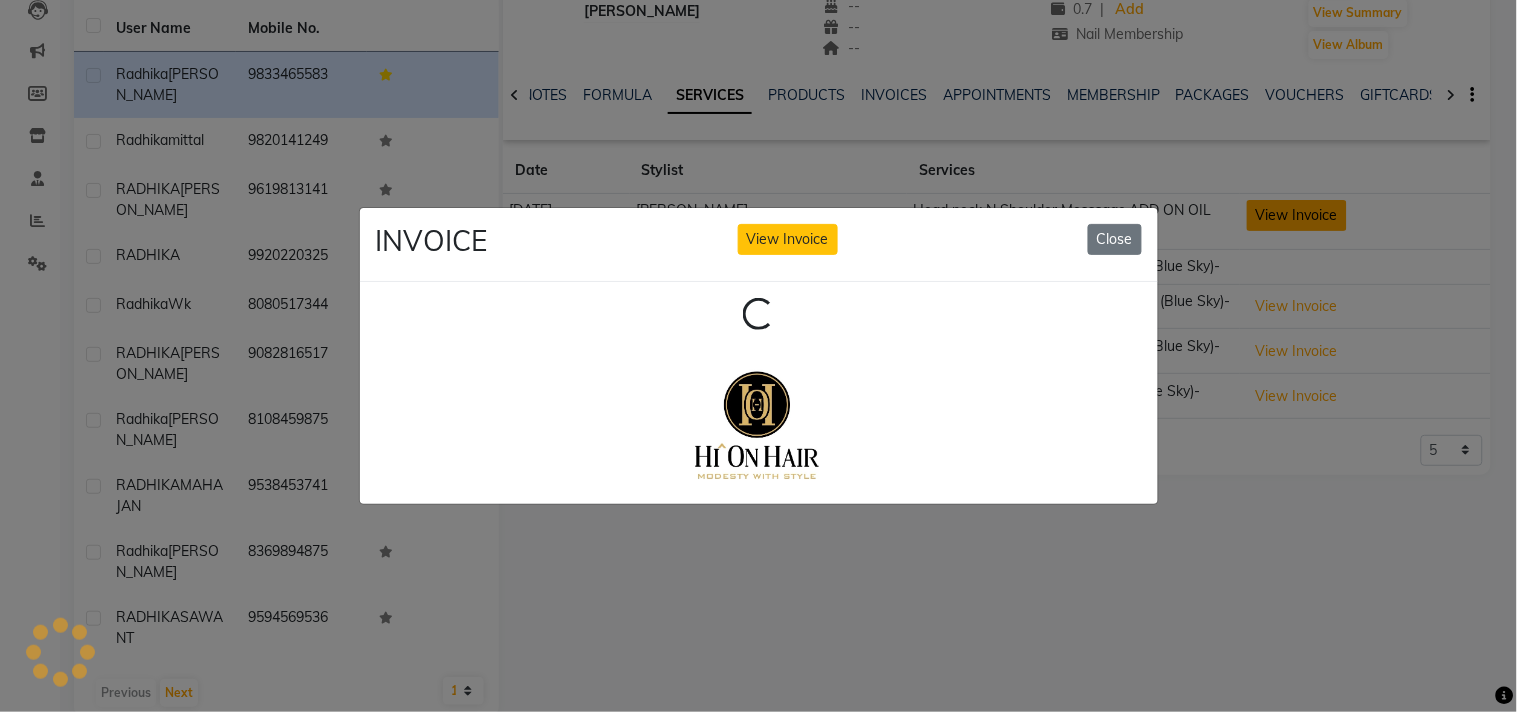 scroll, scrollTop: 0, scrollLeft: 0, axis: both 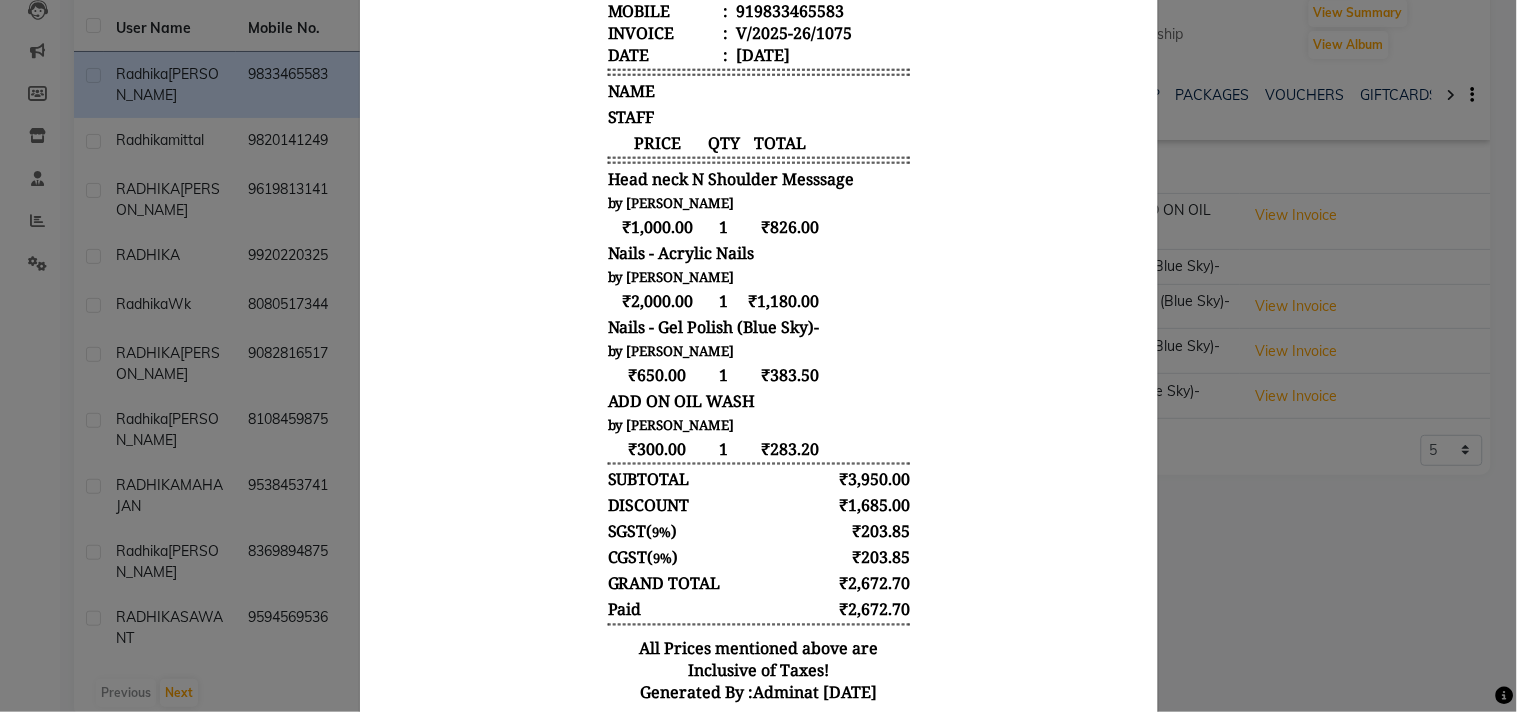 click on "INVOICE View Invoice Close" 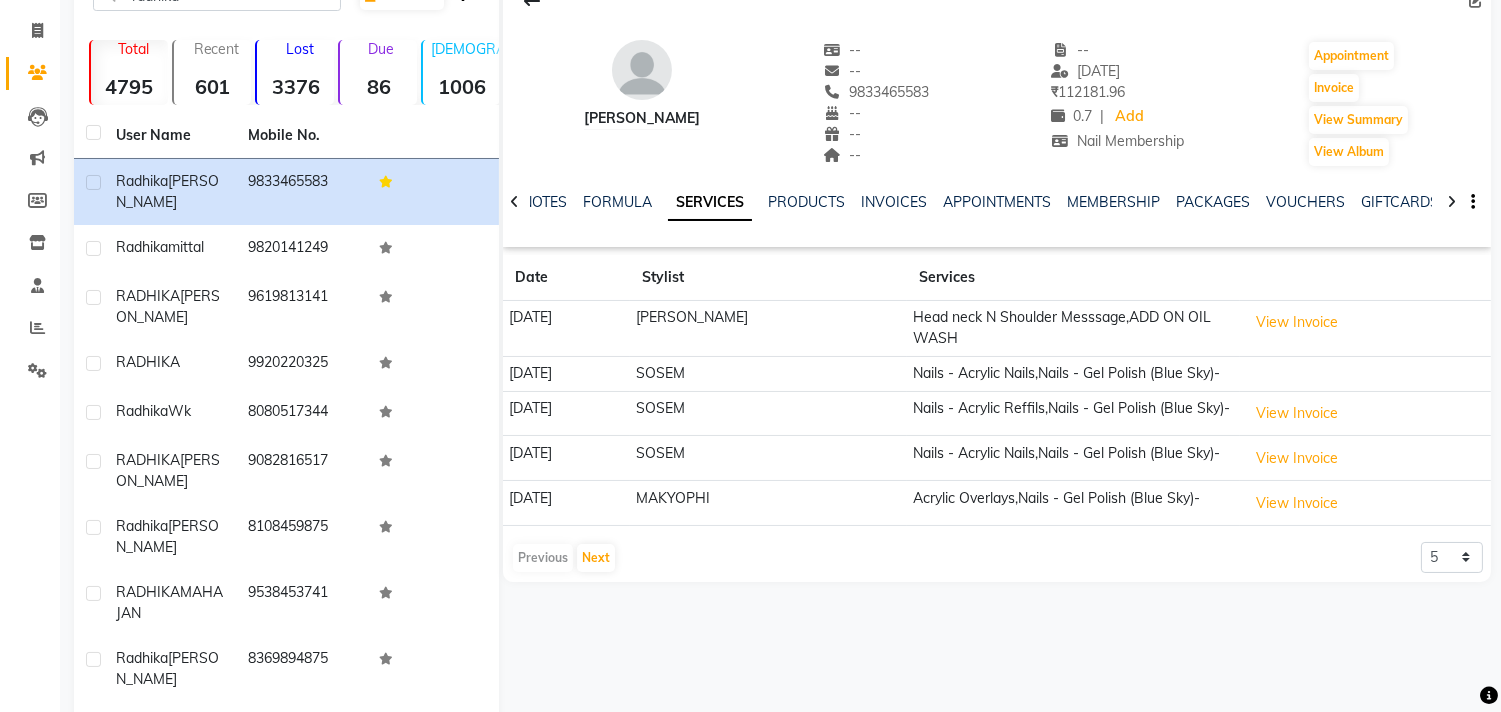 scroll, scrollTop: 0, scrollLeft: 0, axis: both 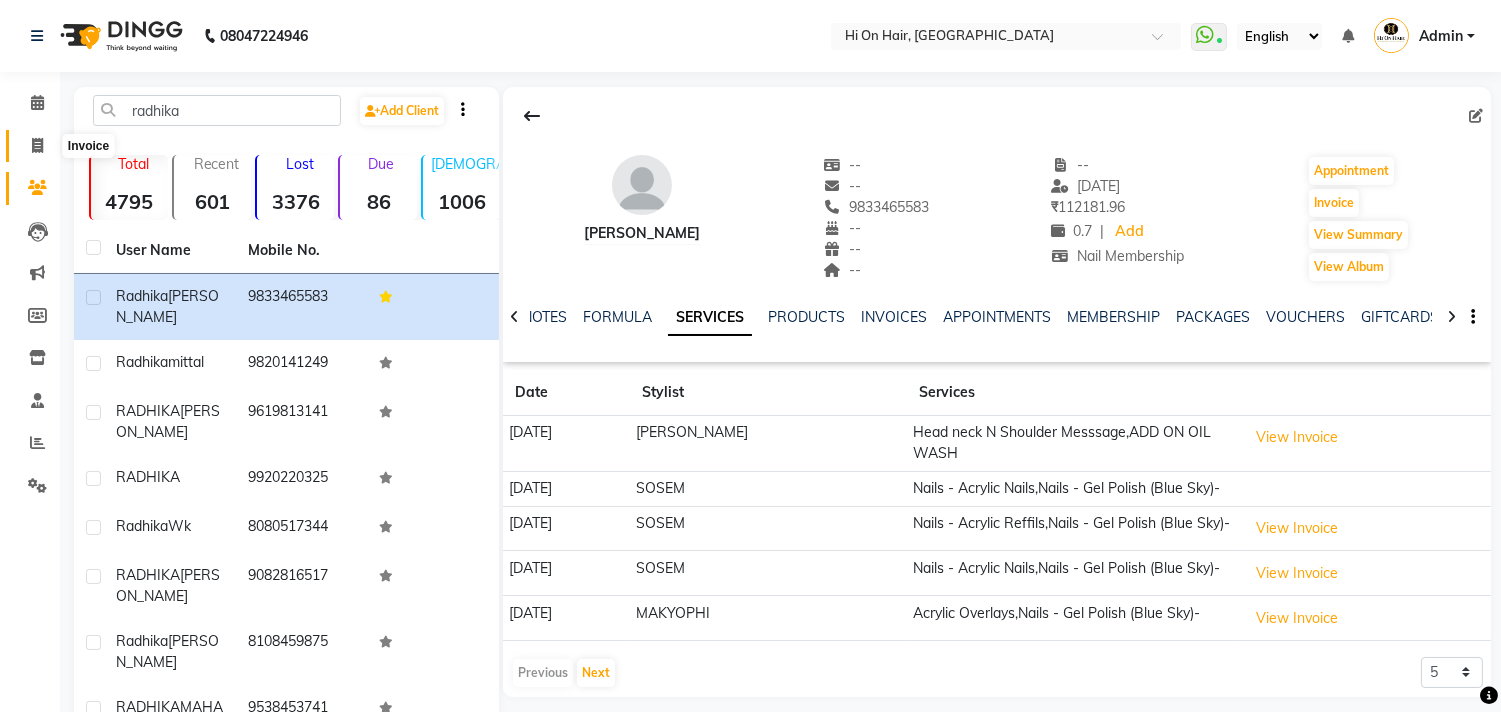 click 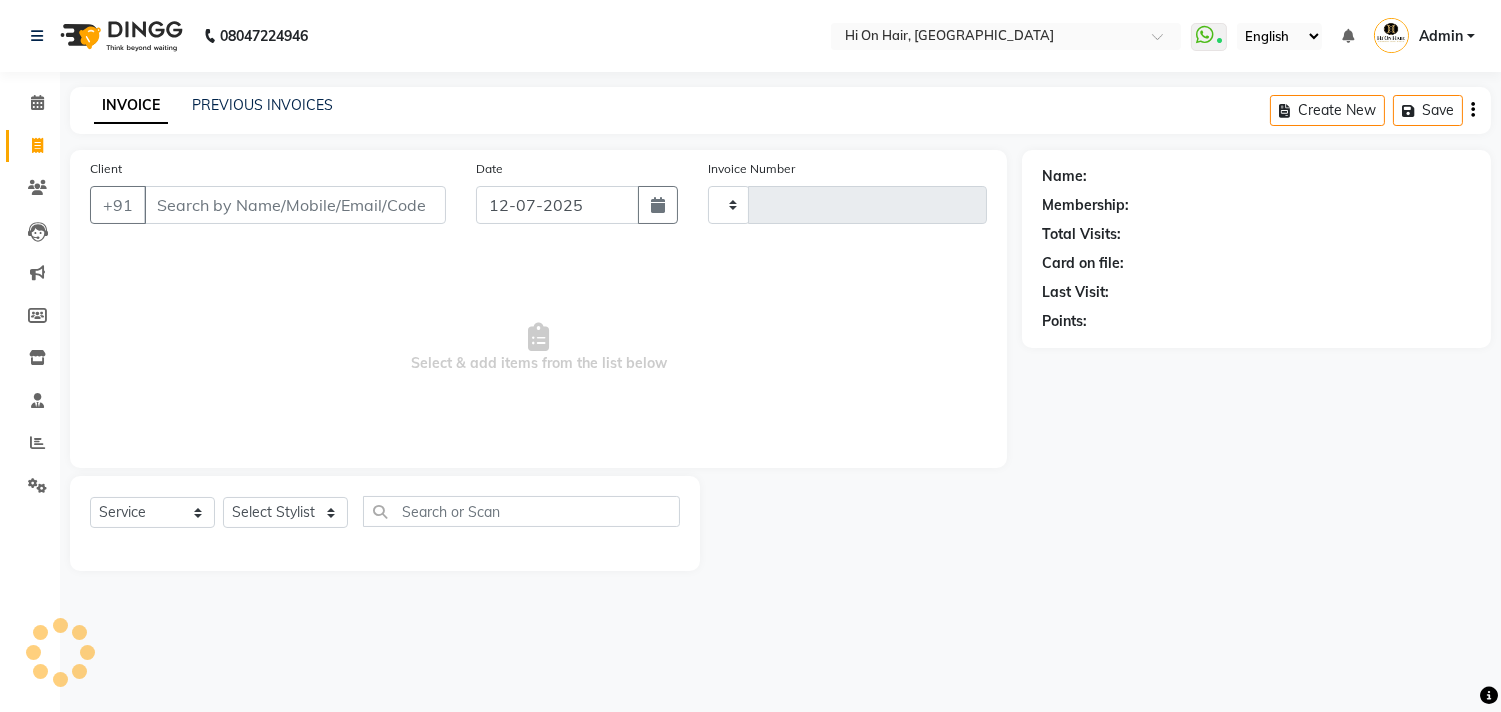 type on "1223" 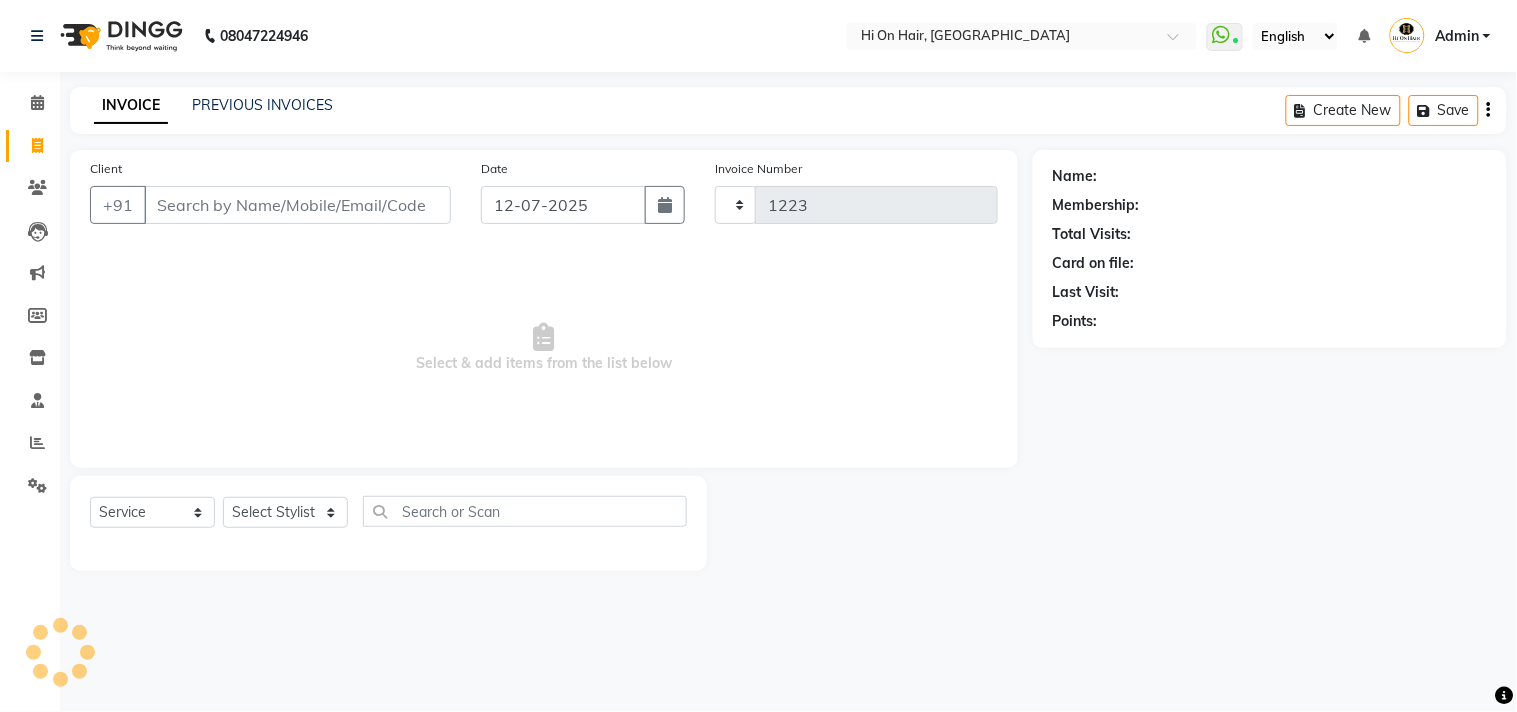 select on "535" 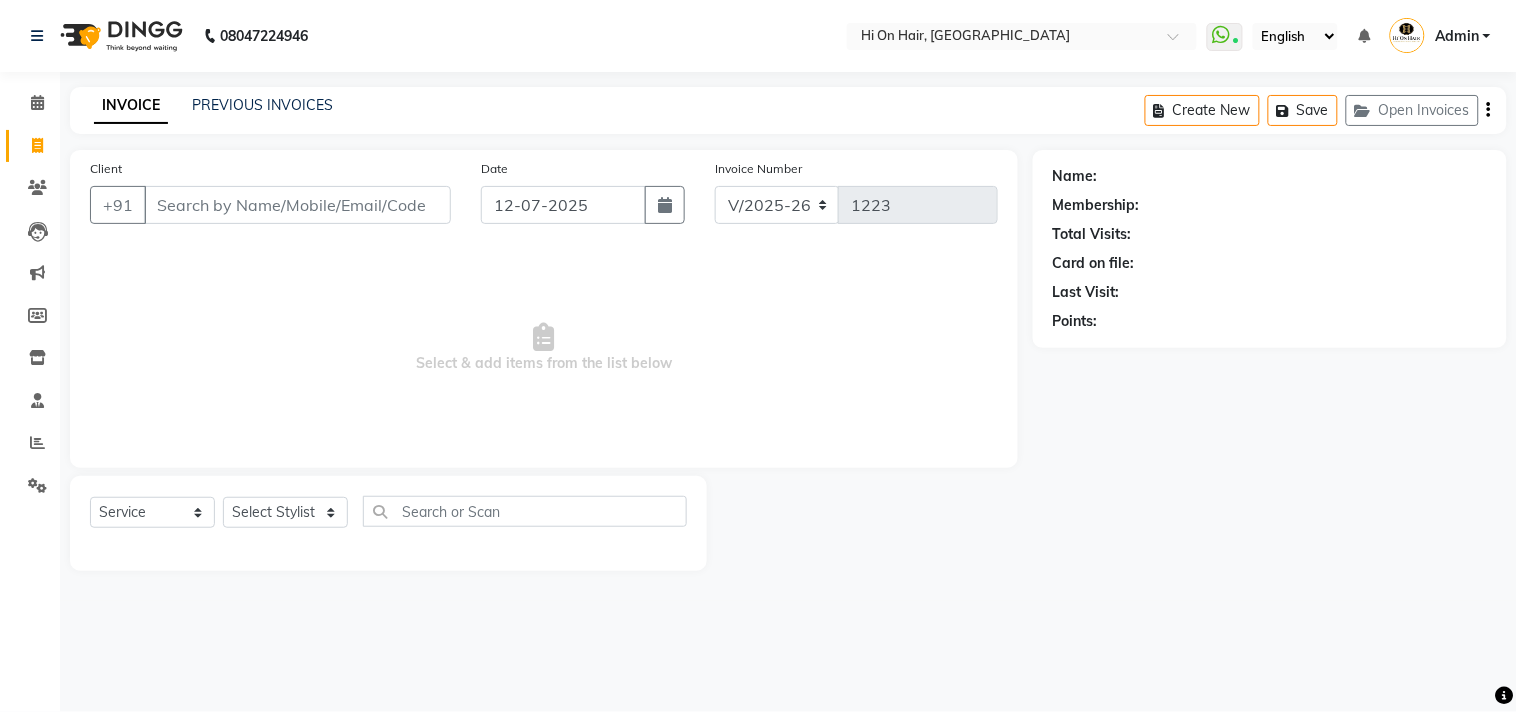 click on "Client" at bounding box center (297, 205) 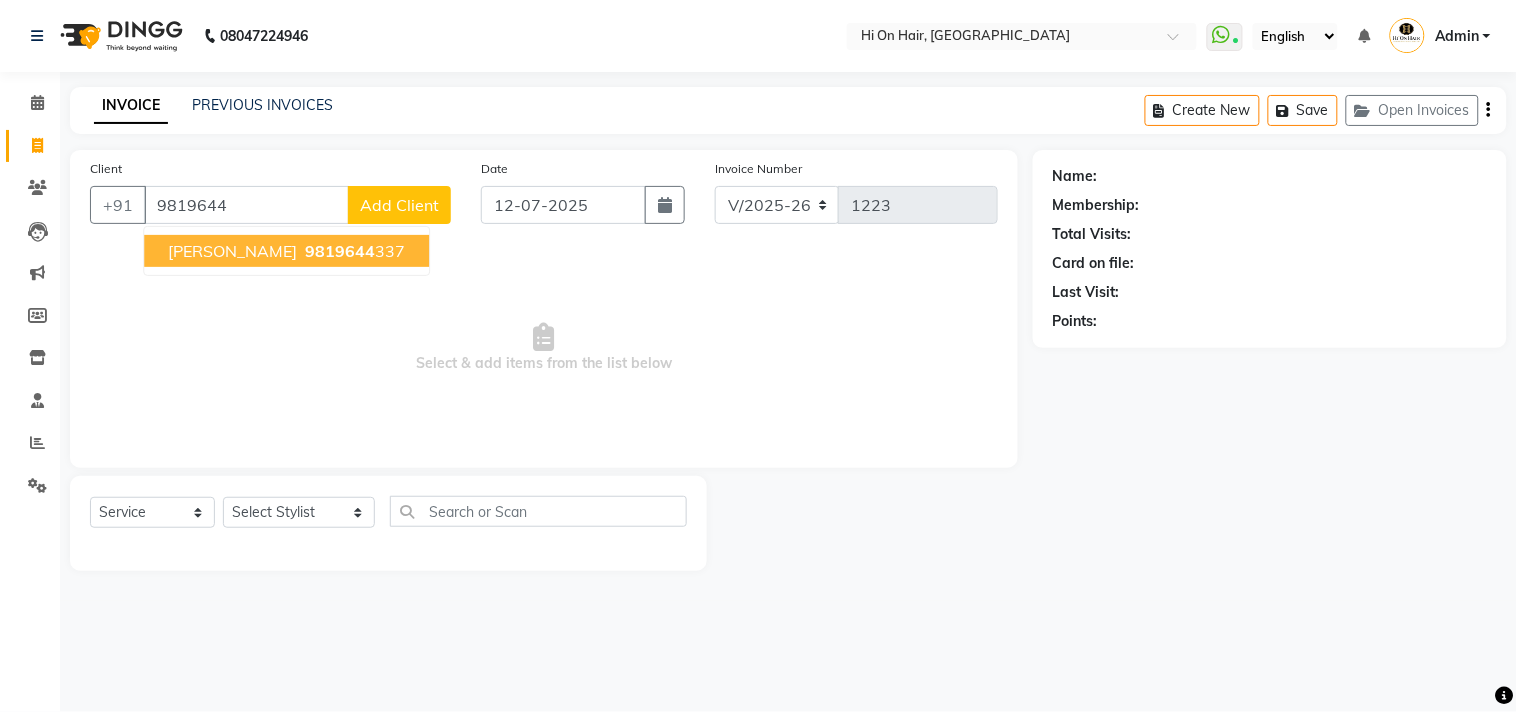 click on "ANIKA SHARMA" at bounding box center [232, 251] 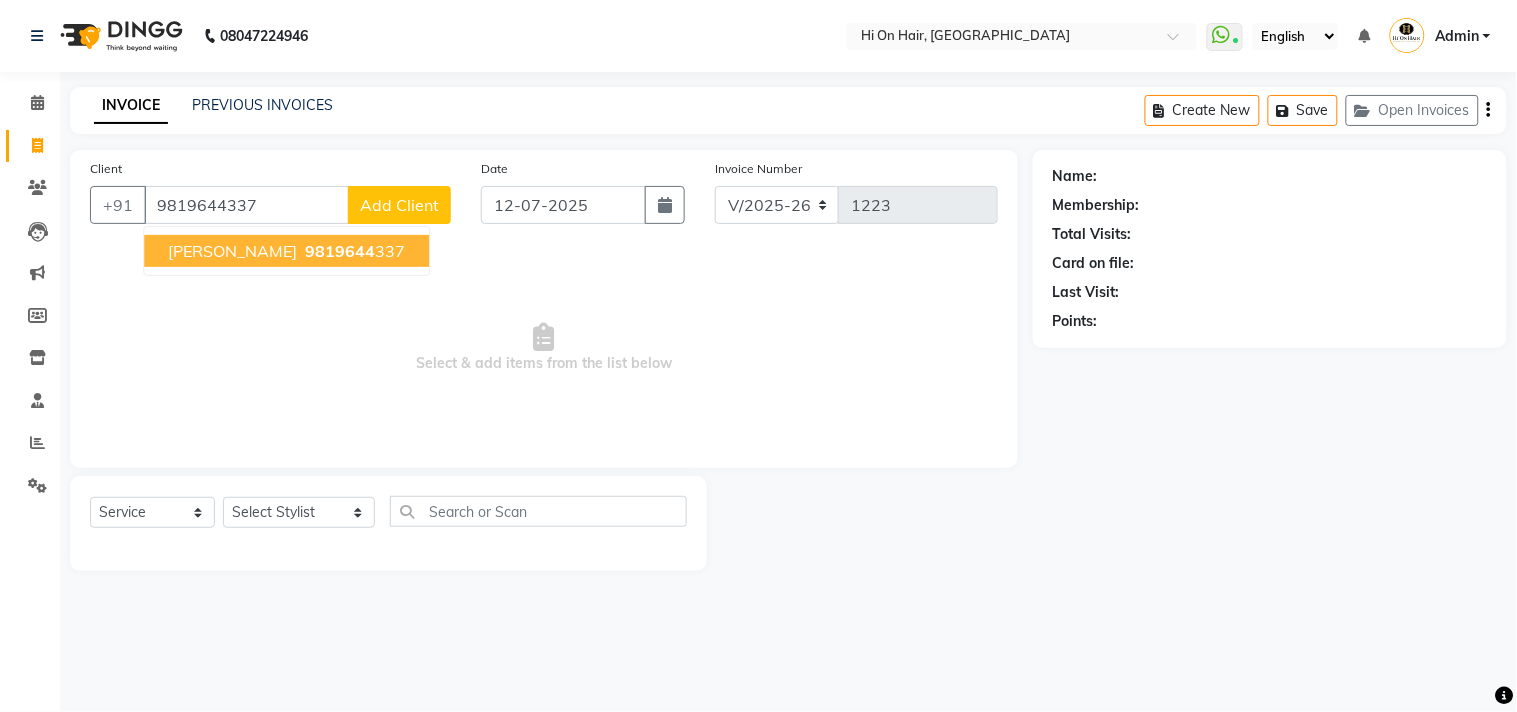 type on "9819644337" 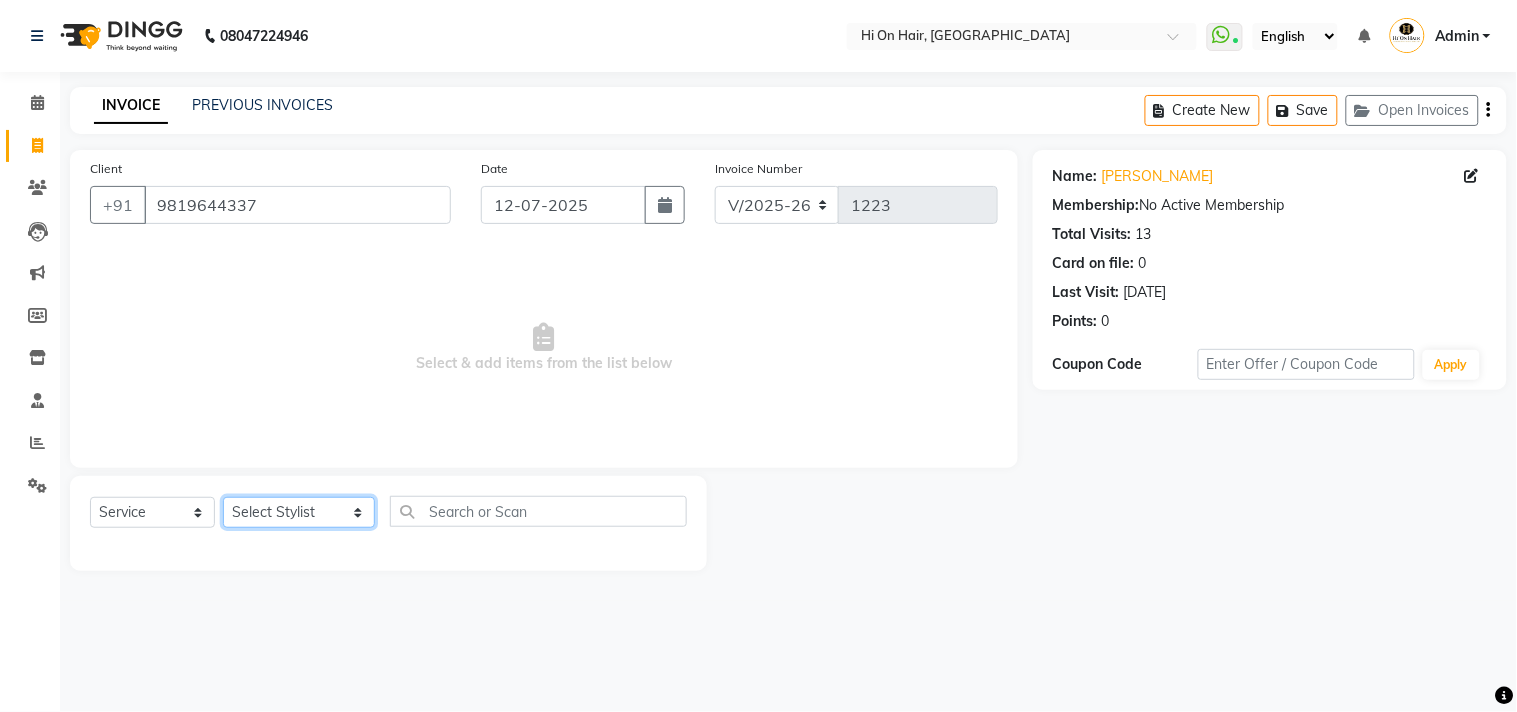 click on "Select Stylist [PERSON_NAME] [PERSON_NAME] Hi On Hair MAKYOPHI [PERSON_NAME] [PERSON_NAME] Raani [PERSON_NAME] [PERSON_NAME] [PERSON_NAME] [PERSON_NAME] SOSEM [PERSON_NAME]" 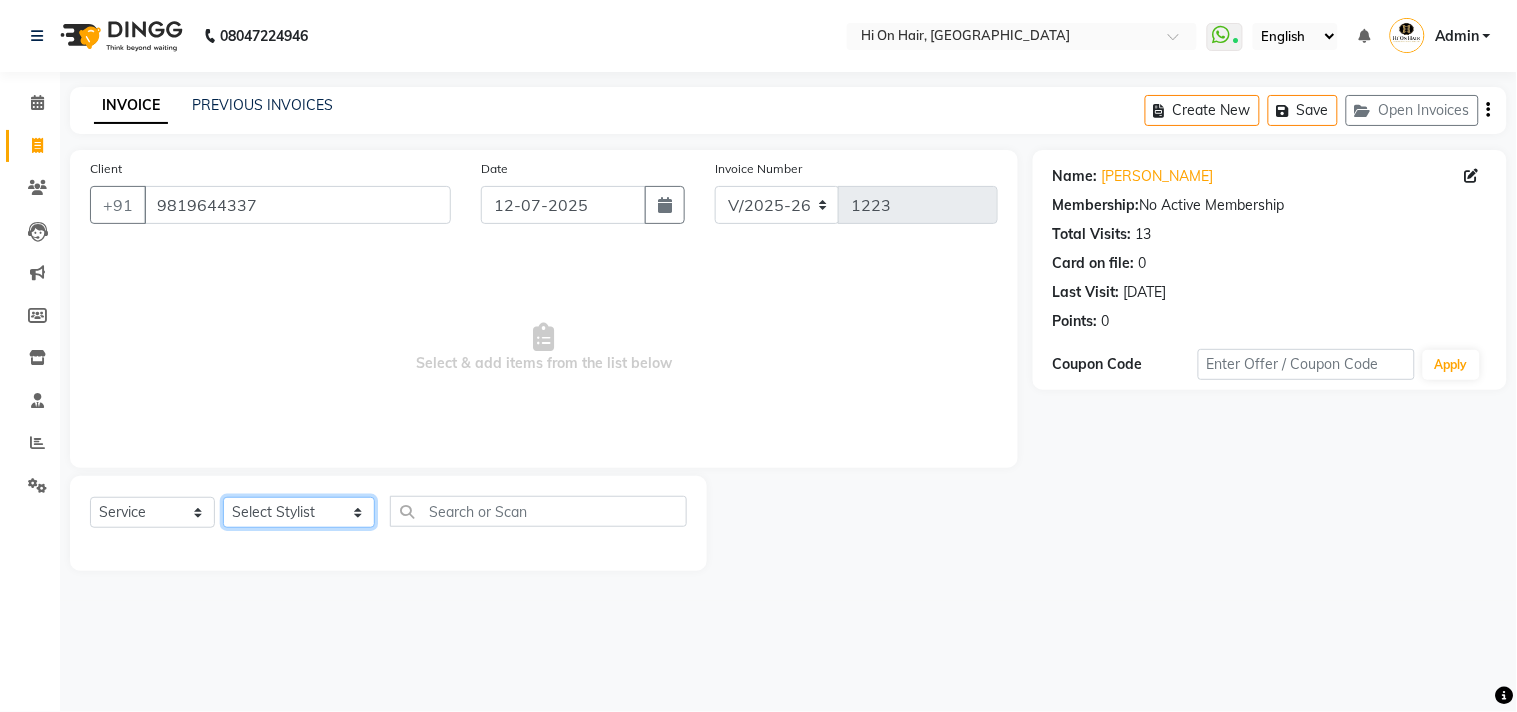 select on "29610" 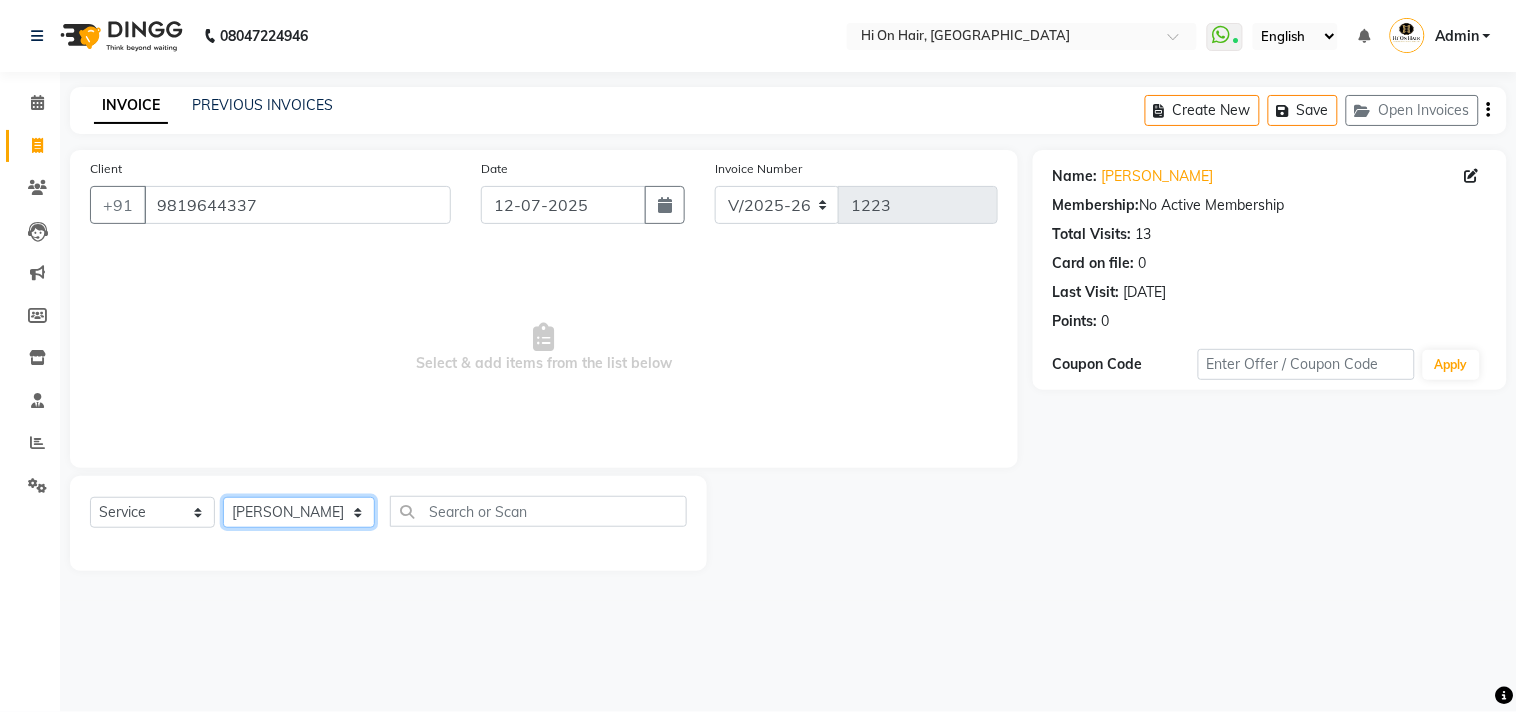 click on "Select Stylist [PERSON_NAME] [PERSON_NAME] Hi On Hair MAKYOPHI [PERSON_NAME] [PERSON_NAME] Raani [PERSON_NAME] [PERSON_NAME] [PERSON_NAME] [PERSON_NAME] SOSEM [PERSON_NAME]" 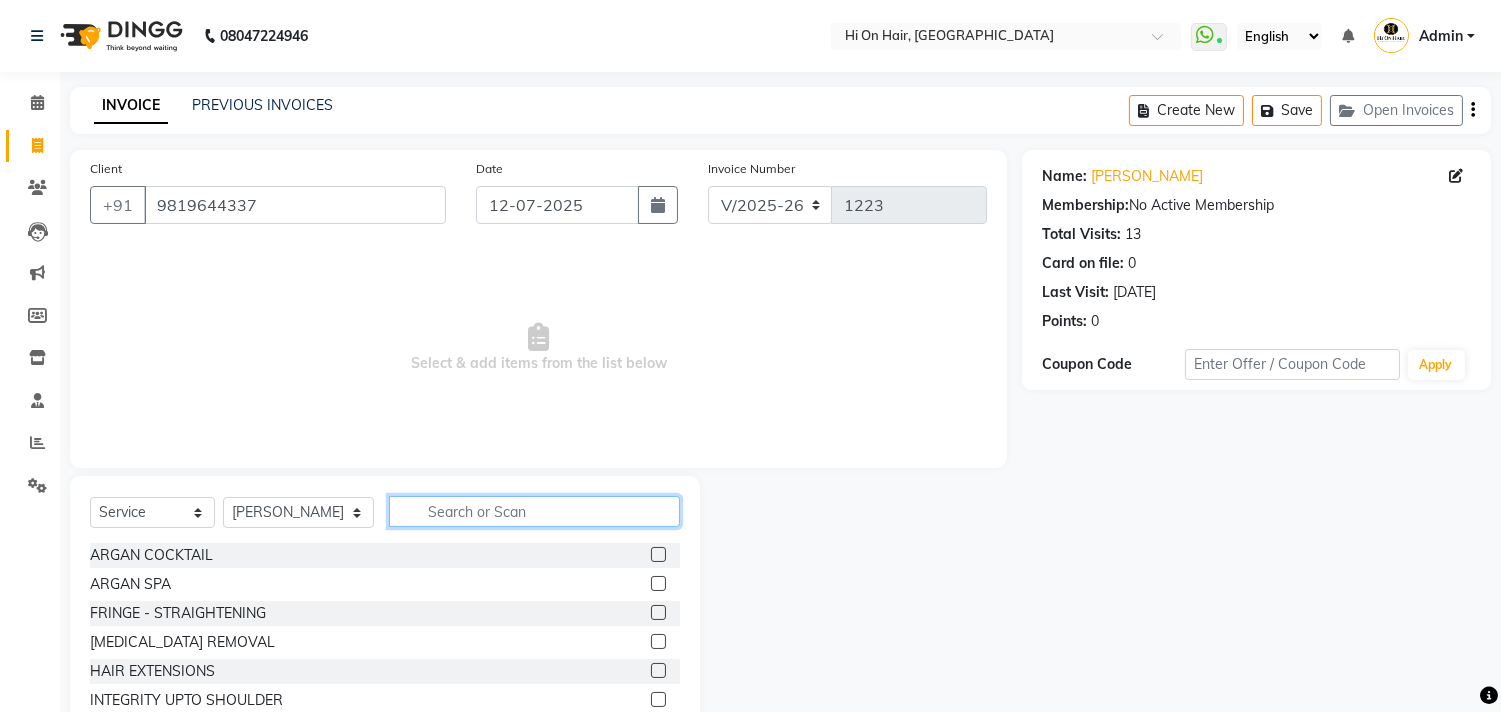 click 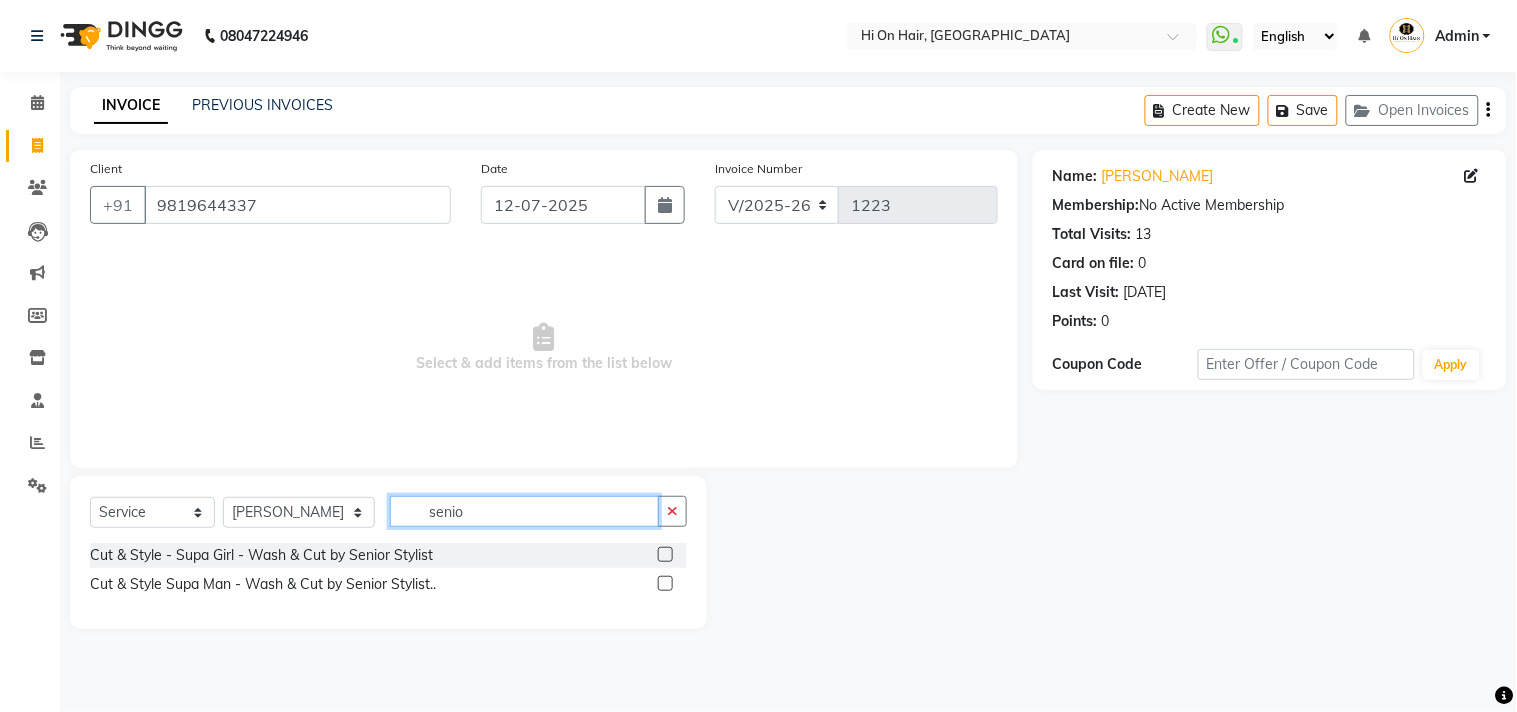 type on "senio" 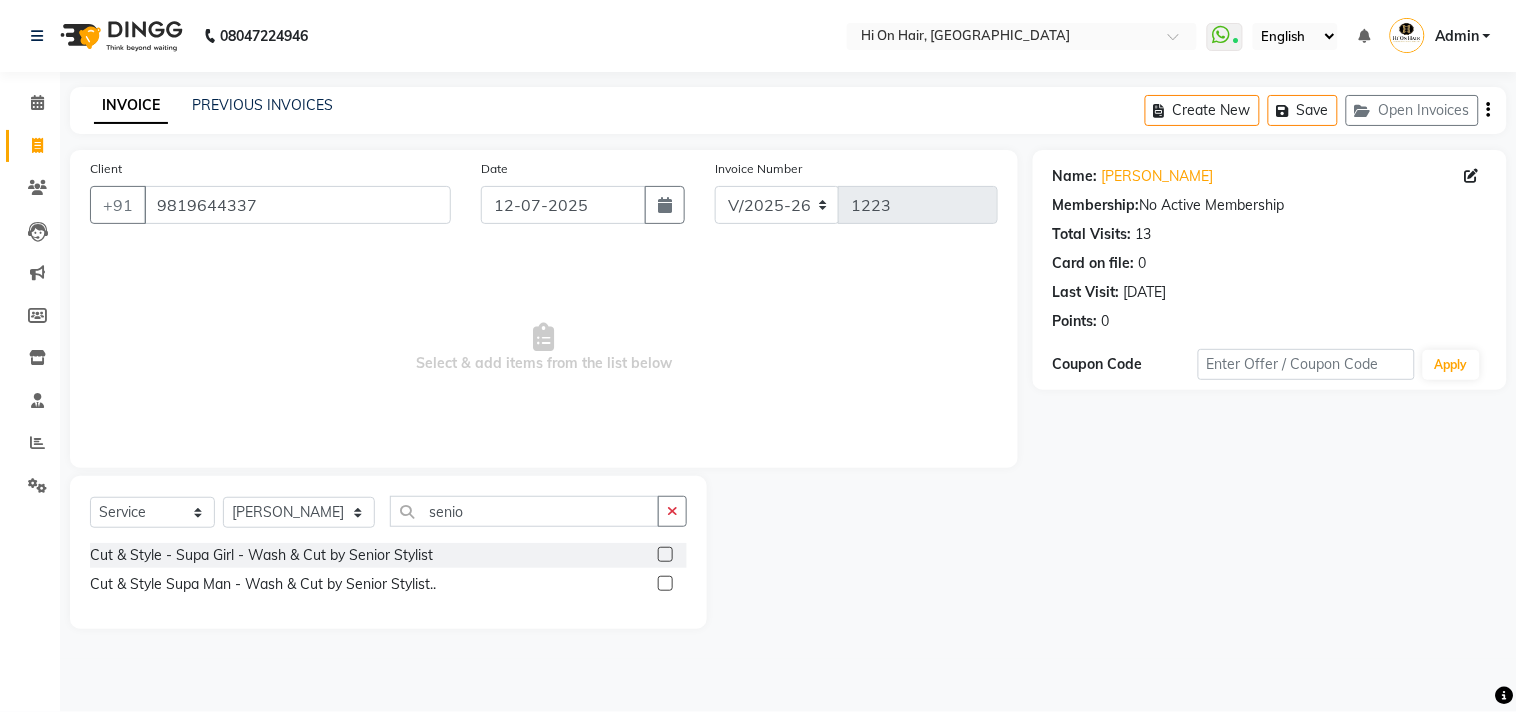 click 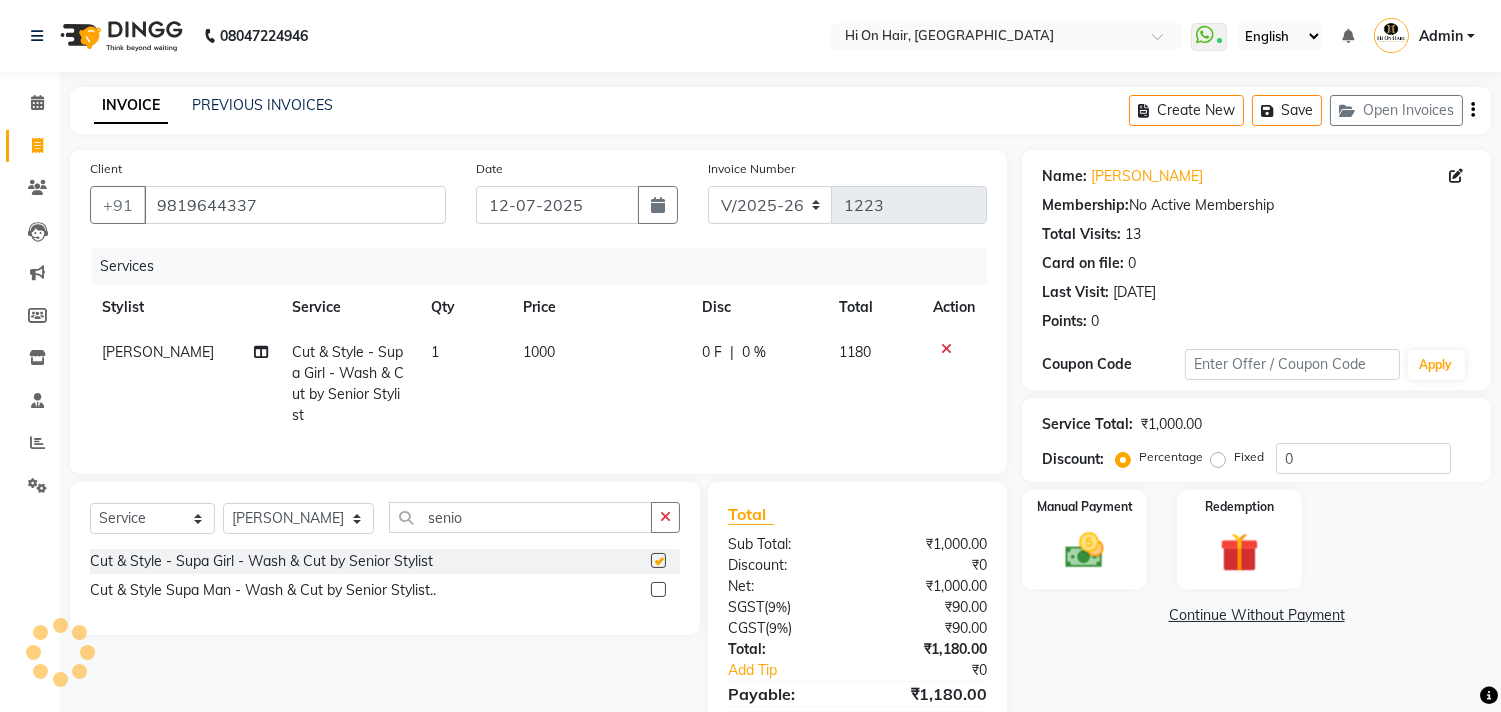 checkbox on "false" 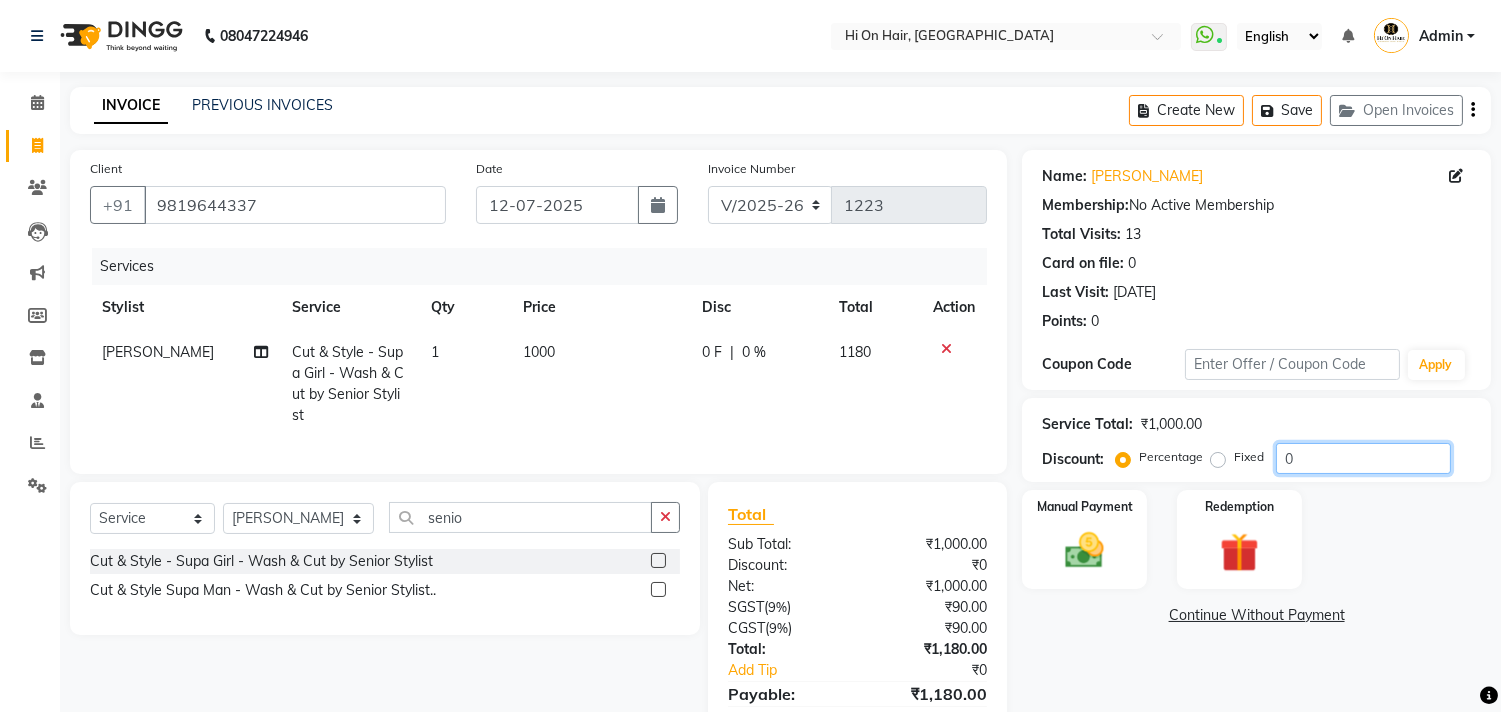 click on "0" 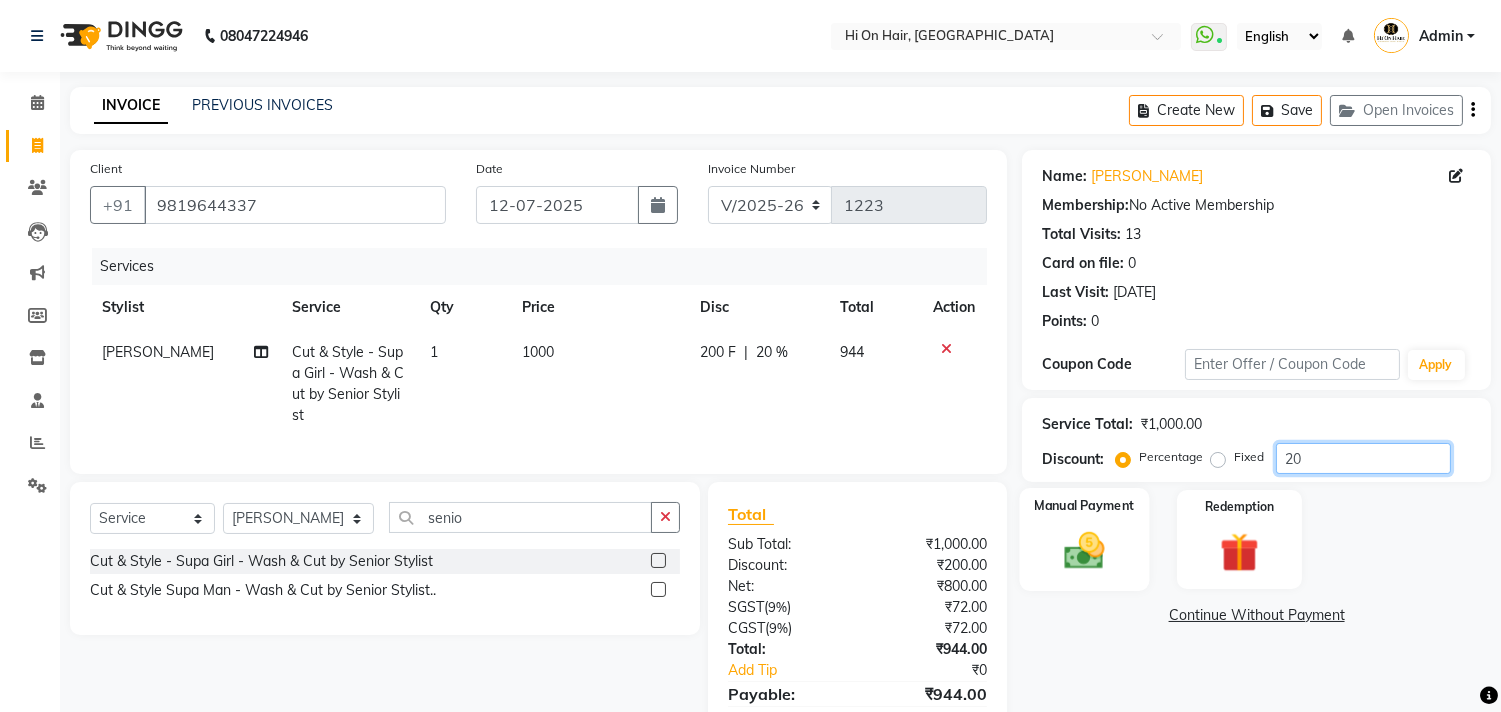 type on "20" 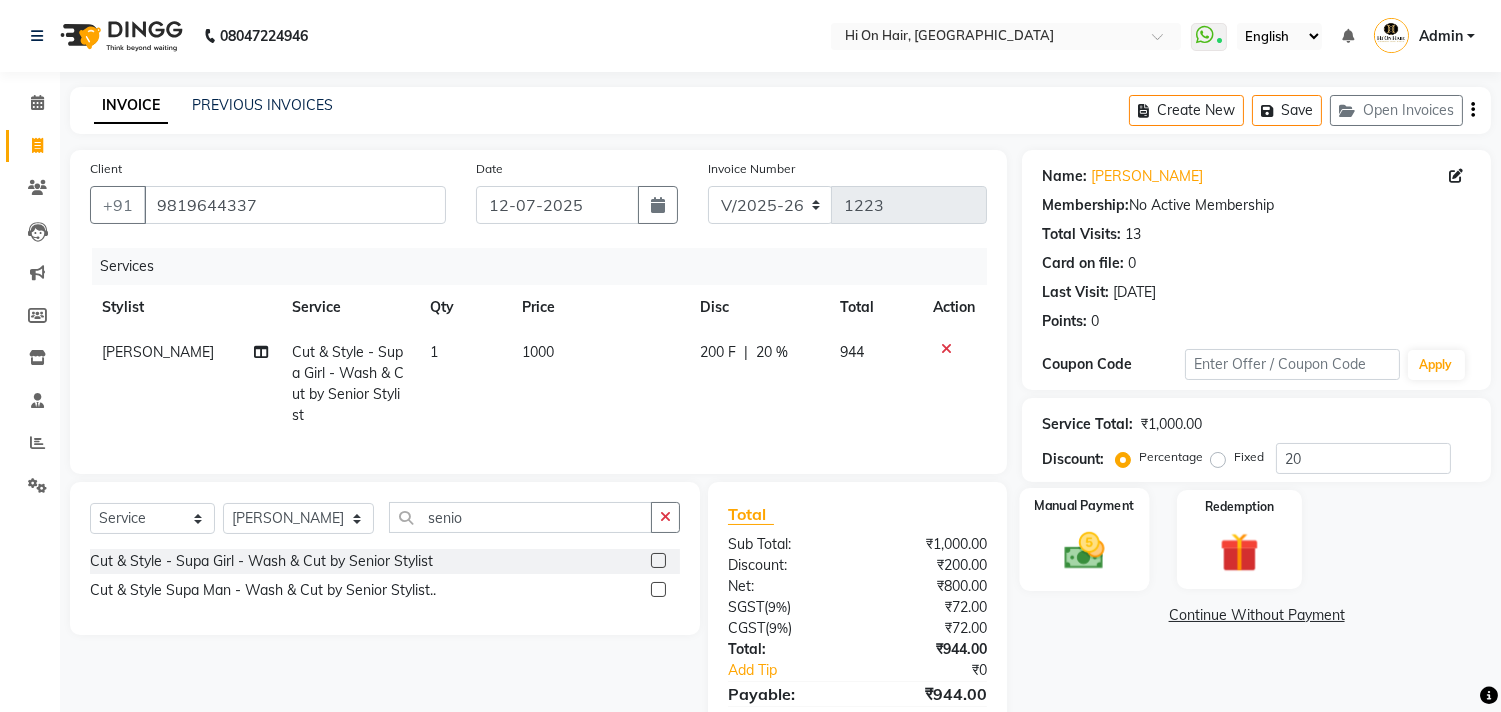 click 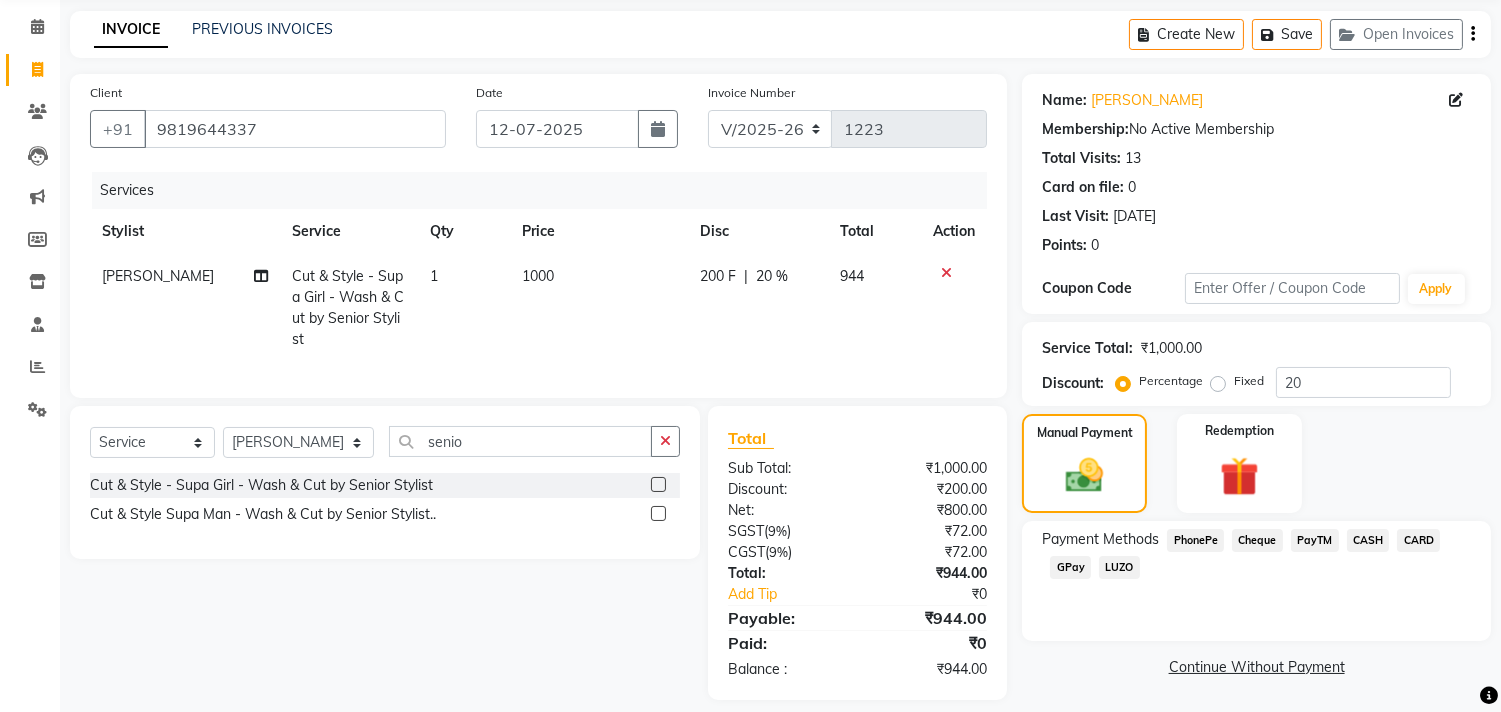 scroll, scrollTop: 111, scrollLeft: 0, axis: vertical 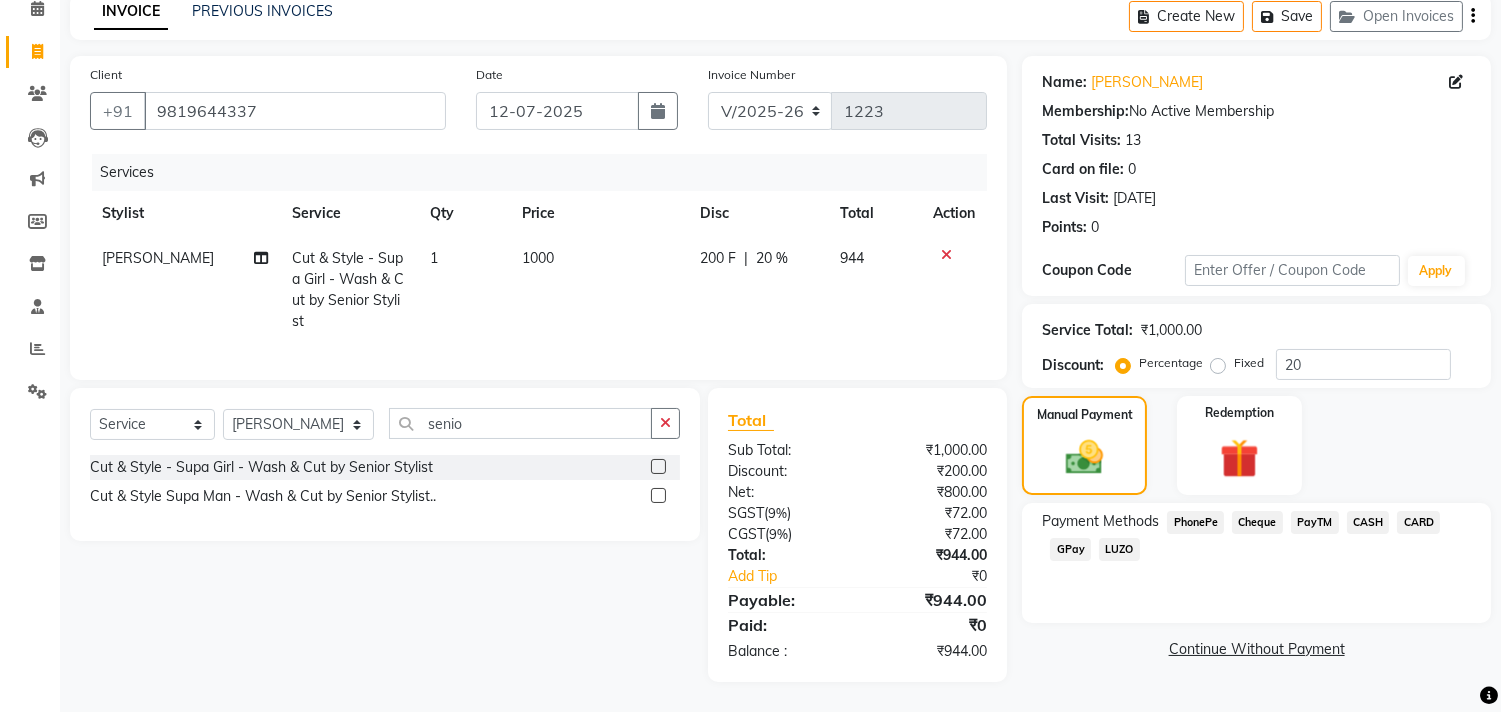 click on "CARD" 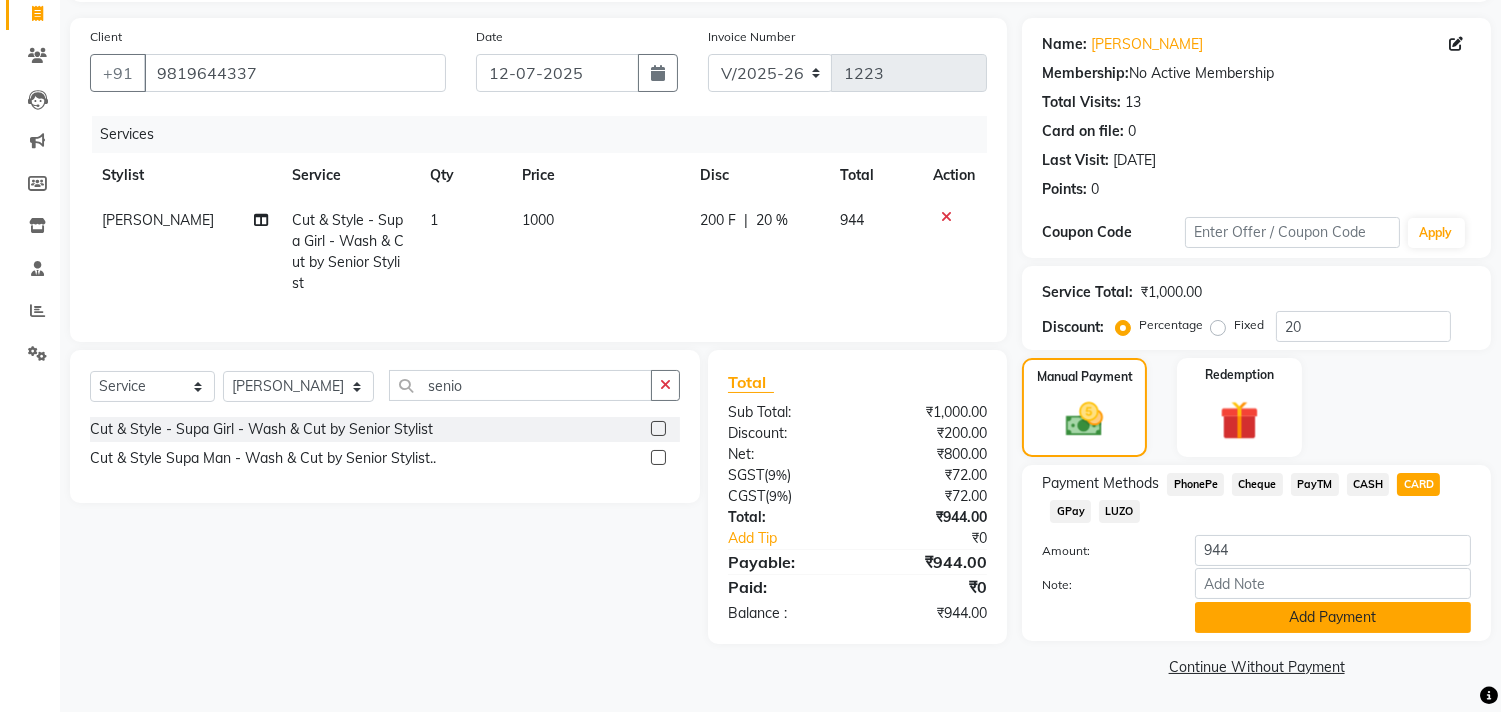 click on "Add Payment" 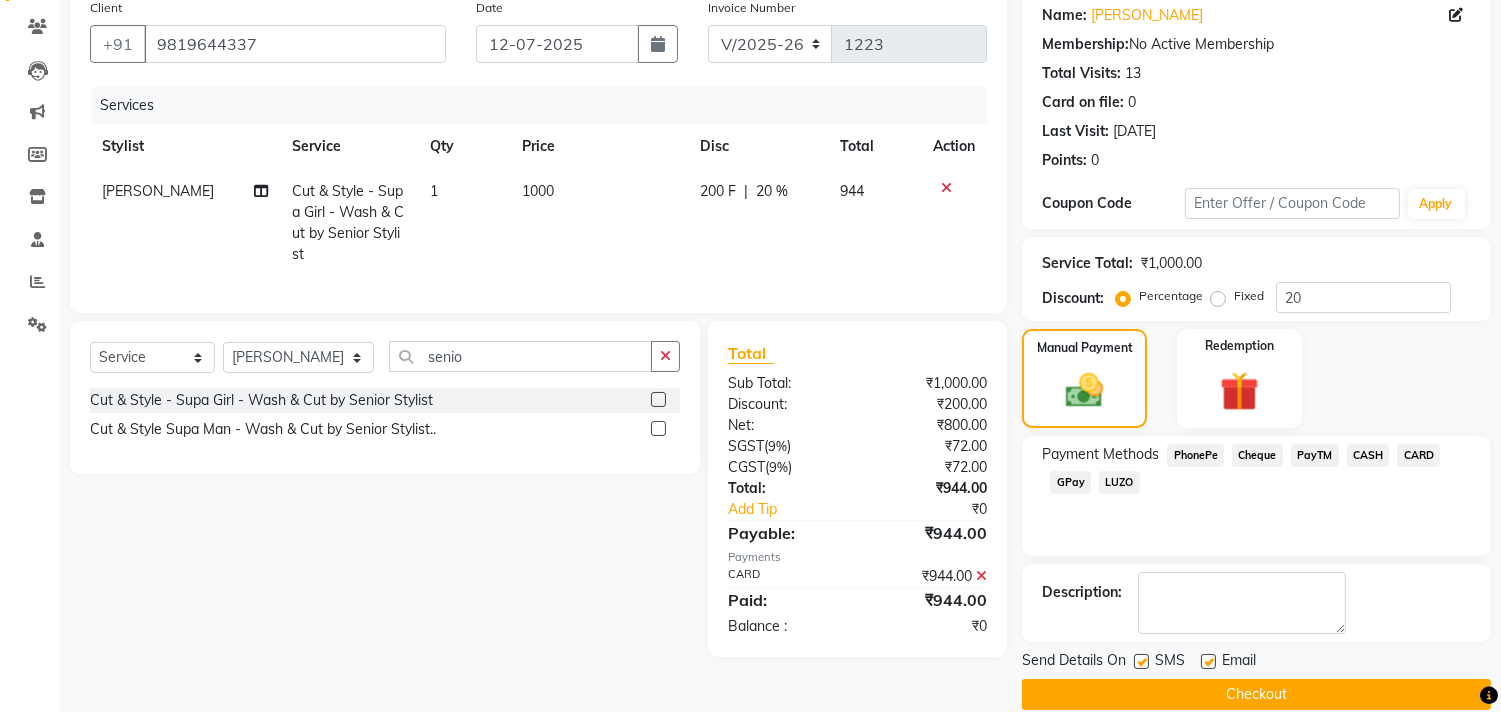 scroll, scrollTop: 187, scrollLeft: 0, axis: vertical 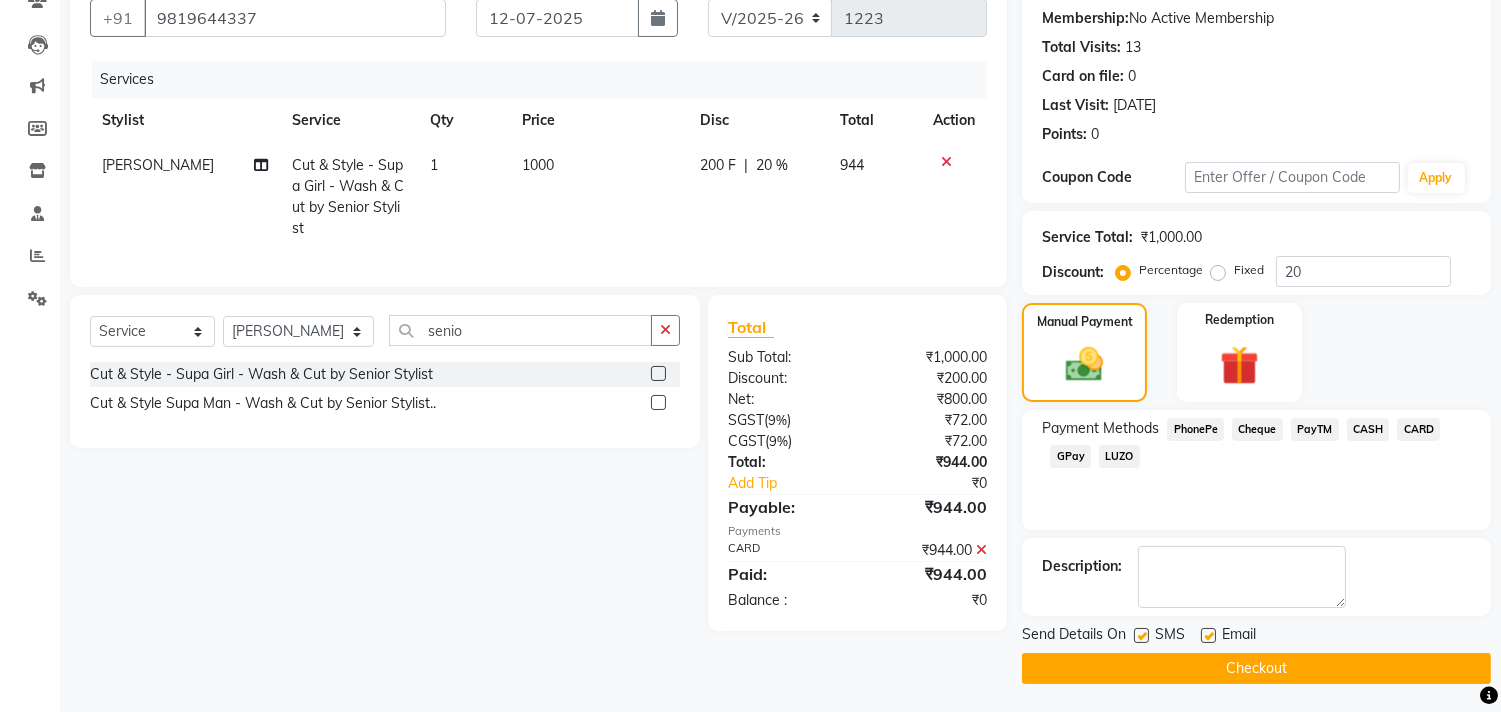 click 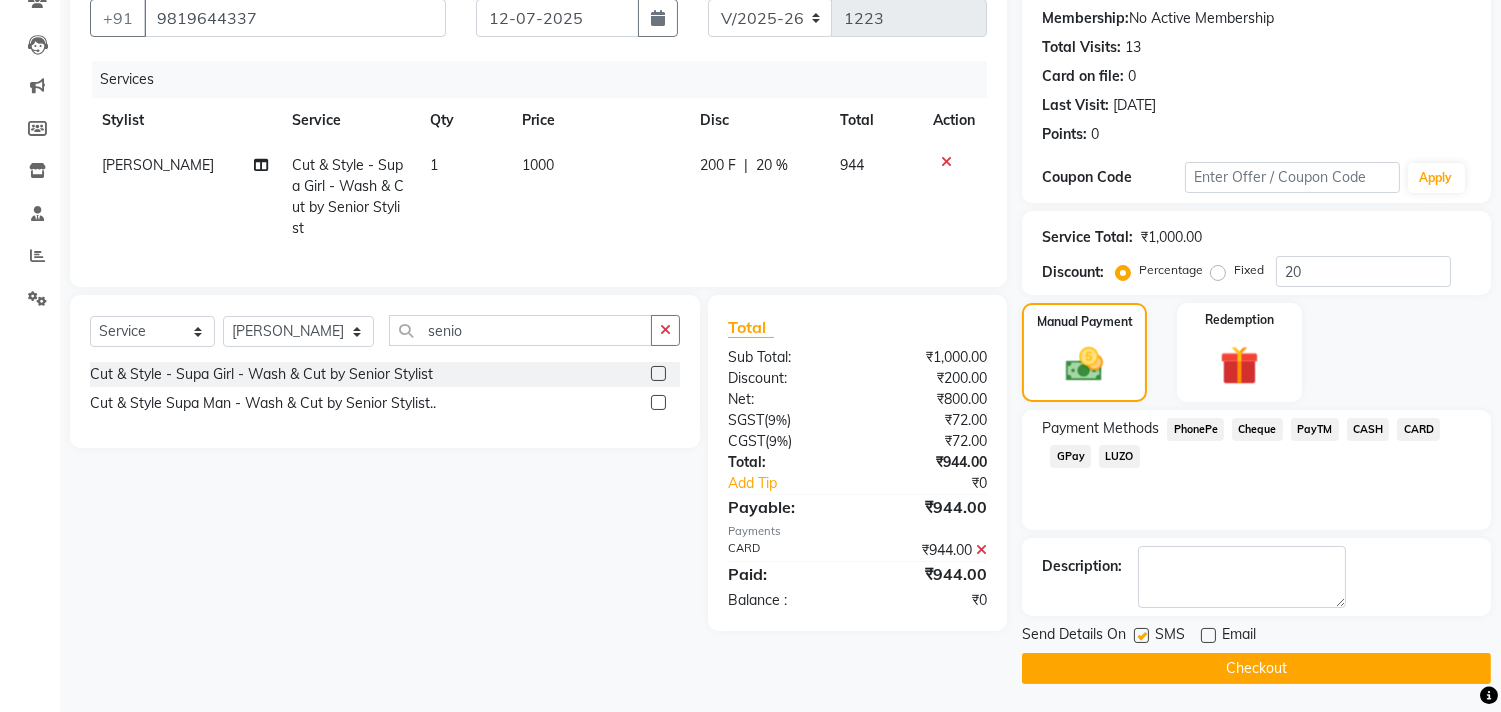 click on "Checkout" 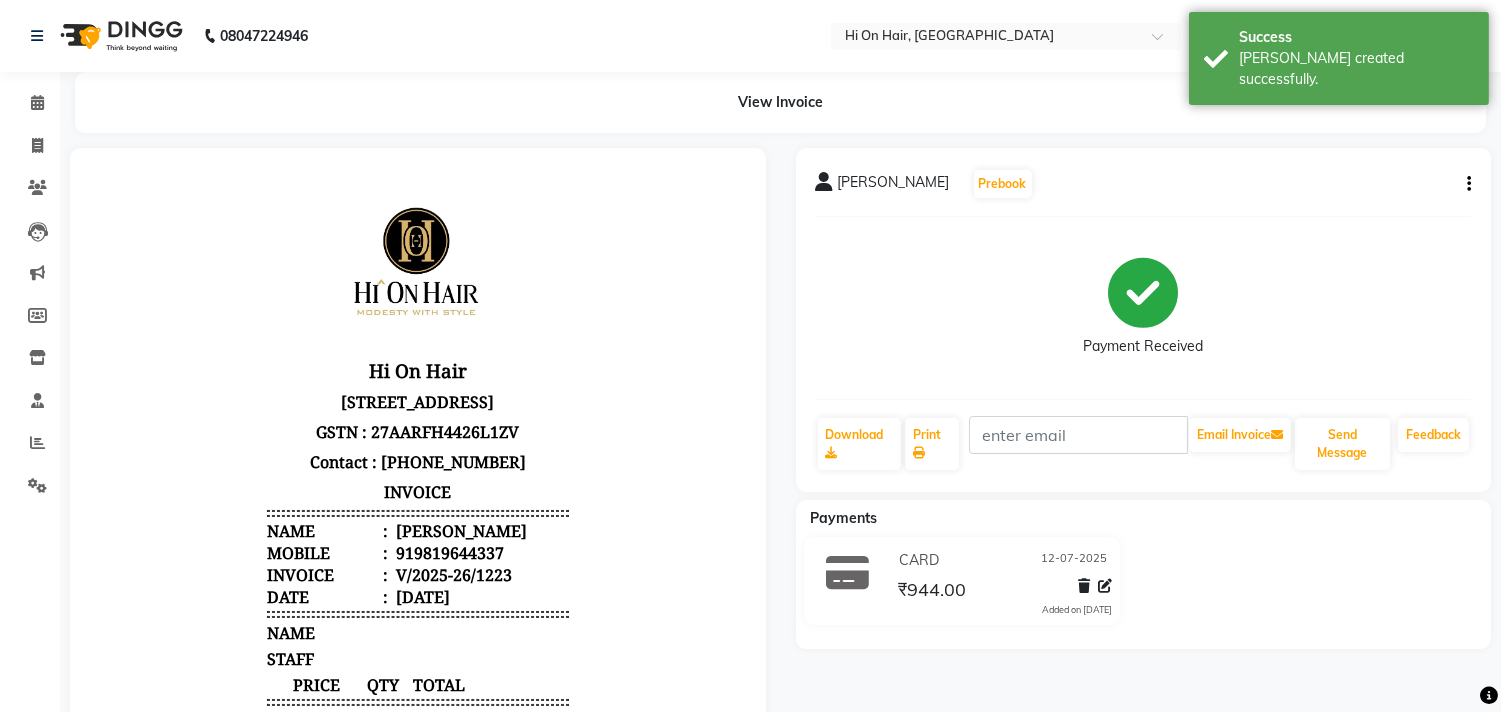 scroll, scrollTop: 0, scrollLeft: 0, axis: both 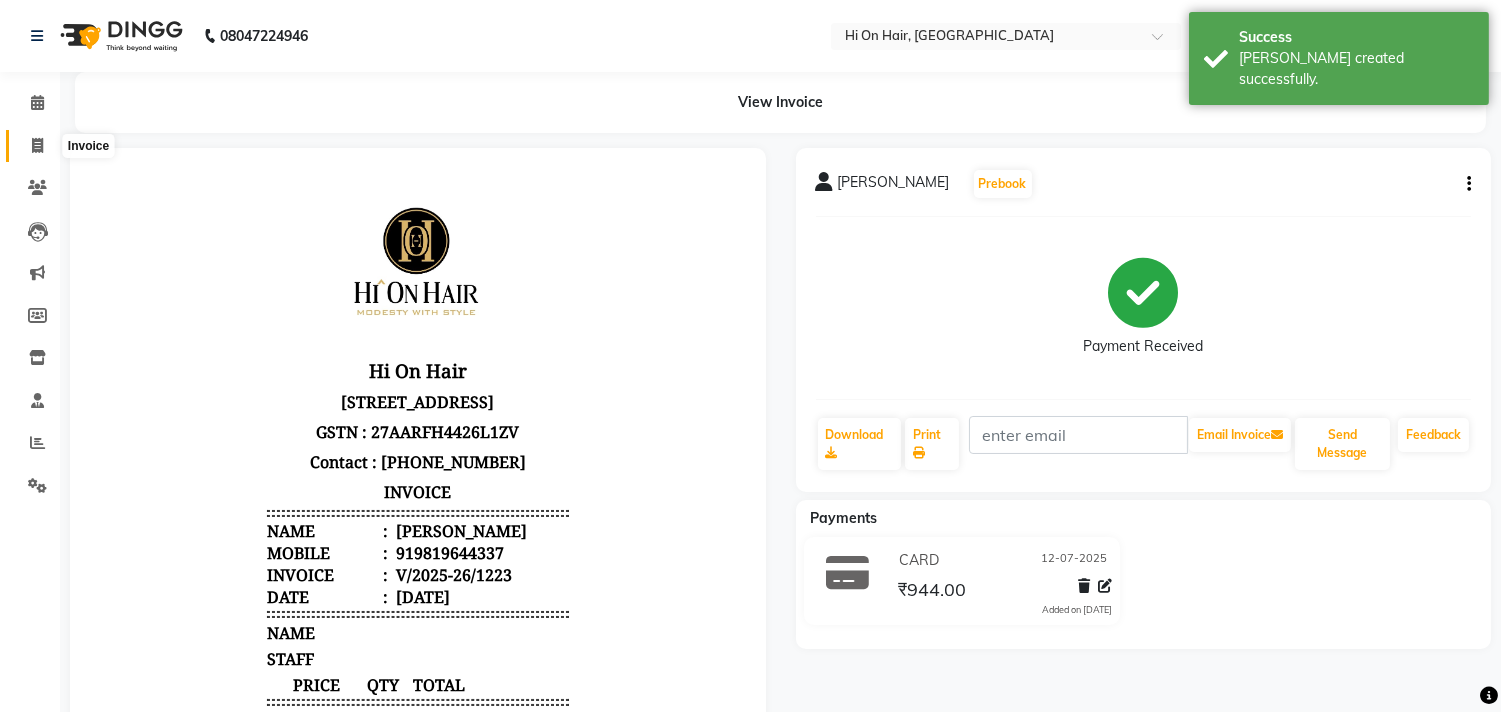 click 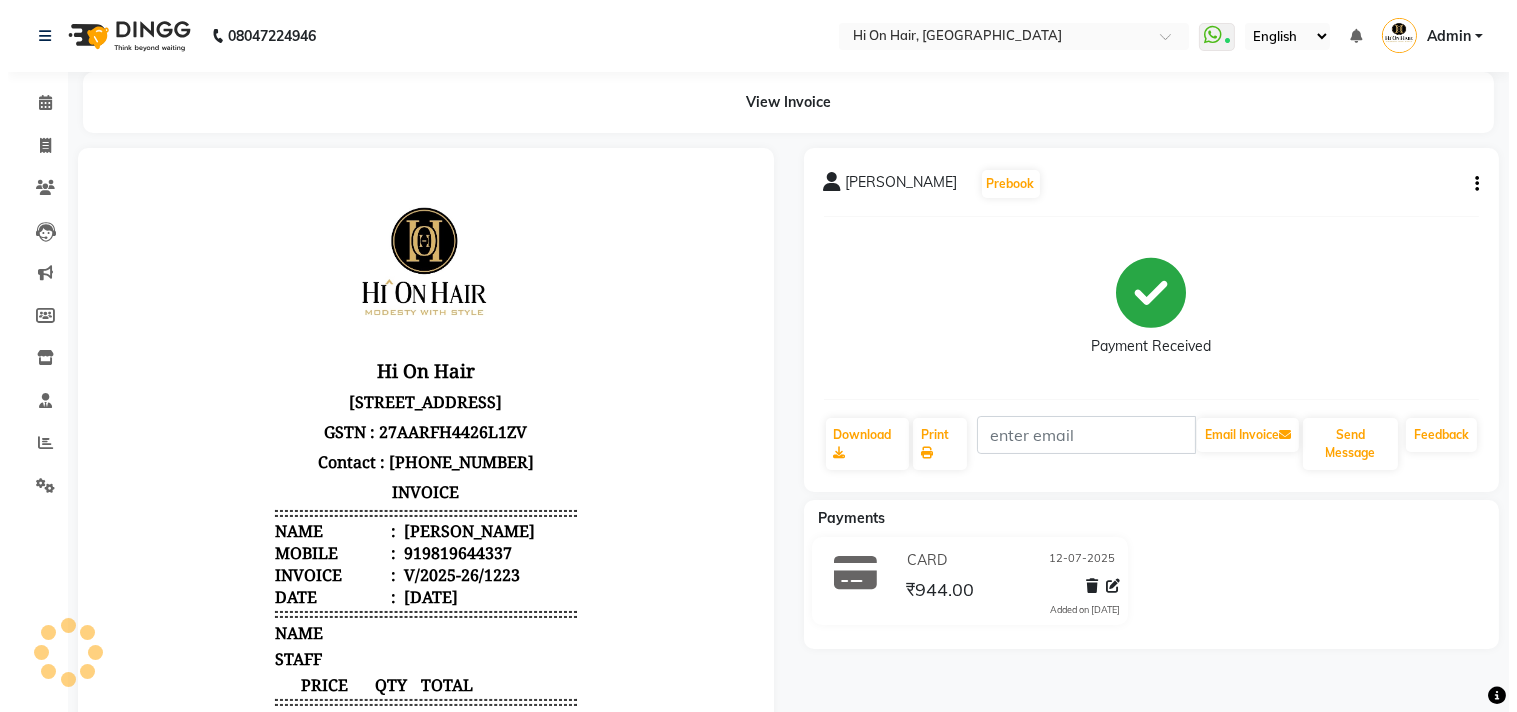 scroll, scrollTop: 0, scrollLeft: 0, axis: both 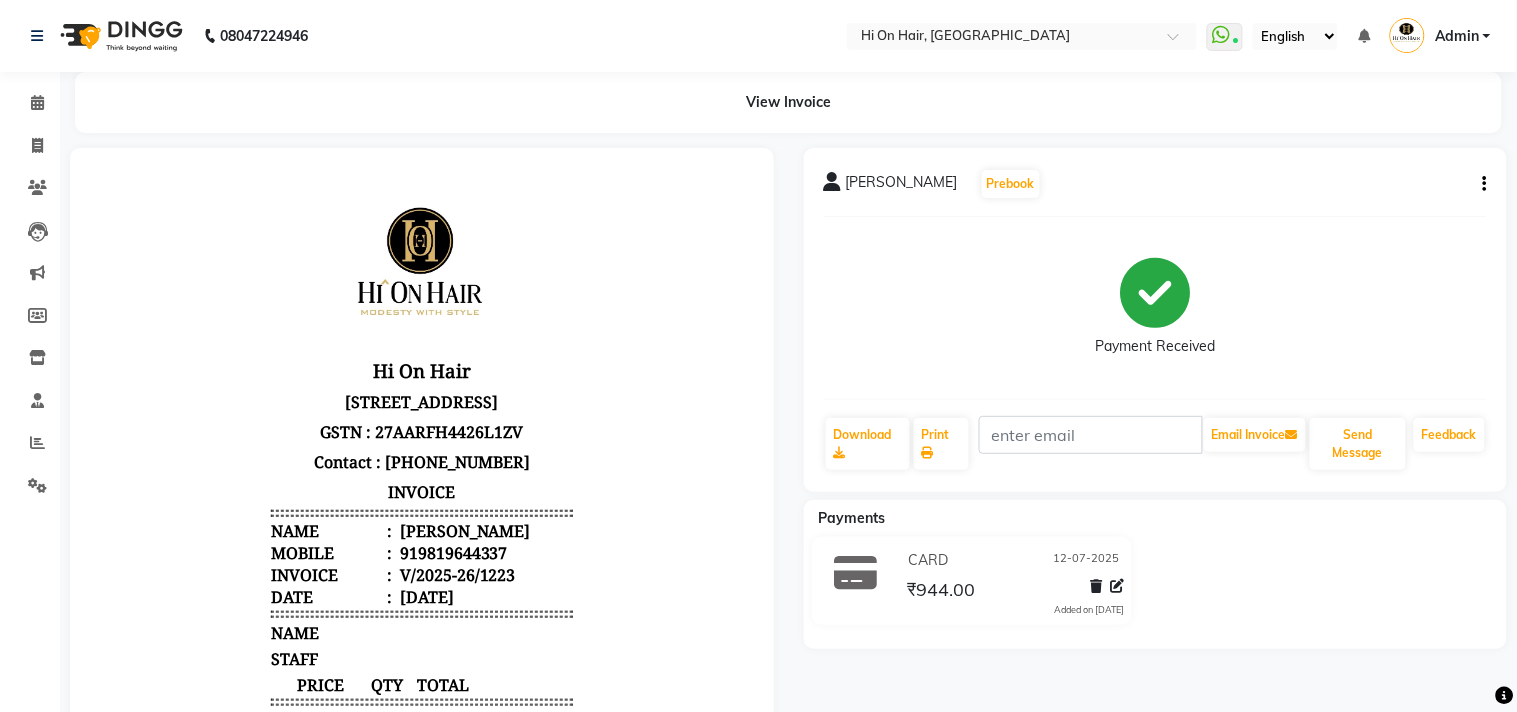 select on "535" 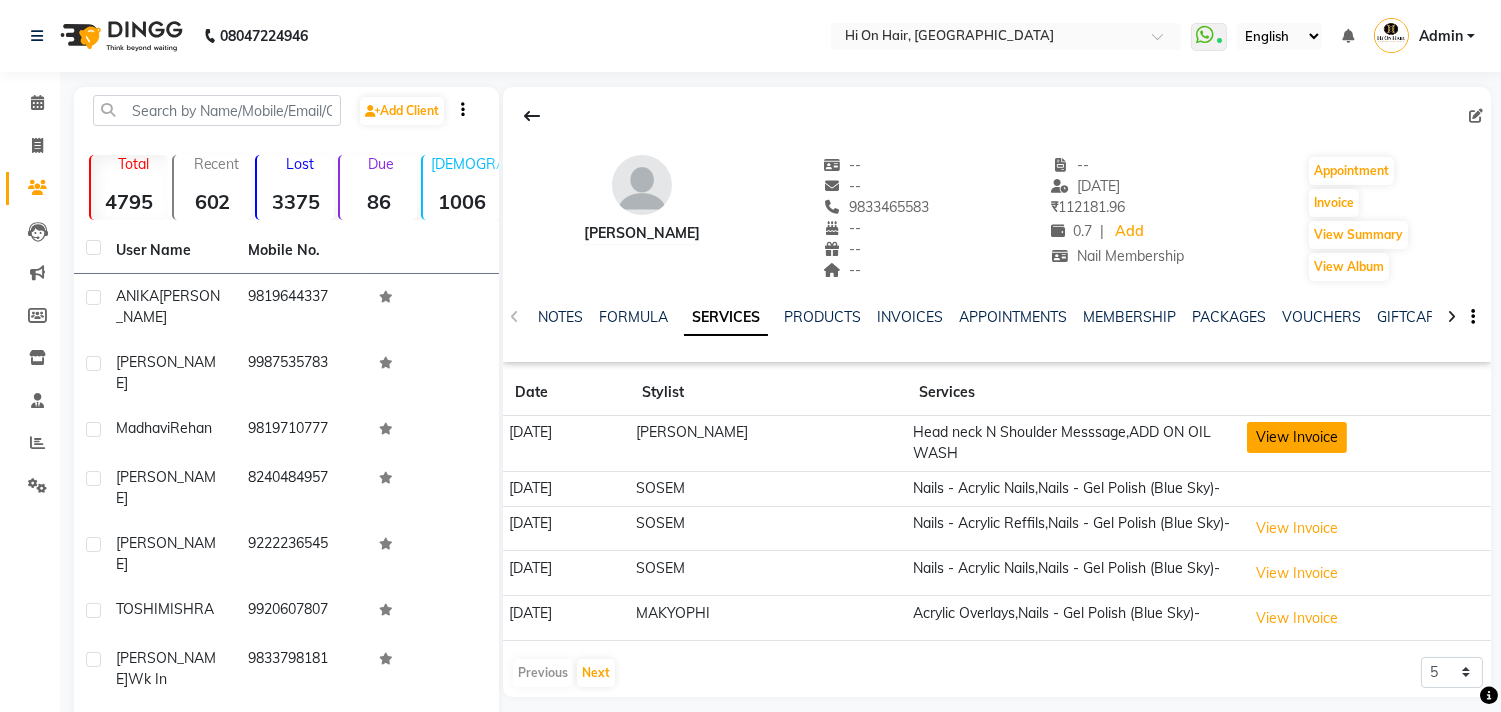 click on "View Invoice" 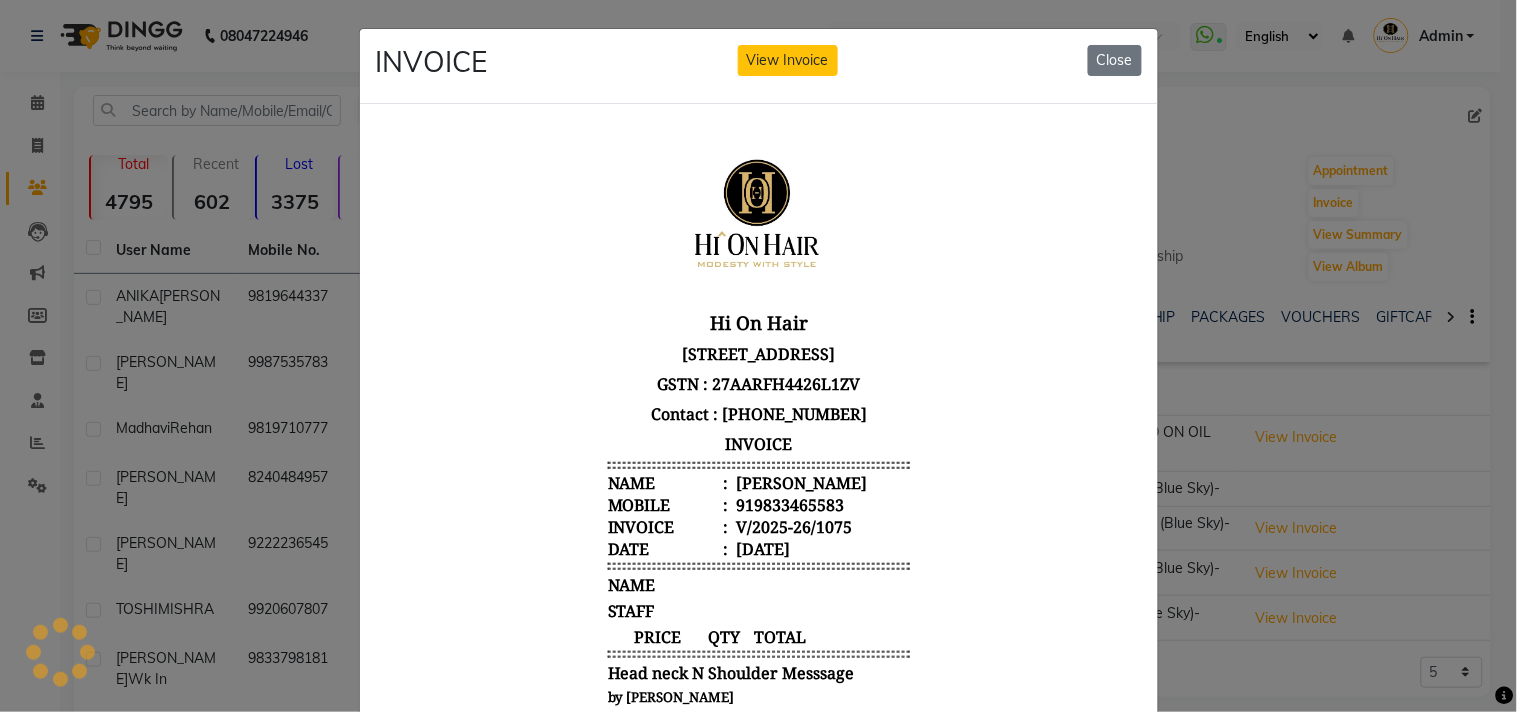 scroll, scrollTop: 0, scrollLeft: 0, axis: both 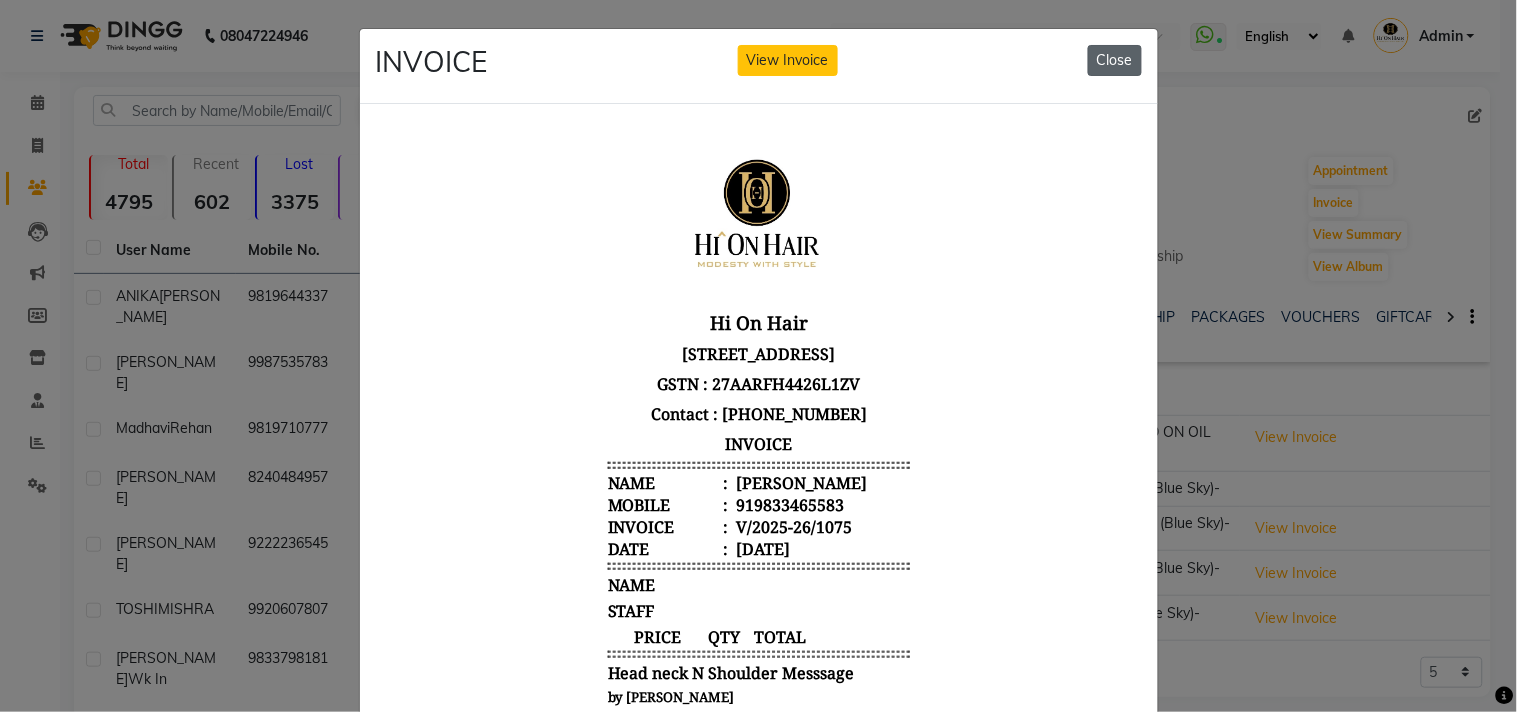 click on "Close" 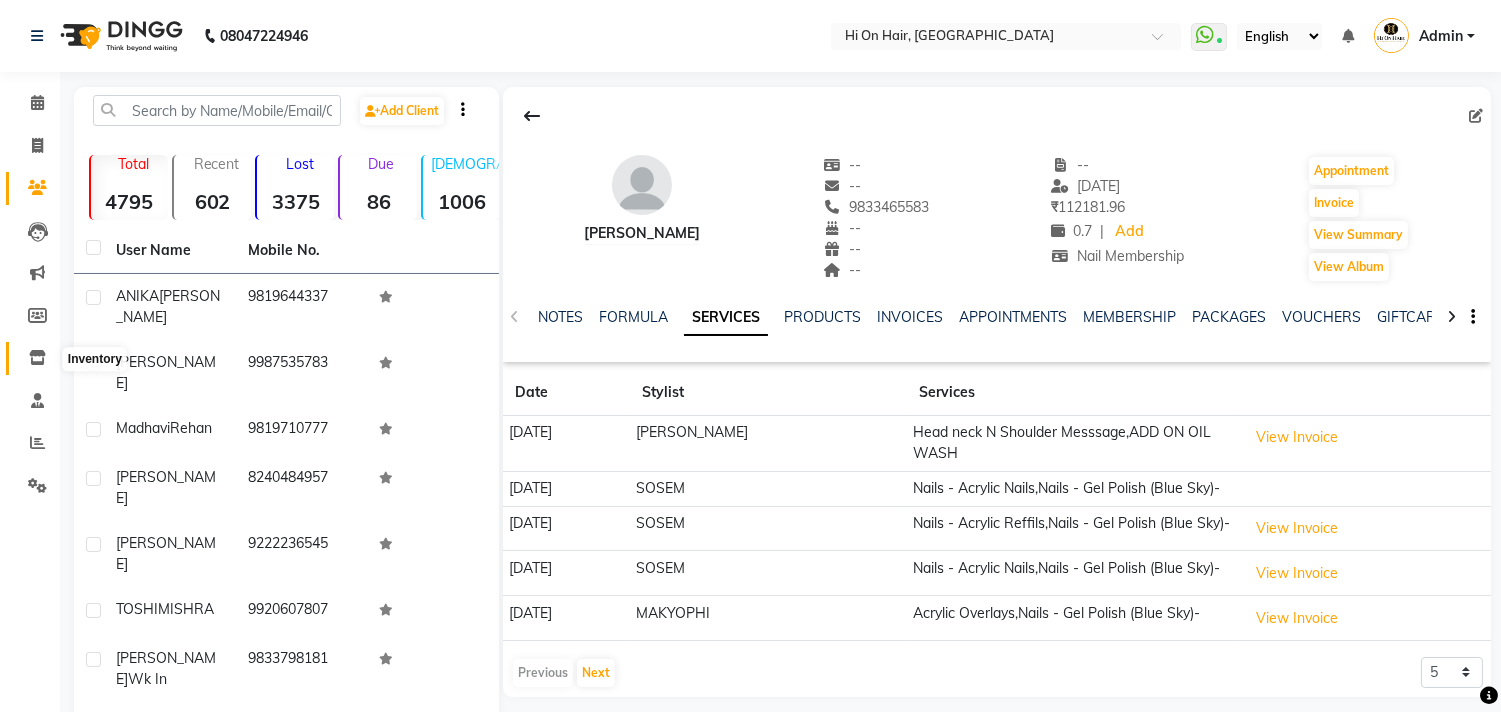 click 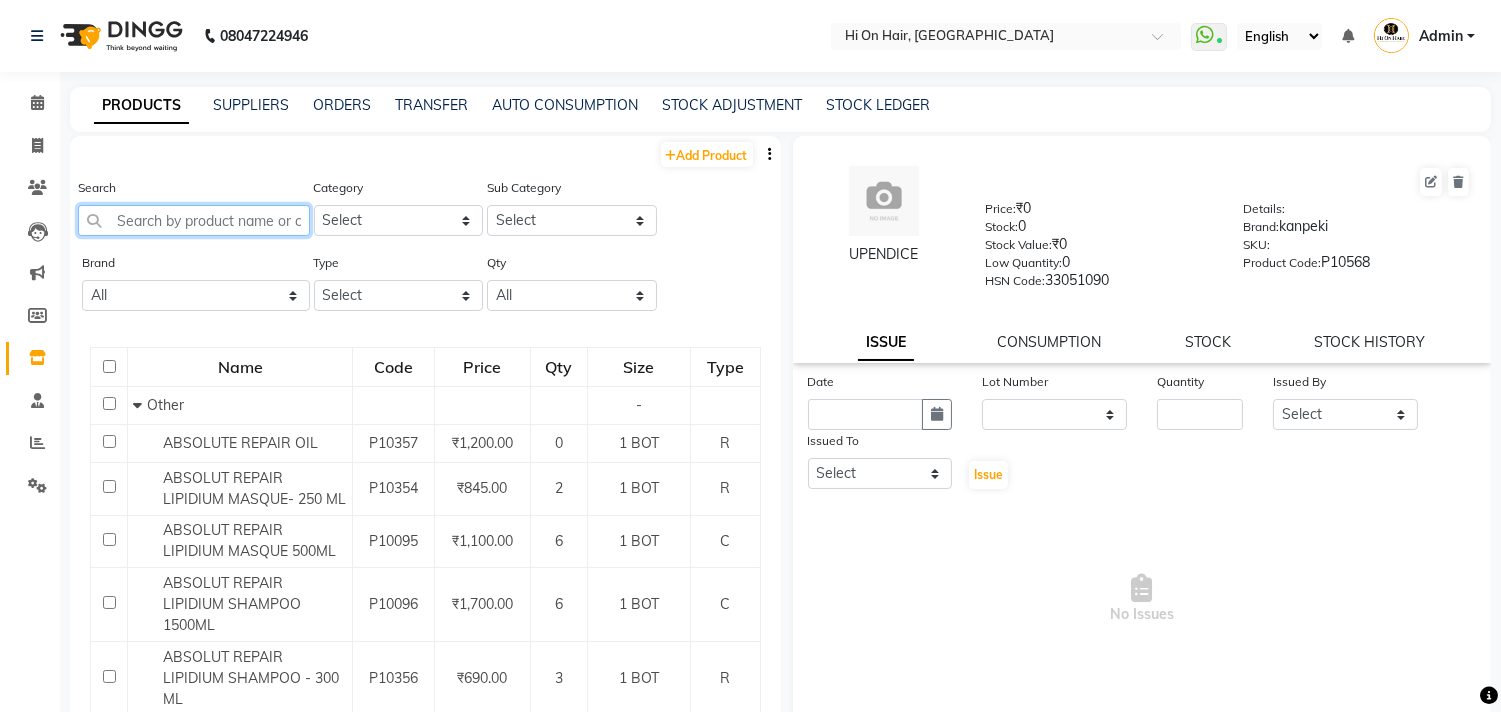 click 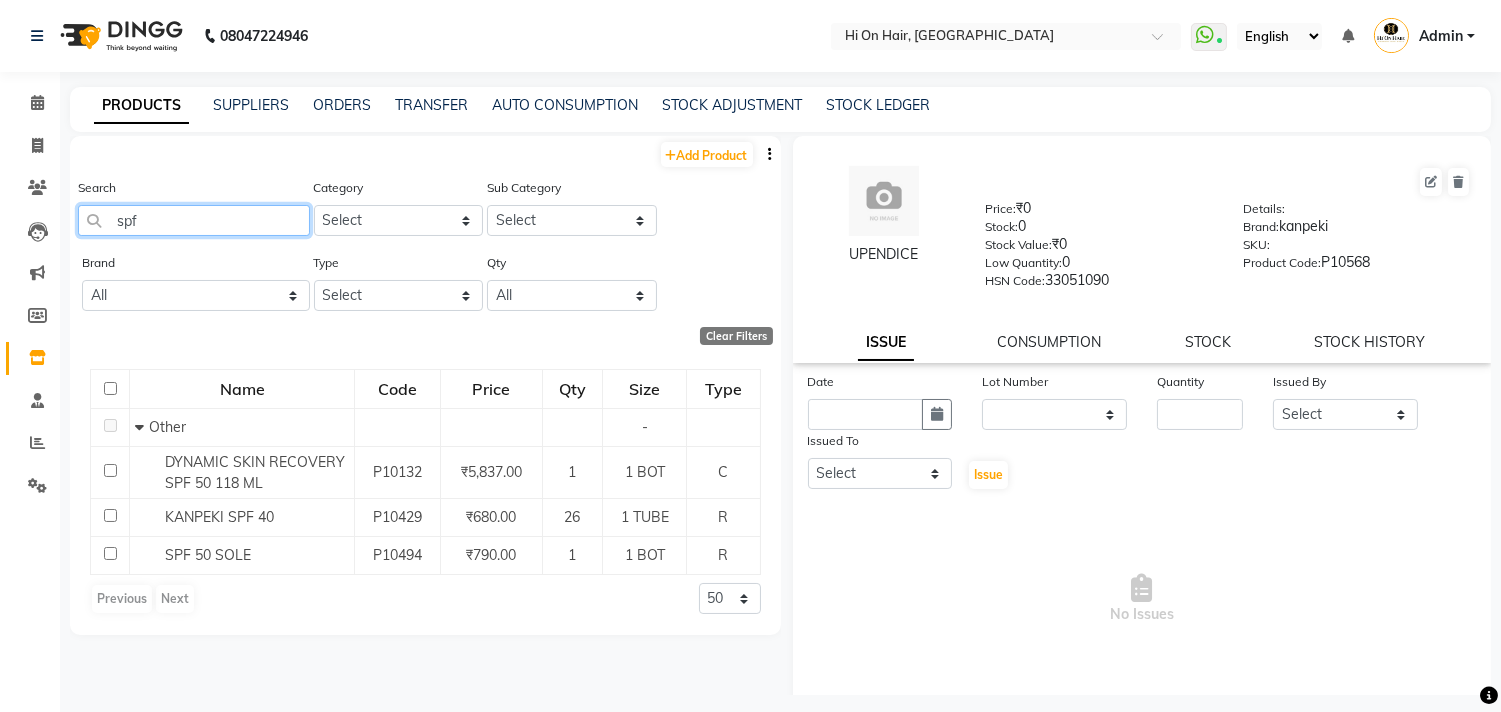 type on "spf" 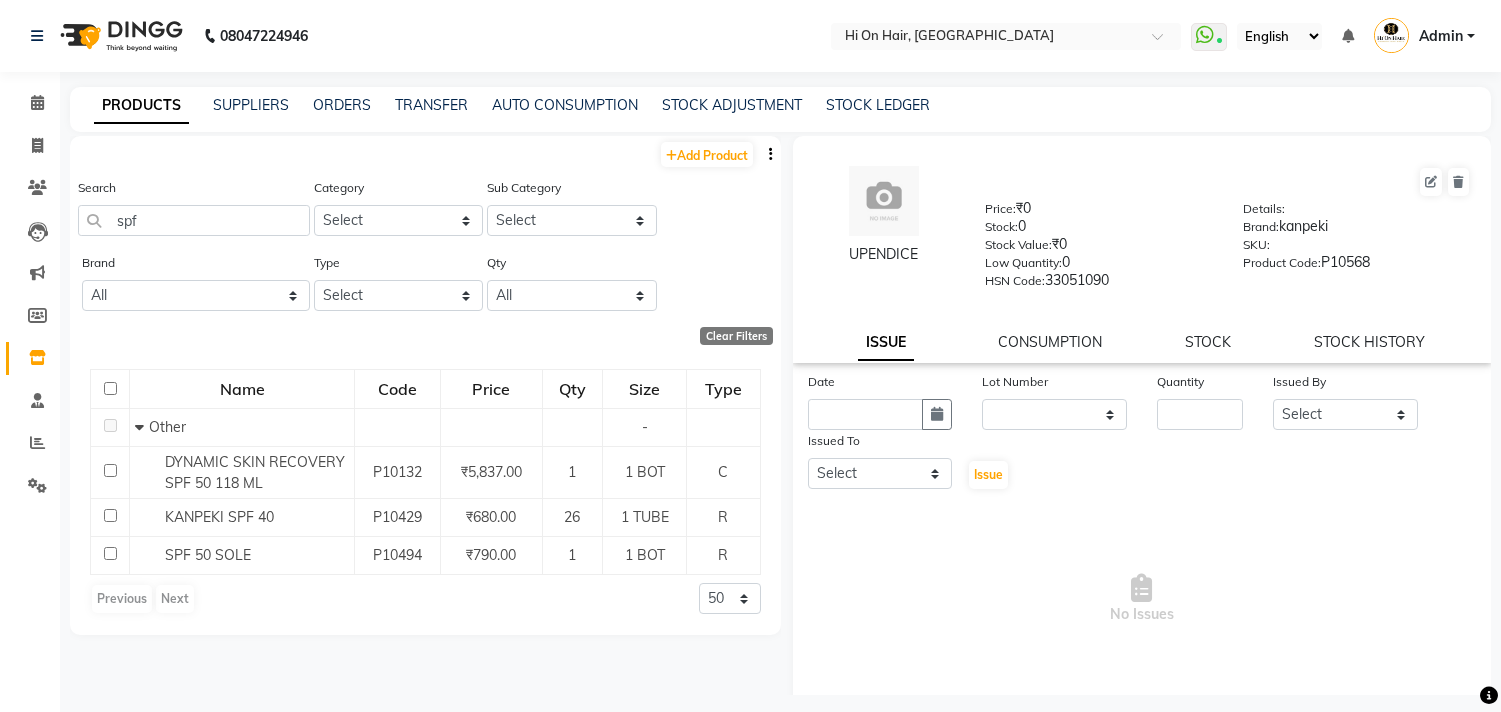 select 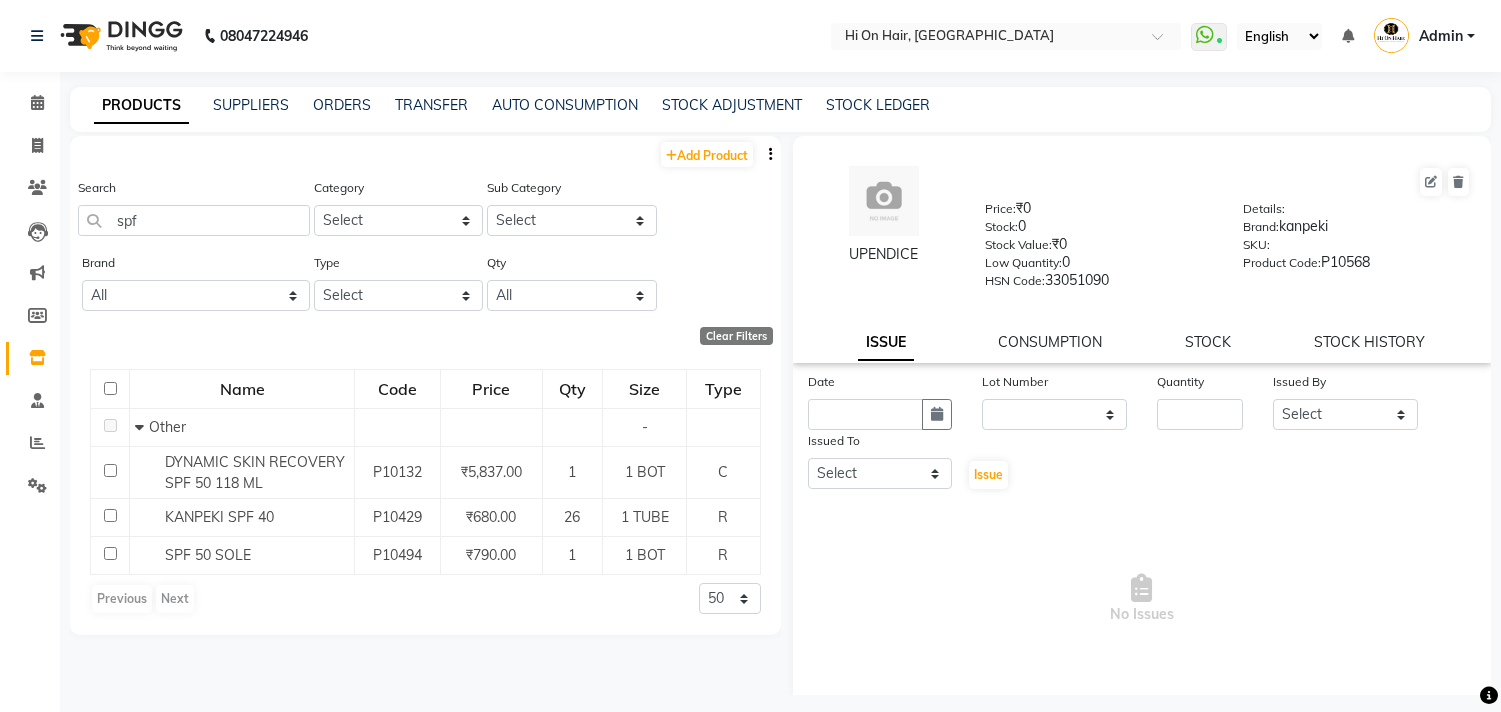 scroll, scrollTop: 0, scrollLeft: 0, axis: both 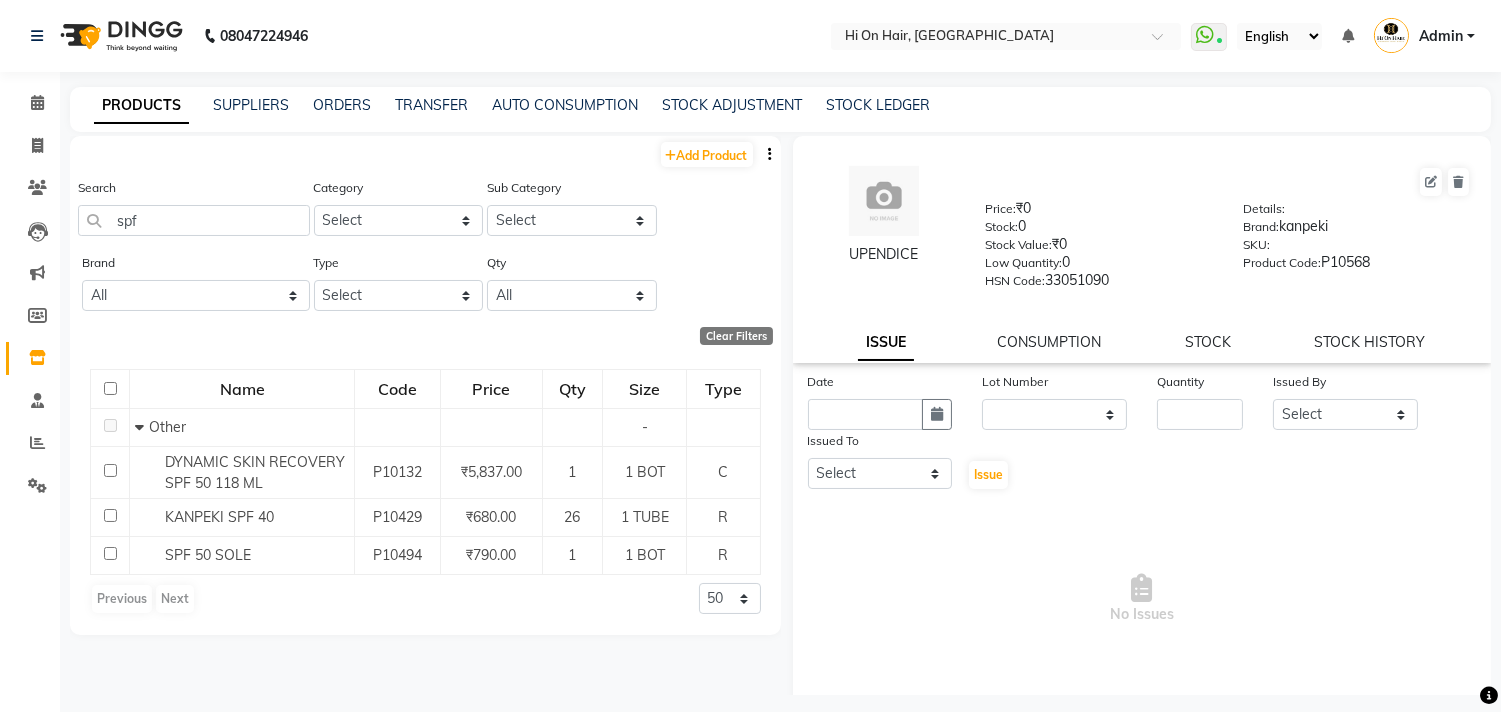 click on "spf" 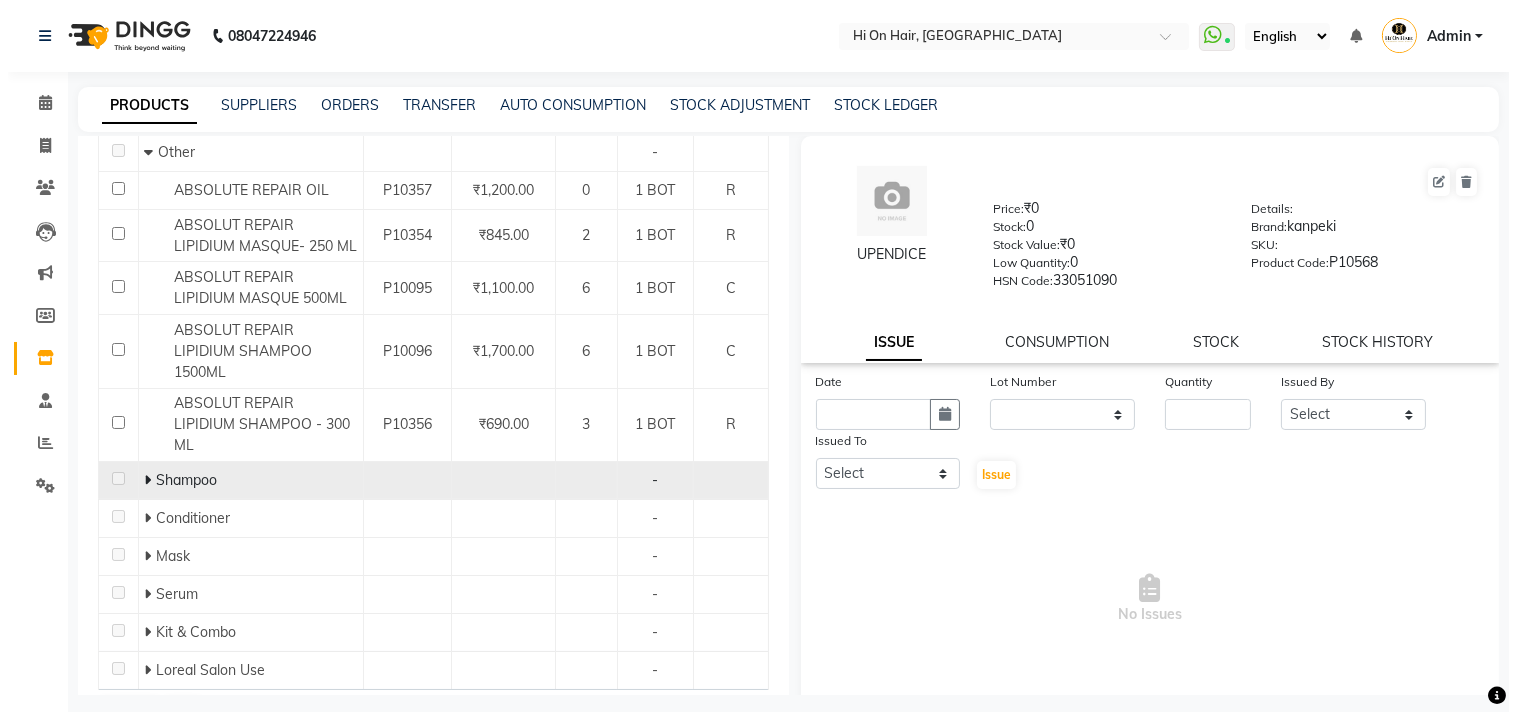 scroll, scrollTop: 290, scrollLeft: 0, axis: vertical 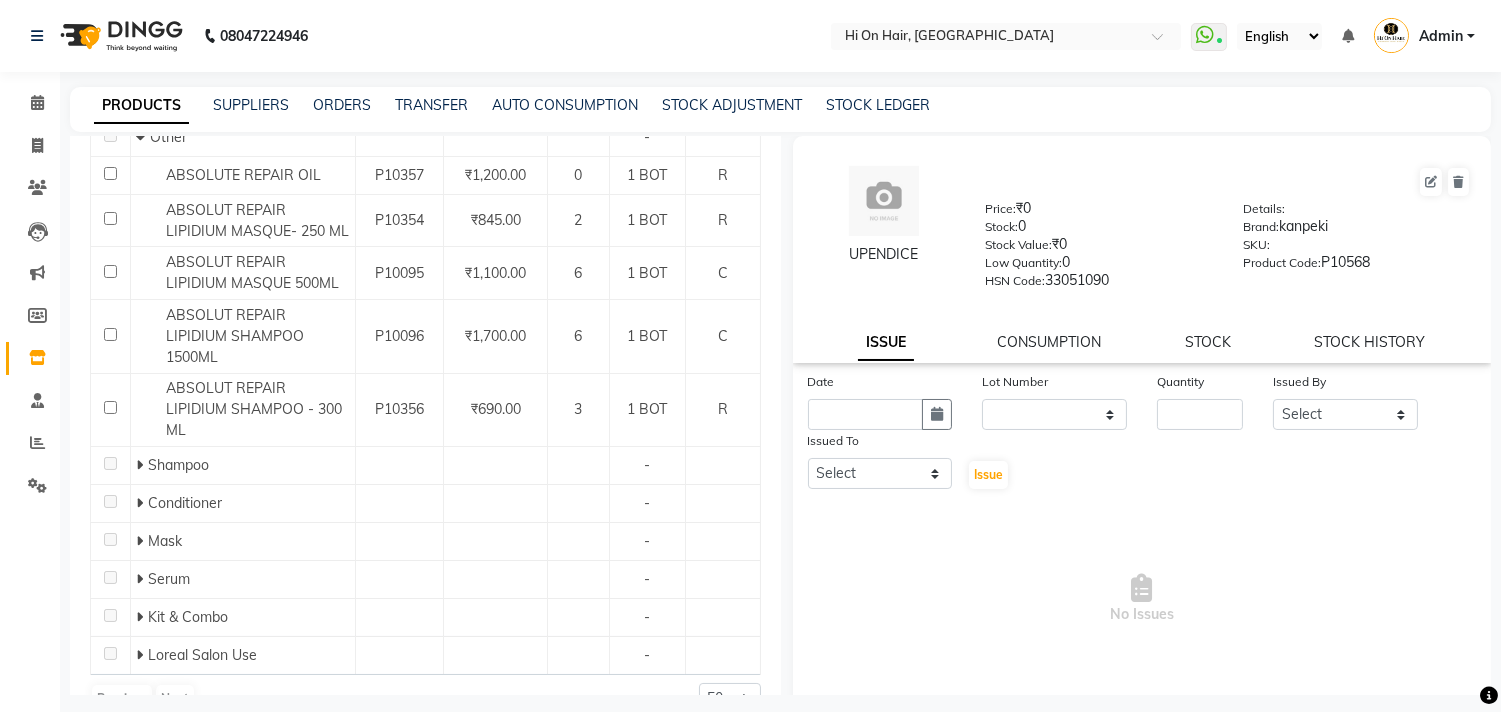 type on "abso" 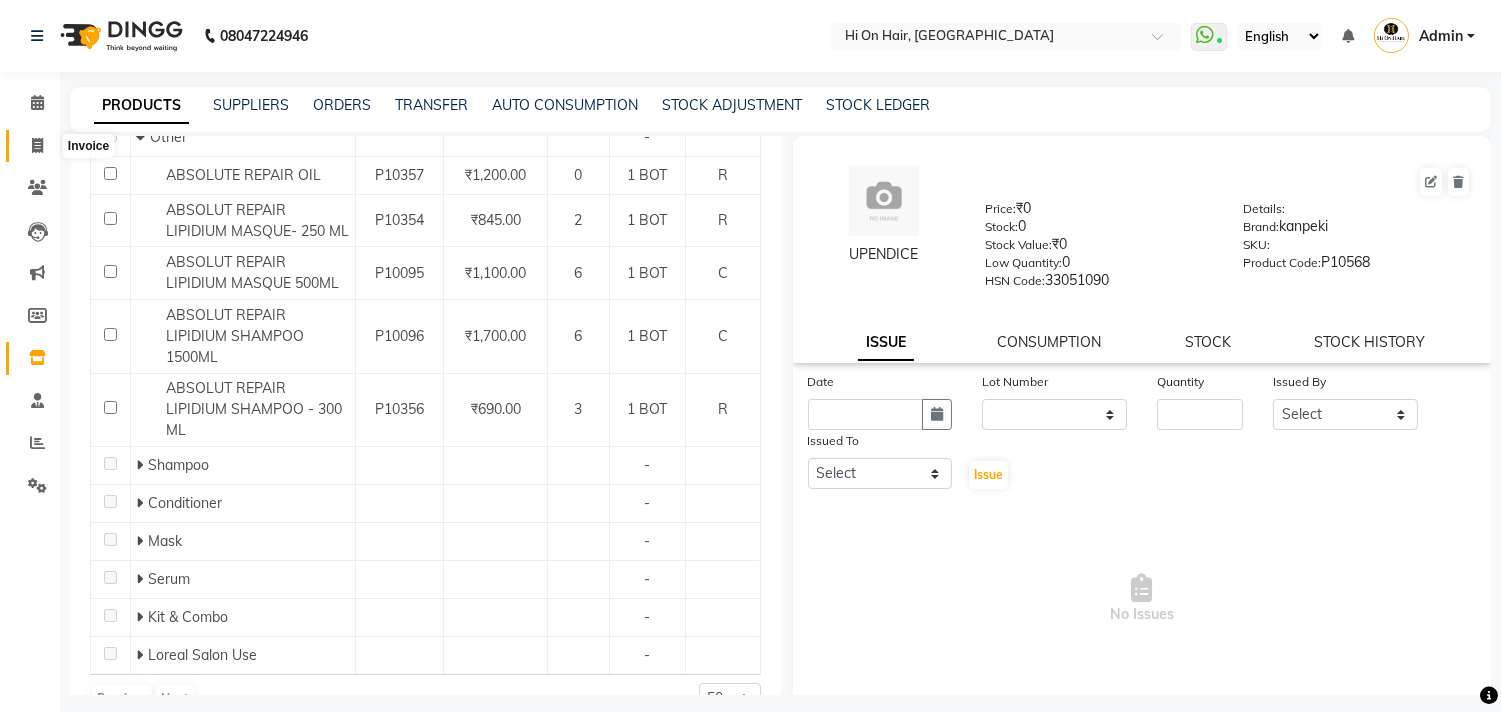 click 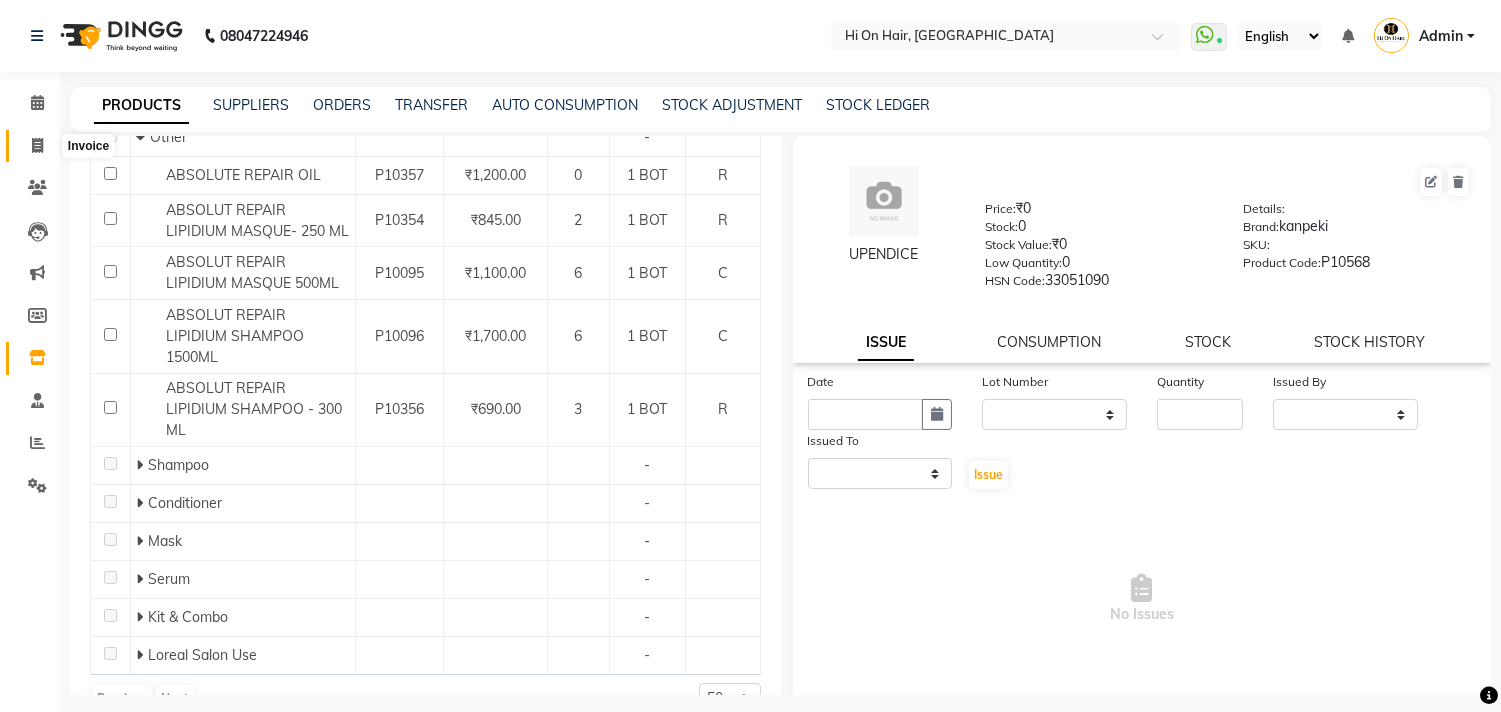 select on "service" 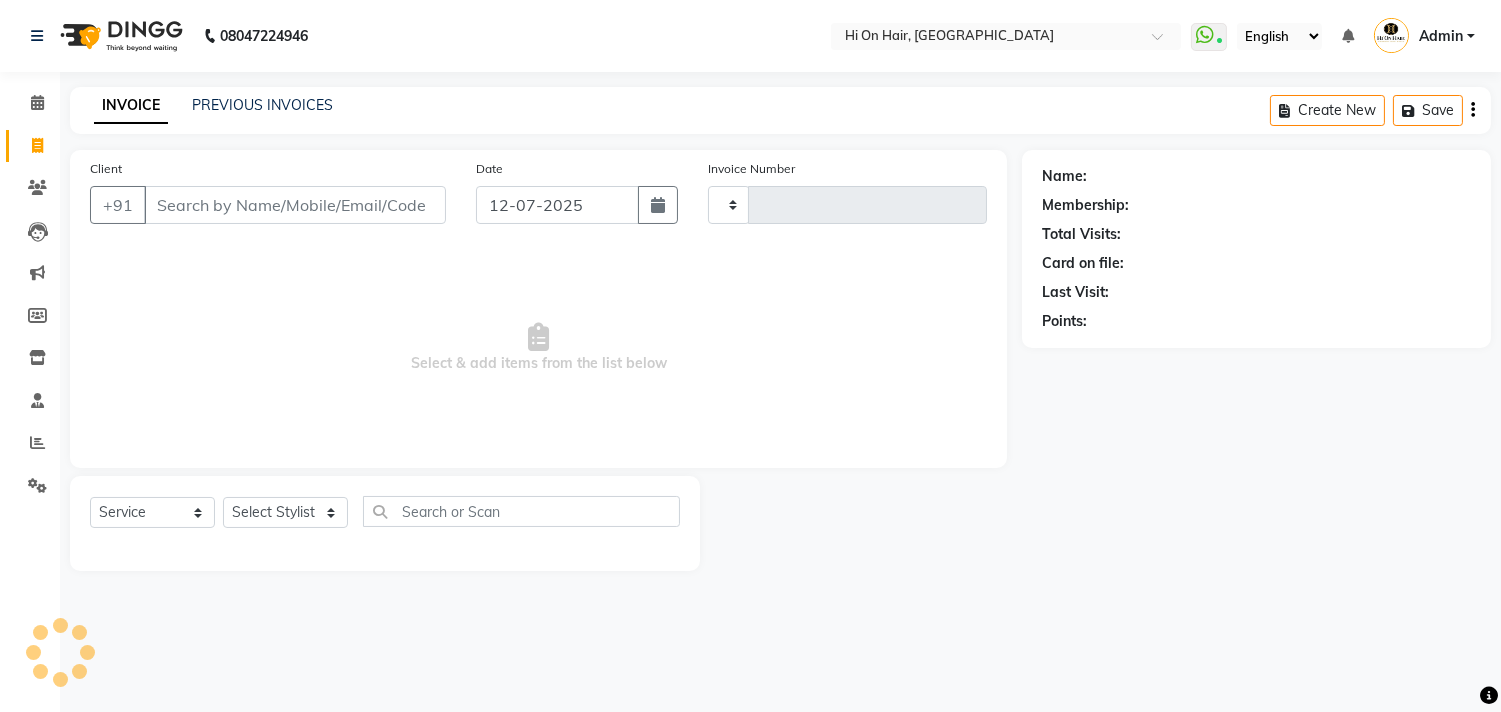type on "1227" 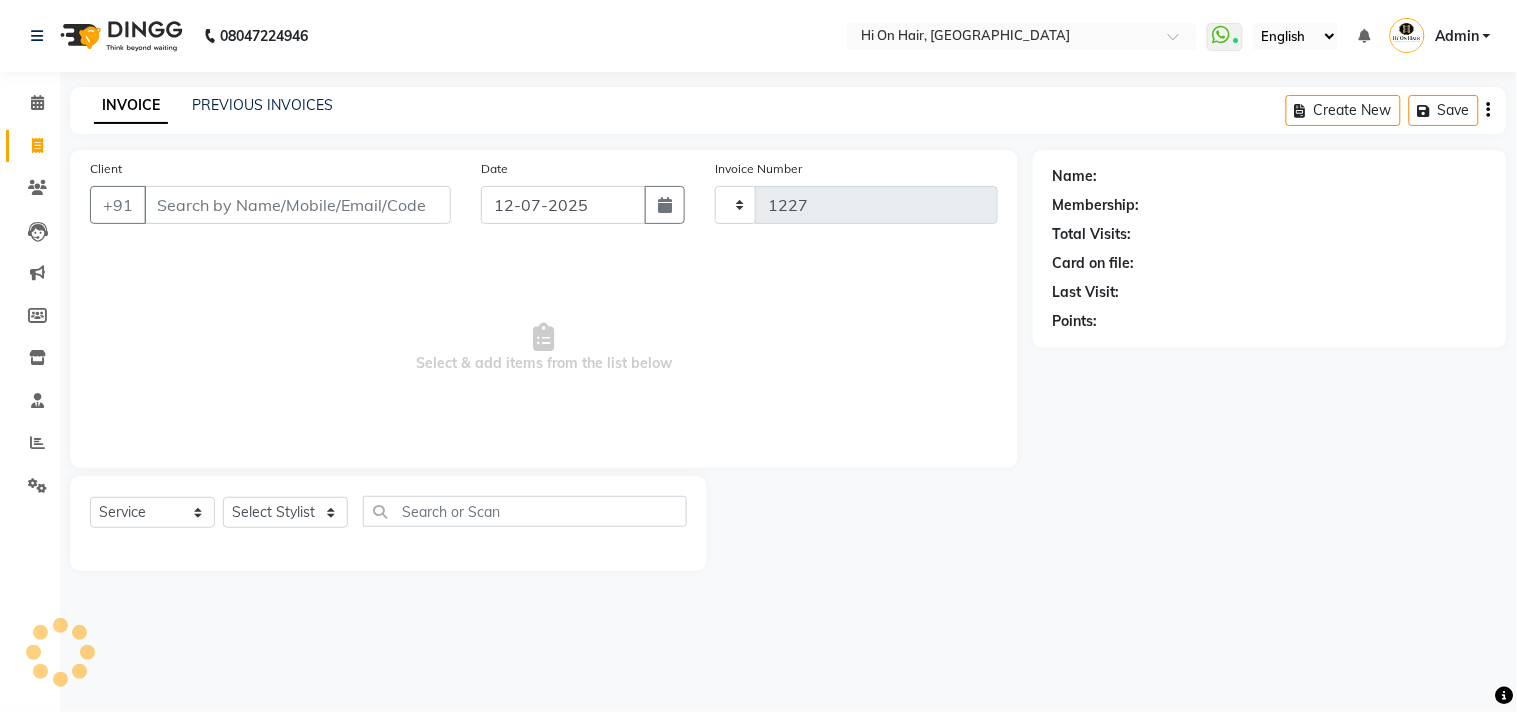 select on "535" 